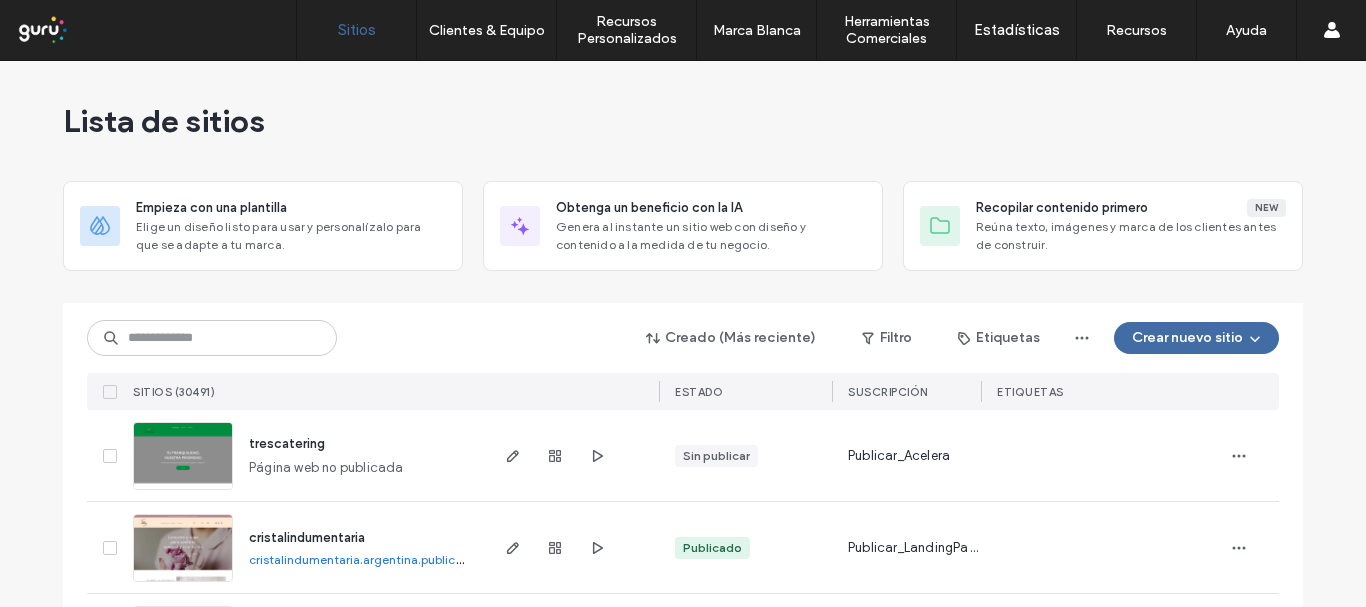 scroll, scrollTop: 0, scrollLeft: 0, axis: both 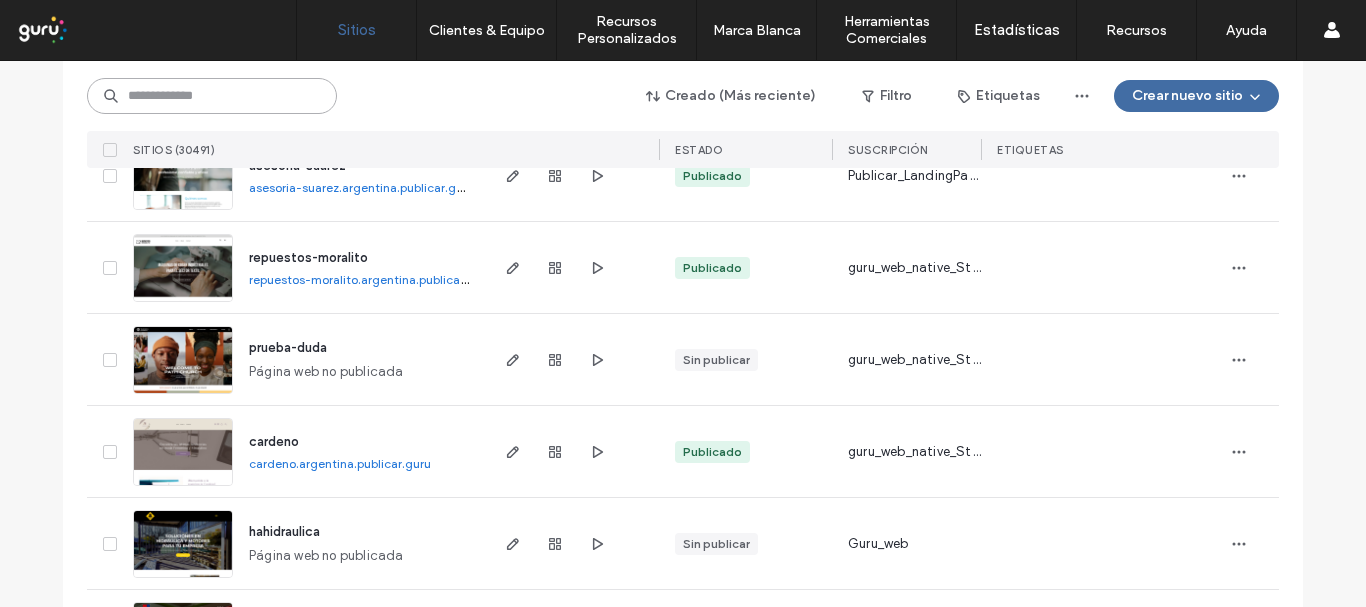 click at bounding box center [212, 96] 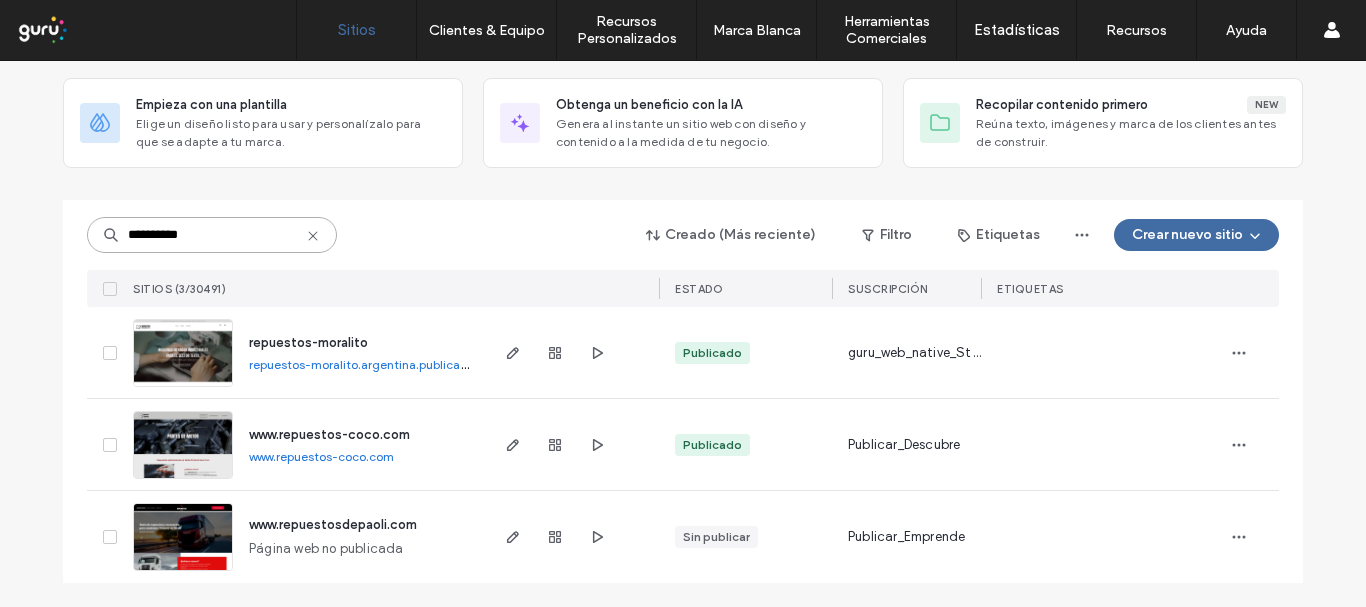 scroll, scrollTop: 103, scrollLeft: 0, axis: vertical 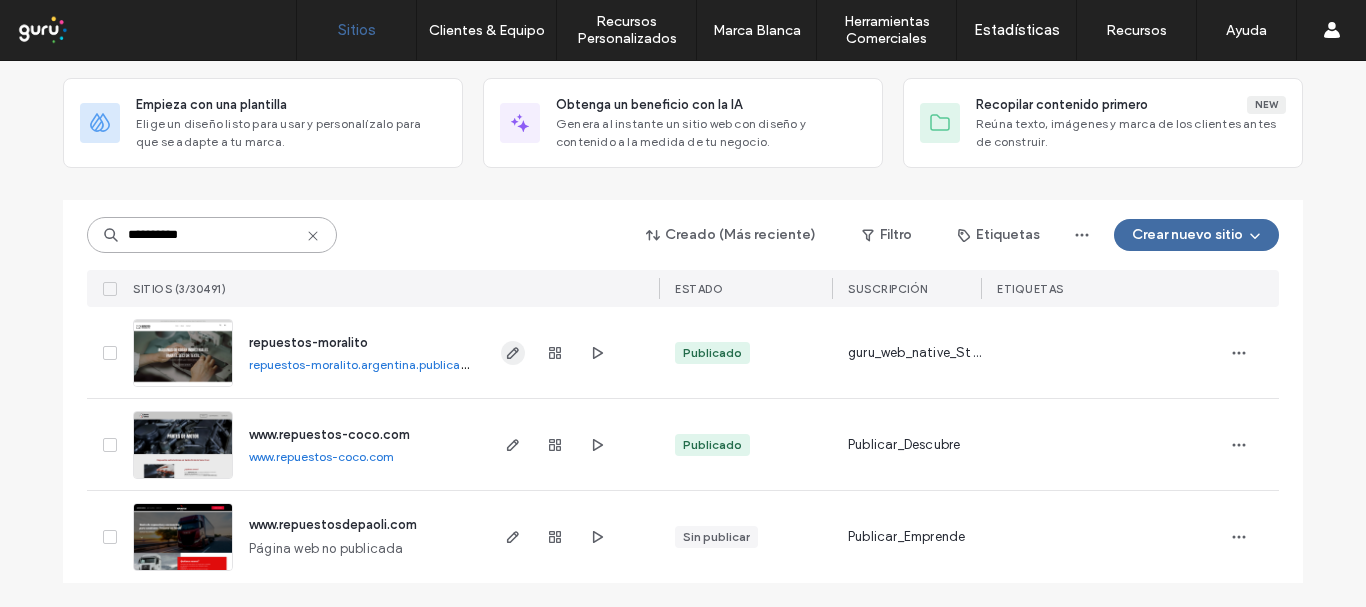 type on "**********" 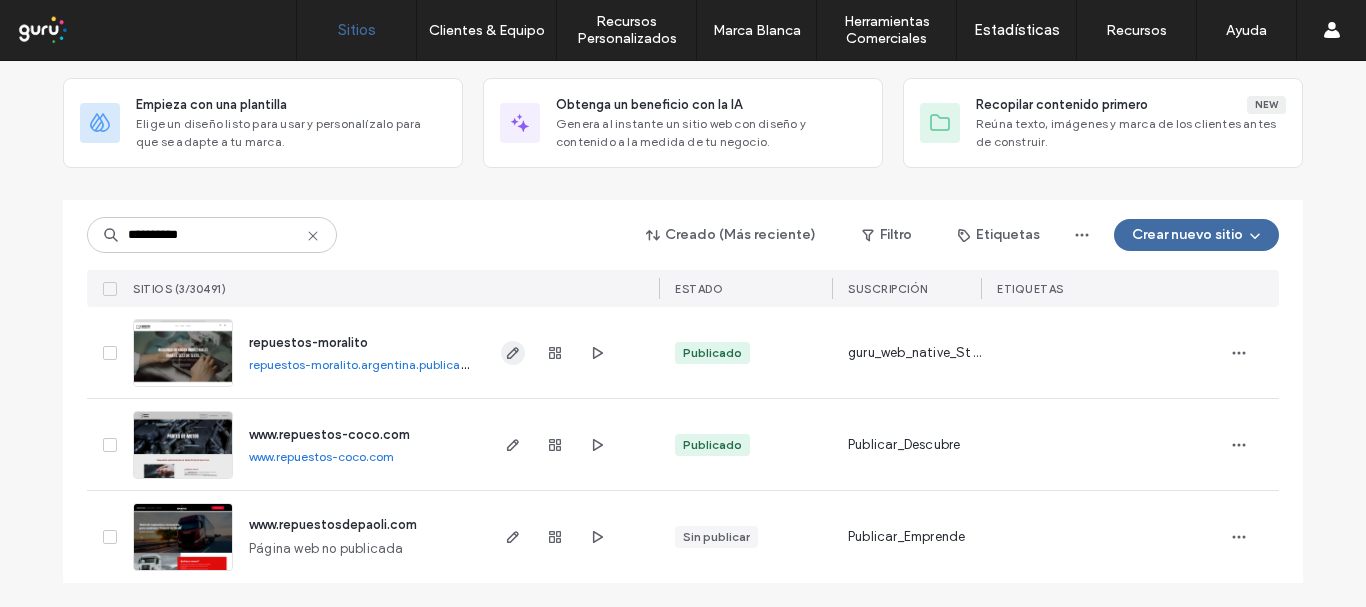 click 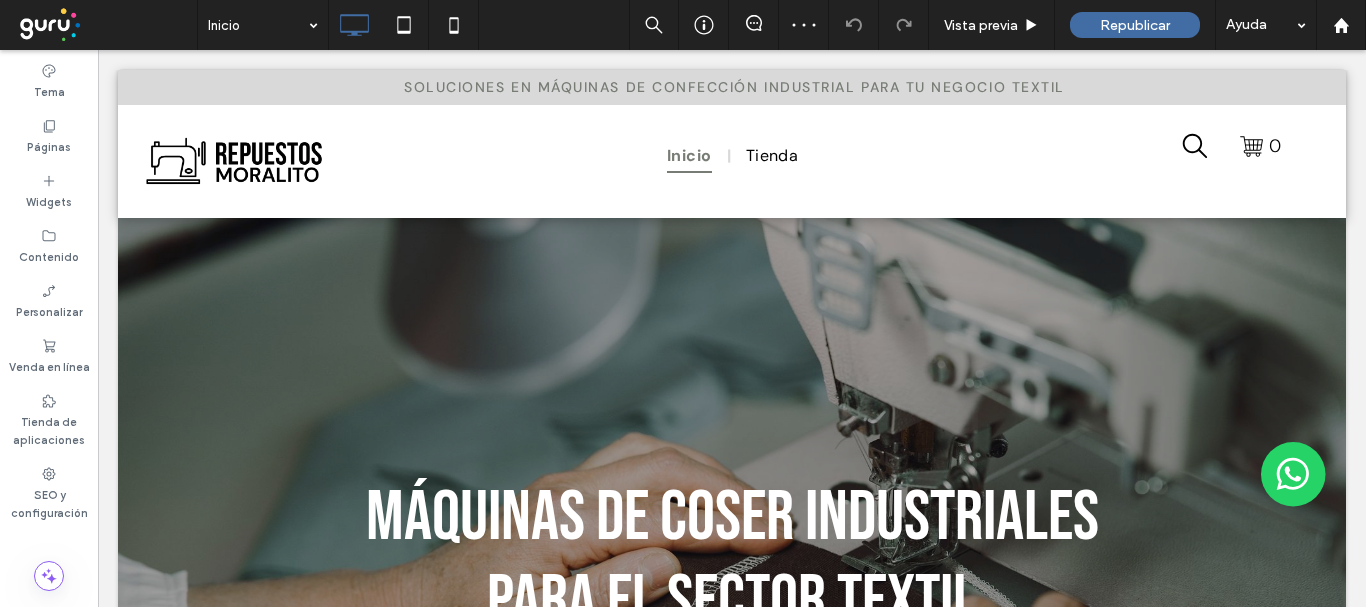 scroll, scrollTop: 0, scrollLeft: 0, axis: both 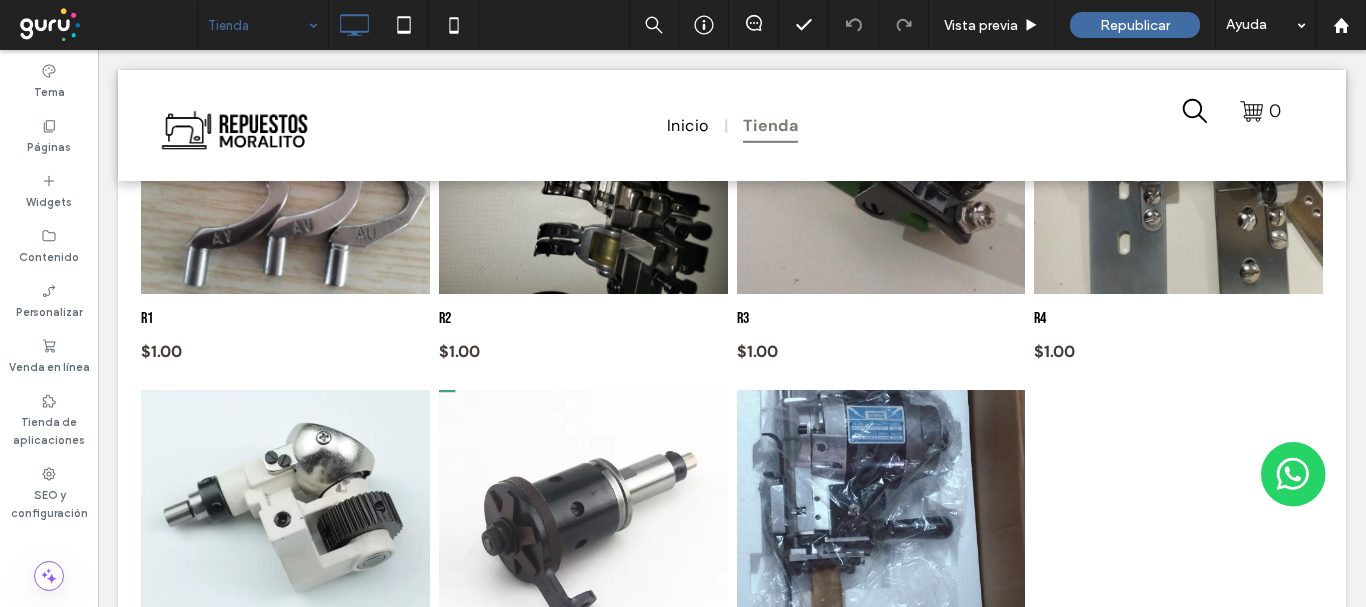 click at bounding box center [258, 25] 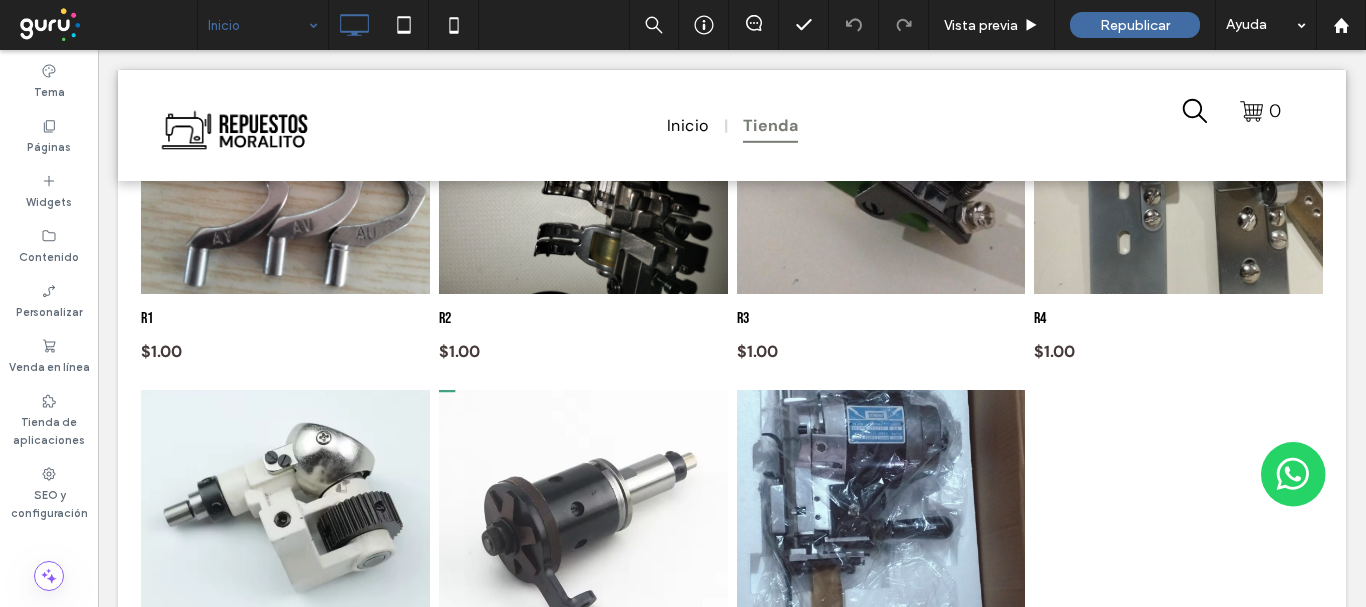 click on "Páginas" at bounding box center [49, 145] 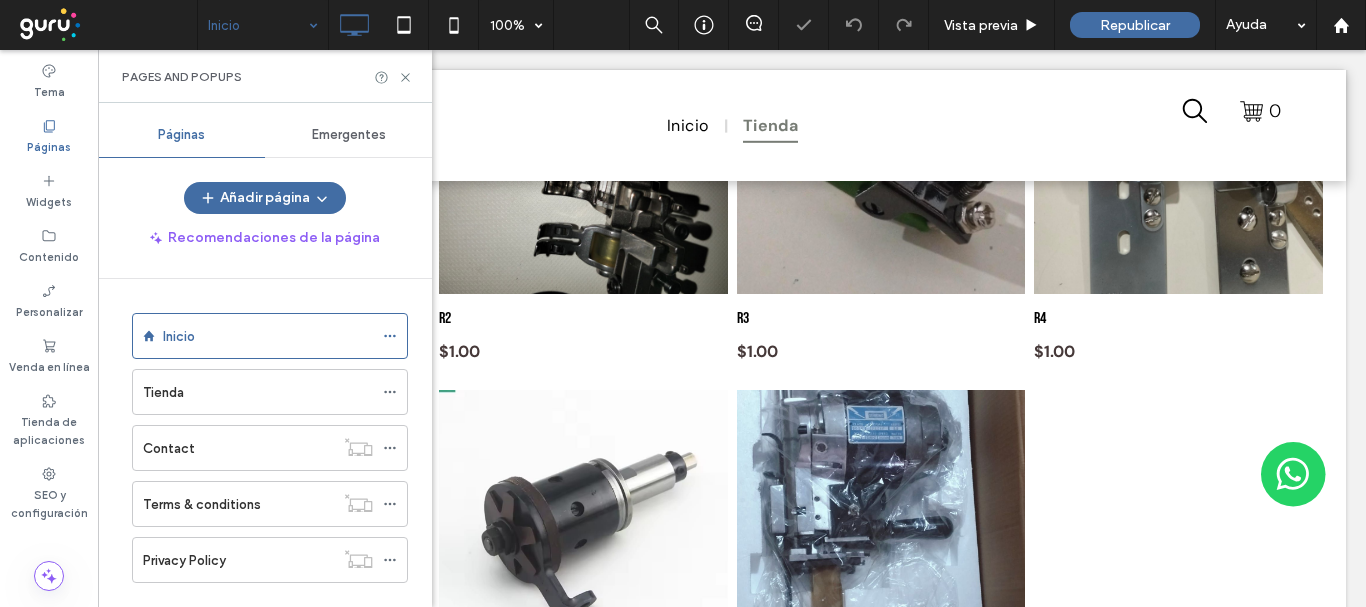click on "Páginas" at bounding box center (49, 145) 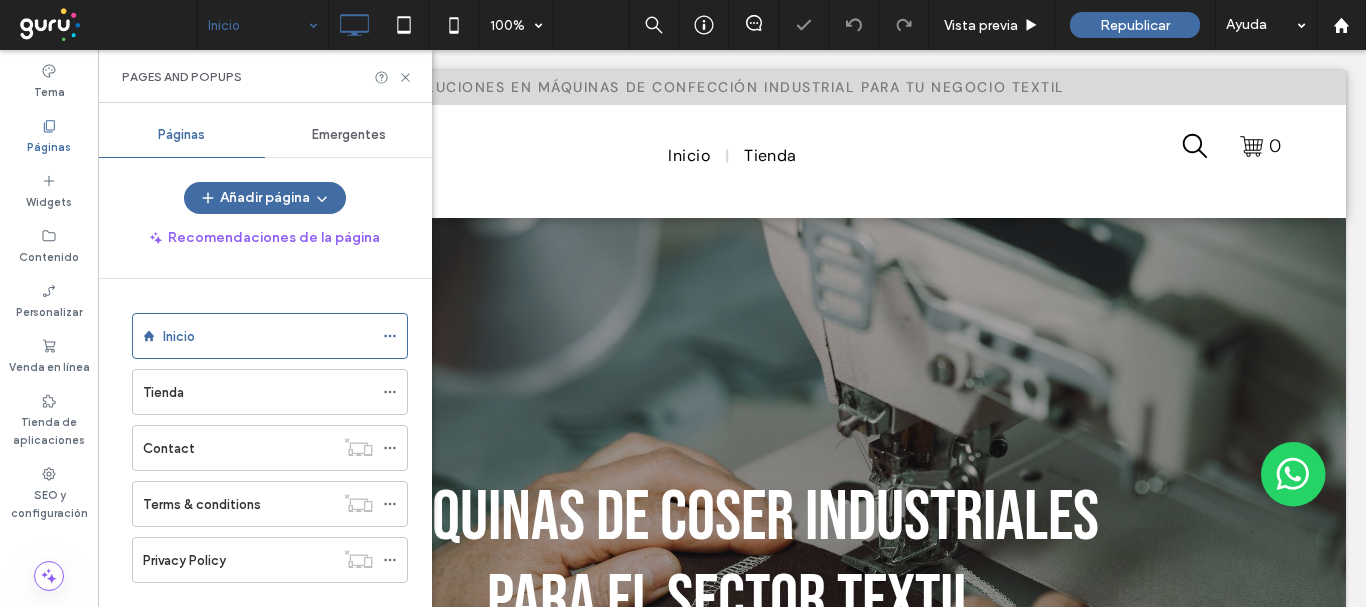 scroll, scrollTop: 0, scrollLeft: 0, axis: both 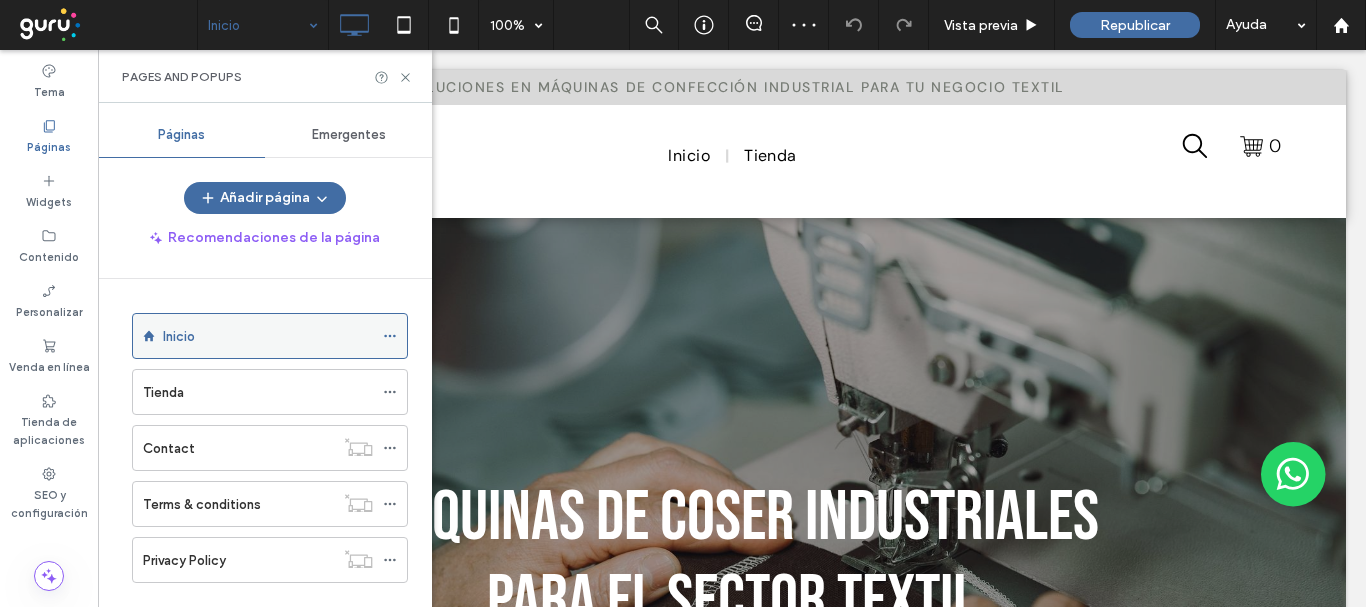 click 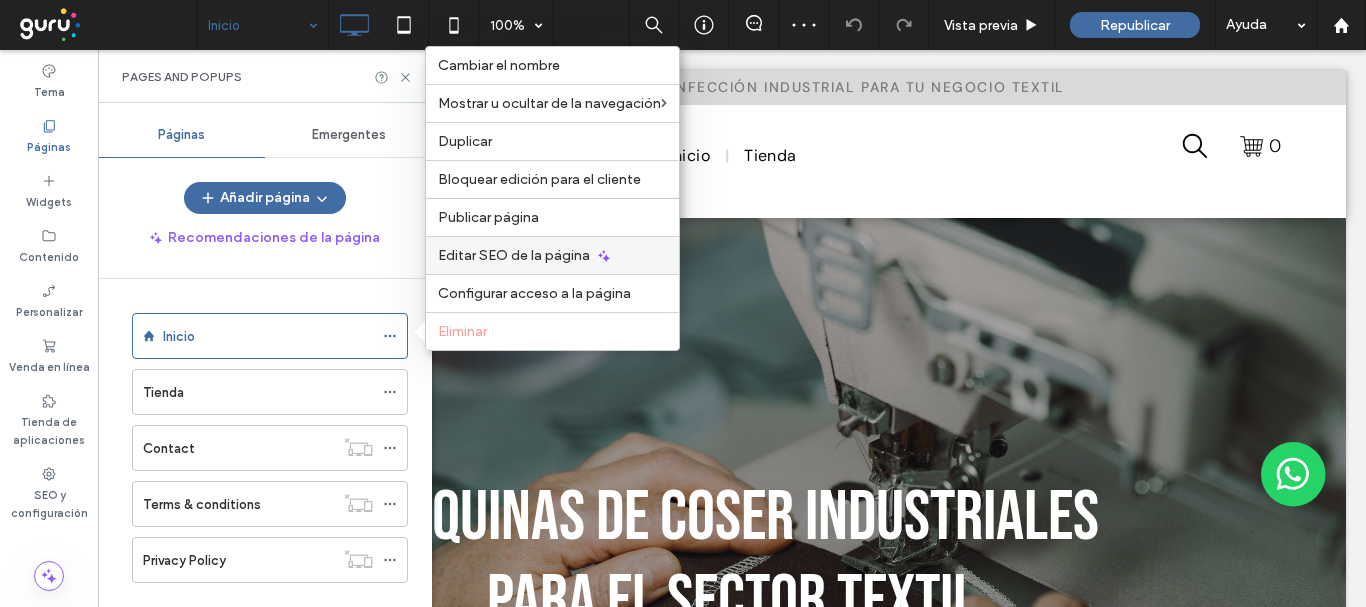 click on "Editar SEO de la página" at bounding box center [514, 255] 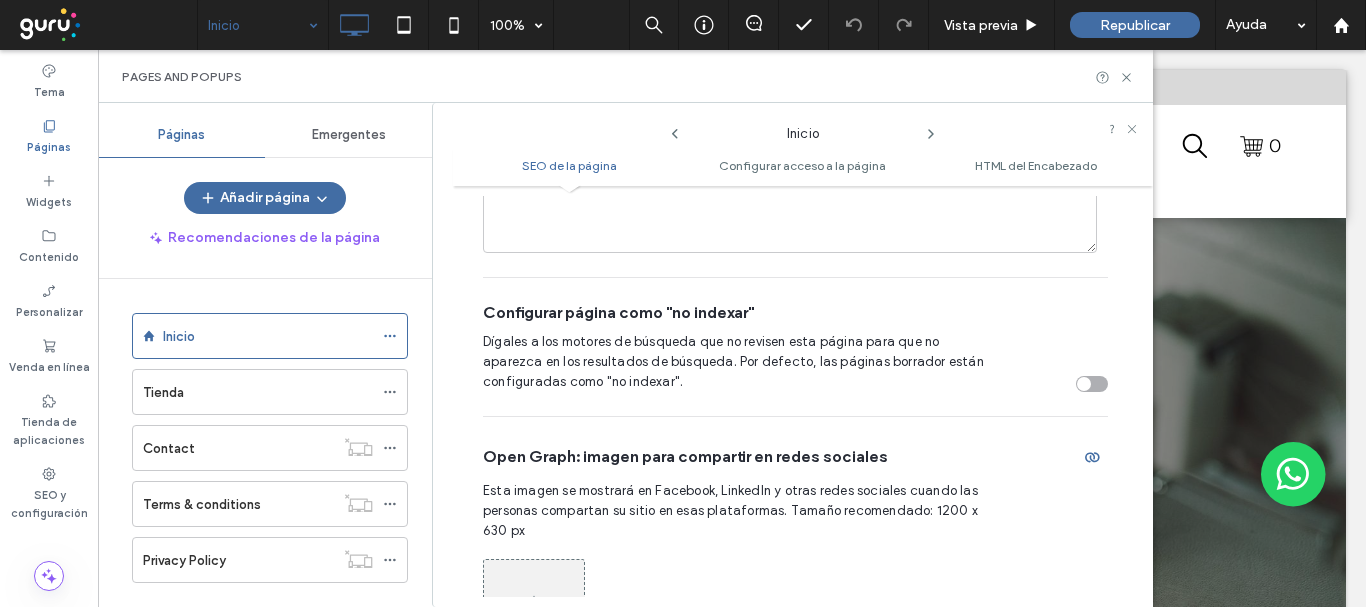 scroll, scrollTop: 0, scrollLeft: 0, axis: both 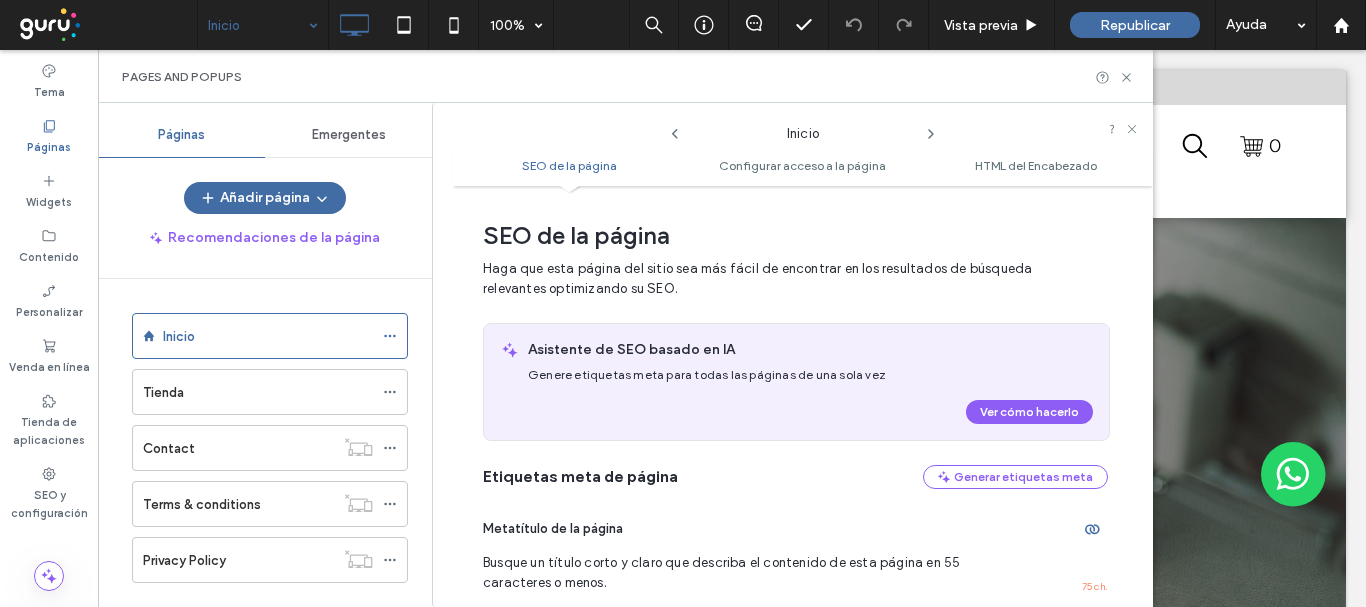 click 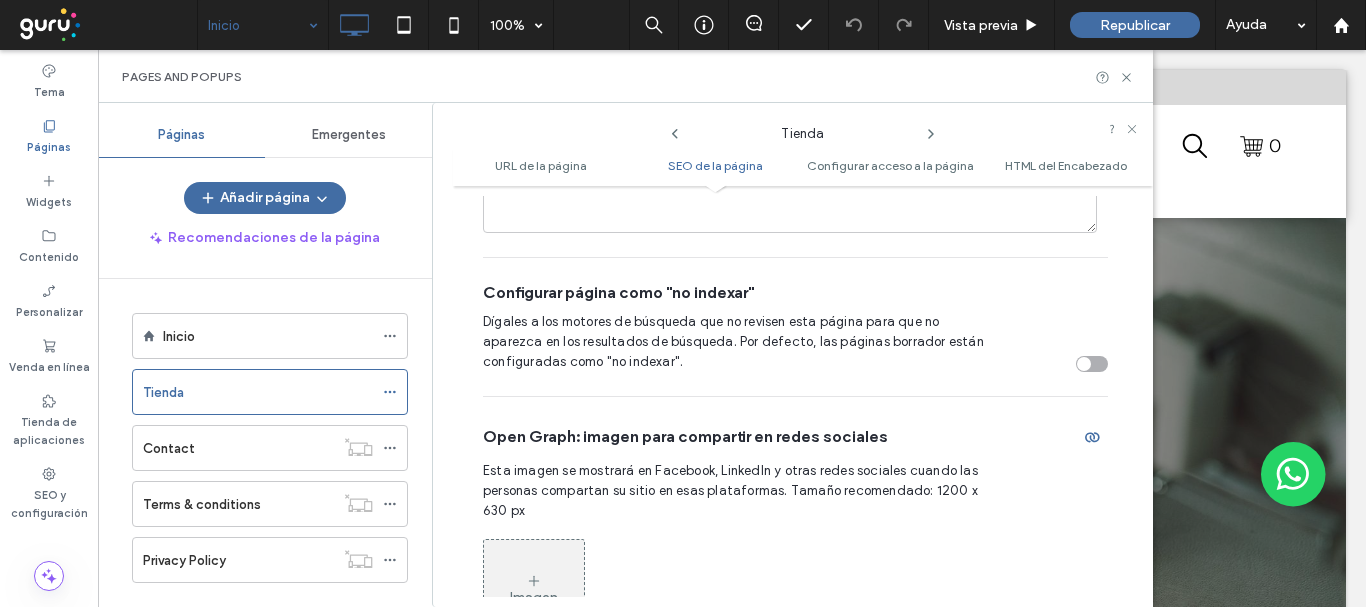 scroll, scrollTop: 1100, scrollLeft: 0, axis: vertical 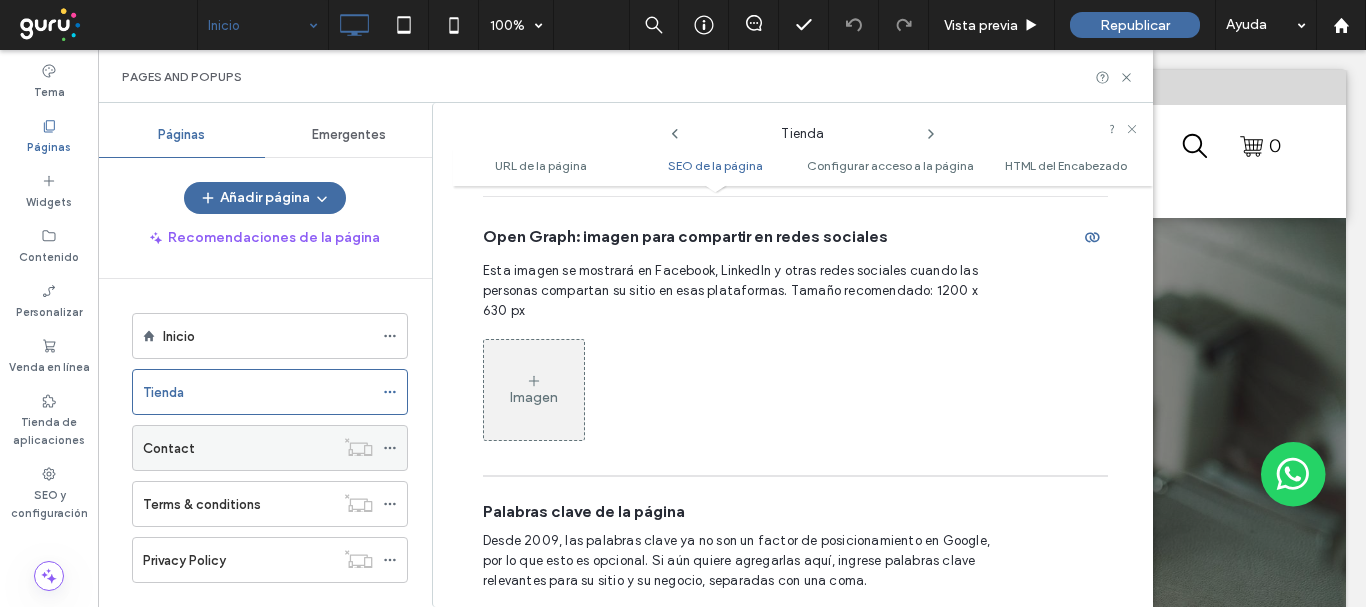 click 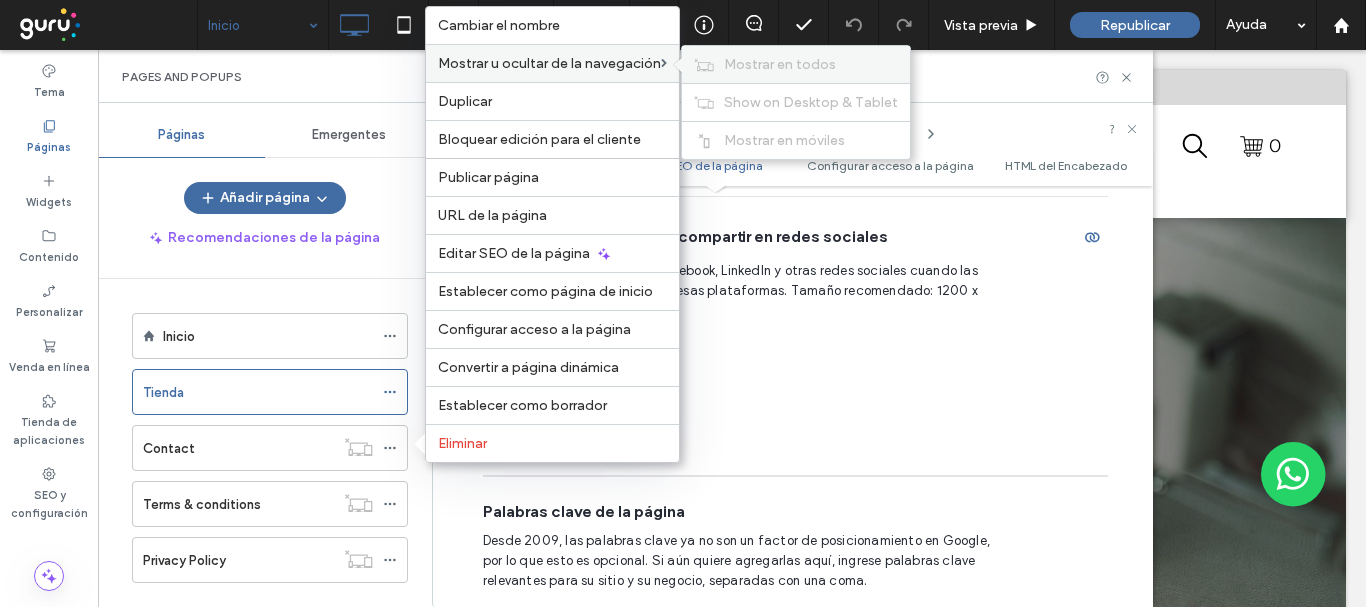 click on "Mostrar en todos" at bounding box center (780, 64) 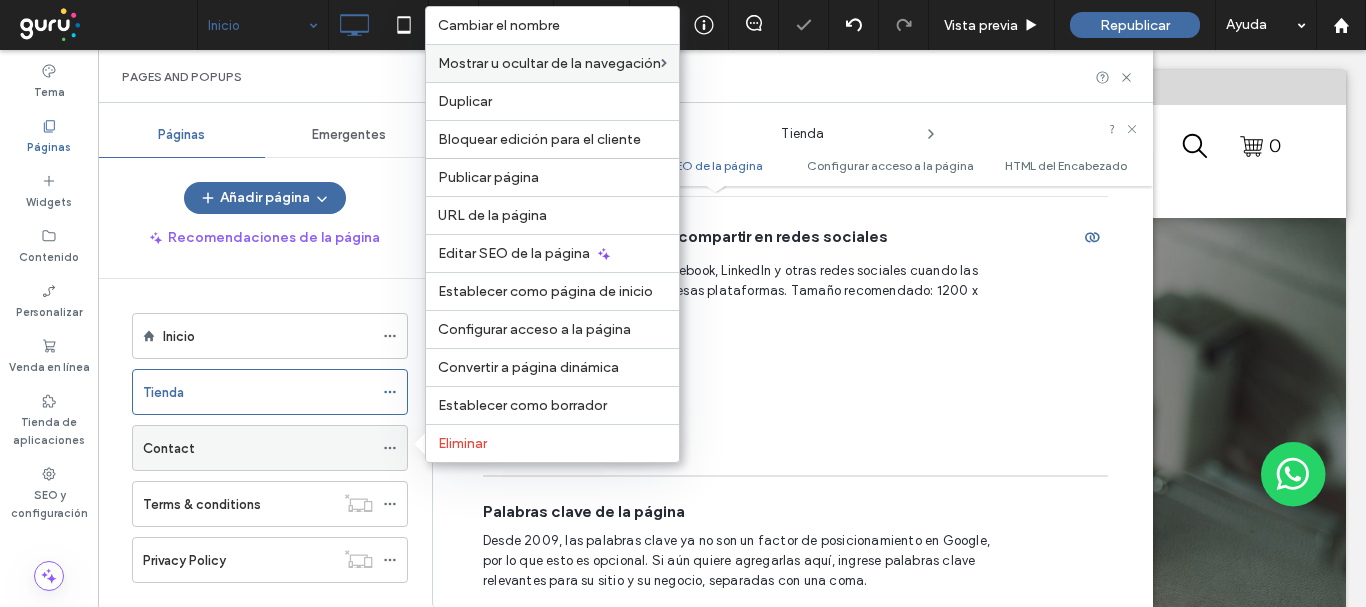 click 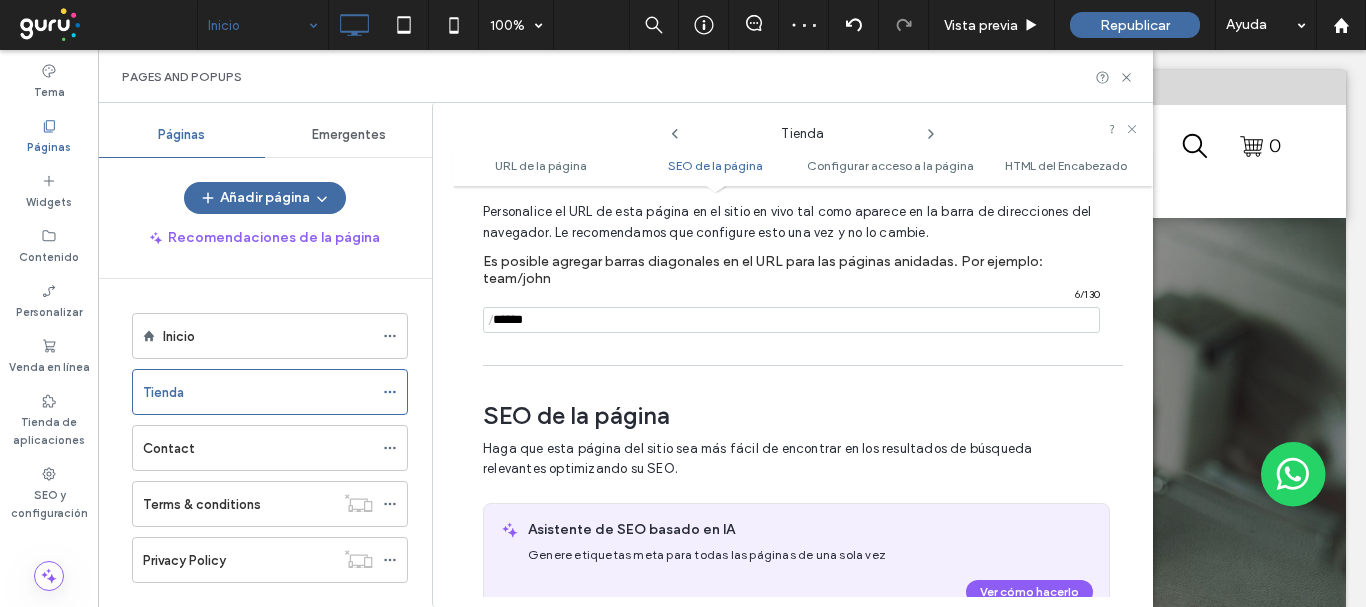 scroll, scrollTop: 0, scrollLeft: 0, axis: both 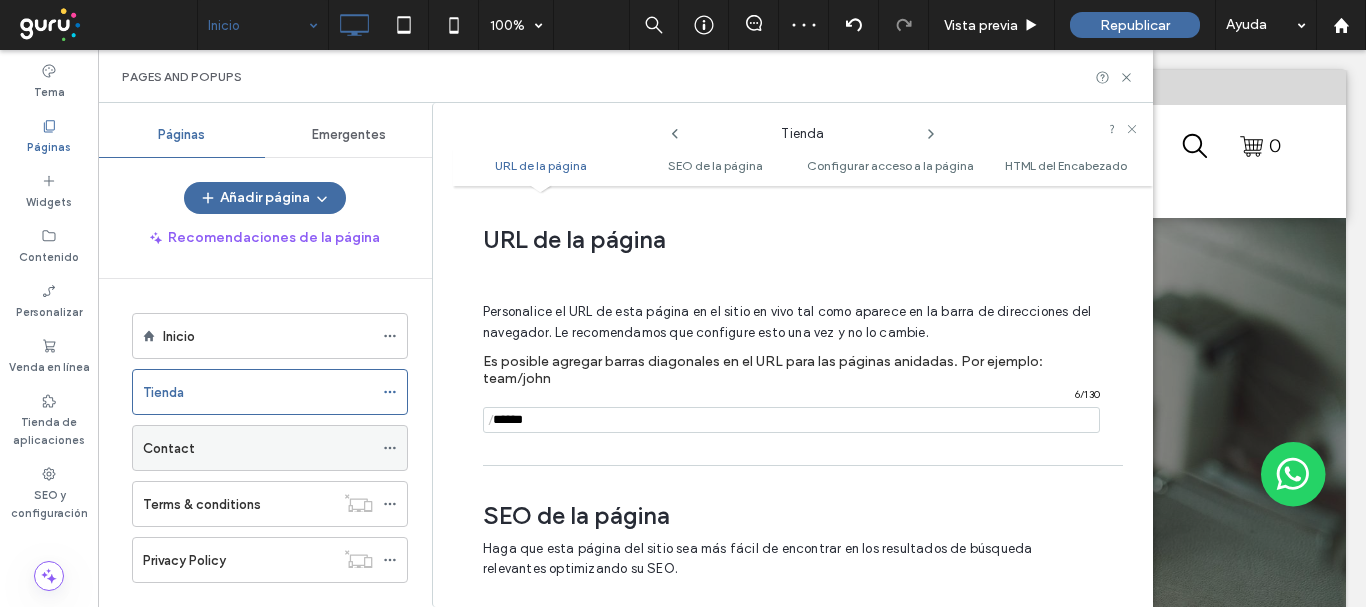 click 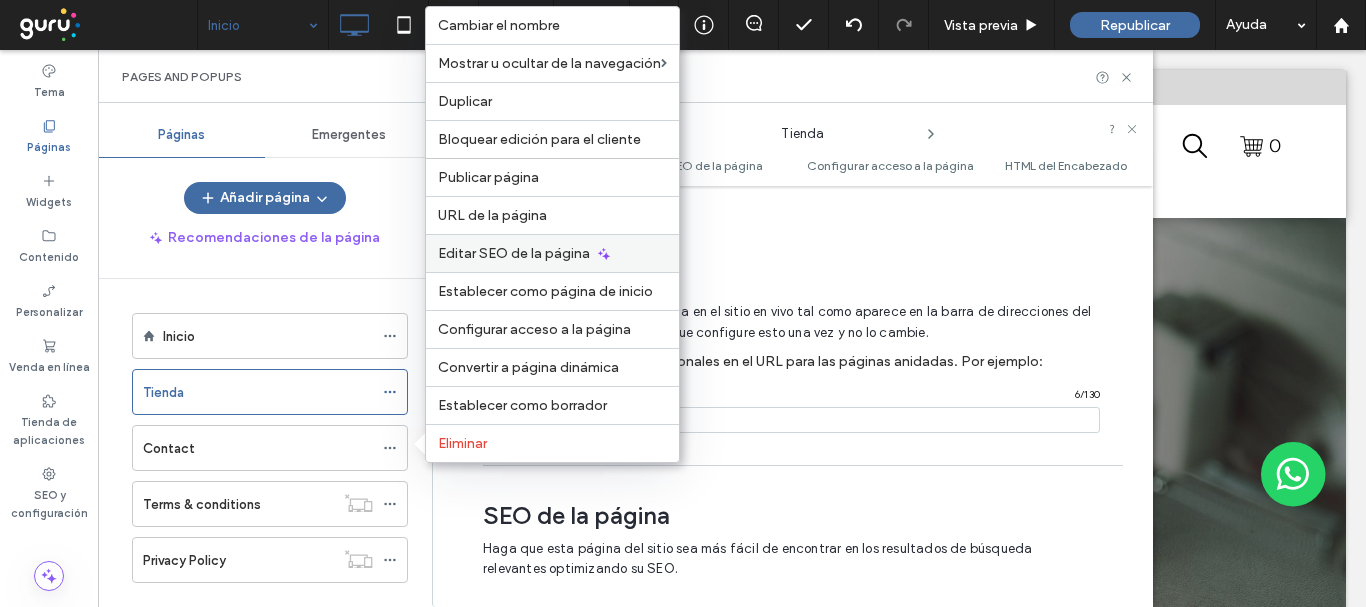 click on "Editar SEO de la página" at bounding box center (514, 253) 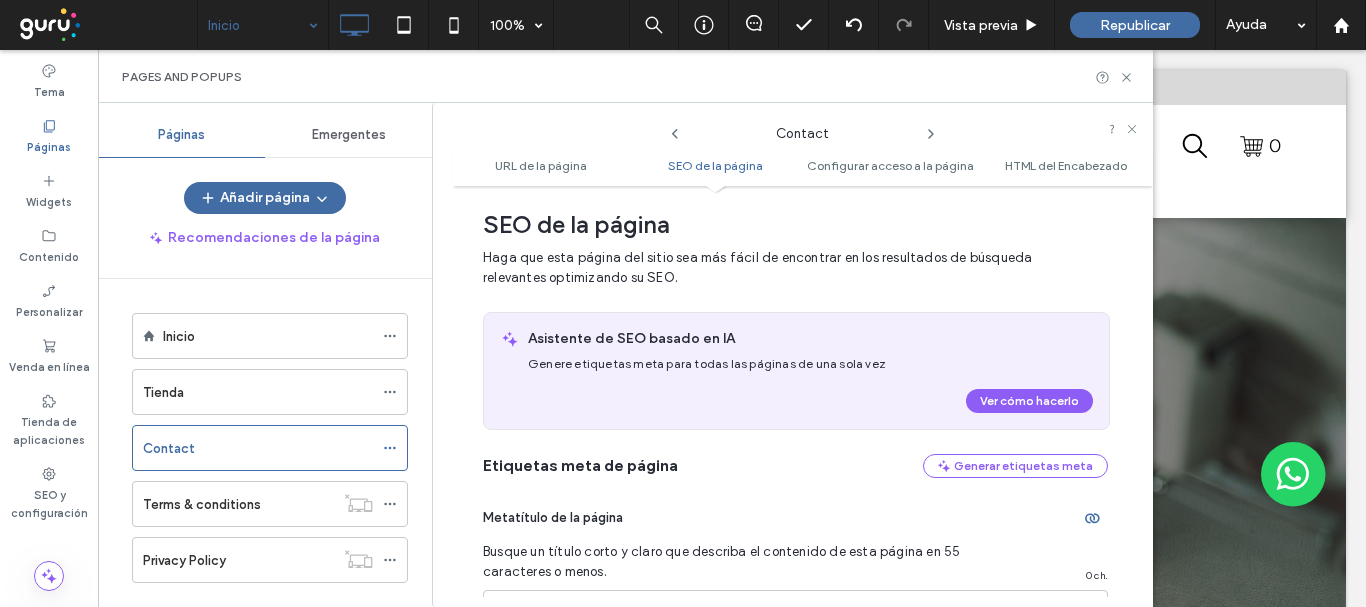 scroll, scrollTop: 0, scrollLeft: 0, axis: both 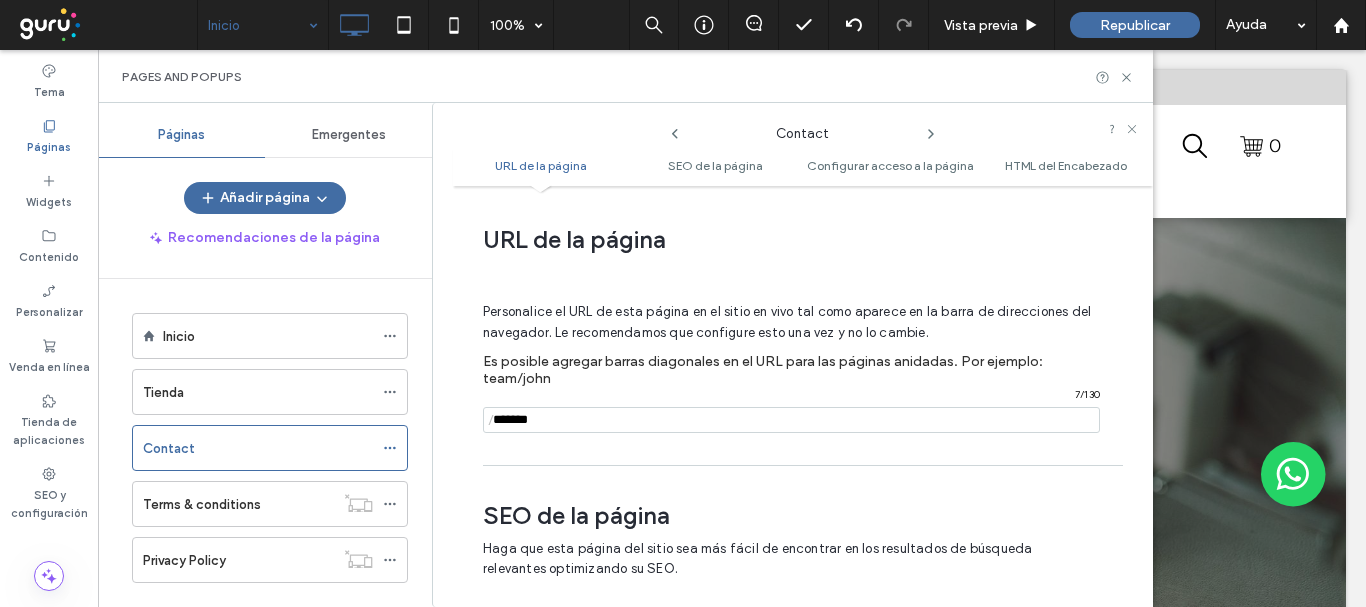 drag, startPoint x: 593, startPoint y: 418, endPoint x: 443, endPoint y: 315, distance: 181.95879 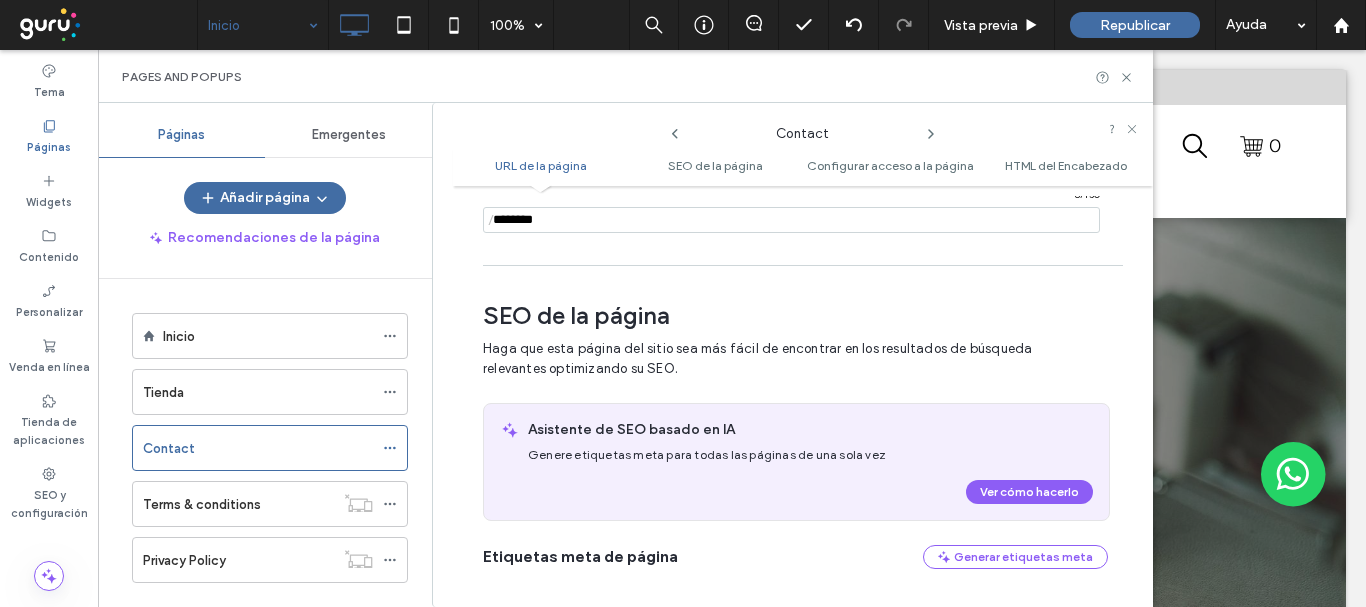 scroll, scrollTop: 500, scrollLeft: 0, axis: vertical 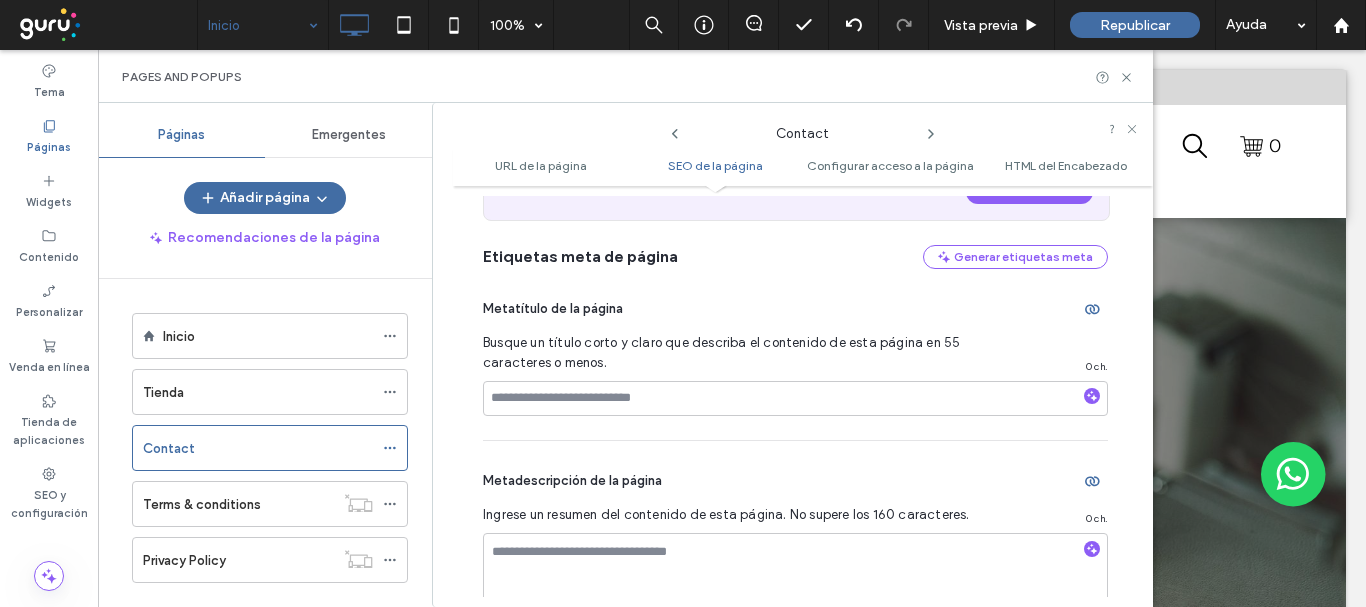 type on "********" 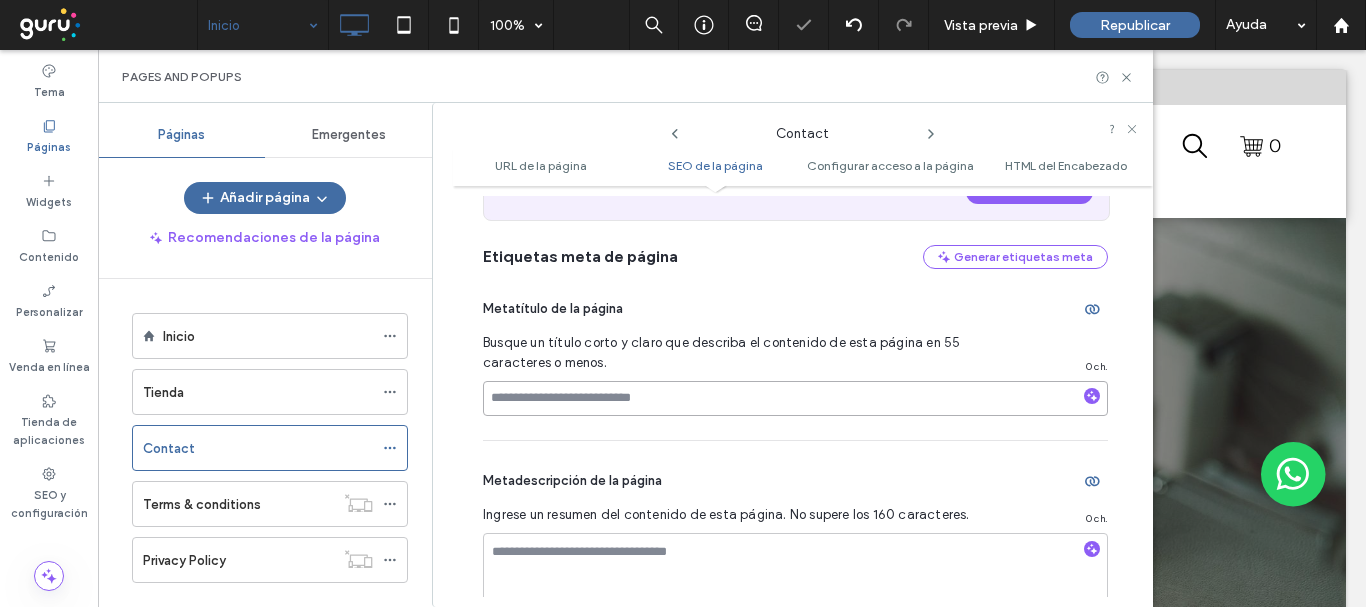 click at bounding box center [795, 398] 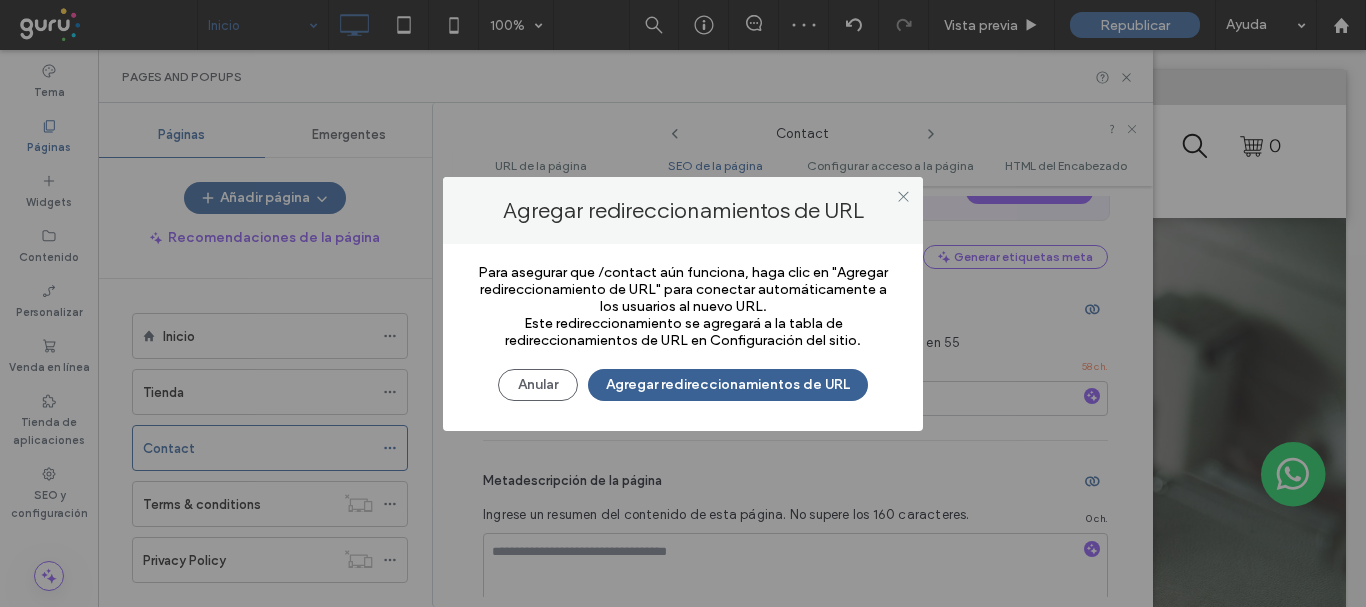click on "Agregar redireccionamientos de URL" at bounding box center (728, 385) 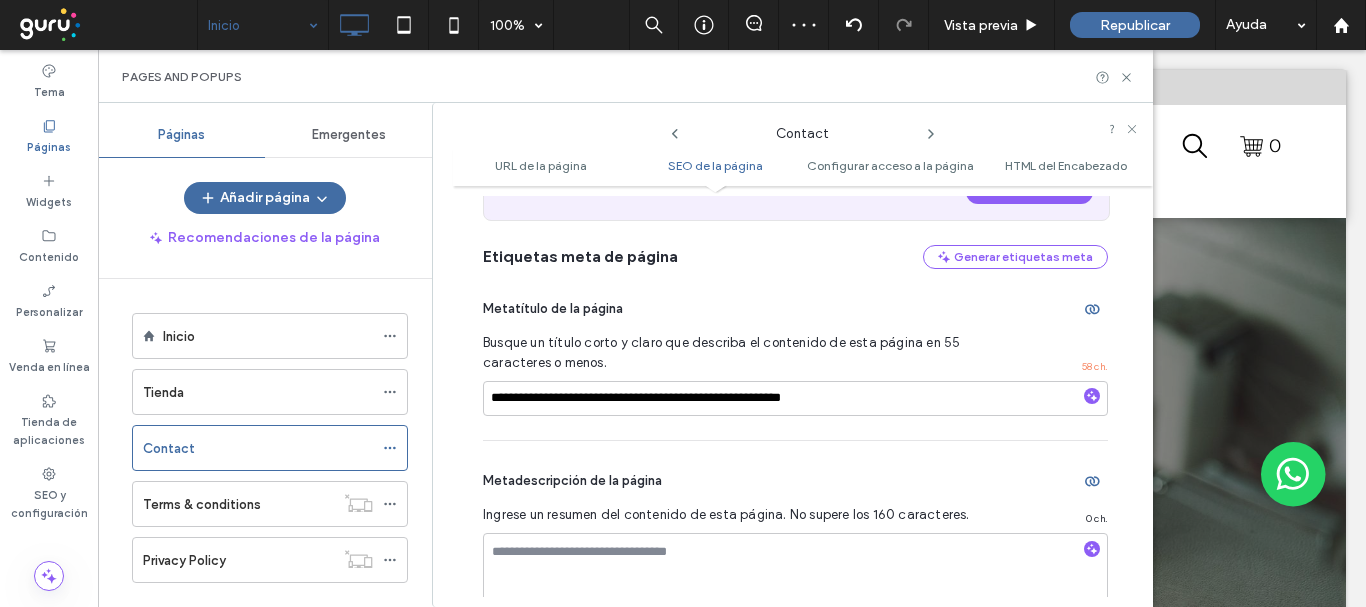 scroll, scrollTop: 600, scrollLeft: 0, axis: vertical 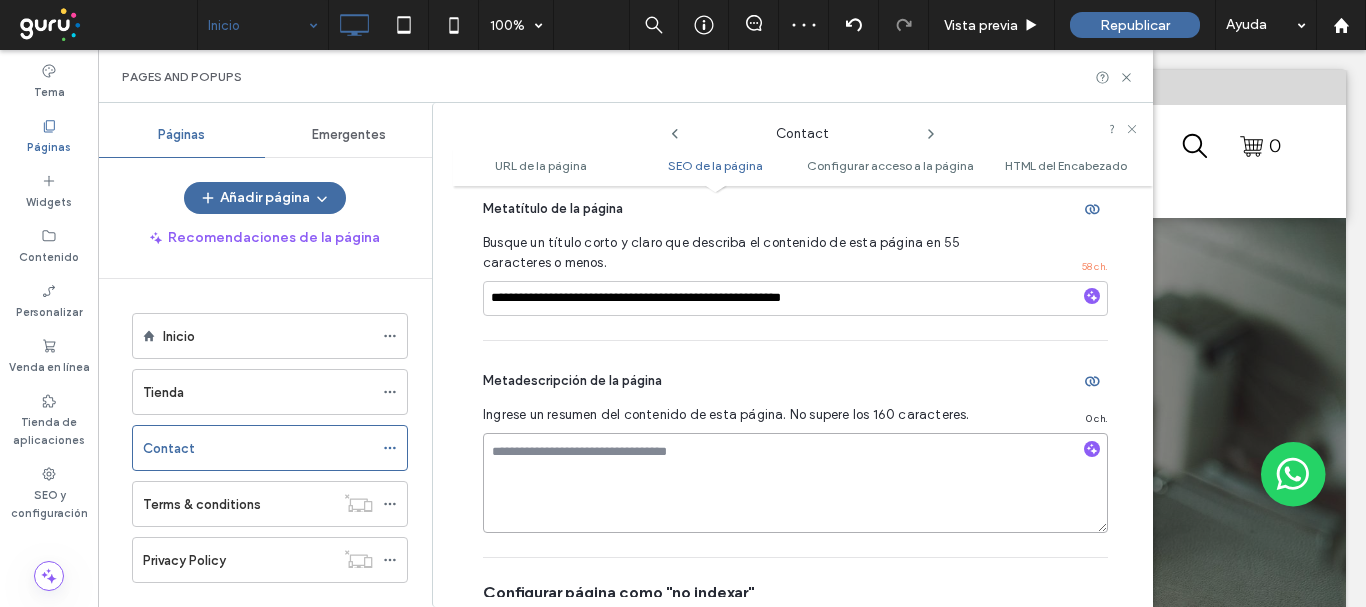 click at bounding box center [795, 483] 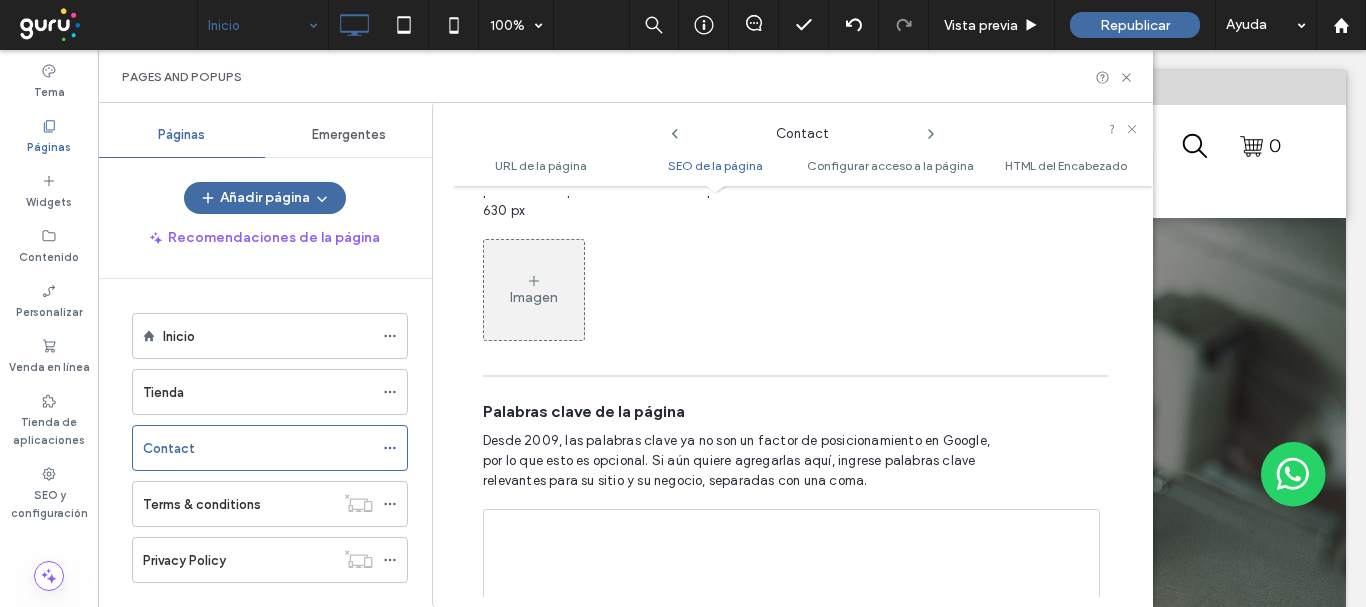 scroll, scrollTop: 1500, scrollLeft: 0, axis: vertical 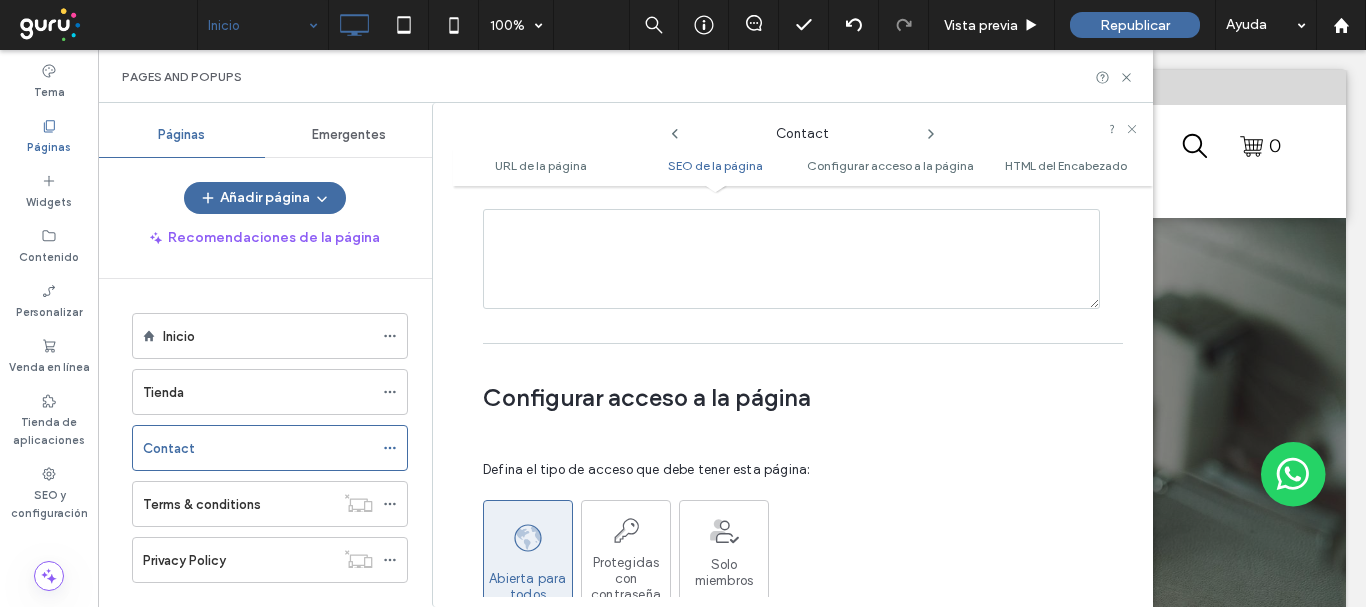 click at bounding box center (791, 259) 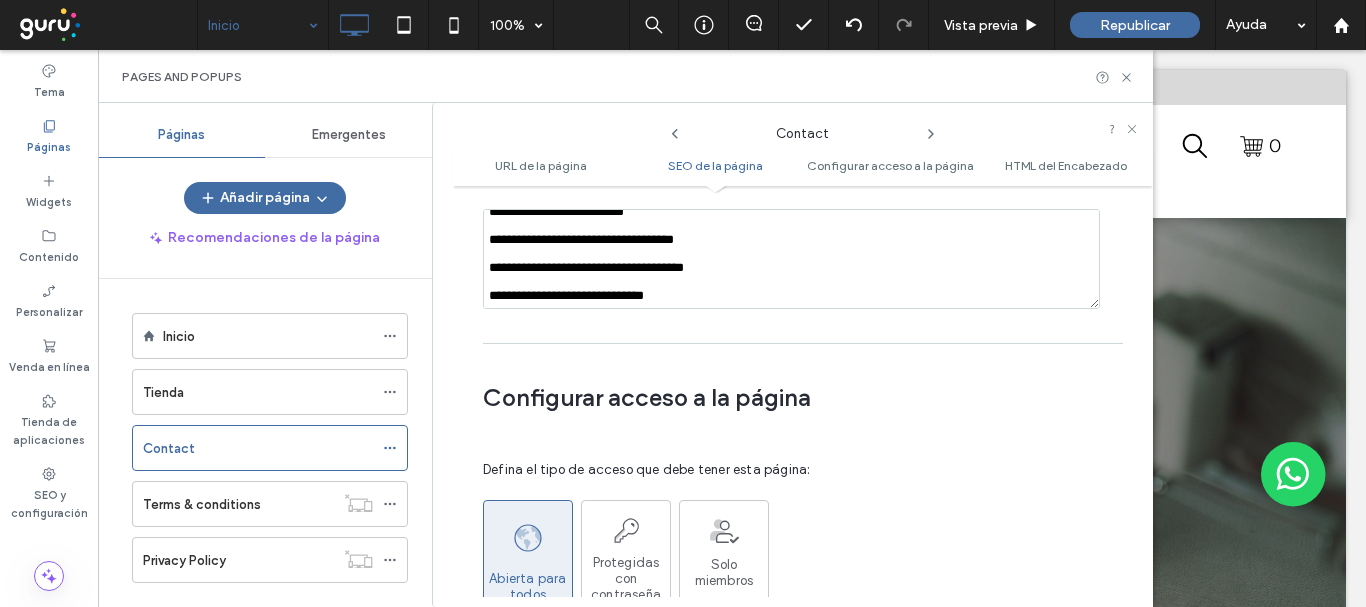 scroll, scrollTop: 0, scrollLeft: 0, axis: both 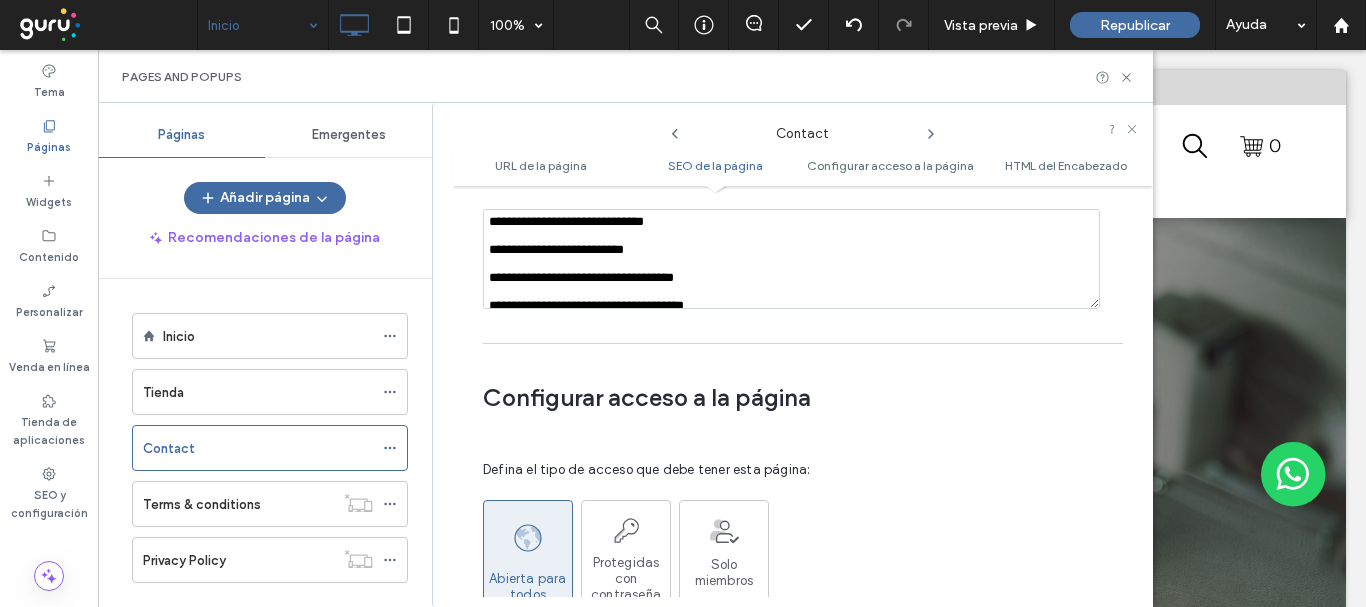 click on "**********" at bounding box center (791, 259) 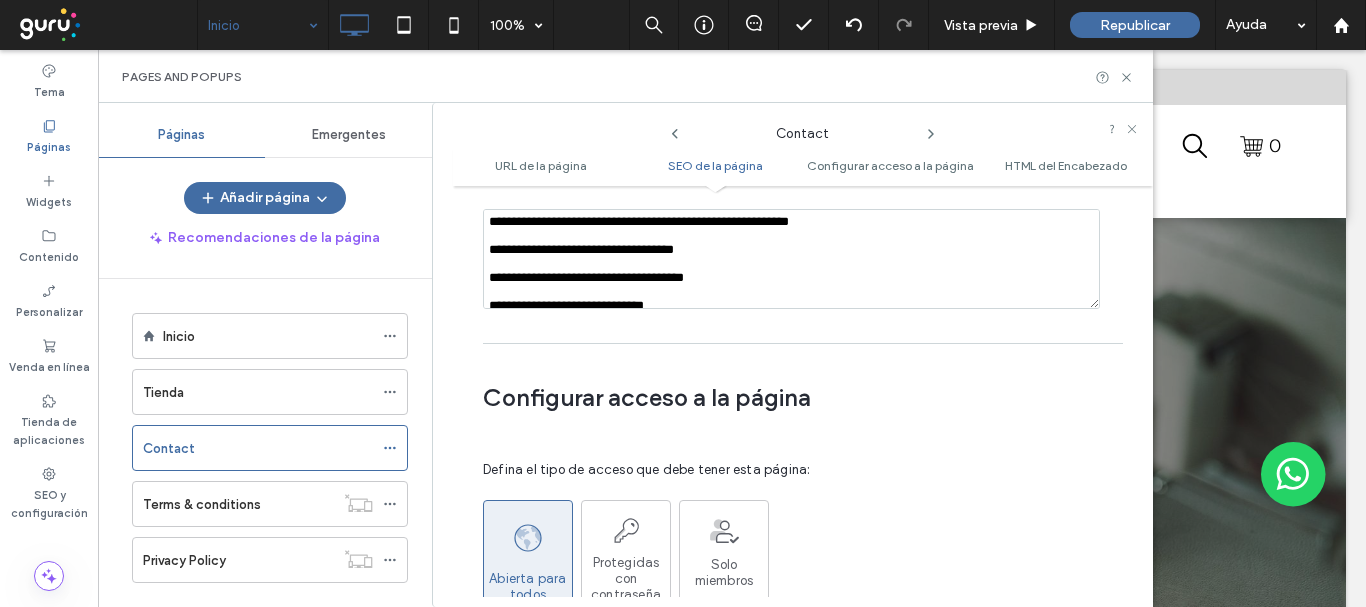 click on "**********" at bounding box center [791, 259] 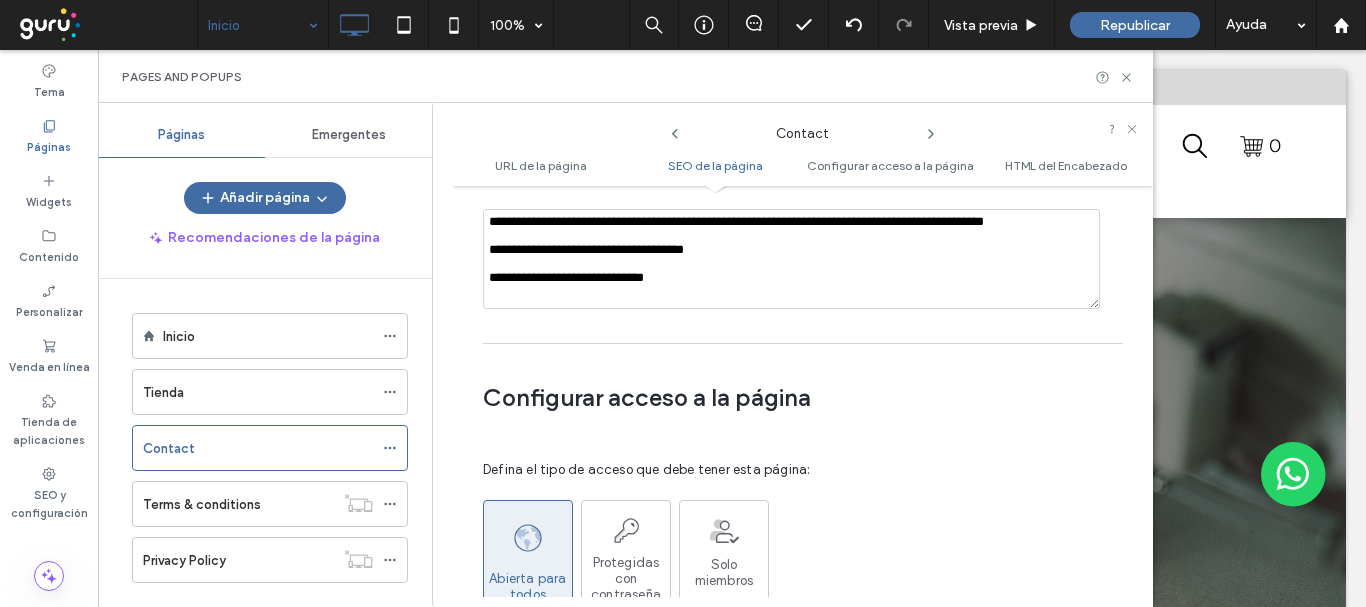 click on "**********" at bounding box center [791, 259] 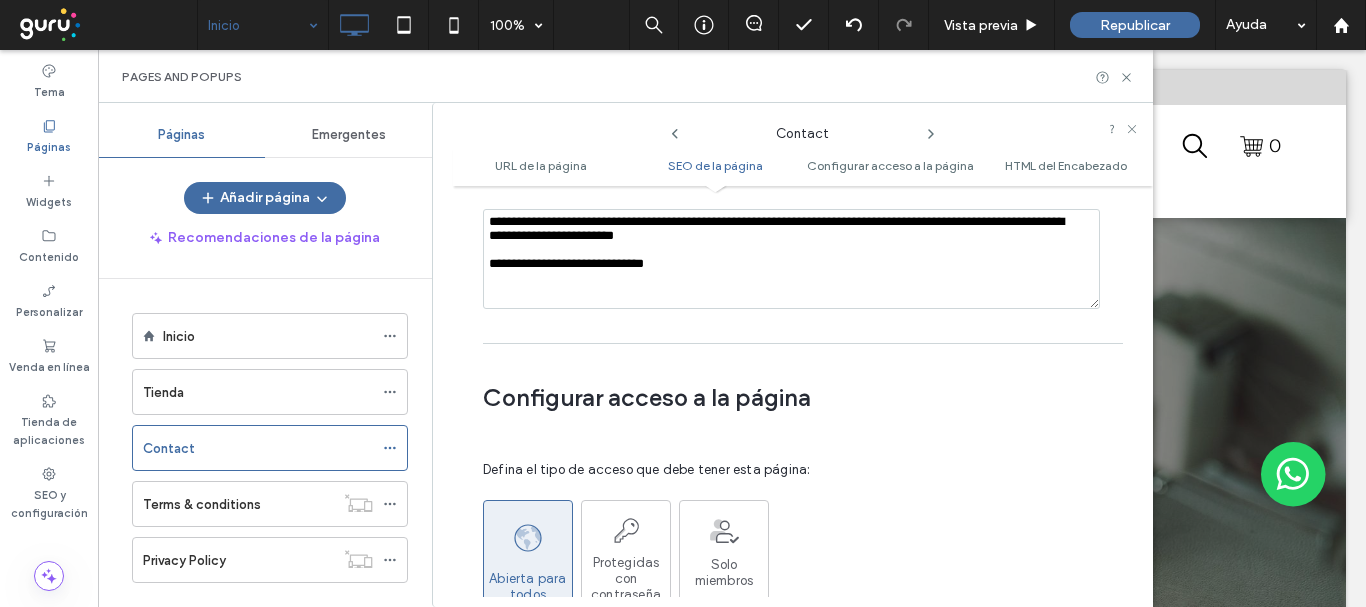 click on "**********" at bounding box center [791, 259] 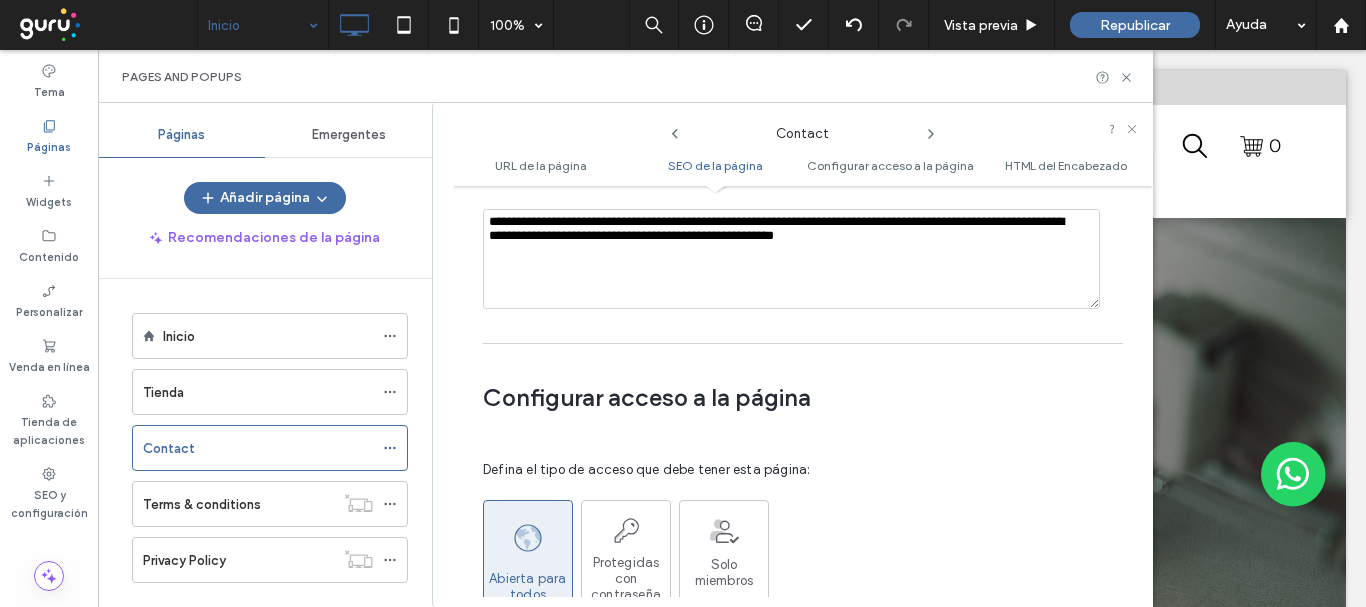 type on "**********" 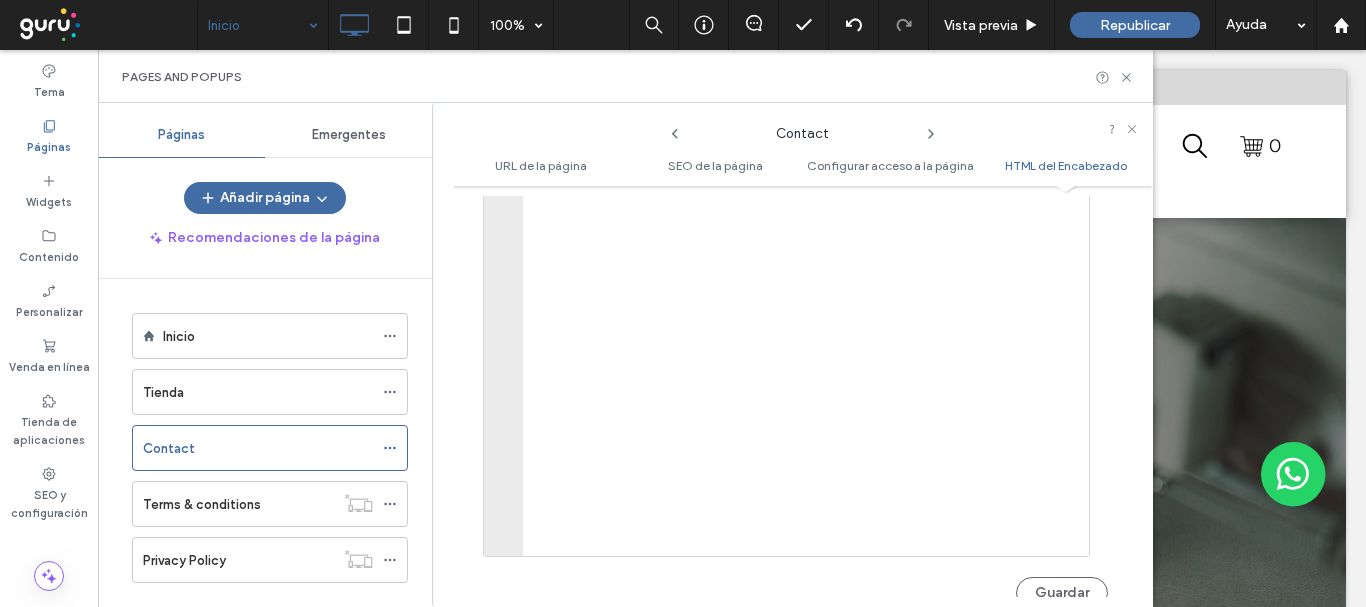 scroll, scrollTop: 2257, scrollLeft: 0, axis: vertical 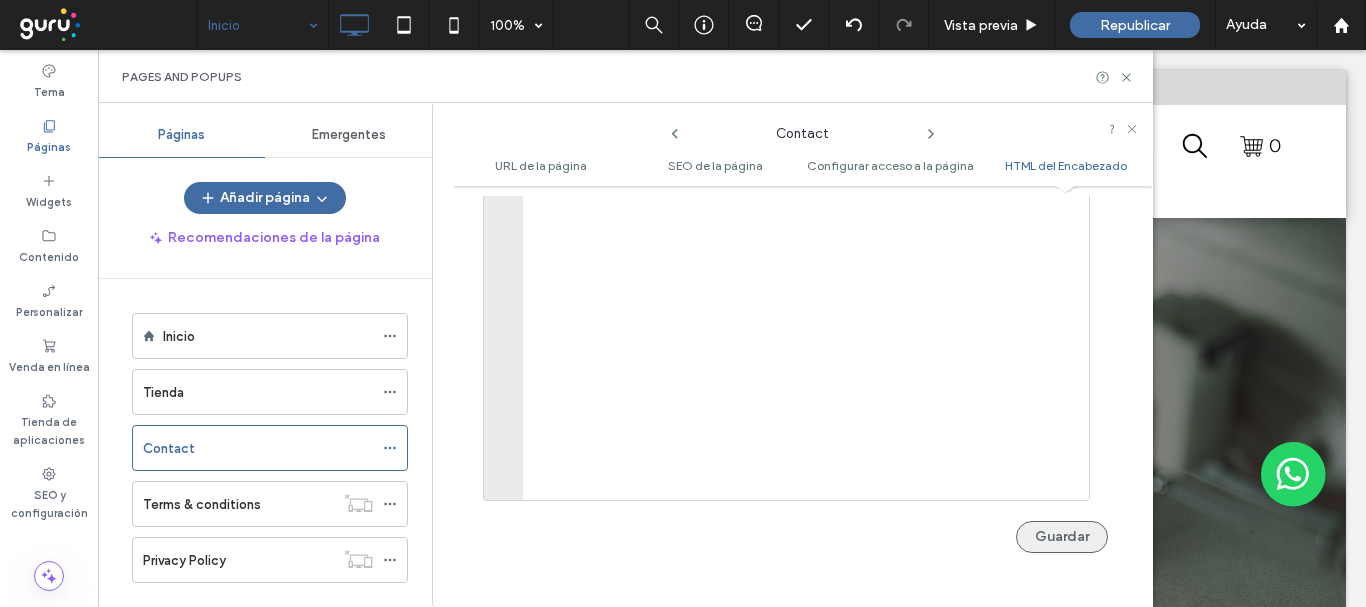 click on "Guardar" at bounding box center [1062, 537] 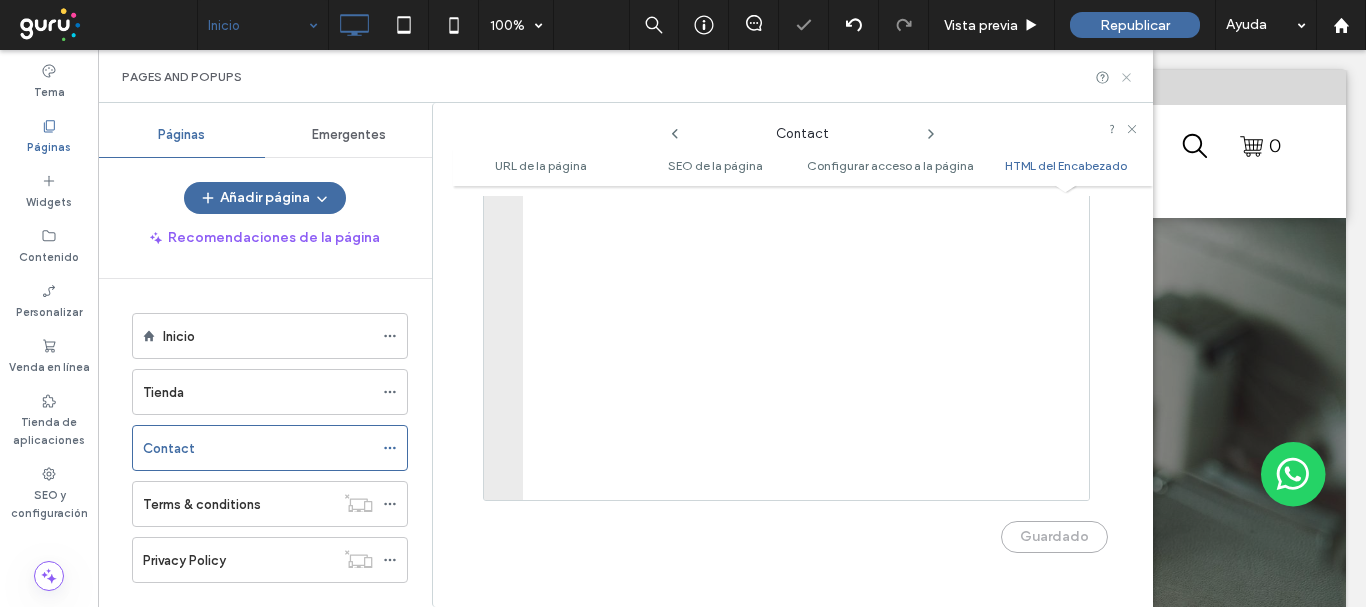 click 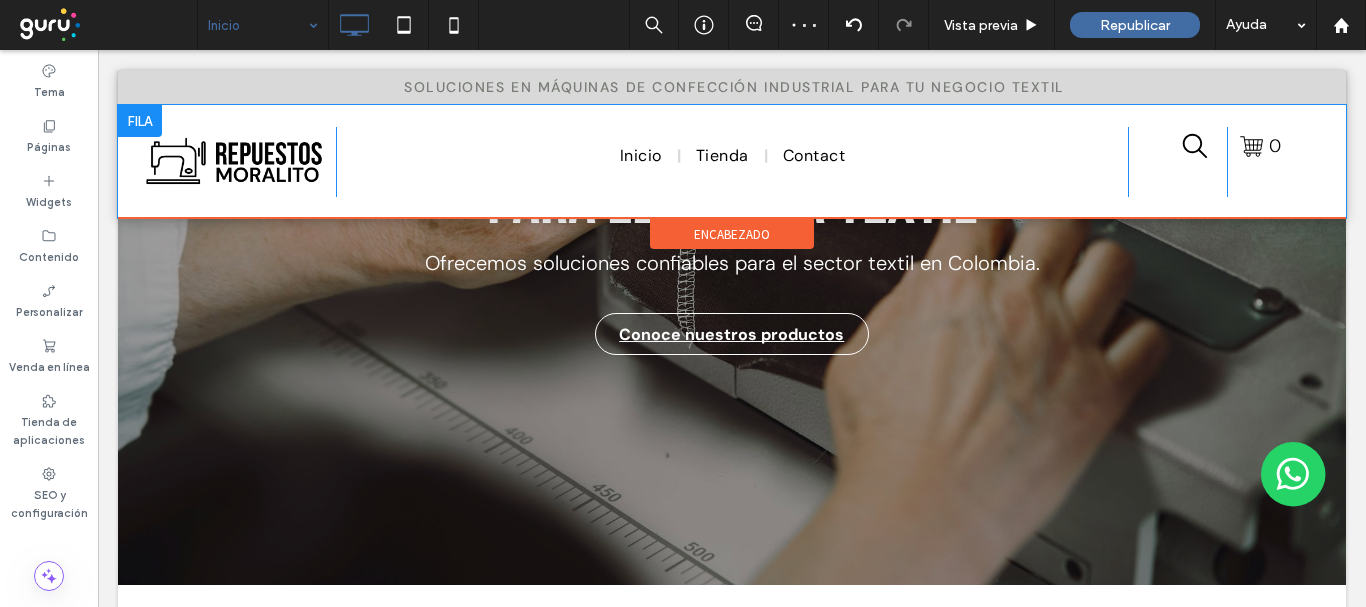 scroll, scrollTop: 0, scrollLeft: 0, axis: both 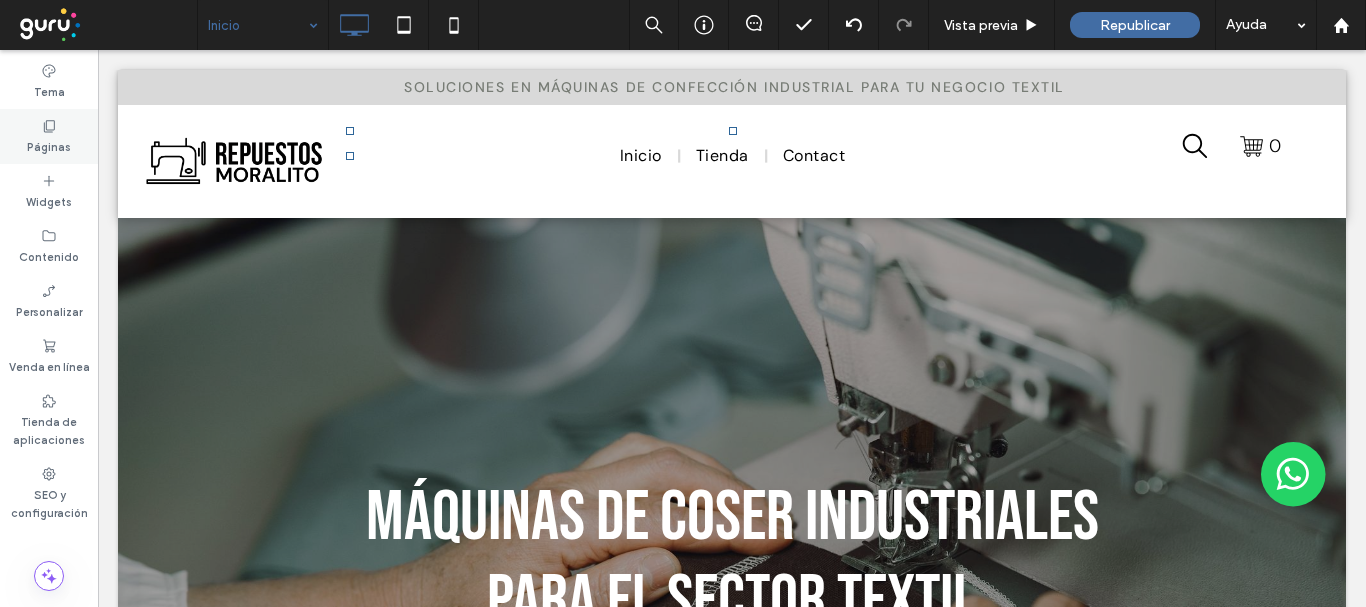 click on "Páginas" at bounding box center (49, 145) 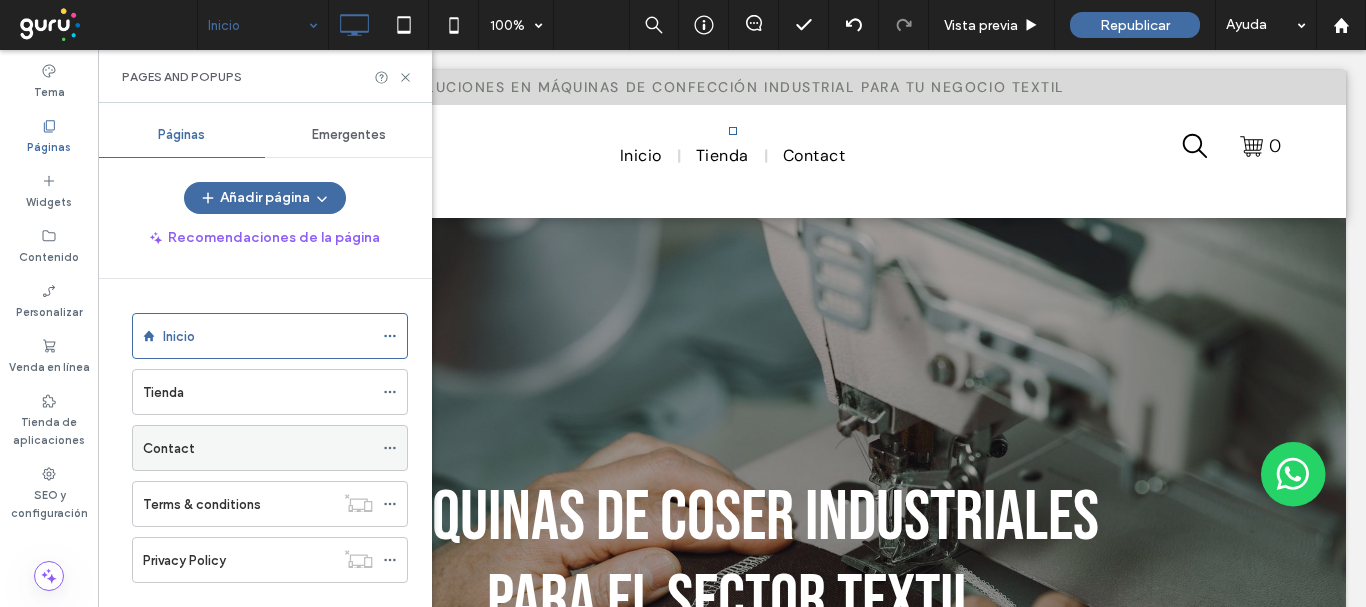click 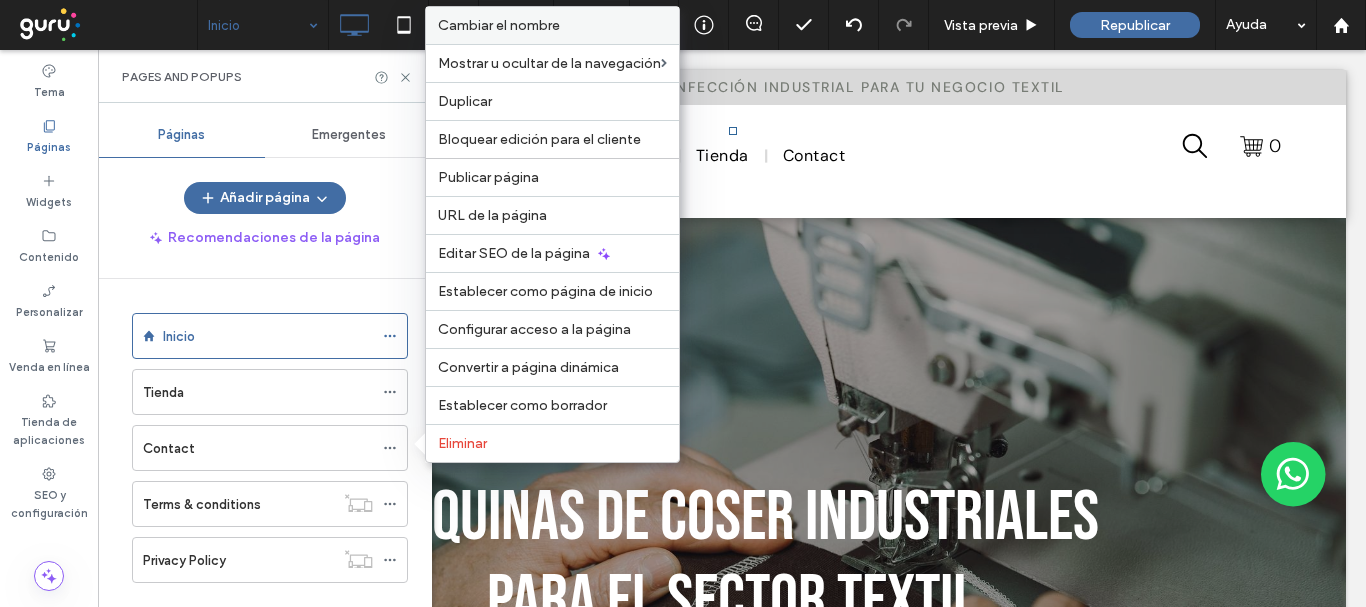 click on "Cambiar el nombre" at bounding box center [499, 25] 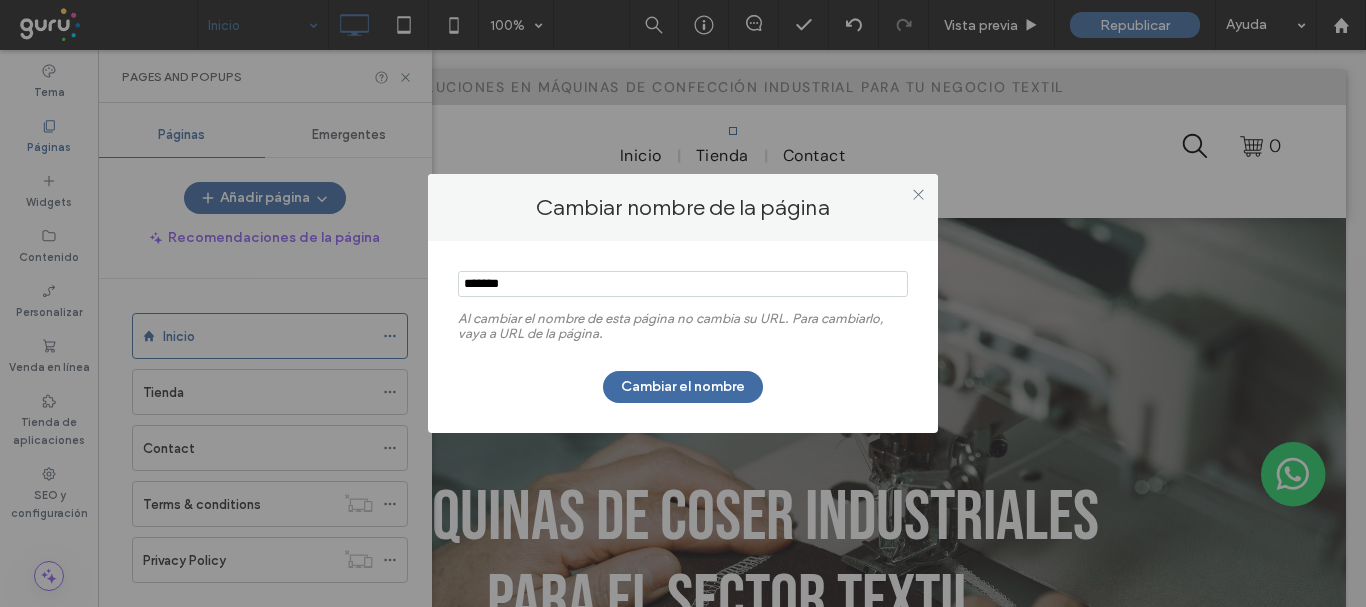 drag, startPoint x: 329, startPoint y: 282, endPoint x: 301, endPoint y: 283, distance: 28.01785 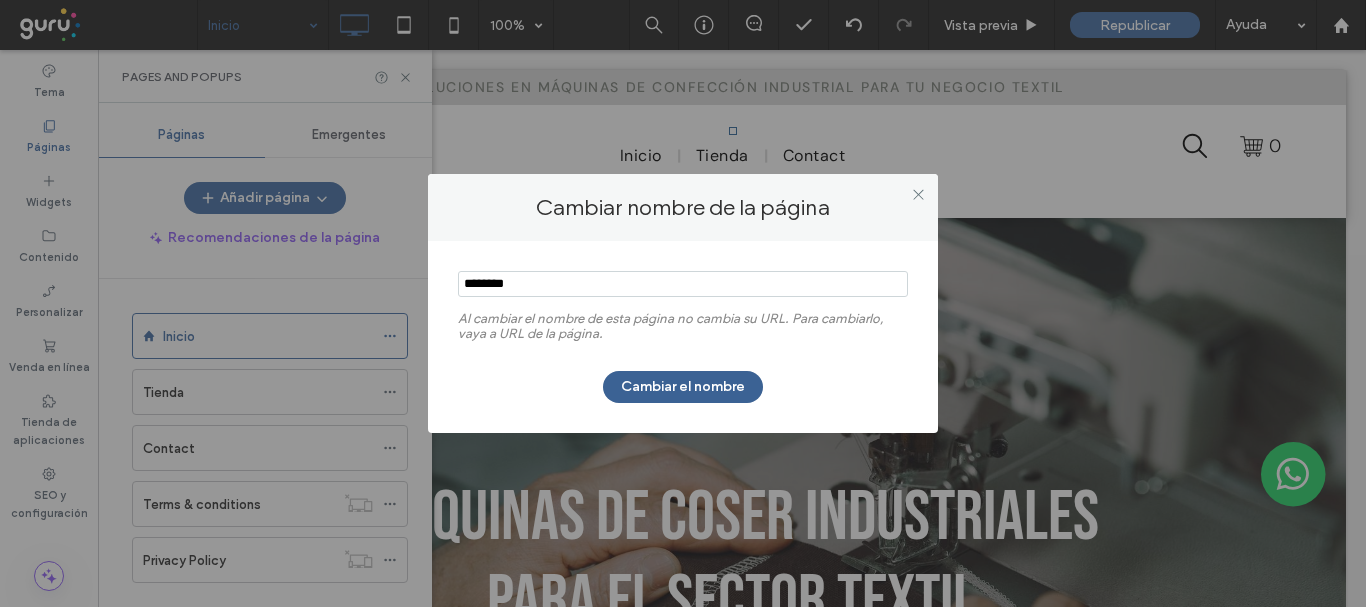 type on "********" 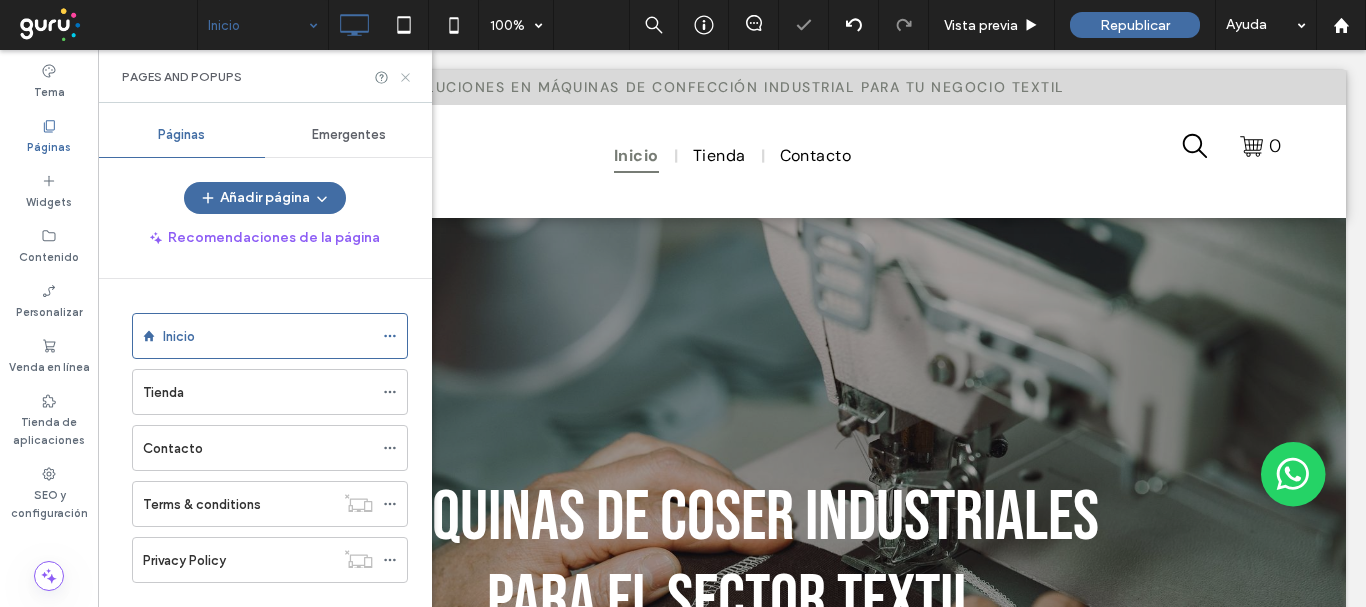 click 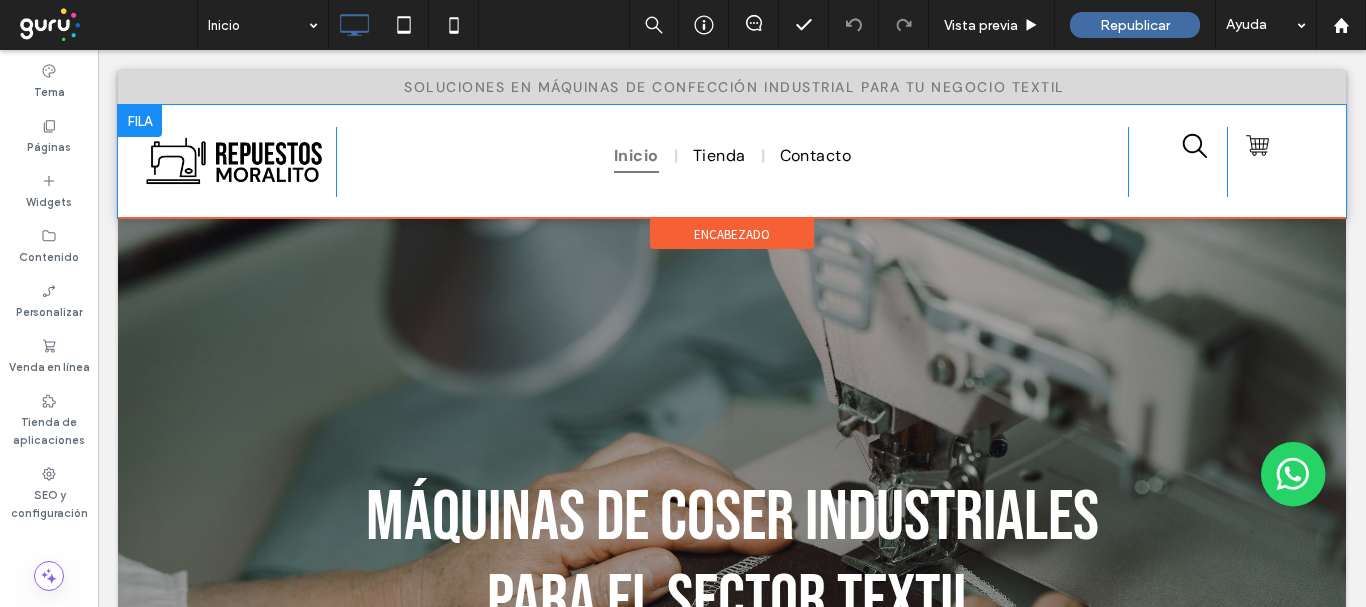 scroll, scrollTop: 0, scrollLeft: 0, axis: both 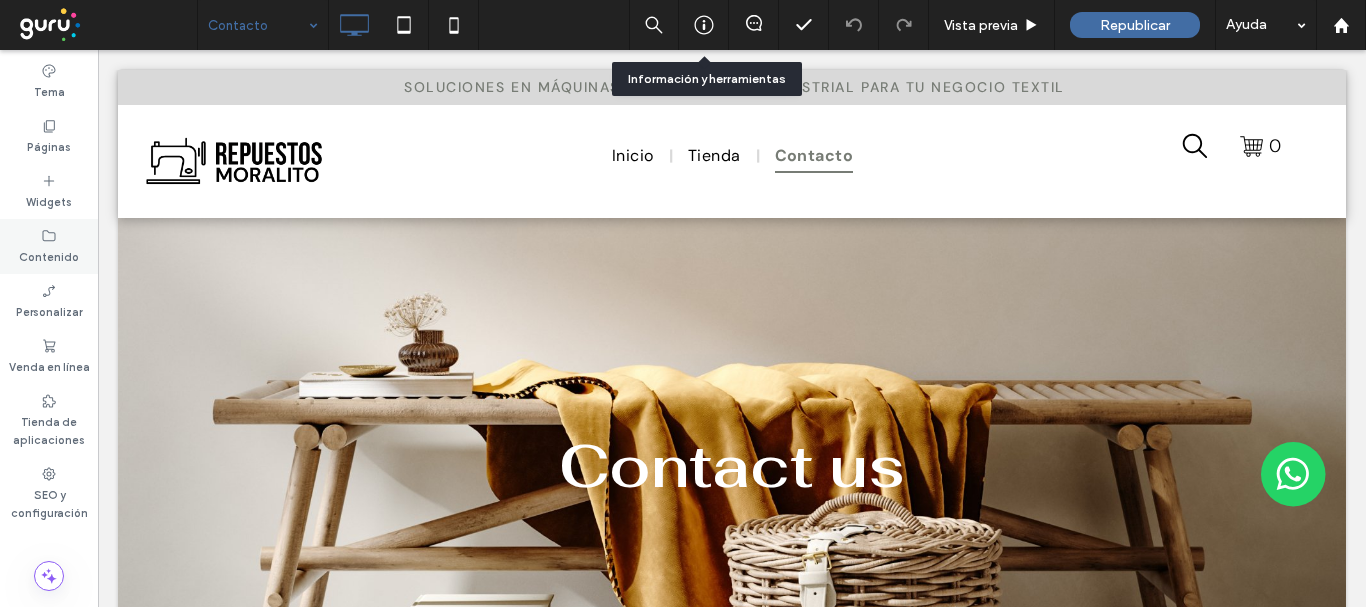 click 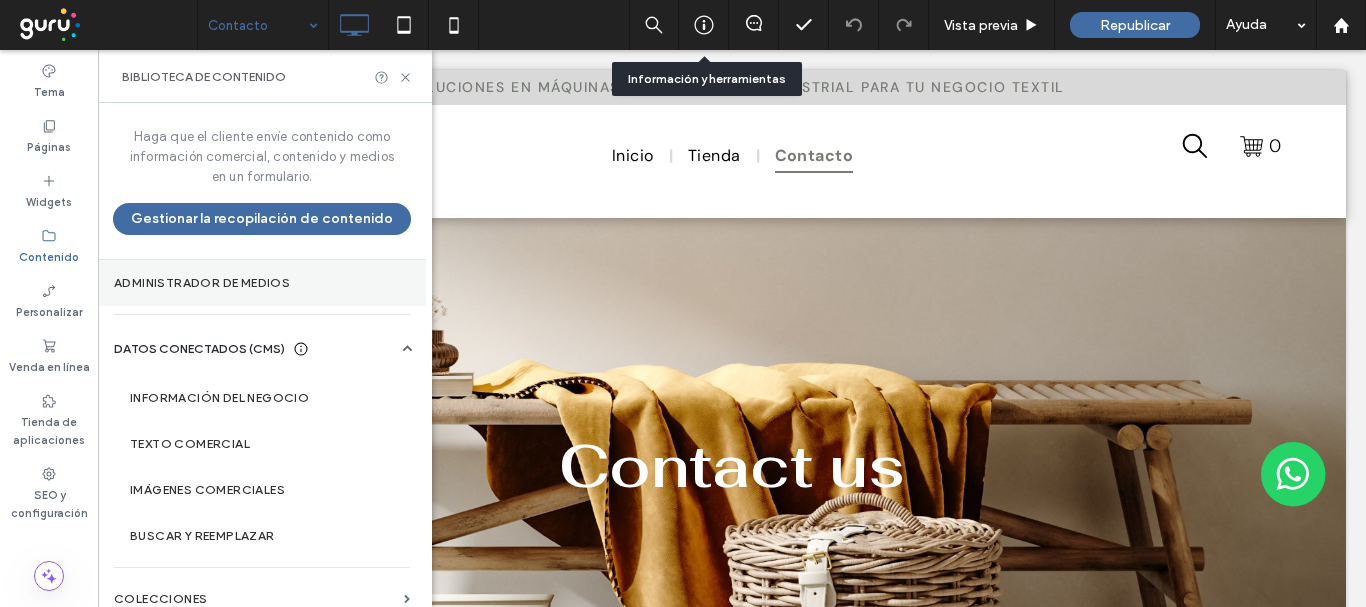 click on "Administrador de medios" at bounding box center (262, 283) 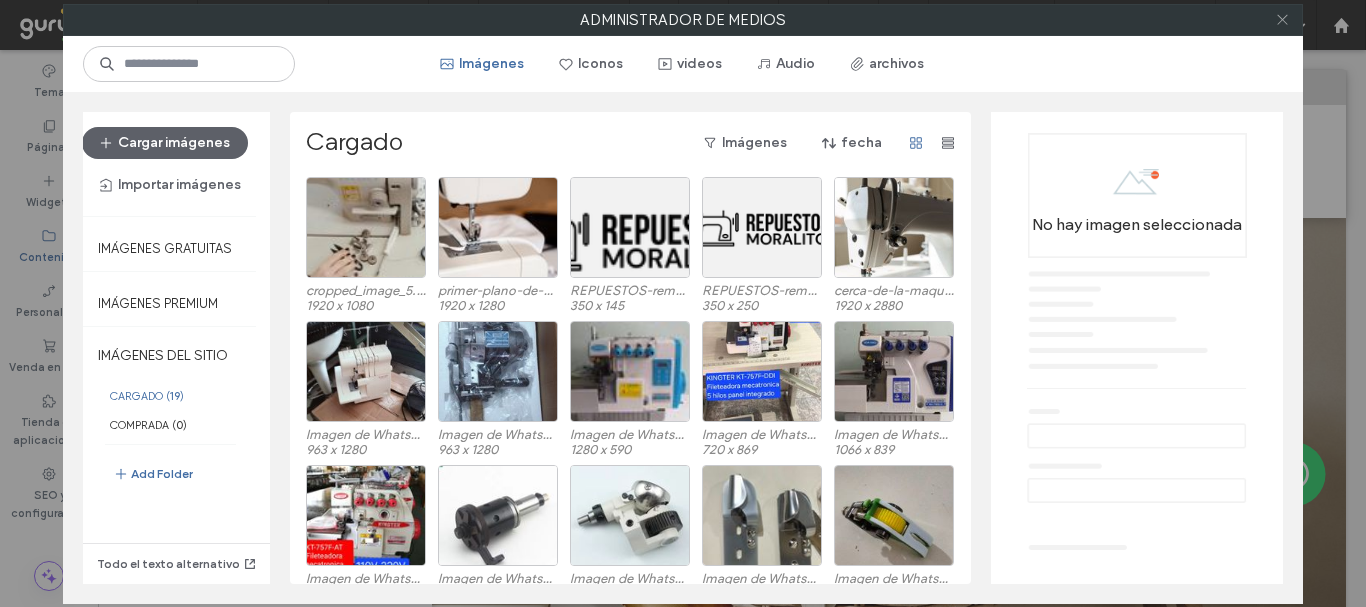 click at bounding box center [1282, 20] 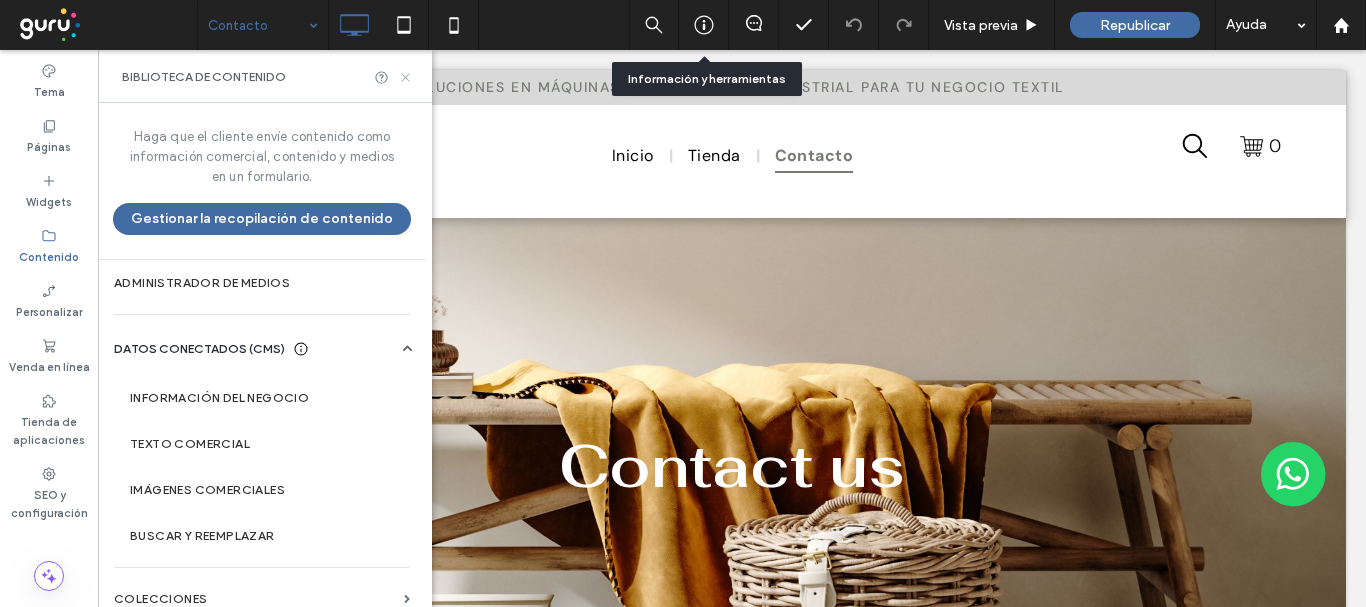 click 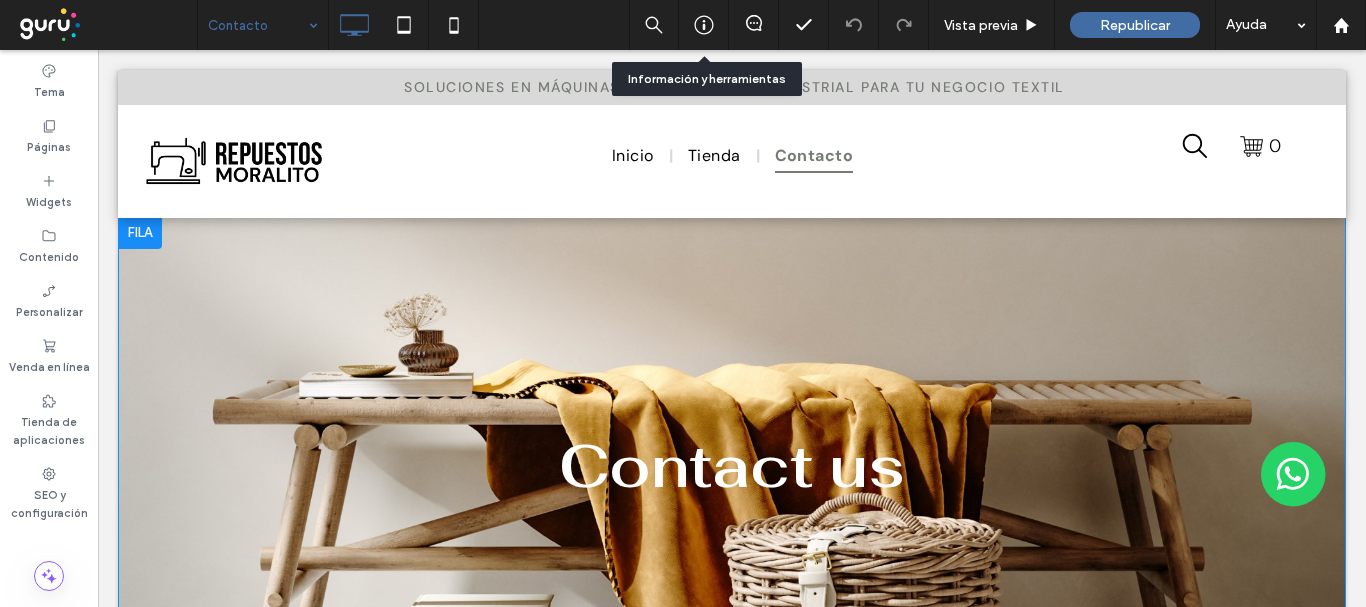 click on "Contact us
Click To Paste
Fila + Añadir sección" at bounding box center [732, 466] 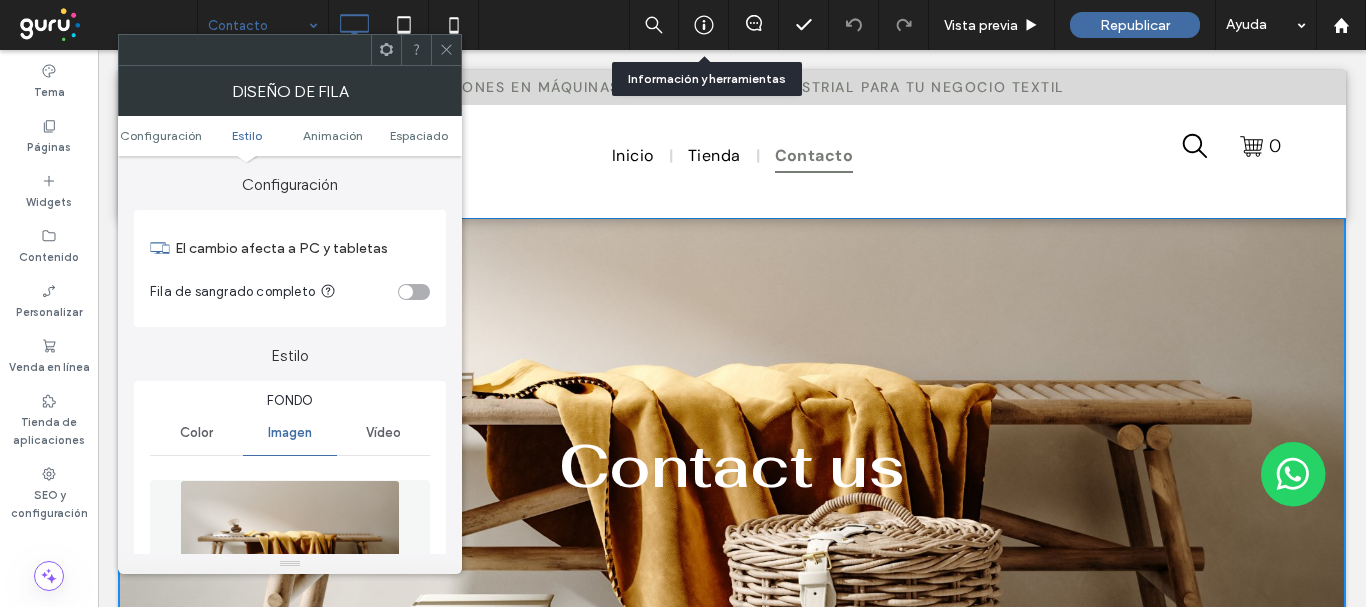 scroll, scrollTop: 400, scrollLeft: 0, axis: vertical 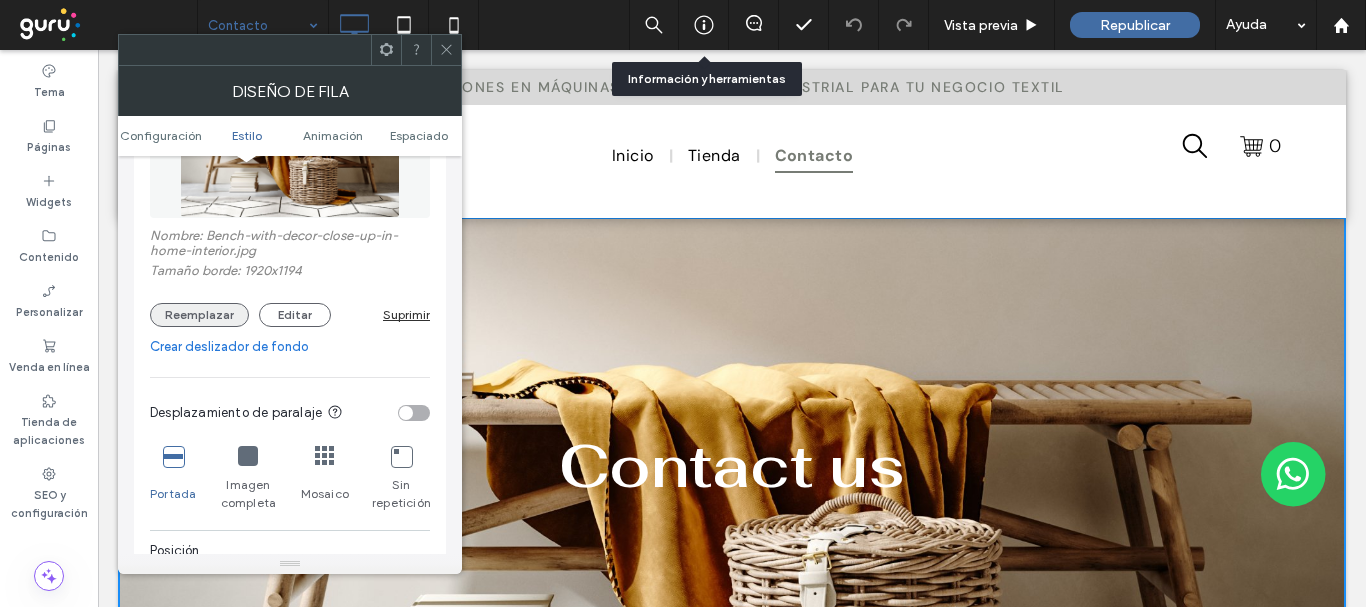 click on "Reemplazar" at bounding box center (199, 315) 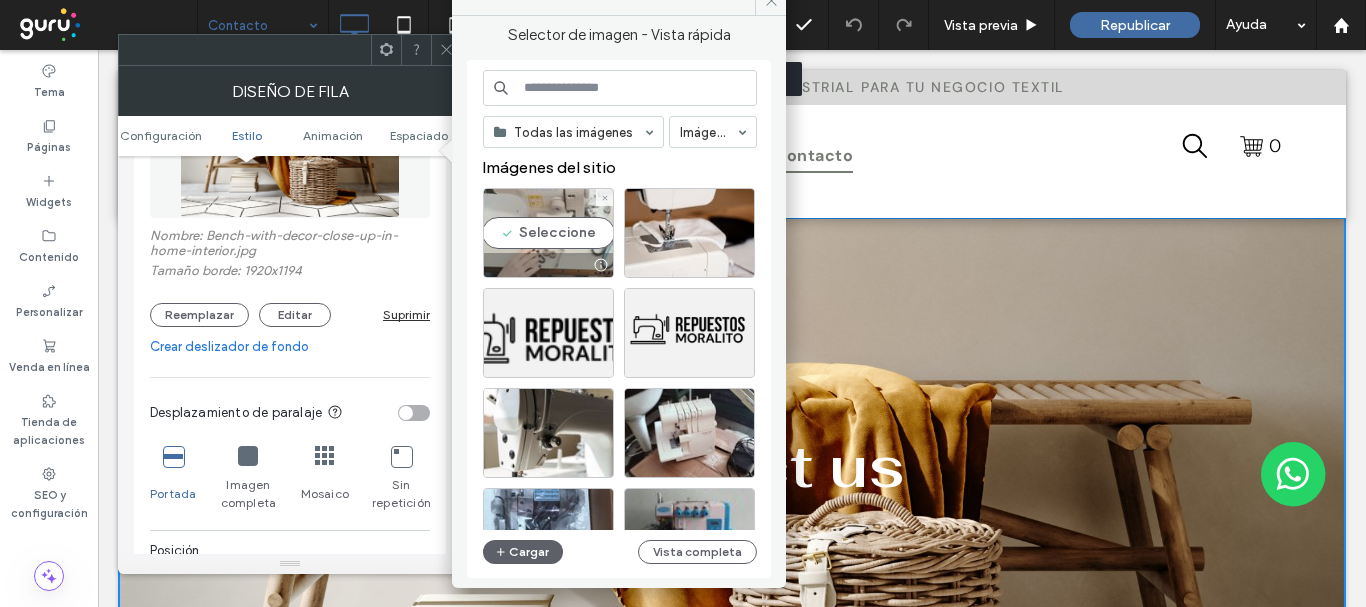 click on "Seleccione" at bounding box center (548, 233) 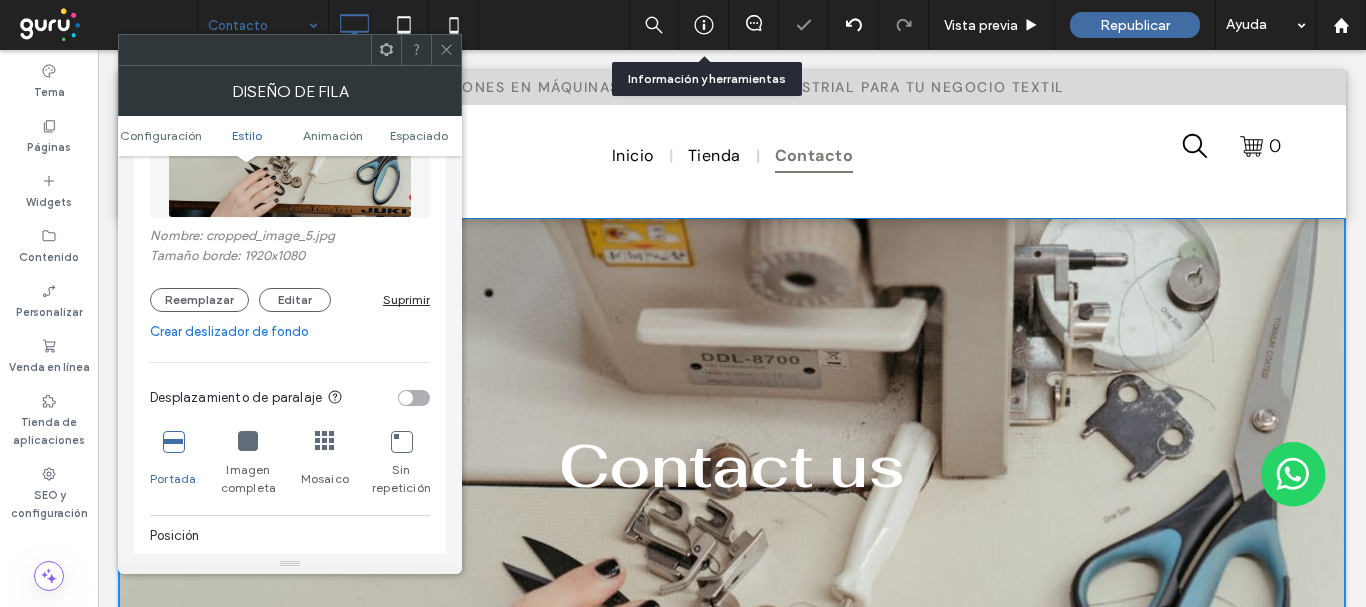 click 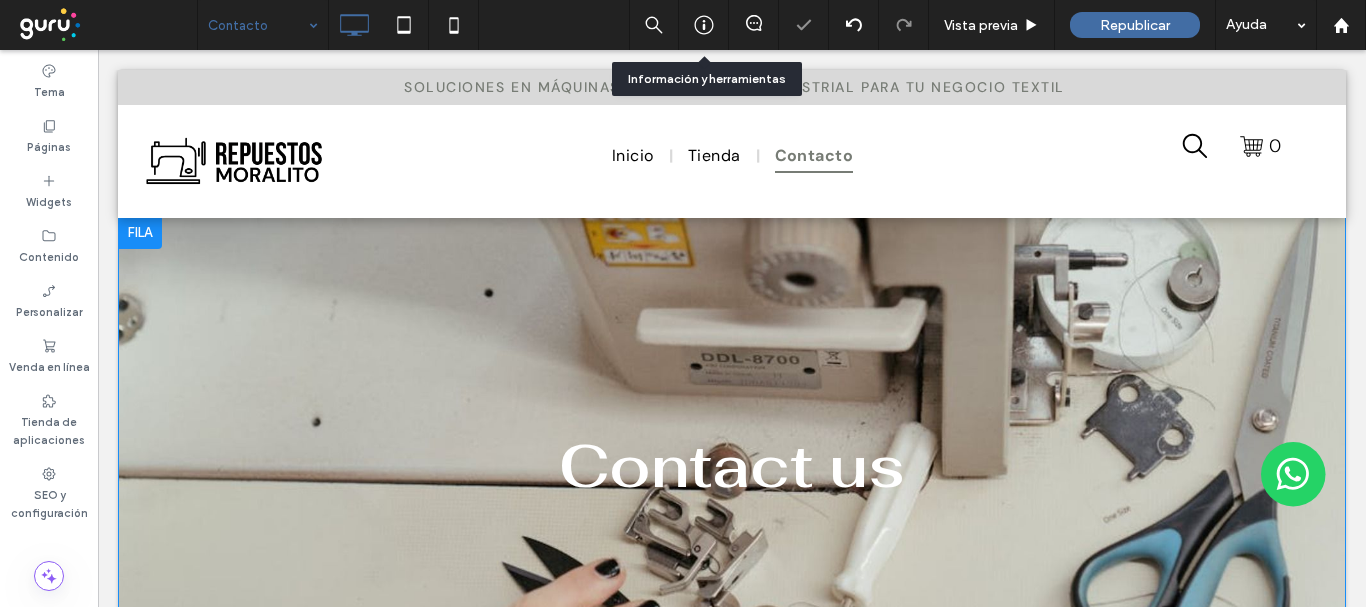 scroll, scrollTop: 300, scrollLeft: 0, axis: vertical 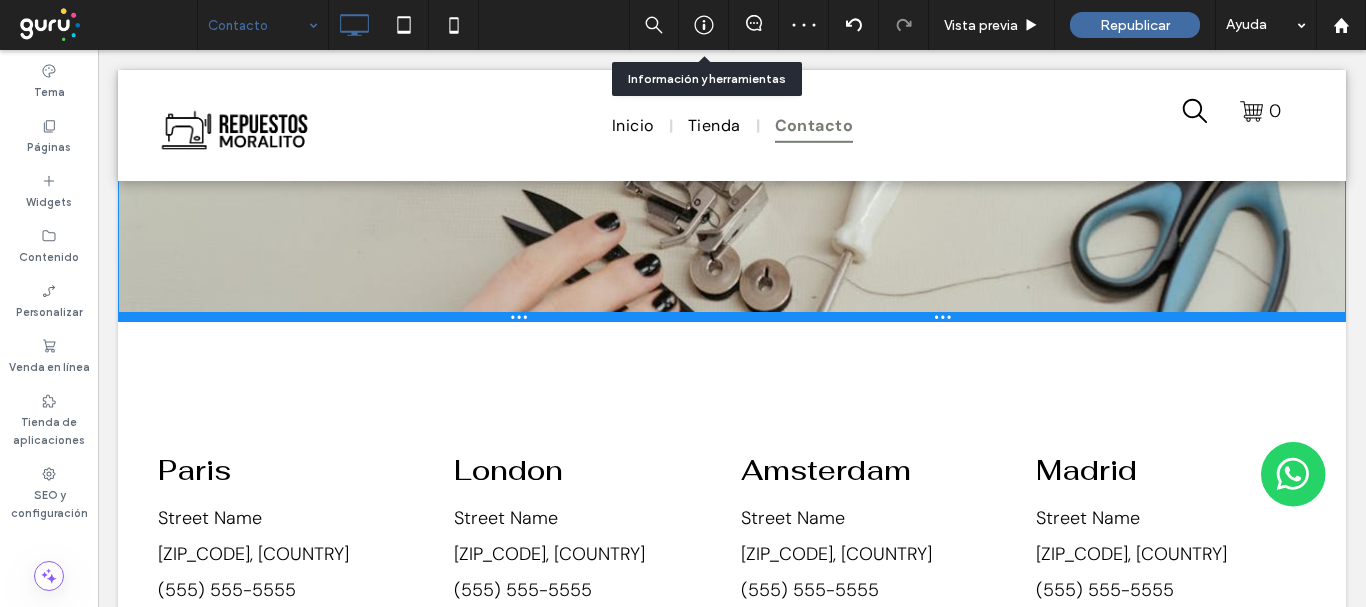 drag, startPoint x: 474, startPoint y: 415, endPoint x: 633, endPoint y: 345, distance: 173.72679 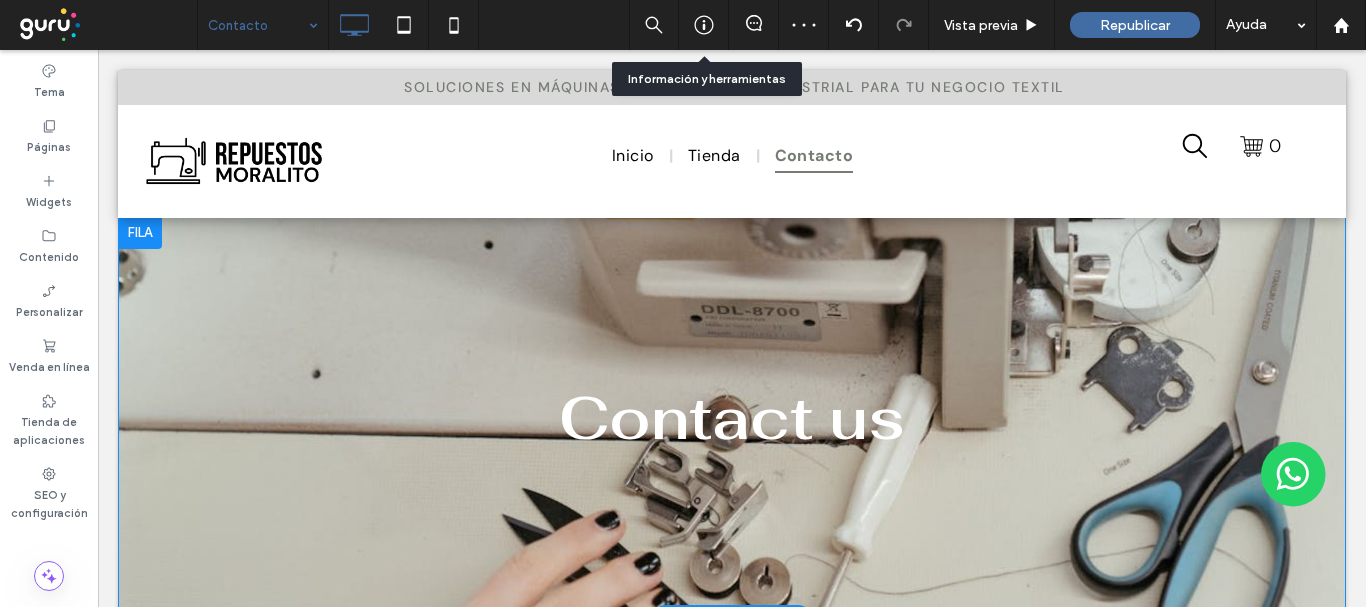 scroll, scrollTop: 100, scrollLeft: 0, axis: vertical 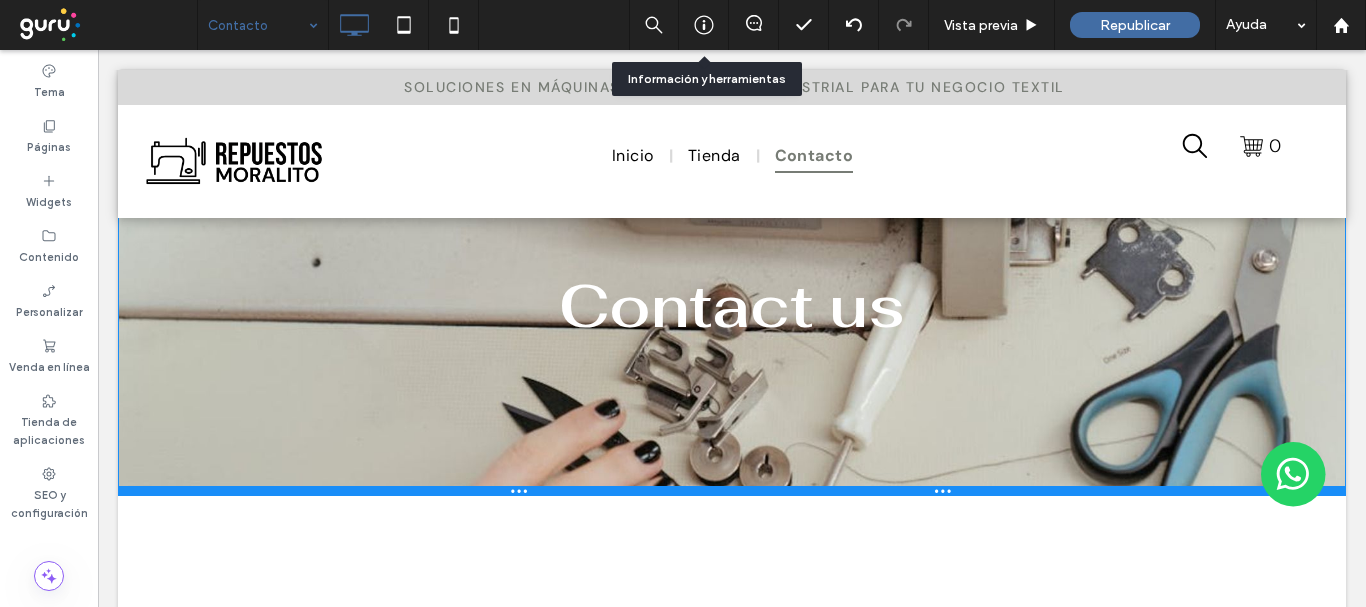drag, startPoint x: 505, startPoint y: 519, endPoint x: 510, endPoint y: 494, distance: 25.495098 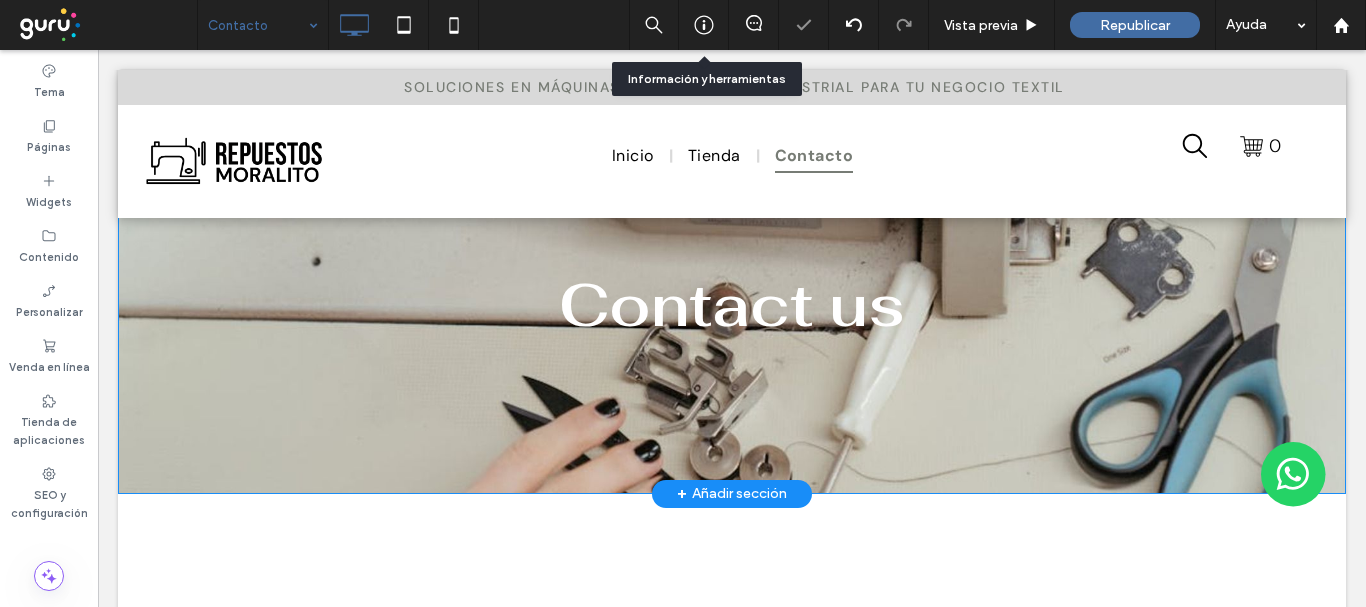 scroll, scrollTop: 0, scrollLeft: 0, axis: both 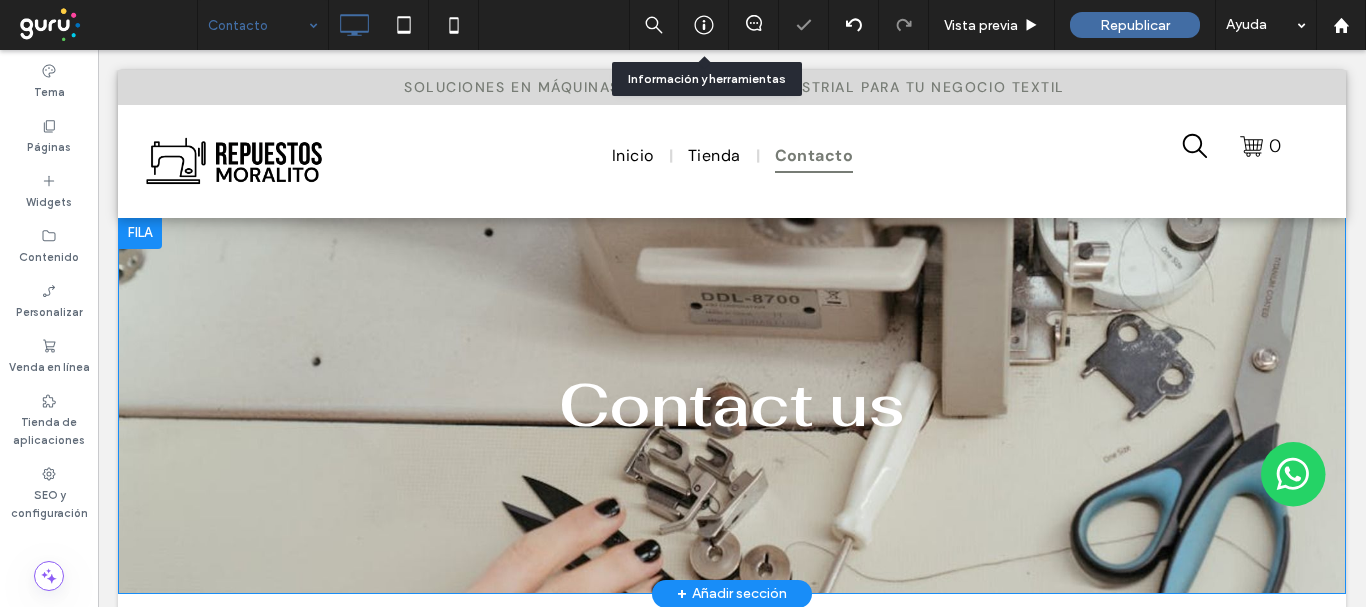 click on "Contact us
Click To Paste
Fila + Añadir sección" at bounding box center (732, 405) 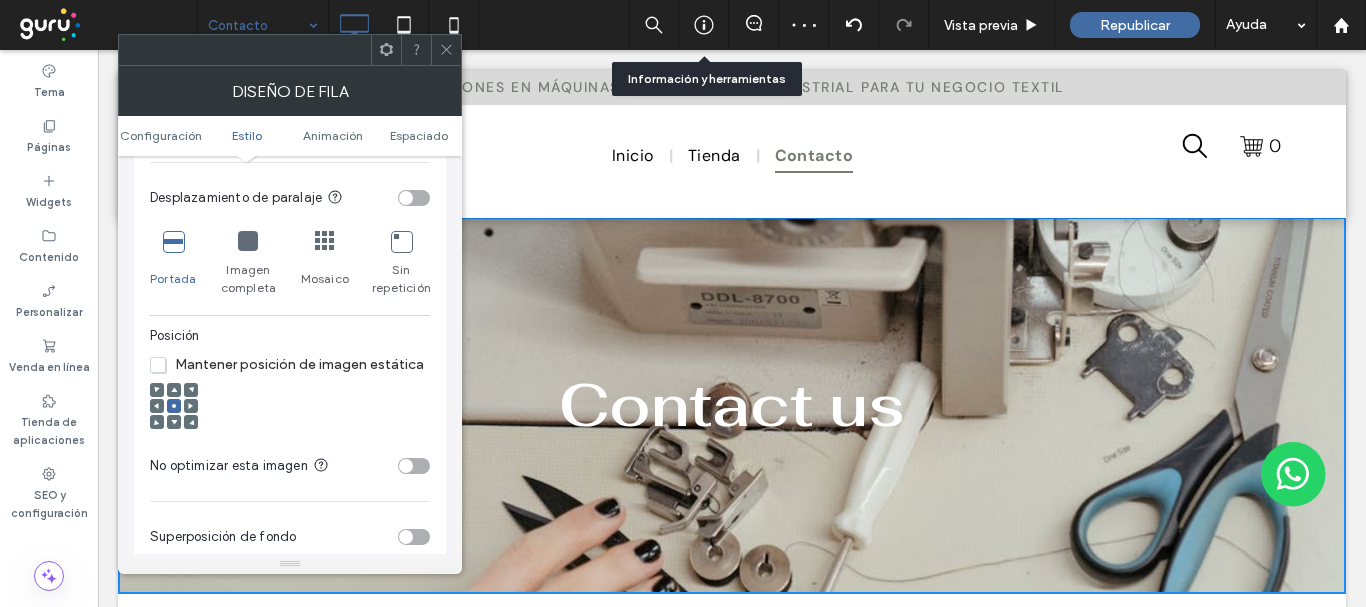 scroll, scrollTop: 800, scrollLeft: 0, axis: vertical 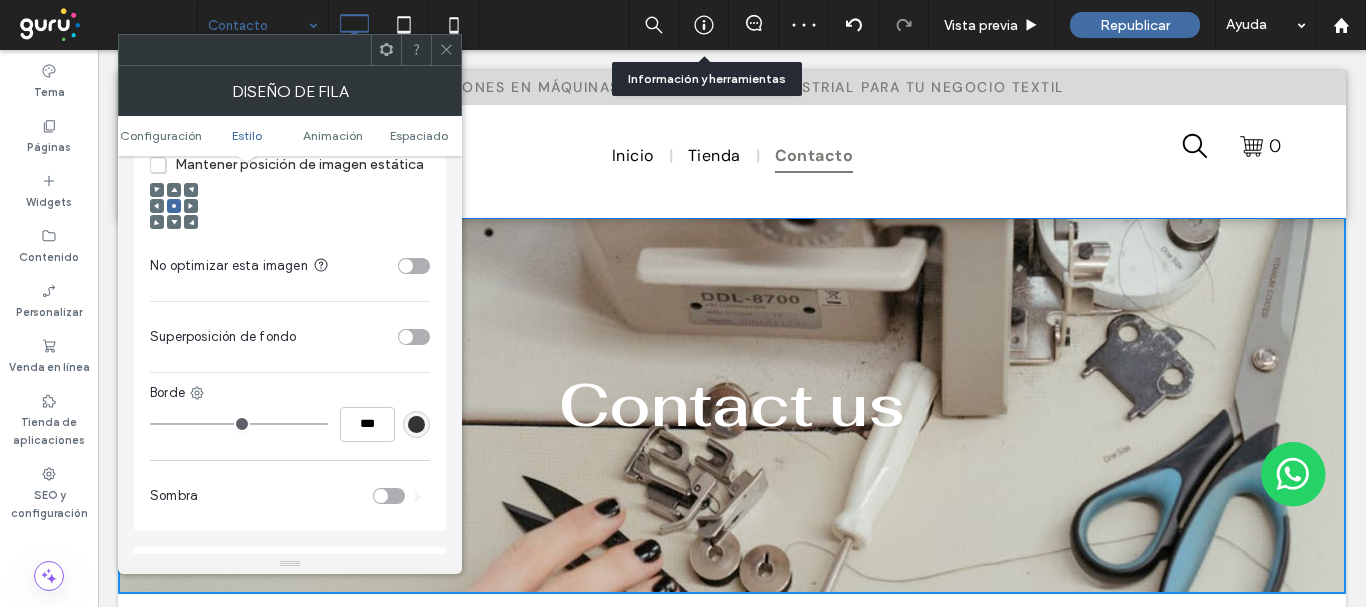 click at bounding box center [414, 337] 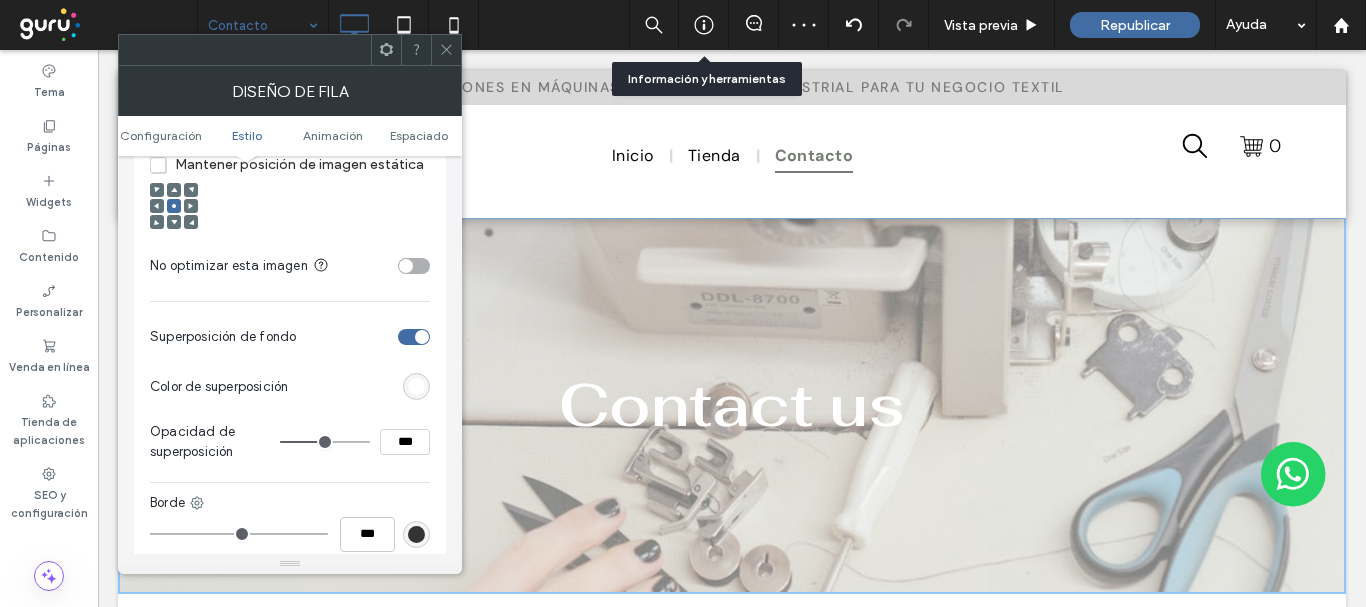 click at bounding box center [416, 386] 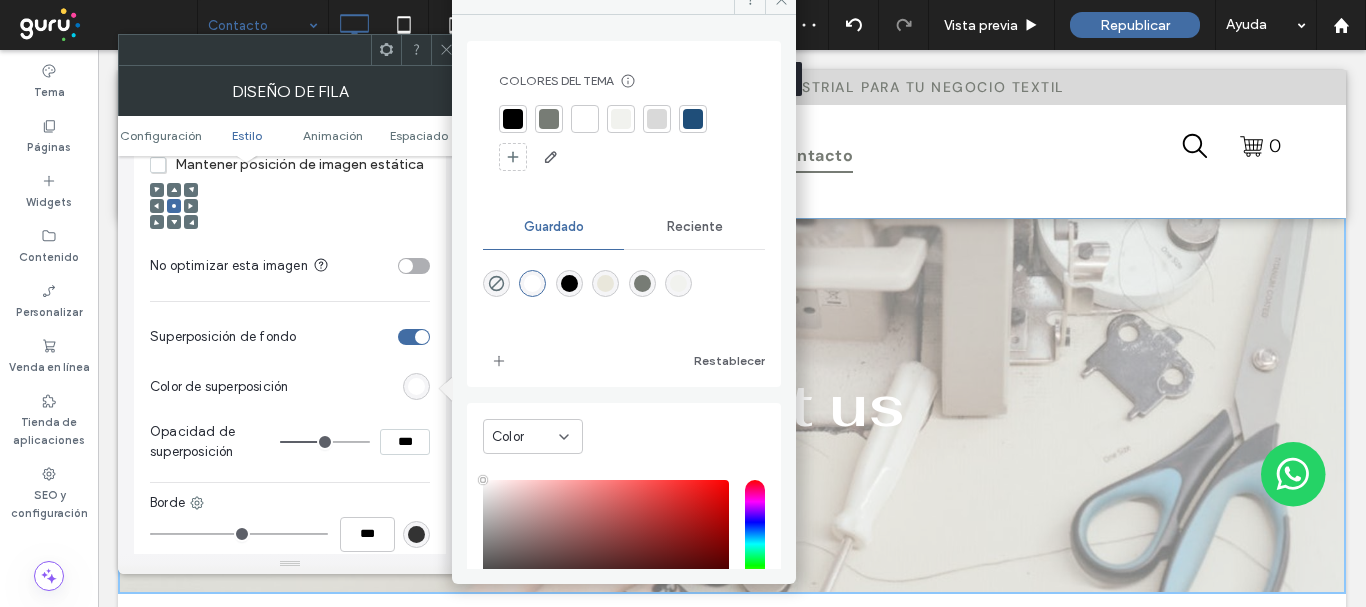 click at bounding box center [513, 119] 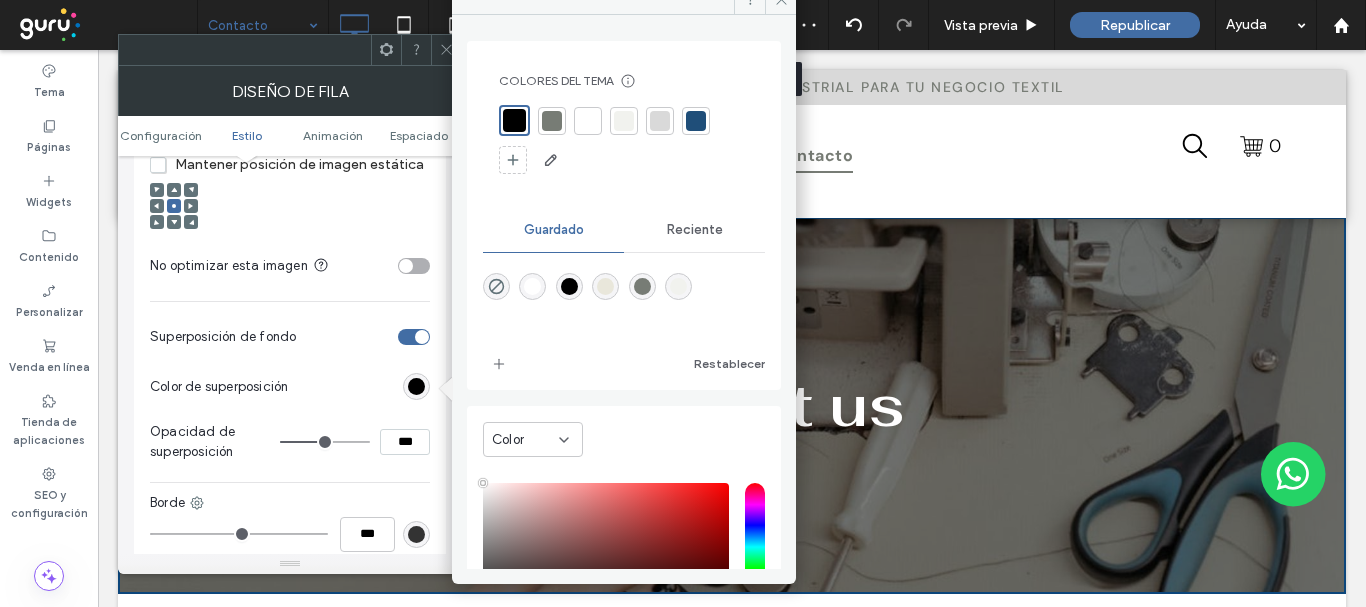 click on "Color de superposición" at bounding box center (290, 387) 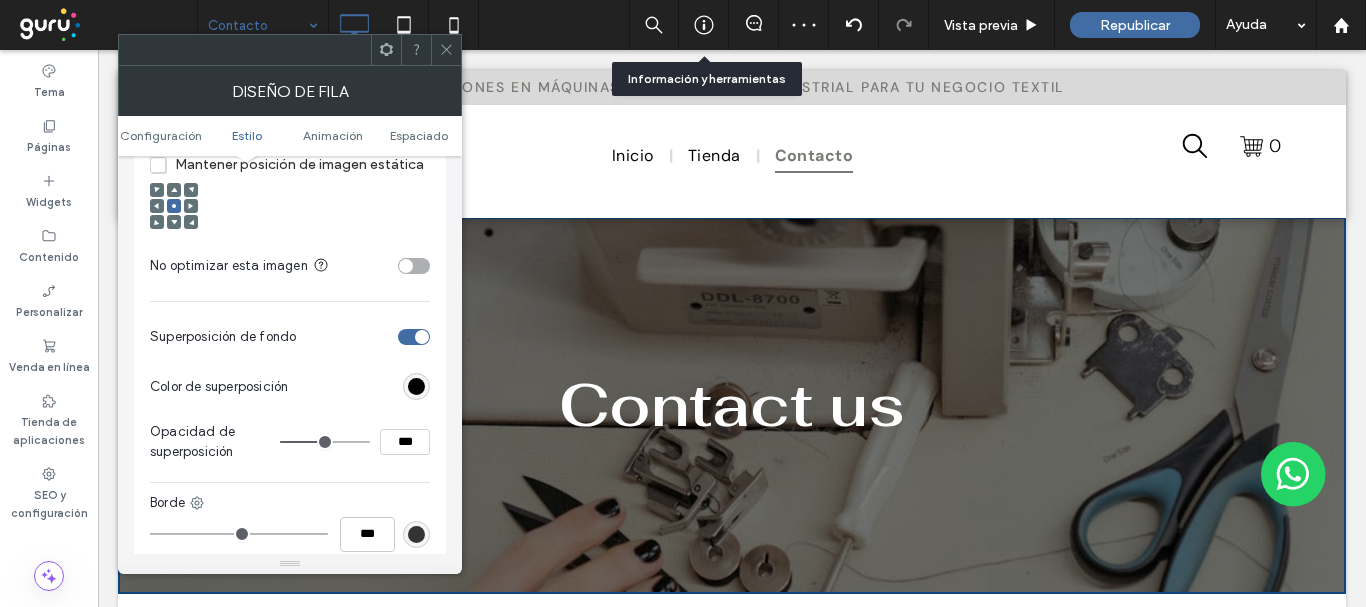 click on "***" at bounding box center [405, 442] 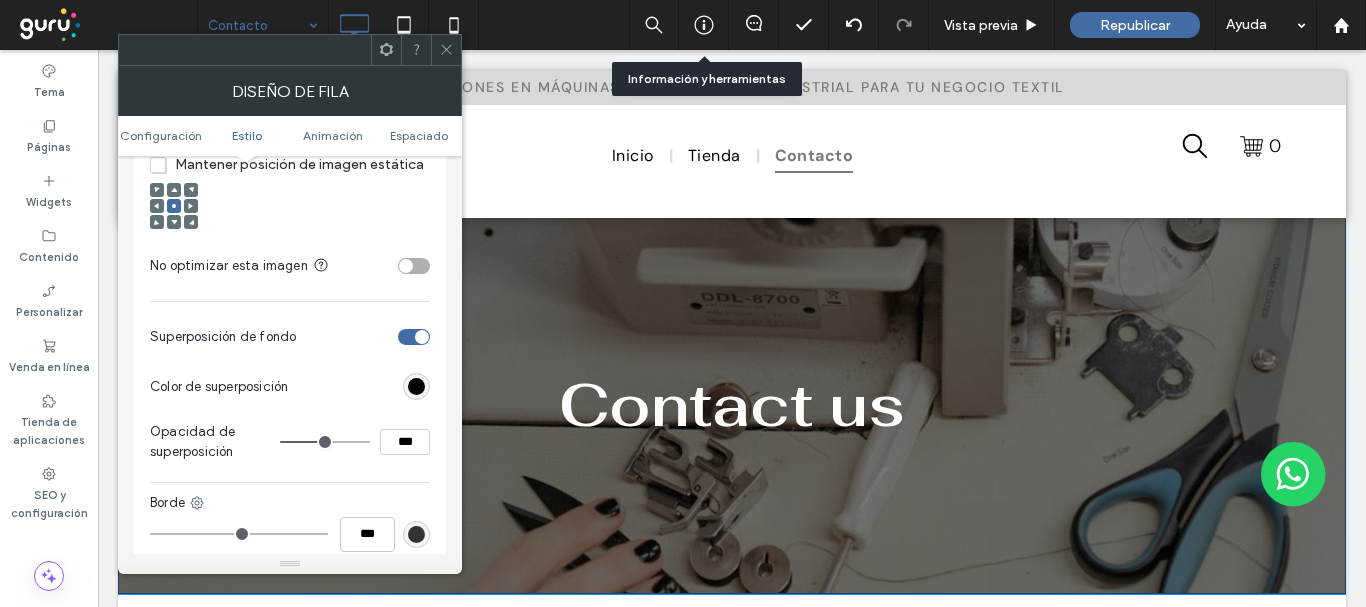 type on "***" 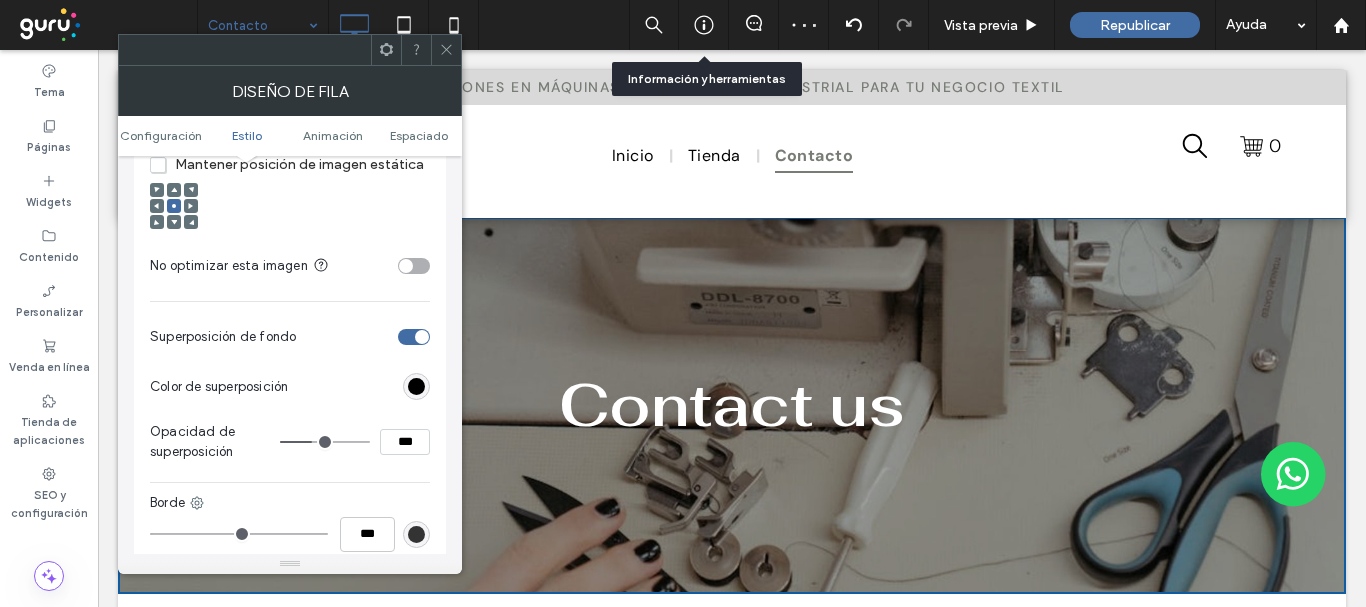click 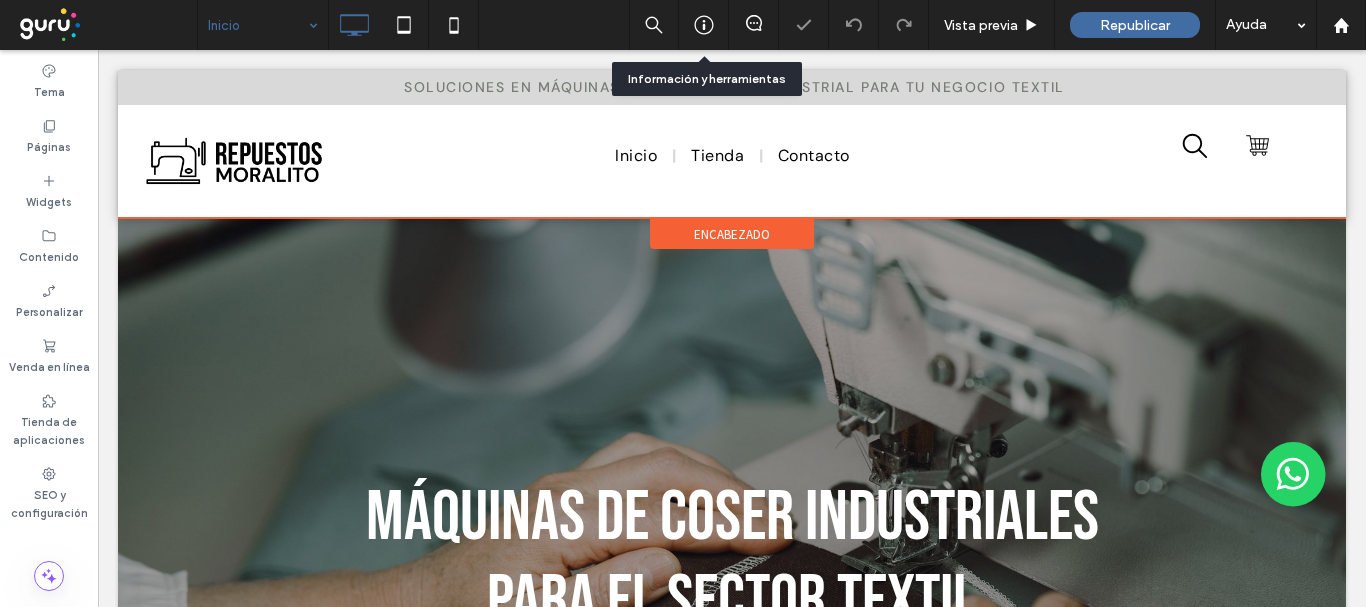 scroll, scrollTop: 300, scrollLeft: 0, axis: vertical 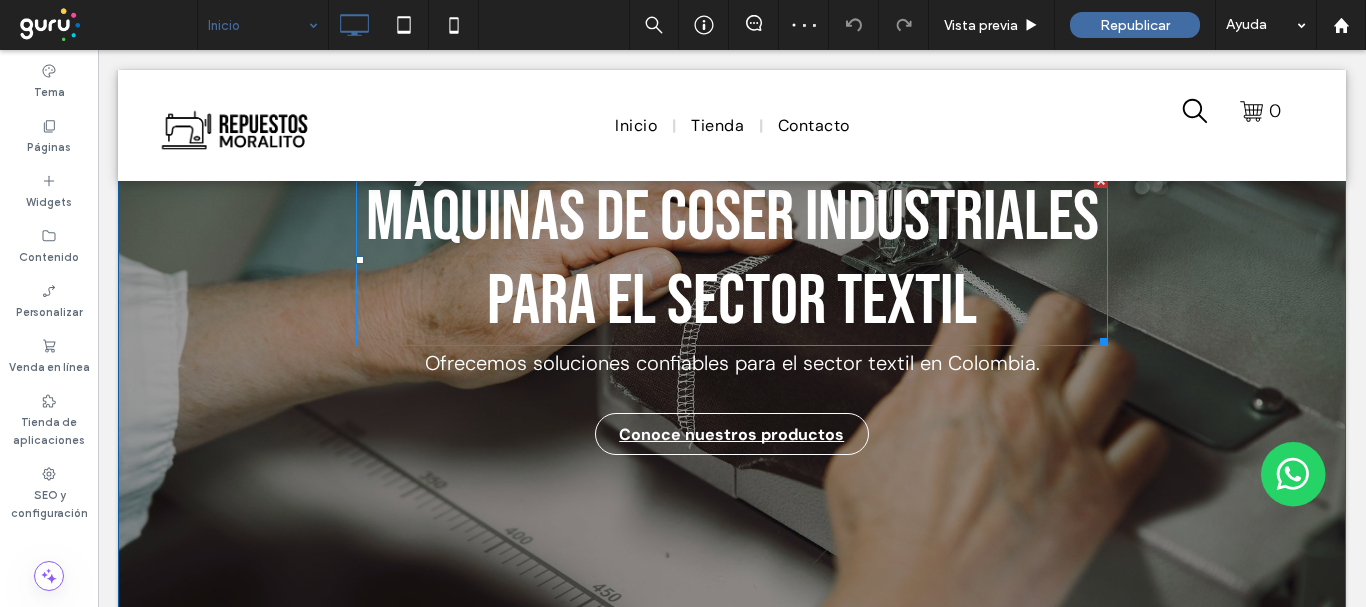 click on "Máquinas de coser industriales para el sector textil" at bounding box center [732, 260] 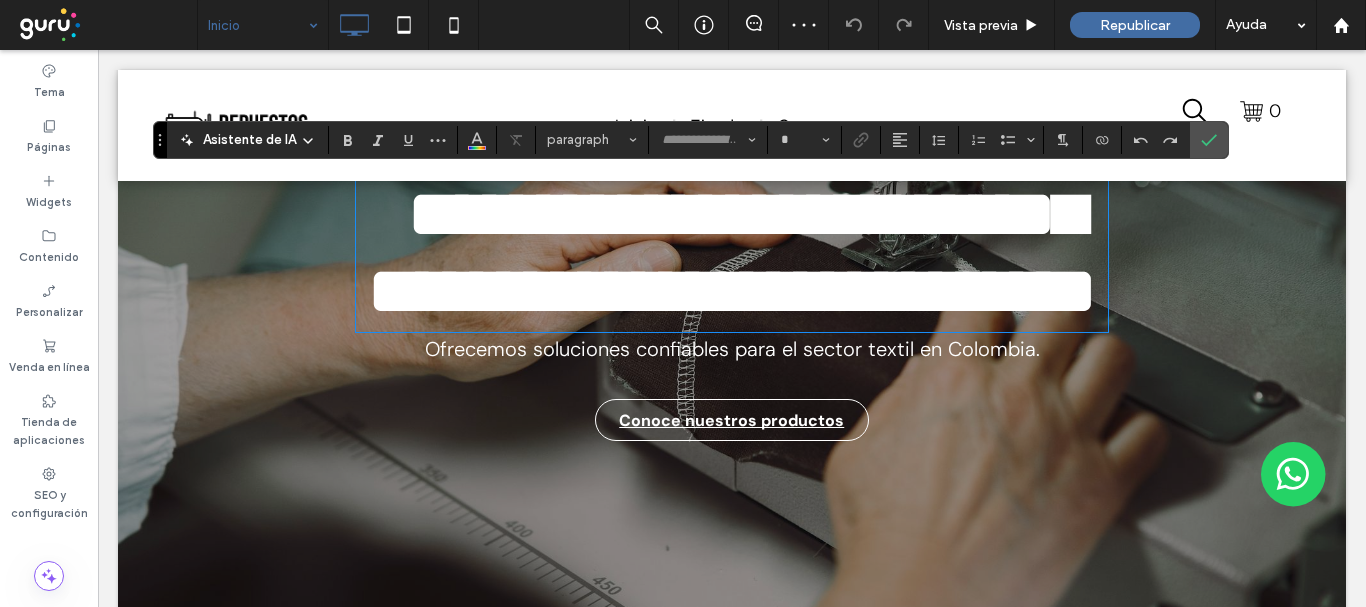 type on "**********" 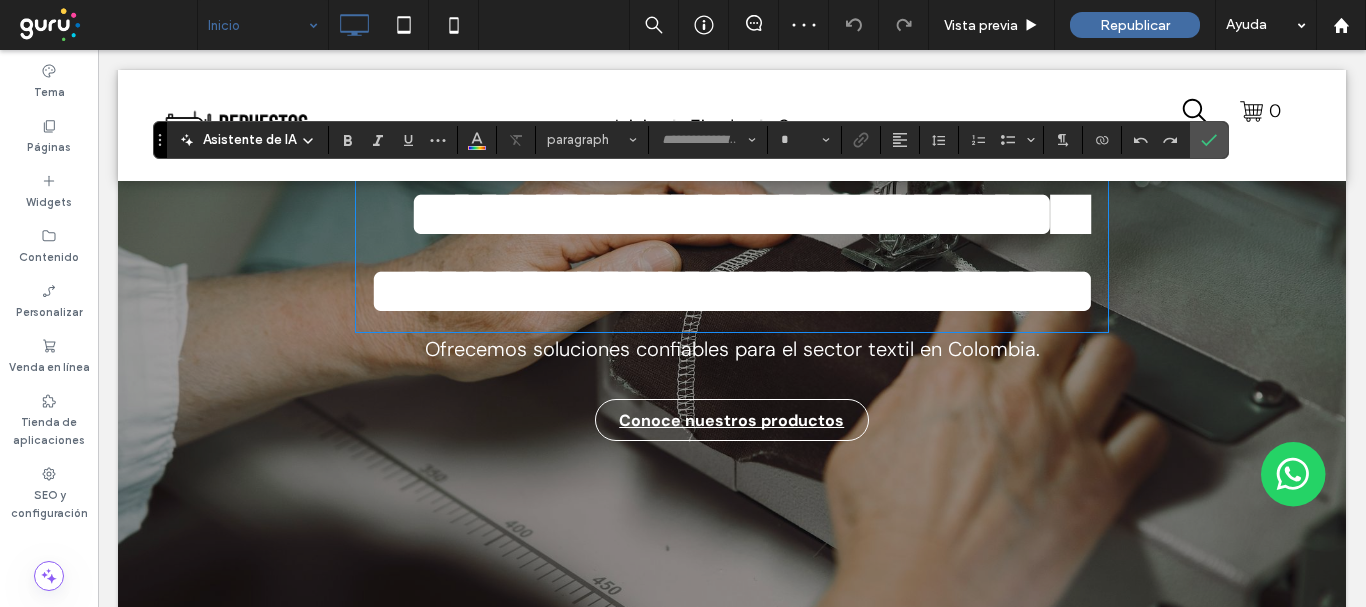 type on "**" 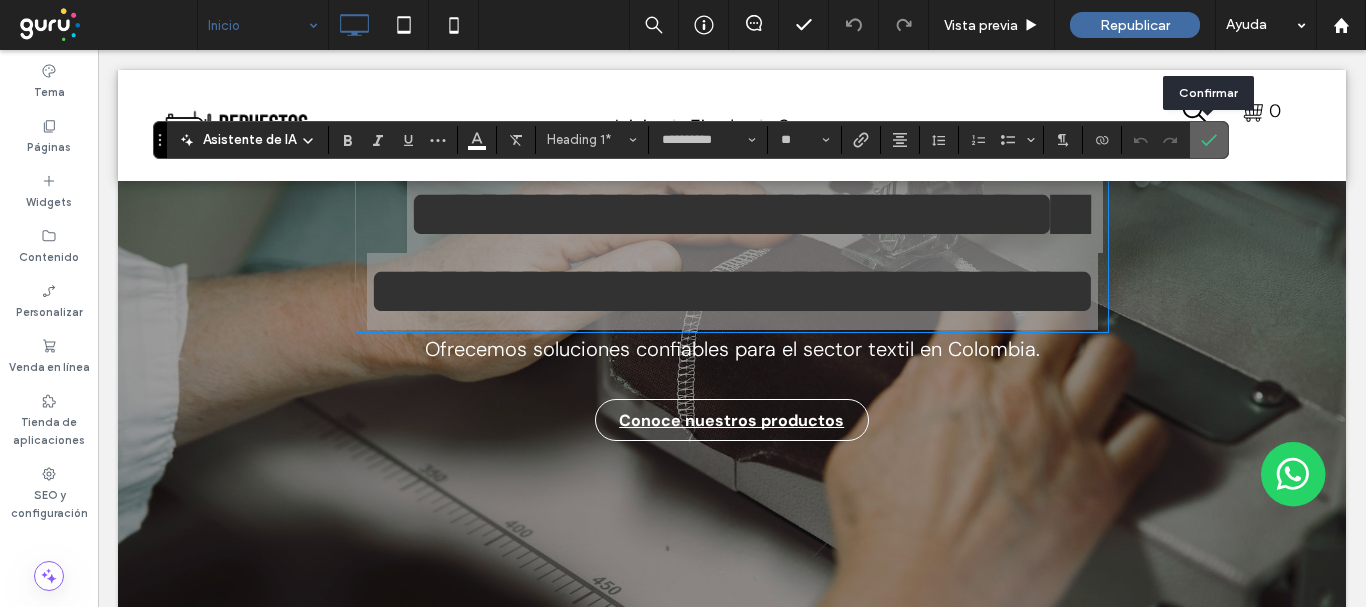 click 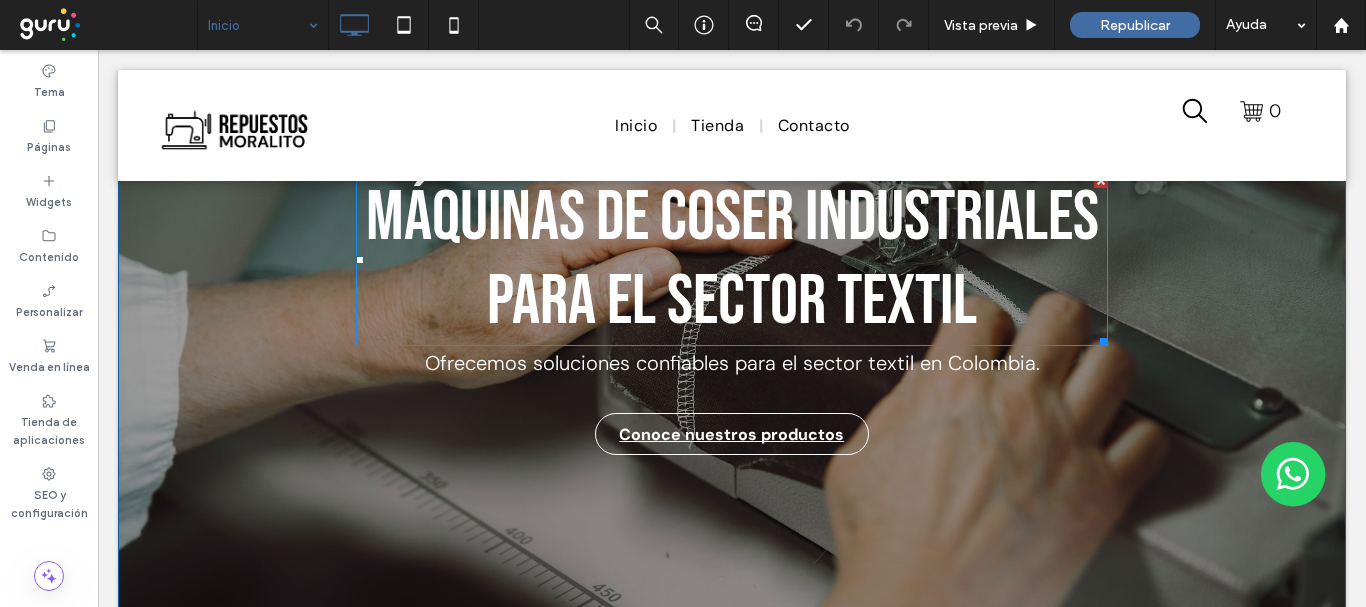 scroll, scrollTop: 200, scrollLeft: 0, axis: vertical 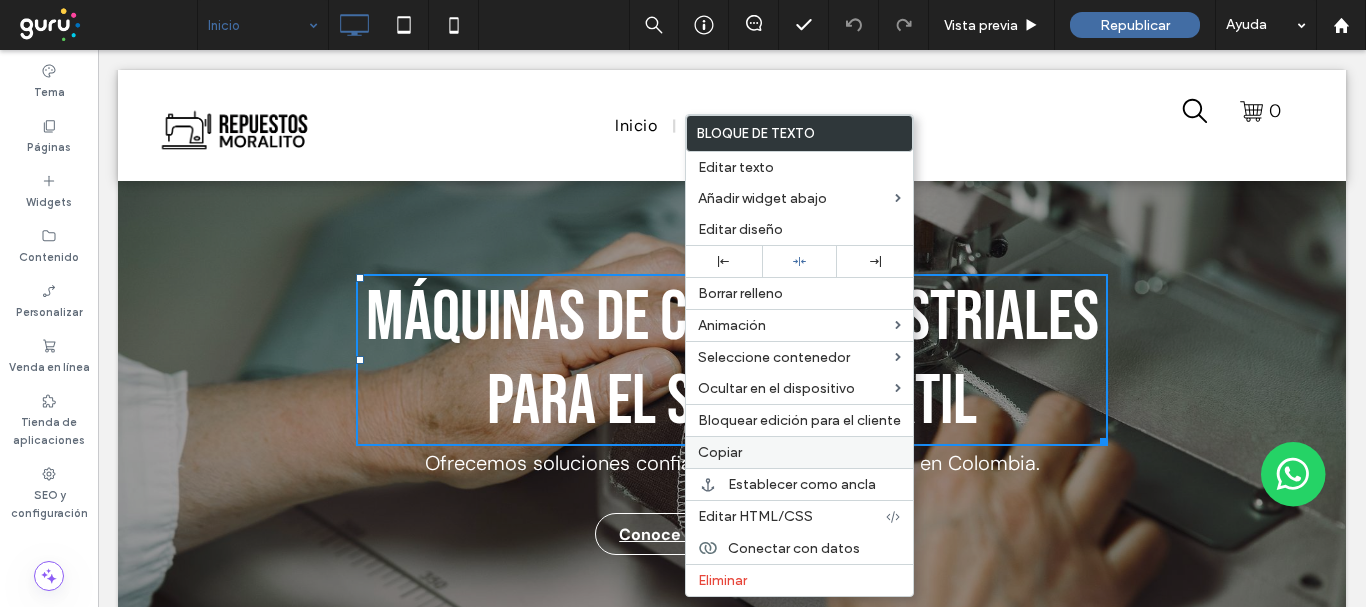 click on "Copiar" at bounding box center [720, 452] 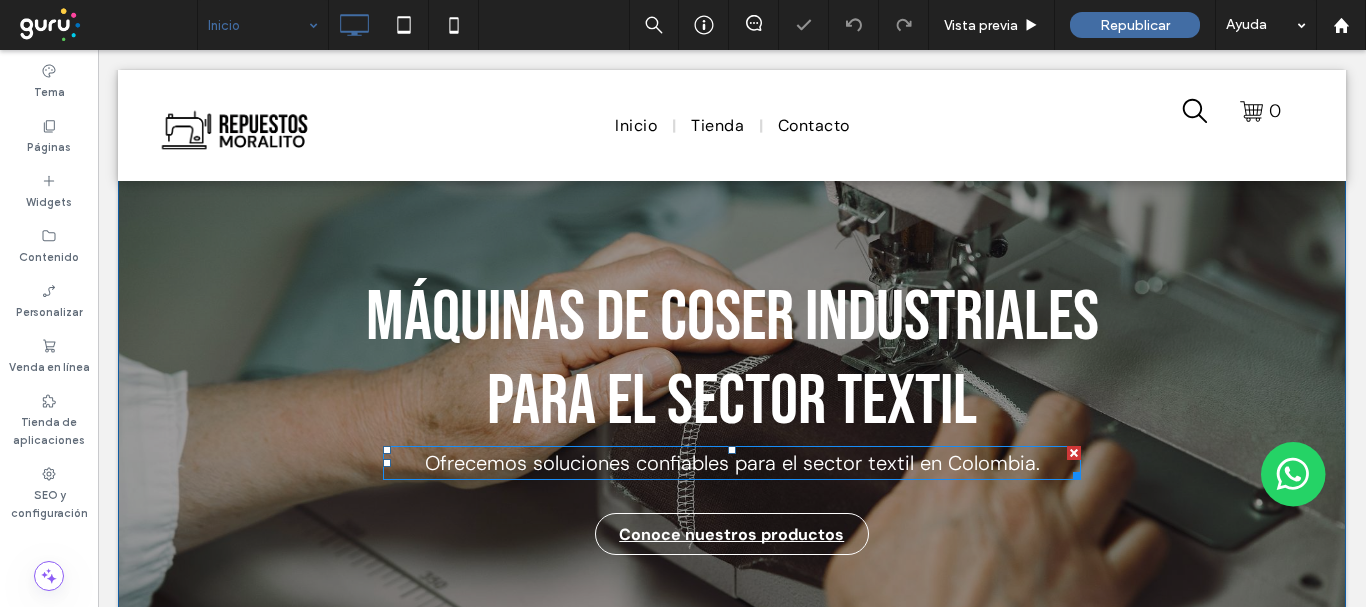 click on "Ofrecemos soluciones confiables para el sector textil en Colombia." at bounding box center (732, 463) 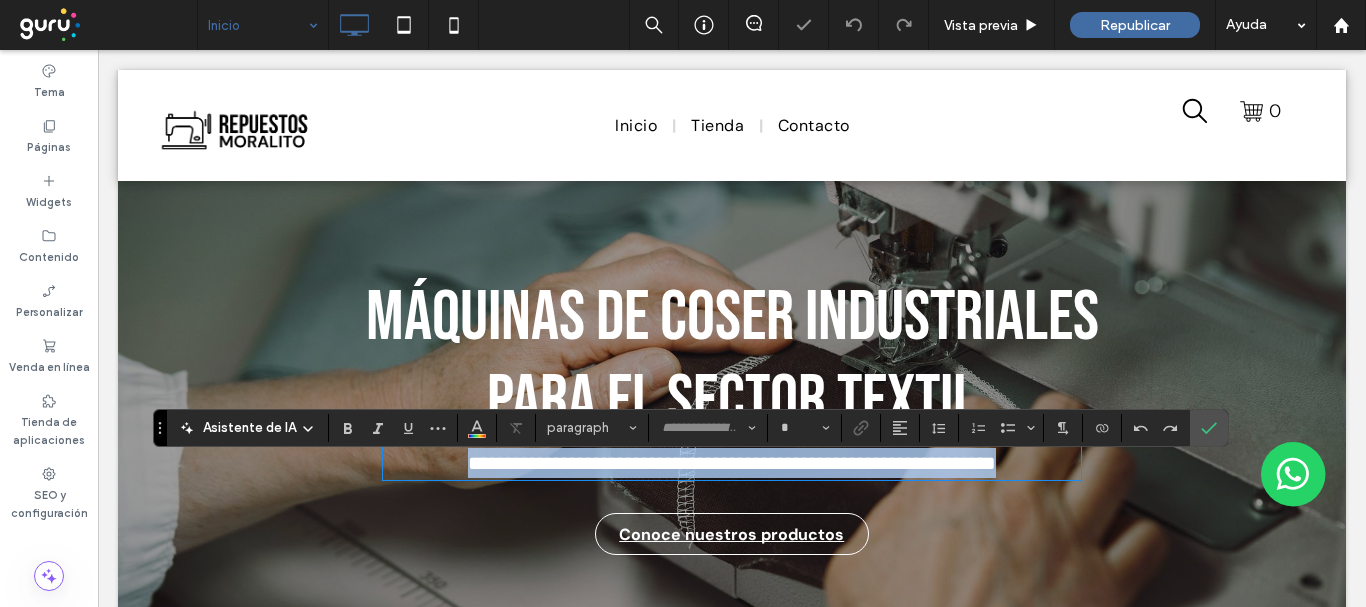 type on "*******" 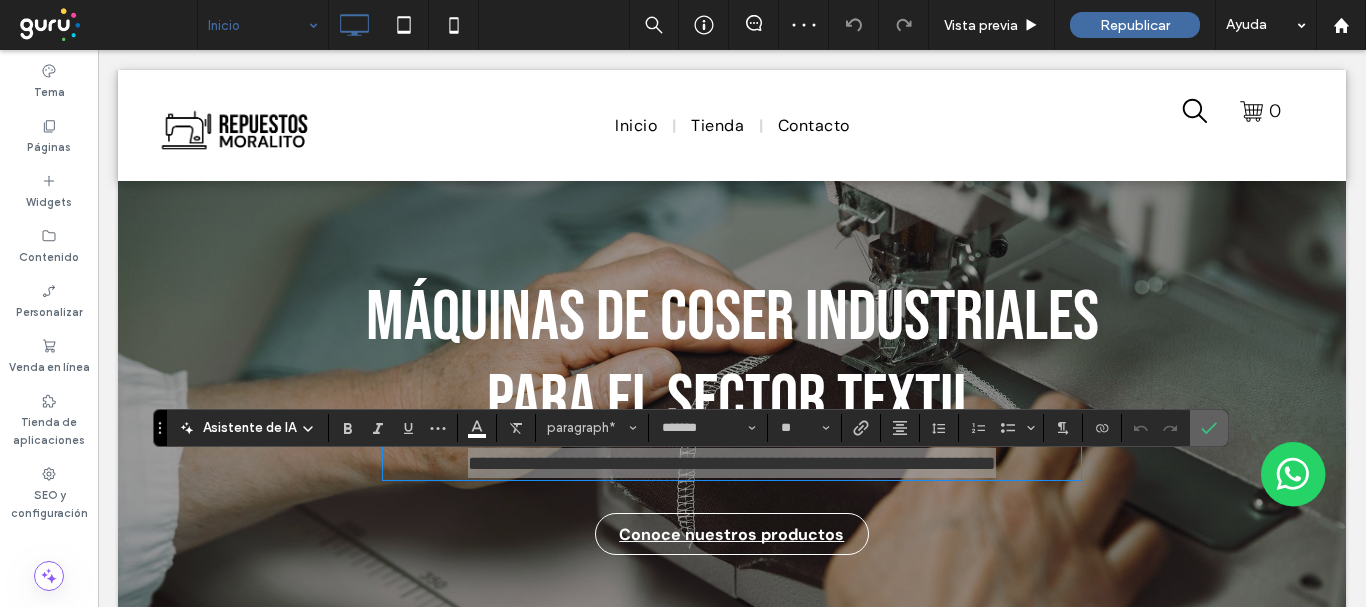drag, startPoint x: 1211, startPoint y: 429, endPoint x: 730, endPoint y: 159, distance: 551.5986 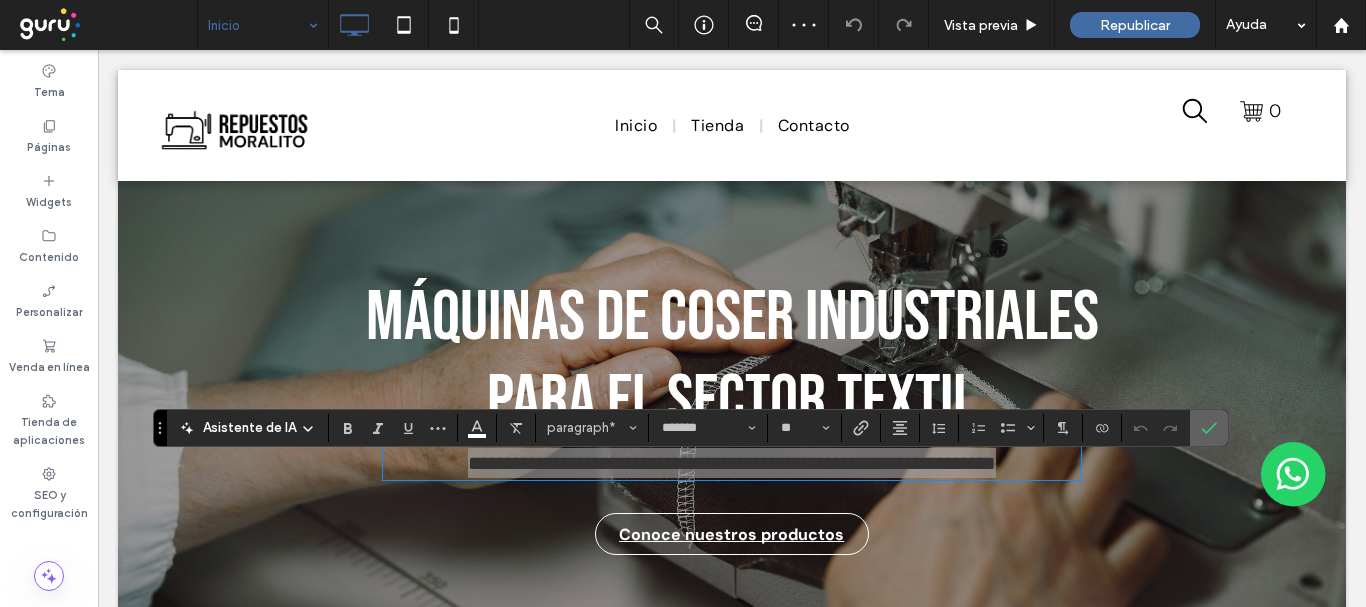 click 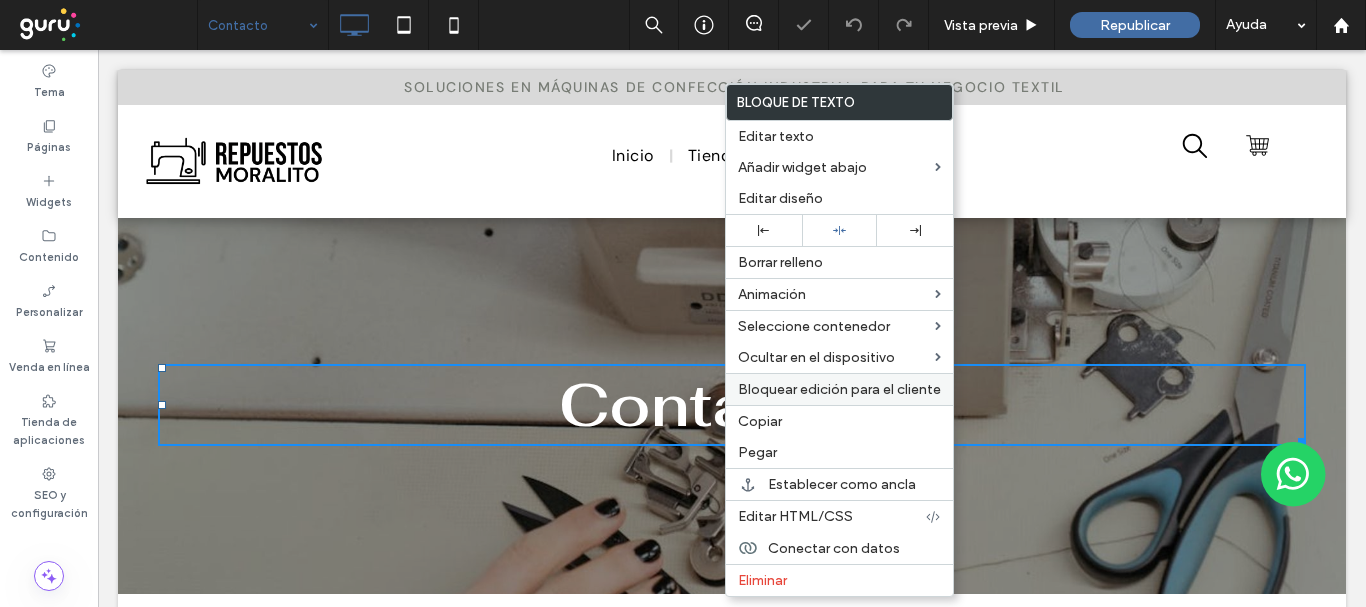 scroll, scrollTop: 0, scrollLeft: 0, axis: both 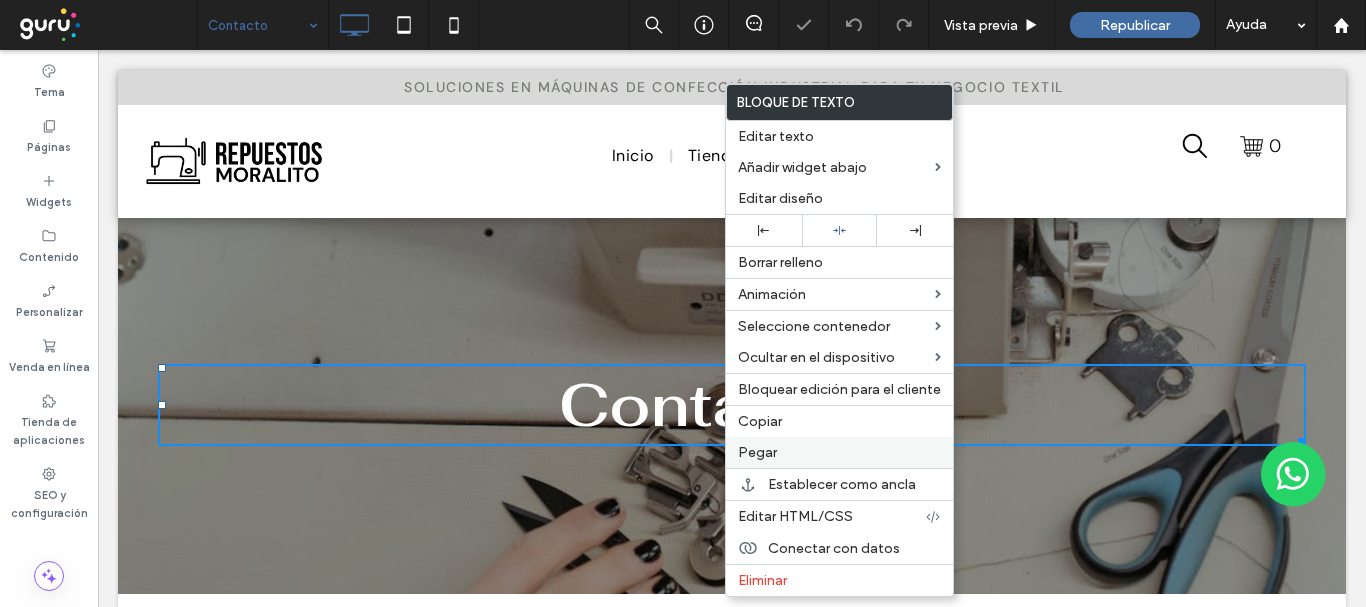 click on "Pegar" at bounding box center (757, 452) 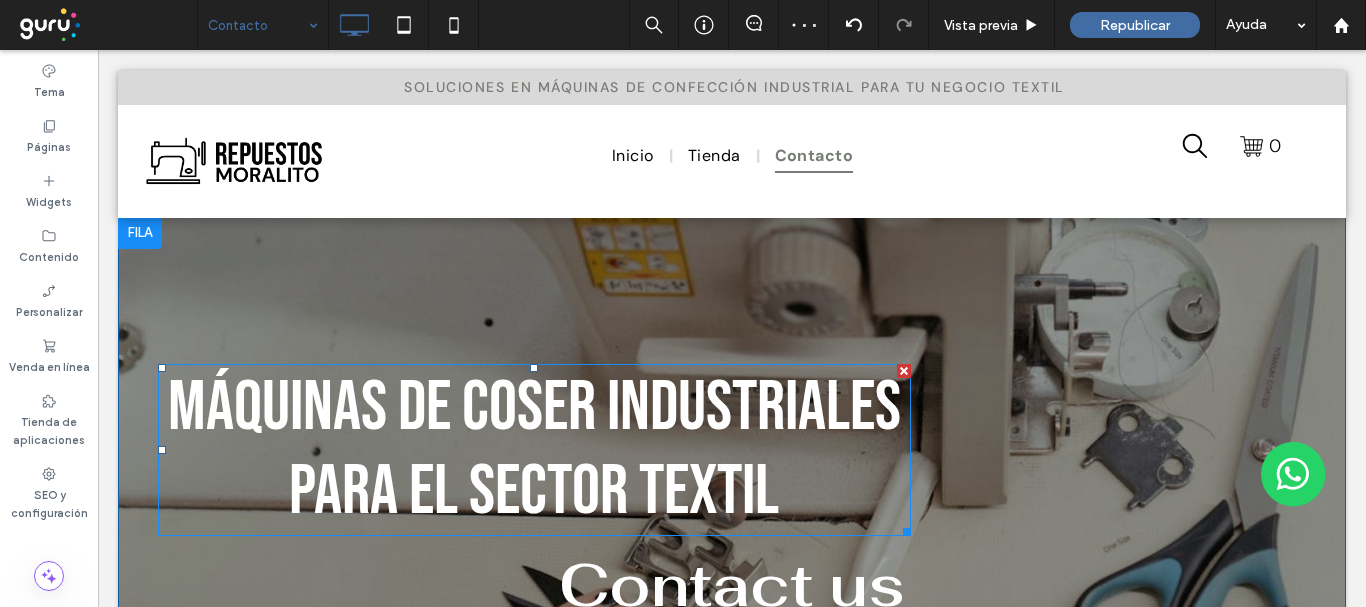 scroll, scrollTop: 200, scrollLeft: 0, axis: vertical 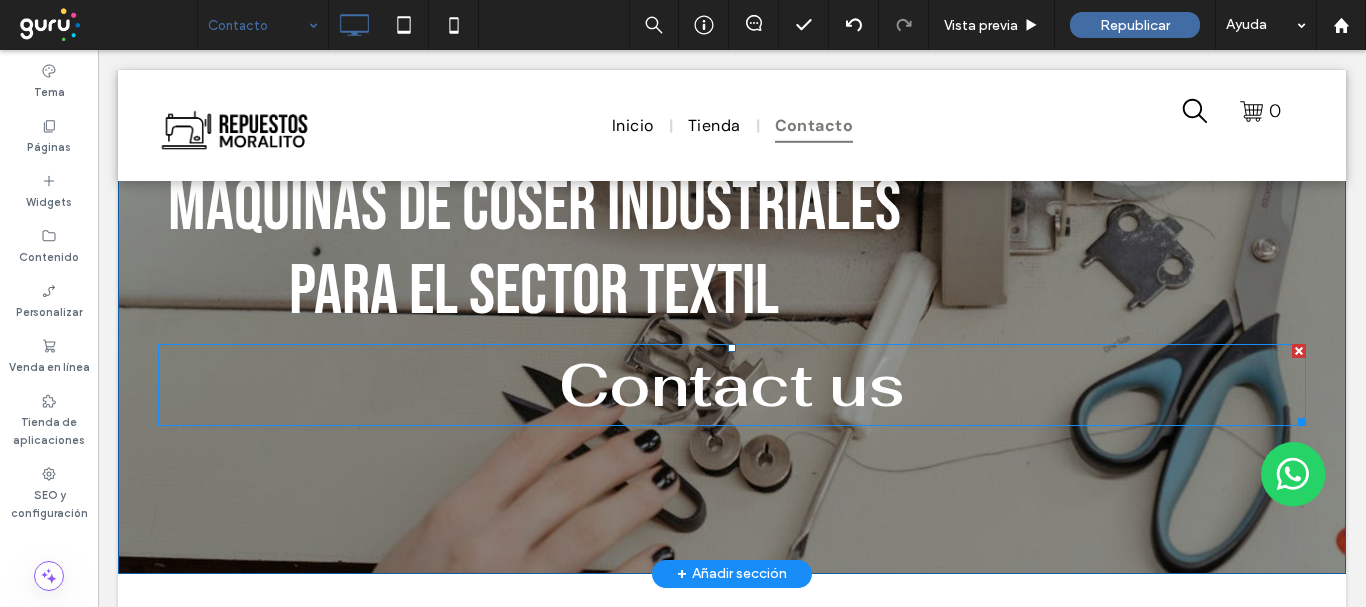 click at bounding box center [1299, 351] 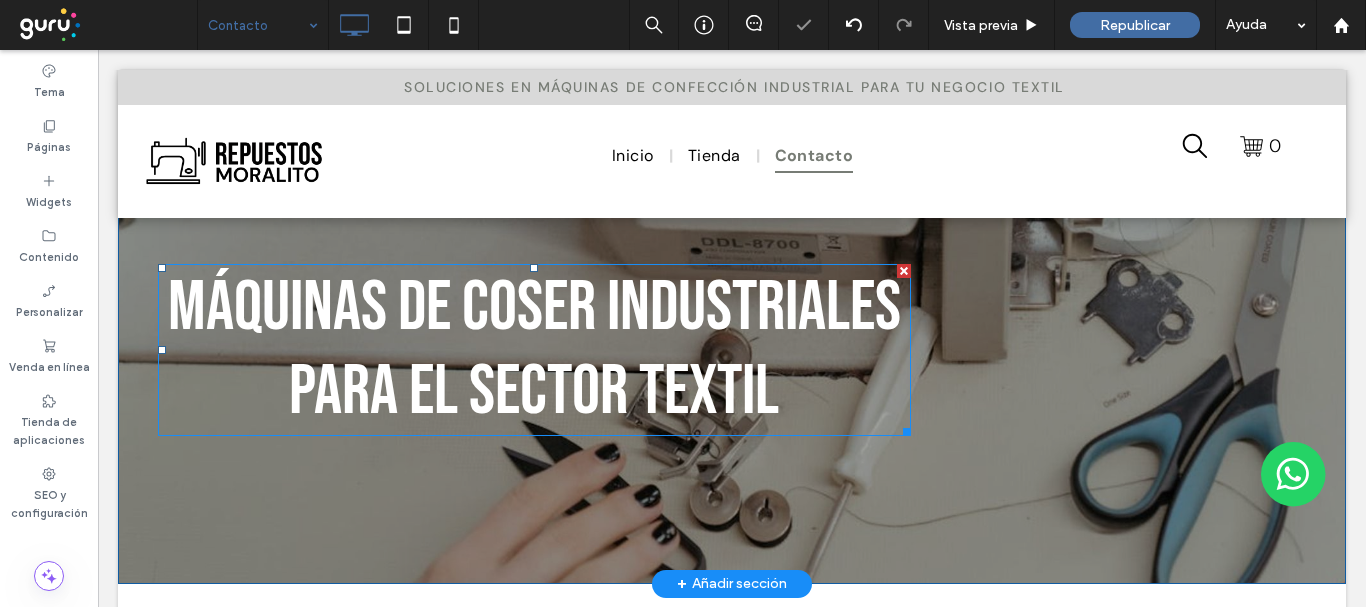 scroll, scrollTop: 0, scrollLeft: 0, axis: both 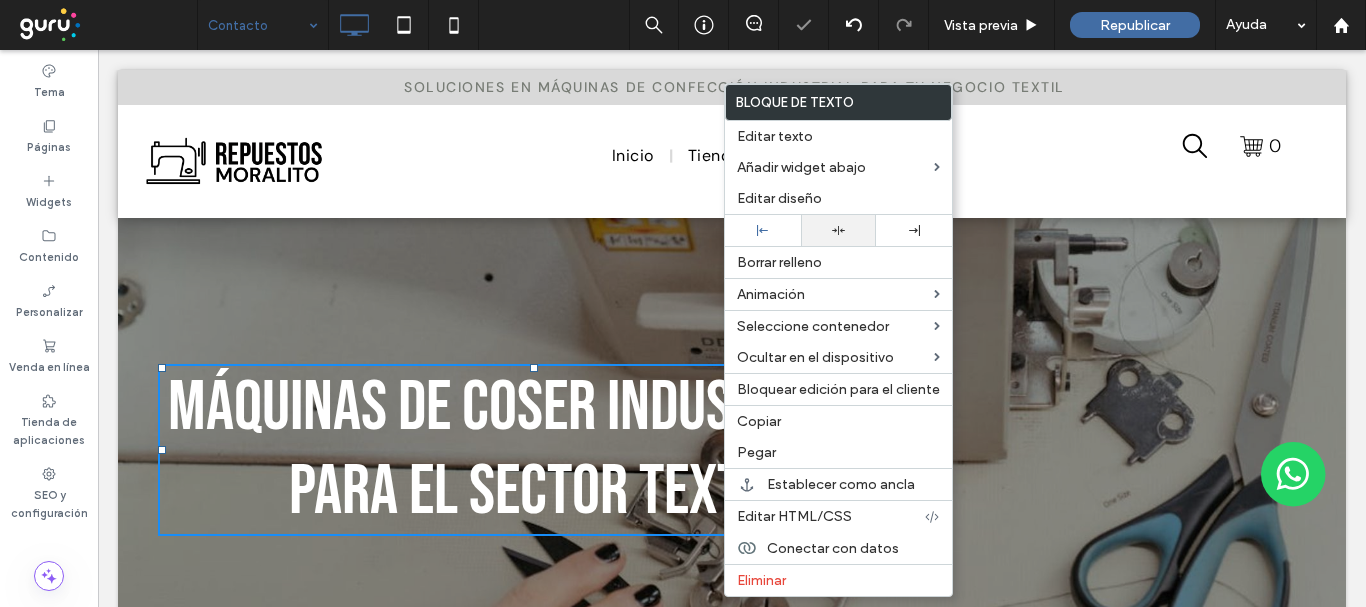 click at bounding box center (839, 230) 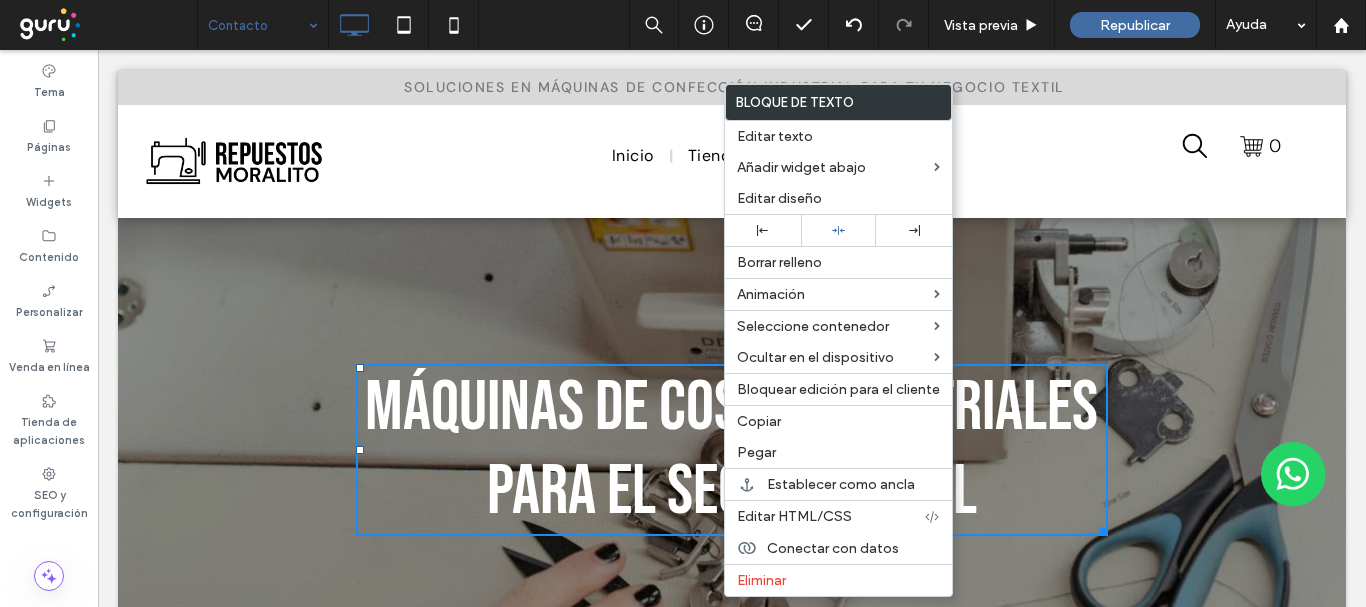 click on "Máquinas de coser industriales para el sector textil
Click To Paste
Fila + Añadir sección" at bounding box center [732, 450] 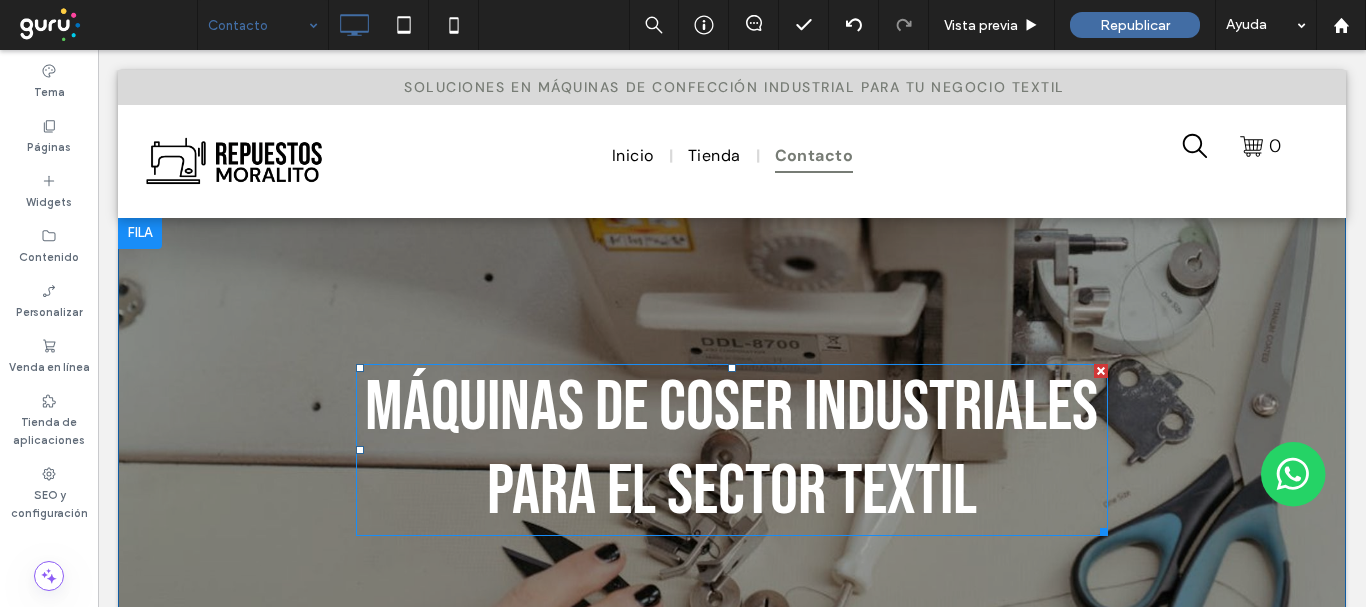 click on "Máquinas de coser industriales para el sector textil" at bounding box center [731, 450] 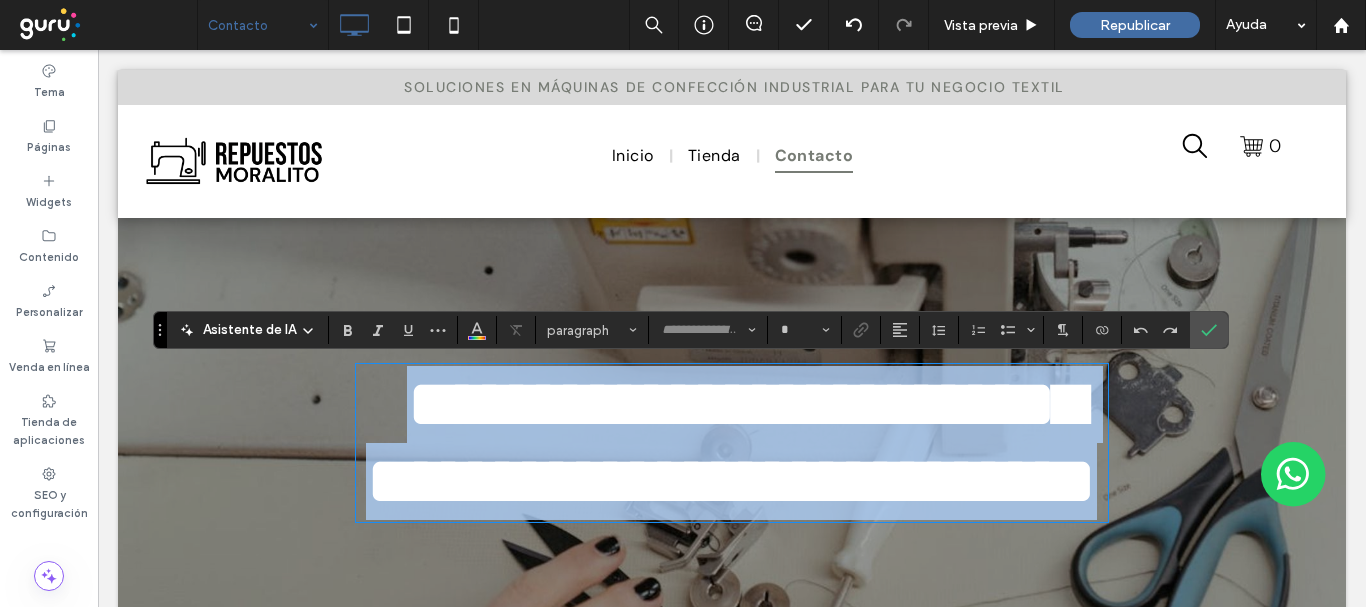 type on "**********" 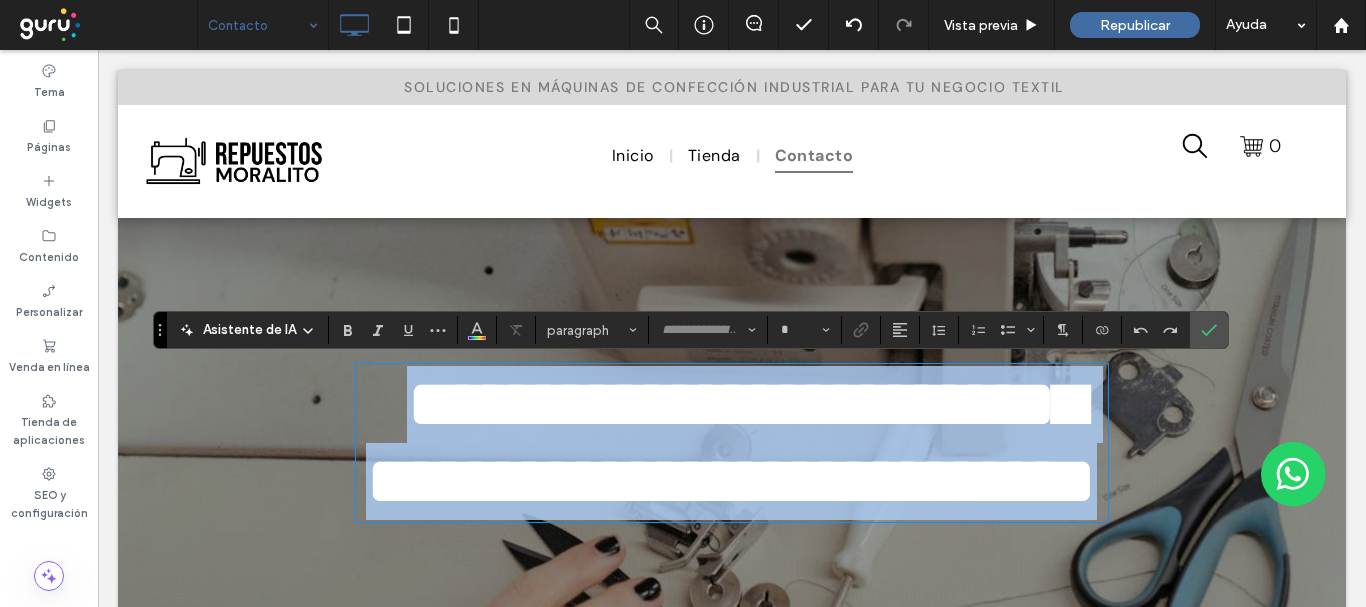 type on "**" 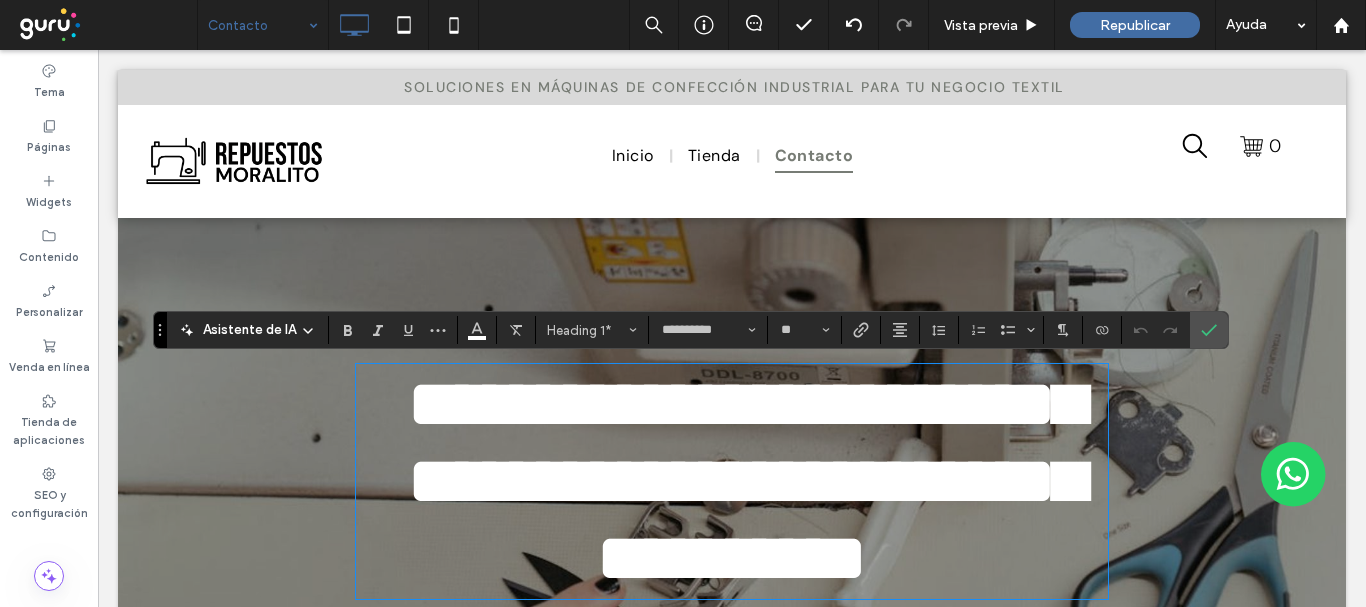type on "*******" 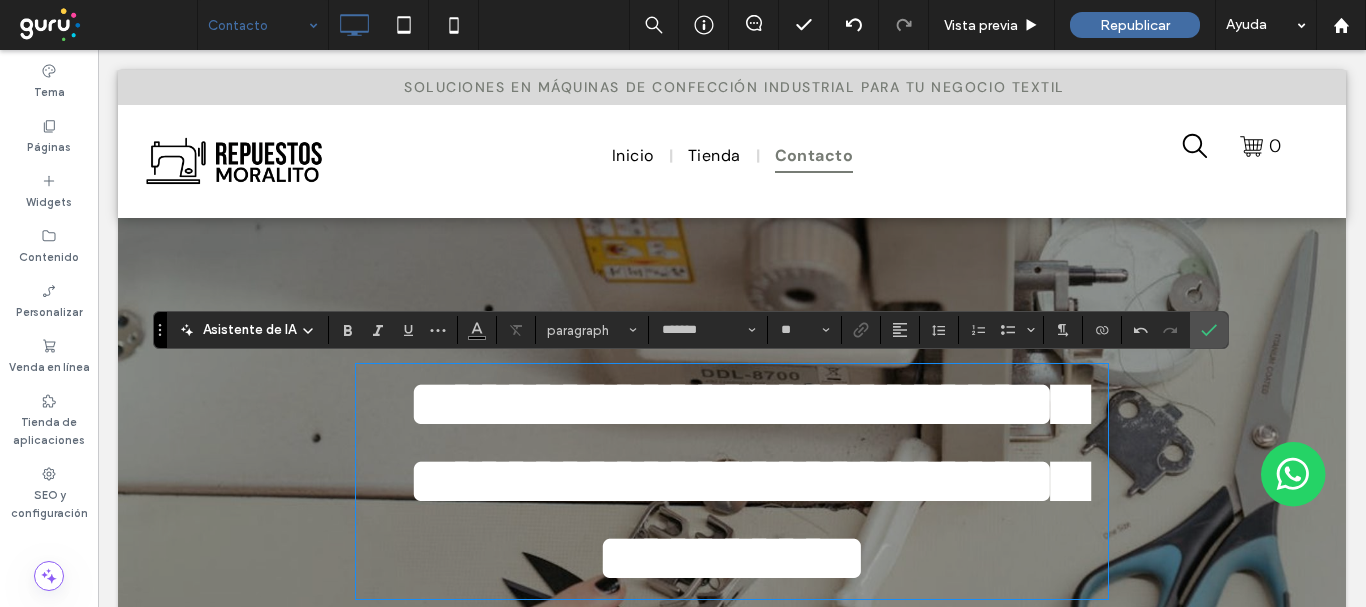 scroll, scrollTop: 254, scrollLeft: 0, axis: vertical 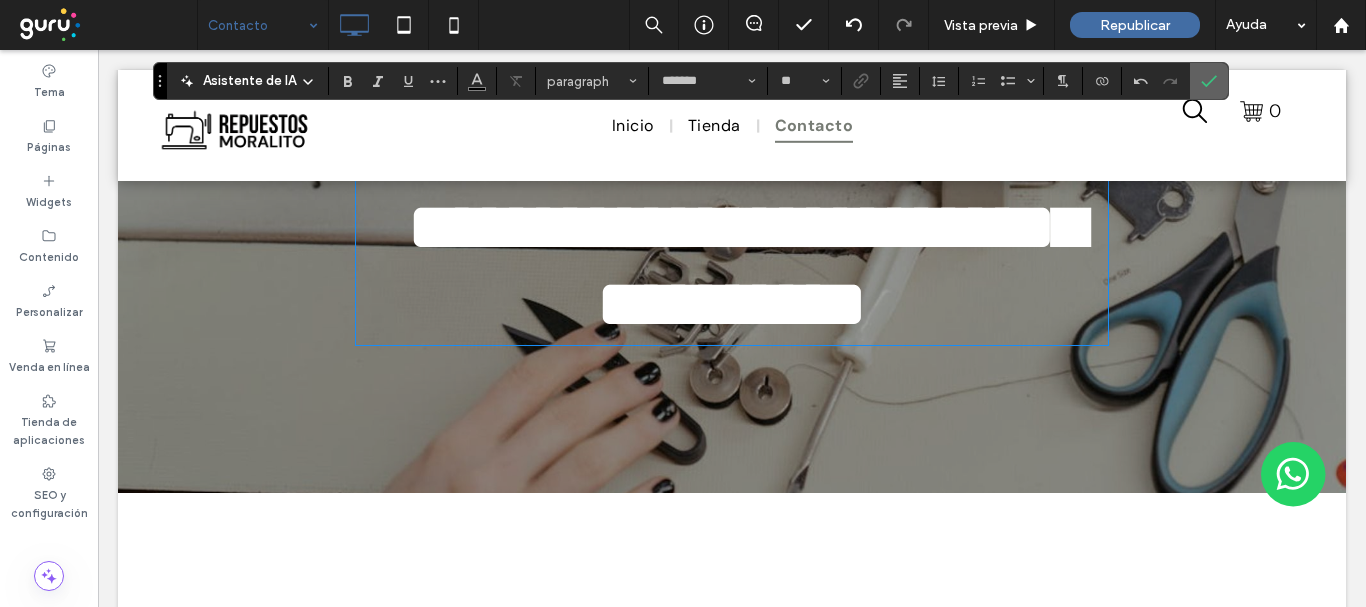 click at bounding box center (1209, 81) 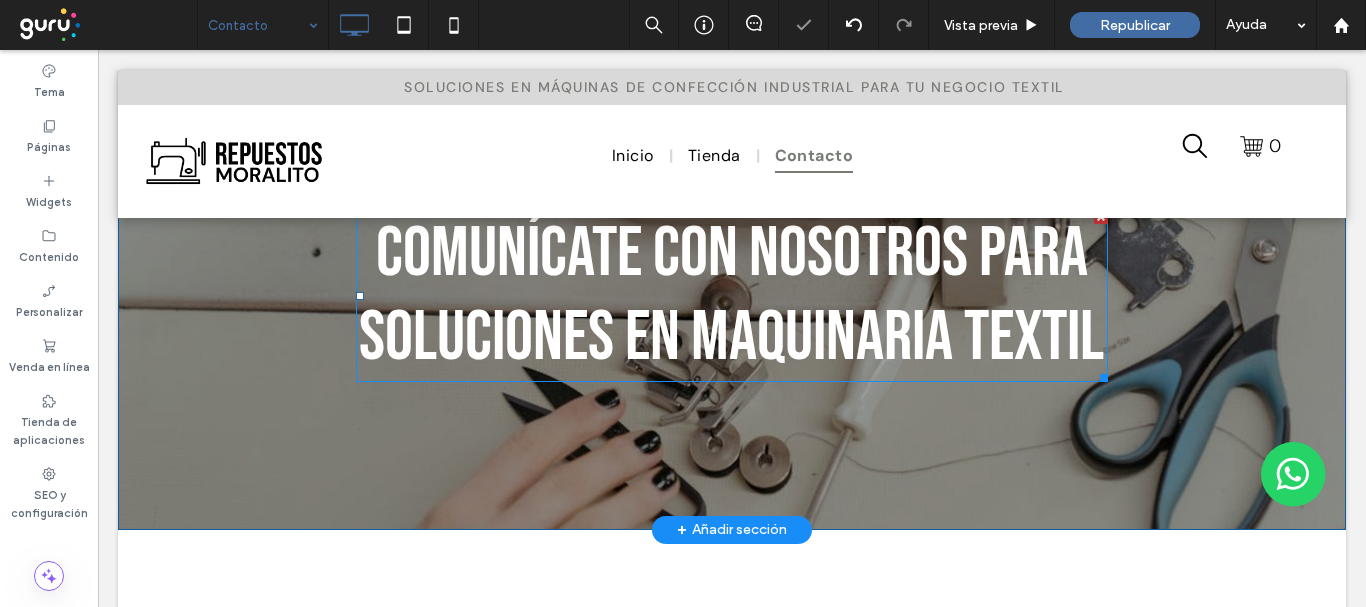 scroll, scrollTop: 54, scrollLeft: 0, axis: vertical 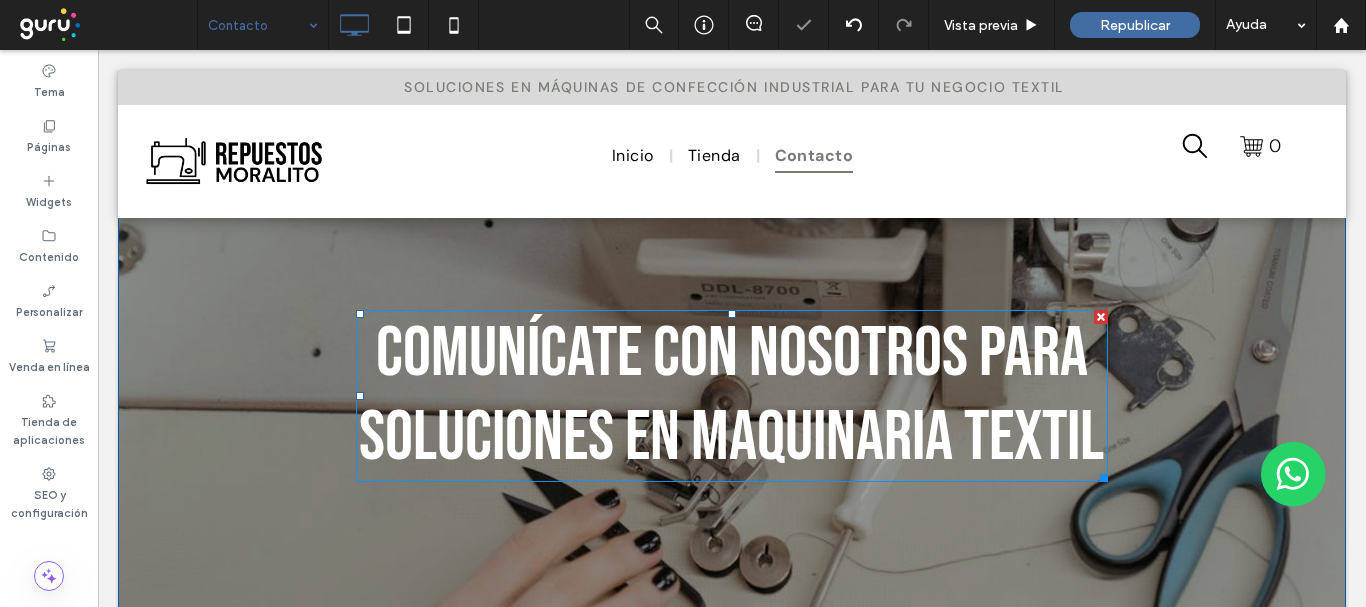 click on "Comunícate con nosotros para soluciones en maquinaria textil" at bounding box center [731, 396] 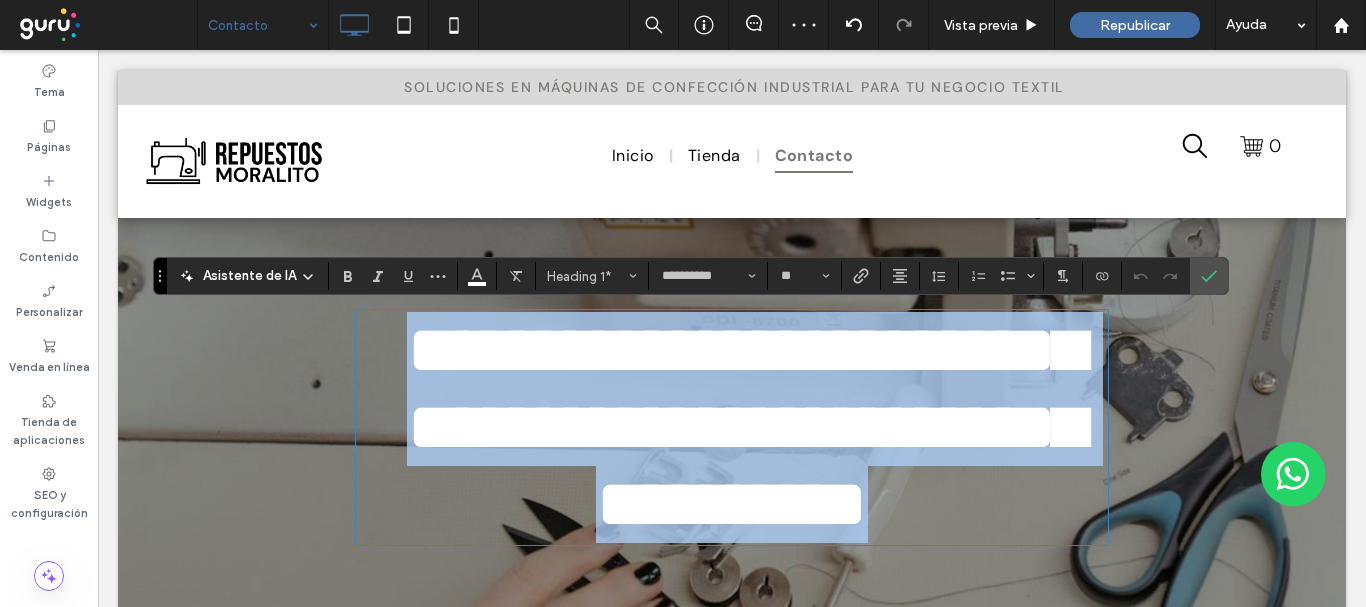 drag, startPoint x: 374, startPoint y: 364, endPoint x: 1174, endPoint y: 473, distance: 807.3915 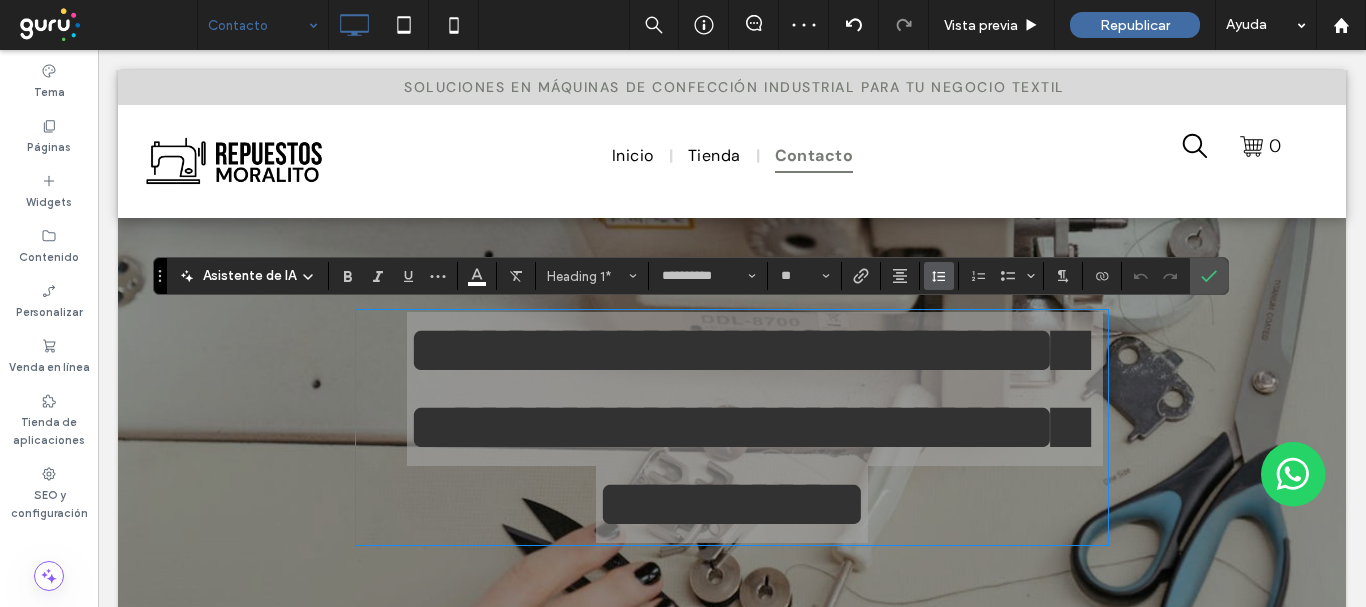 click 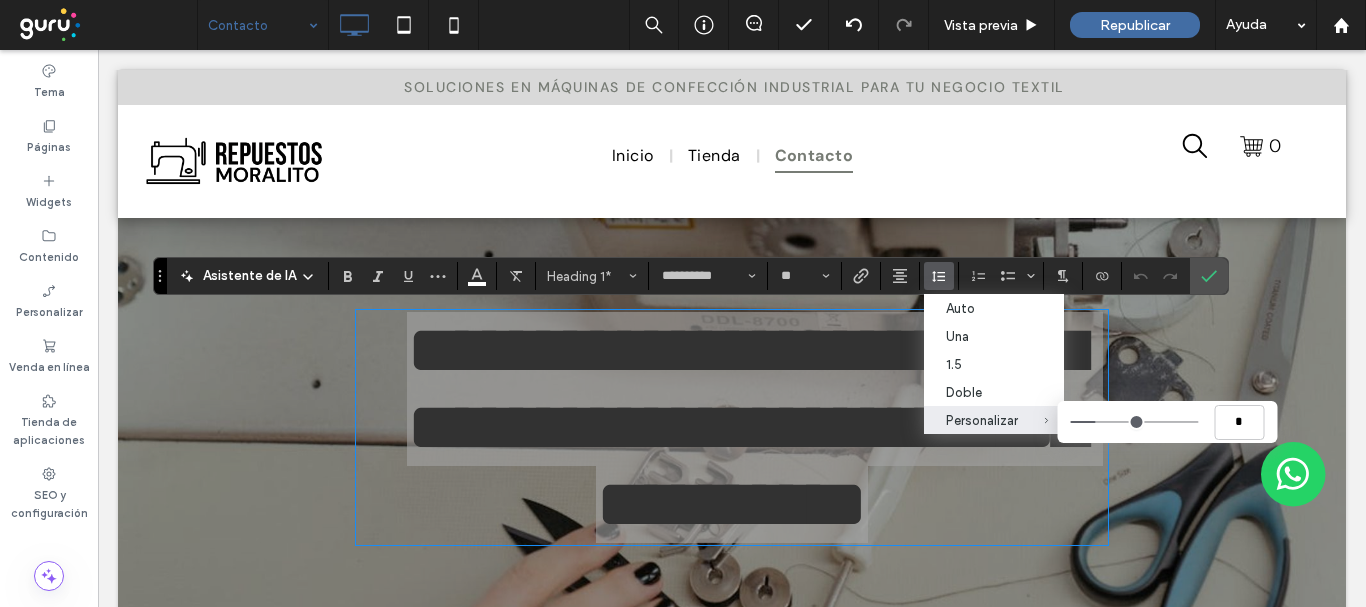 type on "***" 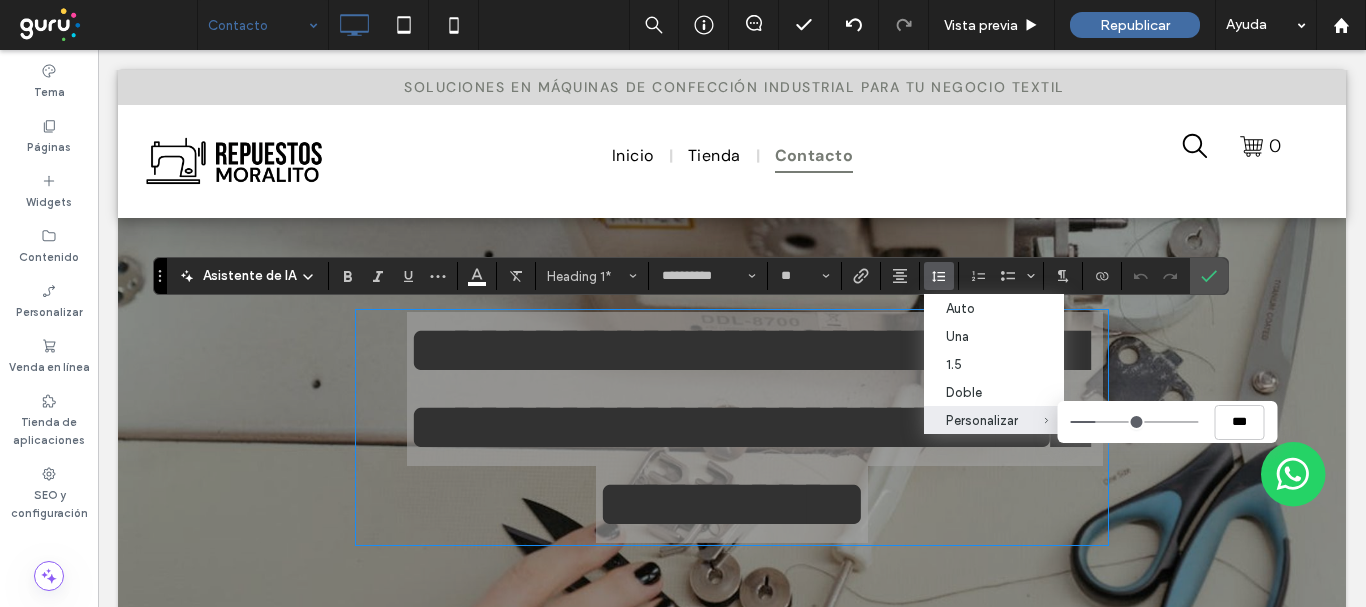 type on "***" 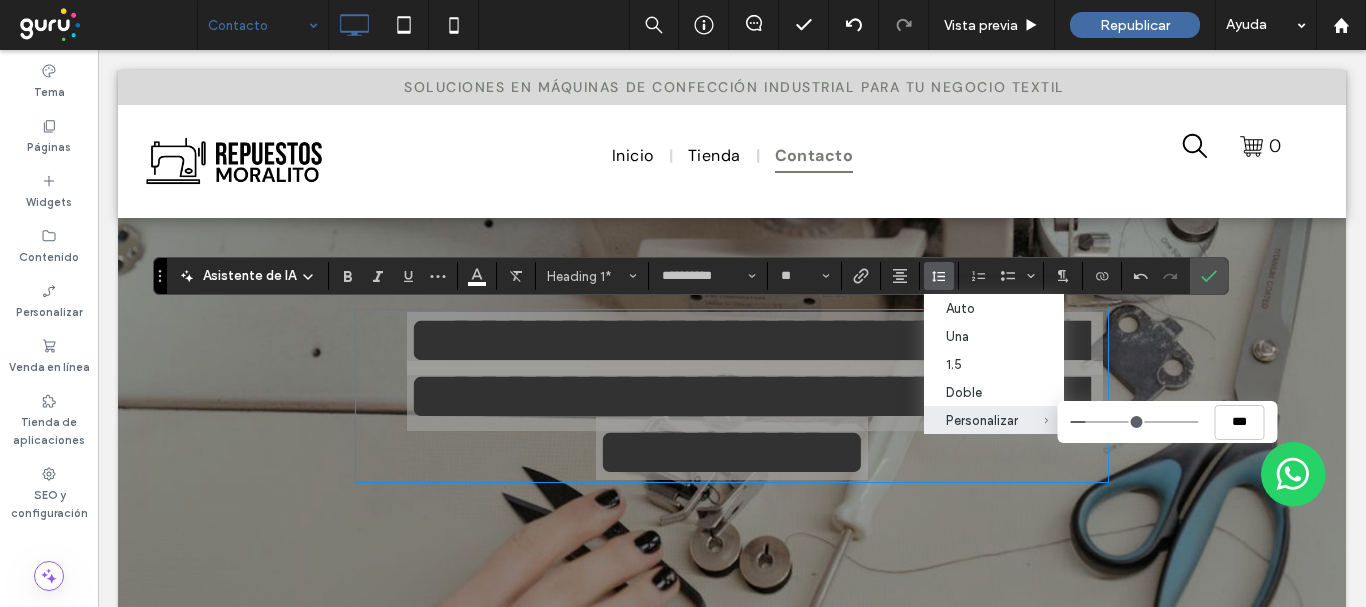 type on "***" 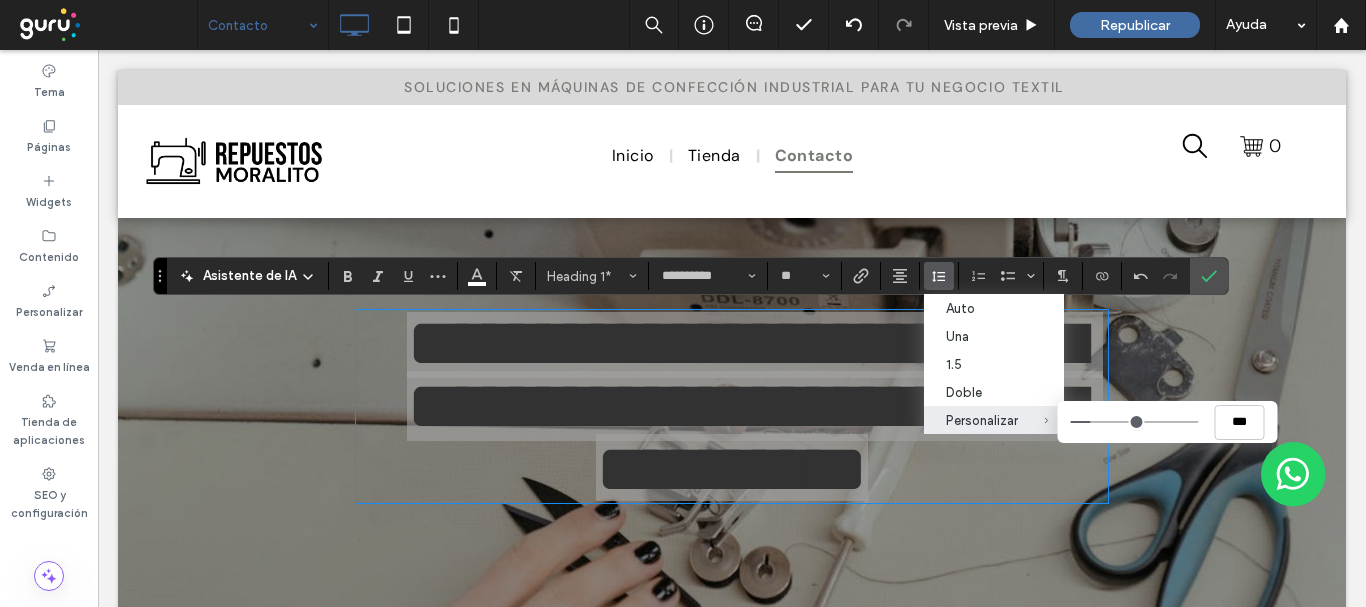 type on "***" 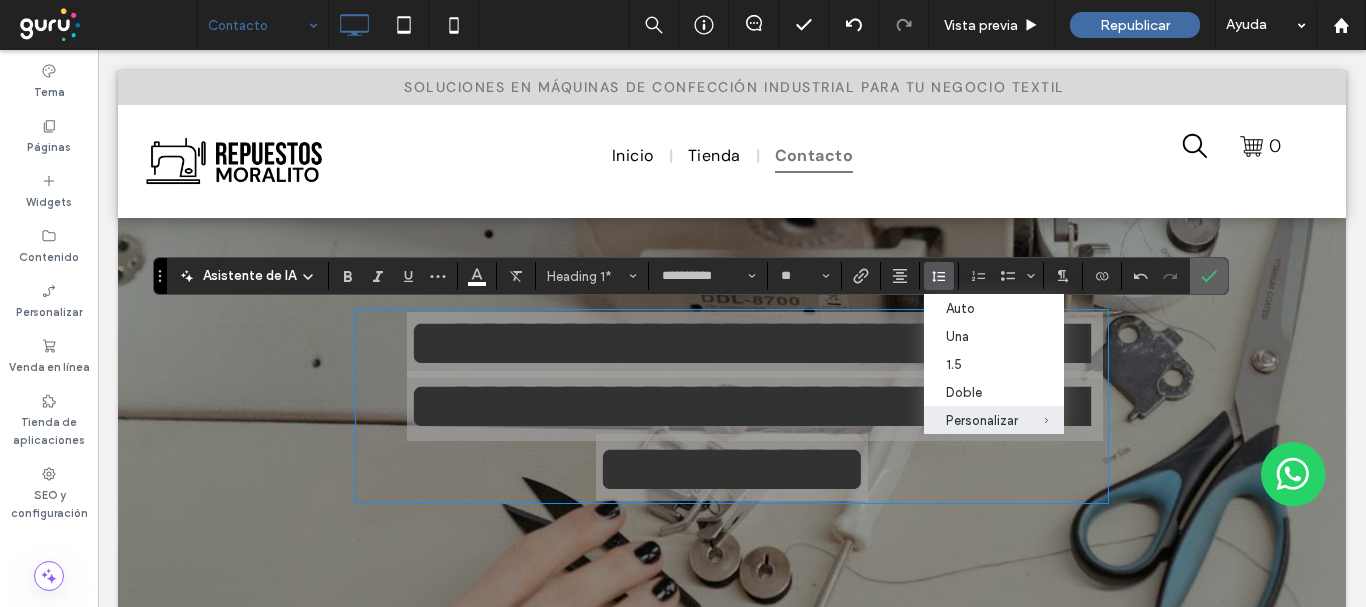 click 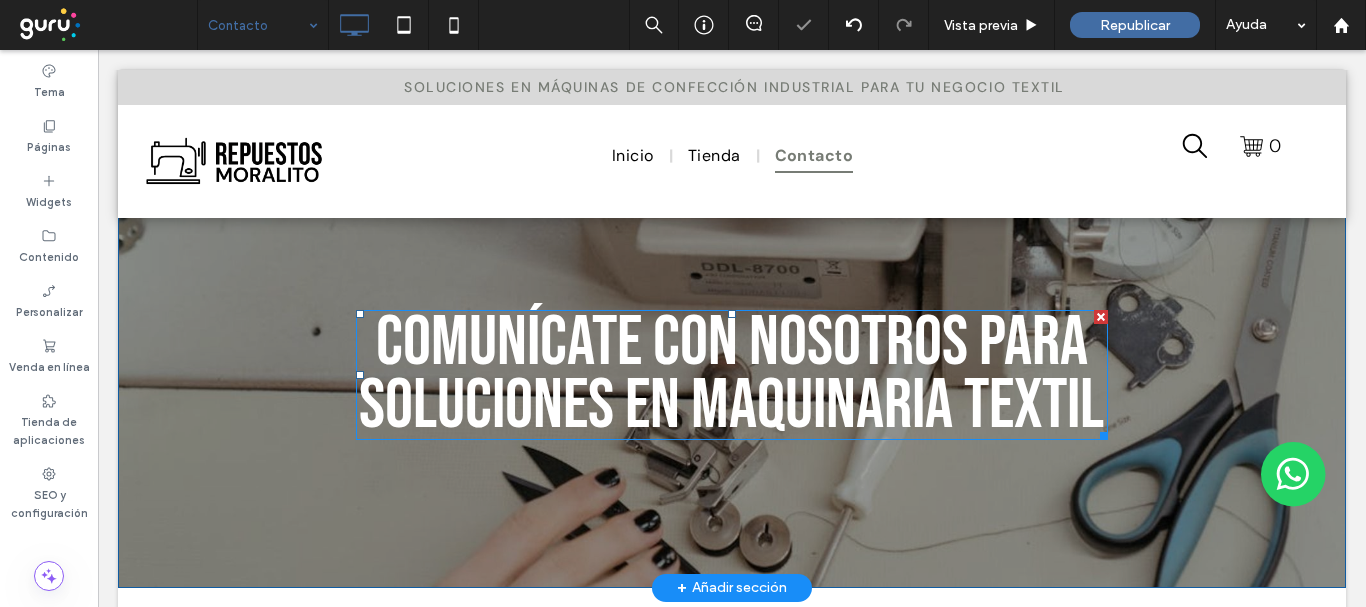 click on "Comunícate con nosotros para soluciones en maquinaria textil" at bounding box center (731, 374) 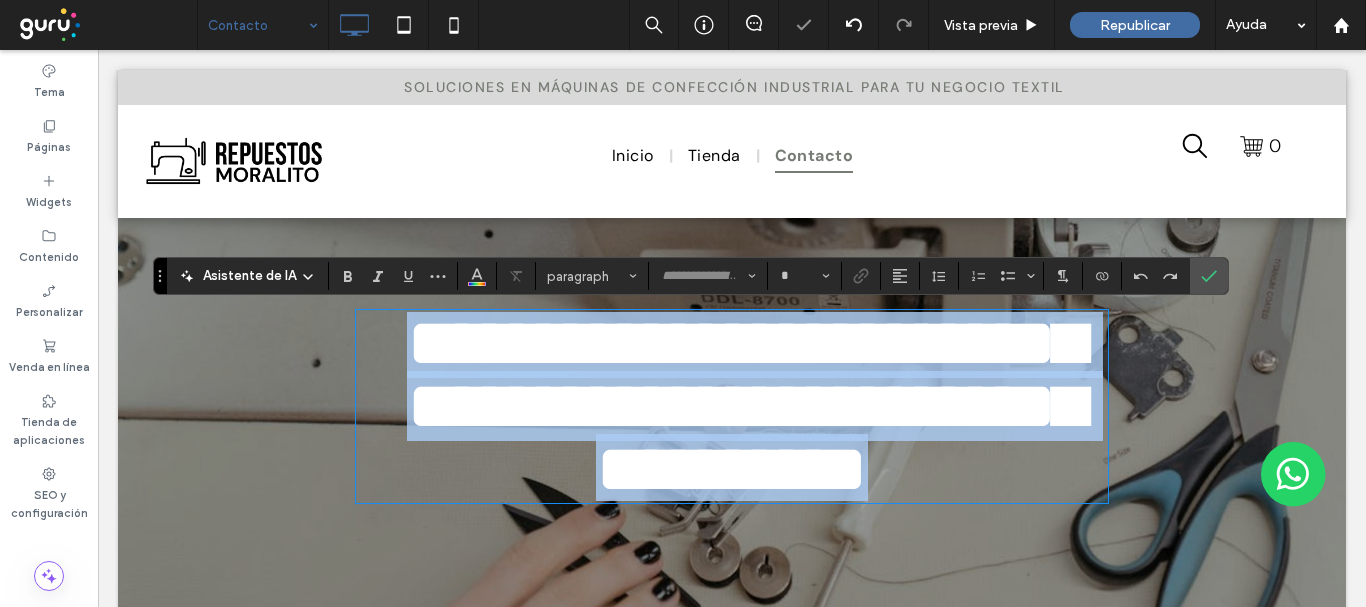 type on "**********" 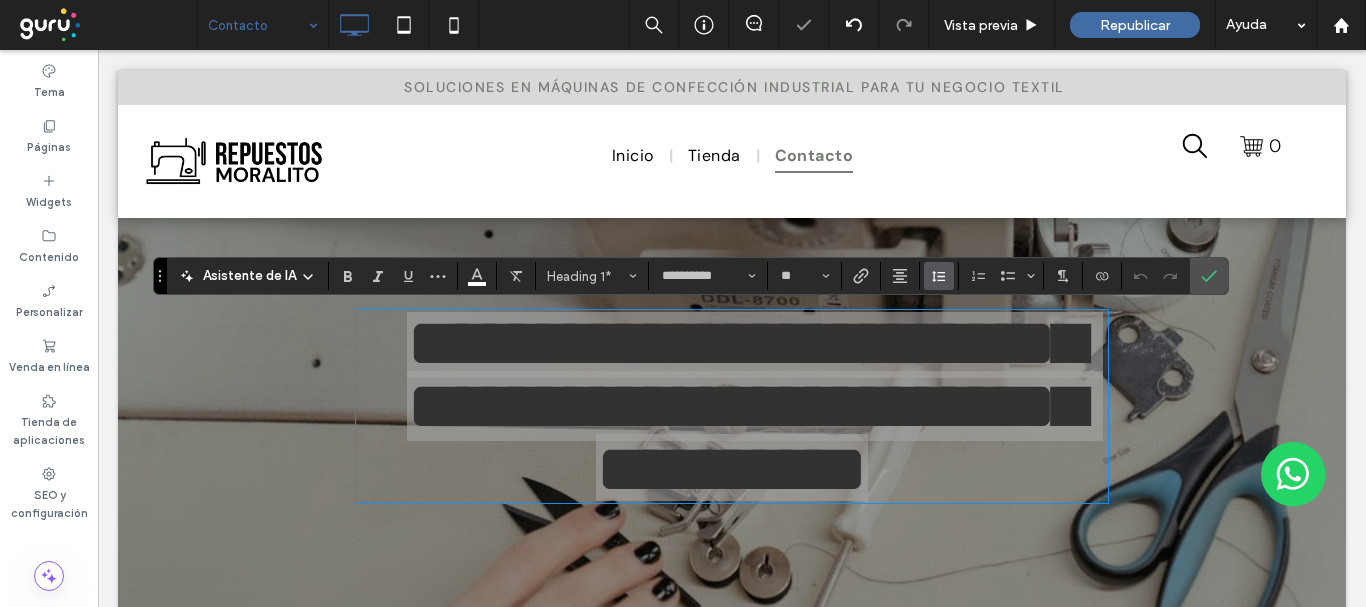 click 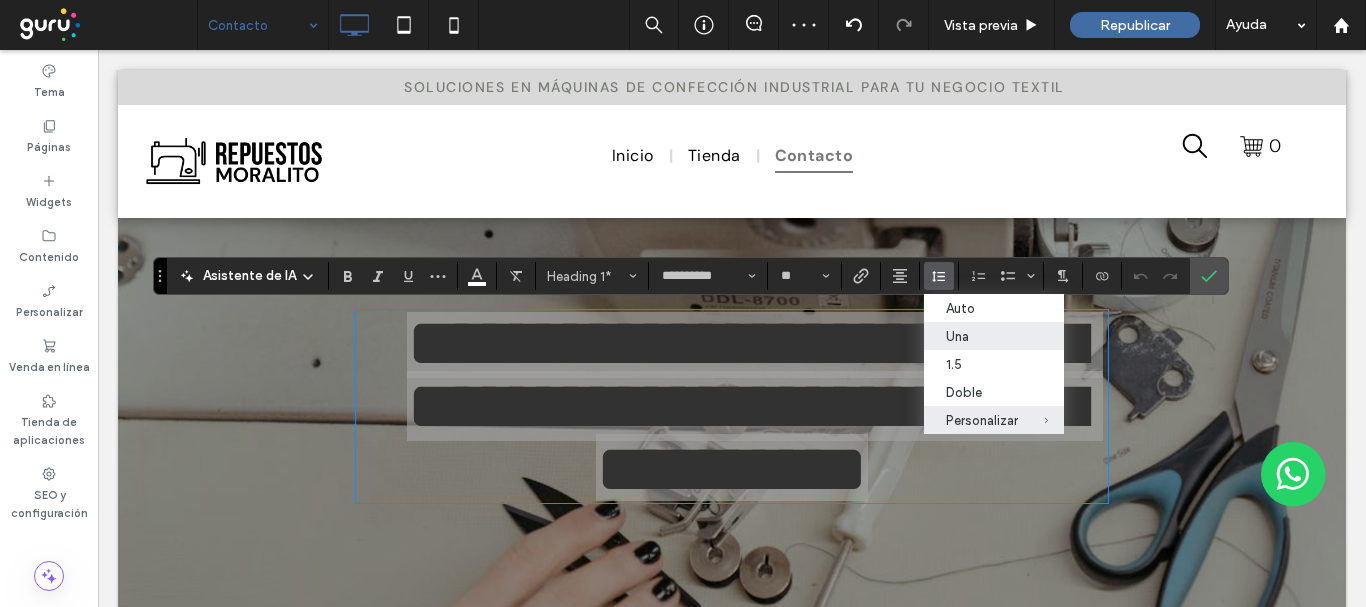 click on "Una" at bounding box center [982, 336] 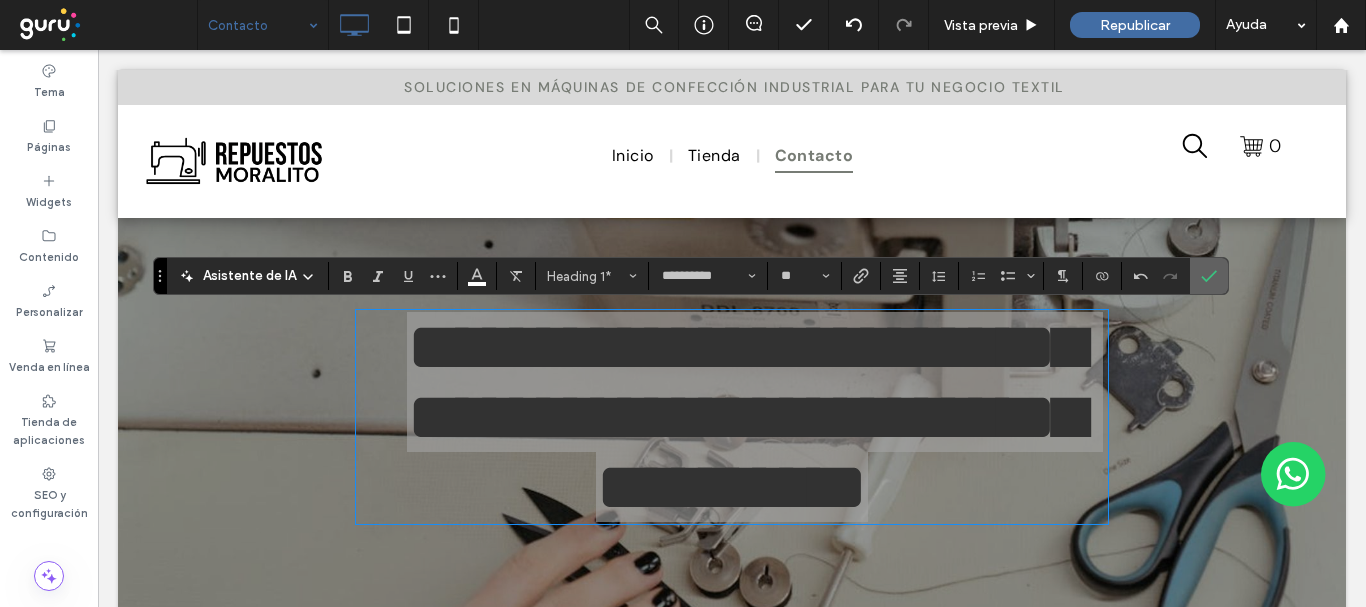 click at bounding box center (1209, 276) 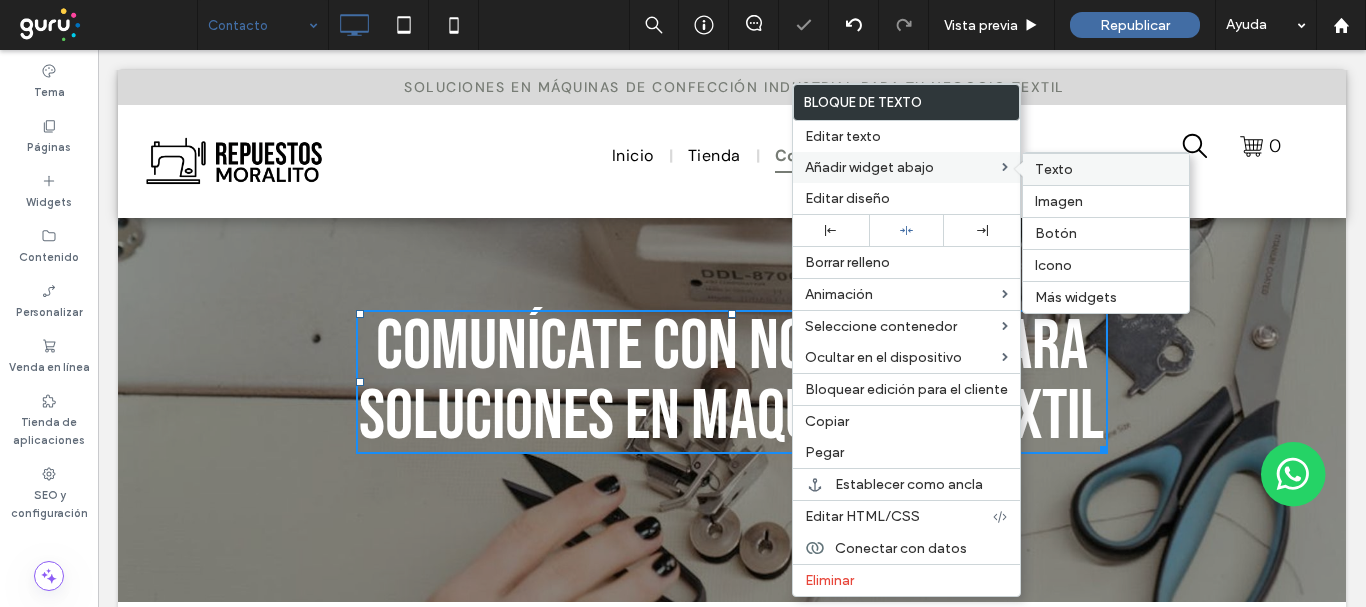 click on "Texto" at bounding box center [1106, 169] 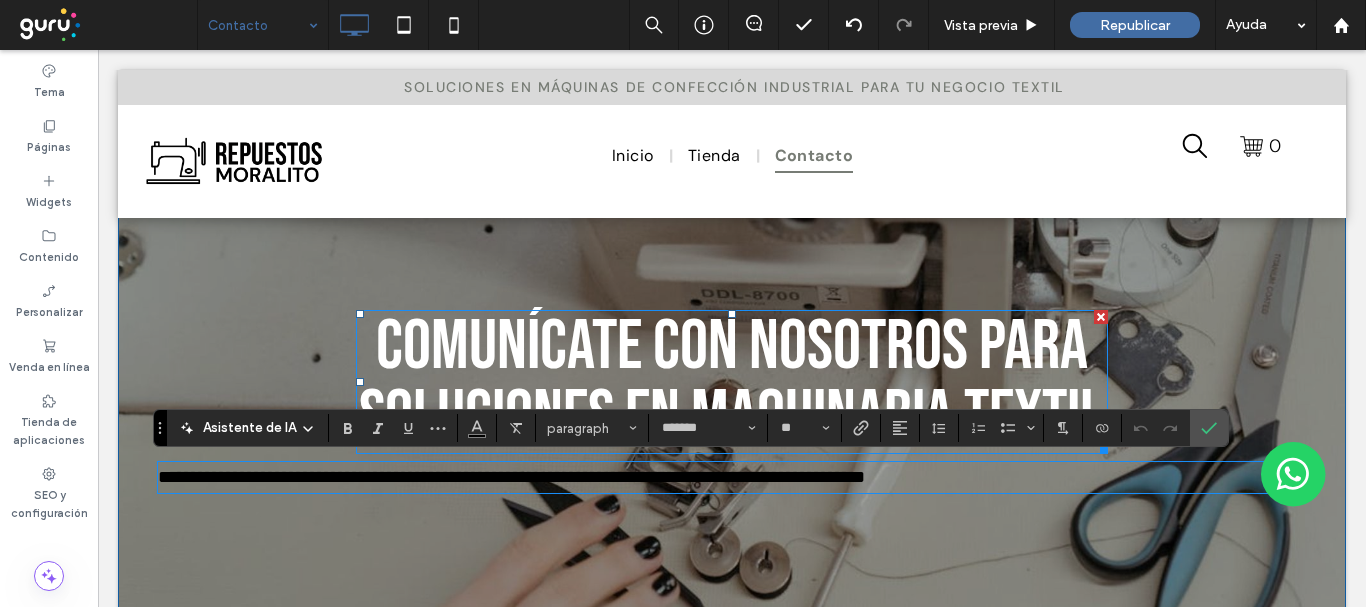 scroll, scrollTop: 0, scrollLeft: 0, axis: both 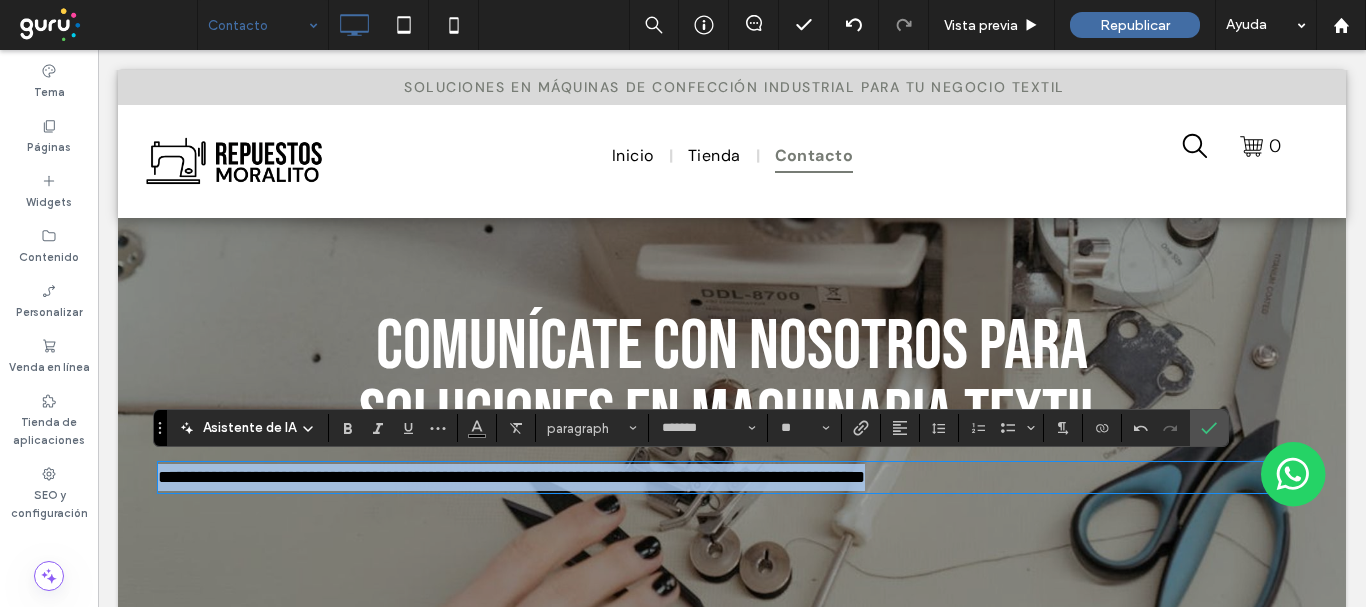 drag, startPoint x: 673, startPoint y: 471, endPoint x: 112, endPoint y: 468, distance: 561.008 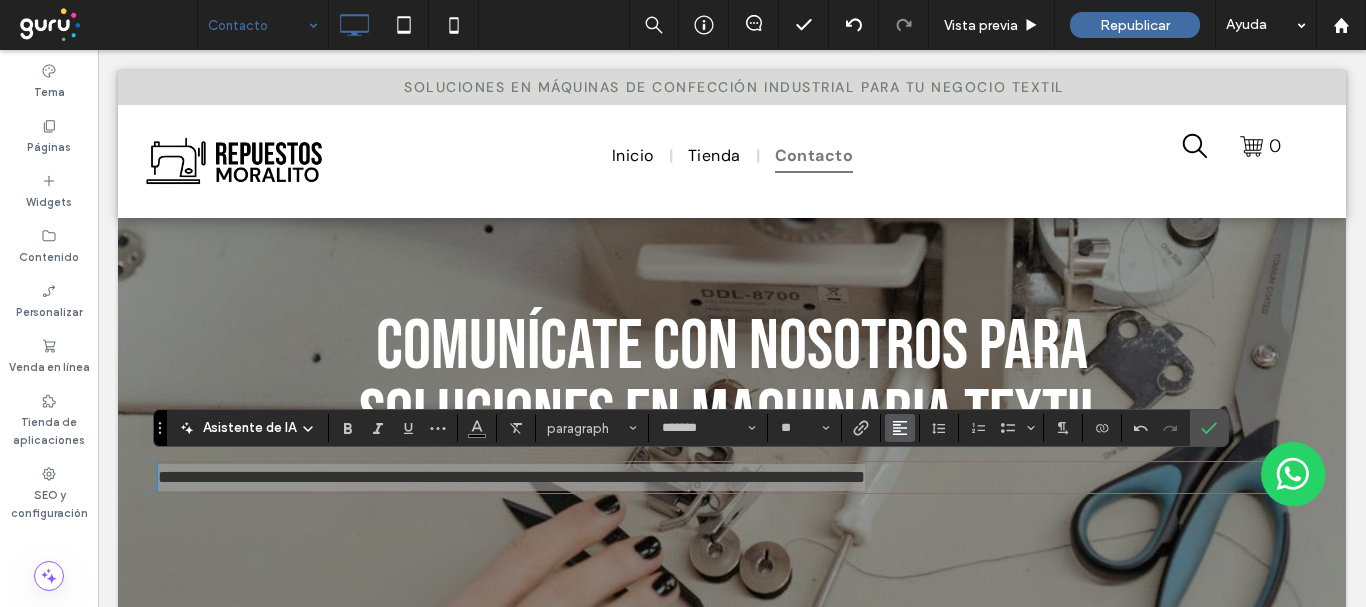 click 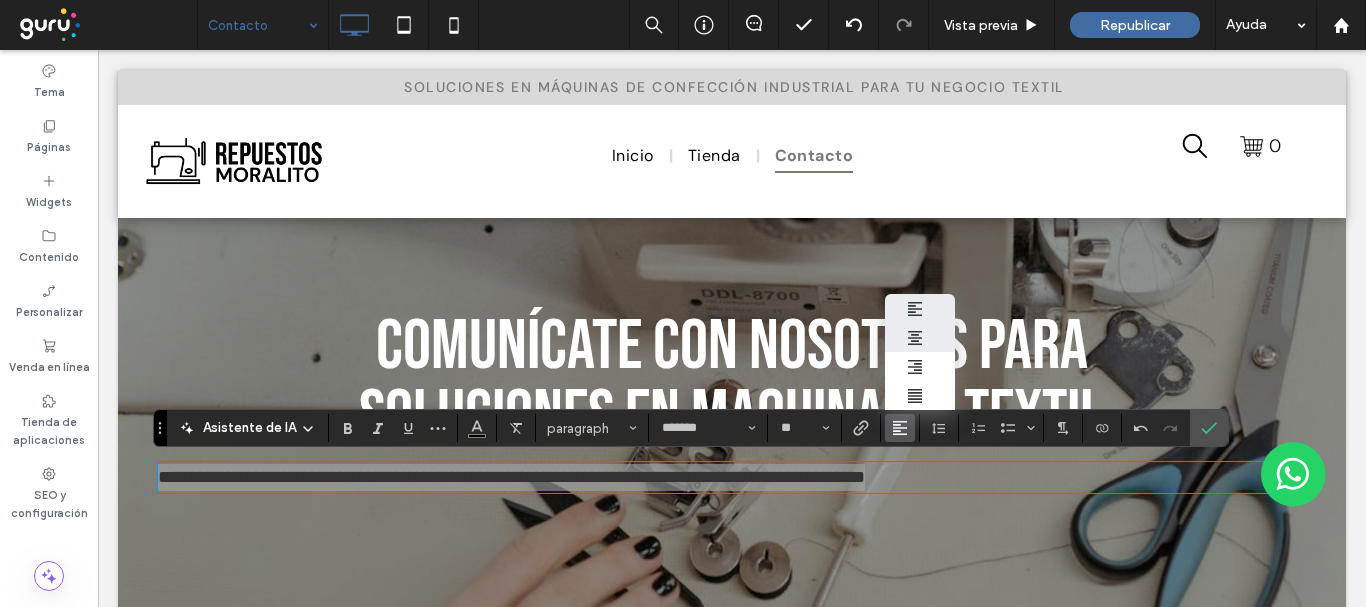 click 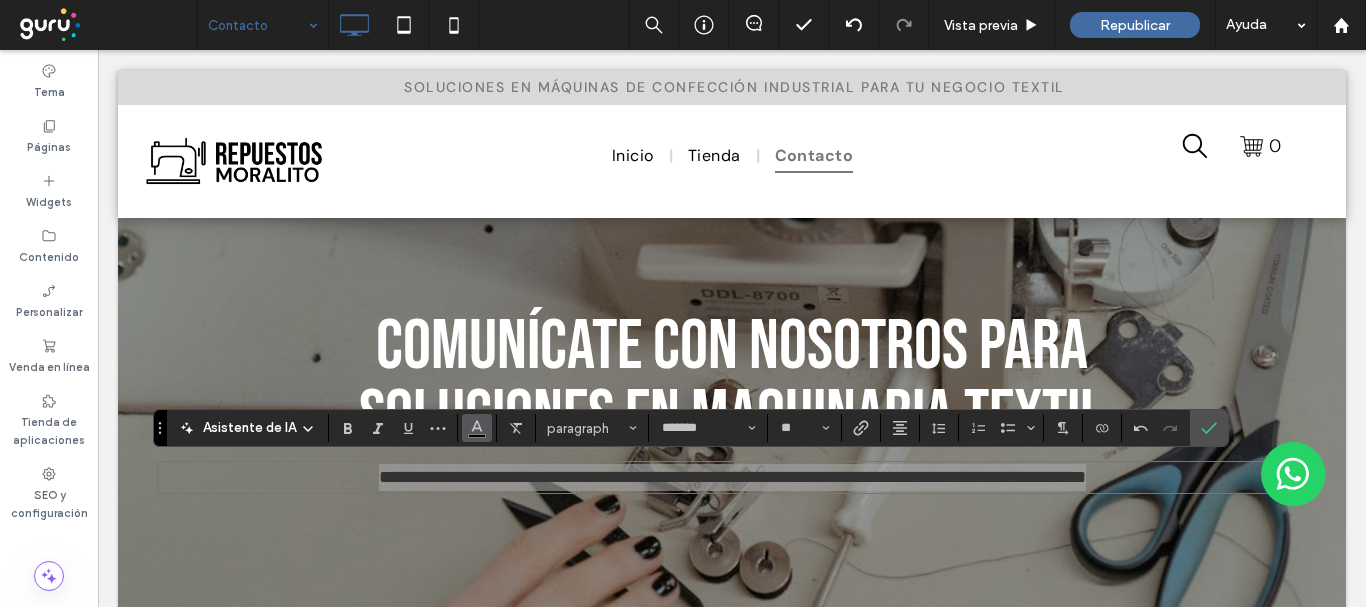click 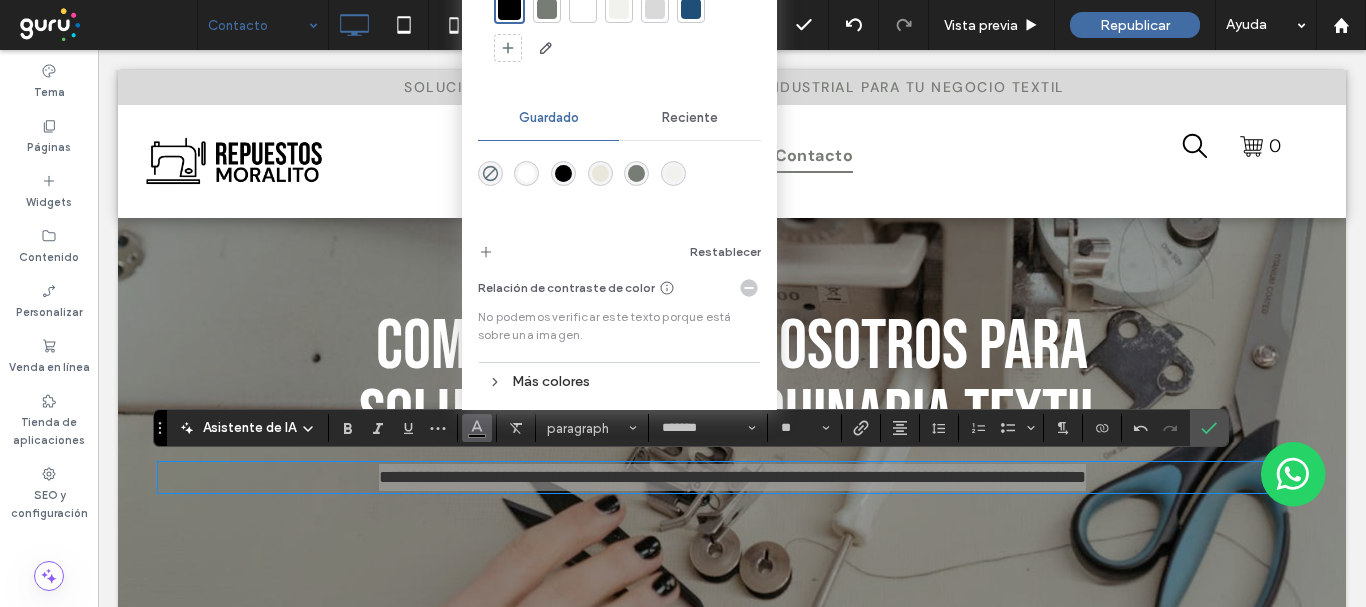 click at bounding box center [583, 9] 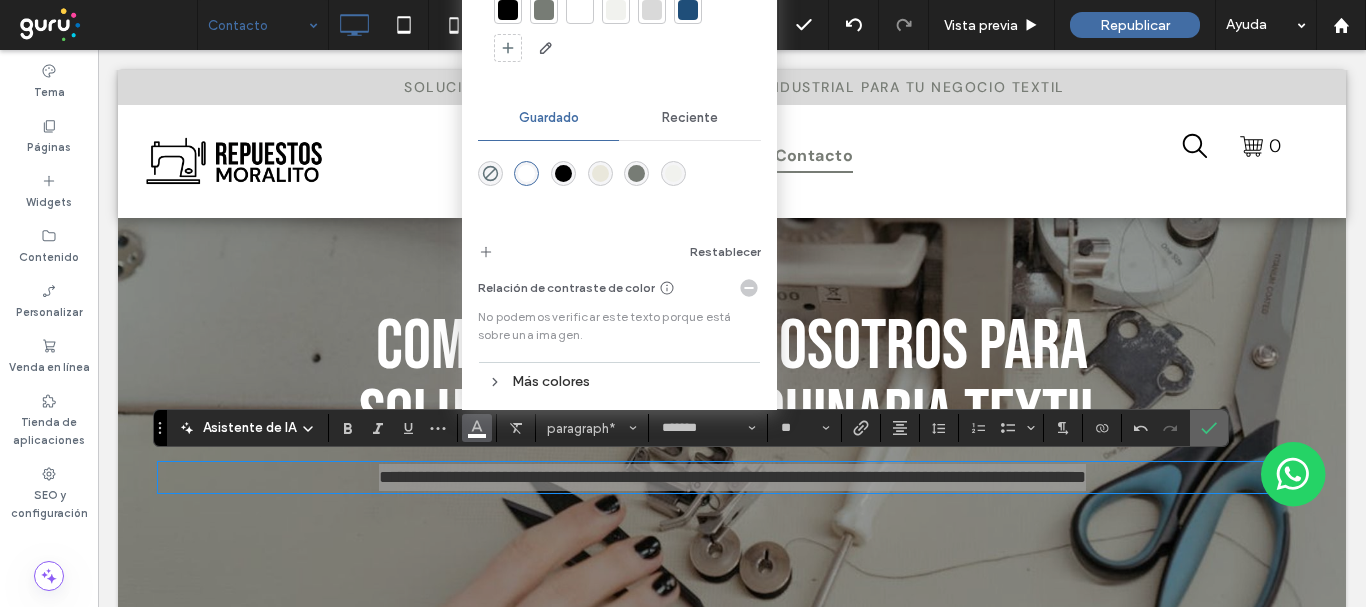 click at bounding box center (1209, 428) 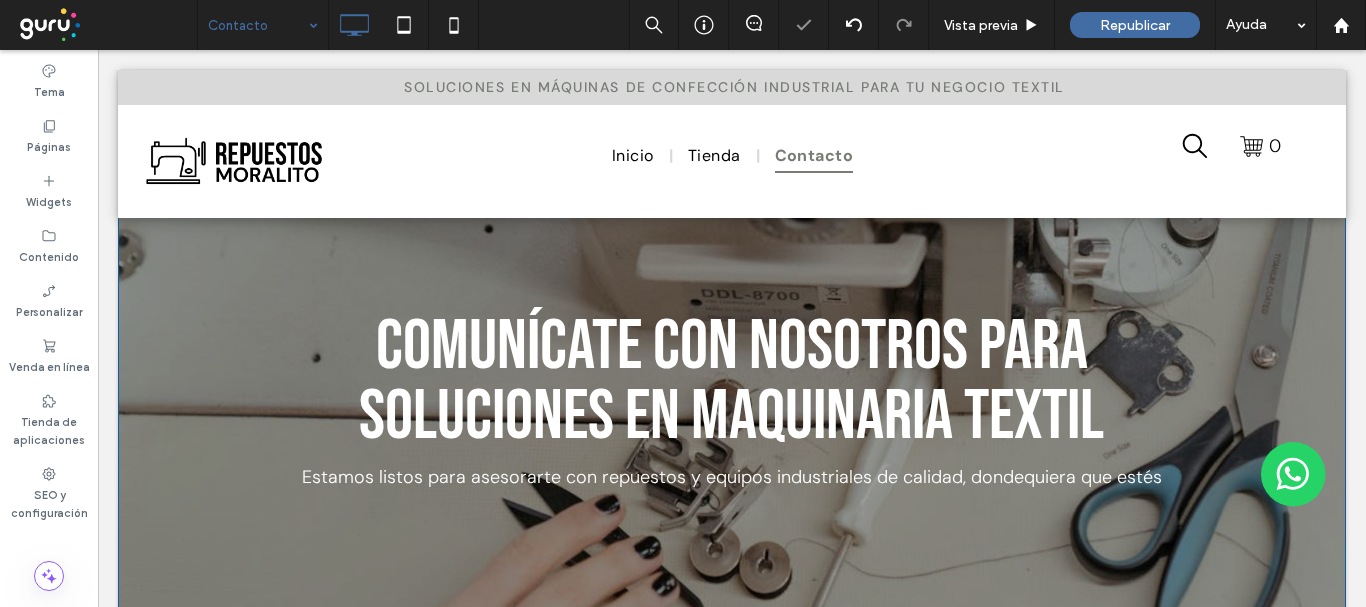scroll, scrollTop: 154, scrollLeft: 0, axis: vertical 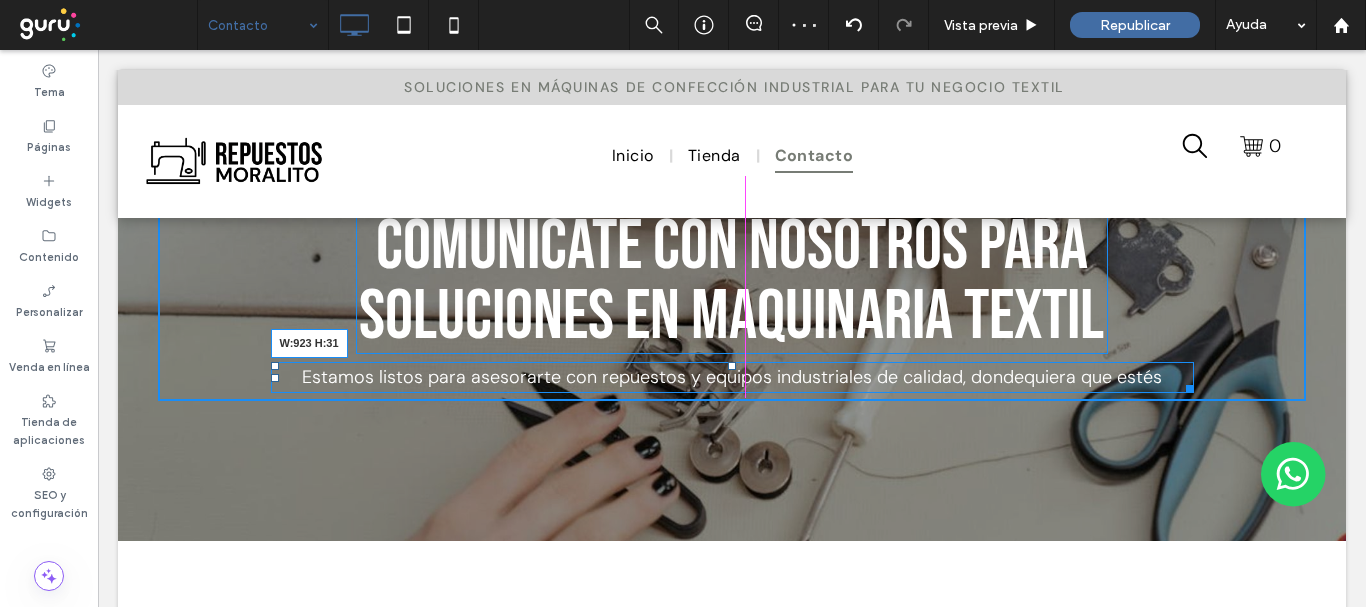 drag, startPoint x: 1281, startPoint y: 389, endPoint x: 1167, endPoint y: 393, distance: 114.07015 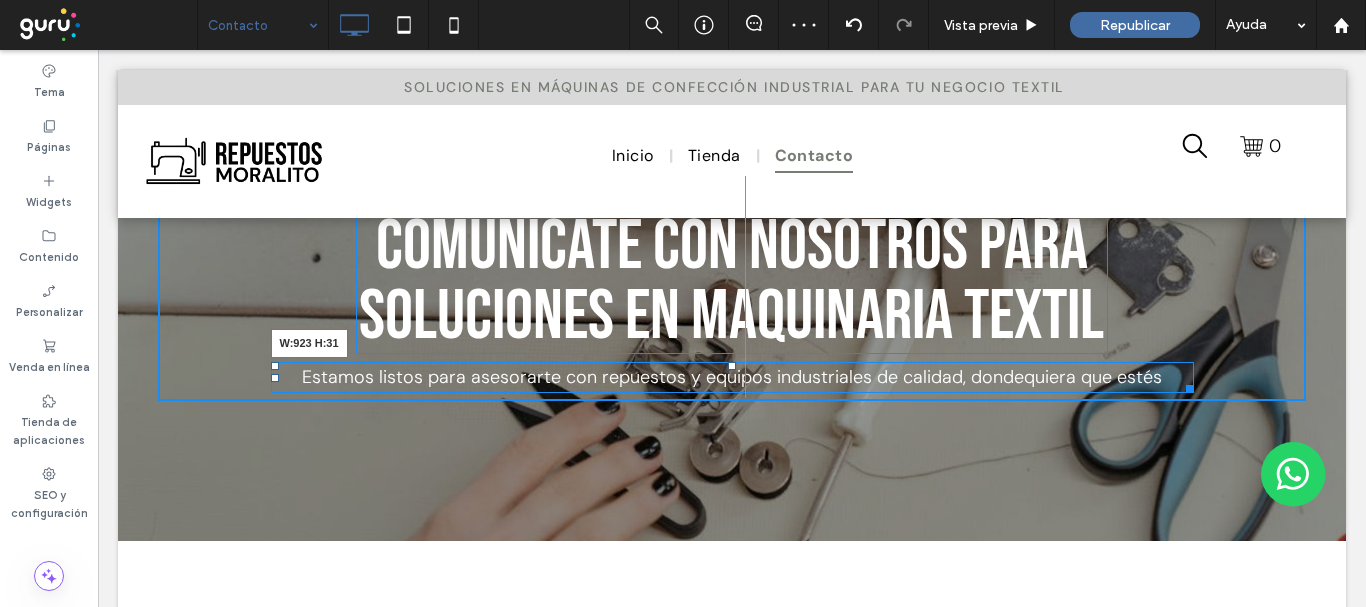 click at bounding box center (1186, 385) 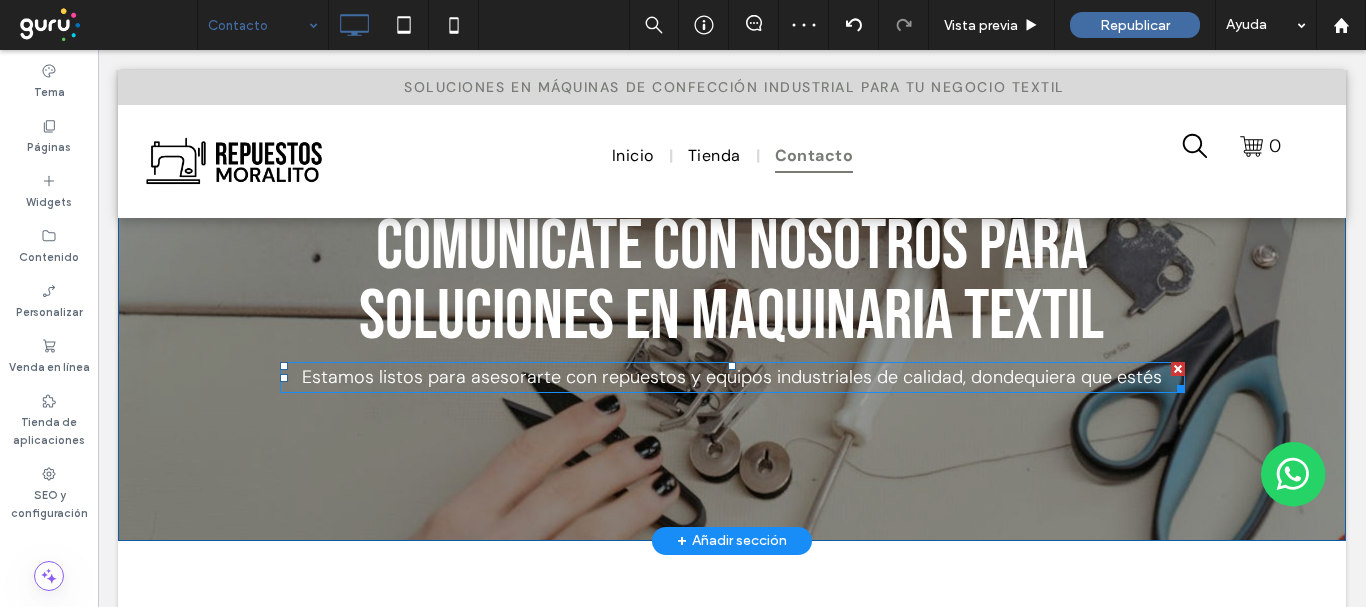 scroll, scrollTop: 54, scrollLeft: 0, axis: vertical 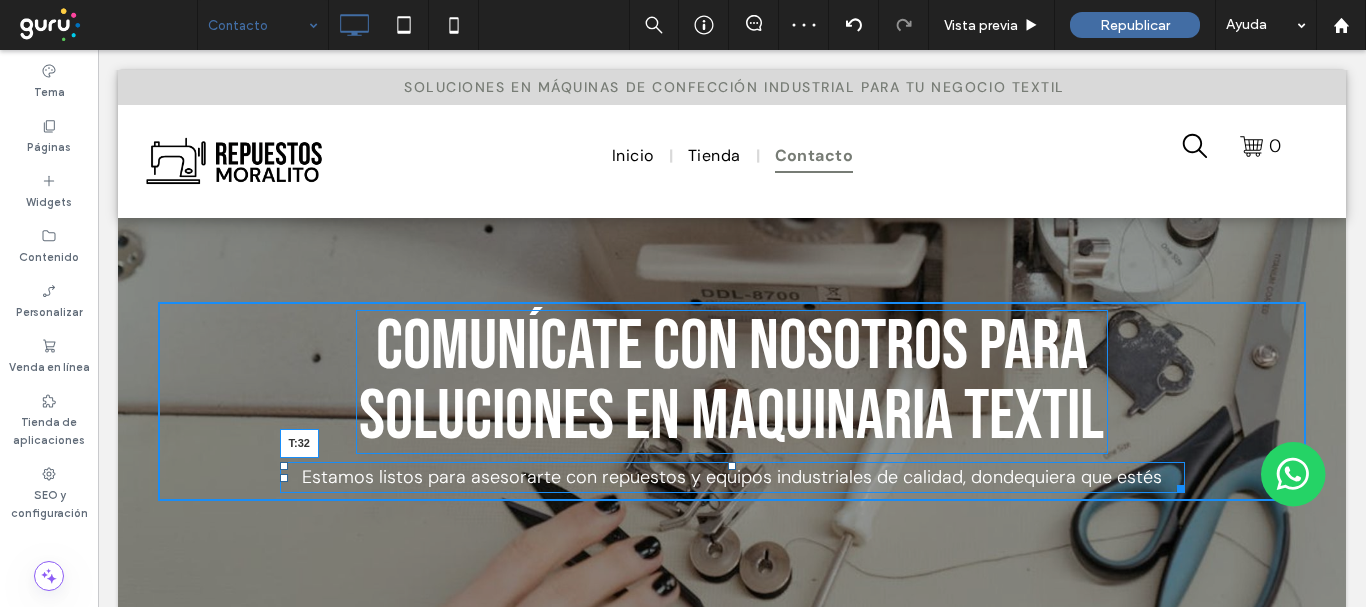 drag, startPoint x: 723, startPoint y: 468, endPoint x: 724, endPoint y: 492, distance: 24.020824 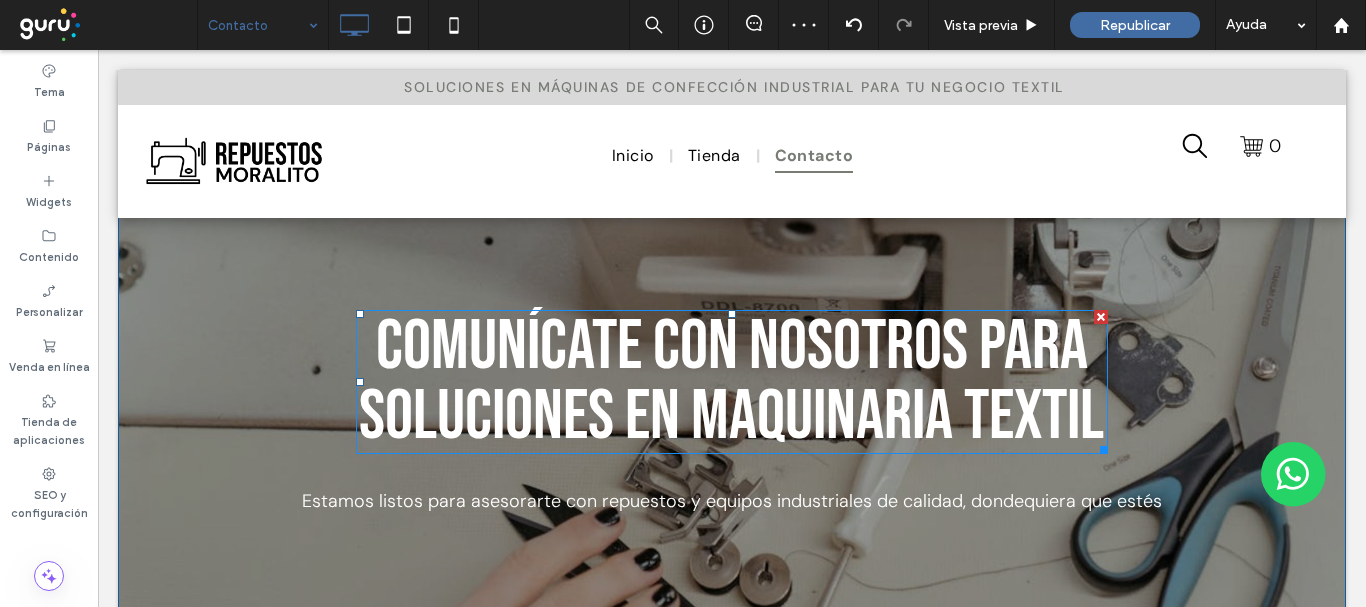 click on "Comunícate con nosotros para soluciones en maquinaria textil" at bounding box center (731, 382) 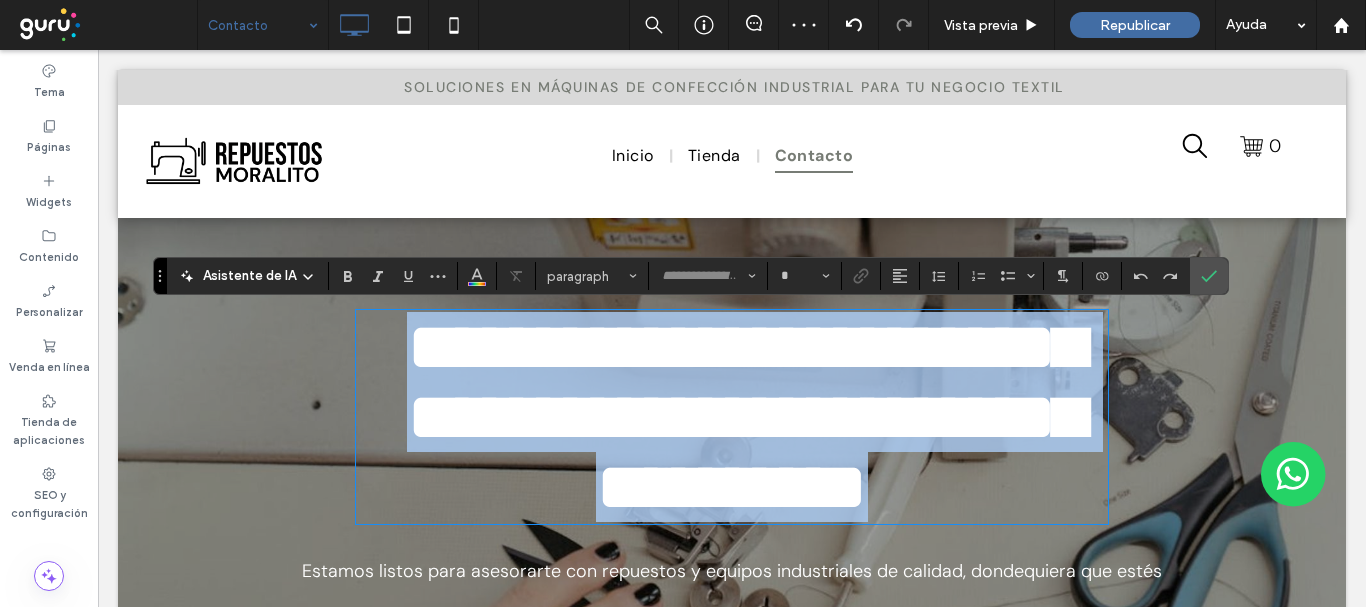 type on "**********" 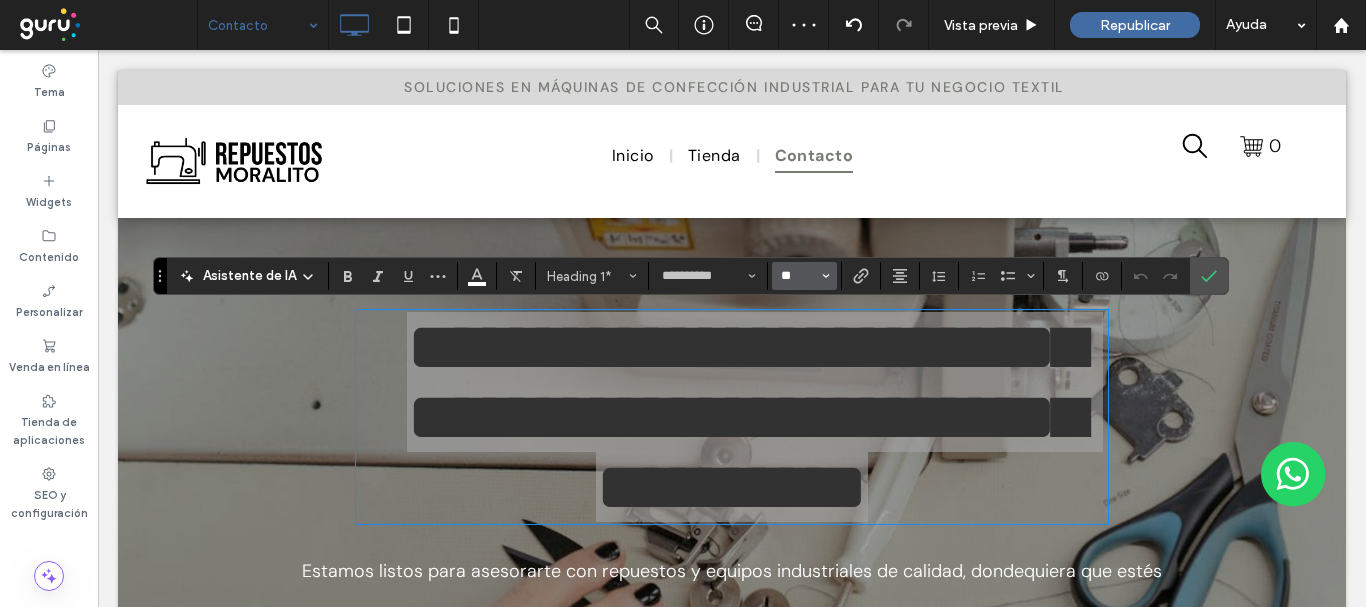 click on "**" at bounding box center [798, 276] 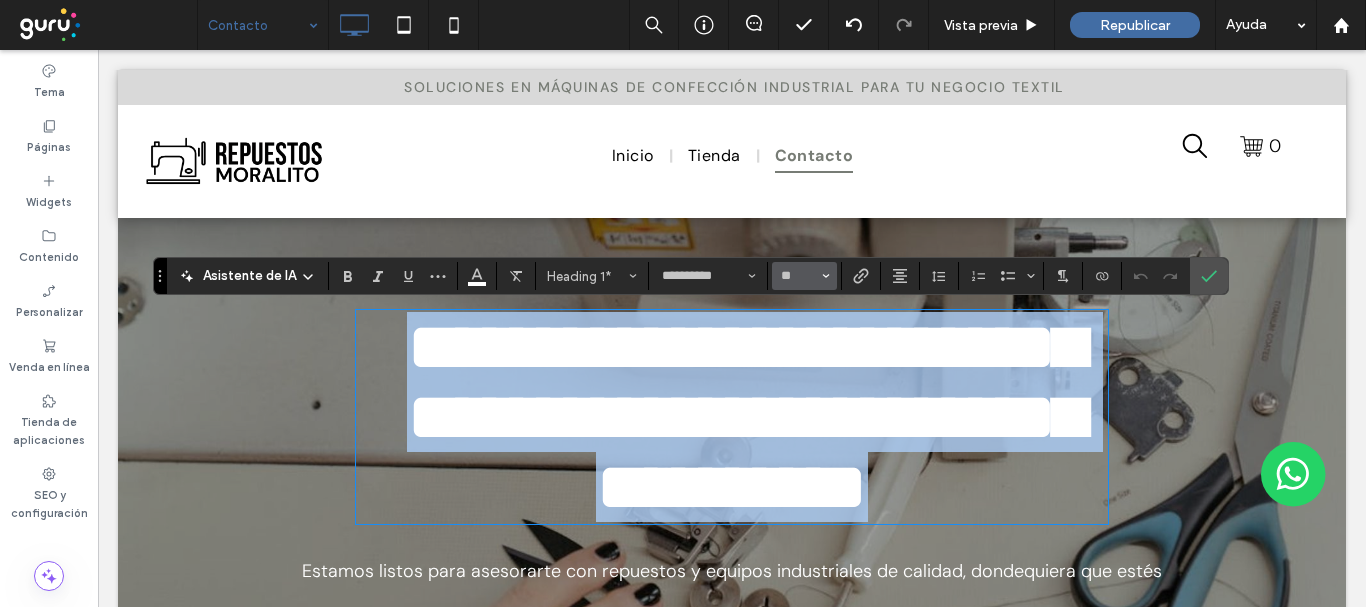 type on "**" 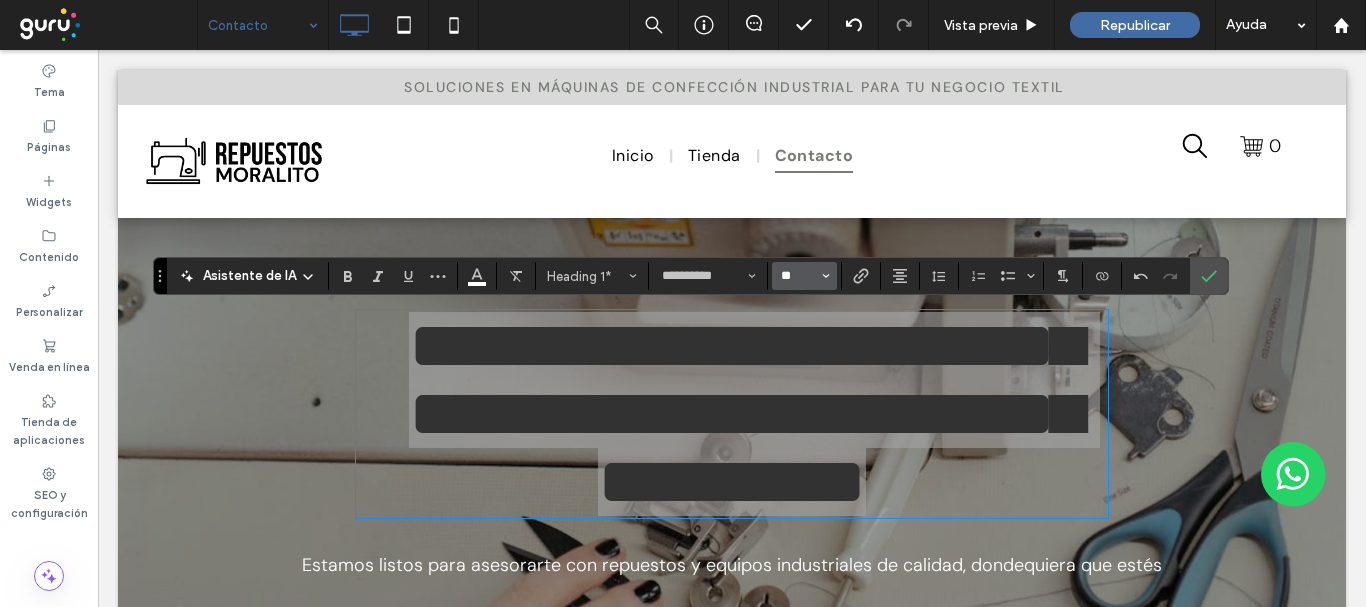 click on "**" at bounding box center [798, 276] 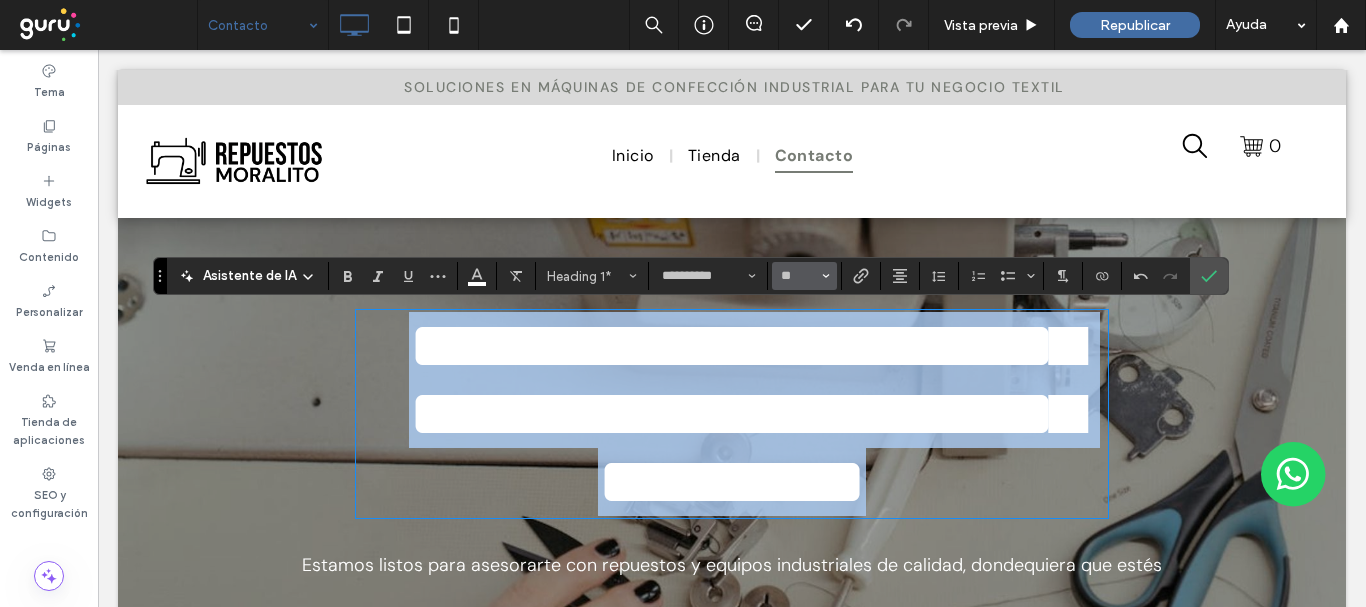 type on "**" 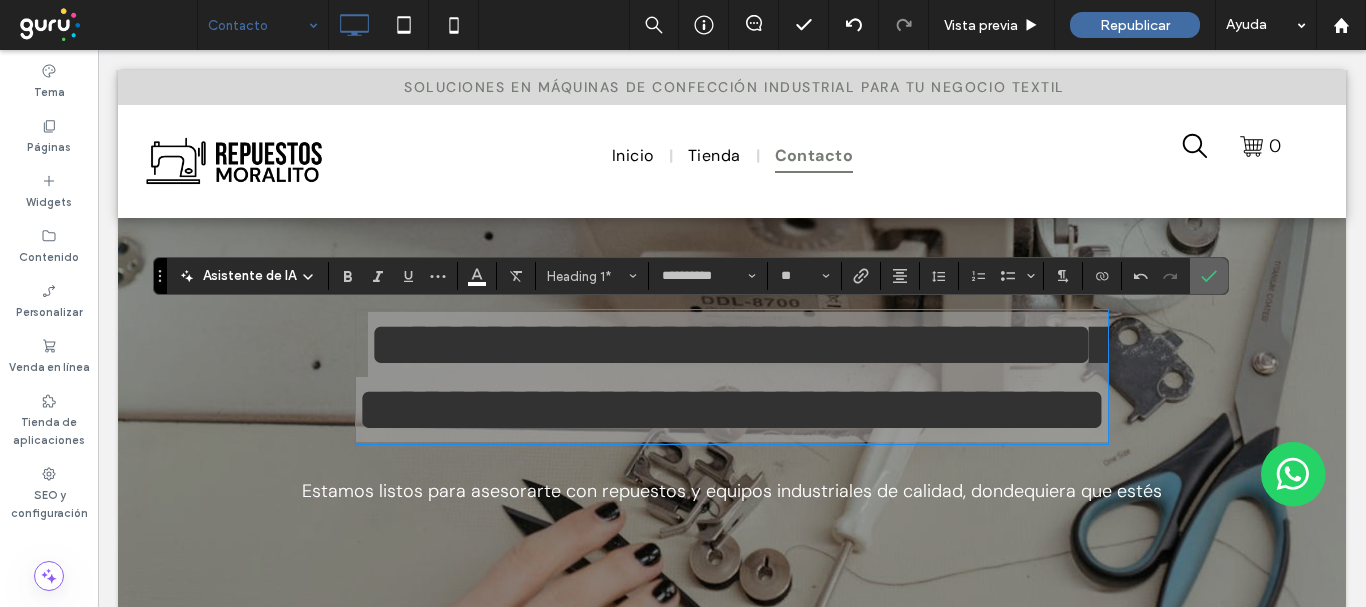 click at bounding box center [1209, 276] 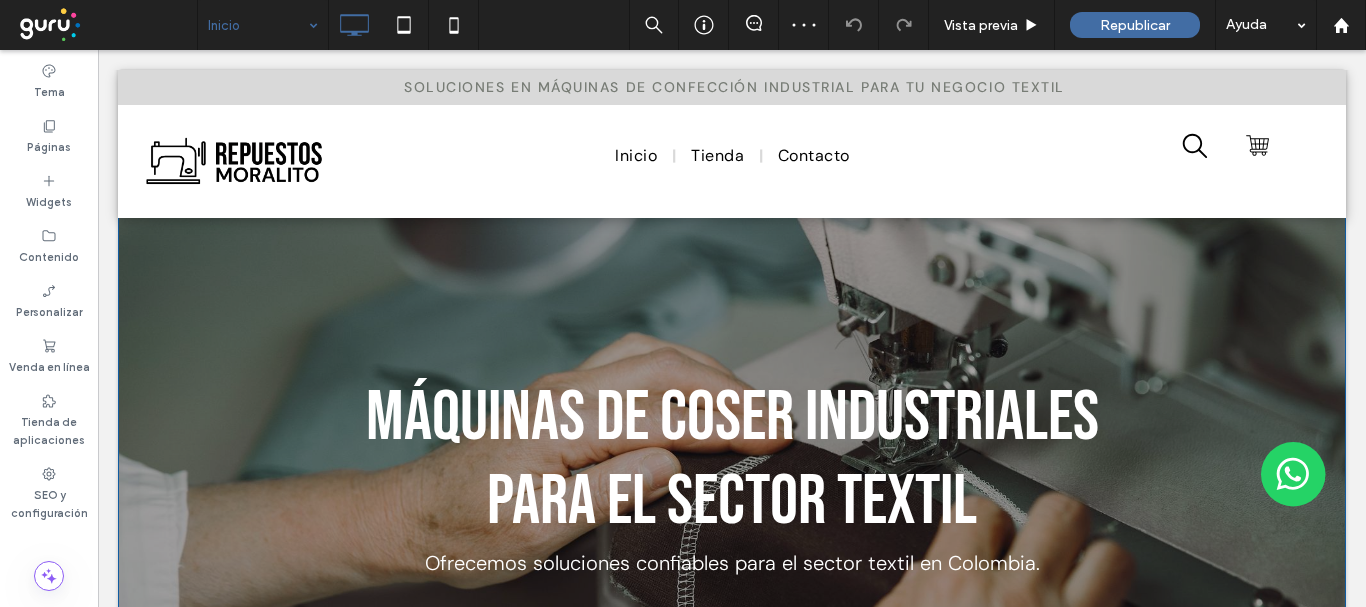 scroll, scrollTop: 200, scrollLeft: 0, axis: vertical 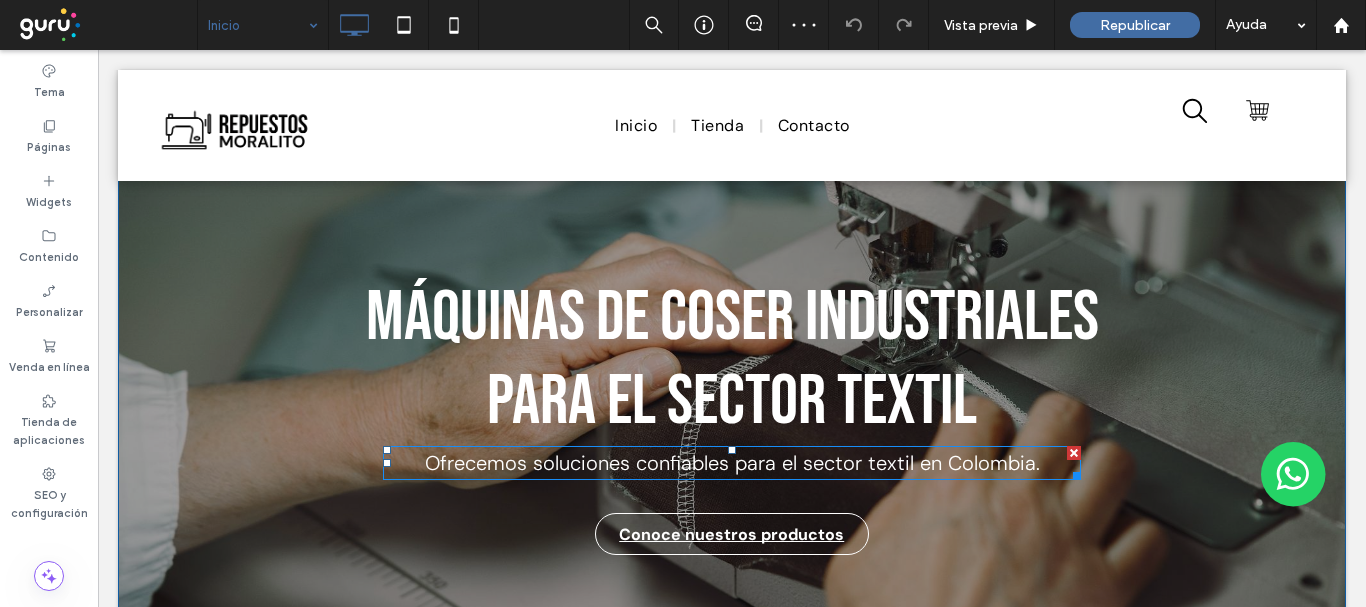click on "Ofrecemos soluciones confiables para el sector textil en Colombia." at bounding box center [732, 463] 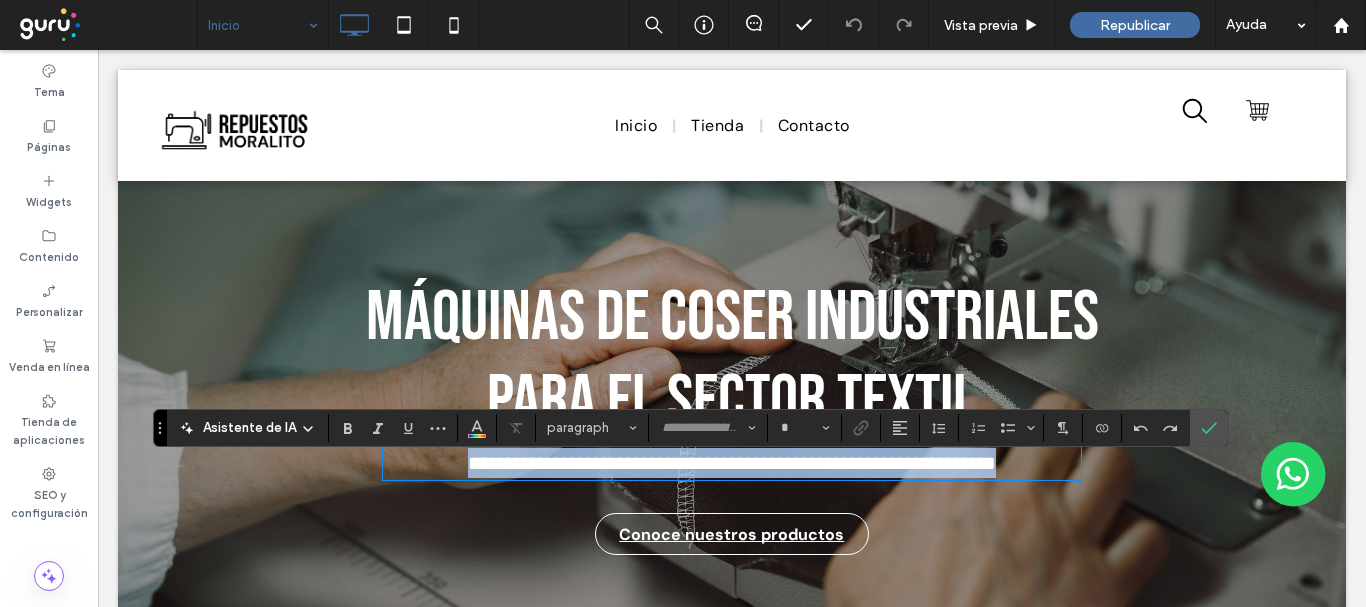 type on "*******" 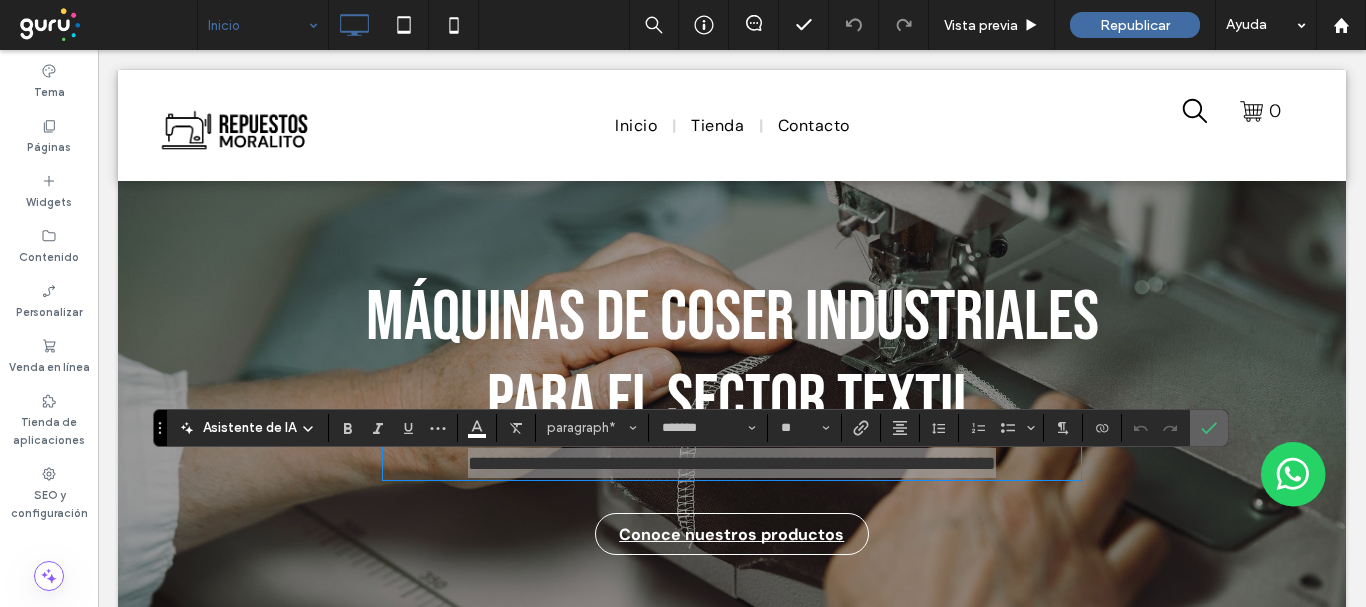 click 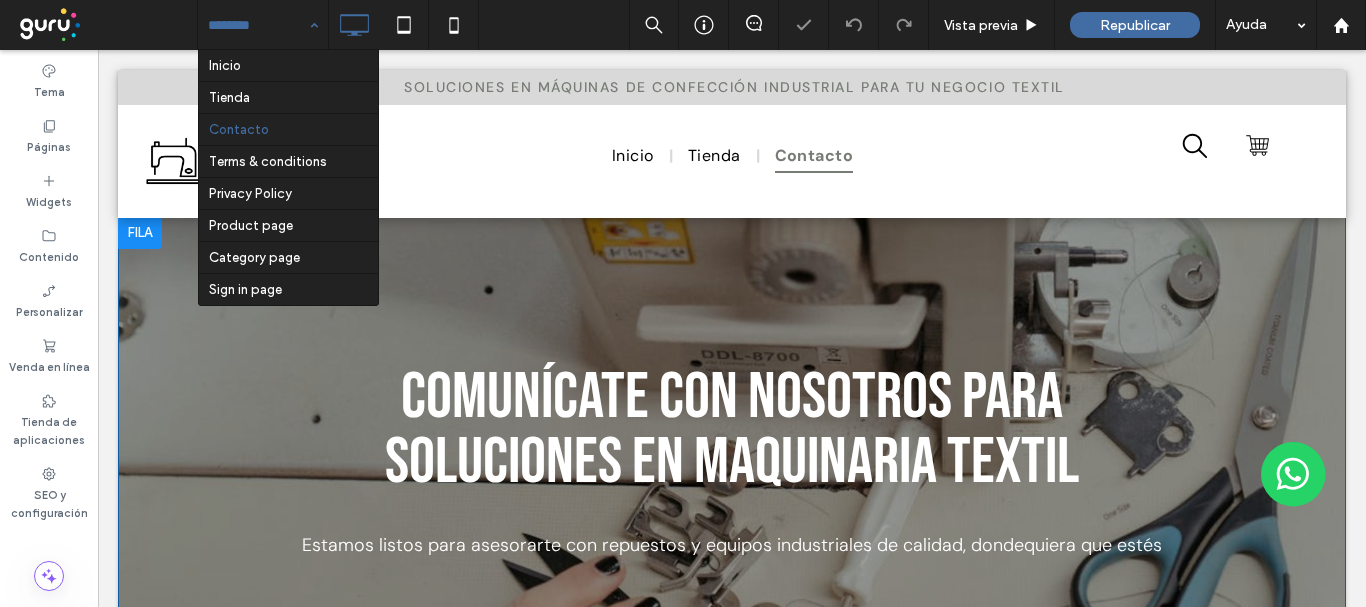 scroll, scrollTop: 0, scrollLeft: 0, axis: both 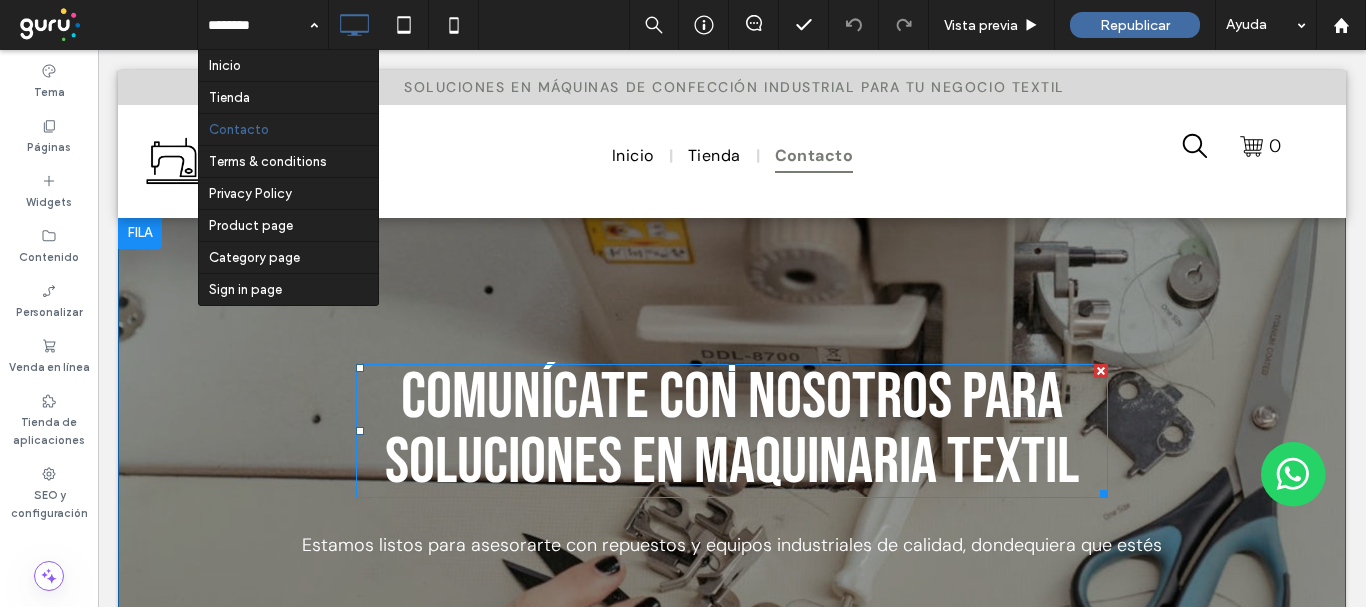 click on "Comunícate con nosotros para soluciones en maquinaria textil" at bounding box center [732, 430] 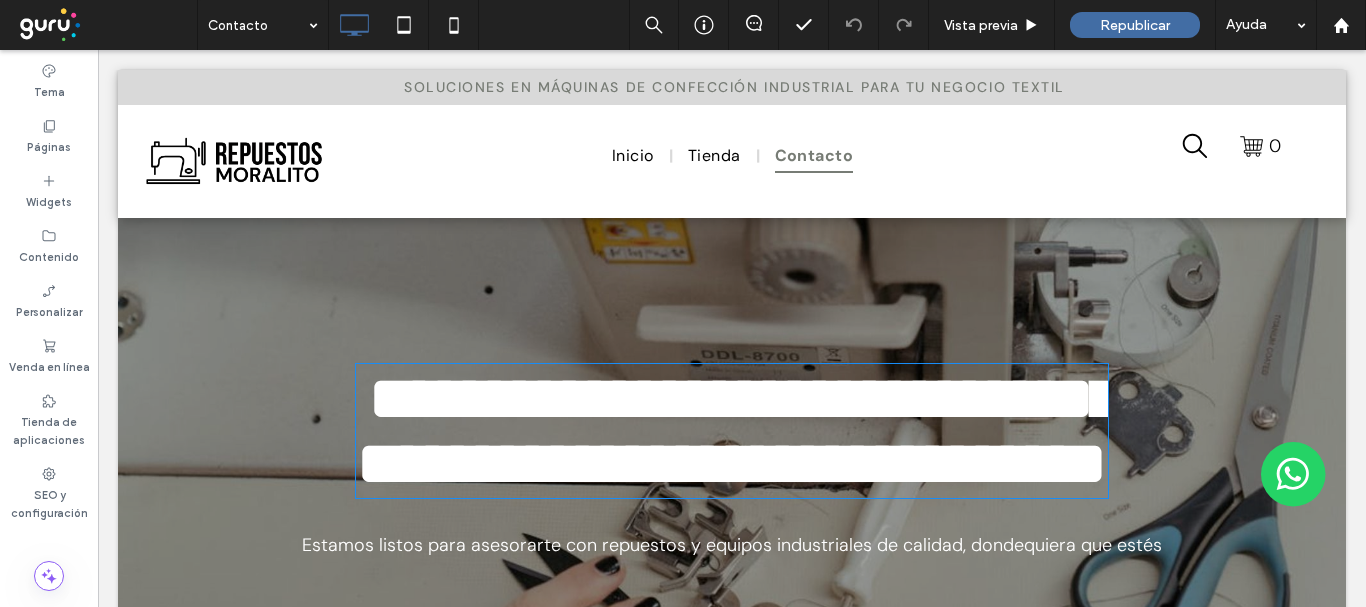 type on "**********" 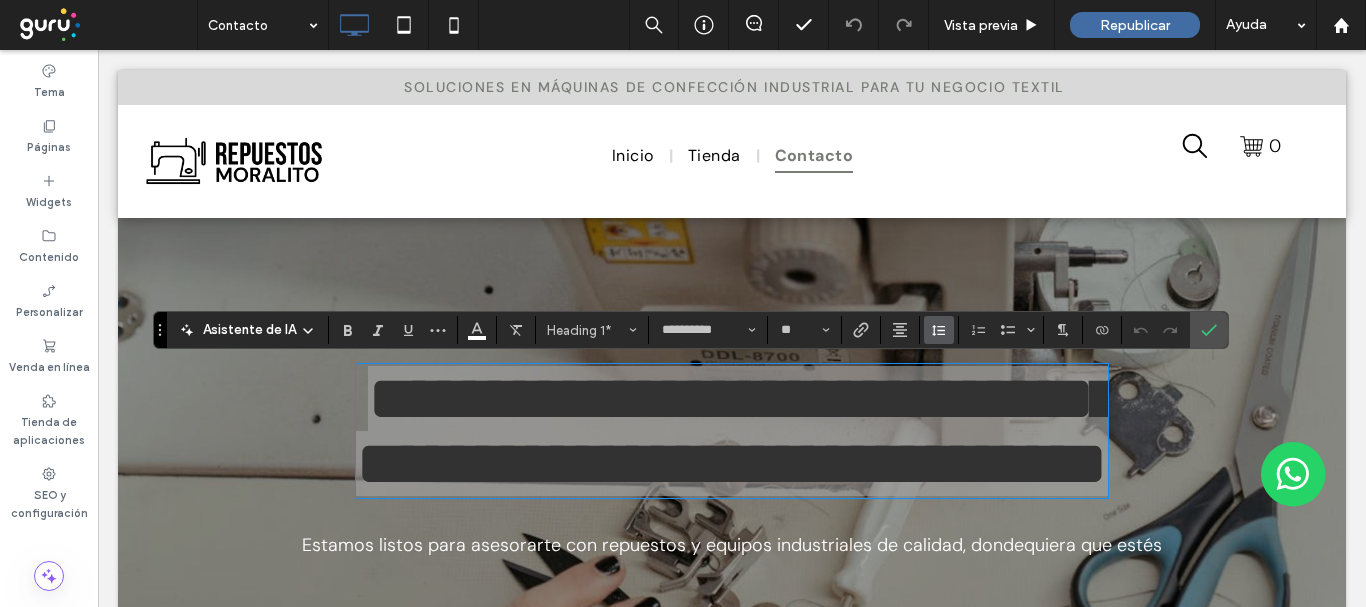 click at bounding box center [939, 330] 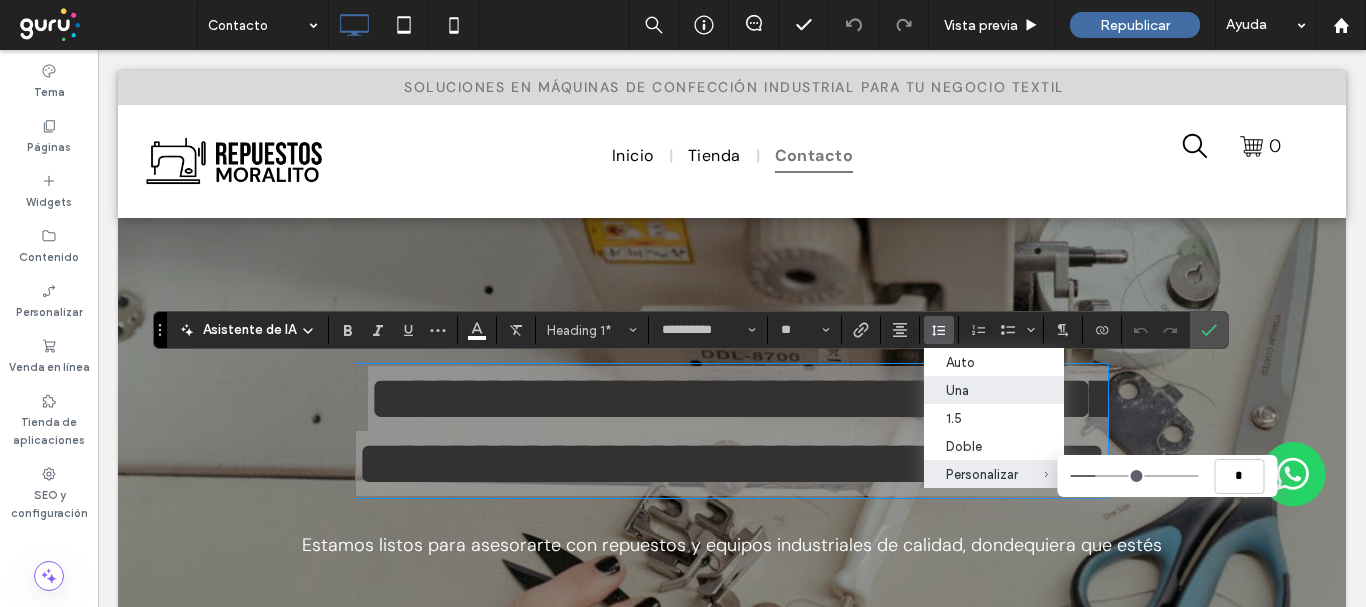 type on "***" 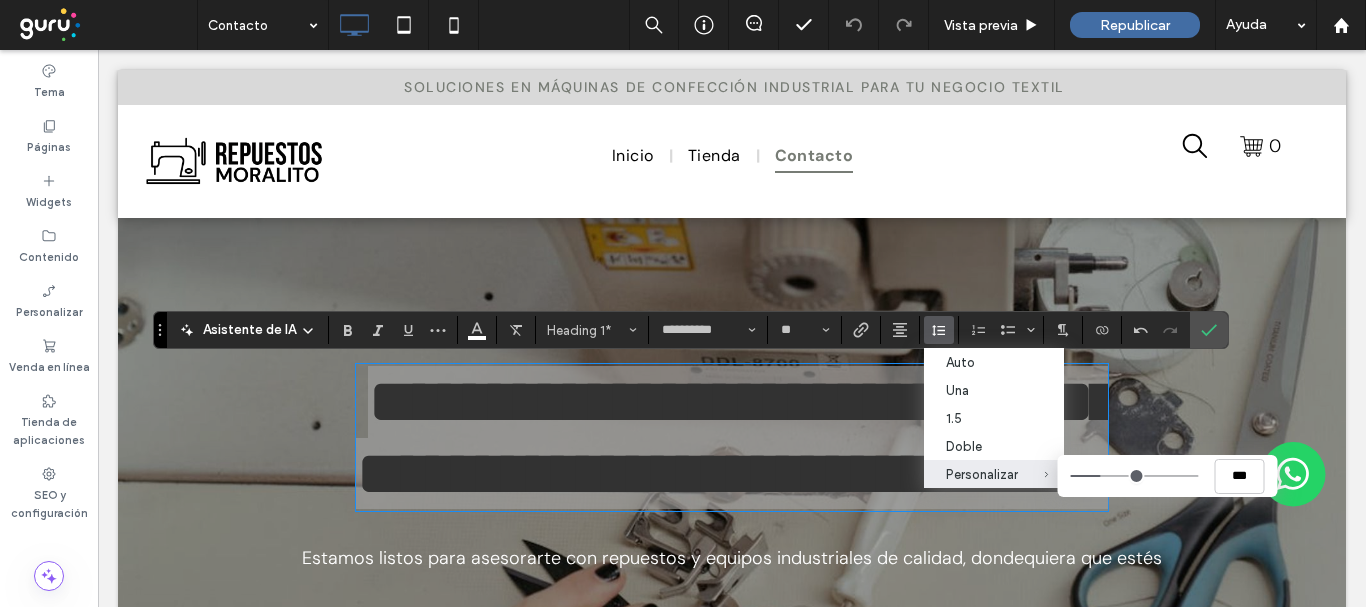 type on "***" 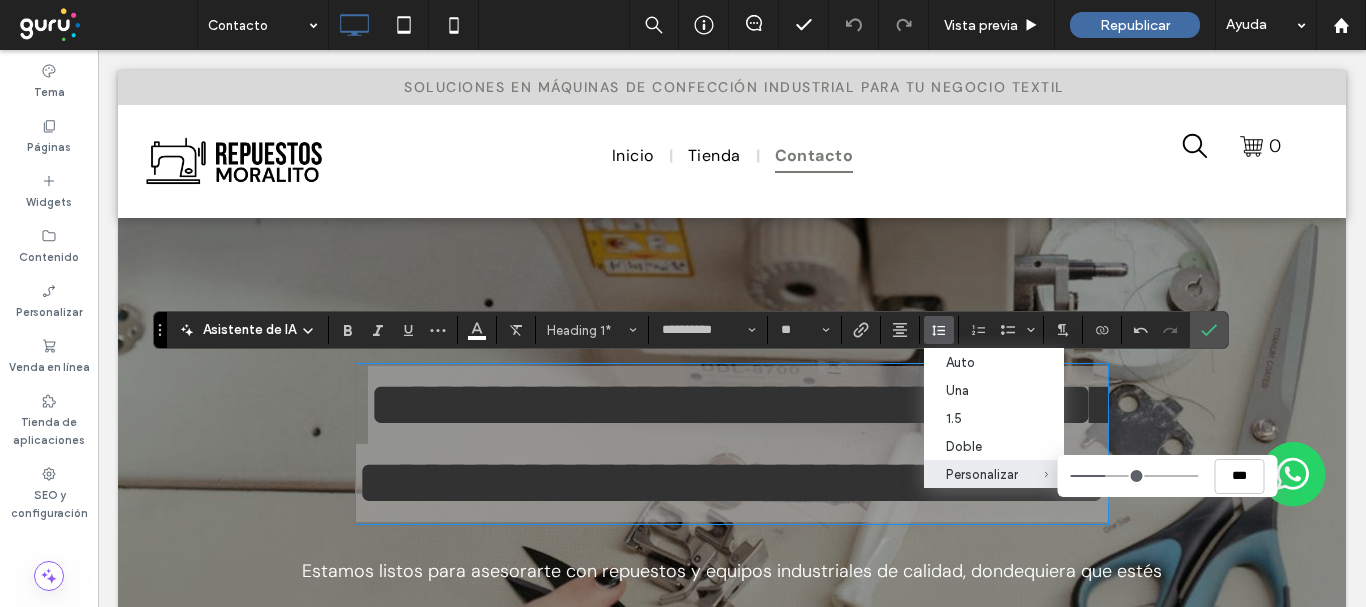 type on "***" 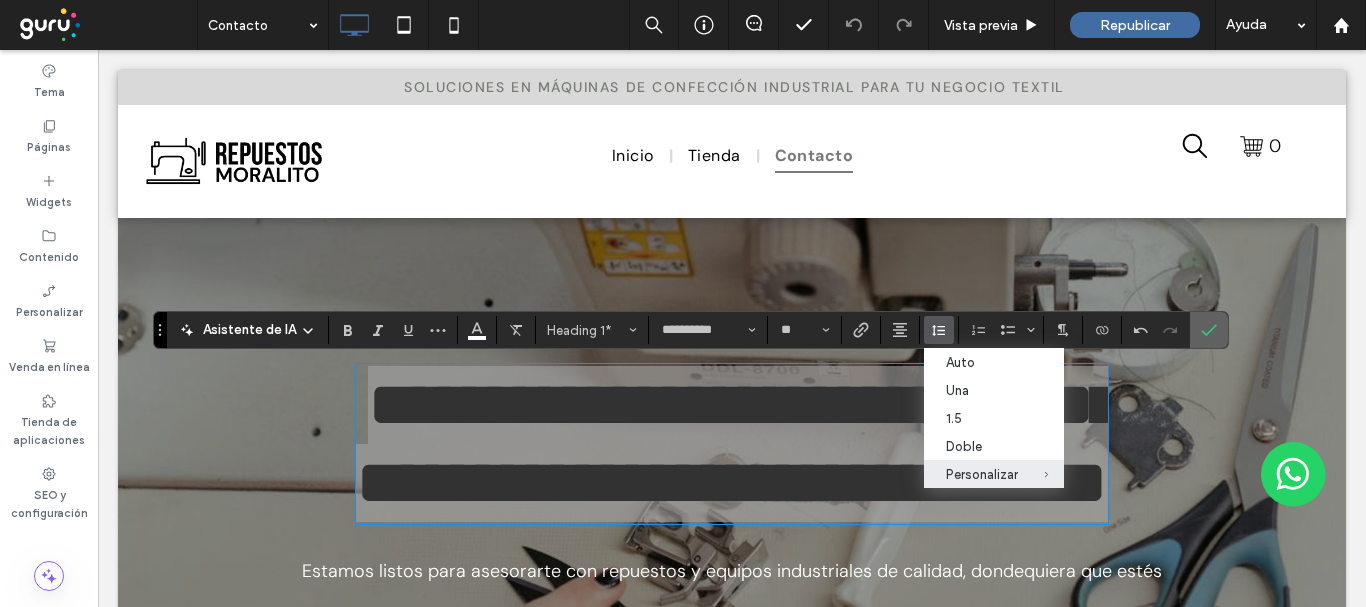 click 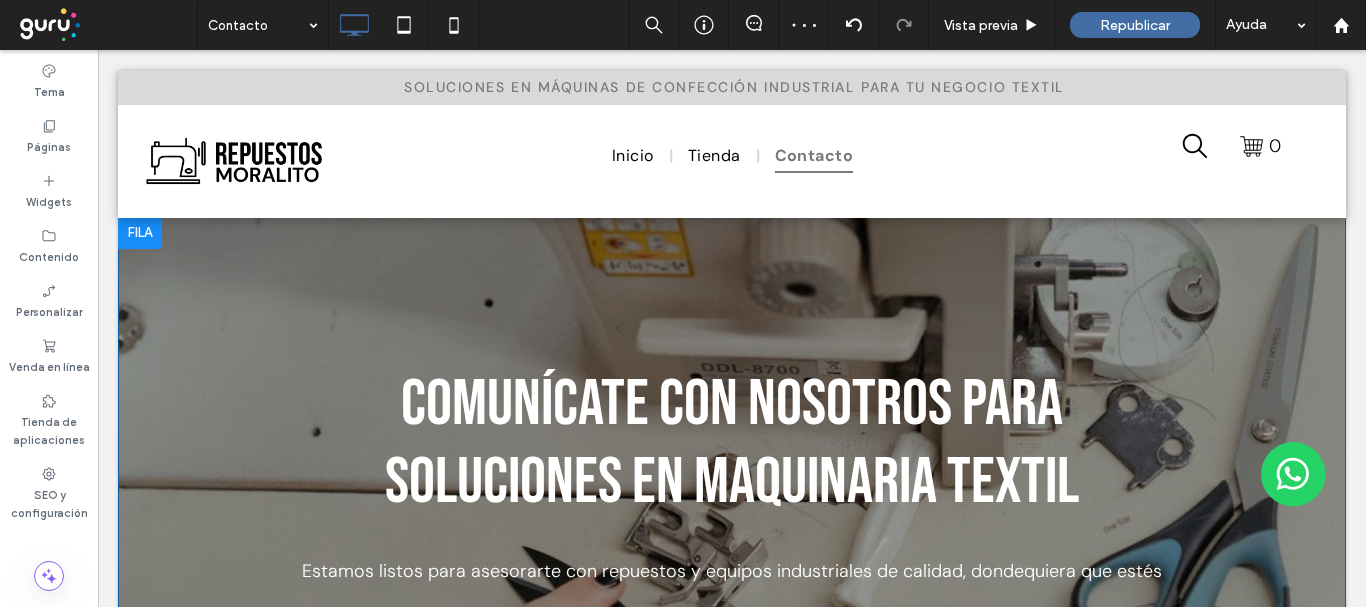scroll, scrollTop: 100, scrollLeft: 0, axis: vertical 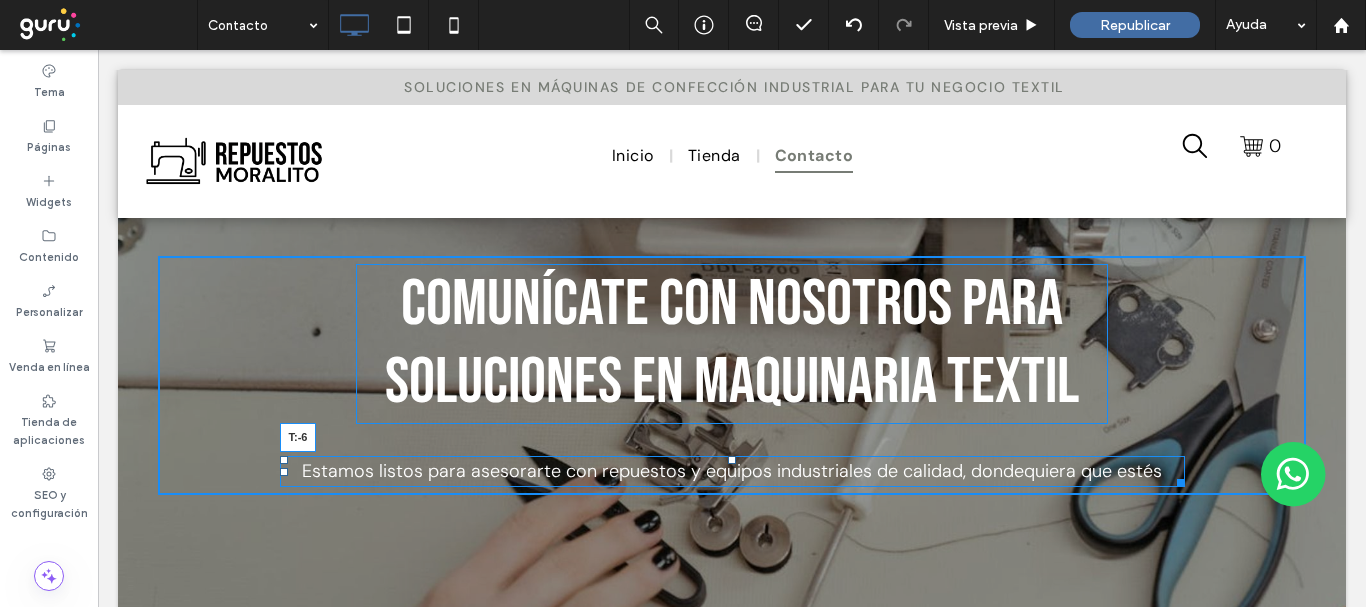 drag, startPoint x: 724, startPoint y: 458, endPoint x: 720, endPoint y: 420, distance: 38.209946 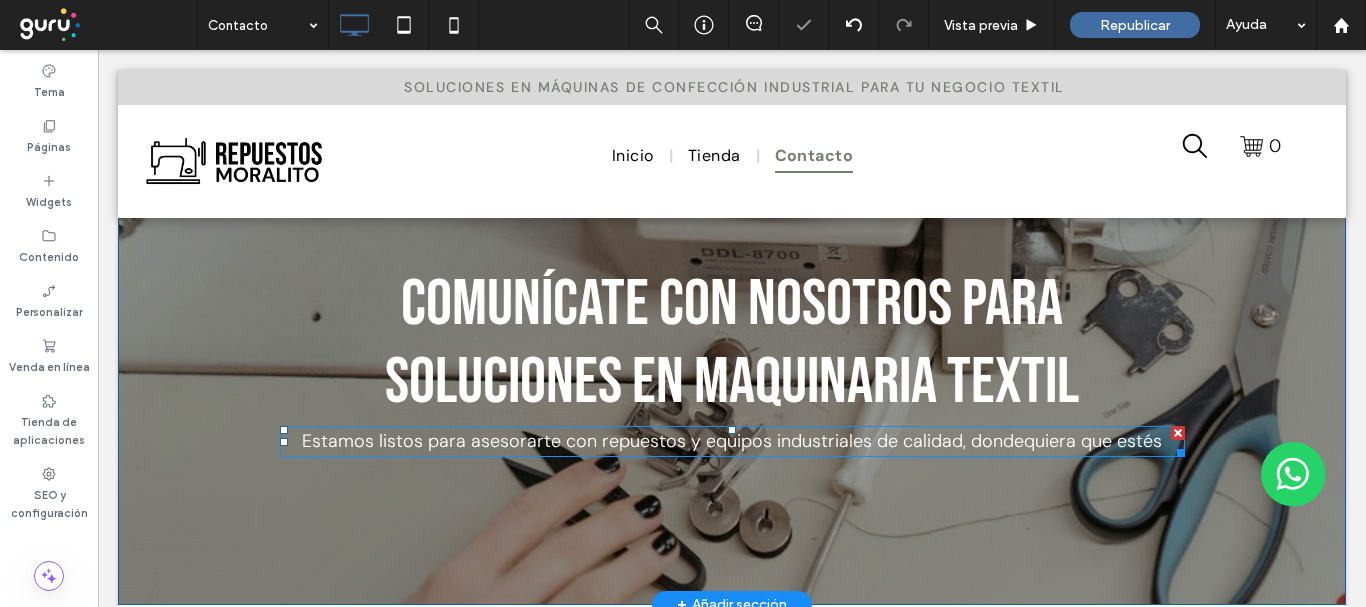 click on "Estamos listos para asesorarte con repuestos y equipos industriales de calidad, dondequiera que estés" at bounding box center [732, 441] 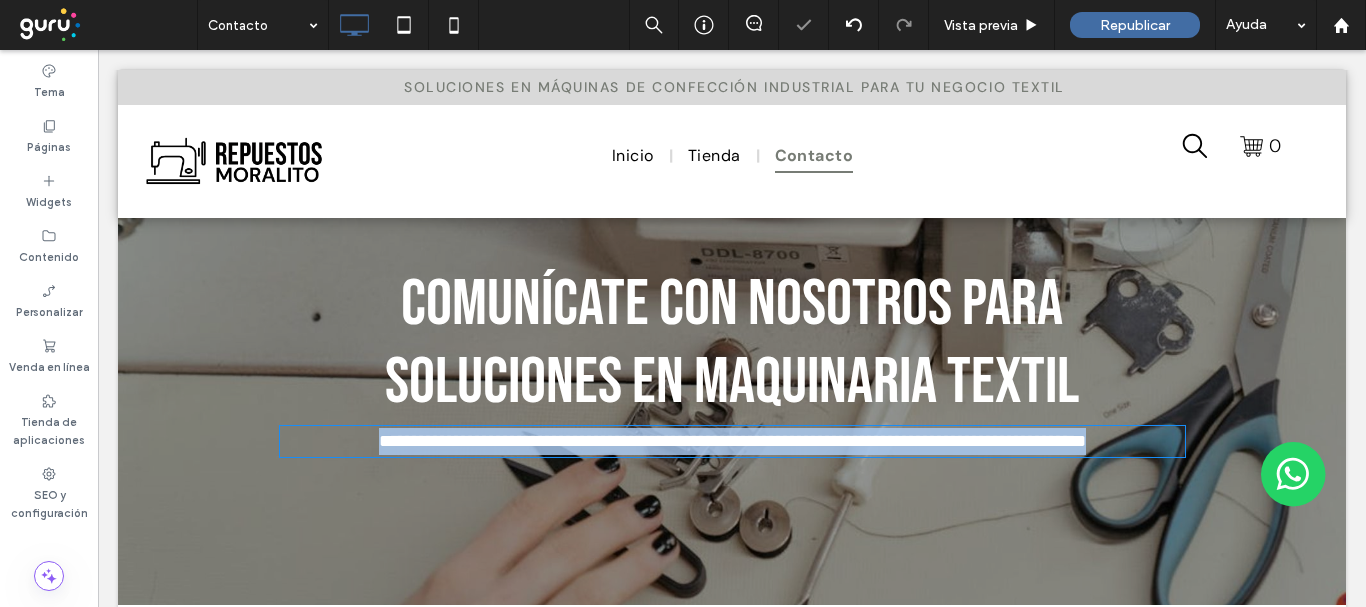 type on "*******" 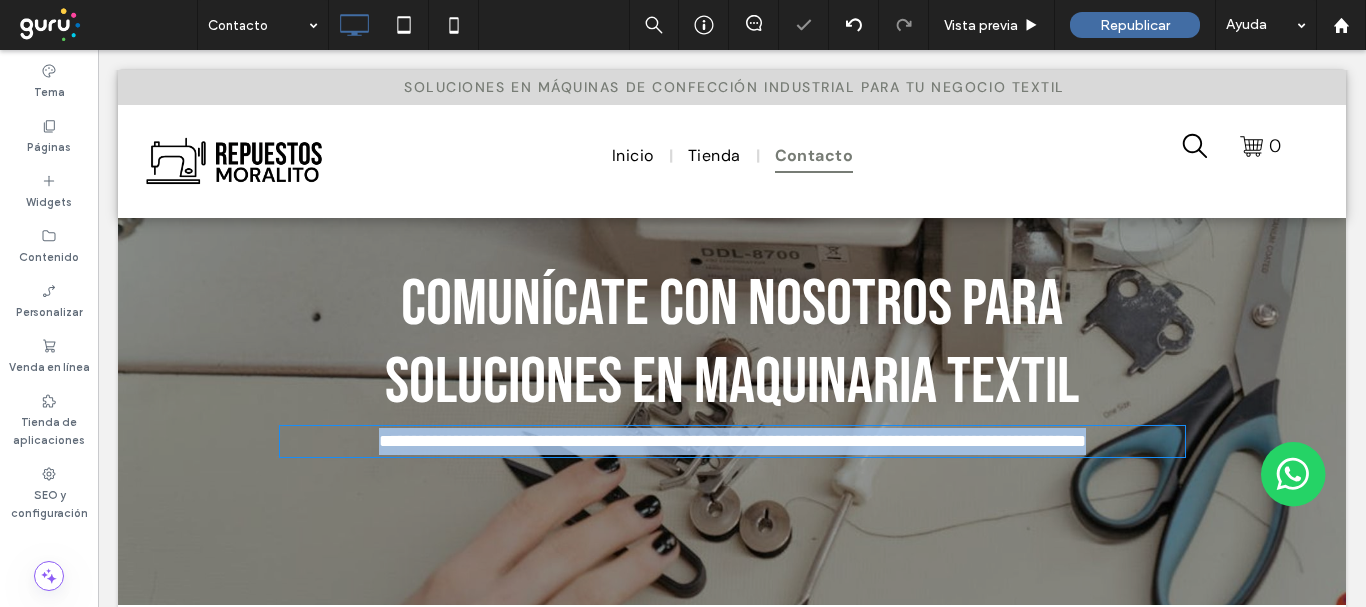 type on "**" 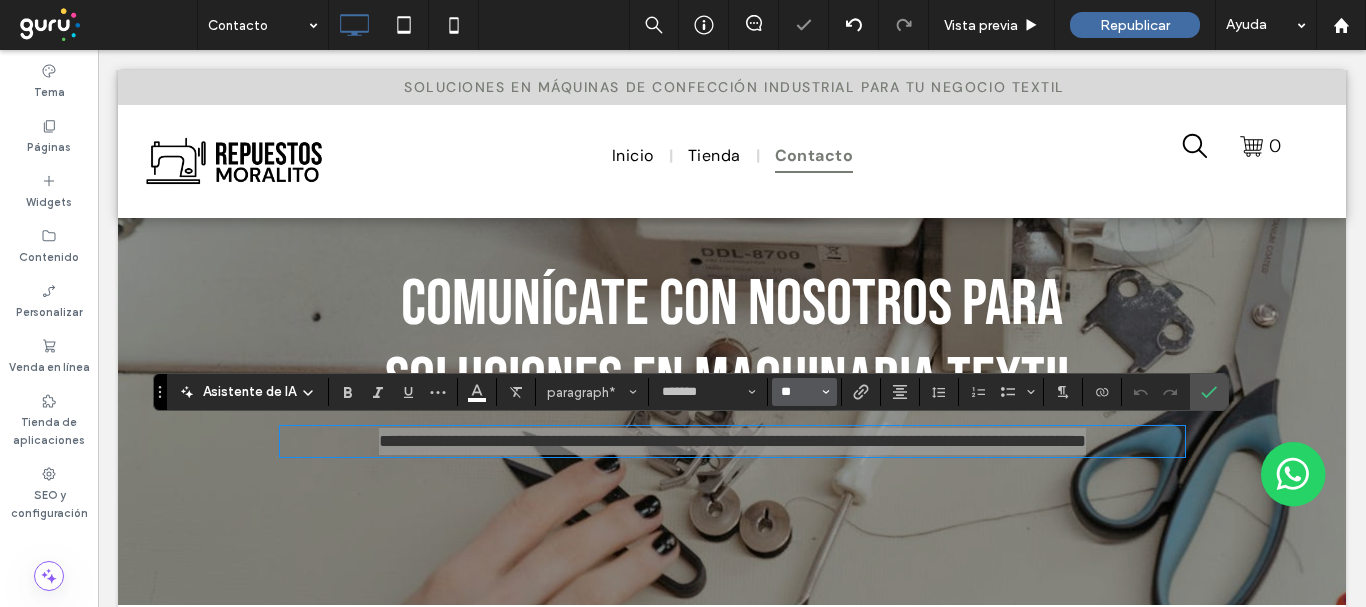 click on "**" at bounding box center [798, 392] 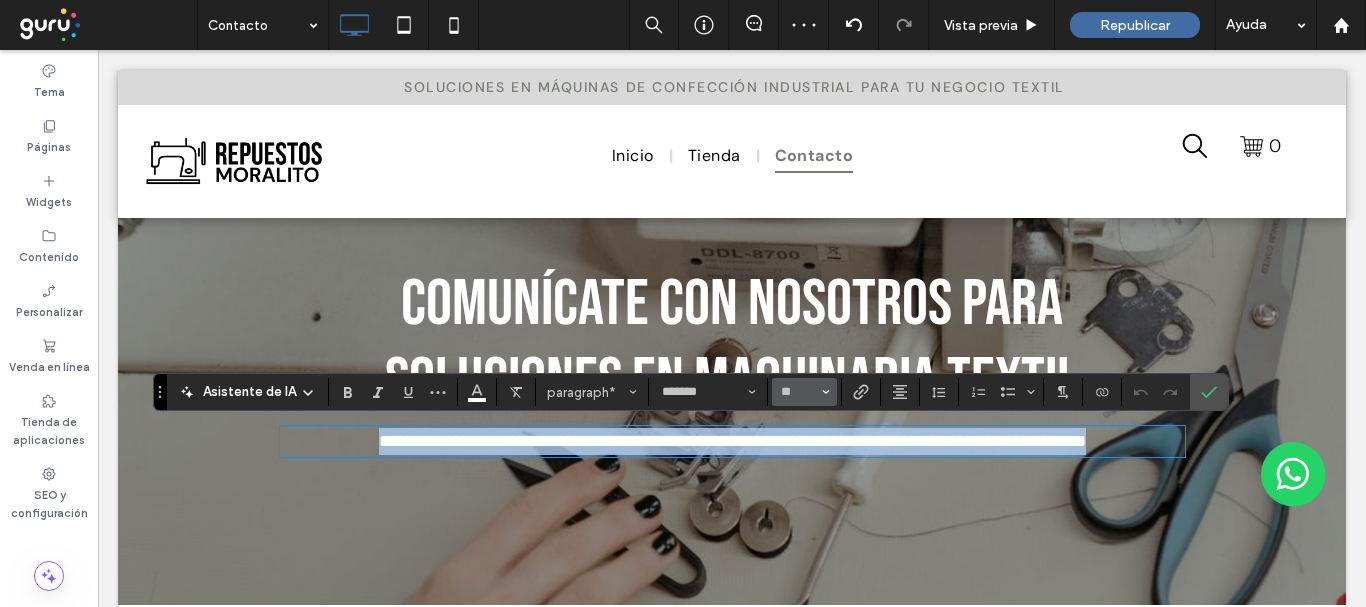type on "**" 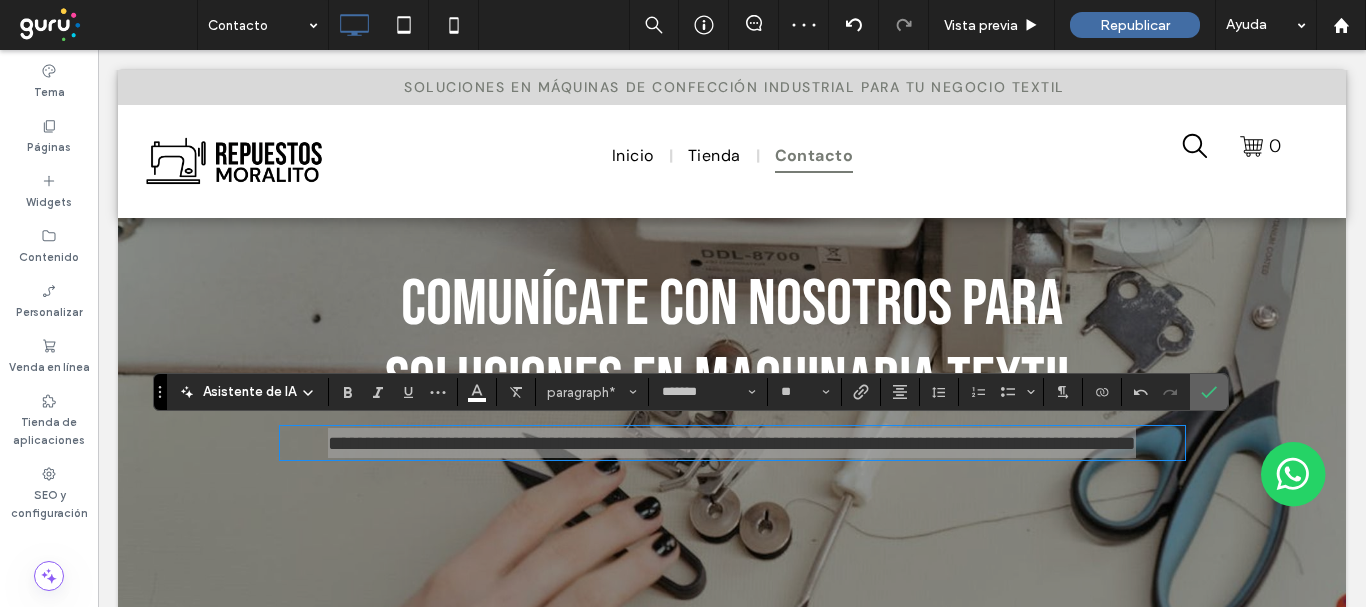 drag, startPoint x: 1105, startPoint y: 337, endPoint x: 1209, endPoint y: 386, distance: 114.96521 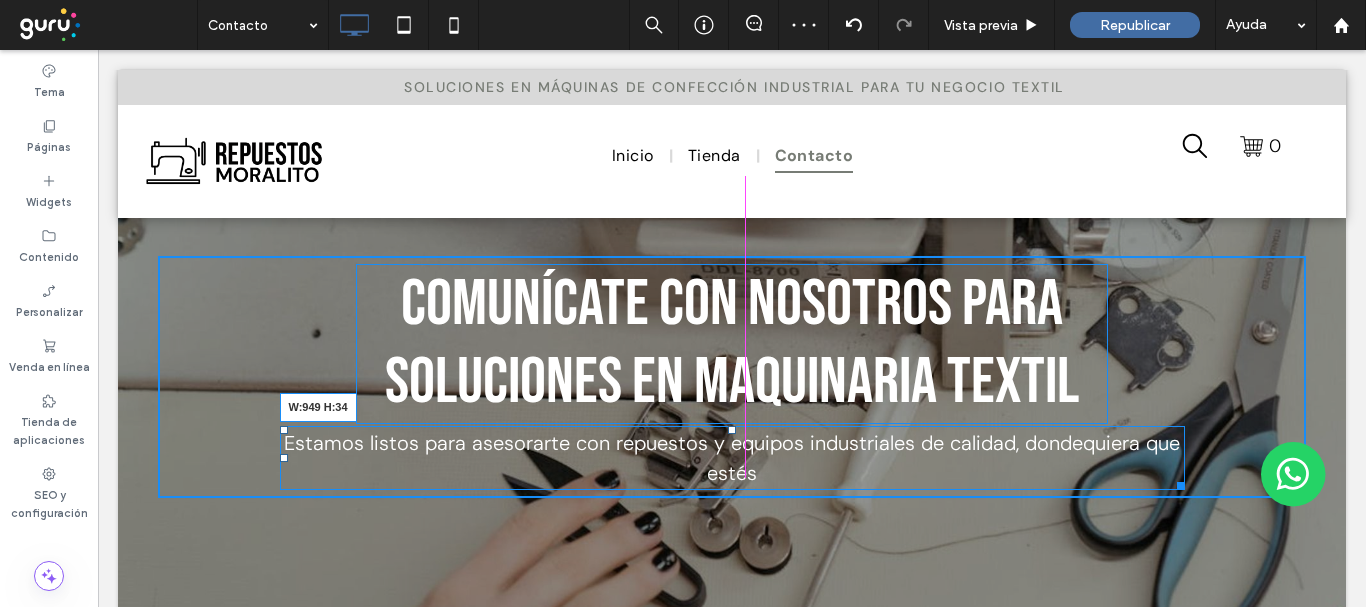 drag, startPoint x: 1169, startPoint y: 485, endPoint x: 1191, endPoint y: 482, distance: 22.203604 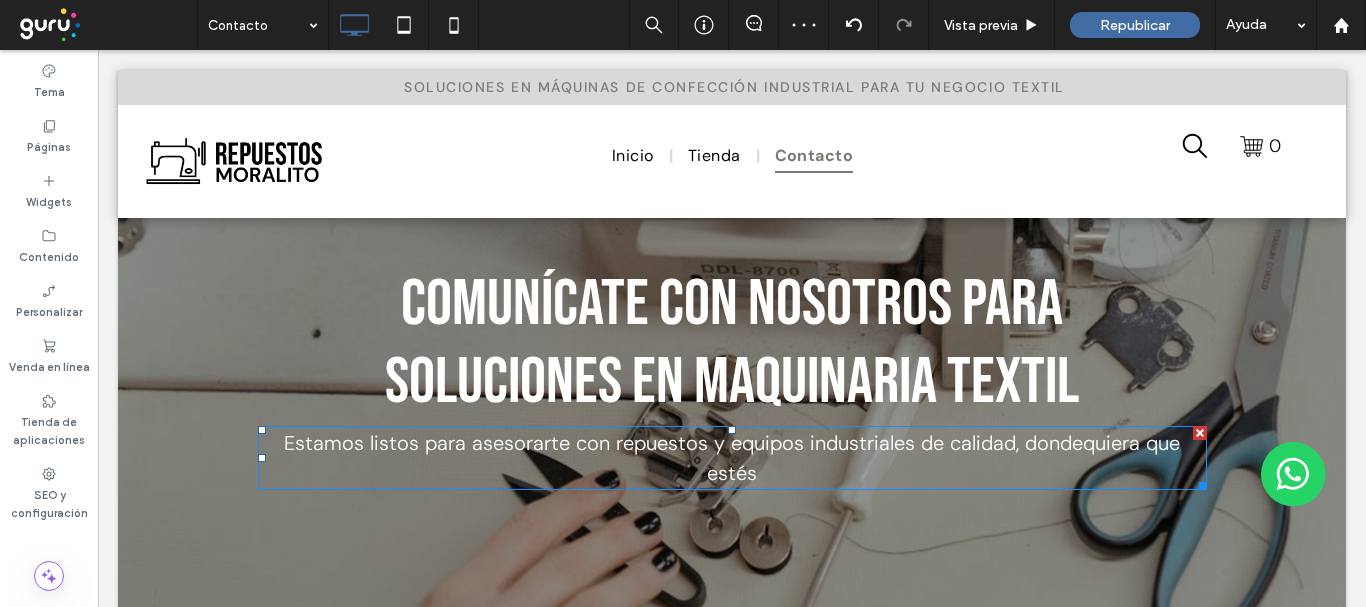 click on "Estamos listos para asesorarte con repuestos y equipos industriales de calidad, dondequiera que estés" at bounding box center (732, 458) 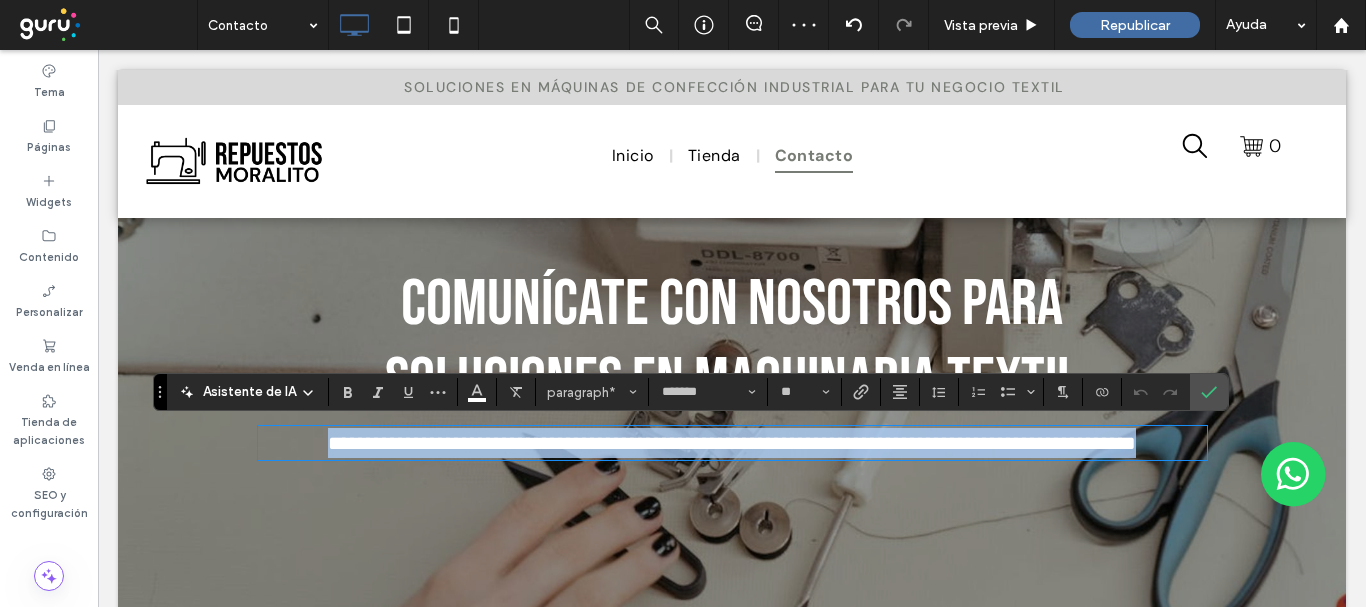 click on "**********" at bounding box center [732, 443] 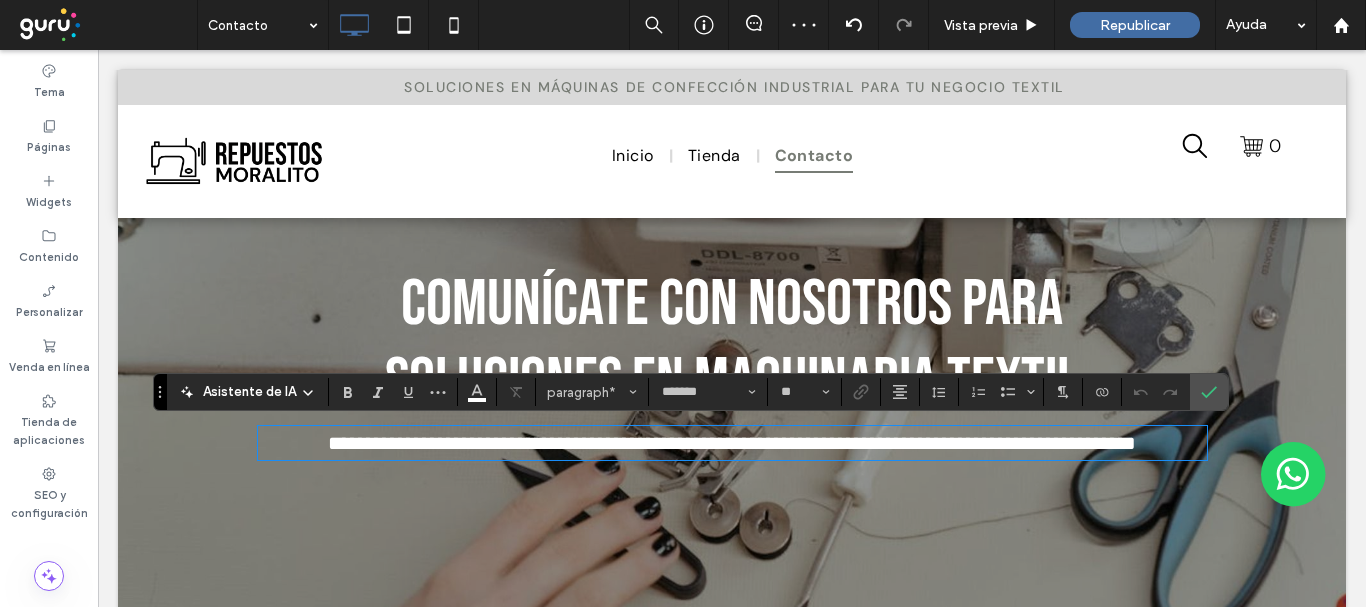 type 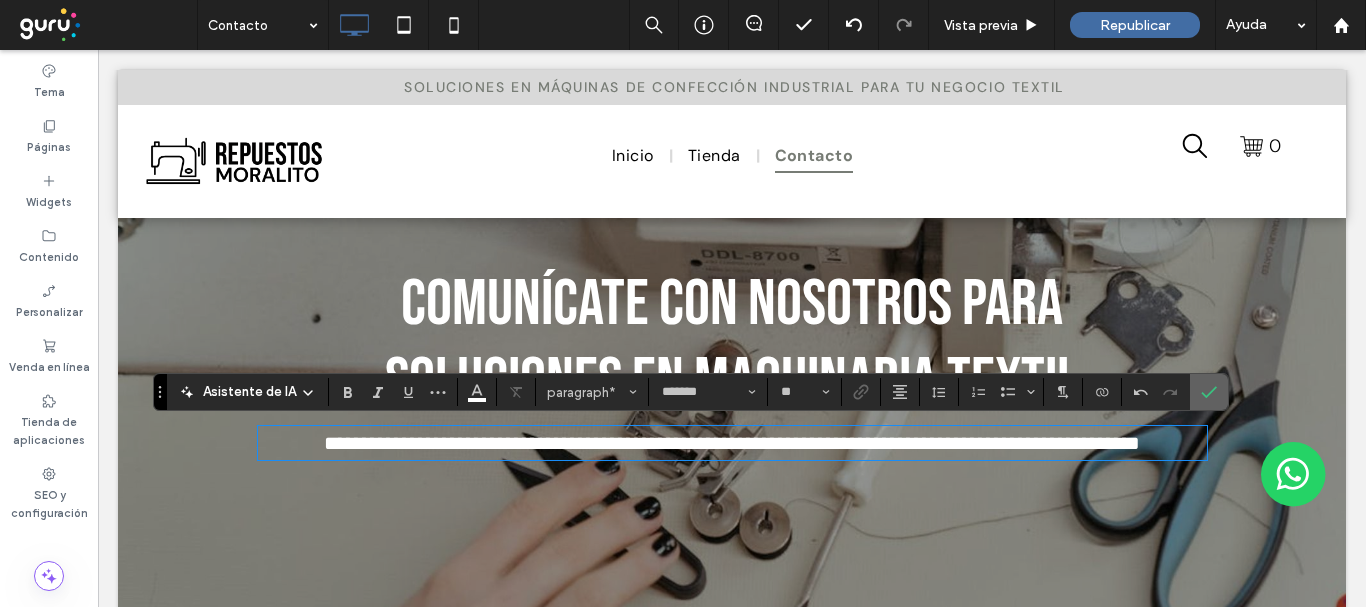 click 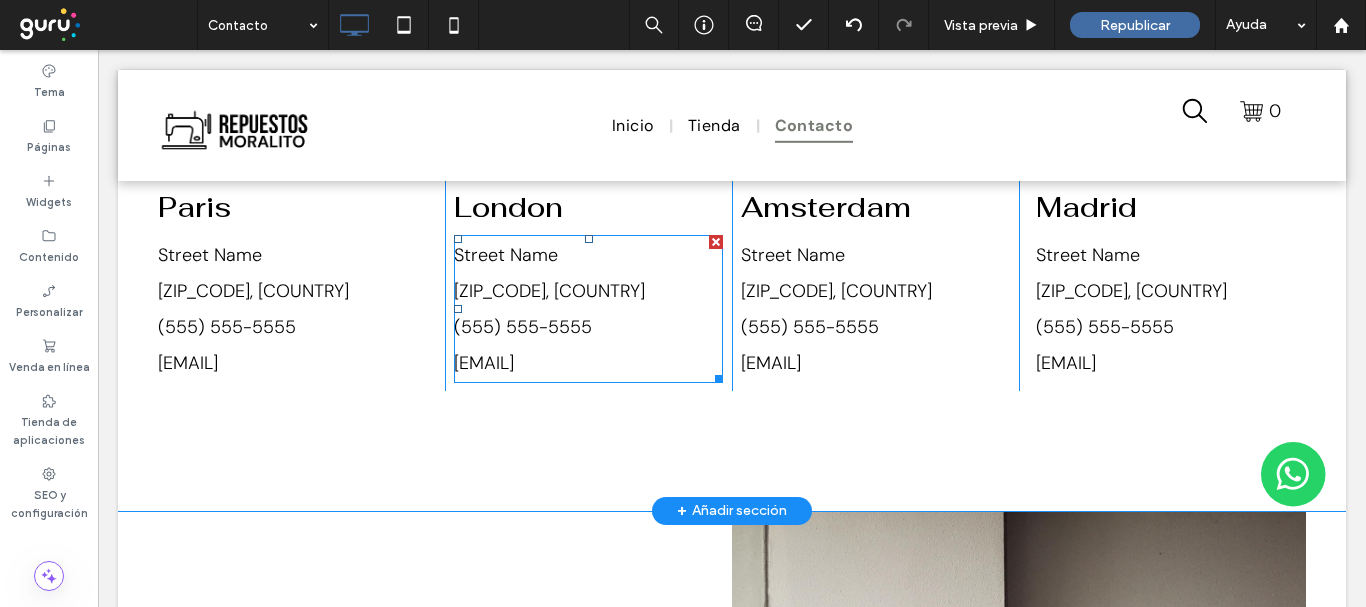 scroll, scrollTop: 479, scrollLeft: 0, axis: vertical 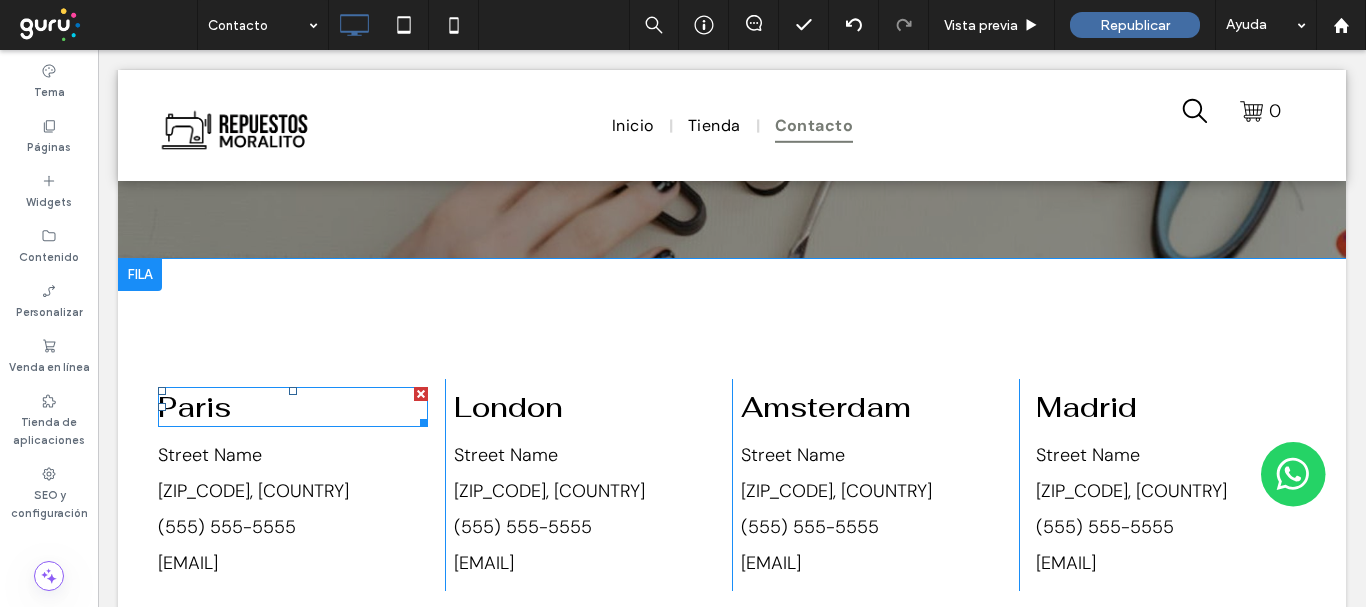 click on "Paris" at bounding box center (293, 407) 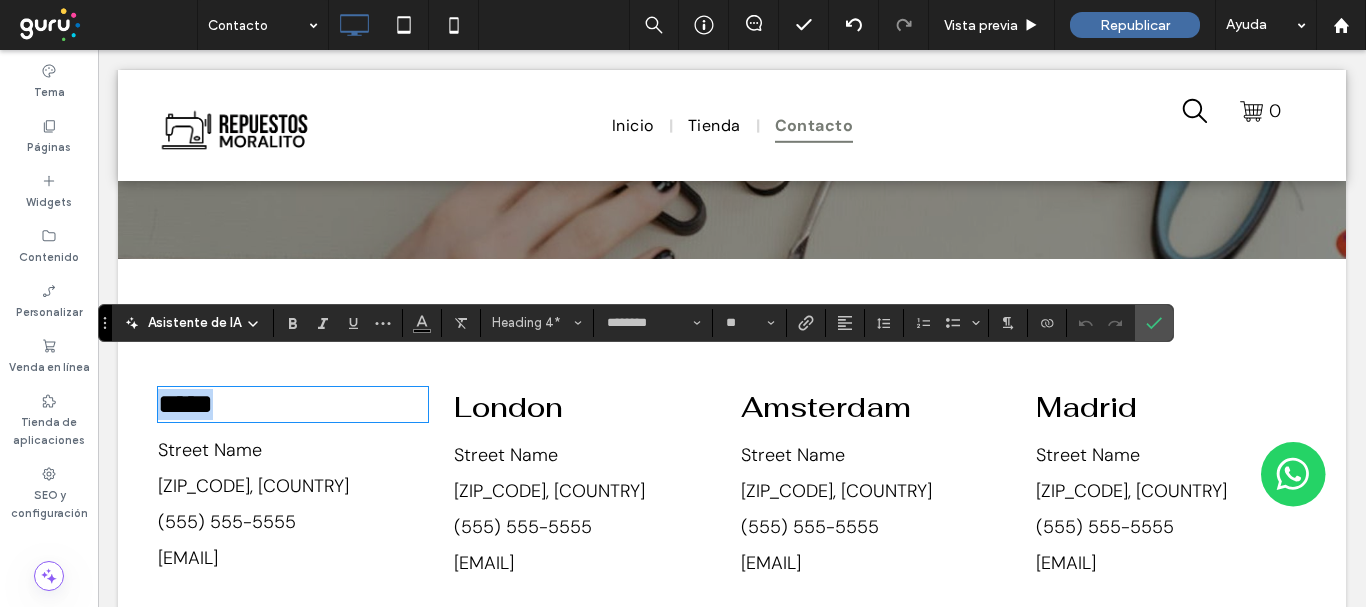 type 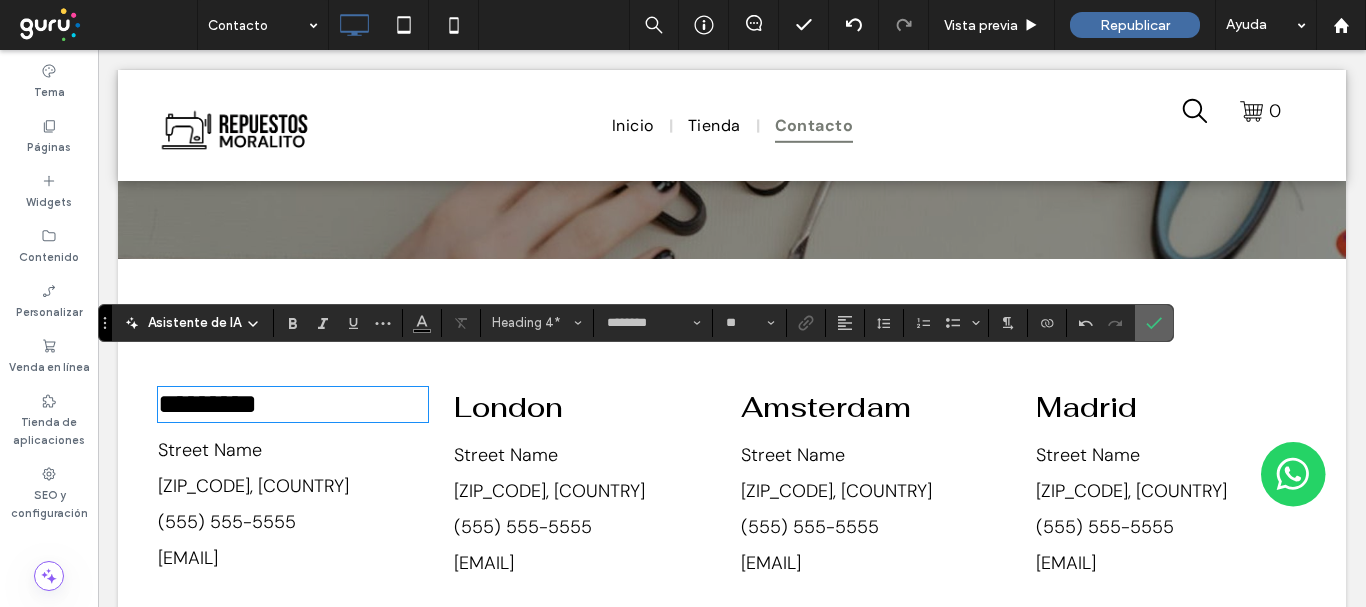 click at bounding box center [1150, 323] 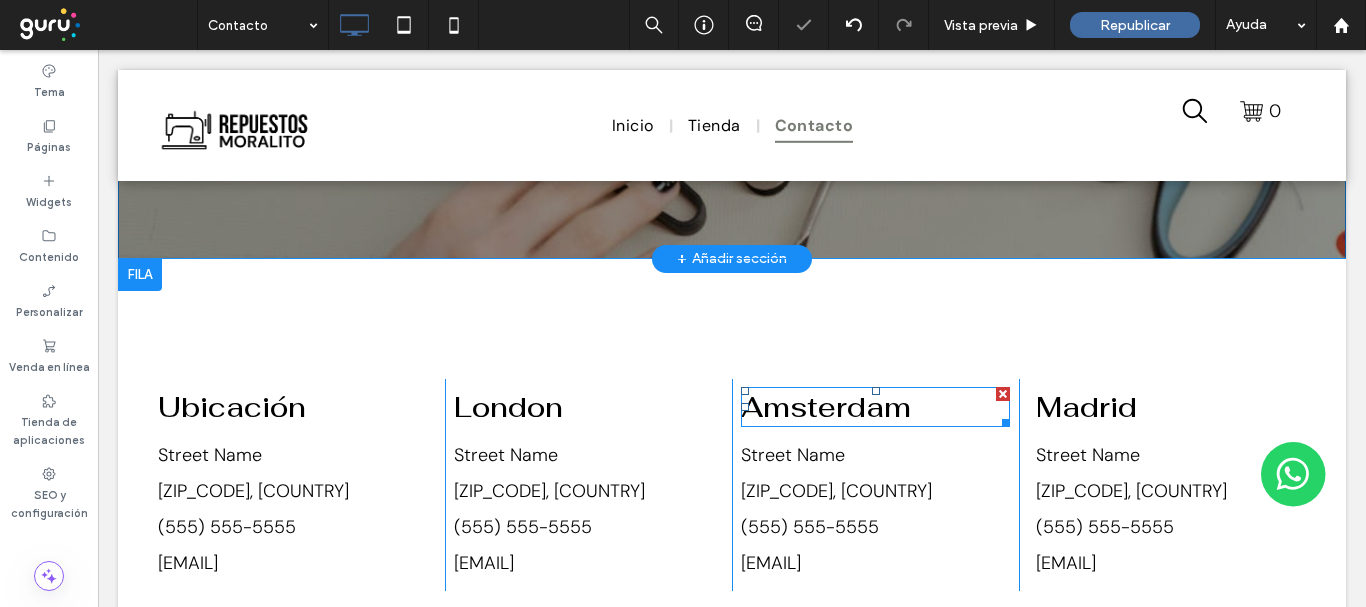 scroll, scrollTop: 0, scrollLeft: 0, axis: both 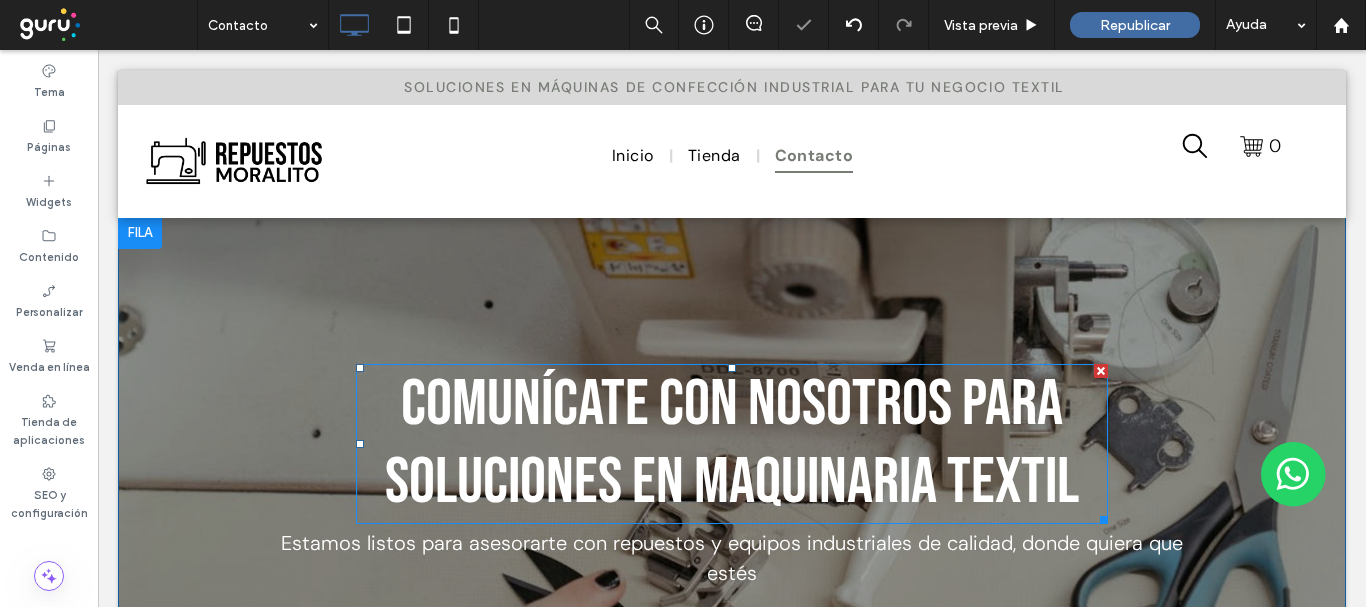 click on "Comunícate con nosotros para soluciones en maquinaria textil" at bounding box center (732, 444) 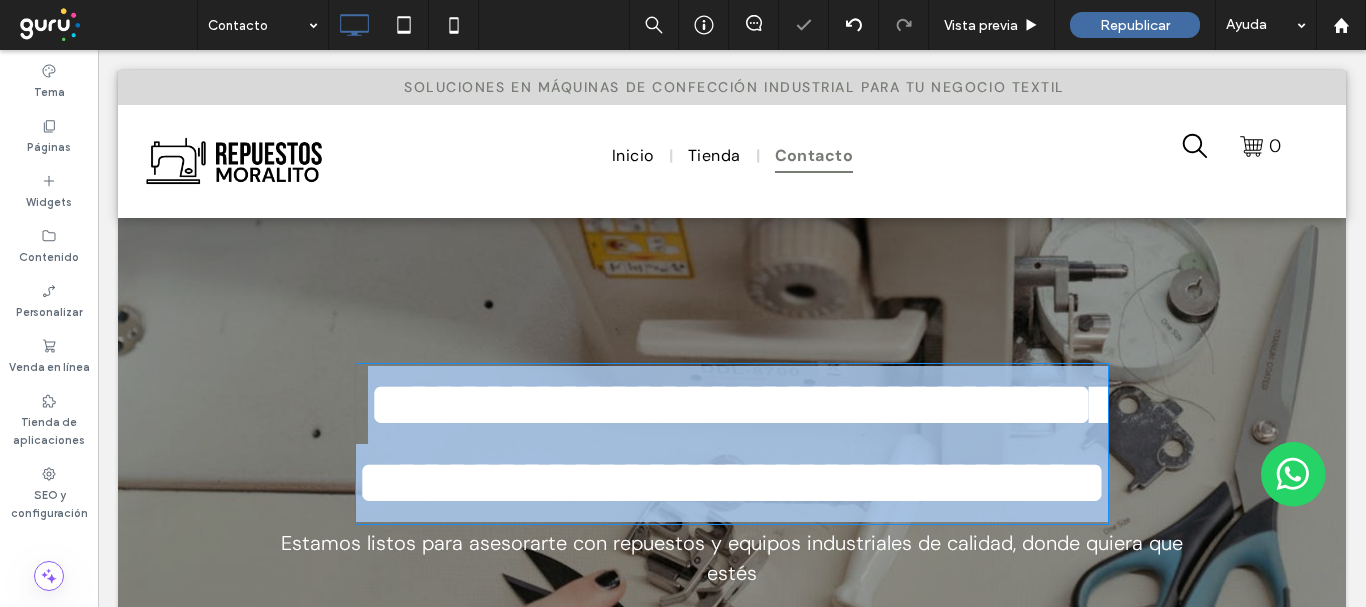 type on "**********" 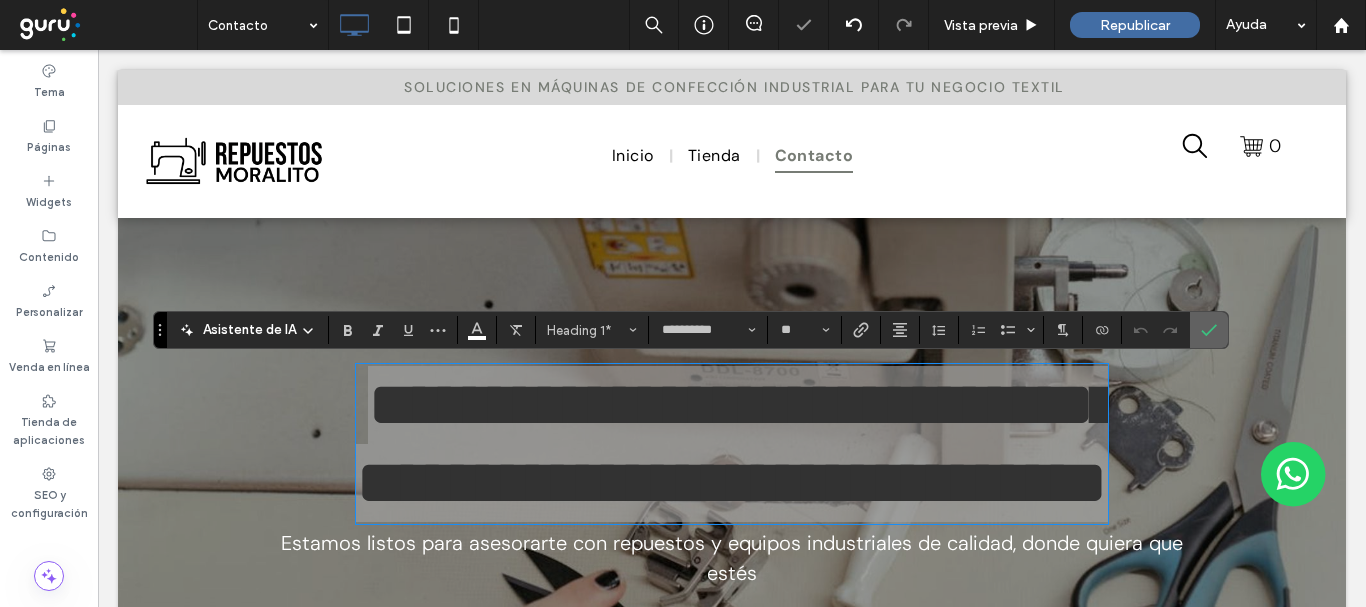 drag, startPoint x: 1218, startPoint y: 333, endPoint x: 712, endPoint y: 250, distance: 512.76215 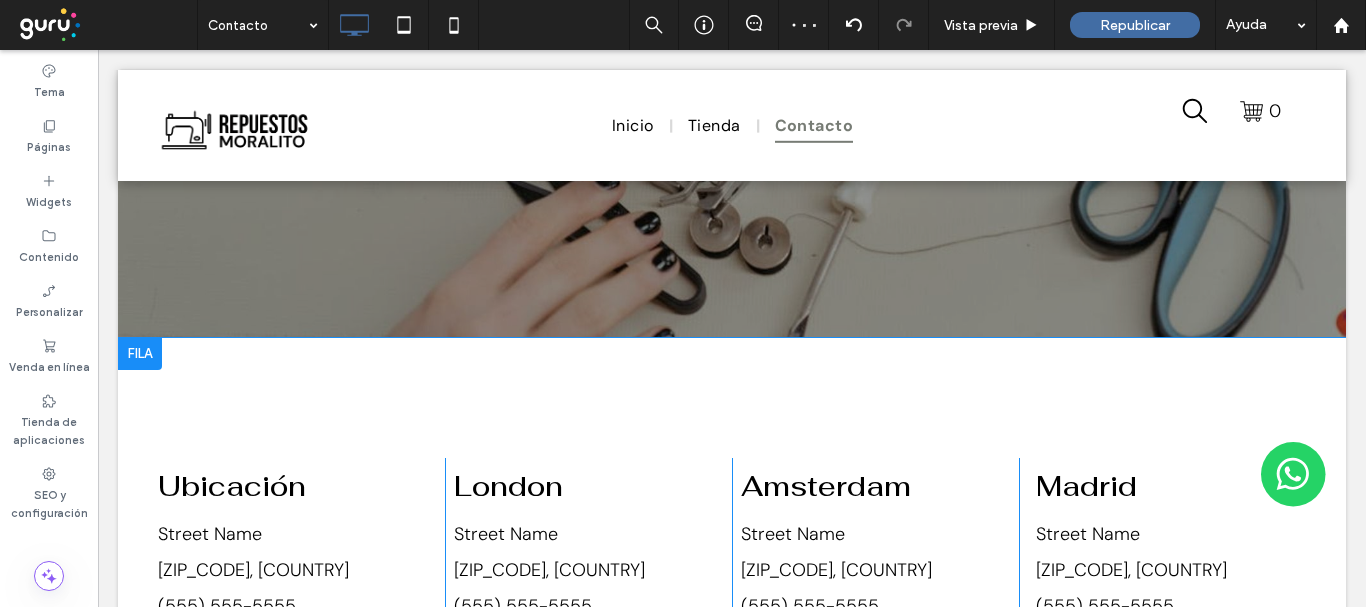 scroll, scrollTop: 500, scrollLeft: 0, axis: vertical 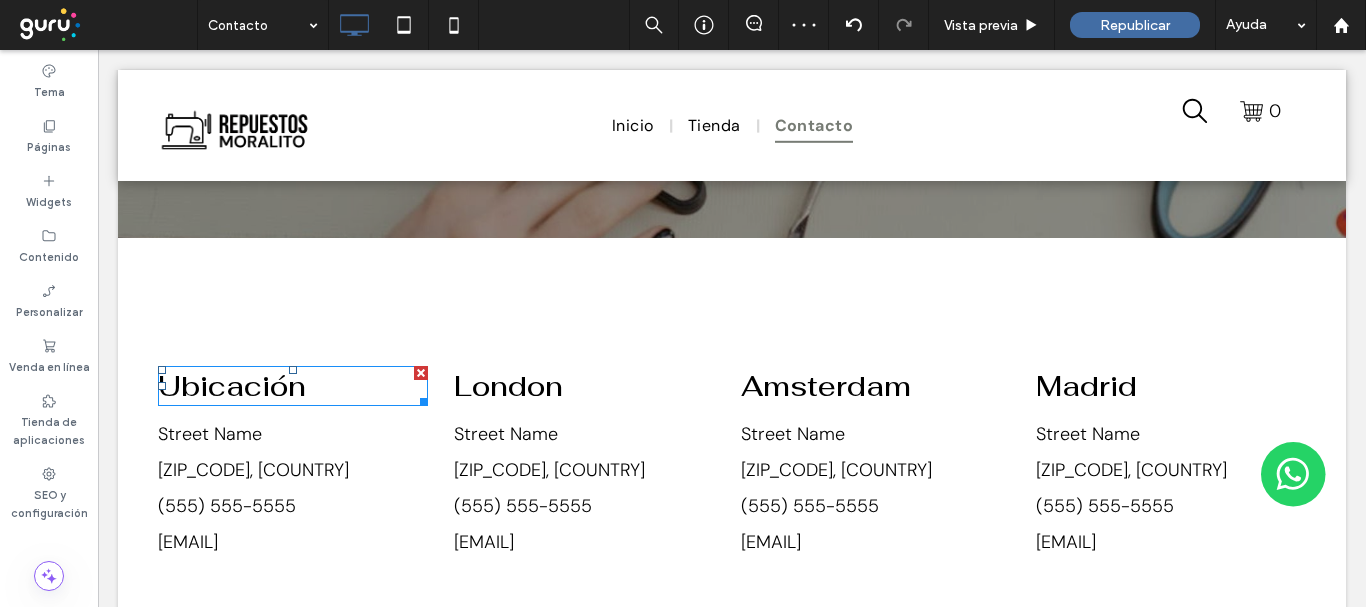 click on "Ubicación" at bounding box center (293, 386) 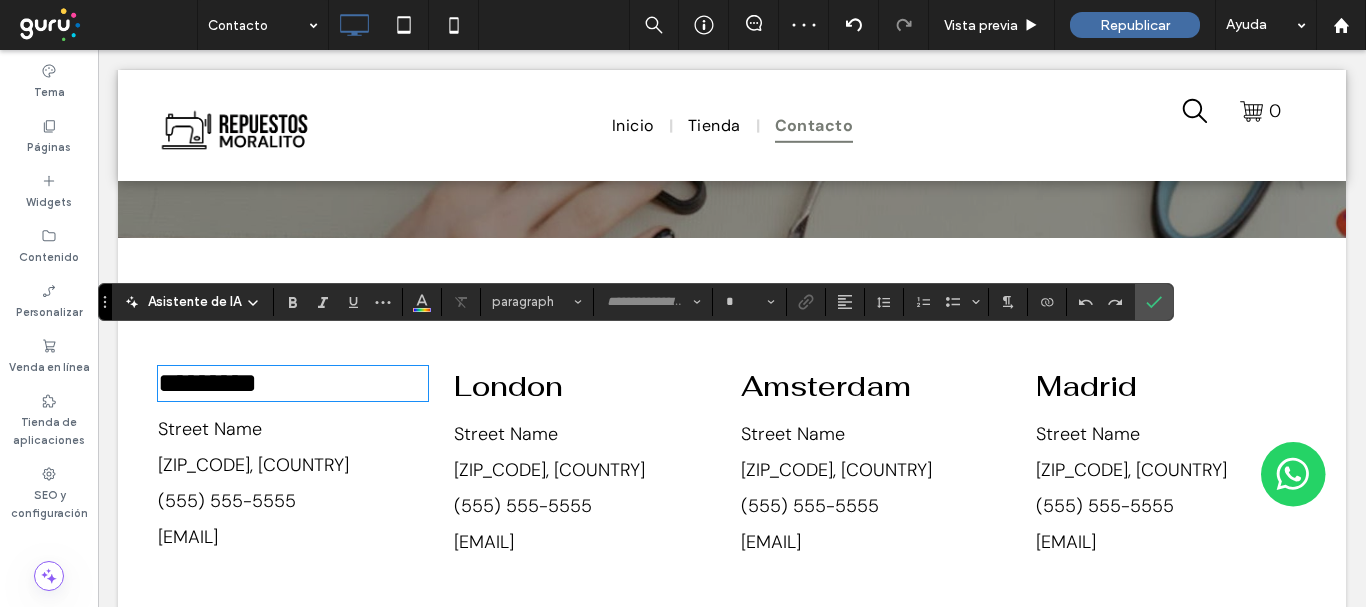 type on "********" 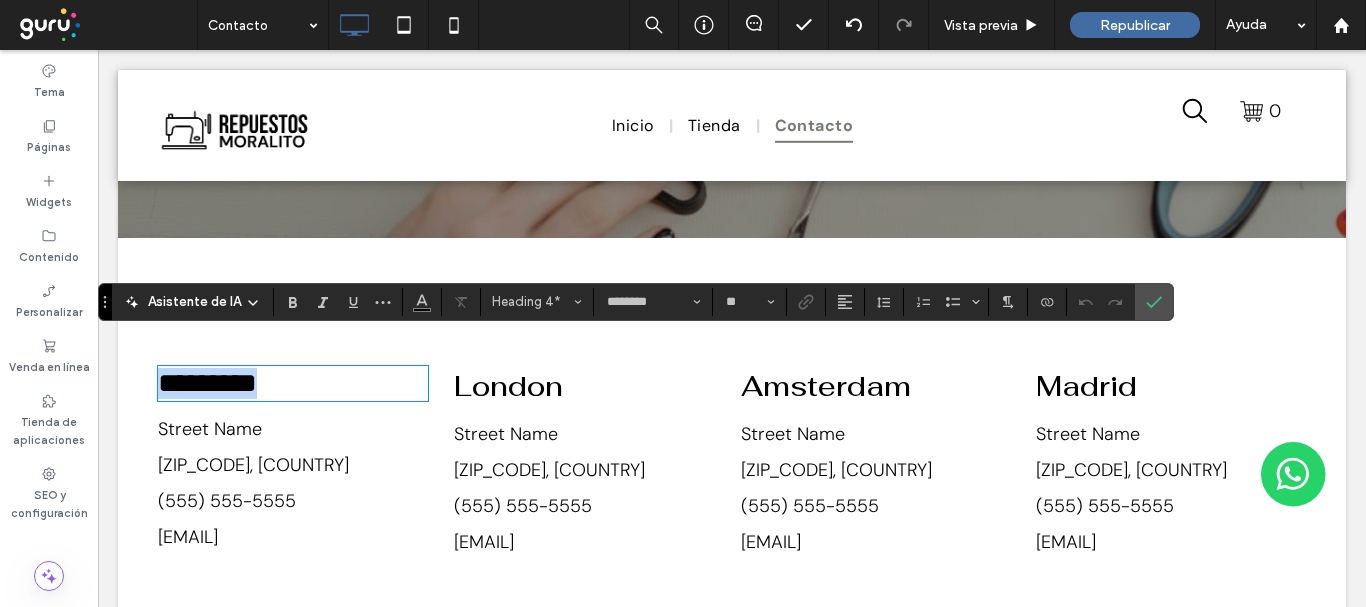 drag, startPoint x: 317, startPoint y: 349, endPoint x: 79, endPoint y: 352, distance: 238.0189 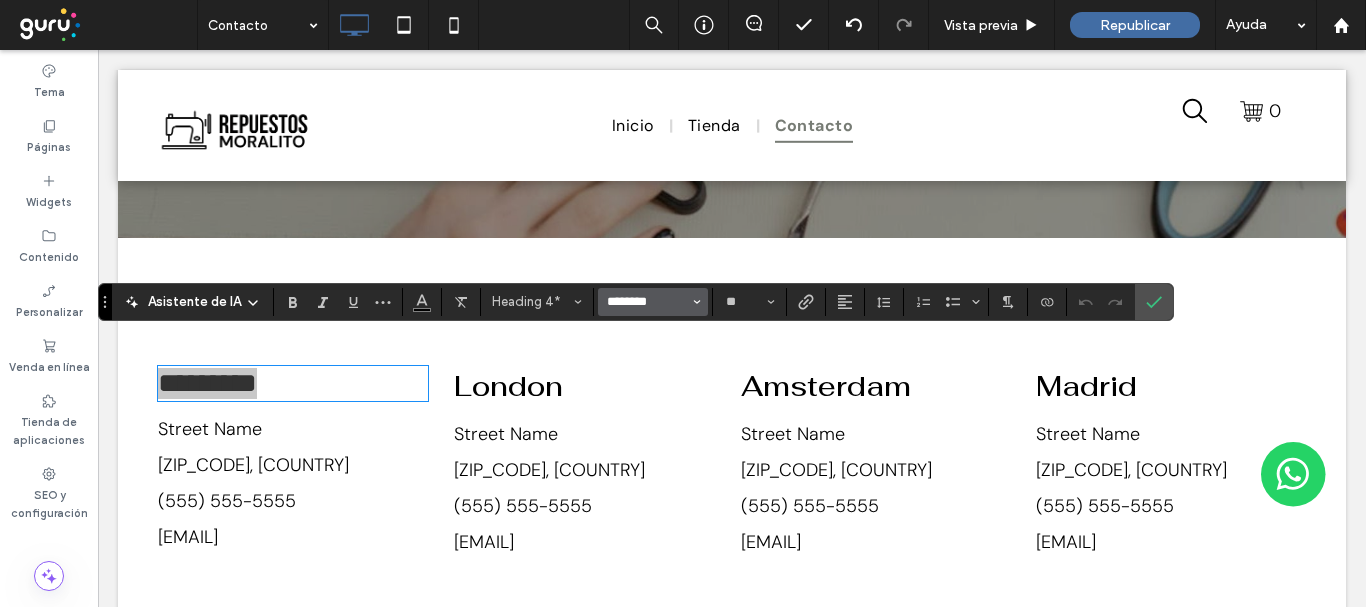 click on "********" at bounding box center (647, 302) 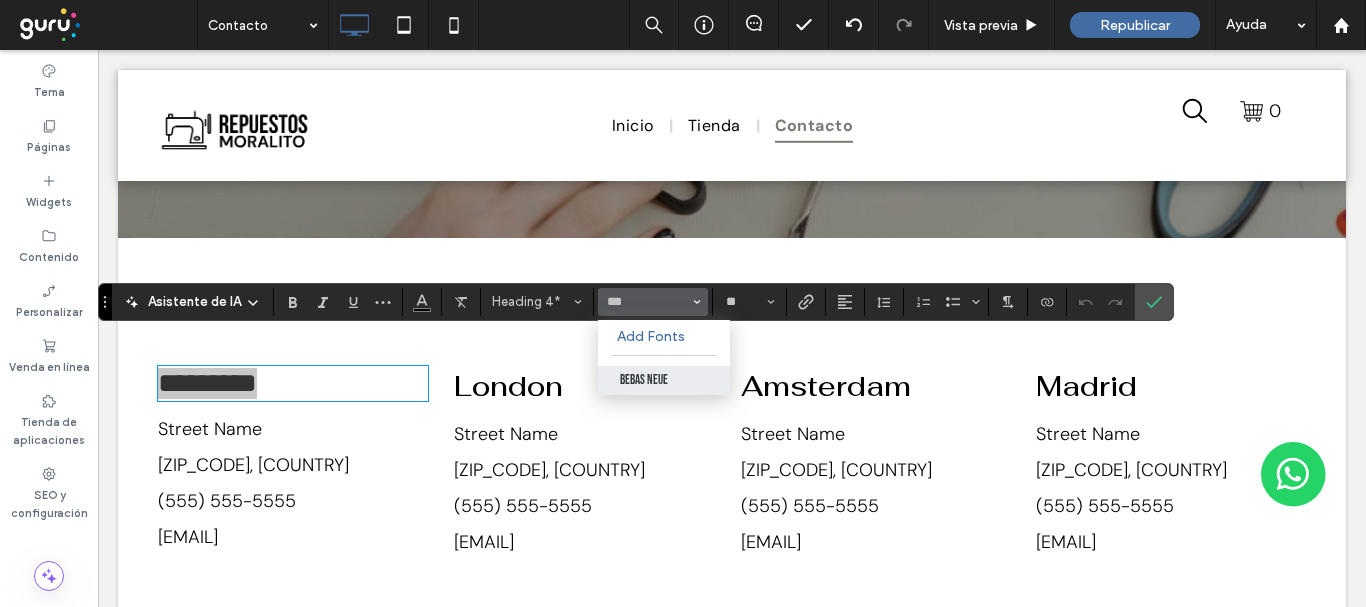 click on "Bebas Neue" at bounding box center [664, 380] 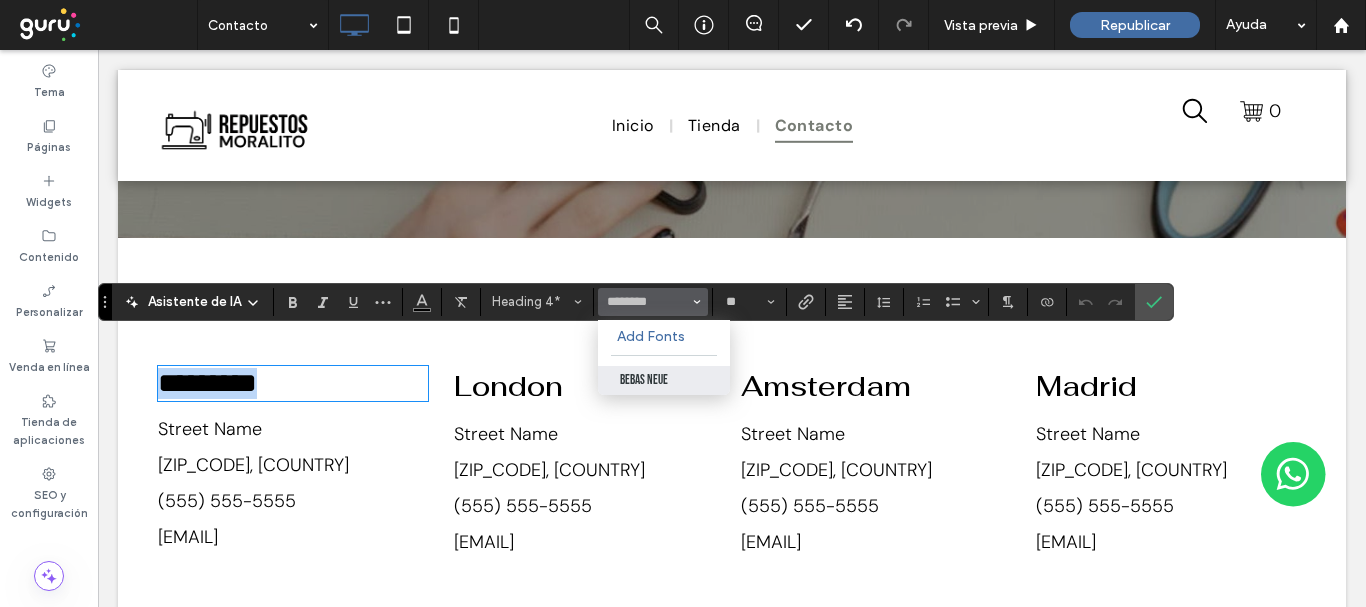 type on "**********" 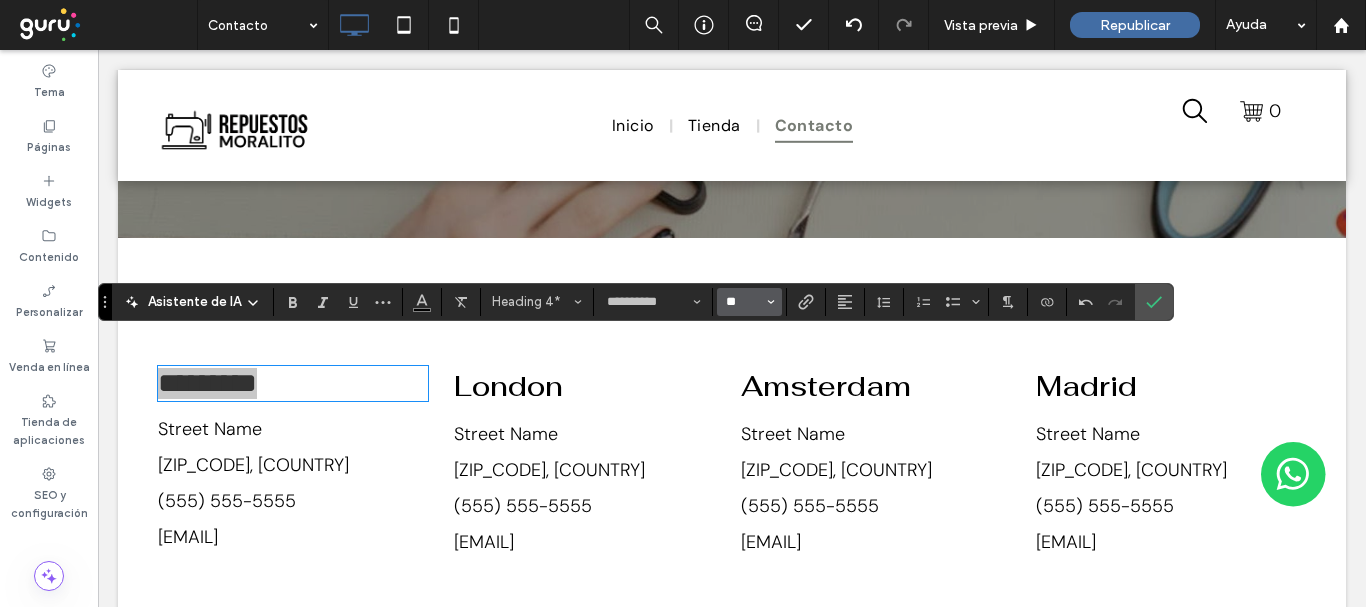 click on "**" at bounding box center [743, 302] 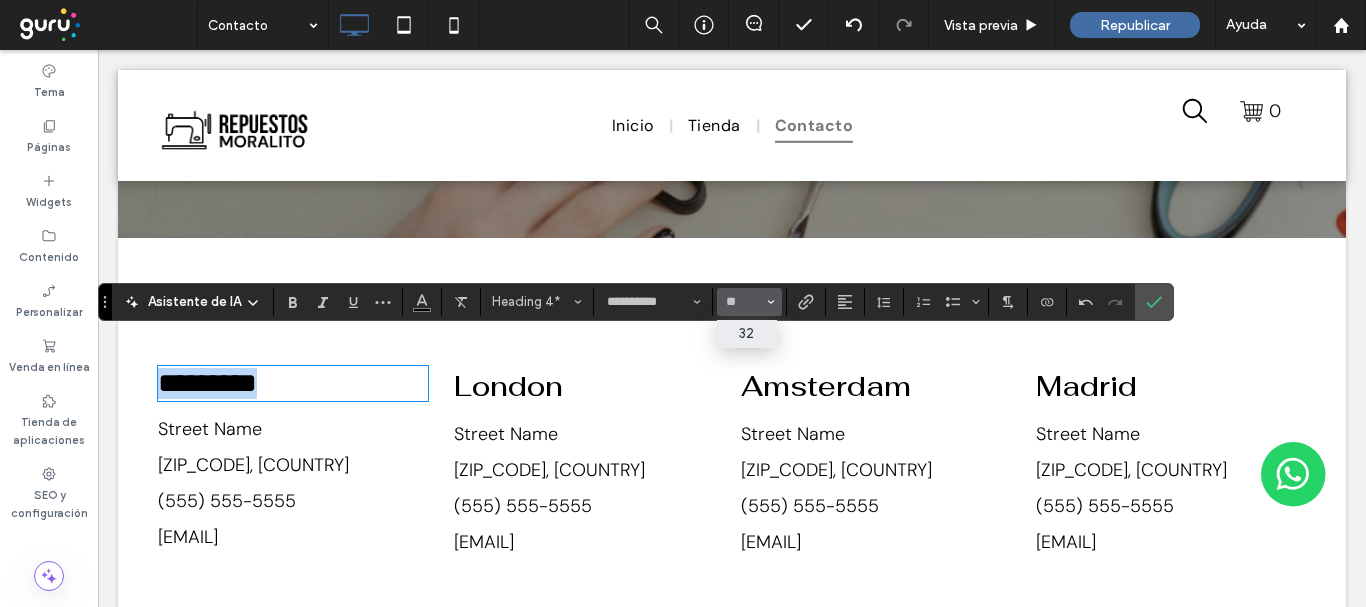 type on "**" 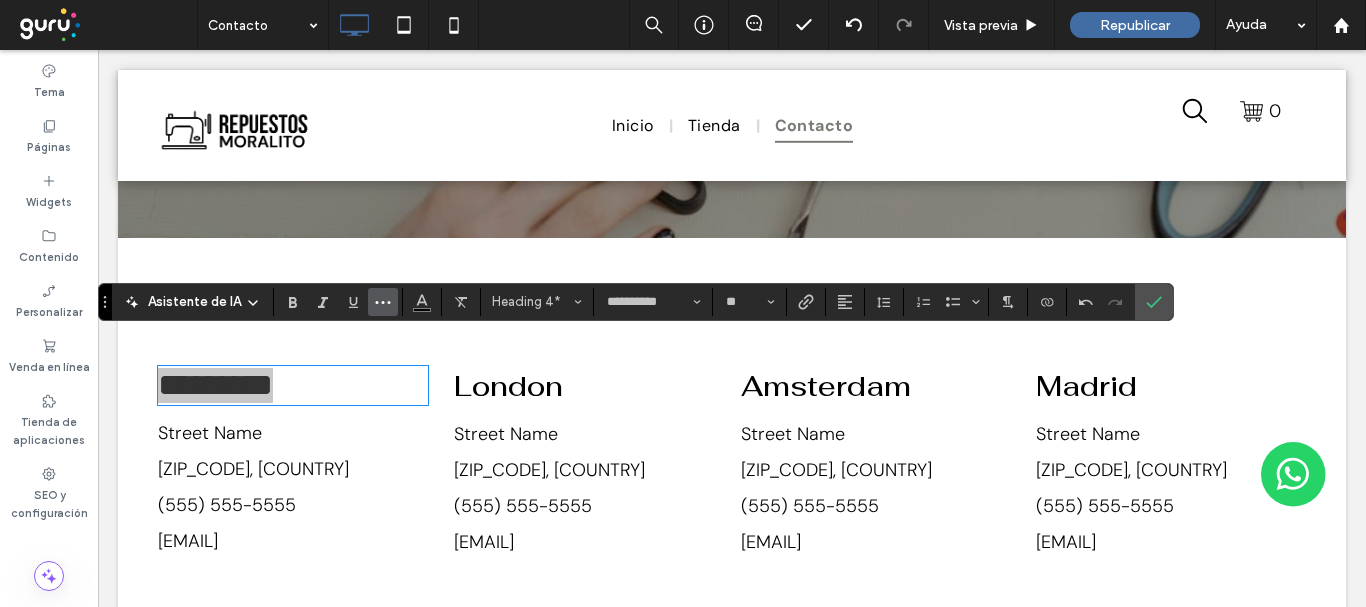 click 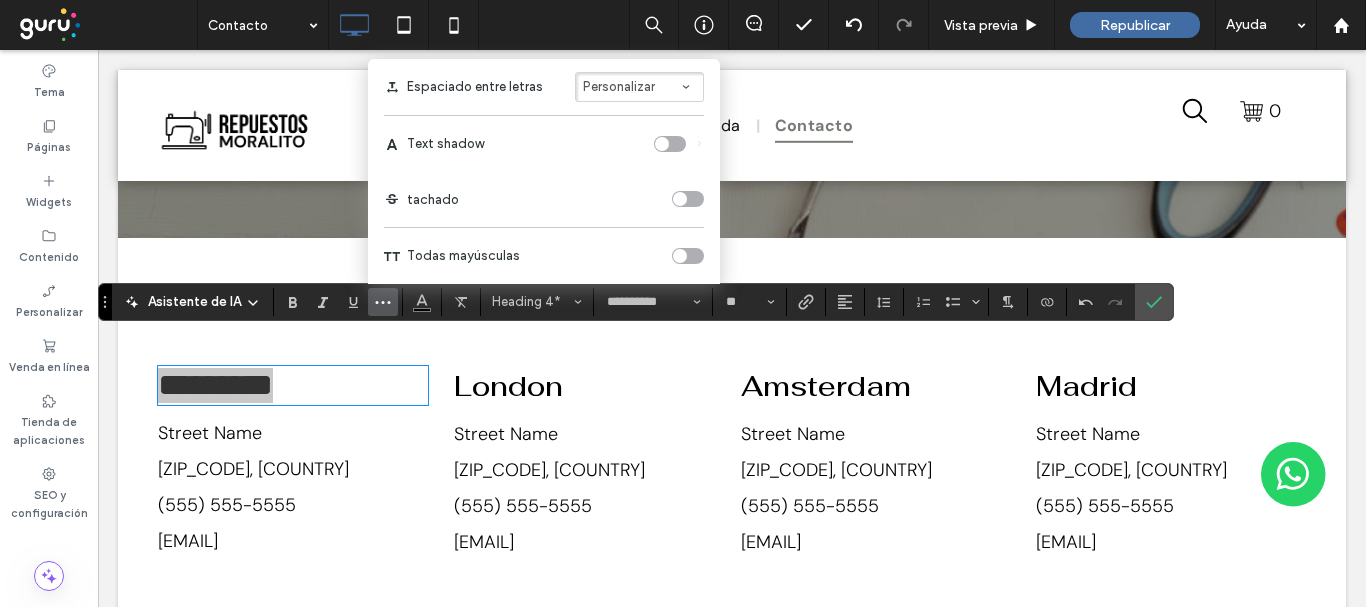 click on "Personalizar" at bounding box center [619, 86] 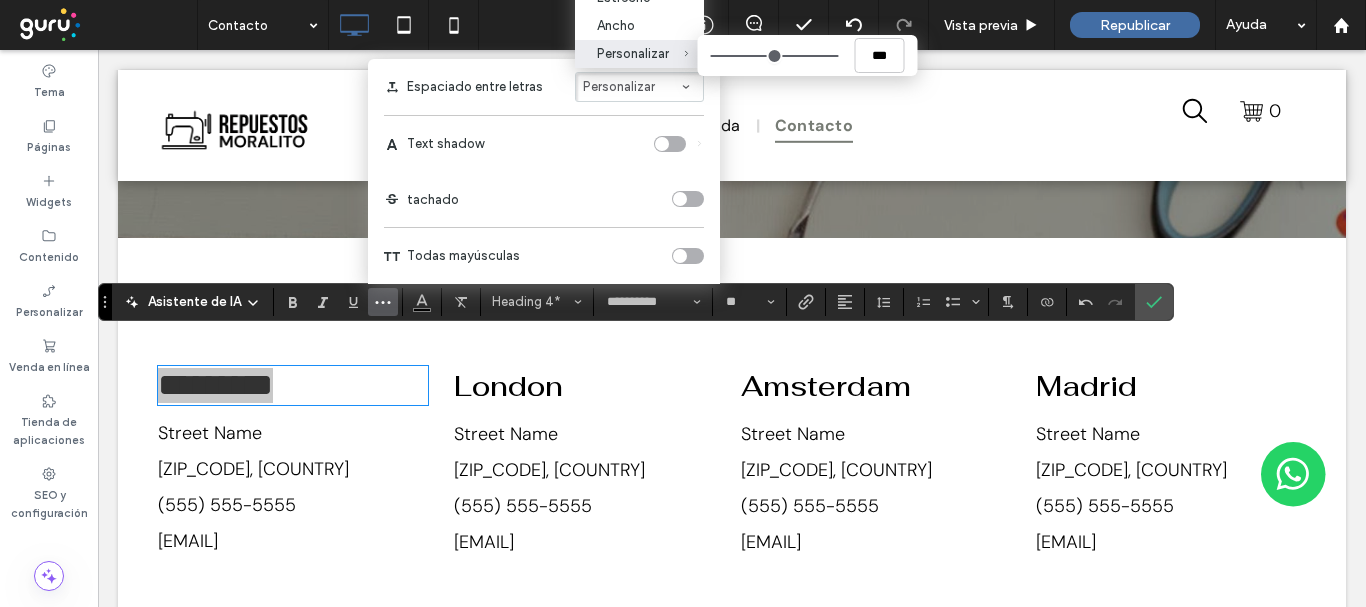 type on "****" 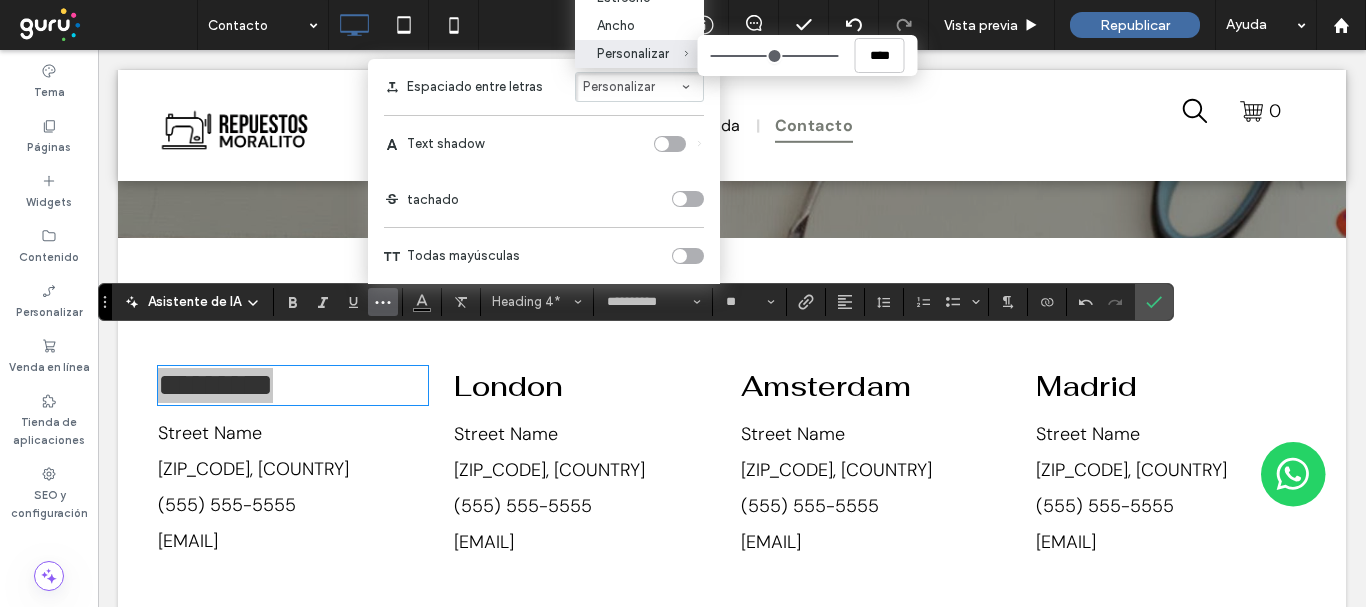 type on "****" 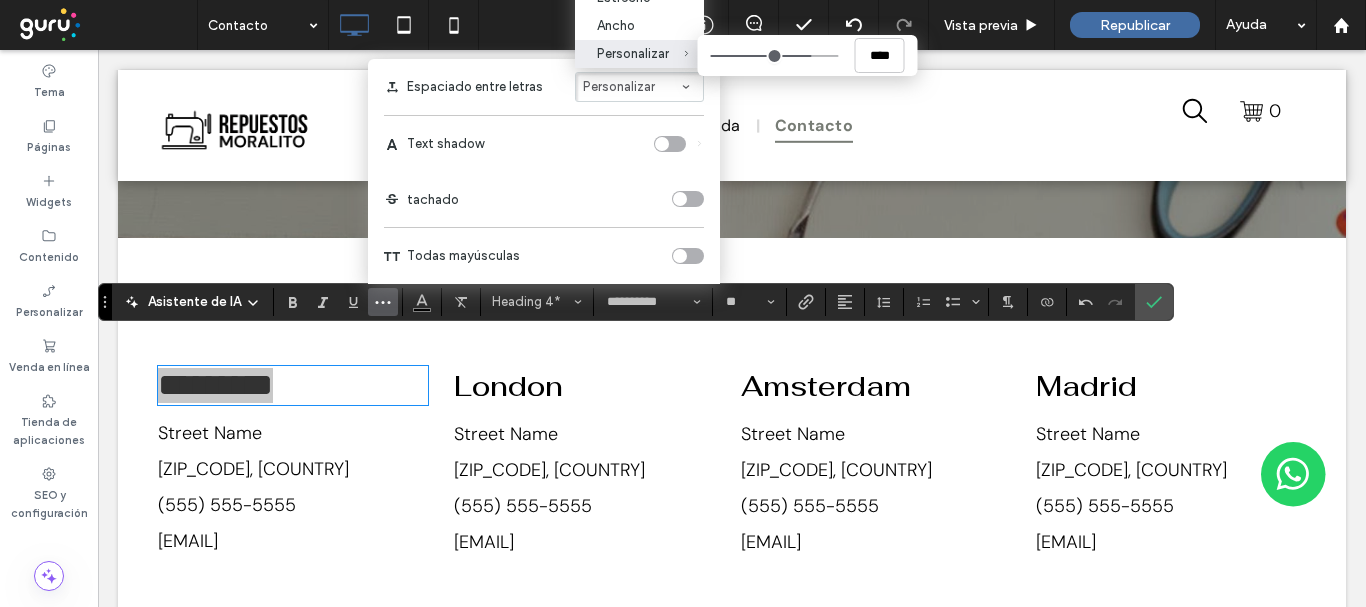 type on "****" 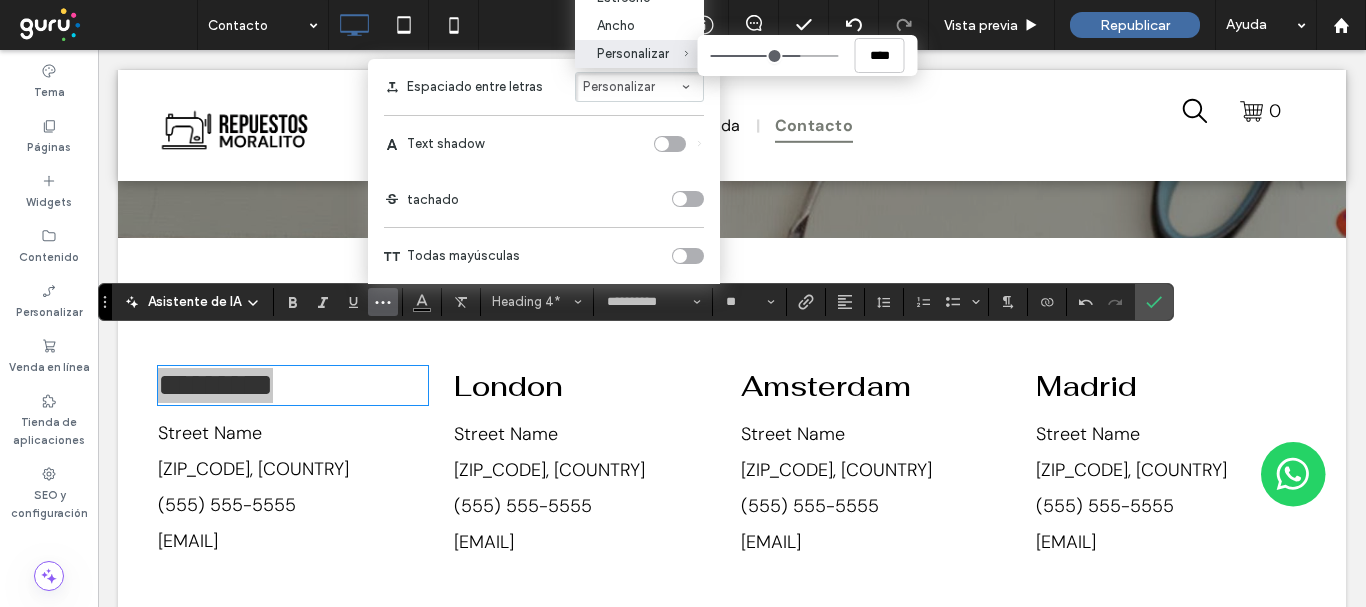 type on "****" 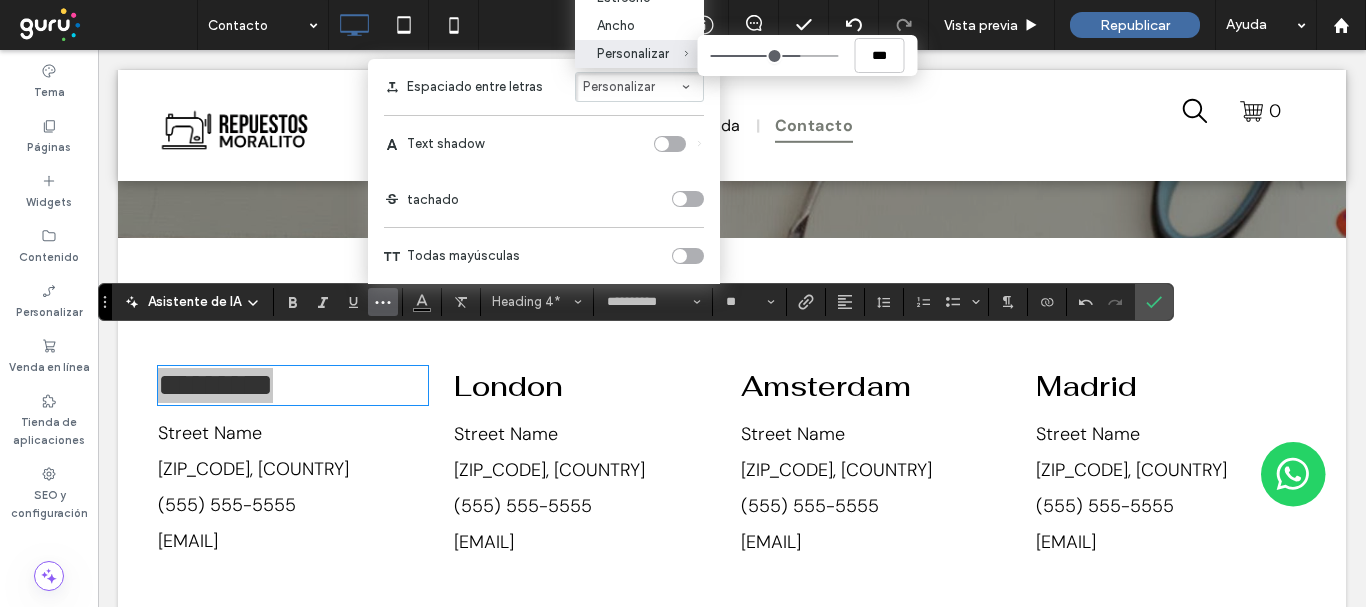 type on "****" 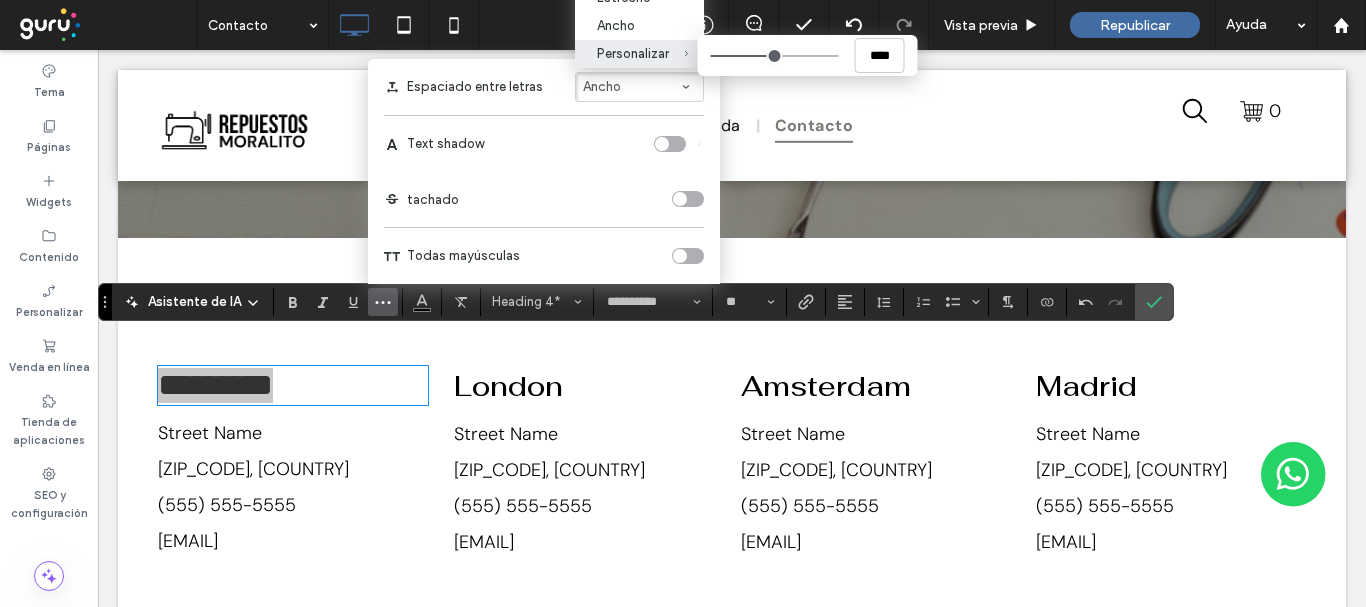 type on "****" 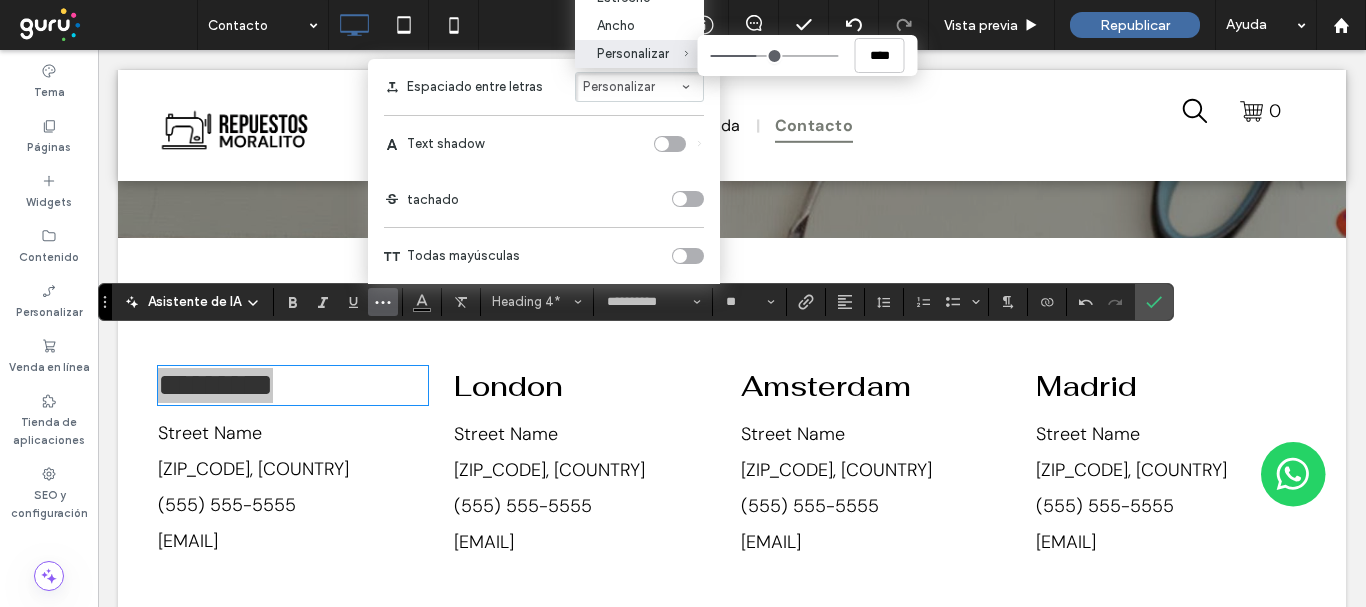 type on "****" 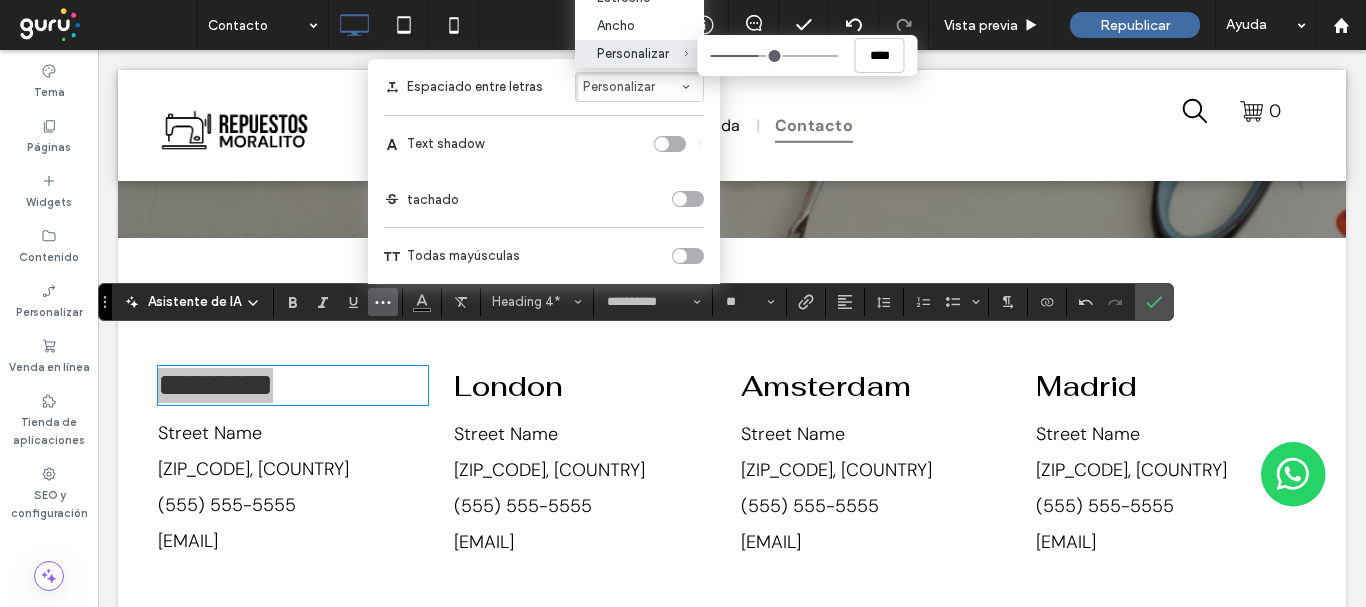 drag, startPoint x: 830, startPoint y: 61, endPoint x: 758, endPoint y: 71, distance: 72.691124 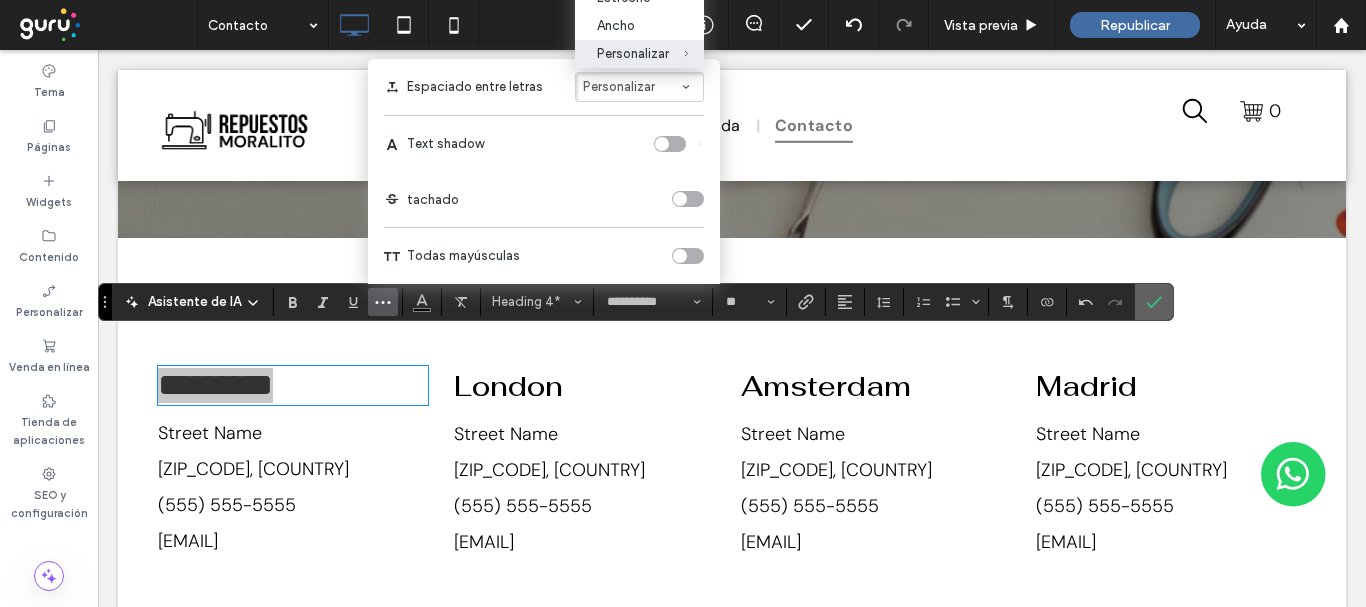 drag, startPoint x: 1154, startPoint y: 296, endPoint x: 1015, endPoint y: 227, distance: 155.18376 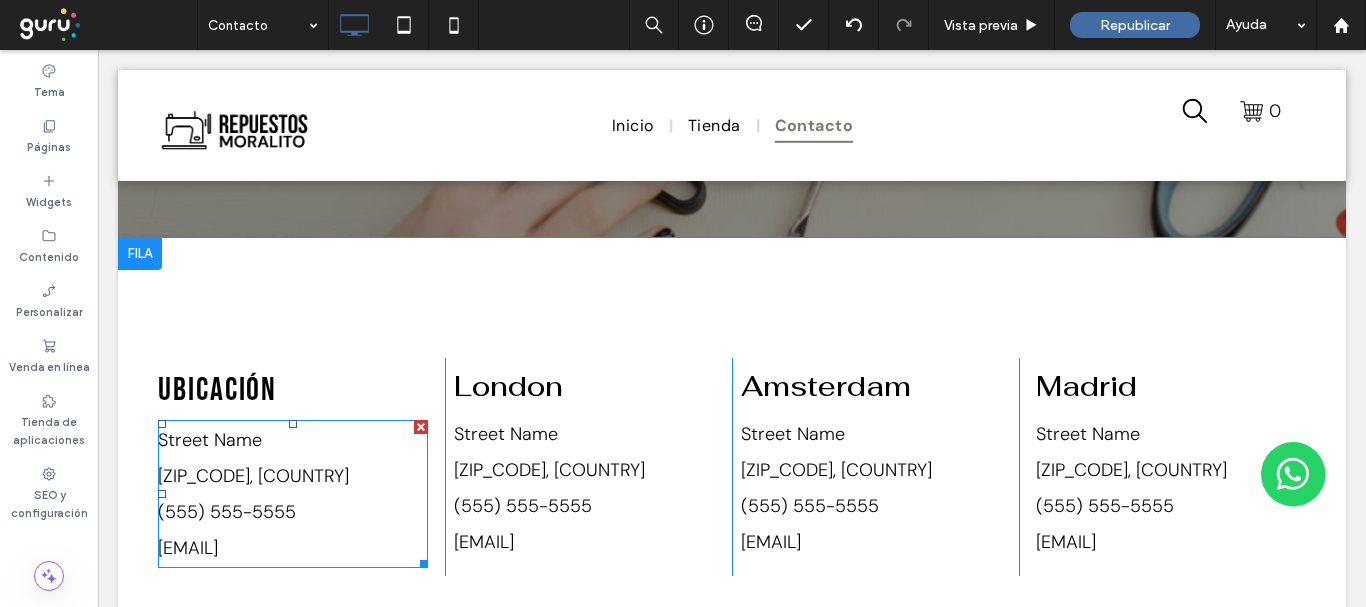 click on "Street Name Zip Code, Country (555) 555-5555 email@mailservice.com" at bounding box center [253, 494] 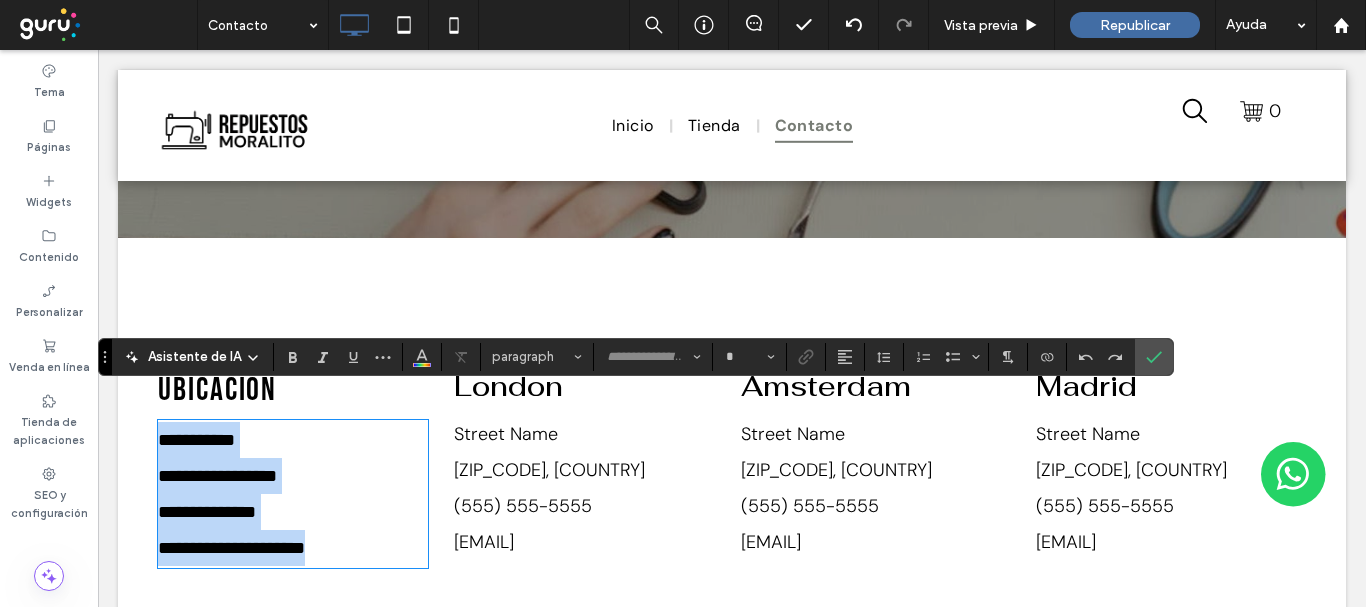 type on "*******" 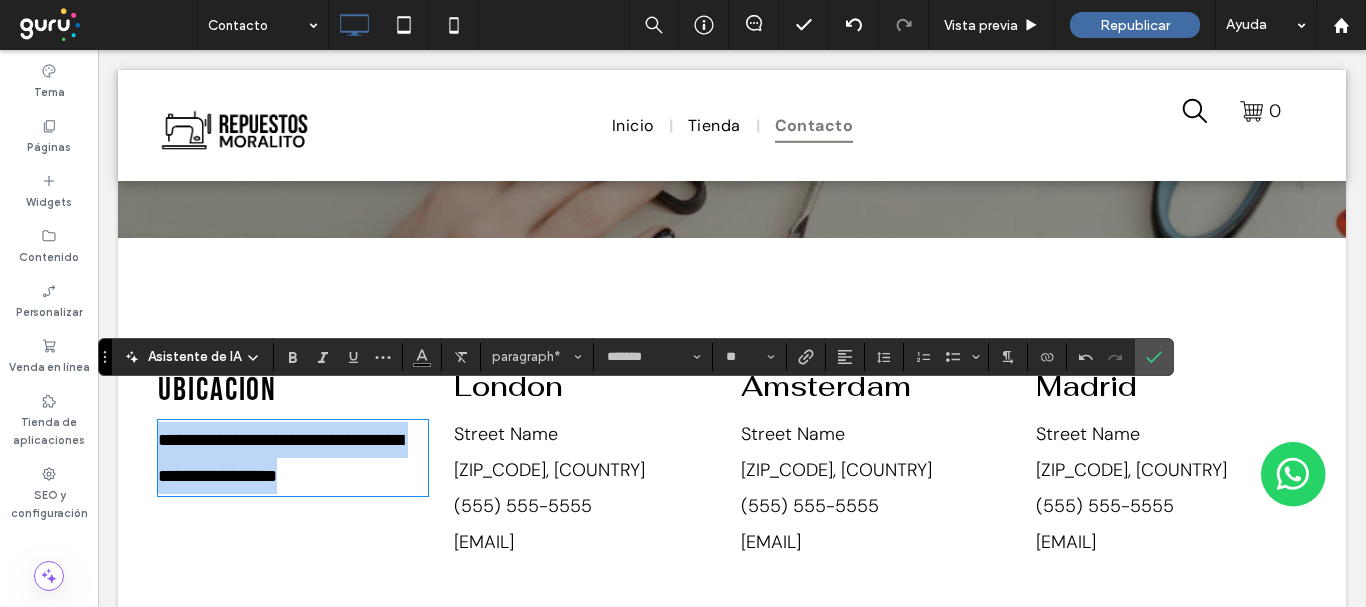 drag, startPoint x: 162, startPoint y: 408, endPoint x: 494, endPoint y: 465, distance: 336.85754 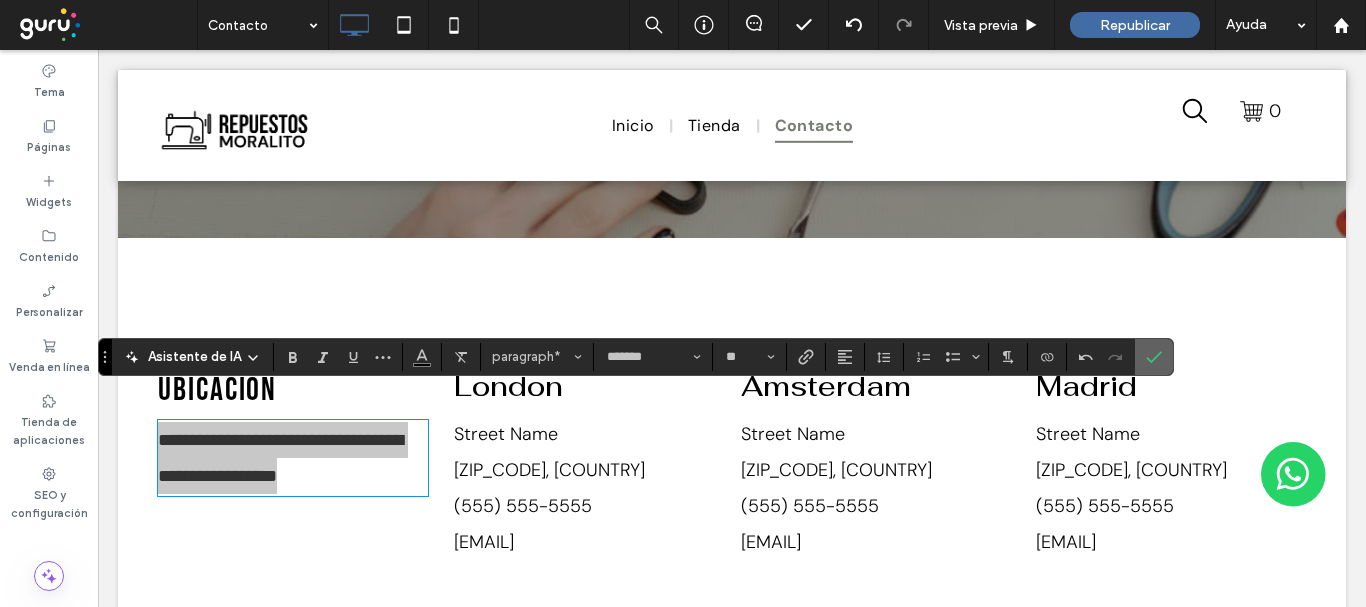 click 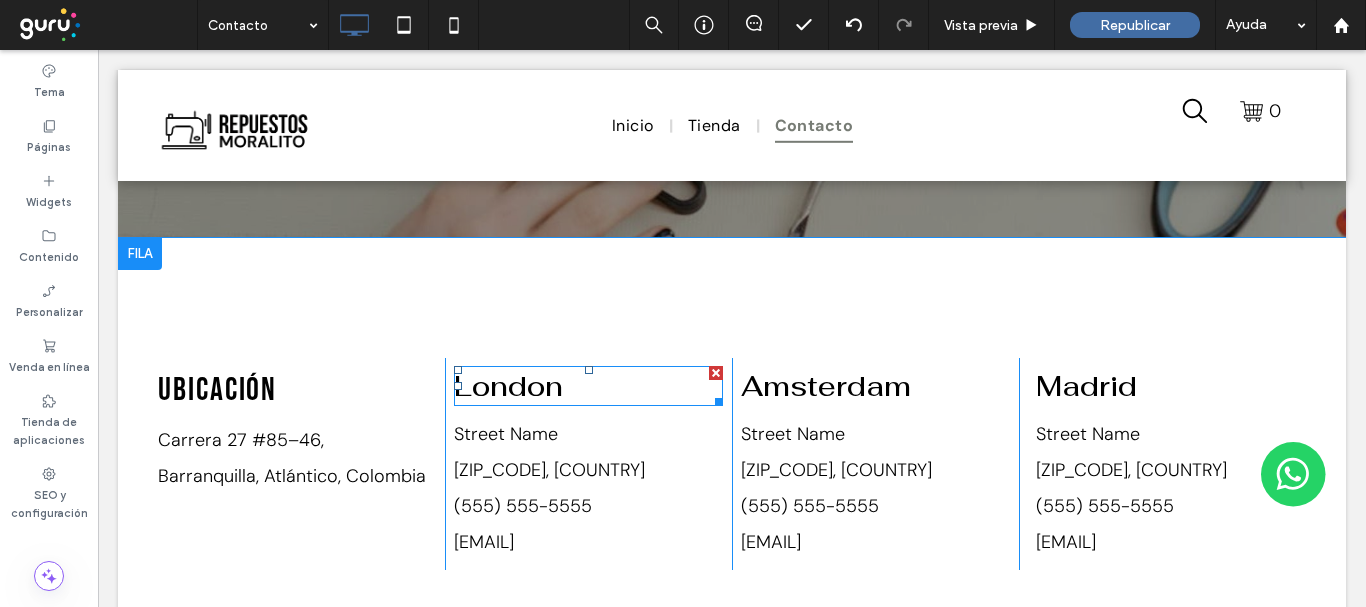 click on "London" at bounding box center (589, 386) 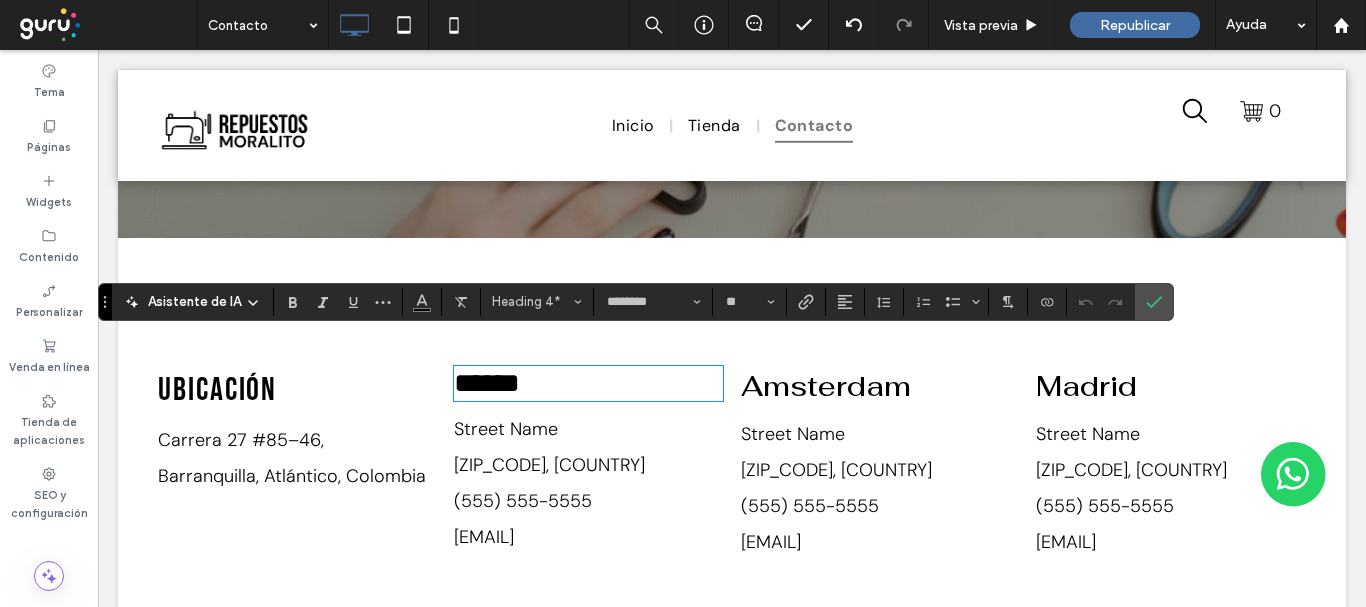 type 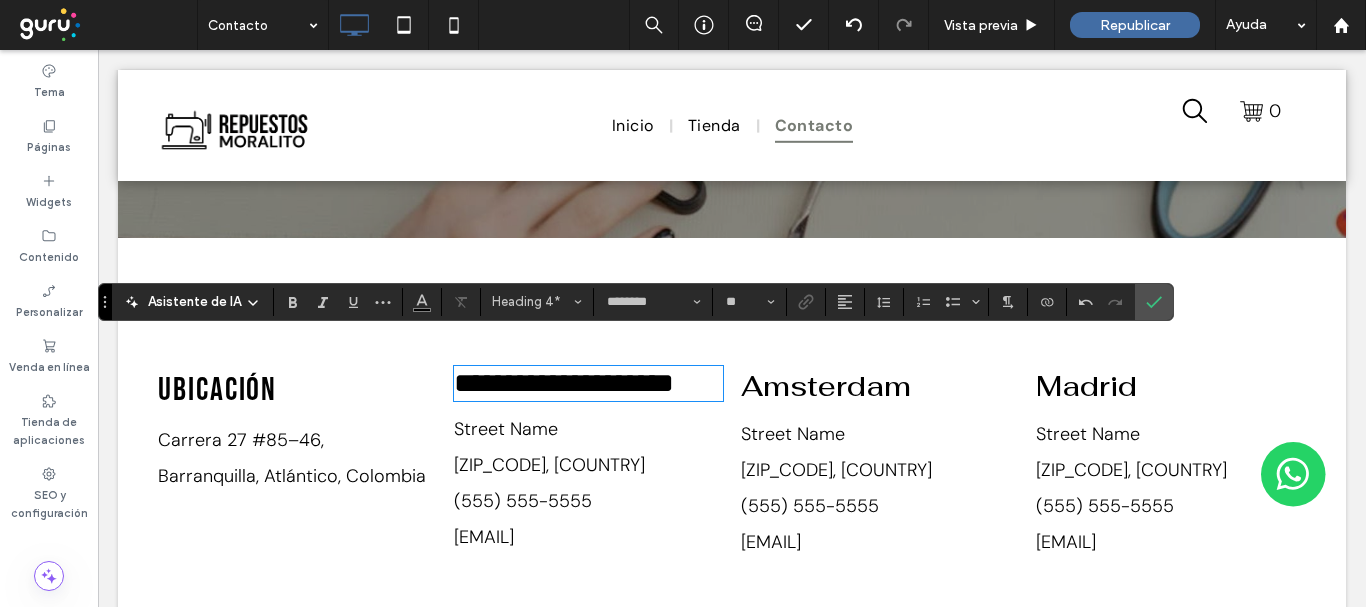 click on "Ubicación" at bounding box center (293, 389) 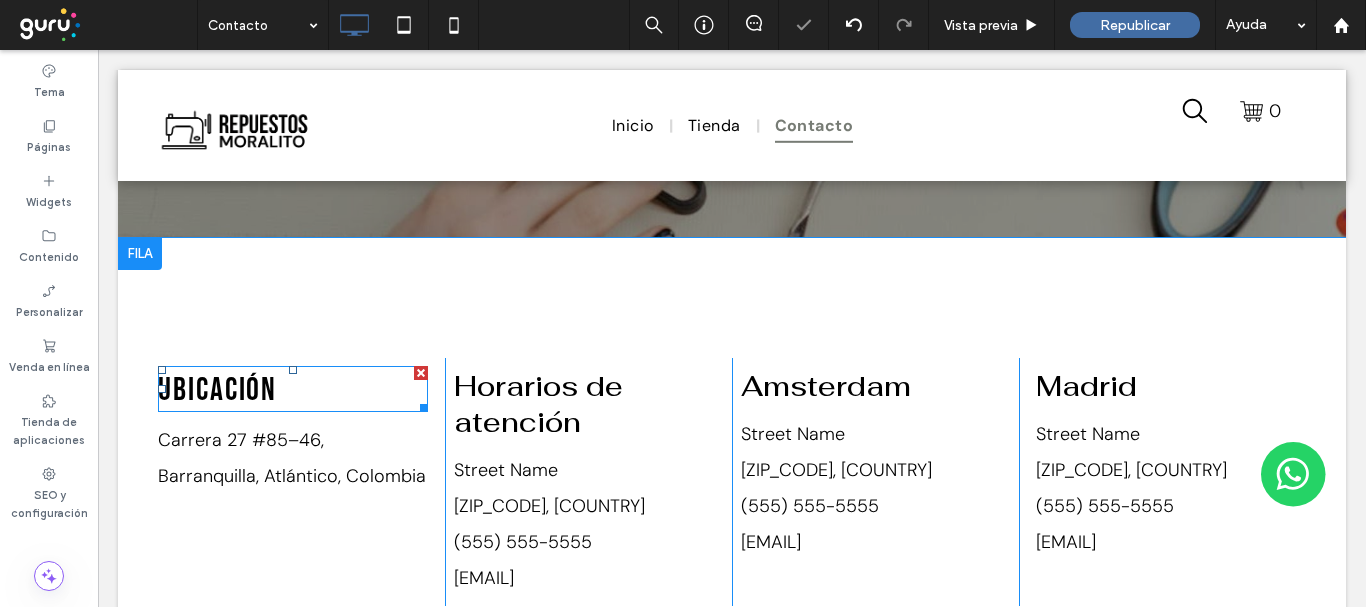 click on "Ubicación" at bounding box center (293, 389) 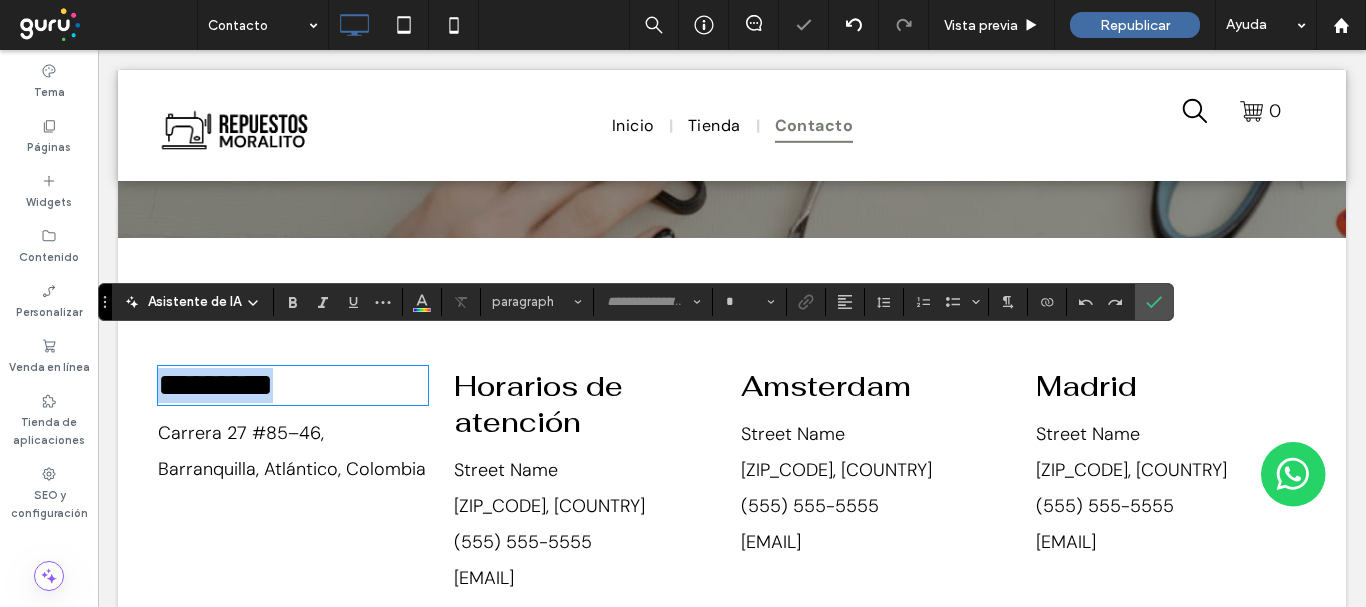 type on "**********" 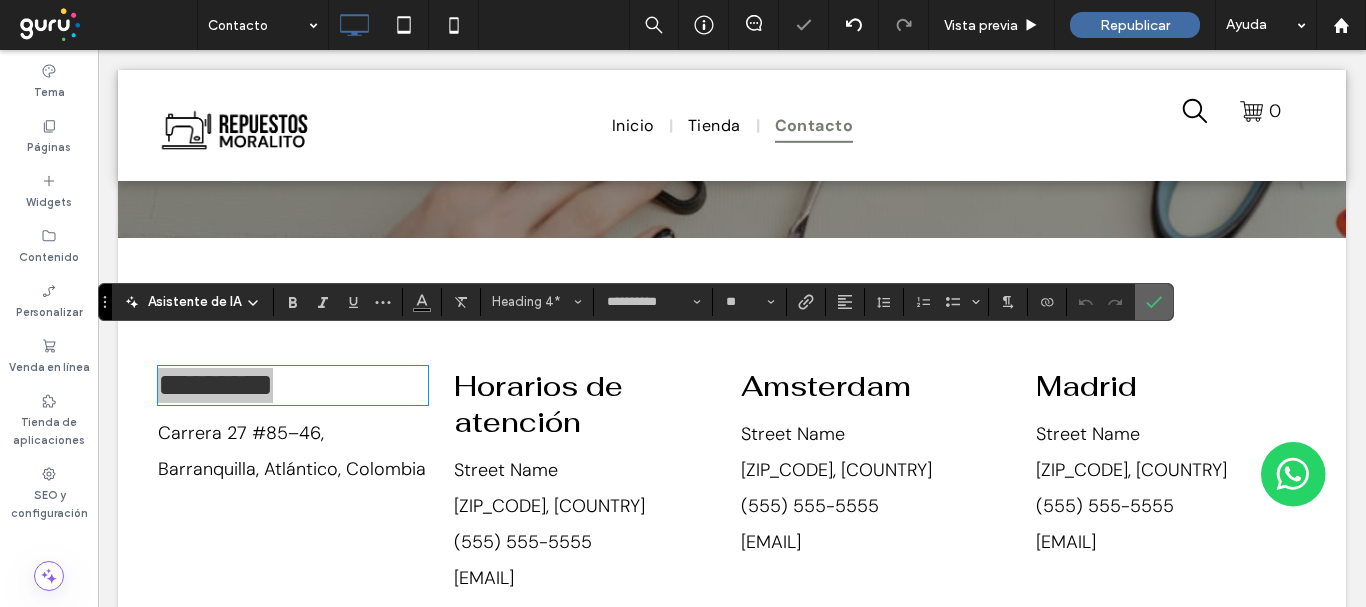 click 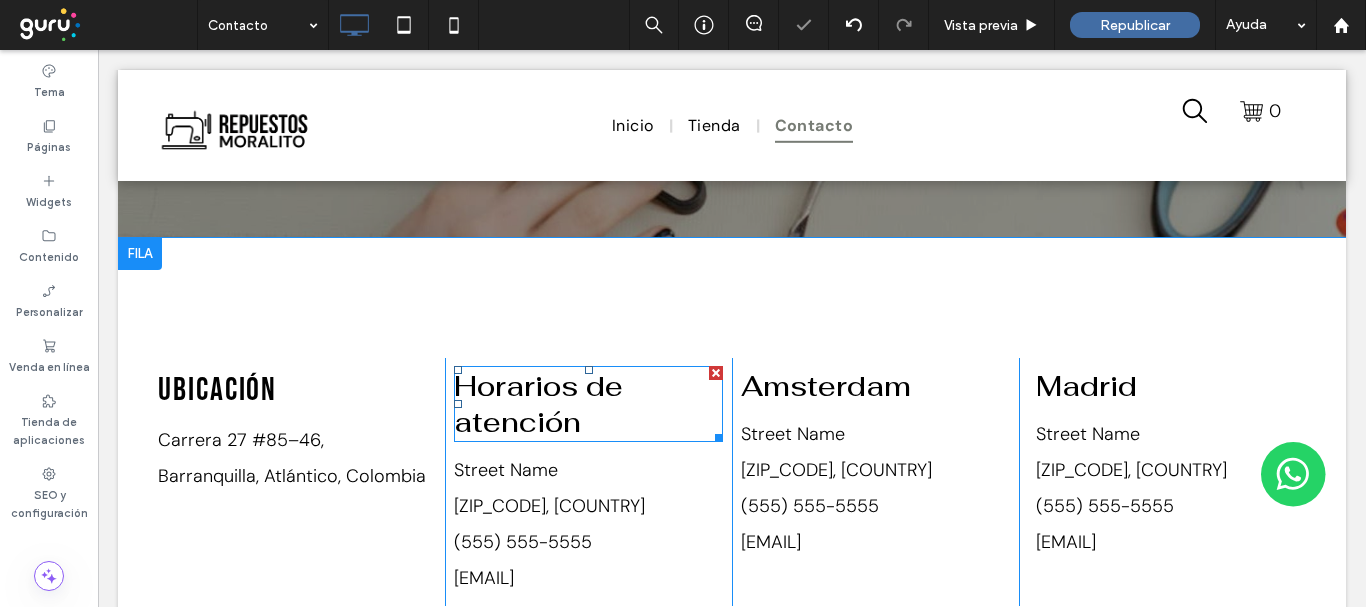click on "Horarios de atención" at bounding box center (538, 404) 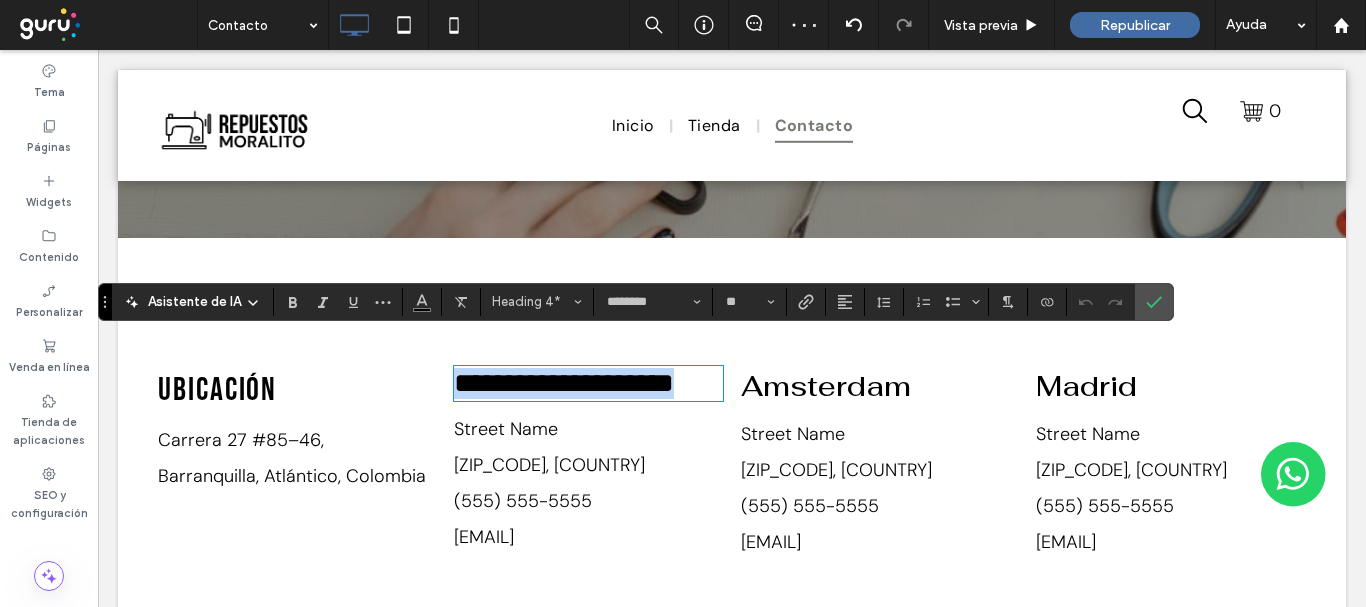 drag, startPoint x: 536, startPoint y: 388, endPoint x: 445, endPoint y: 354, distance: 97.144226 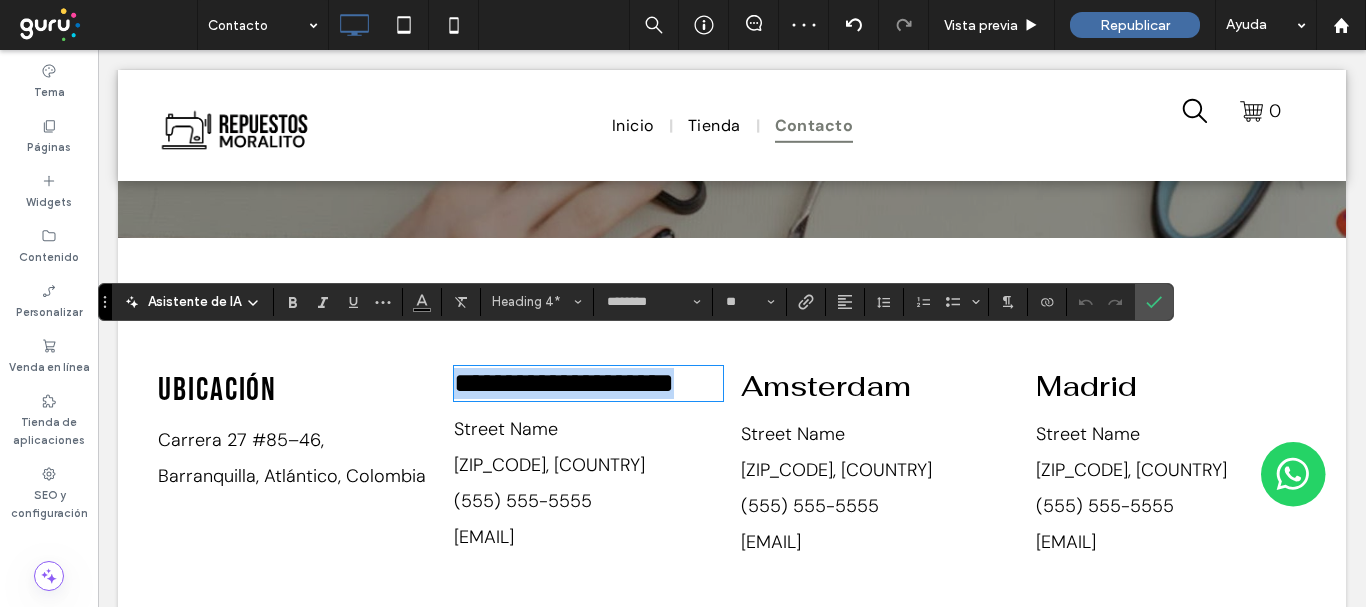 click on "**********" at bounding box center [588, 464] 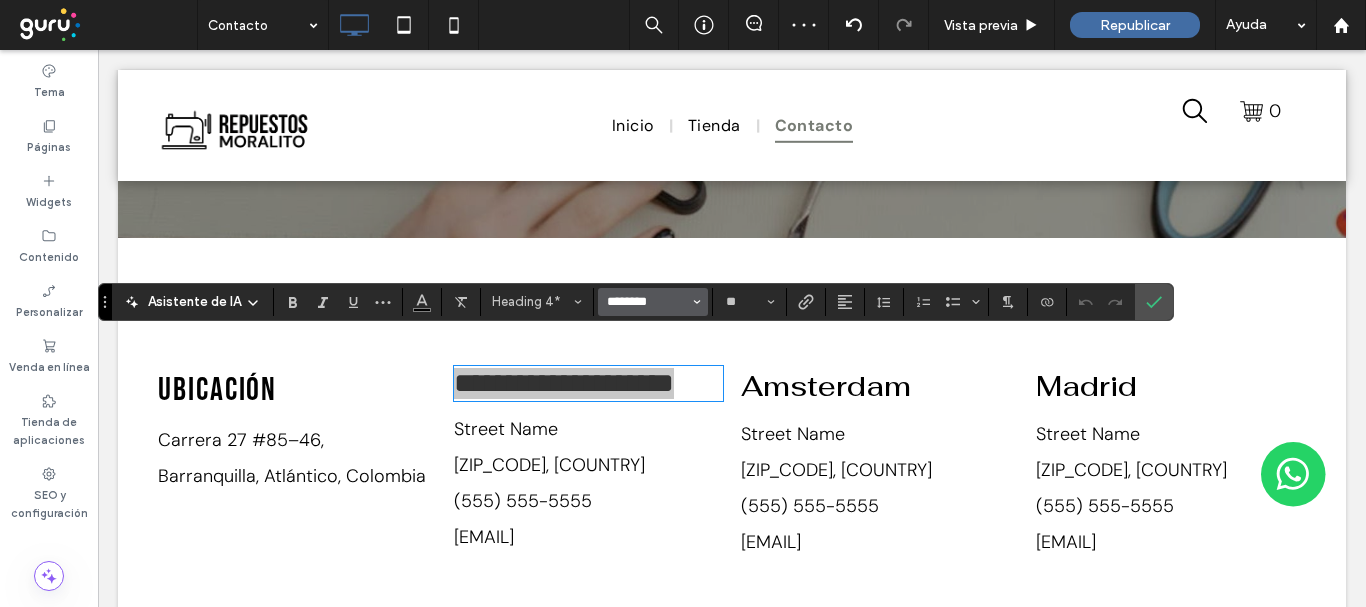 click on "********" at bounding box center [647, 302] 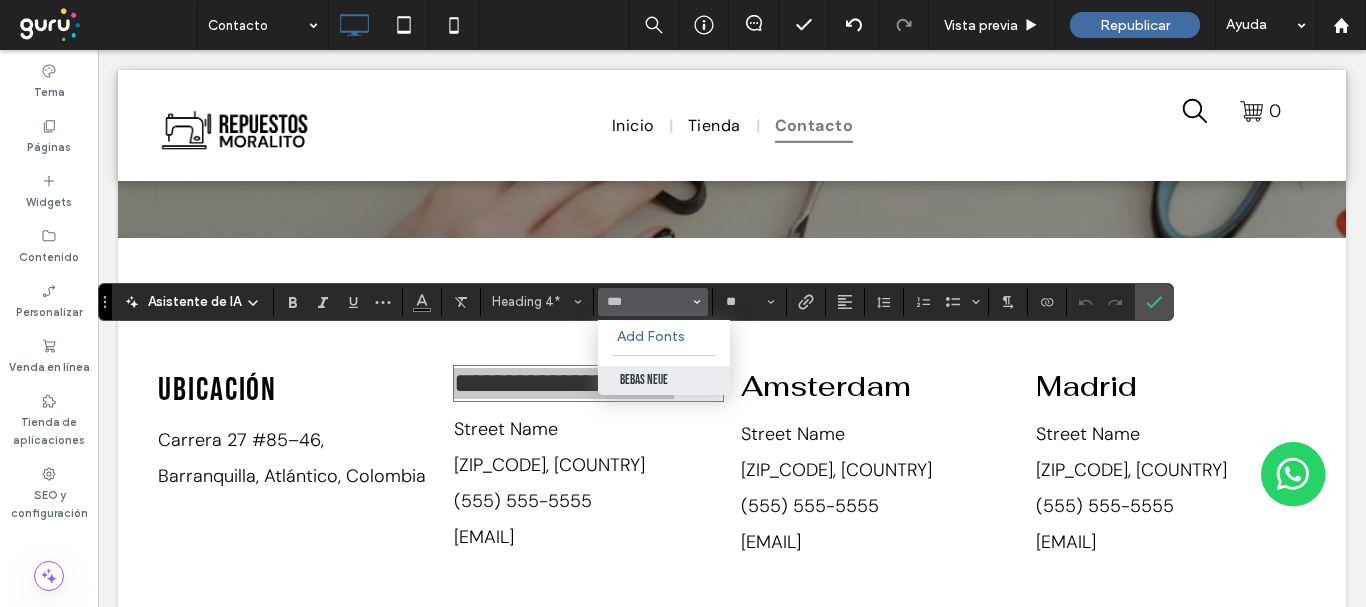 drag, startPoint x: 665, startPoint y: 379, endPoint x: 613, endPoint y: 276, distance: 115.38197 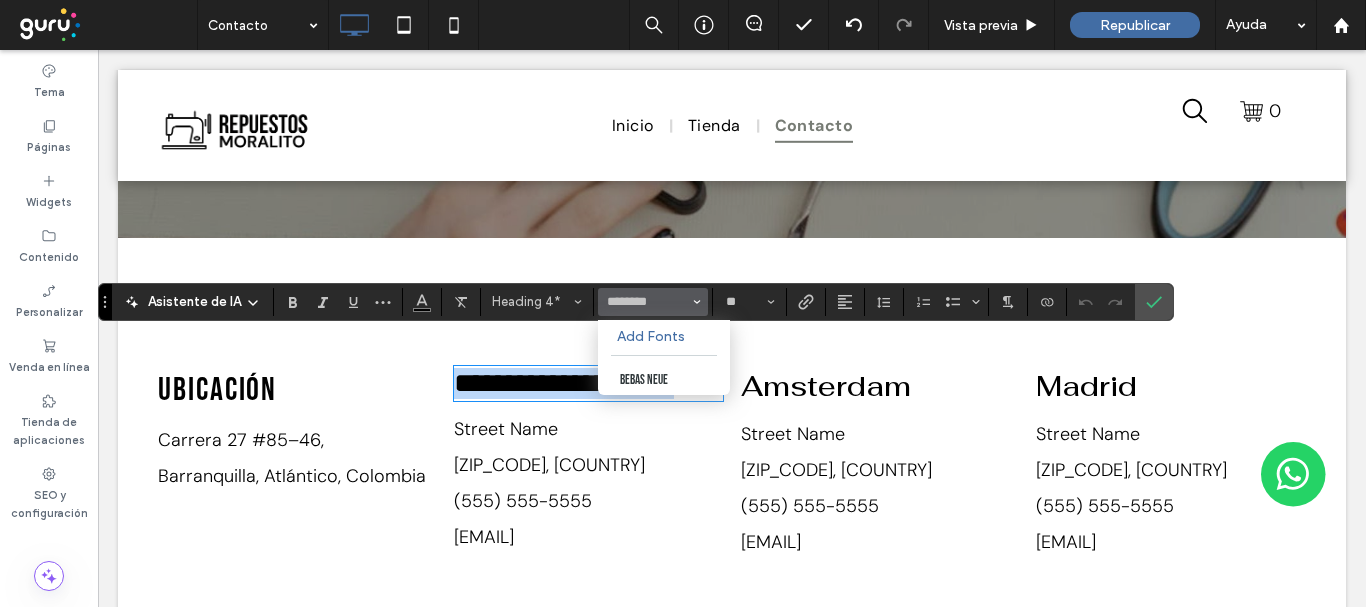 type on "**********" 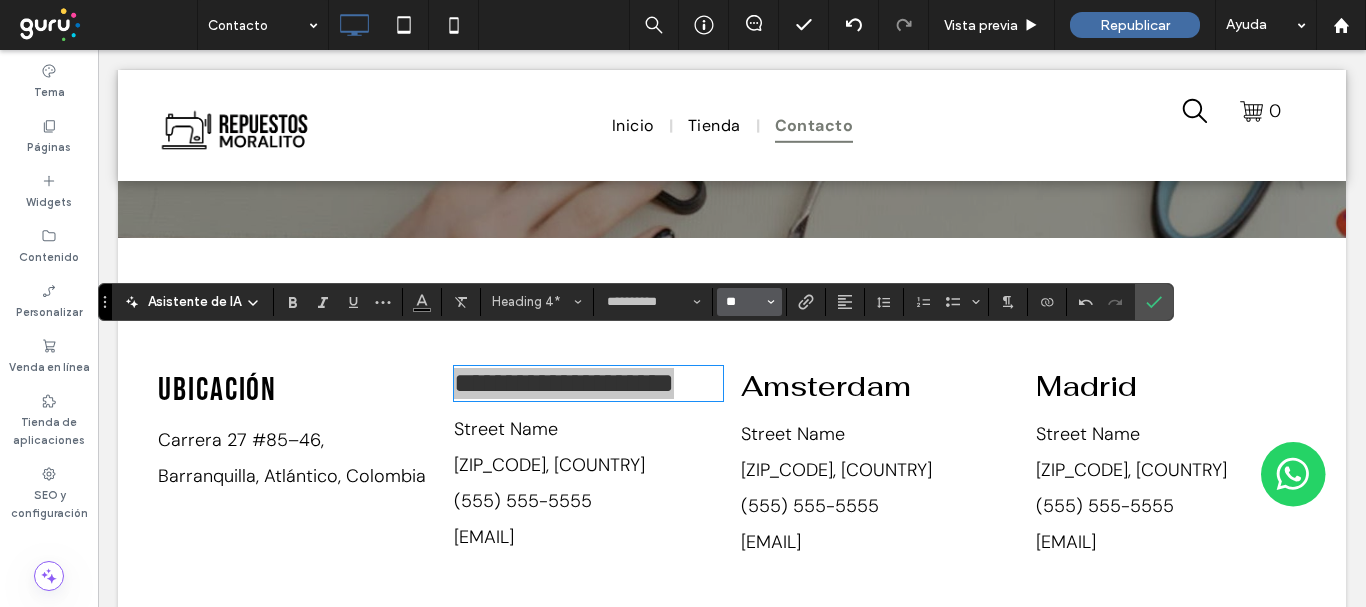click on "**" at bounding box center (743, 302) 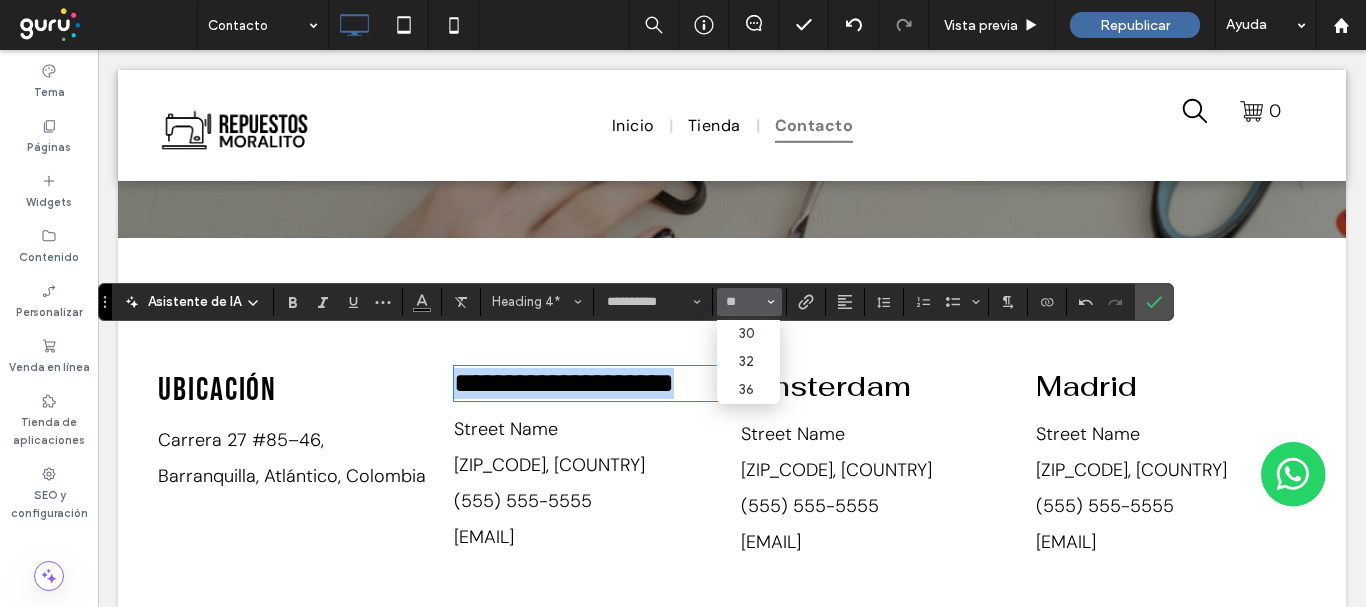 type on "**" 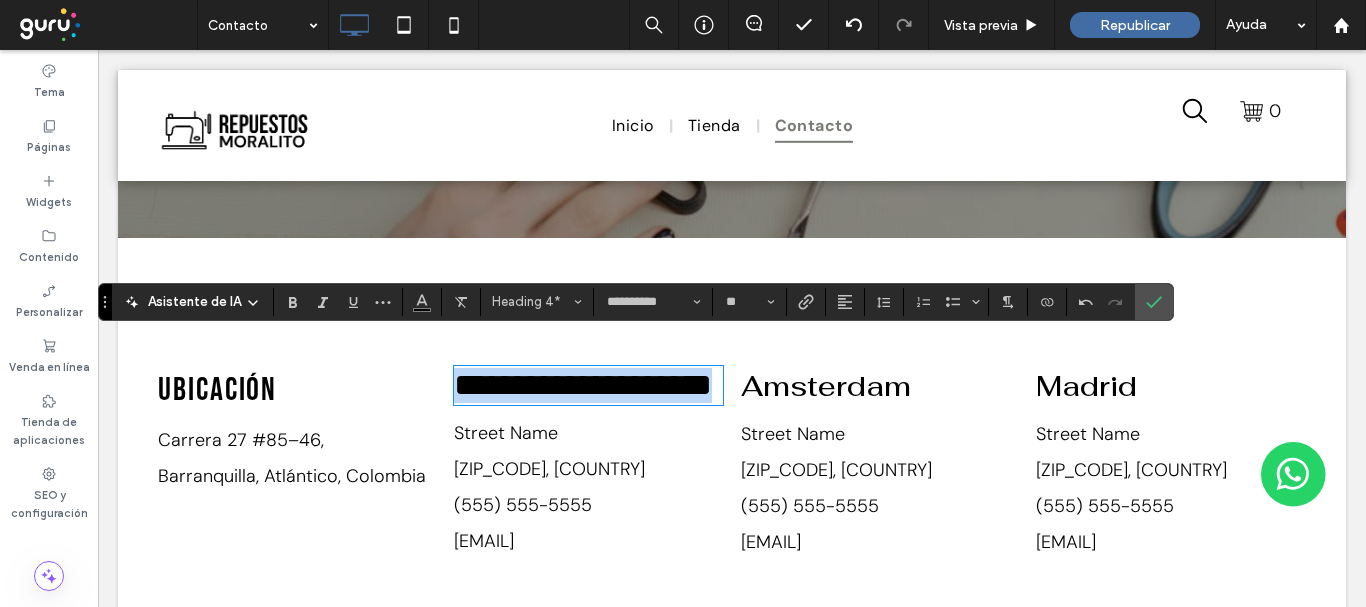 click on "Ubicación" at bounding box center [293, 389] 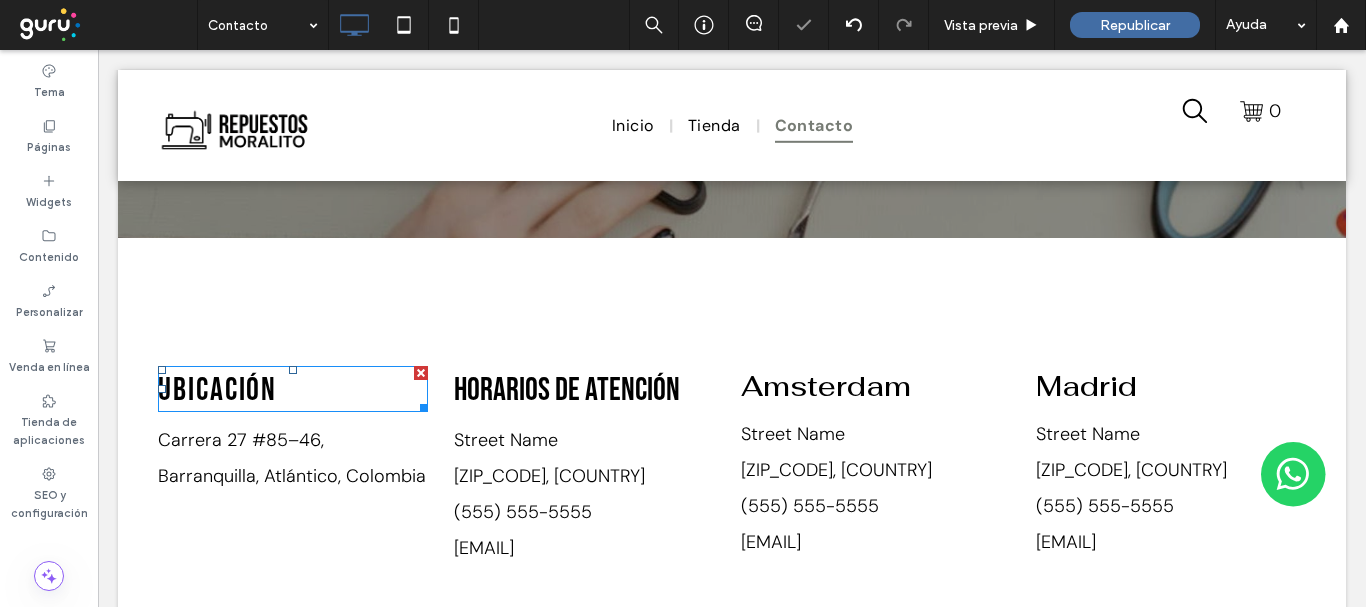 click on "Ubicación" at bounding box center [293, 389] 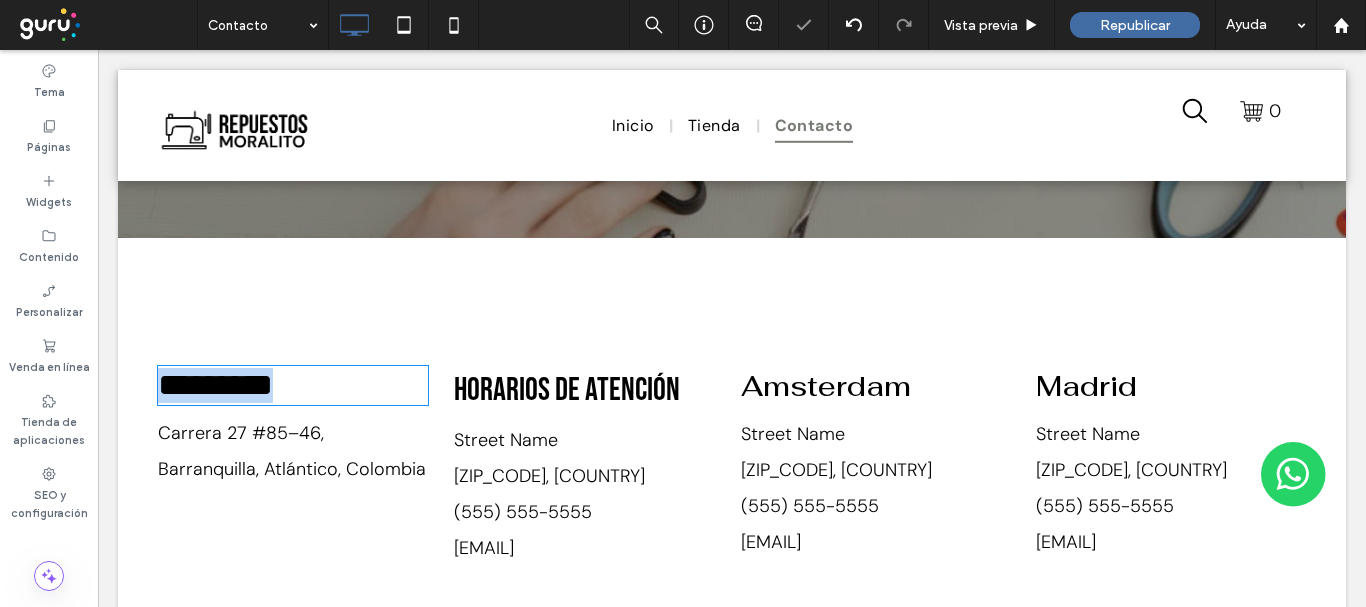 type on "**********" 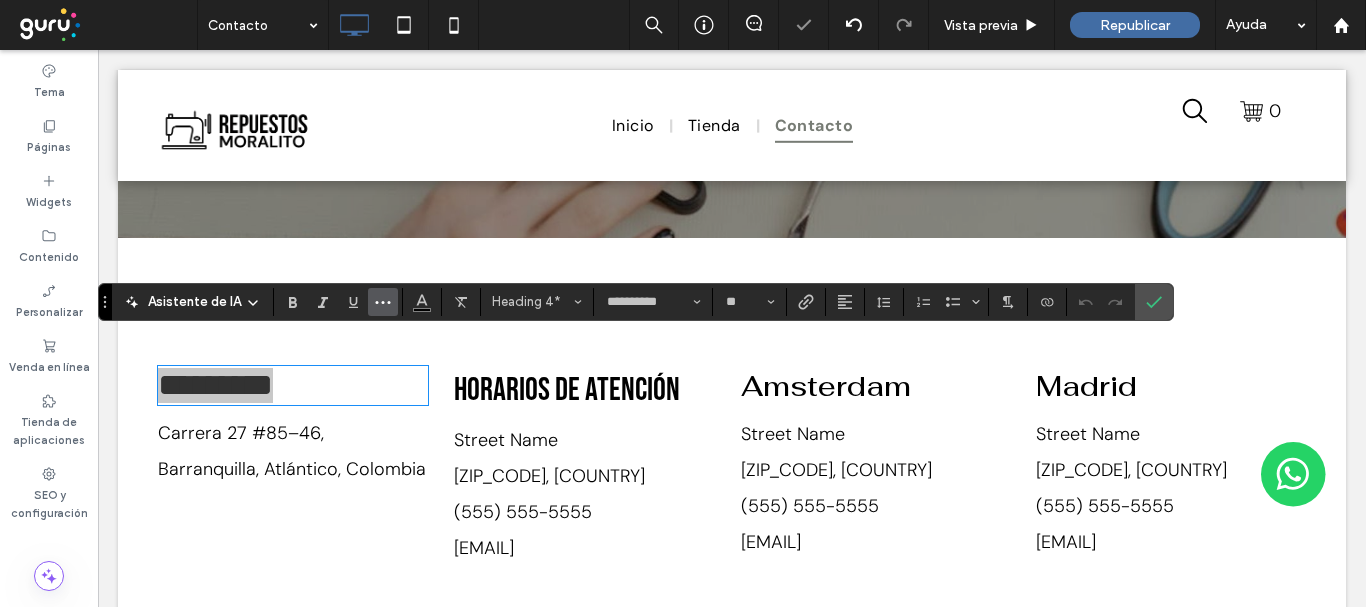 click at bounding box center [383, 302] 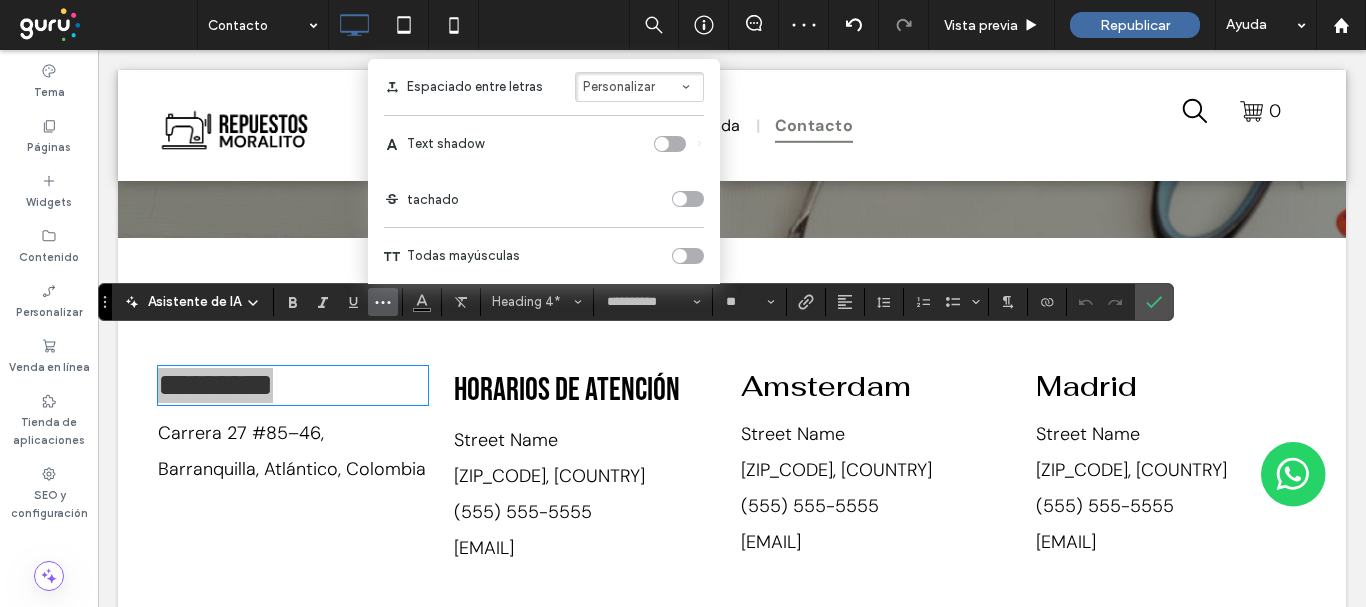 click on "Personalizar" at bounding box center (619, 86) 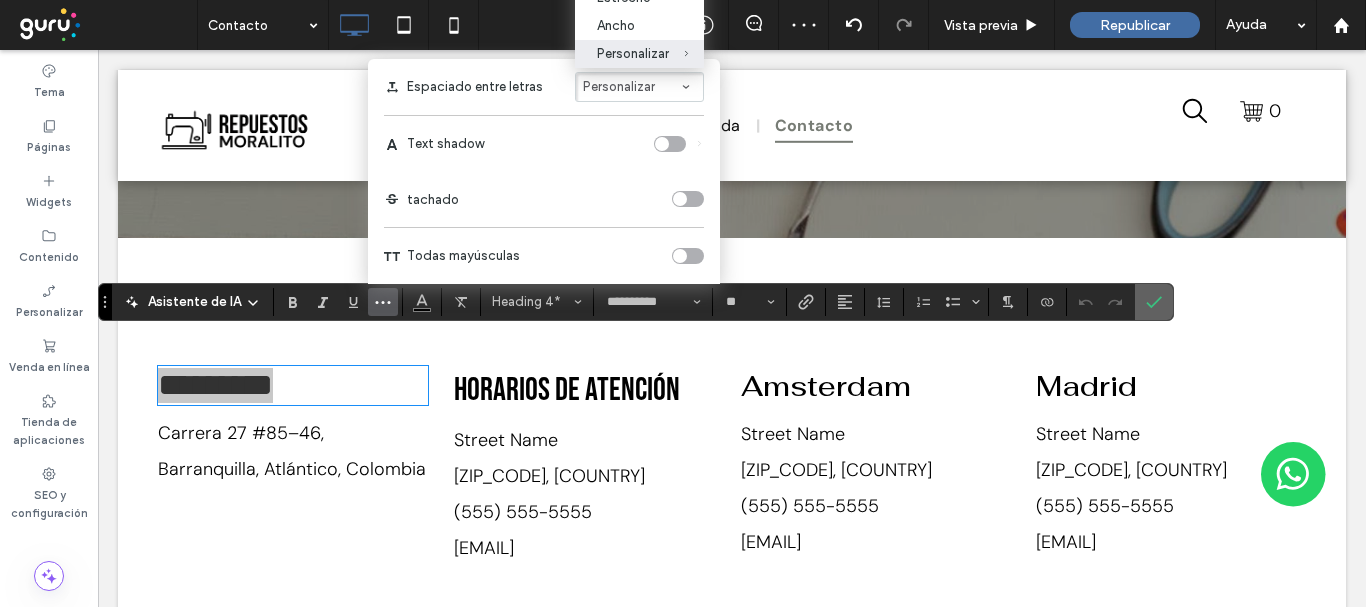 click 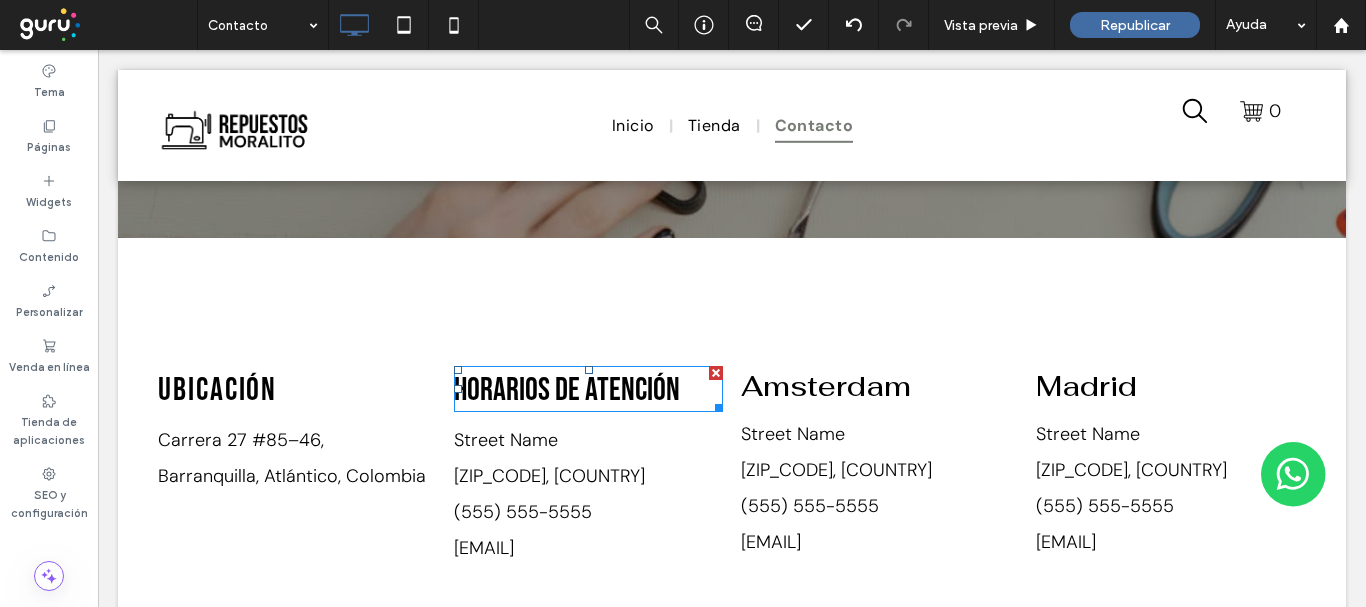 click on "Horarios de atención" at bounding box center [567, 390] 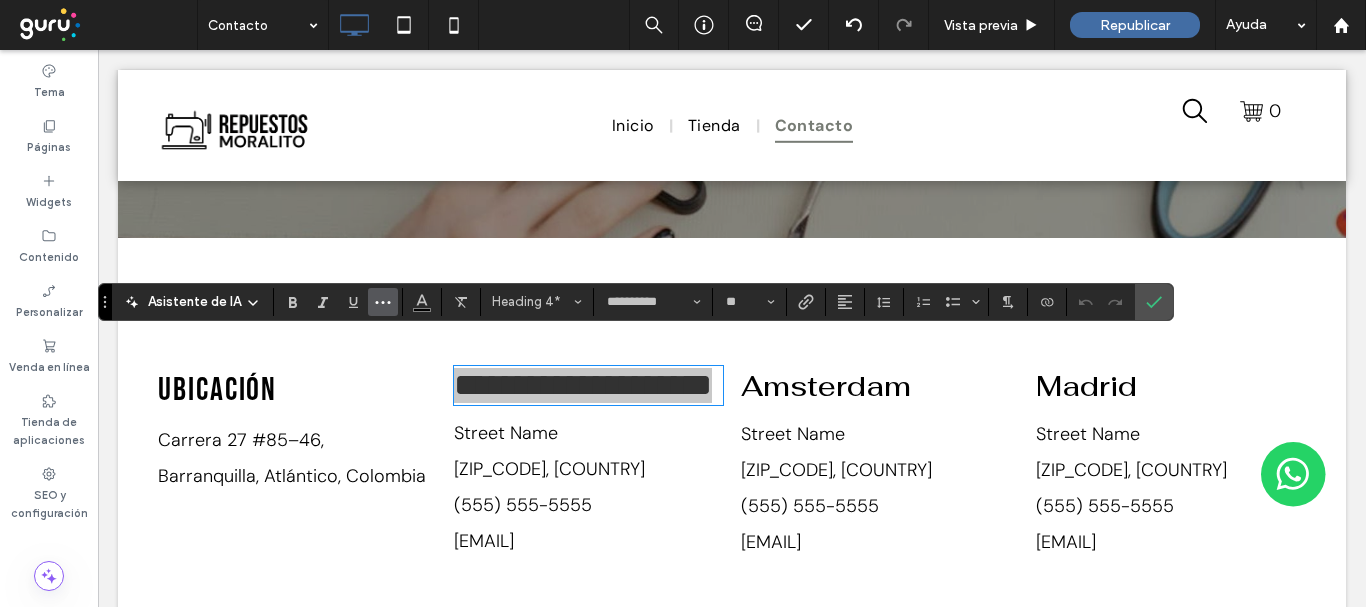 click 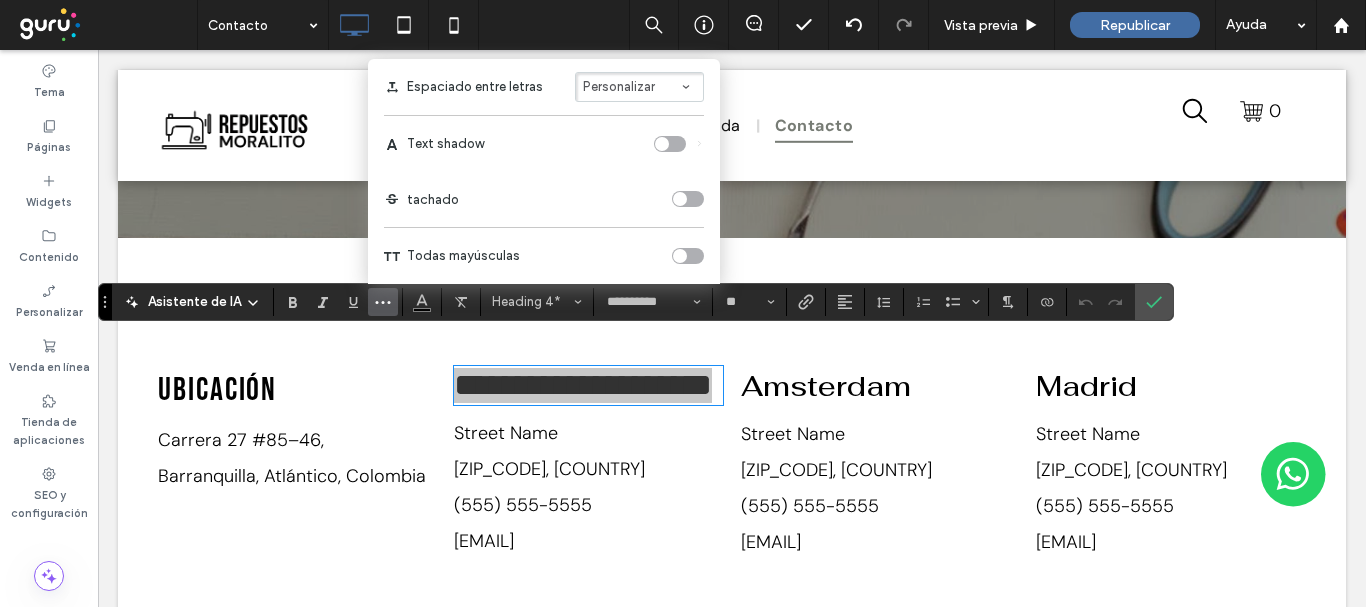 click on "Personalizar" at bounding box center (619, 86) 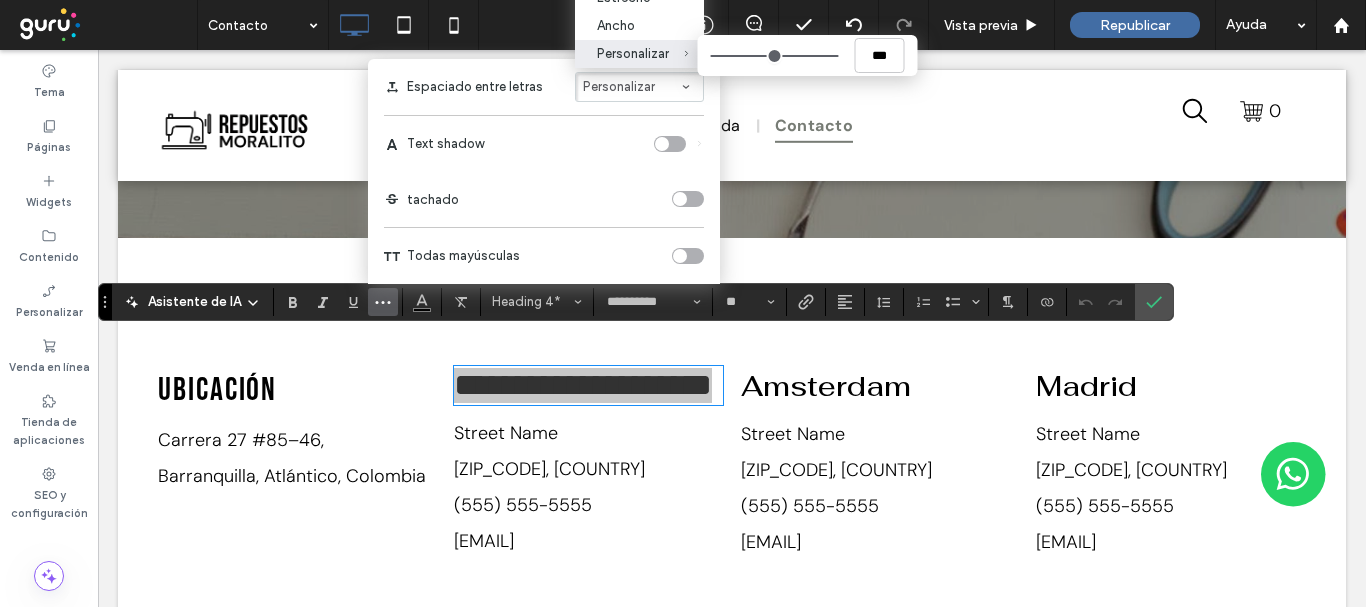 type on "****" 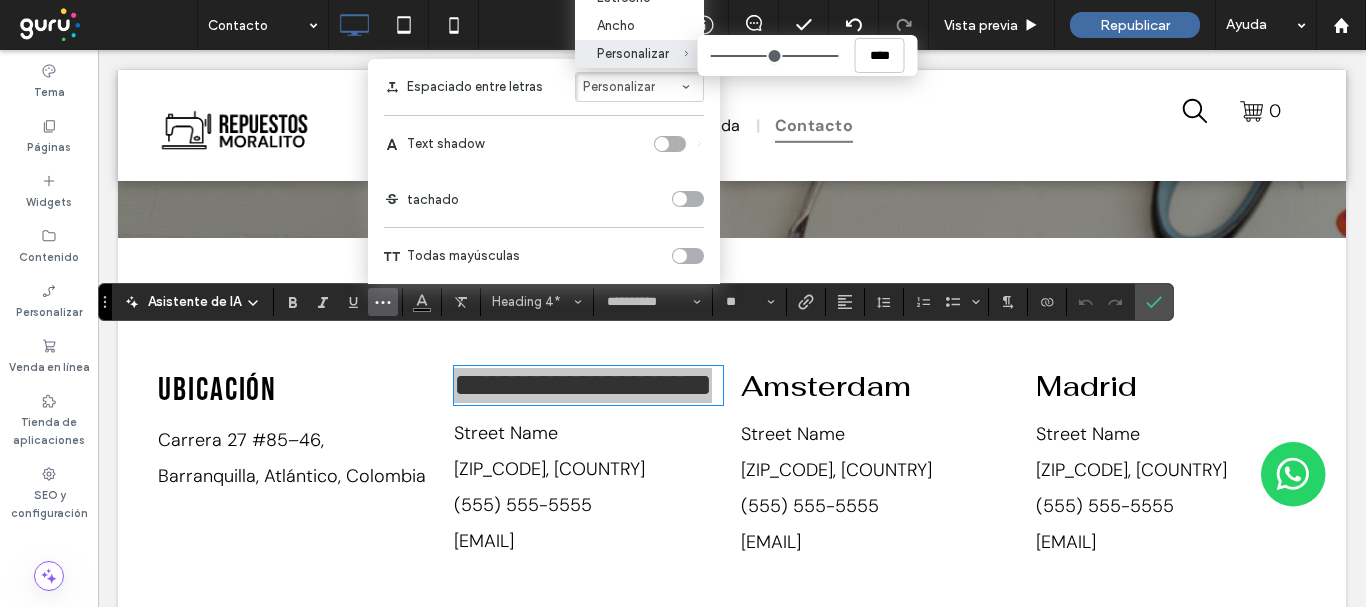 type on "****" 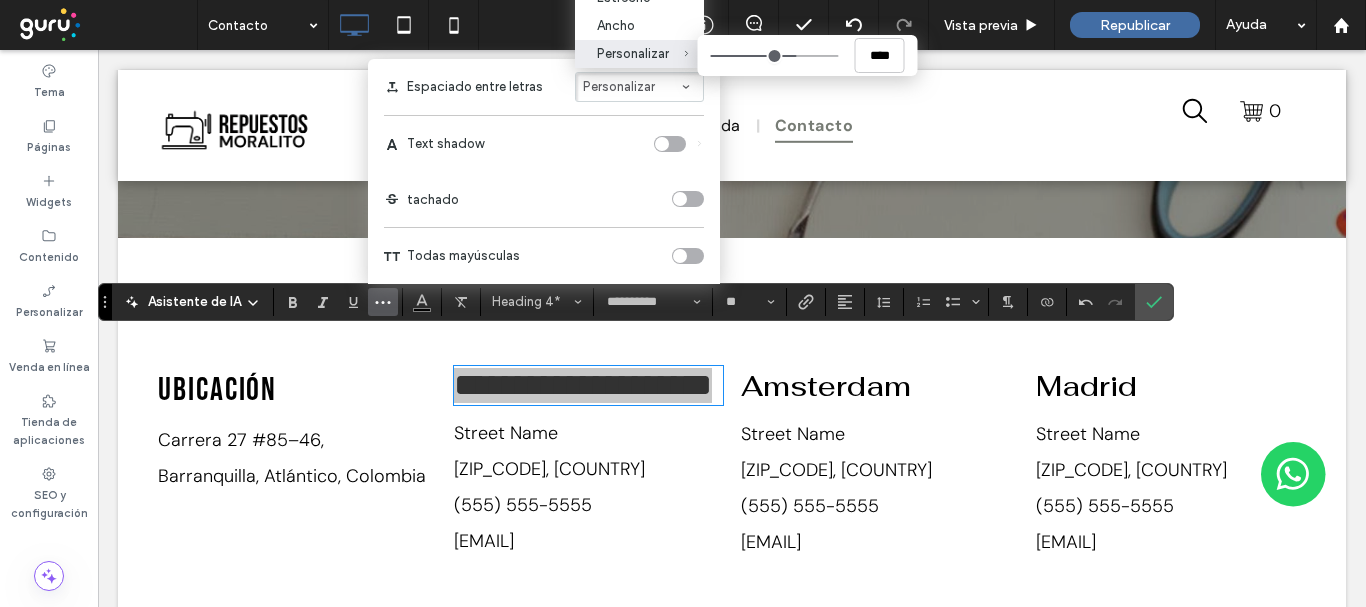 type on "****" 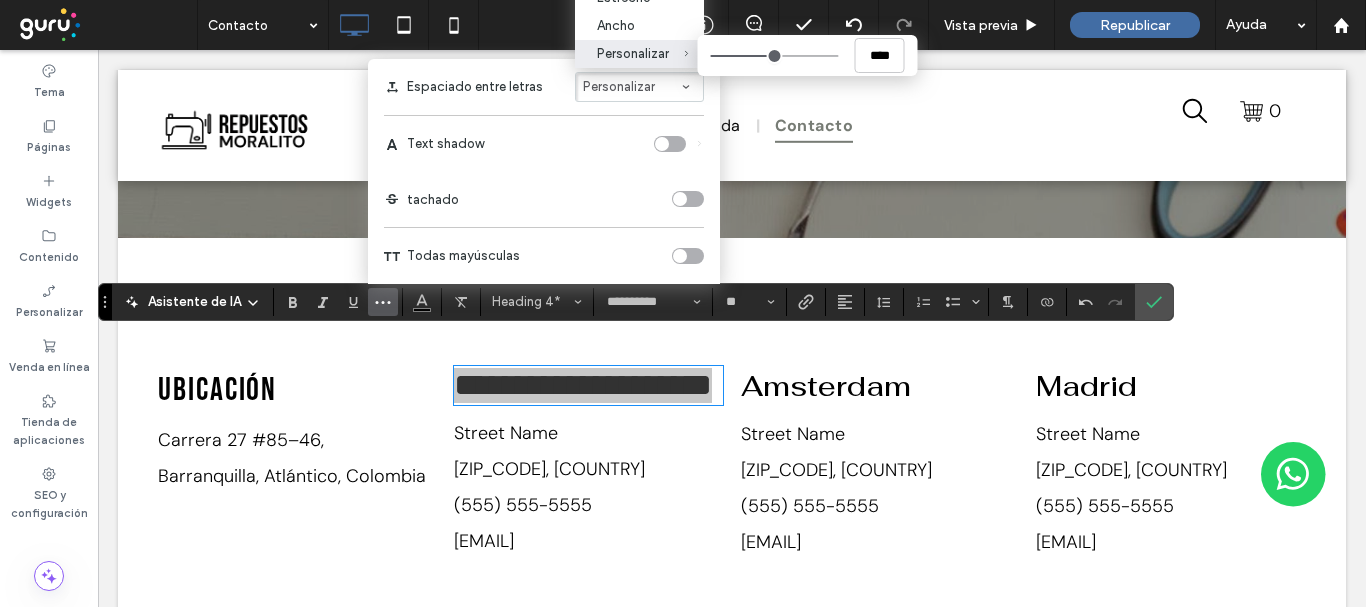 type on "****" 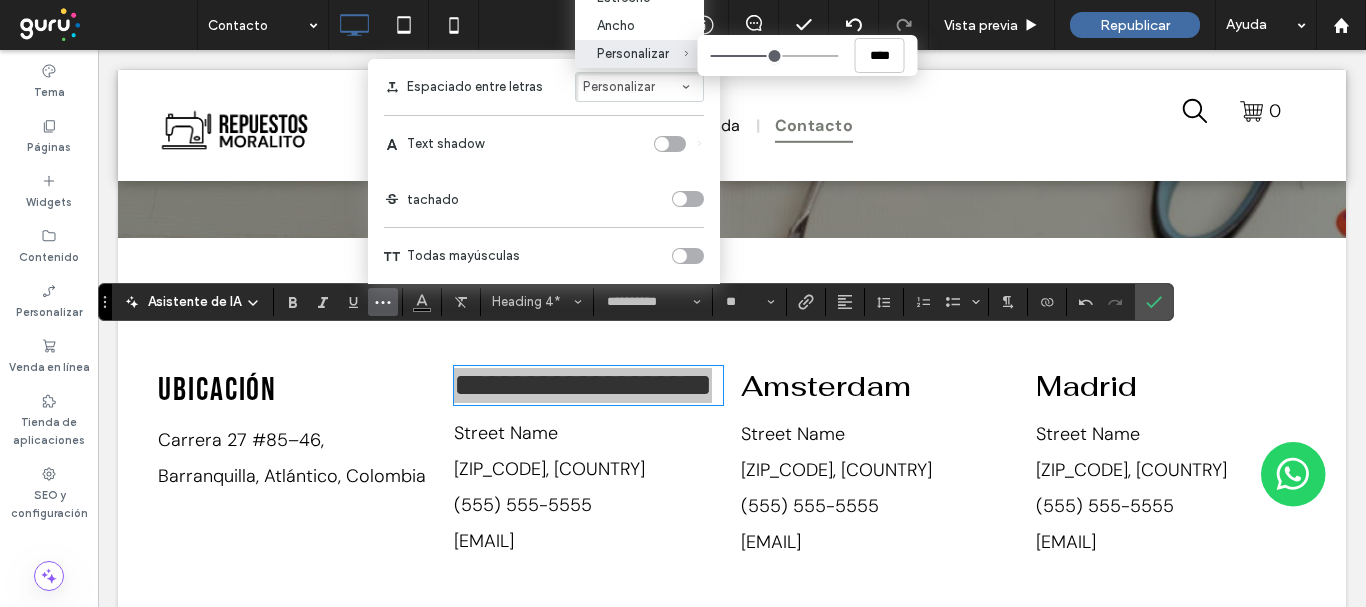type on "***" 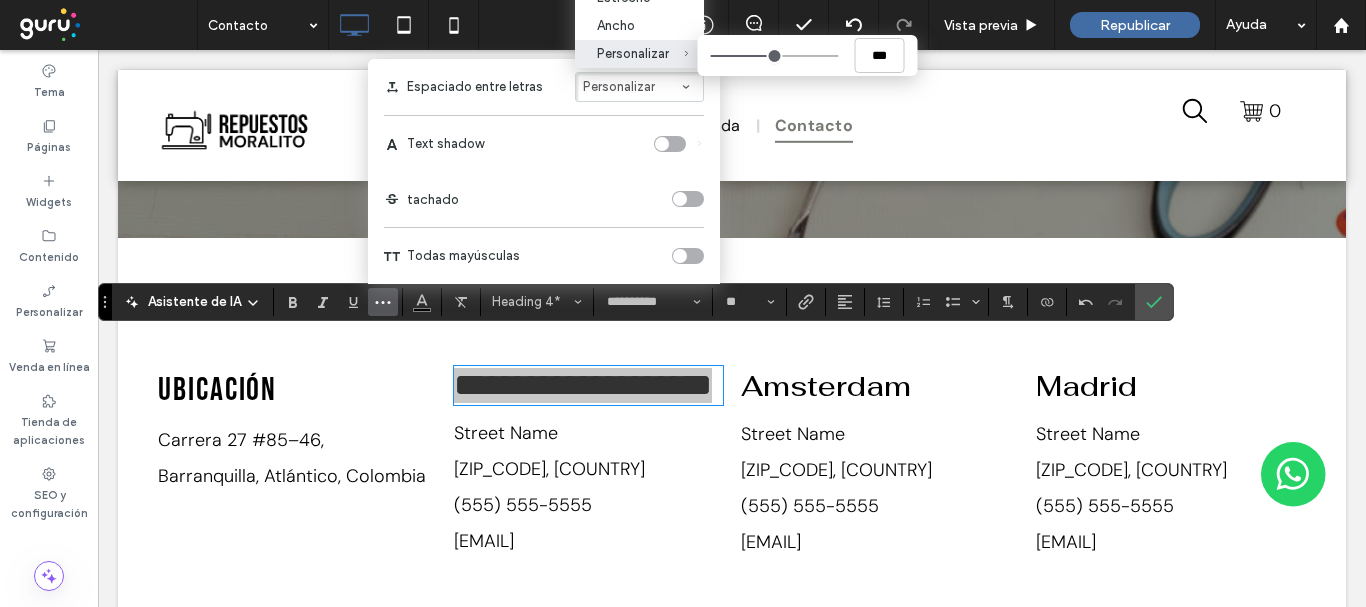 type on "****" 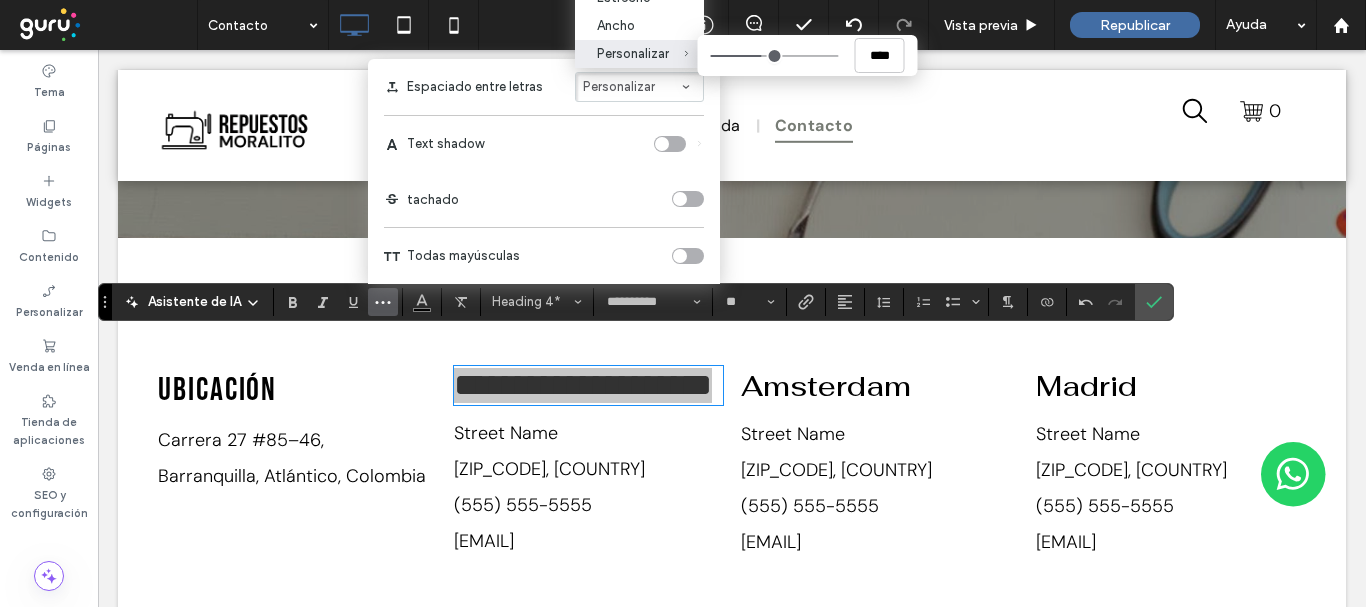 type on "****" 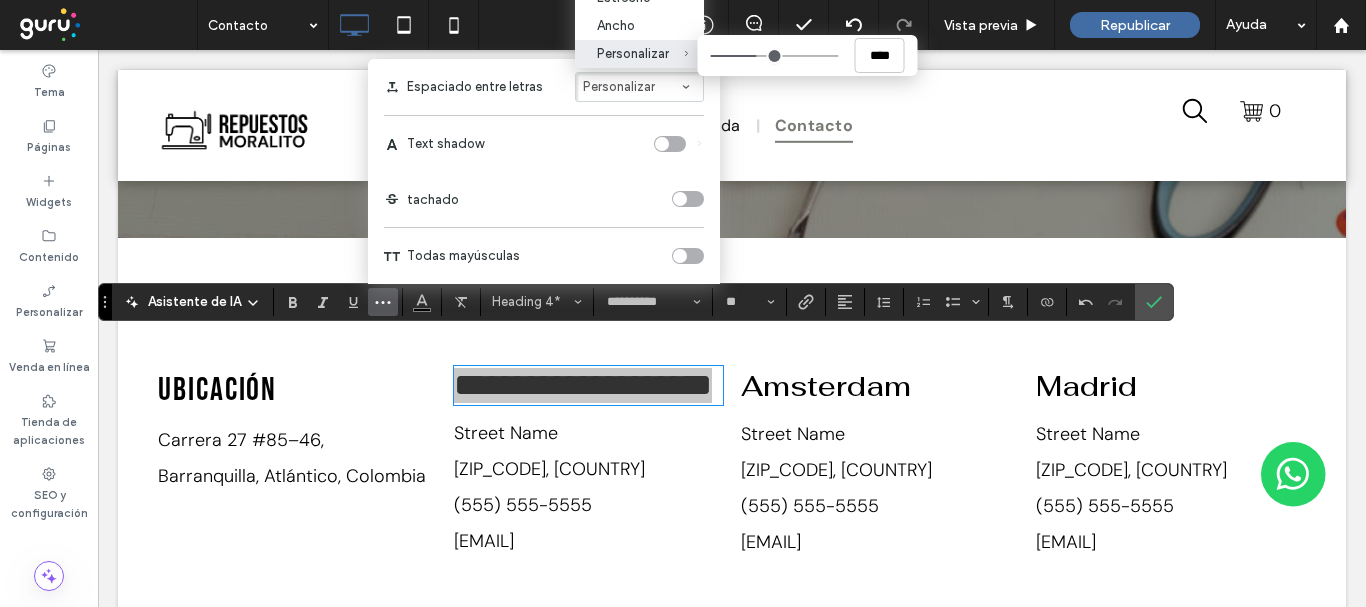 type on "****" 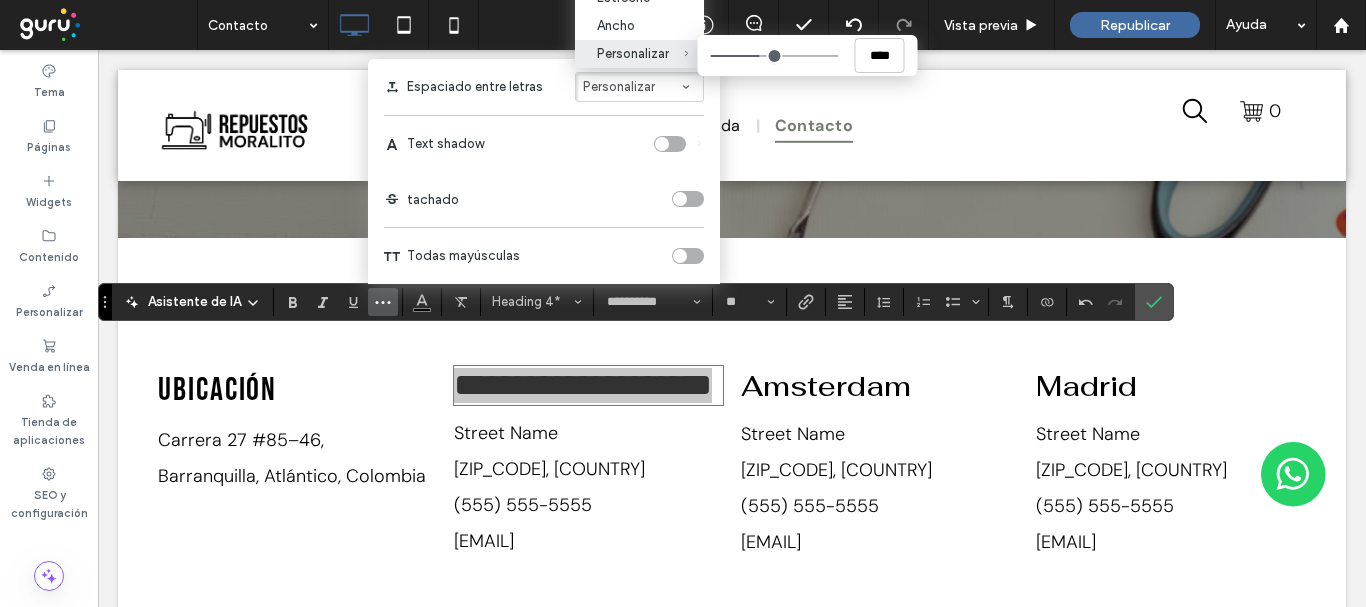 type on "****" 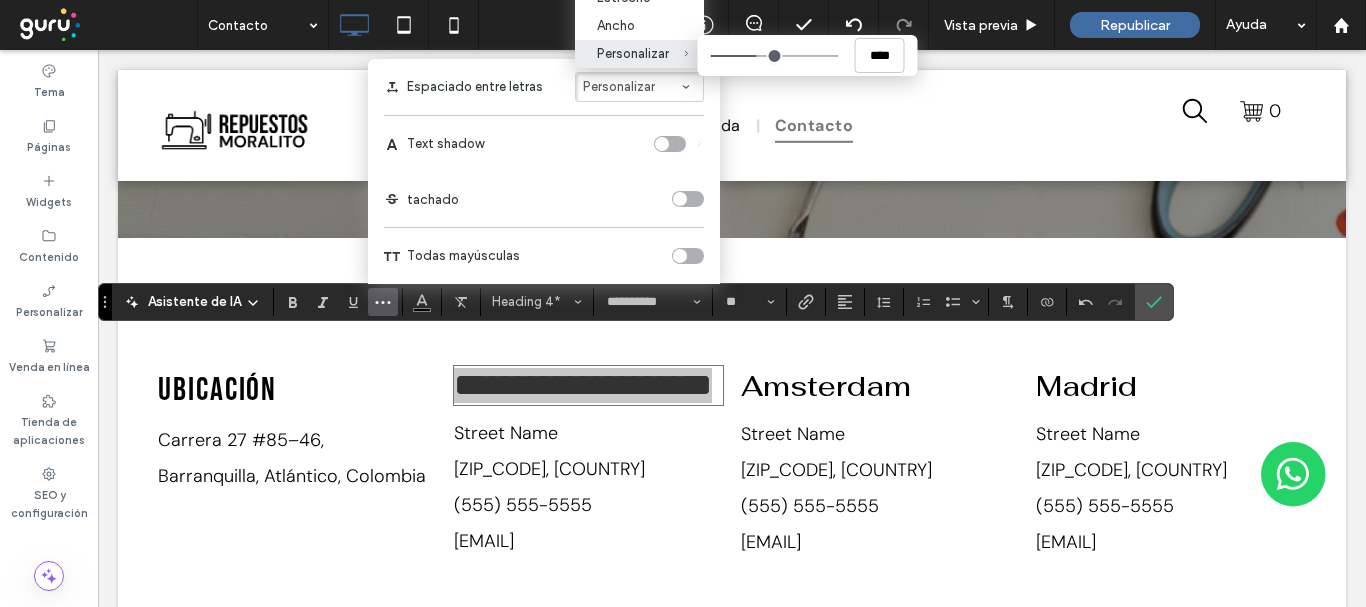 drag, startPoint x: 826, startPoint y: 54, endPoint x: 757, endPoint y: 64, distance: 69.72087 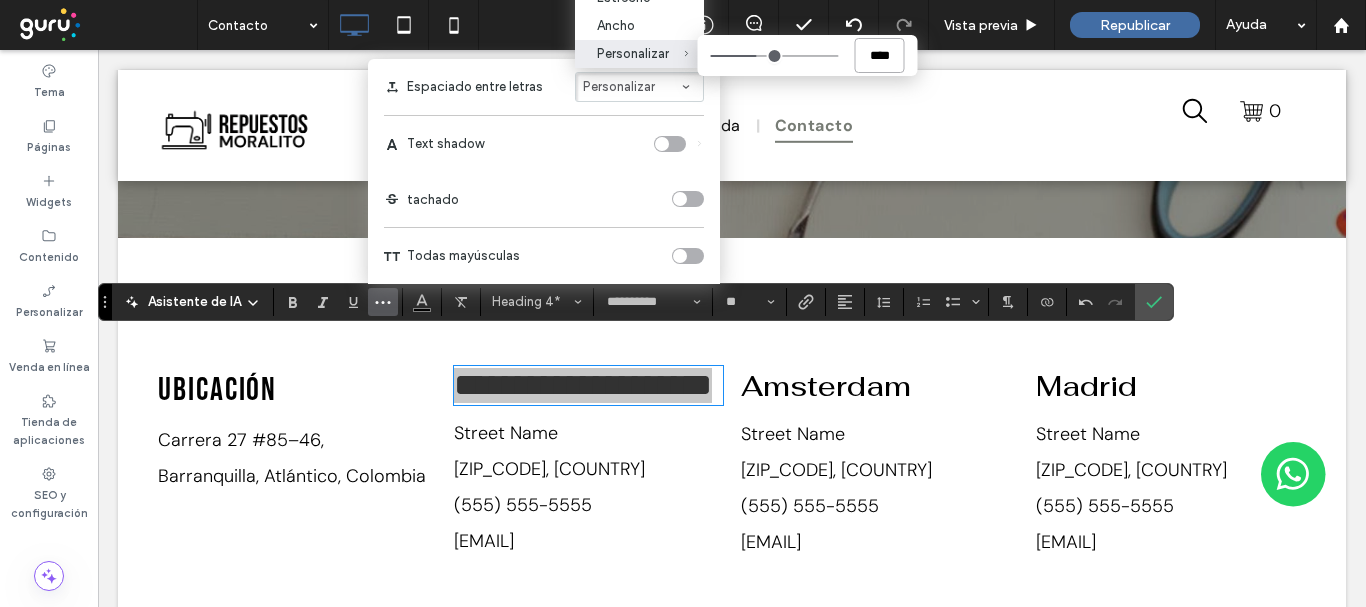 click on "****" at bounding box center (880, 55) 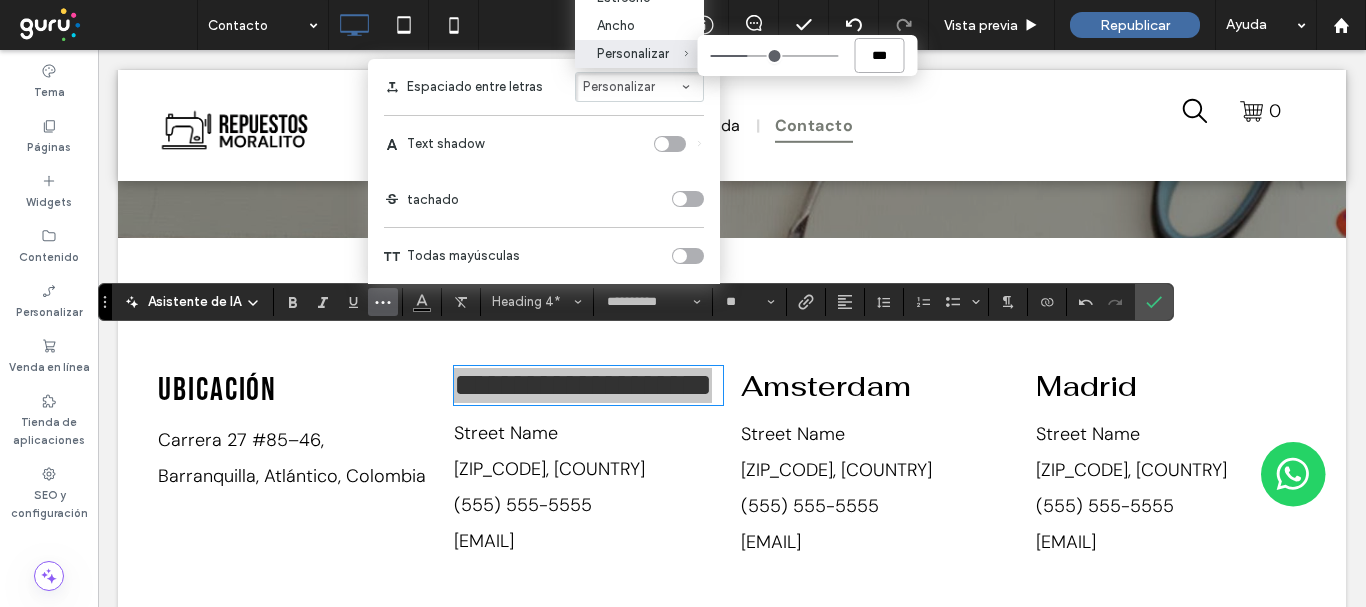 type on "****" 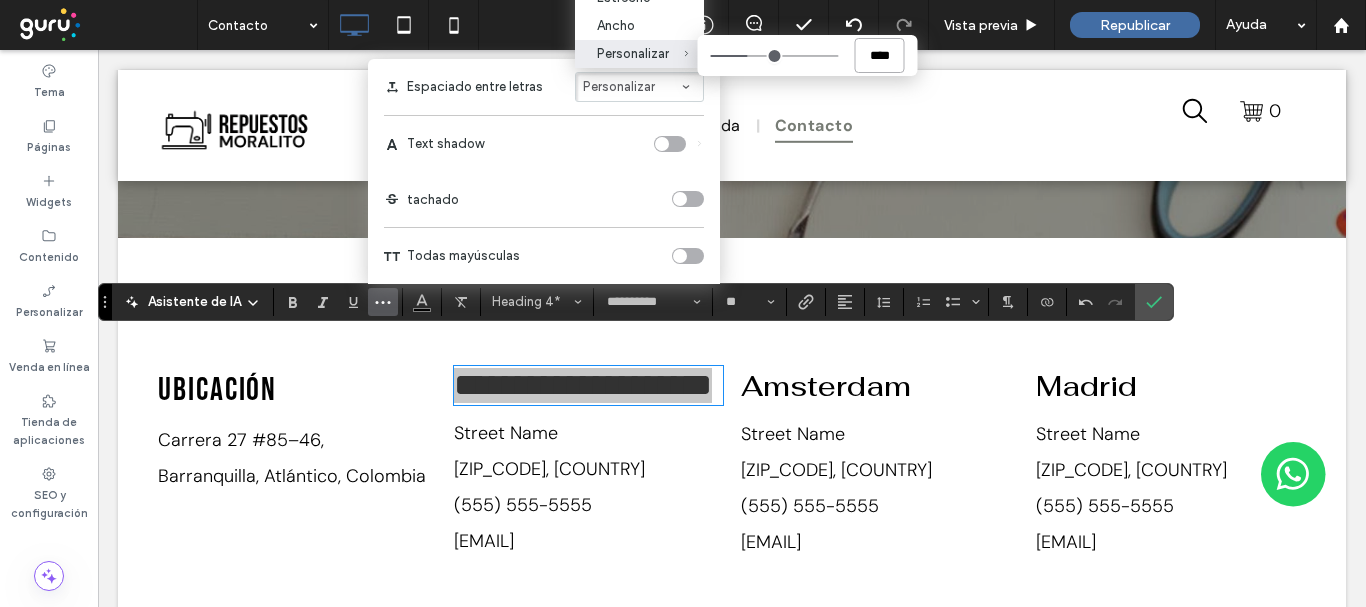 type on "****" 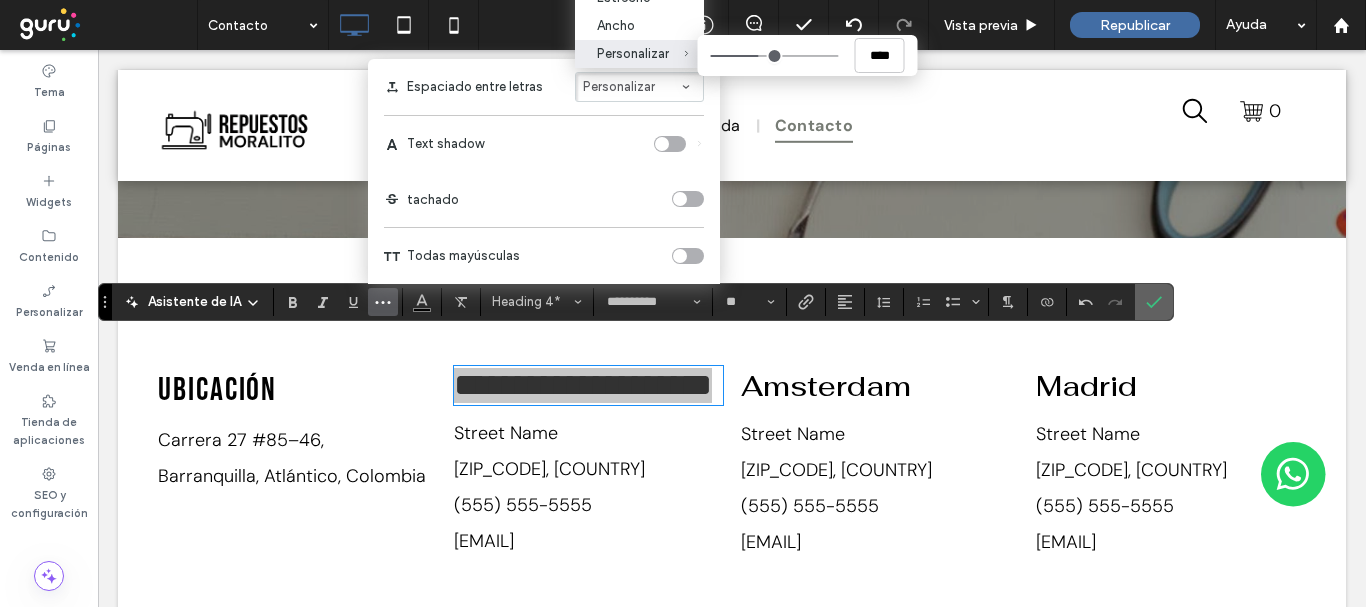 click 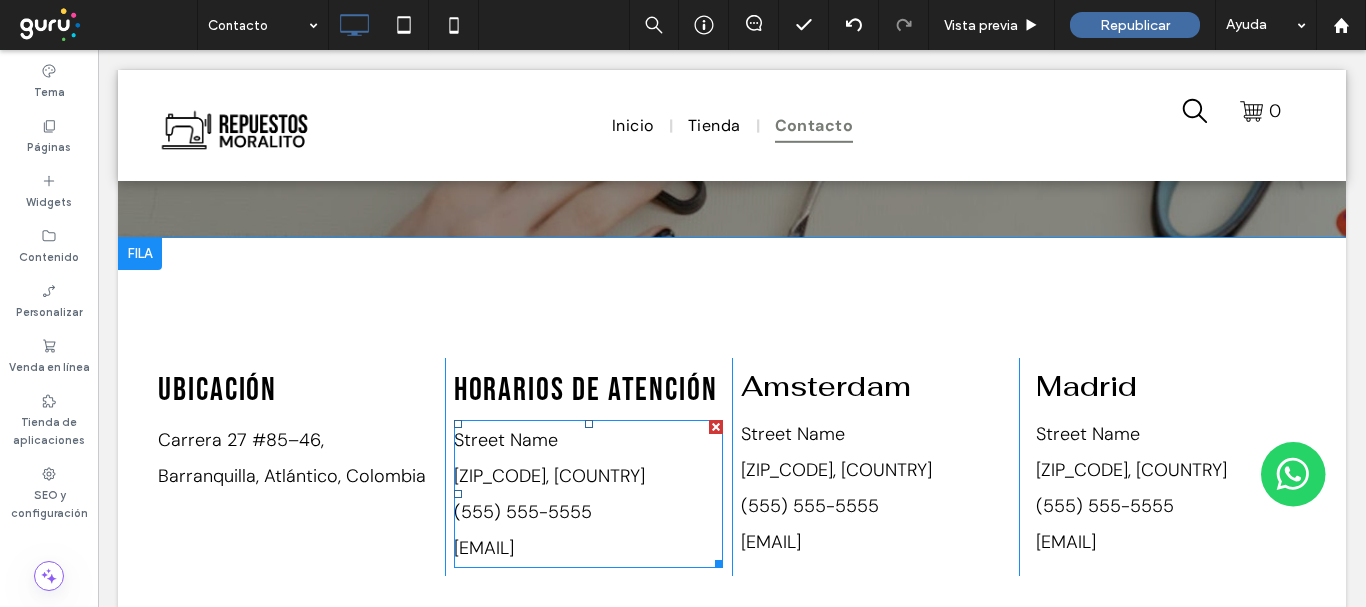 click on "Street Name Zip Code, Country (555) 555-5555 email@mailservice.com" at bounding box center (589, 494) 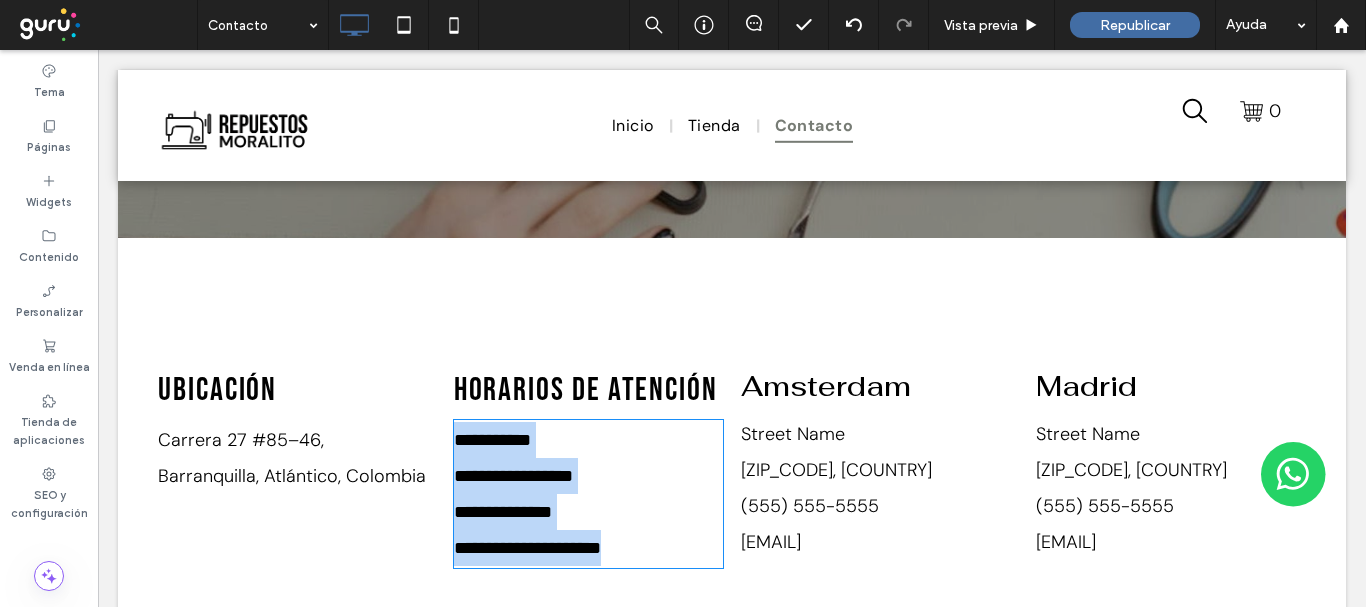 type on "*******" 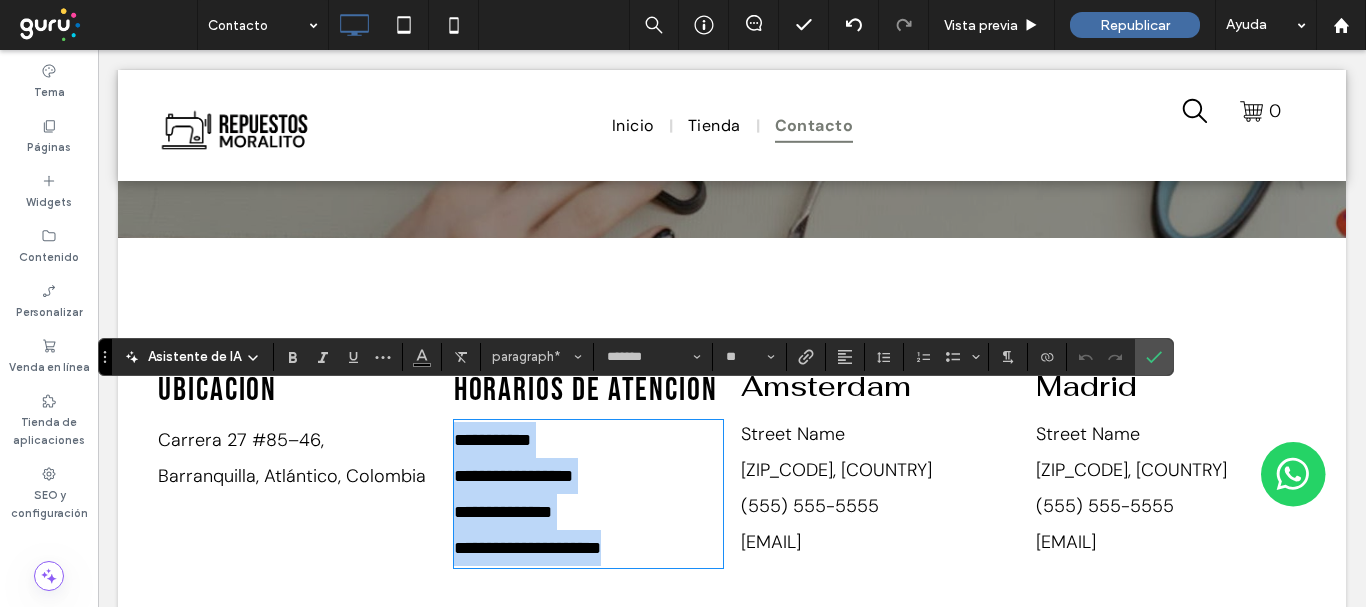 type 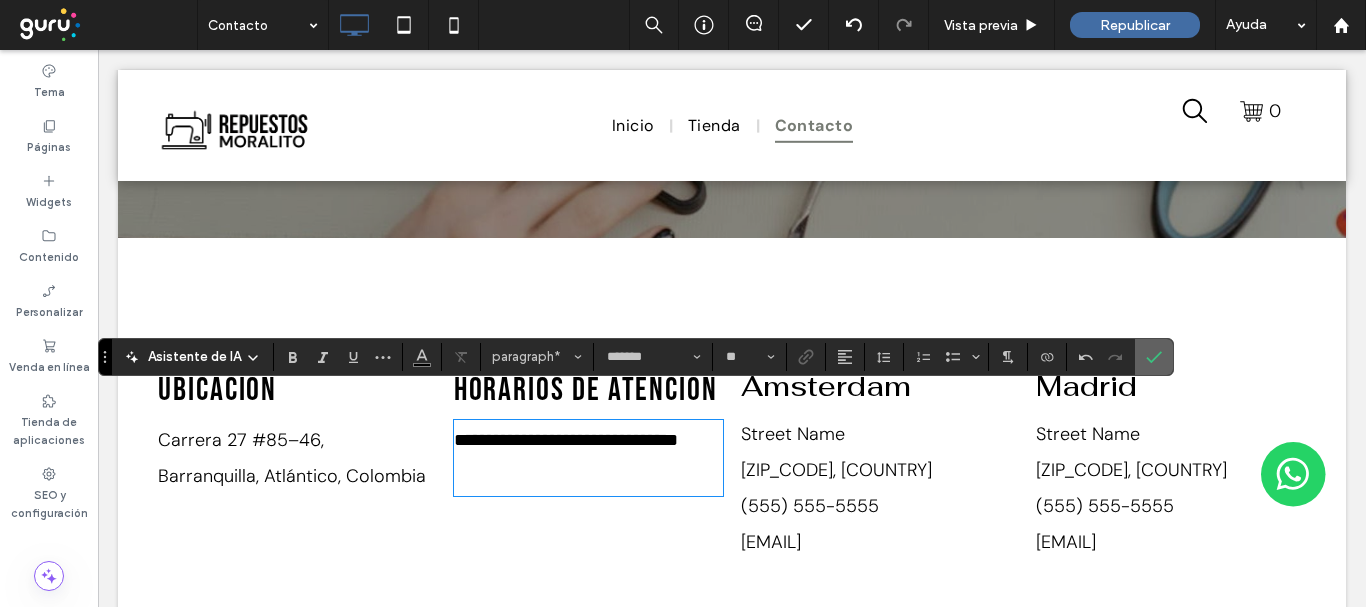 click at bounding box center [1154, 357] 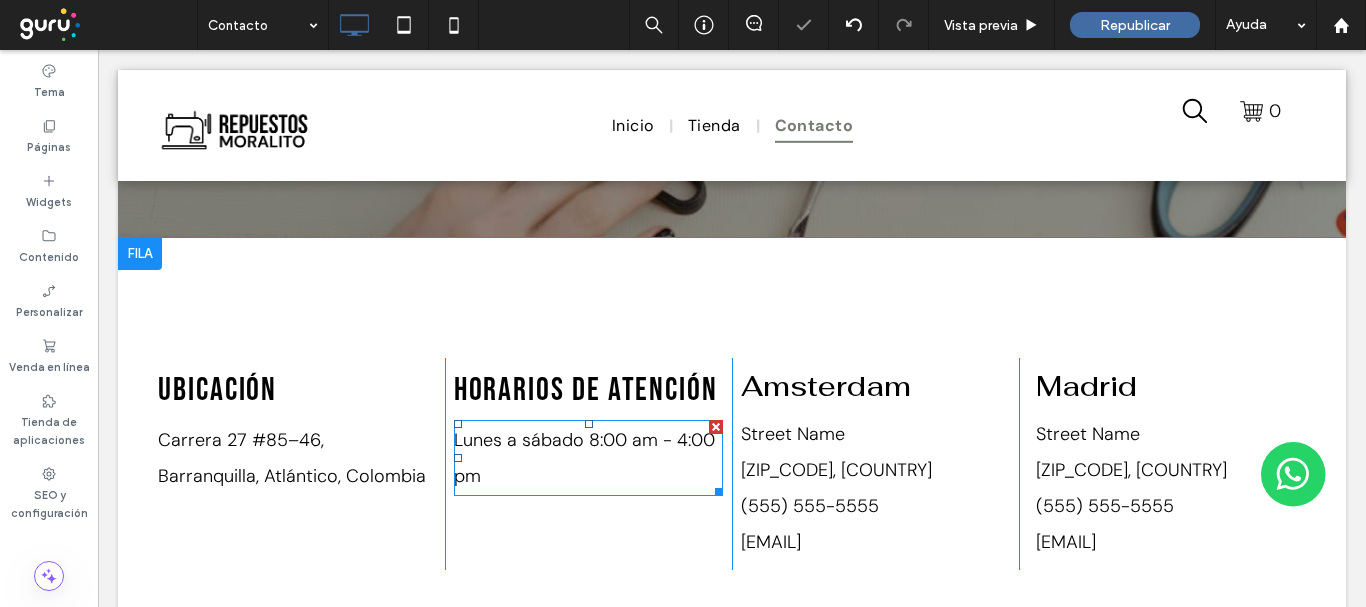 click on "ábado 8:00 am - 4:00 pm" at bounding box center (584, 458) 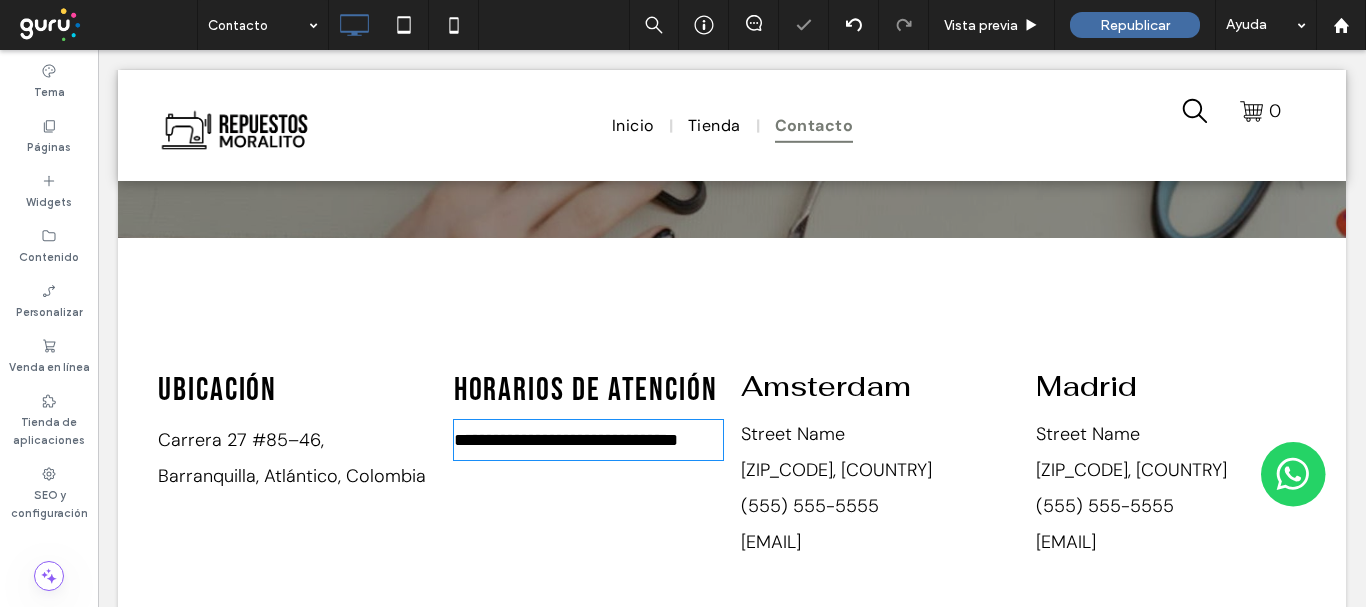 click on "**********" at bounding box center (566, 440) 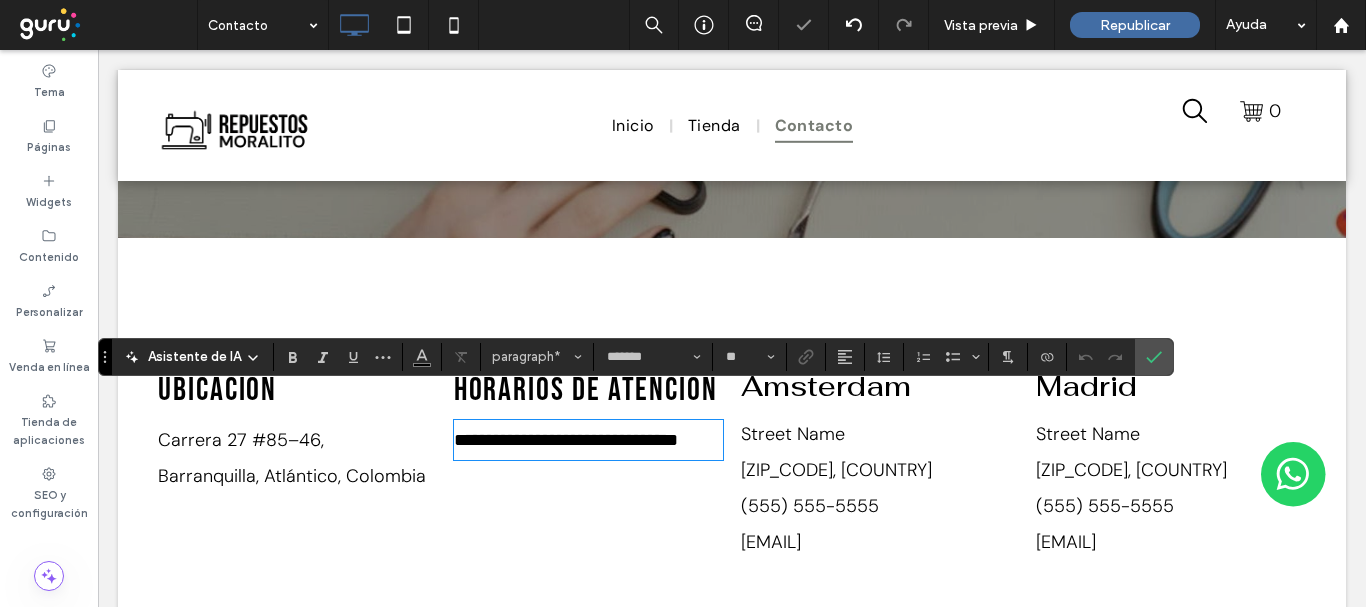 click on "**********" at bounding box center [566, 440] 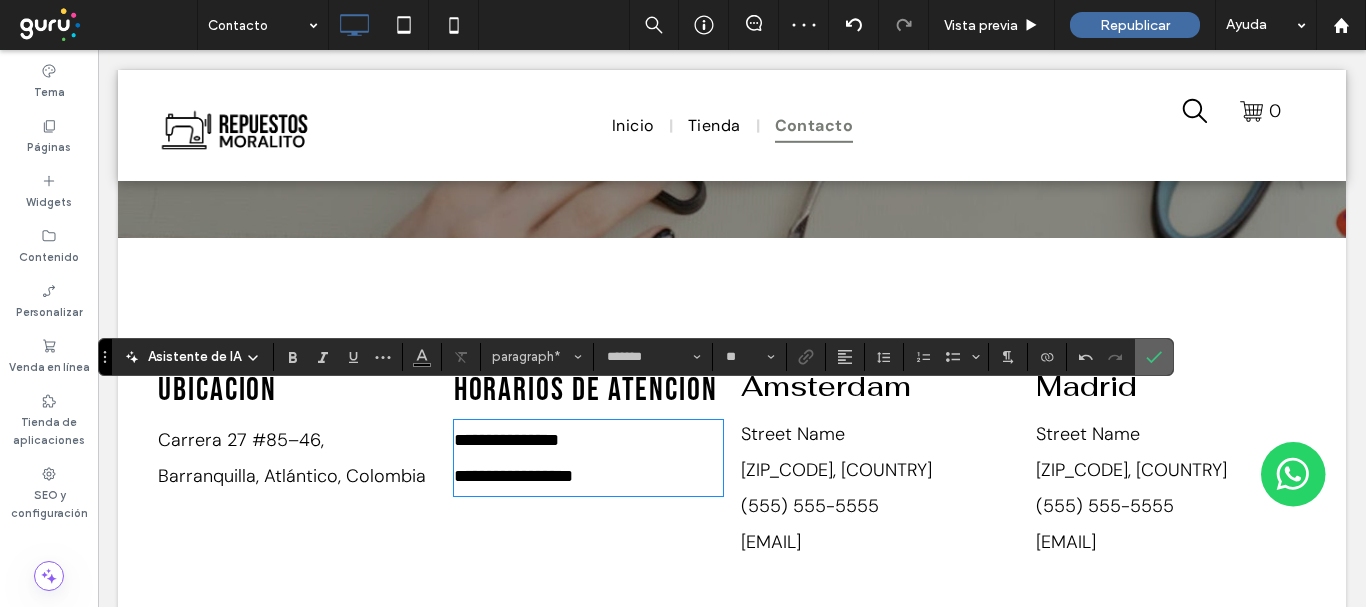 click 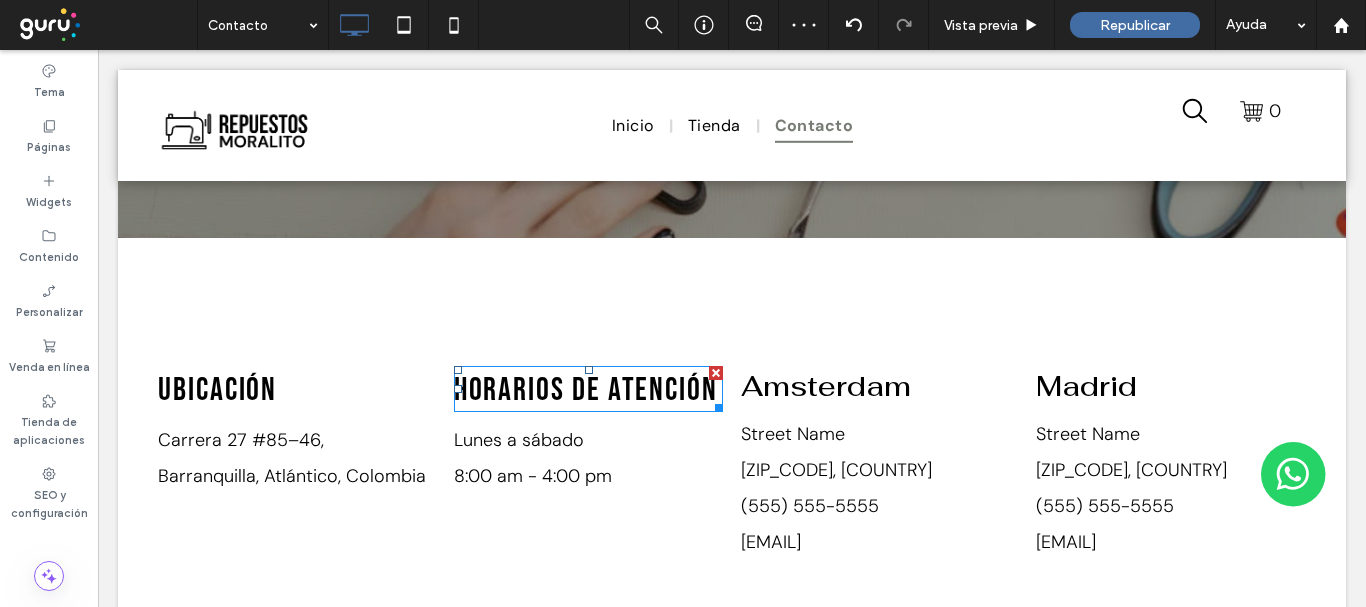 click on "Horarios de atención" at bounding box center [586, 390] 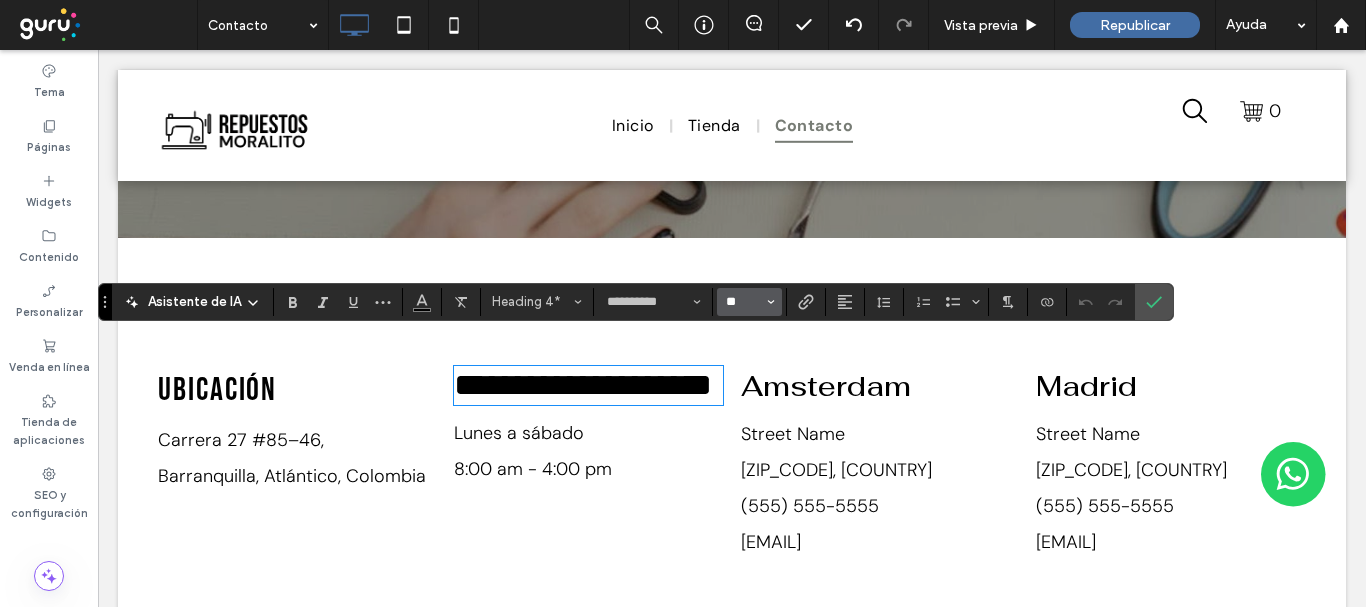 click on "**" at bounding box center (743, 302) 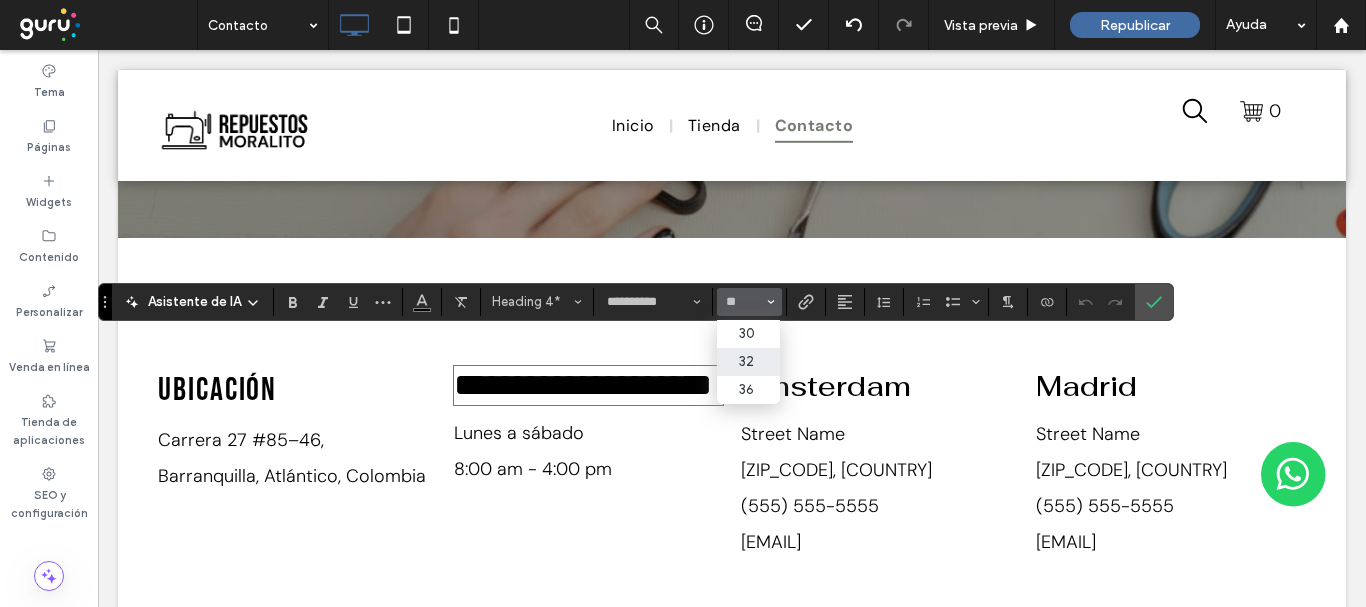 type on "**" 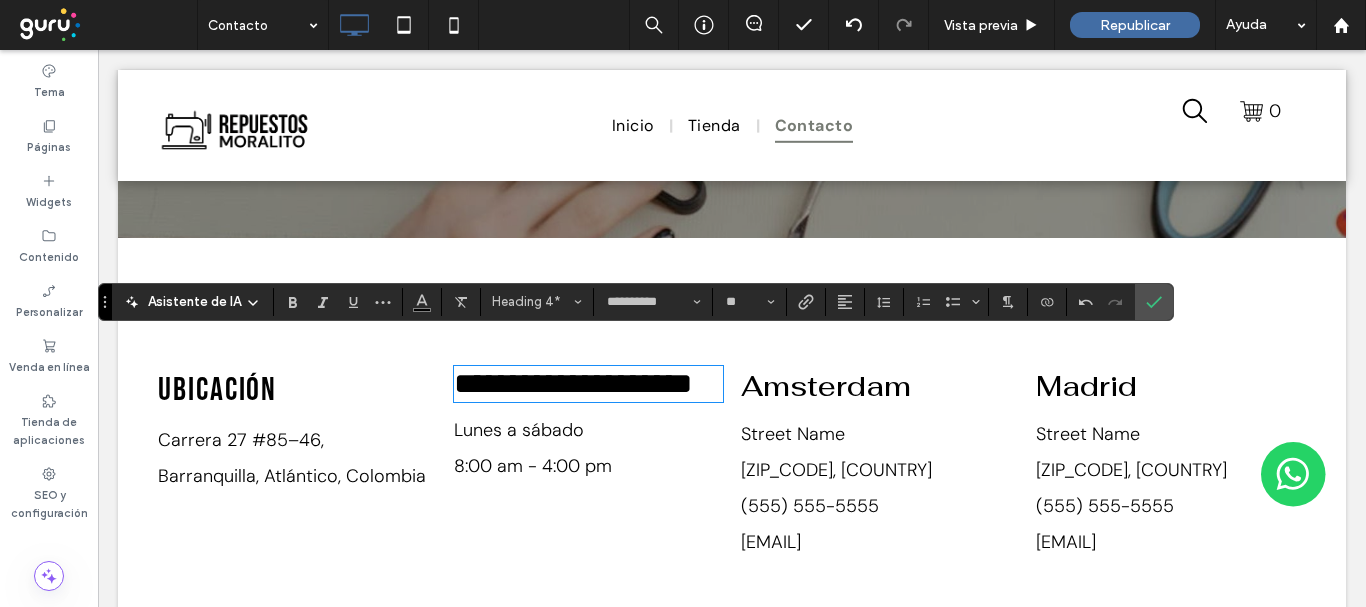 click on "Ubicación" at bounding box center [217, 390] 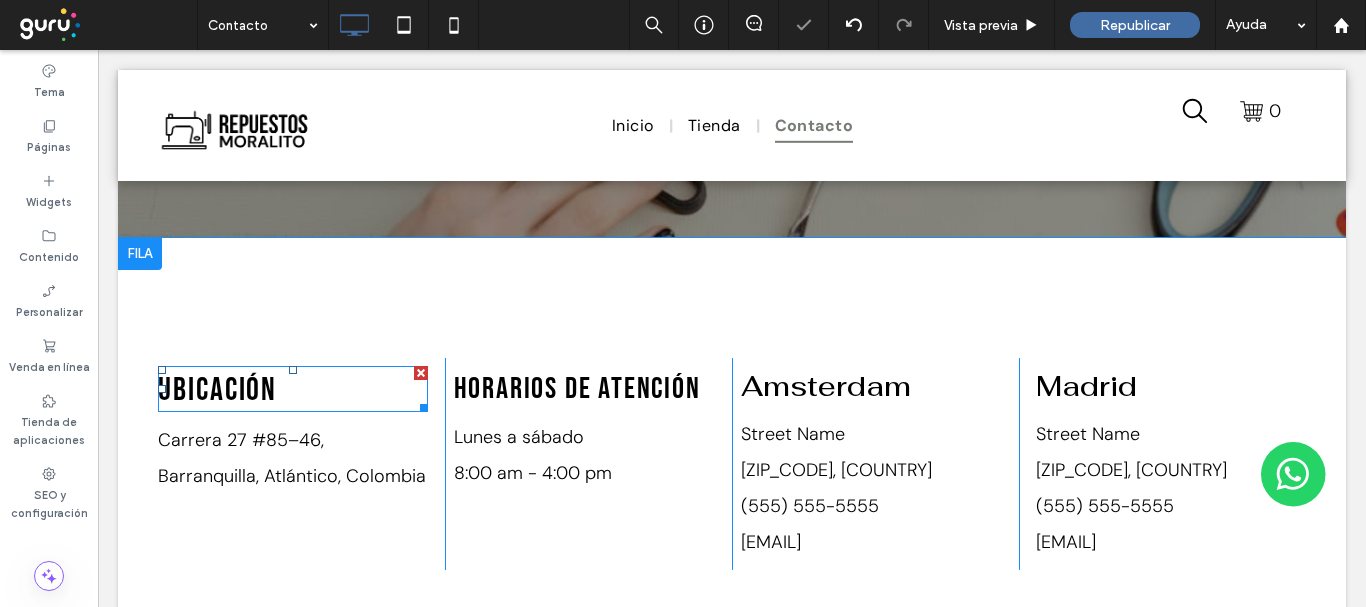 click on "Ubicación" at bounding box center (217, 390) 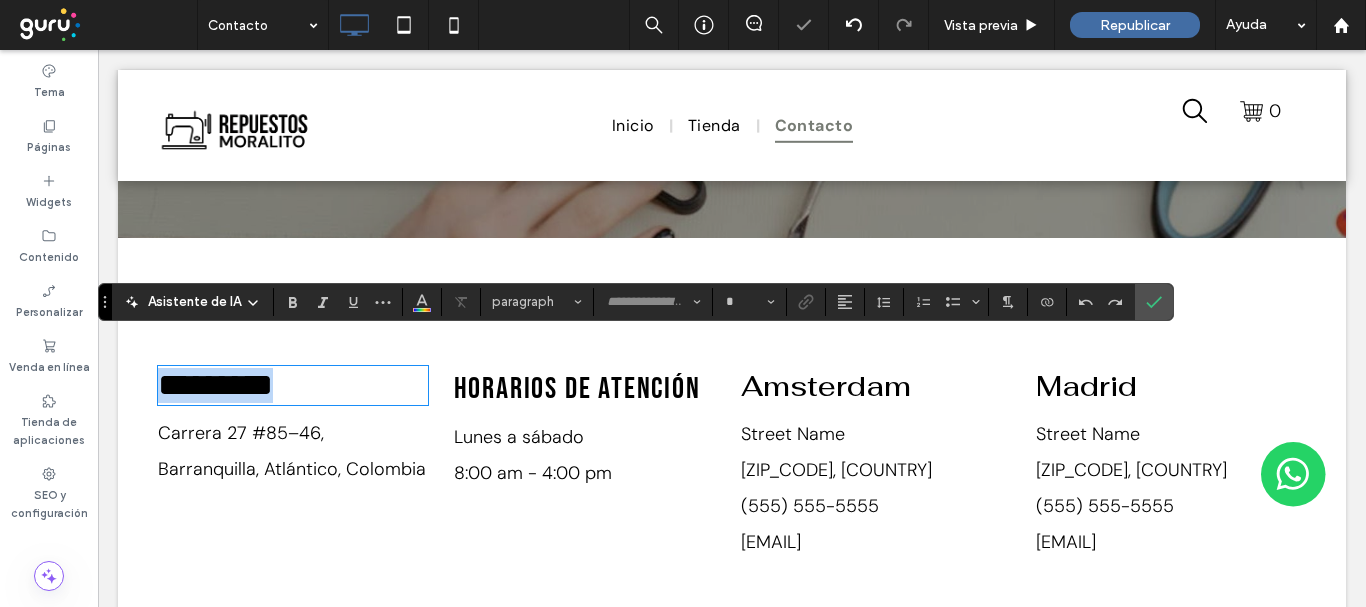 type on "**********" 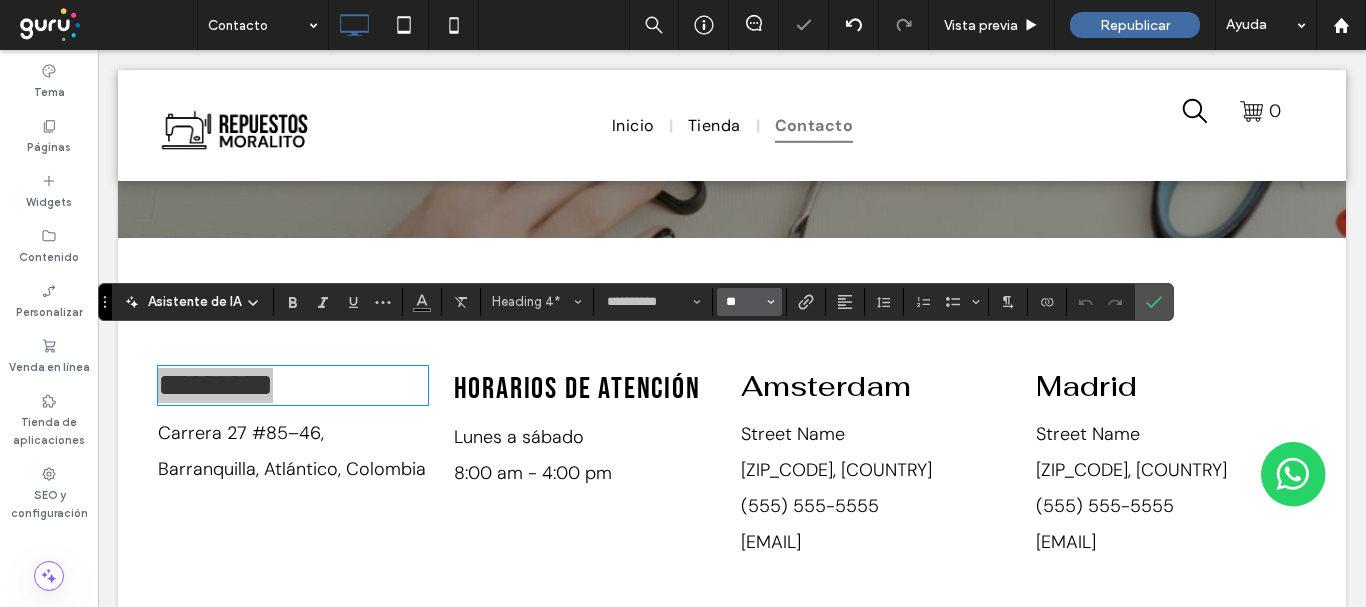 click on "**" at bounding box center (743, 302) 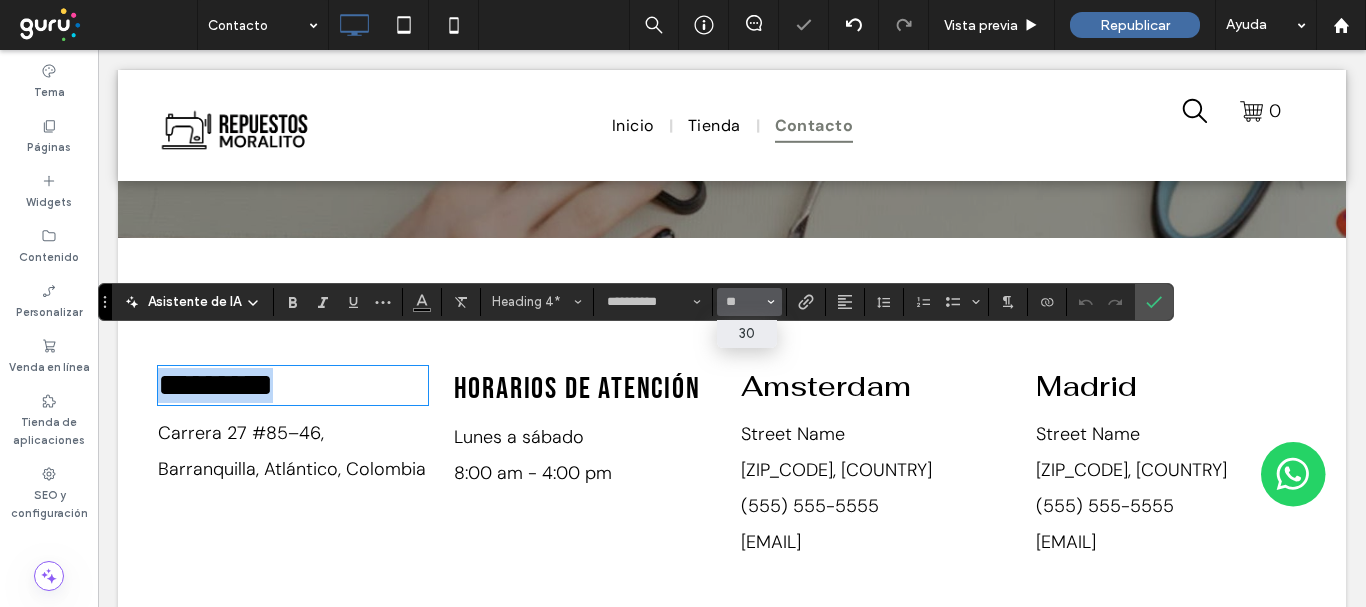 type on "**" 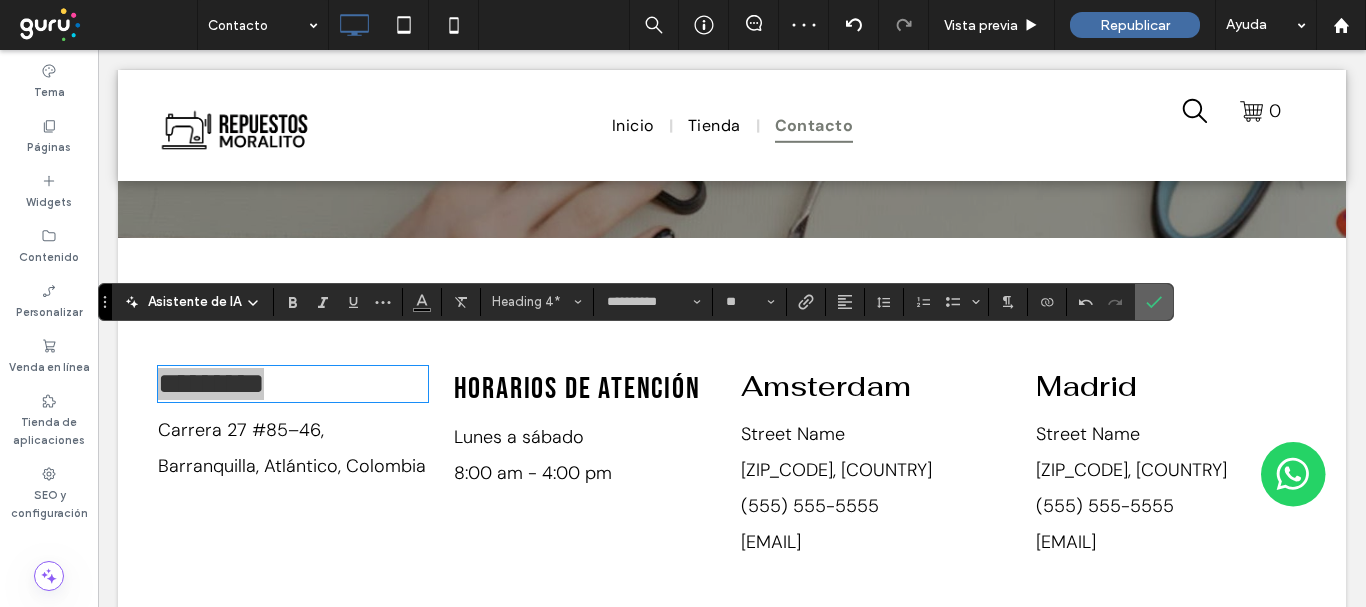 click 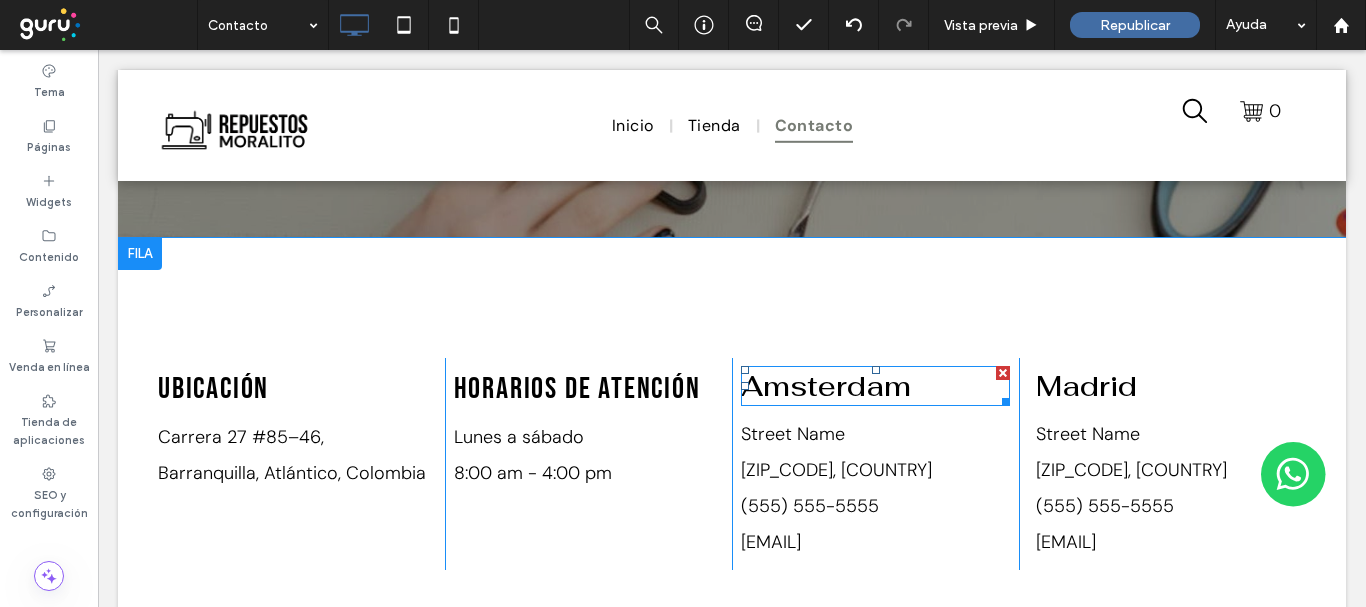 click on "Amsterdam" at bounding box center (826, 386) 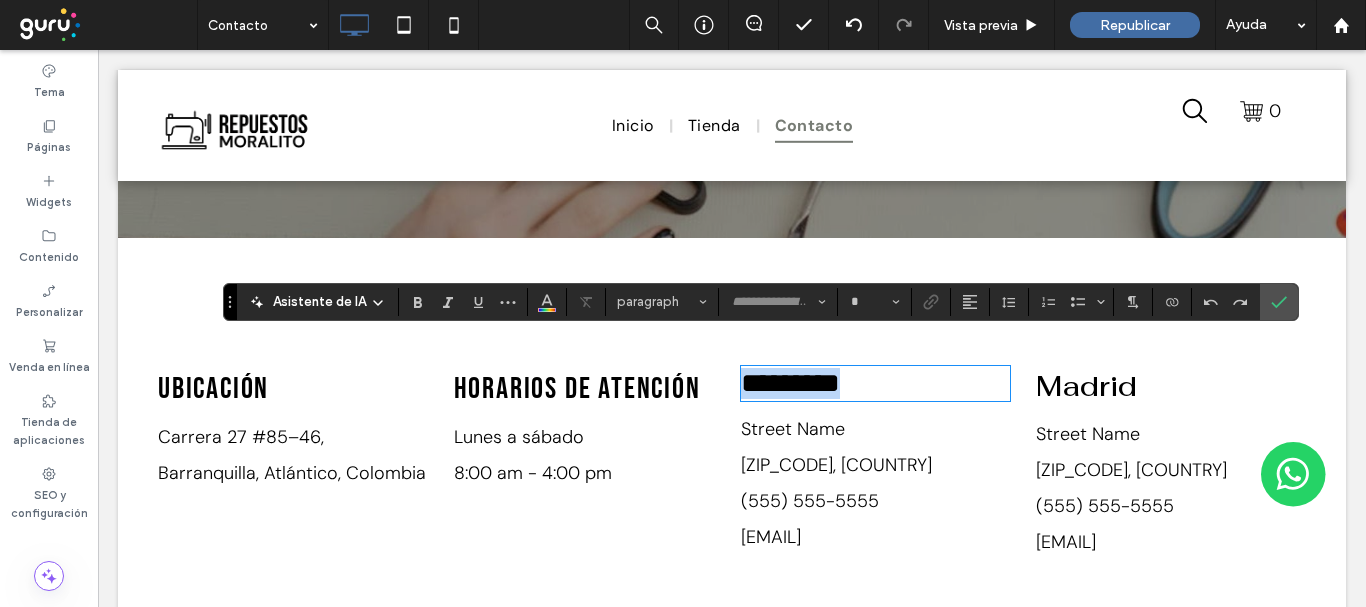type on "********" 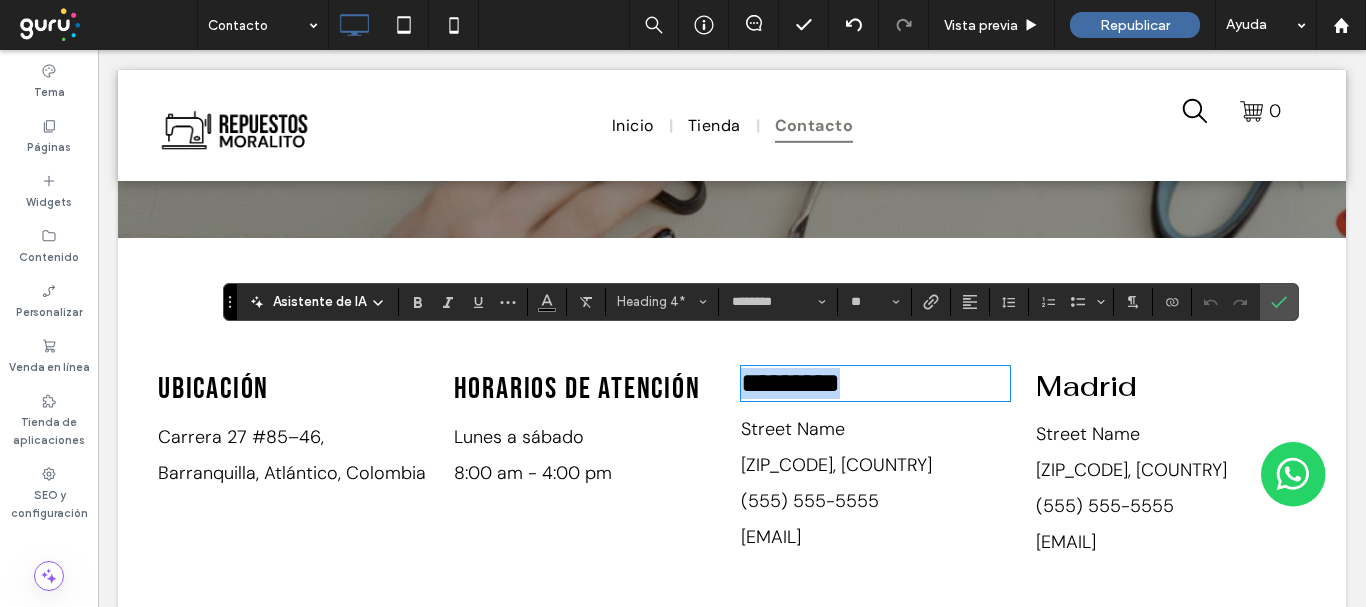 type 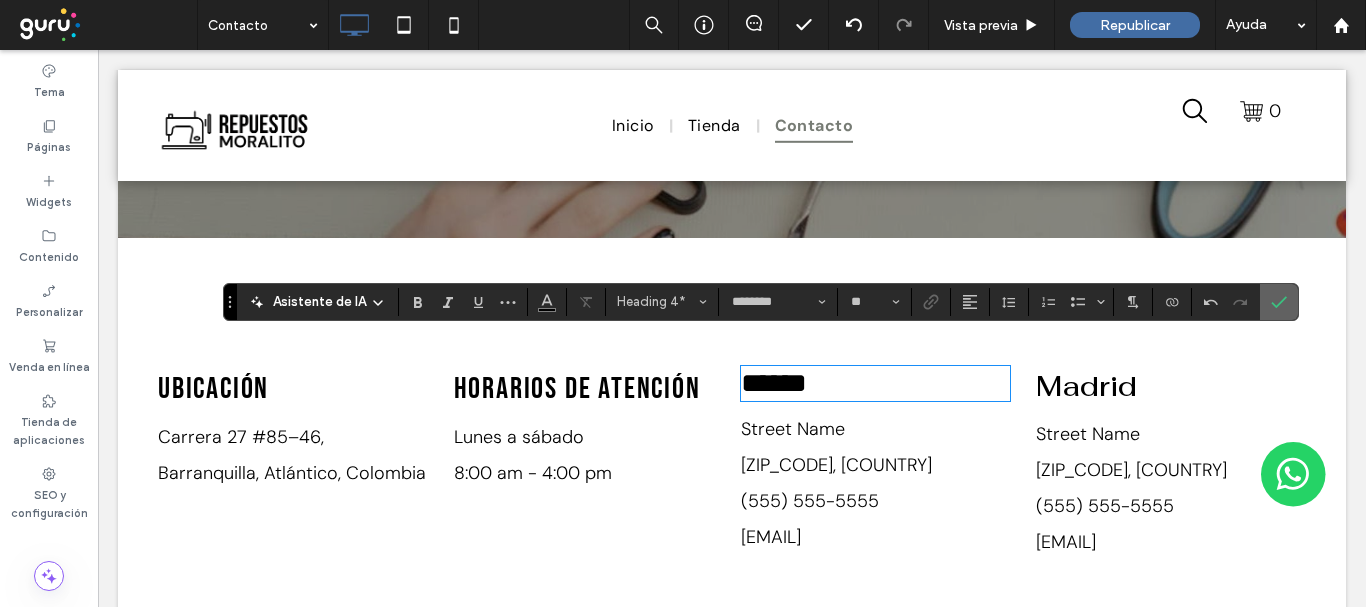 drag, startPoint x: 1286, startPoint y: 296, endPoint x: 1091, endPoint y: 229, distance: 206.18924 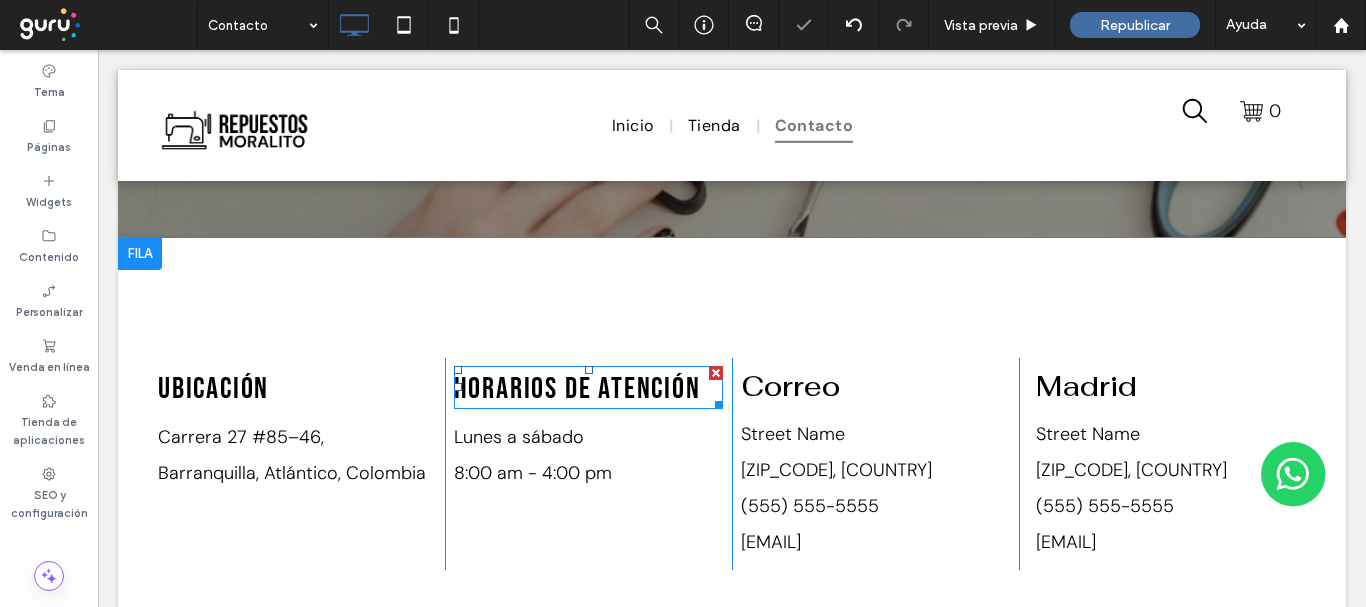 click on "Horarios de atención" at bounding box center (589, 387) 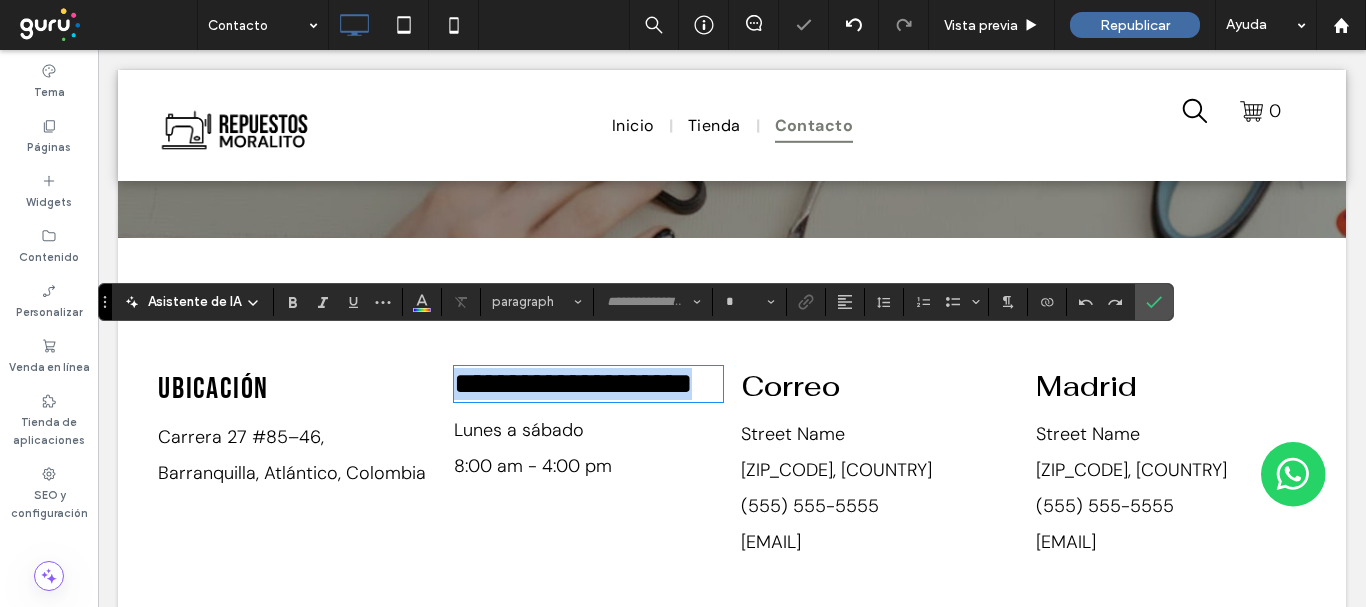 type on "**********" 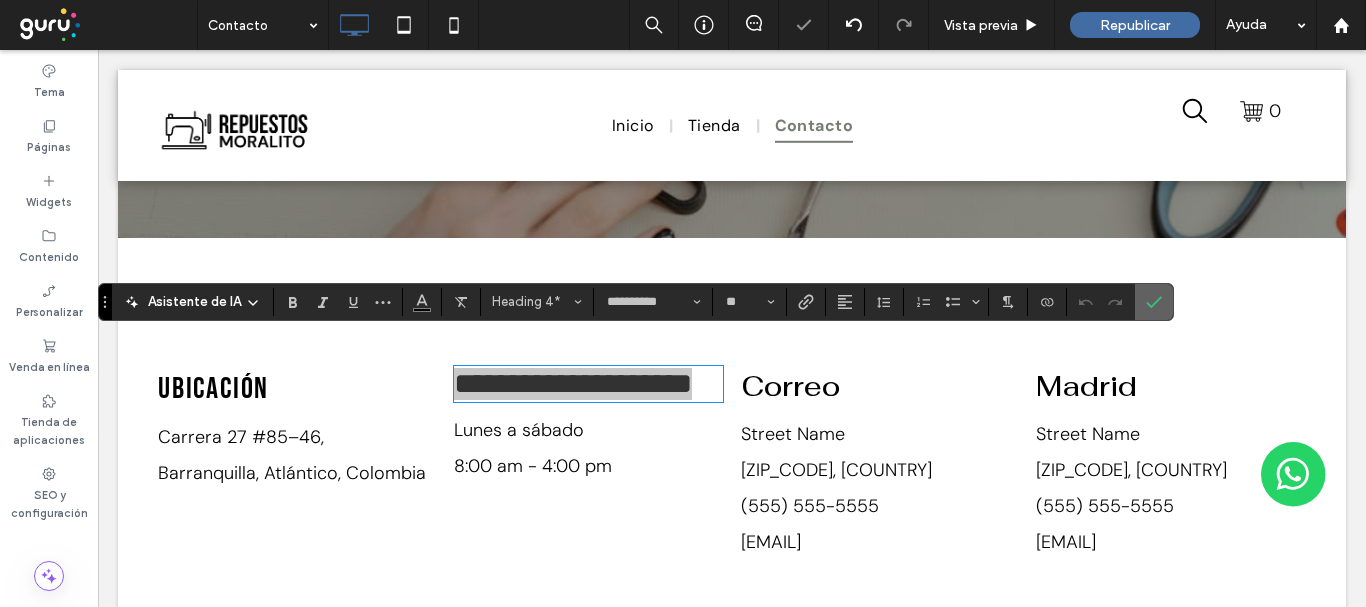 drag, startPoint x: 1159, startPoint y: 305, endPoint x: 672, endPoint y: 286, distance: 487.37048 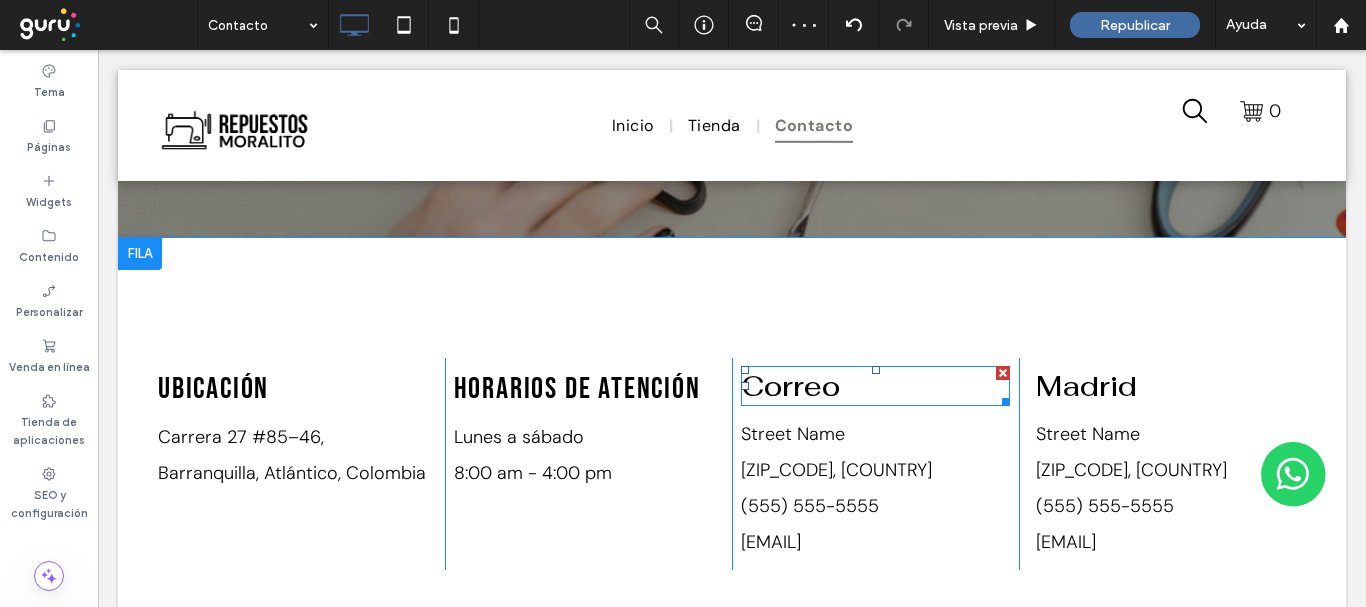 click on "Correo ﻿" at bounding box center [790, 386] 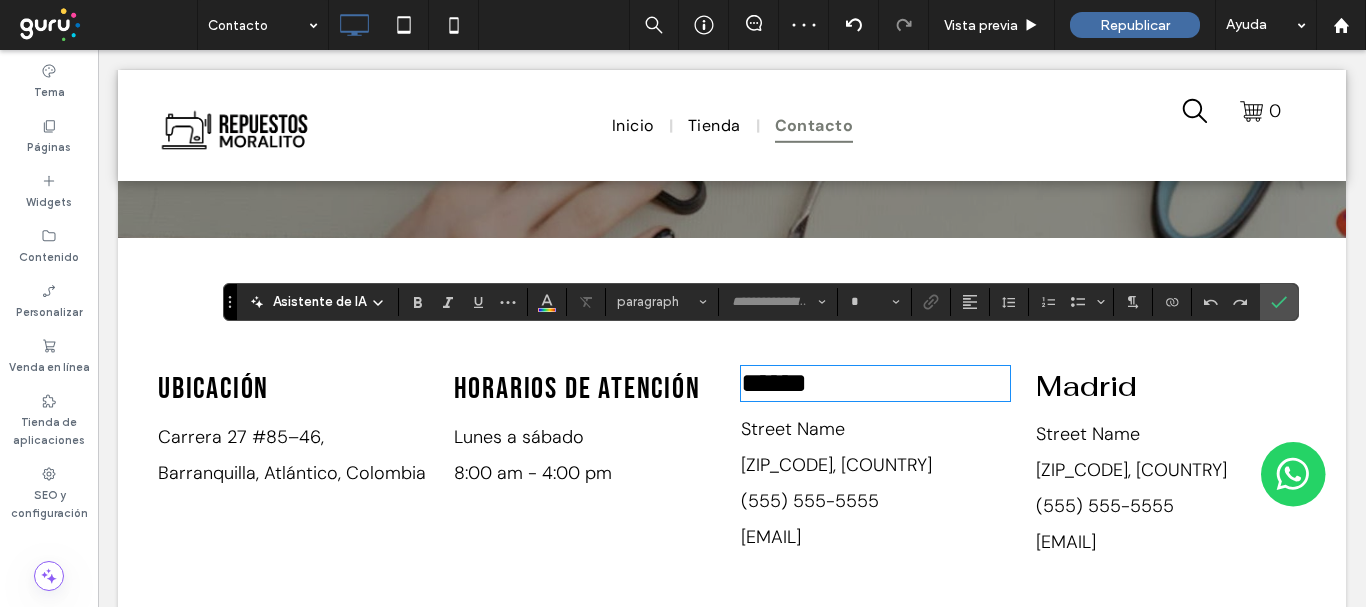 type on "********" 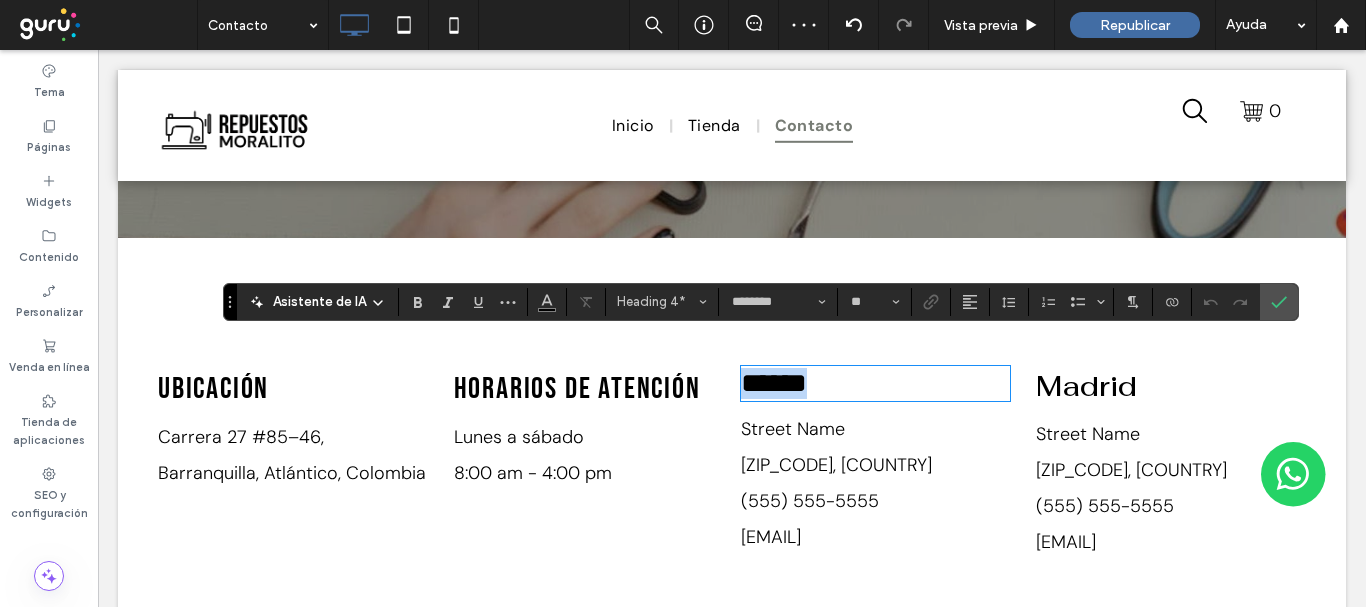 drag, startPoint x: 881, startPoint y: 354, endPoint x: 677, endPoint y: 366, distance: 204.35263 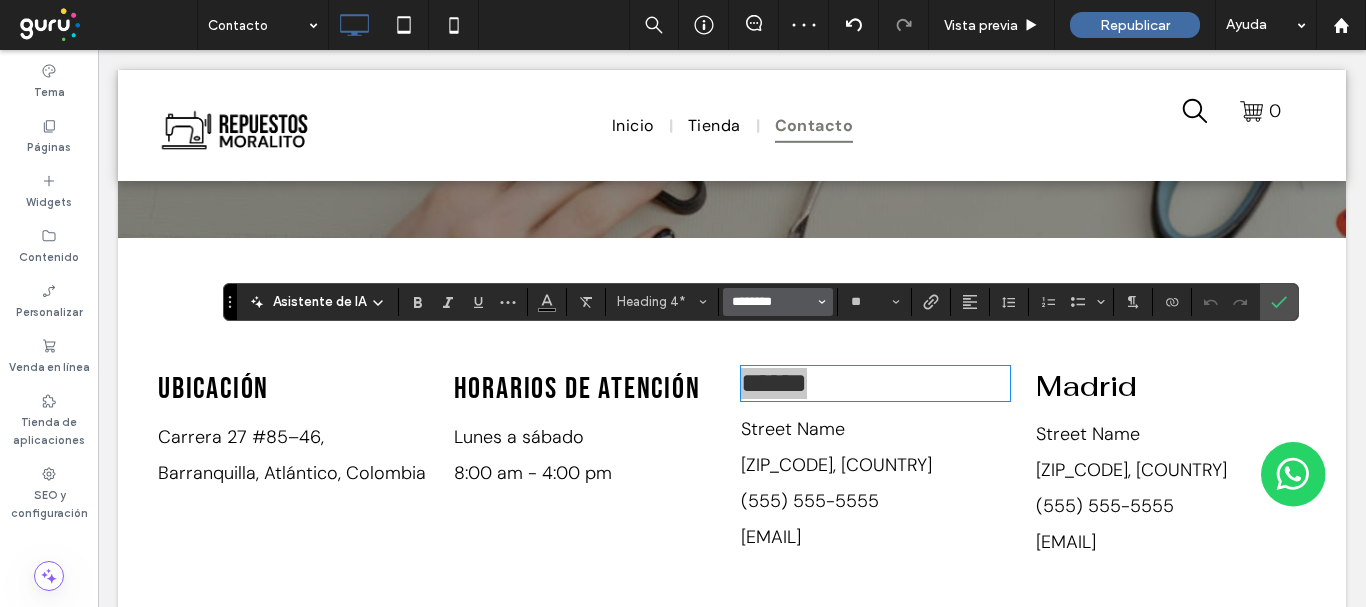 click on "********" at bounding box center (772, 302) 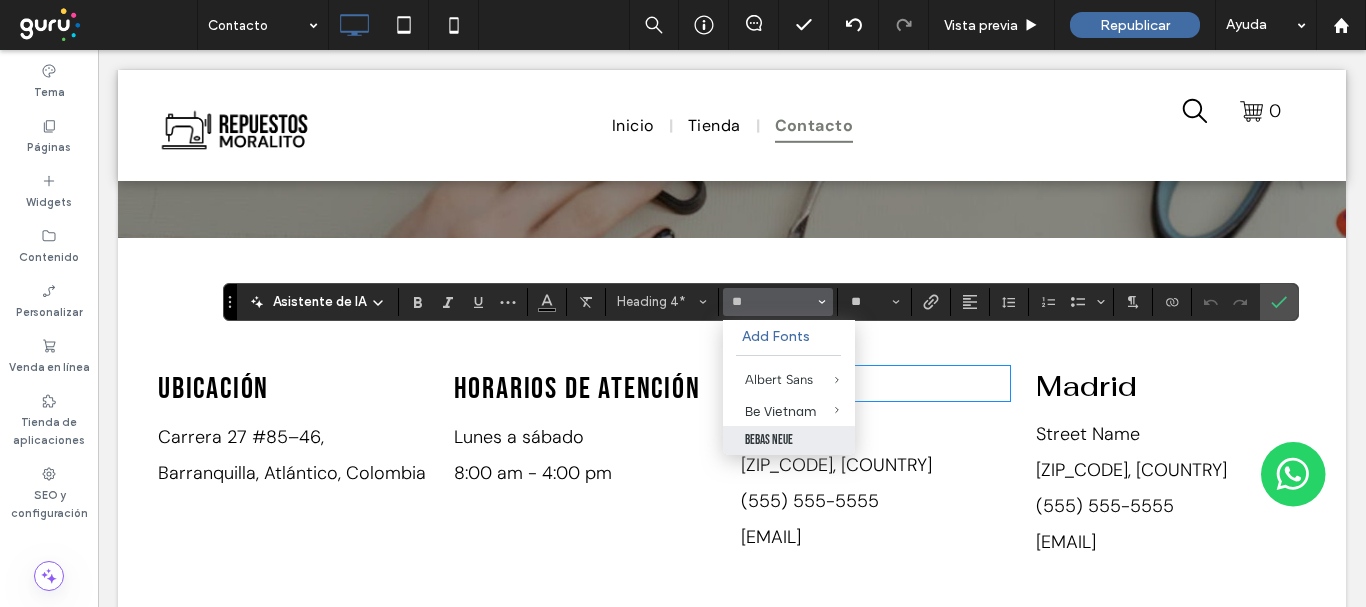 click on "Bebas Neue" at bounding box center [789, 440] 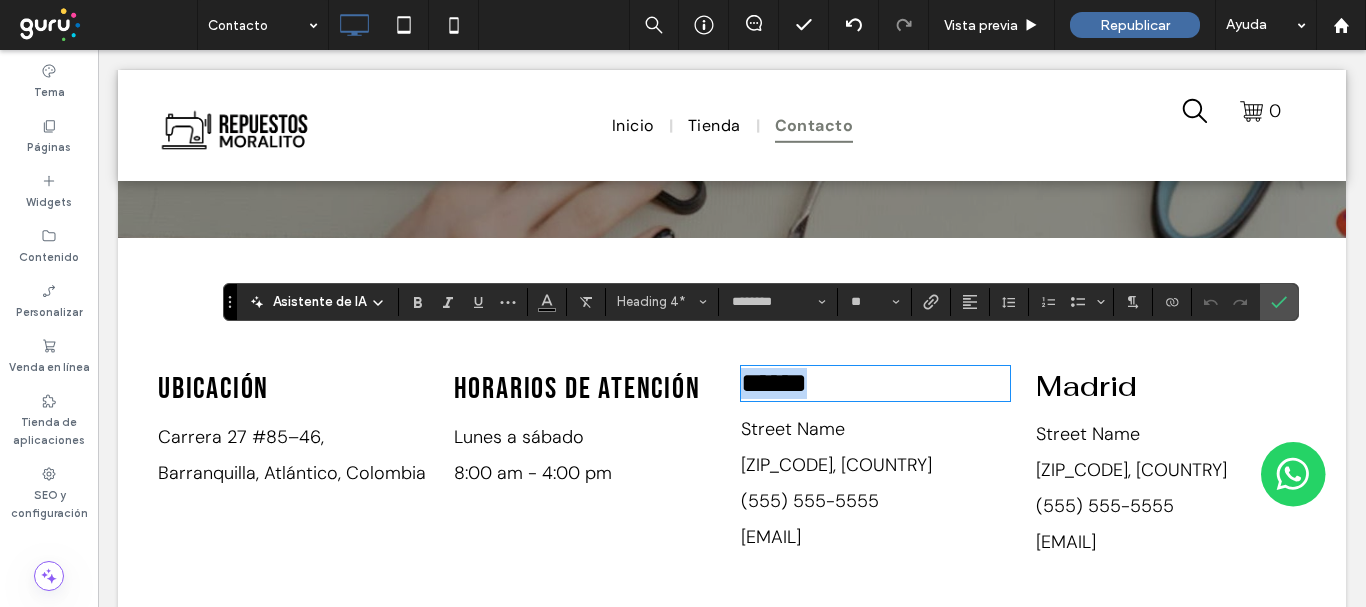 type on "**********" 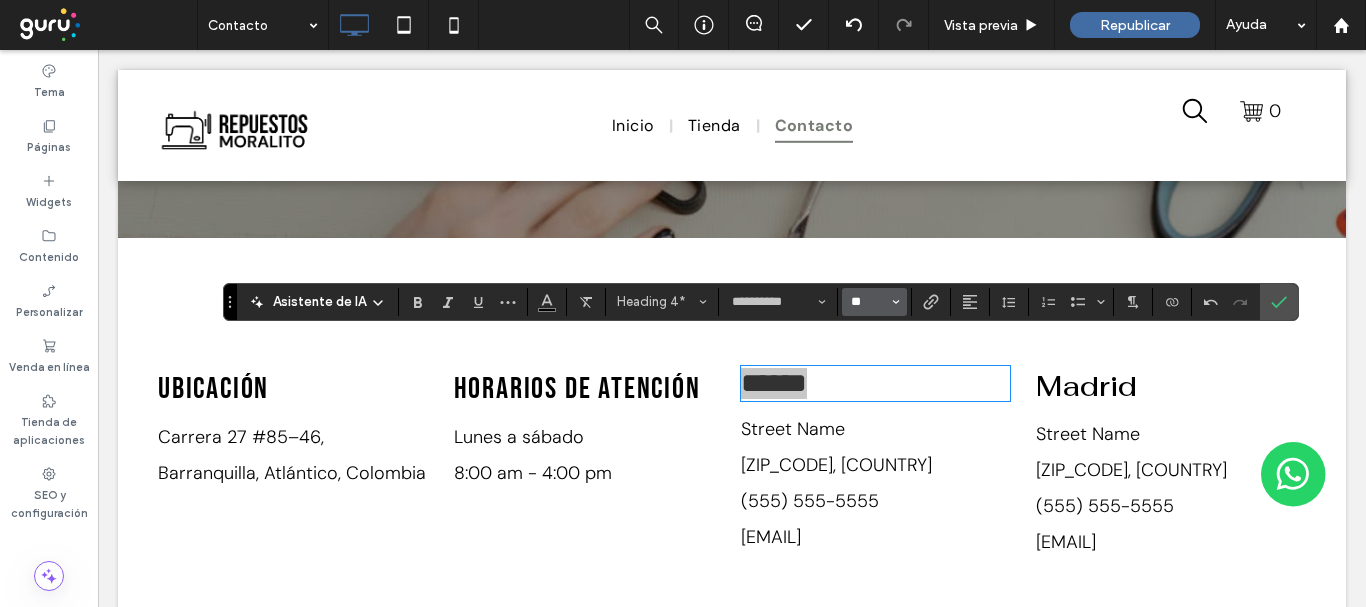 click on "**" at bounding box center [868, 302] 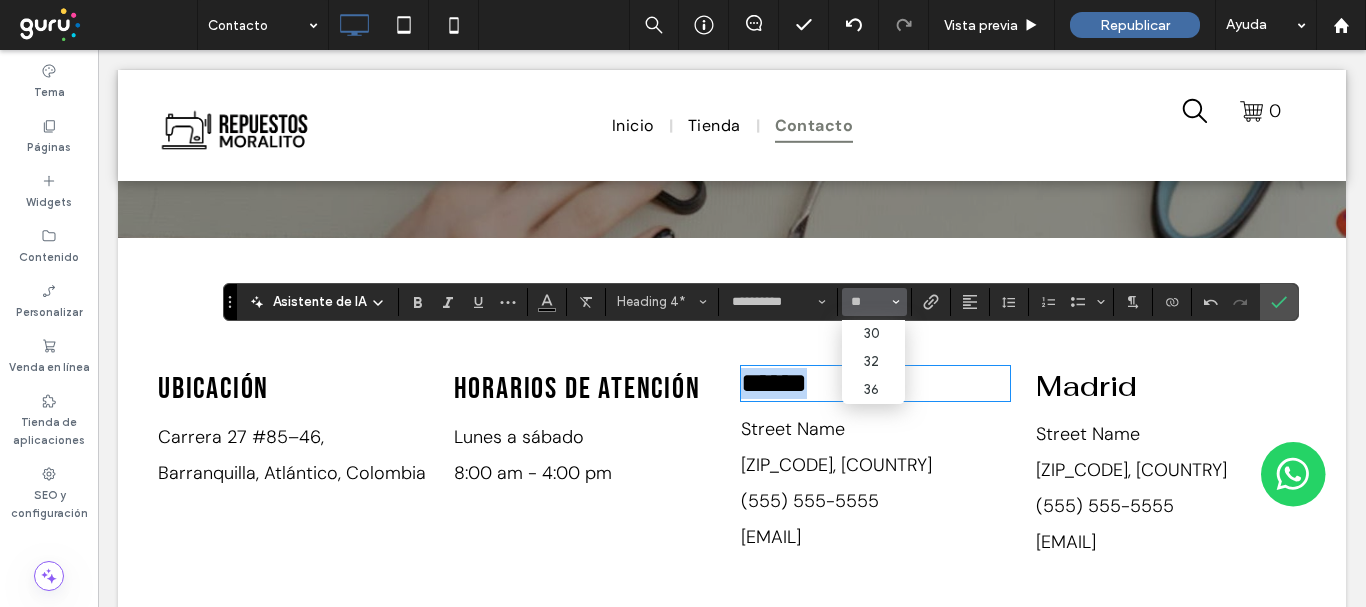 type on "**" 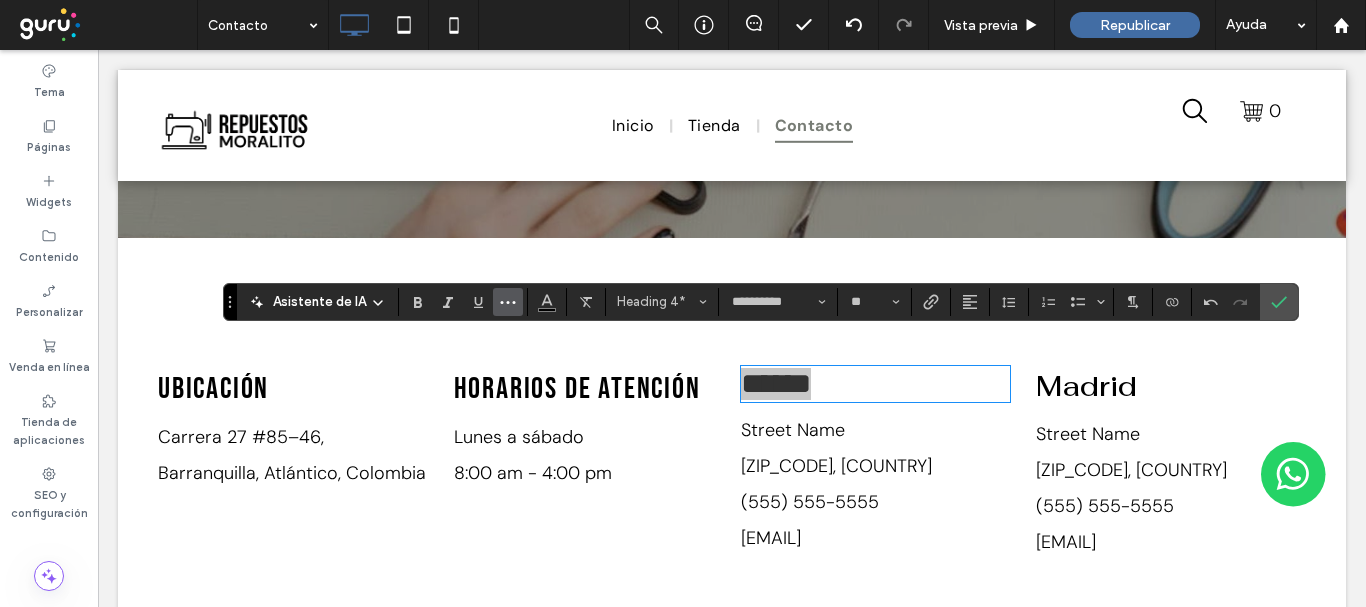 click 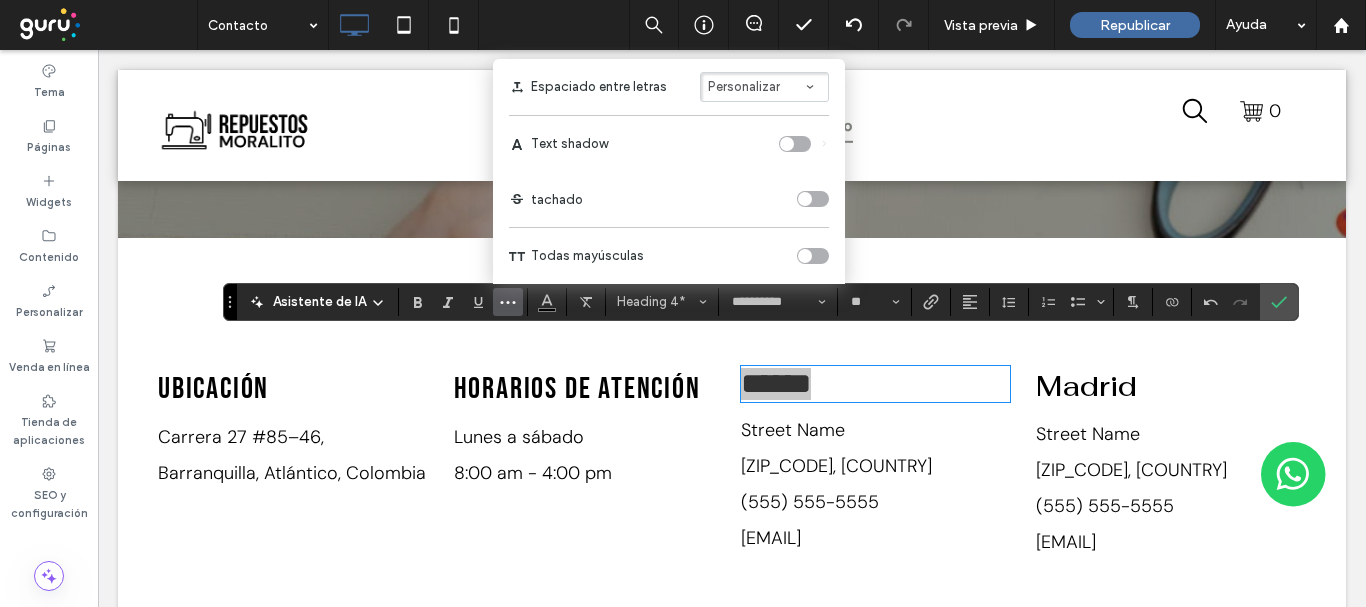 click at bounding box center (810, 87) 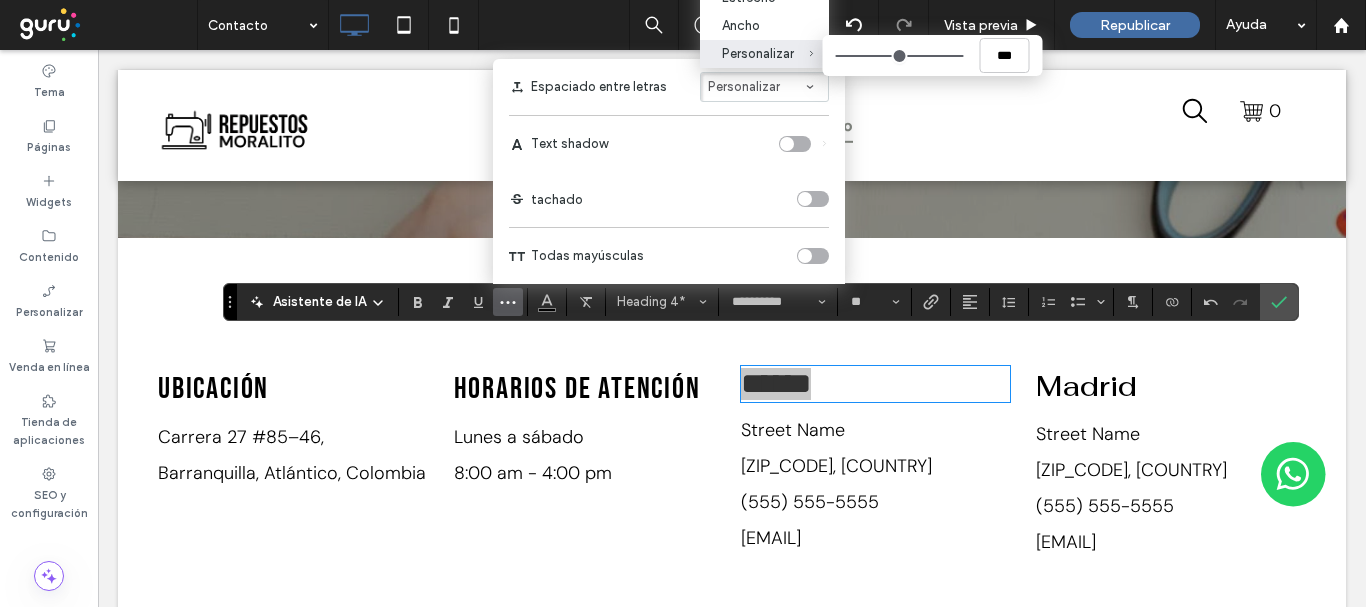 type on "****" 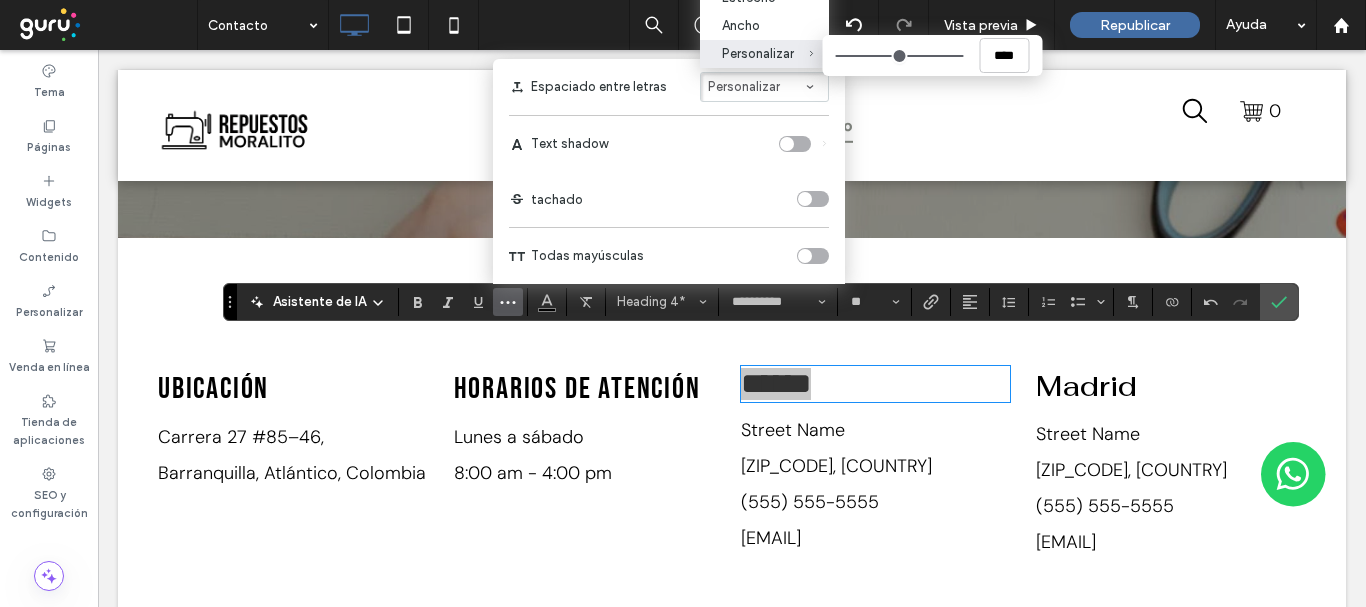 type on "****" 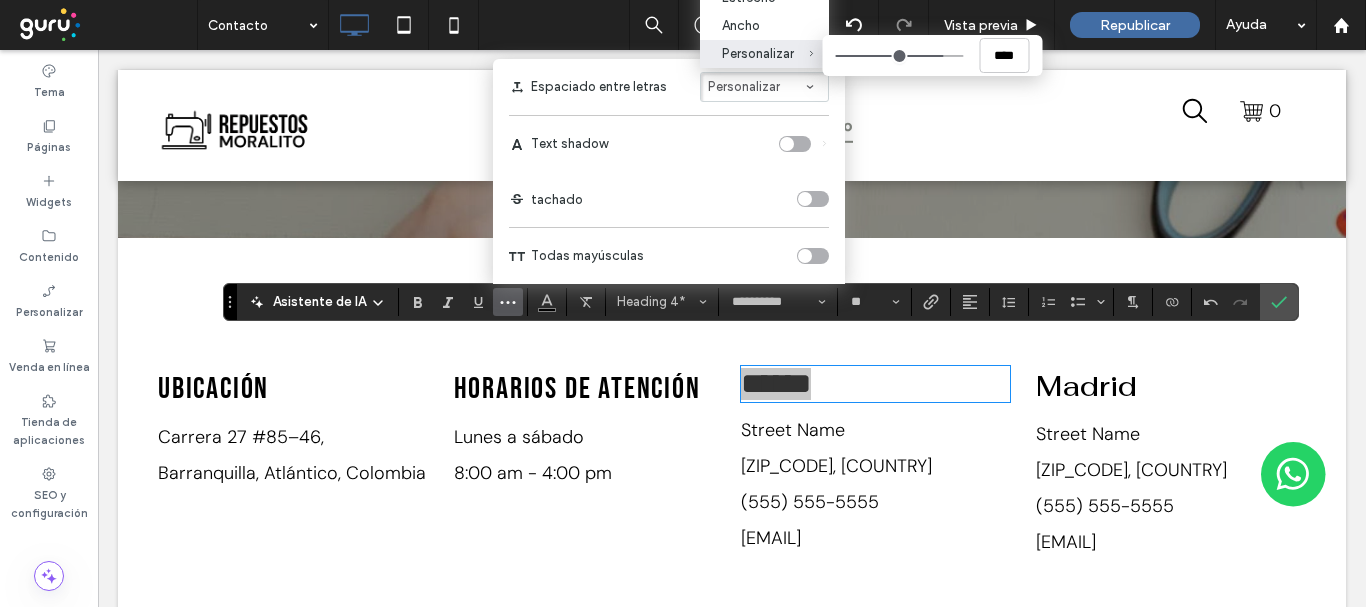 type on "****" 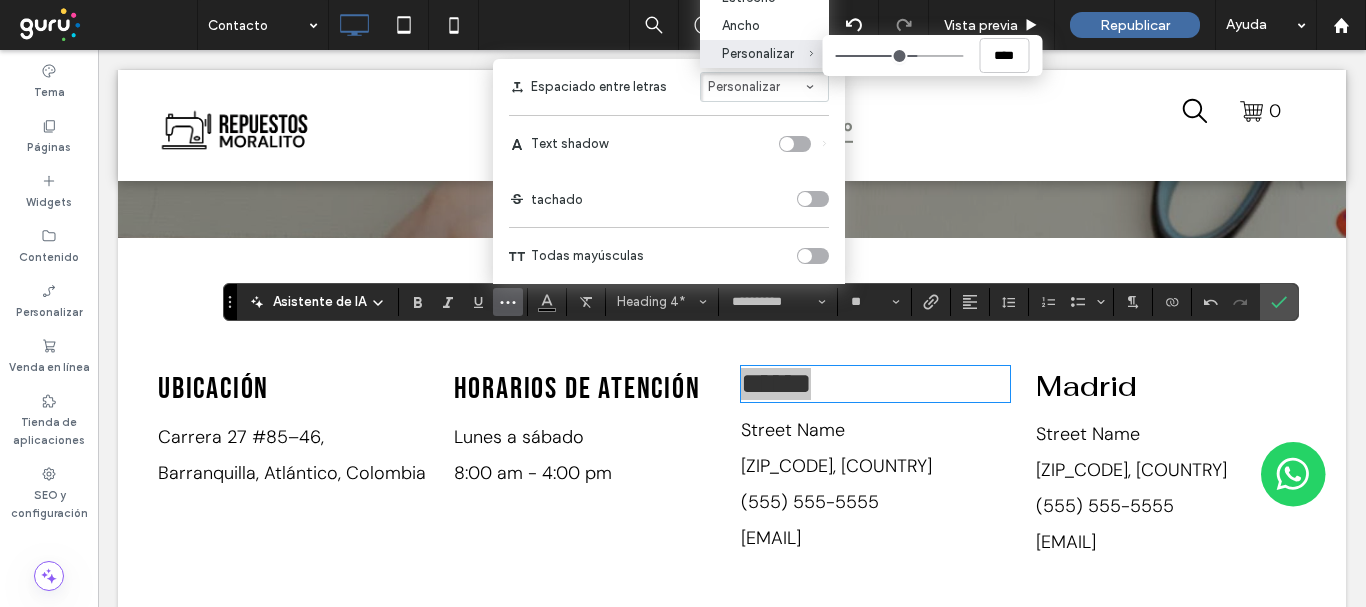 type on "****" 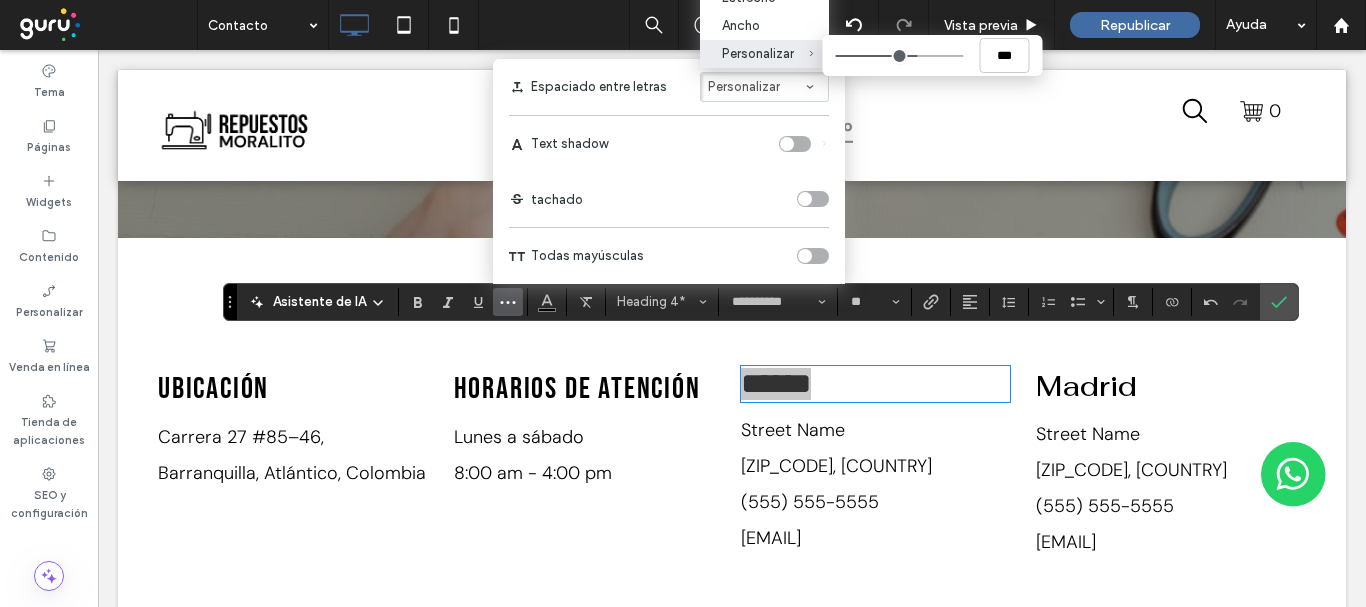 type on "****" 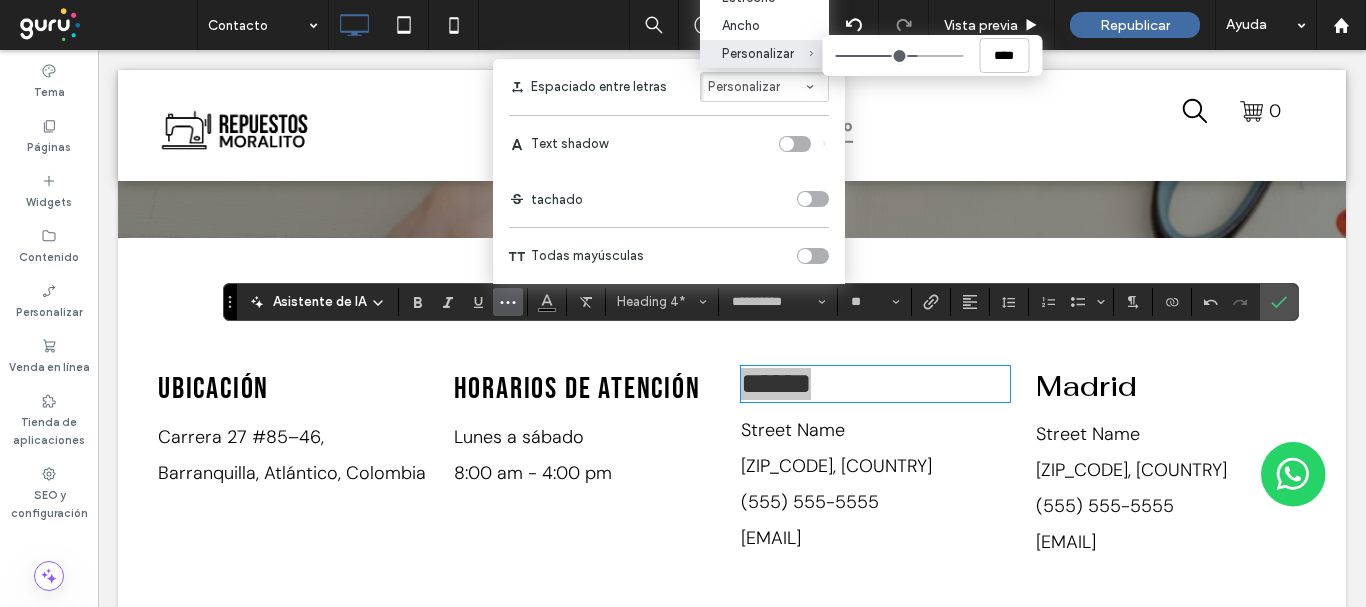 type on "****" 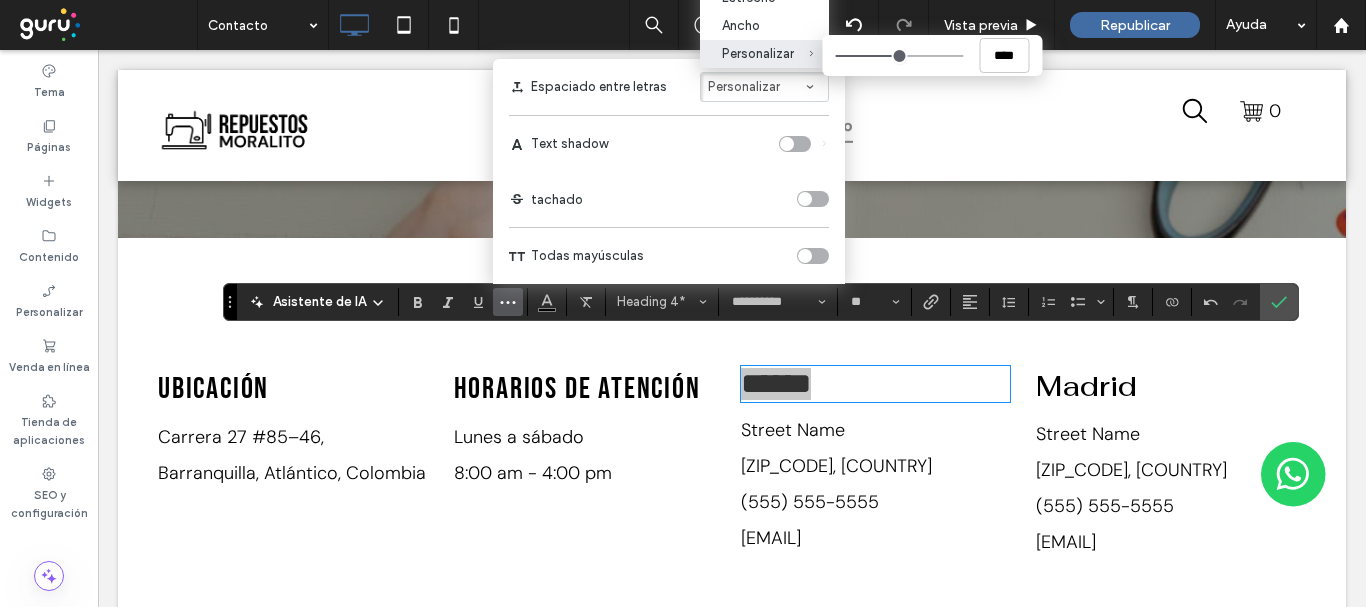 type on "****" 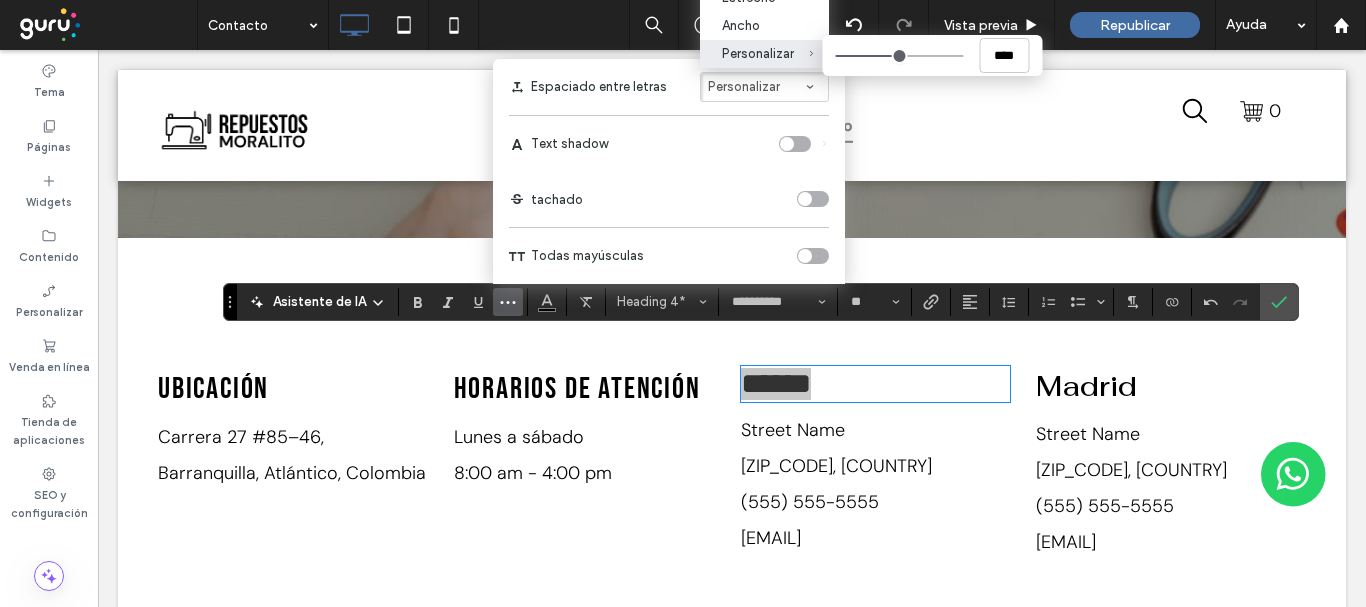 type on "****" 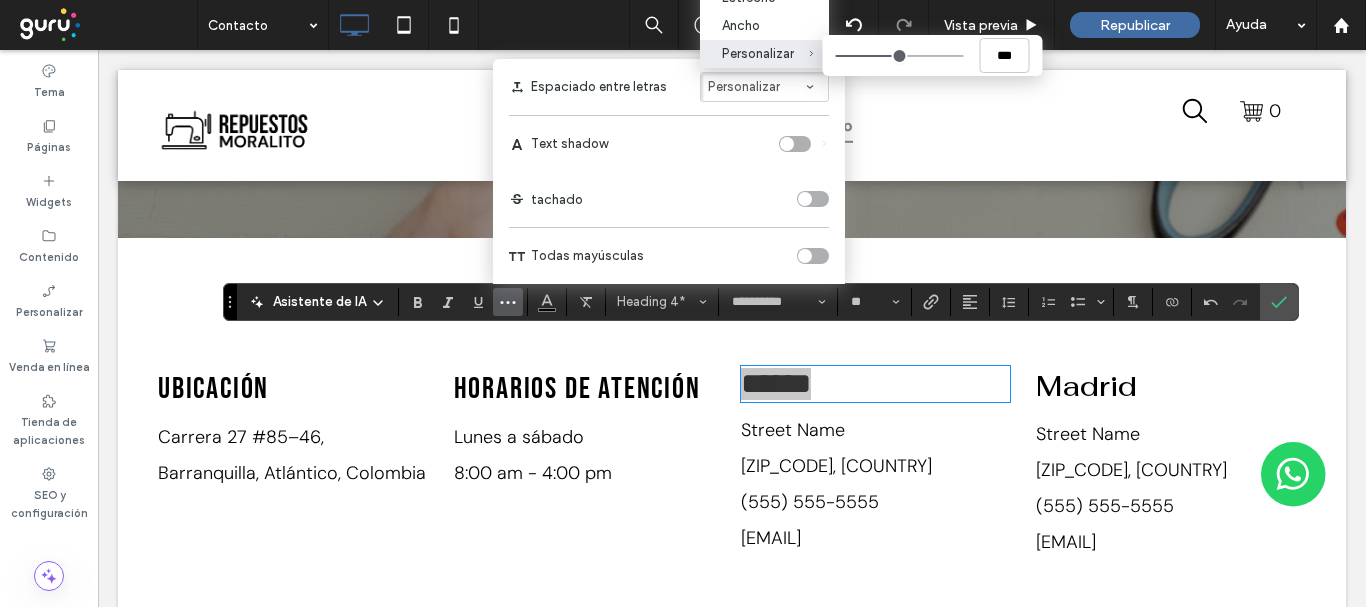 type on "****" 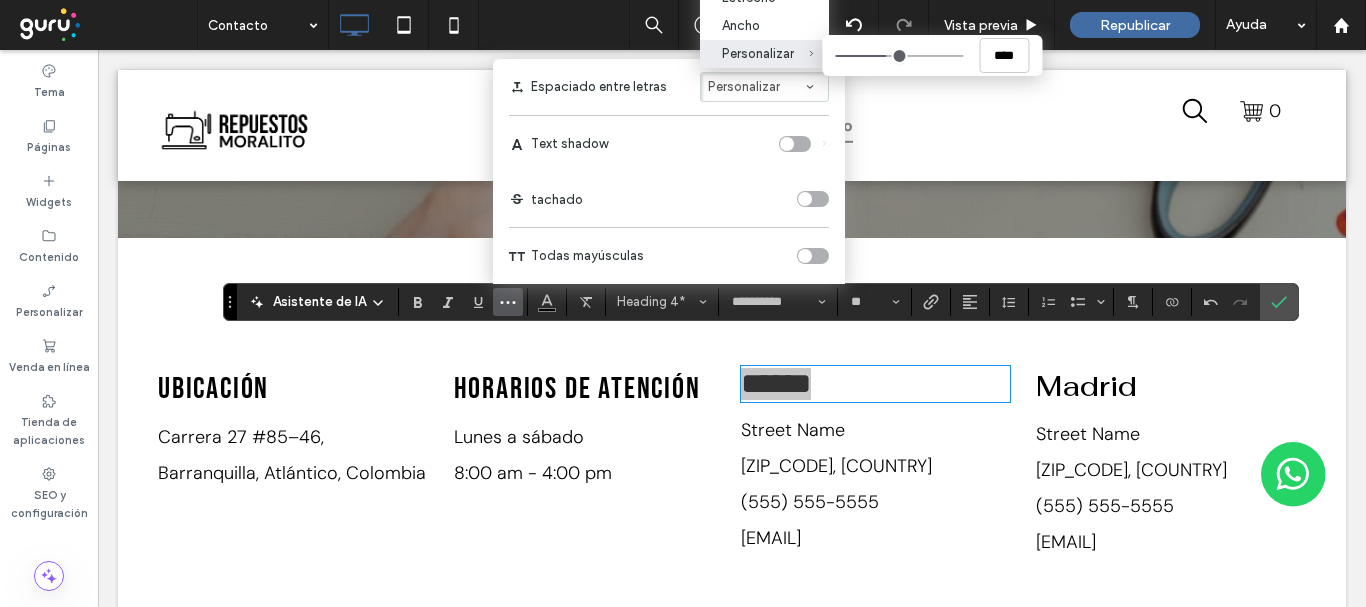 type on "****" 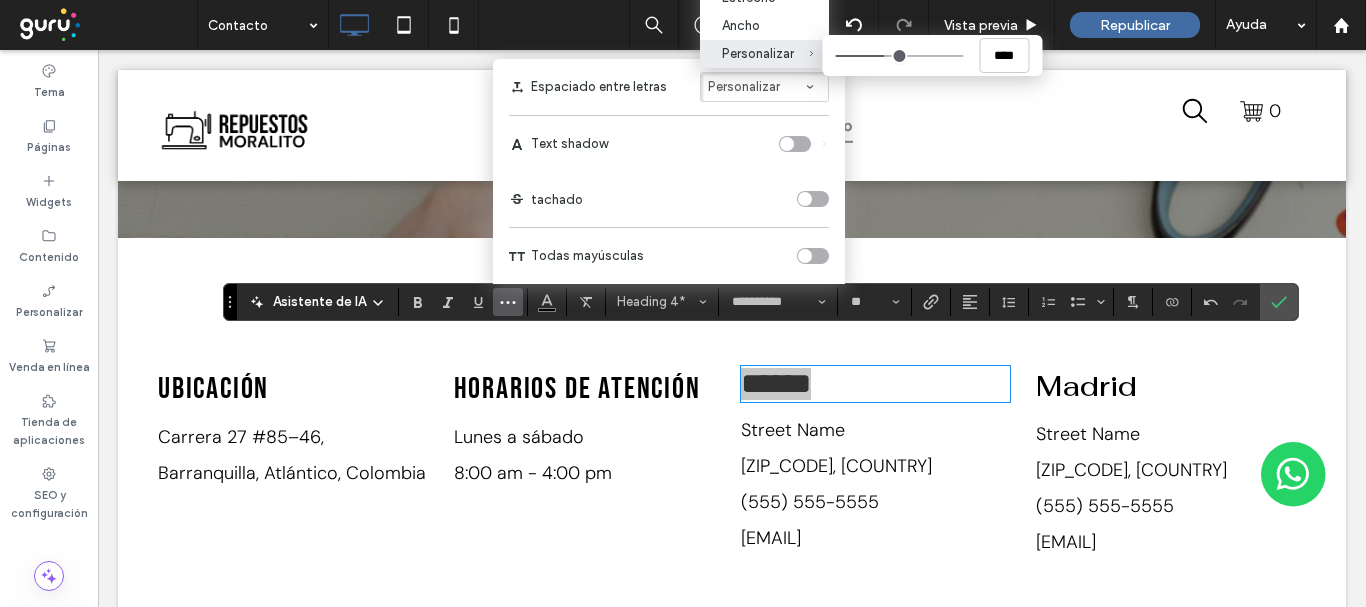 type on "****" 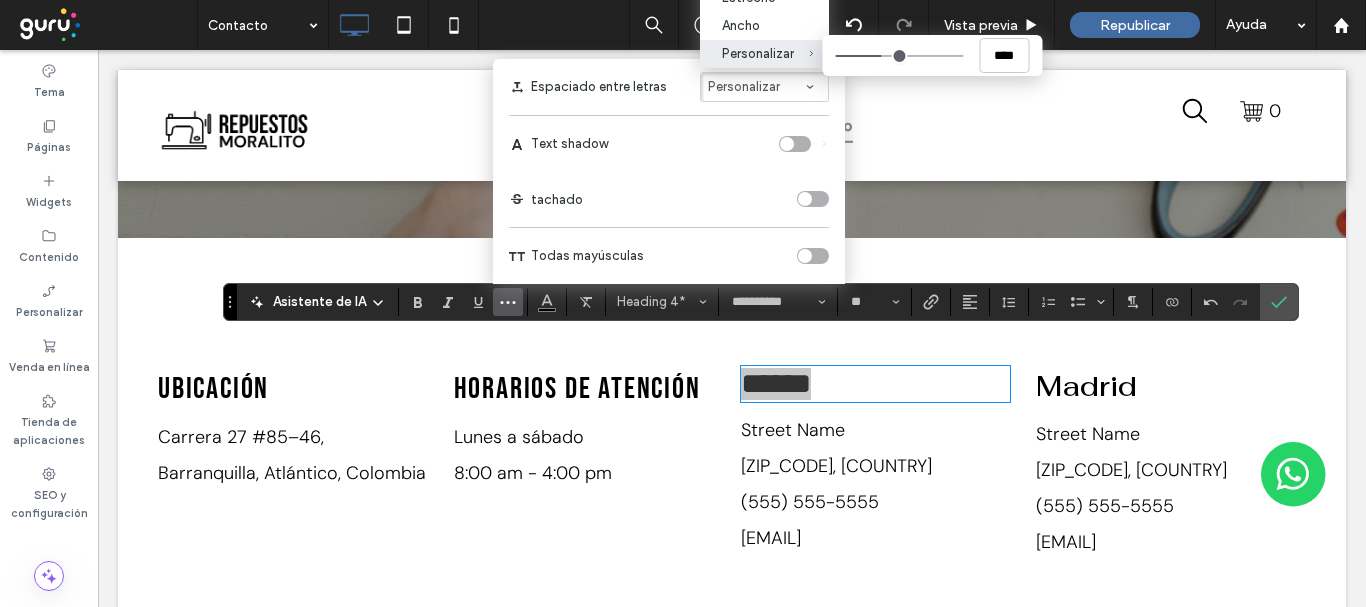 drag, startPoint x: 950, startPoint y: 54, endPoint x: 881, endPoint y: 59, distance: 69.18092 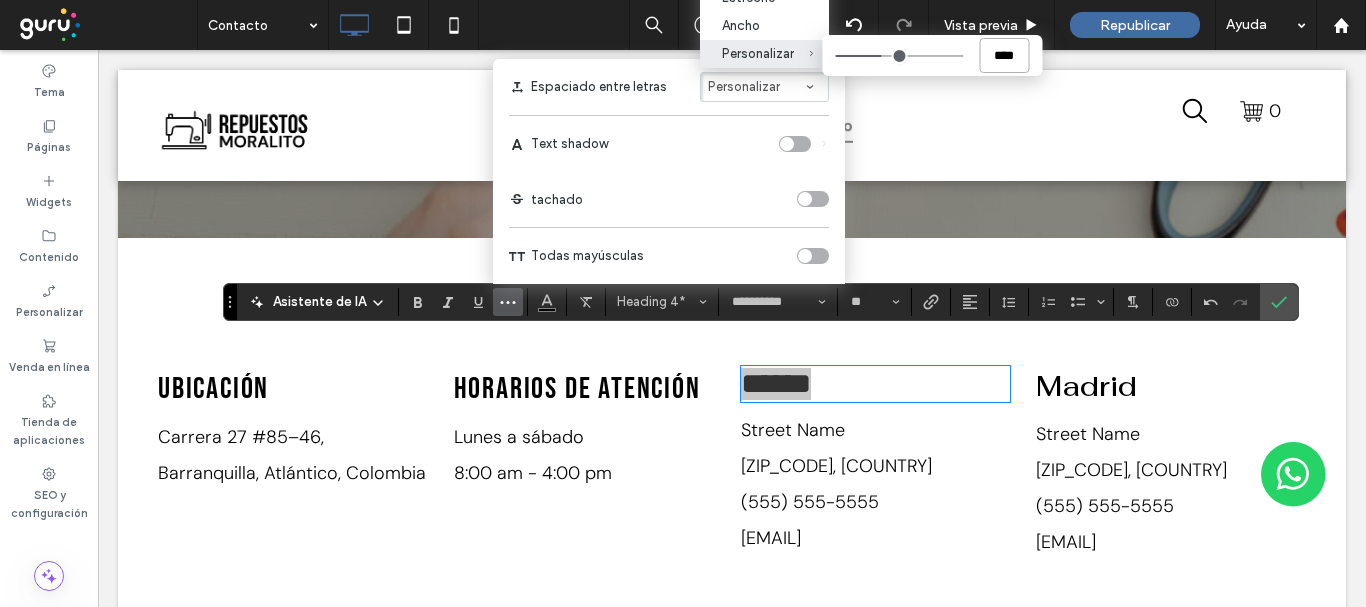 click on "****" at bounding box center (1004, 55) 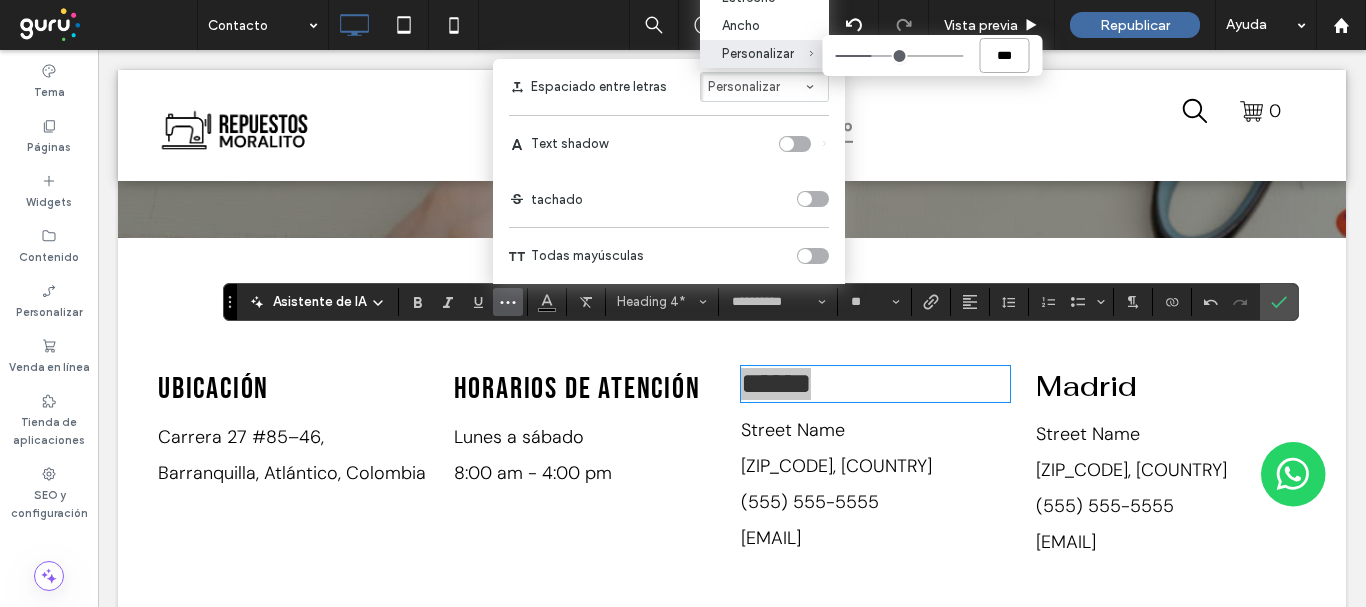 type on "****" 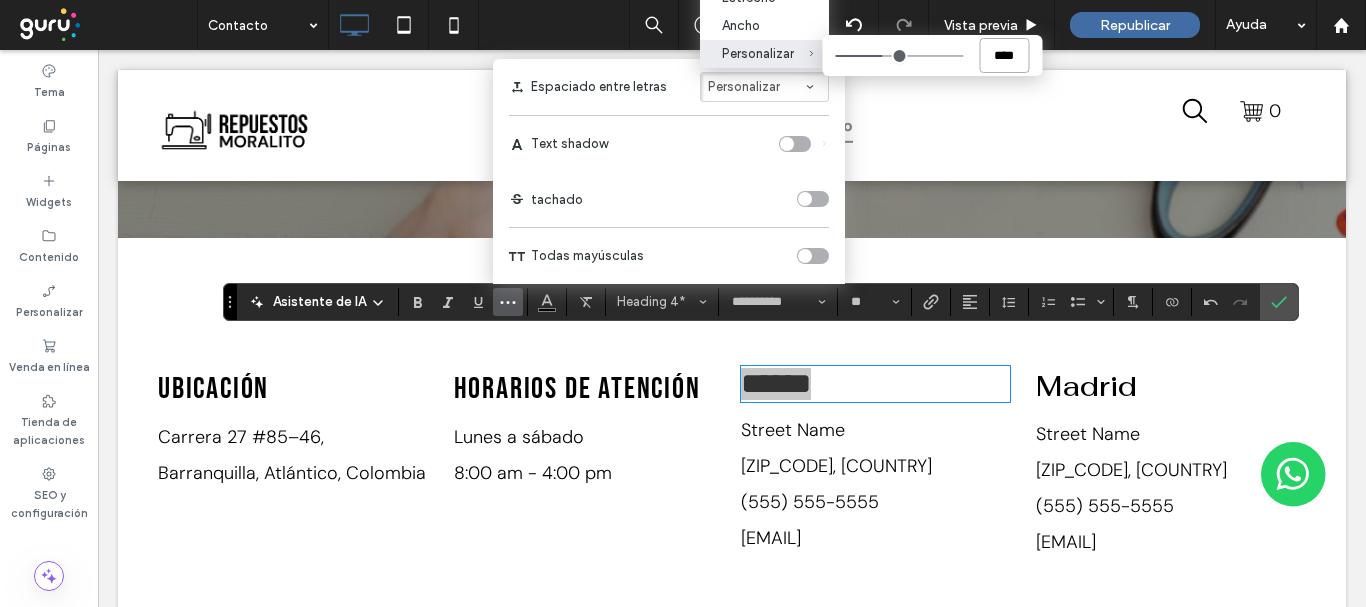 type on "****" 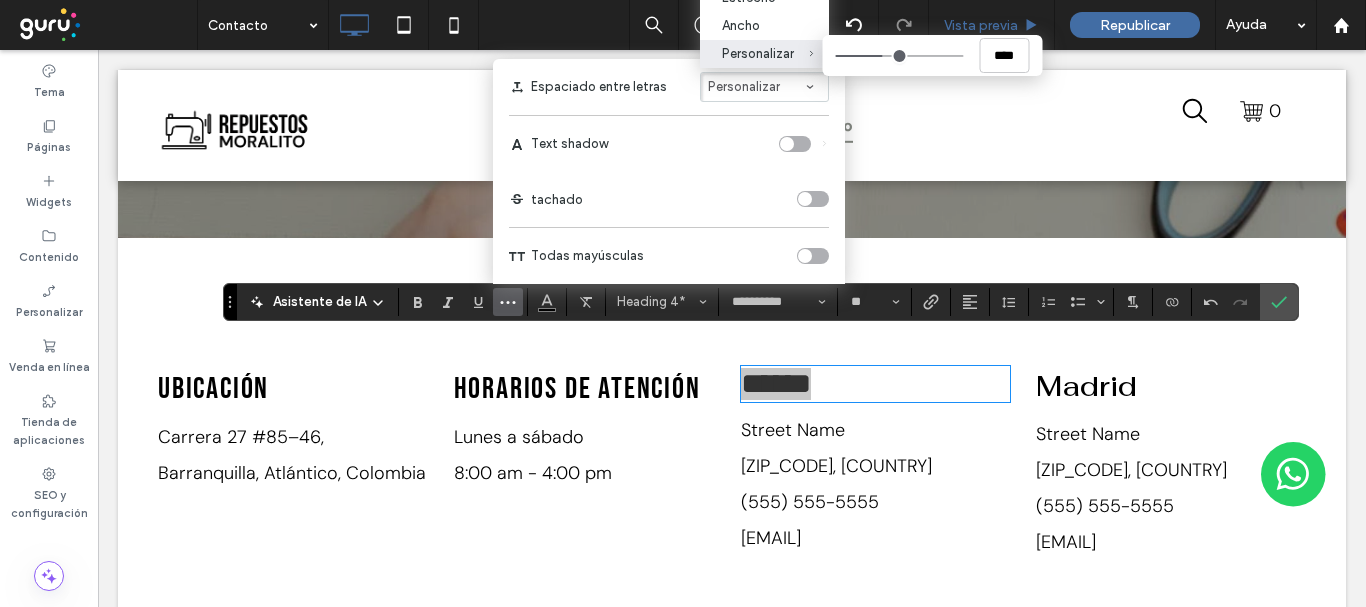 click 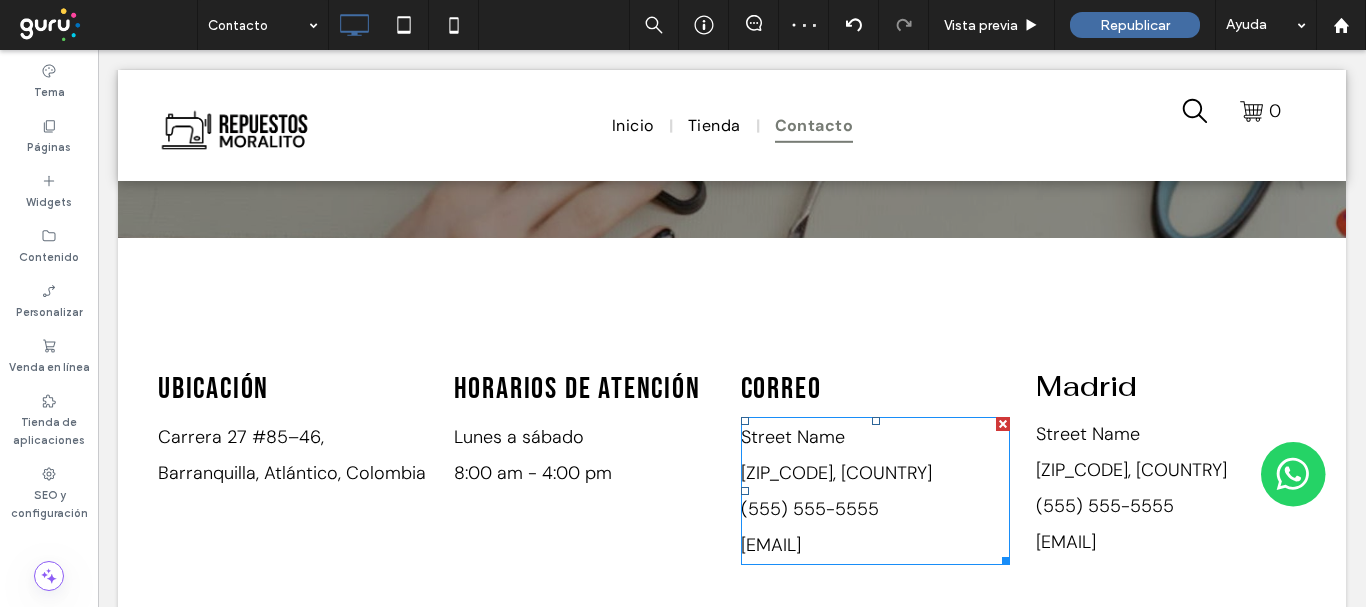 click on "Street Name Zip Code, Country (555) 555-5555 email@mailservice.com" at bounding box center (876, 491) 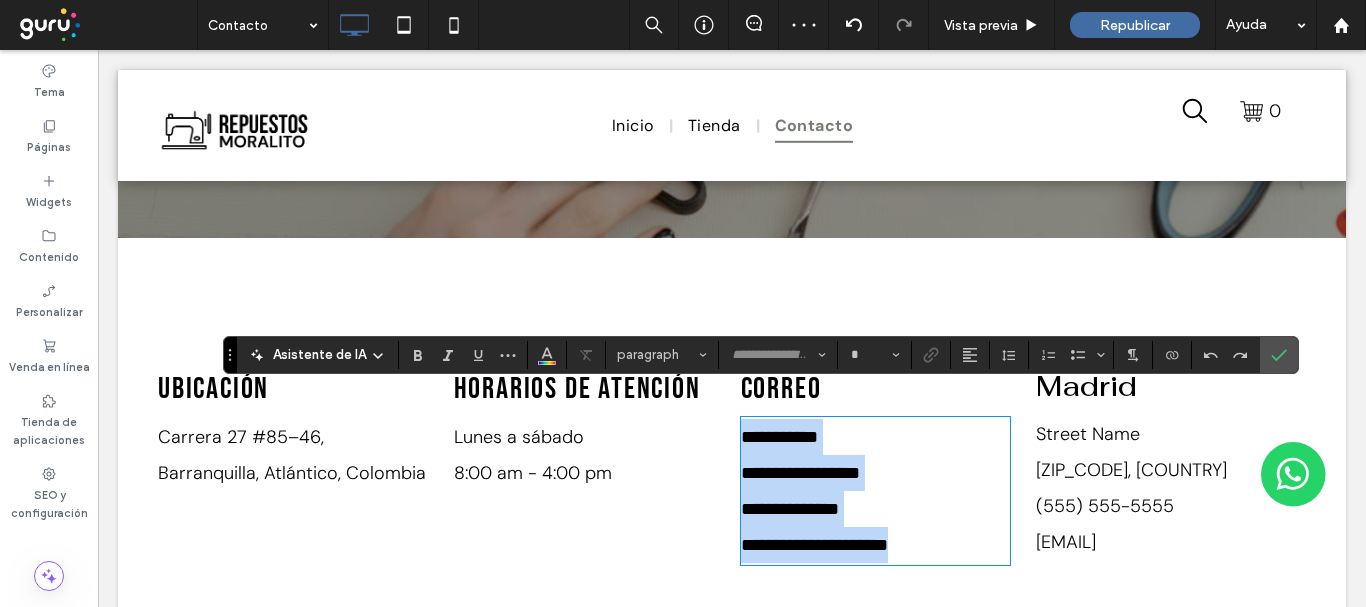 type on "*******" 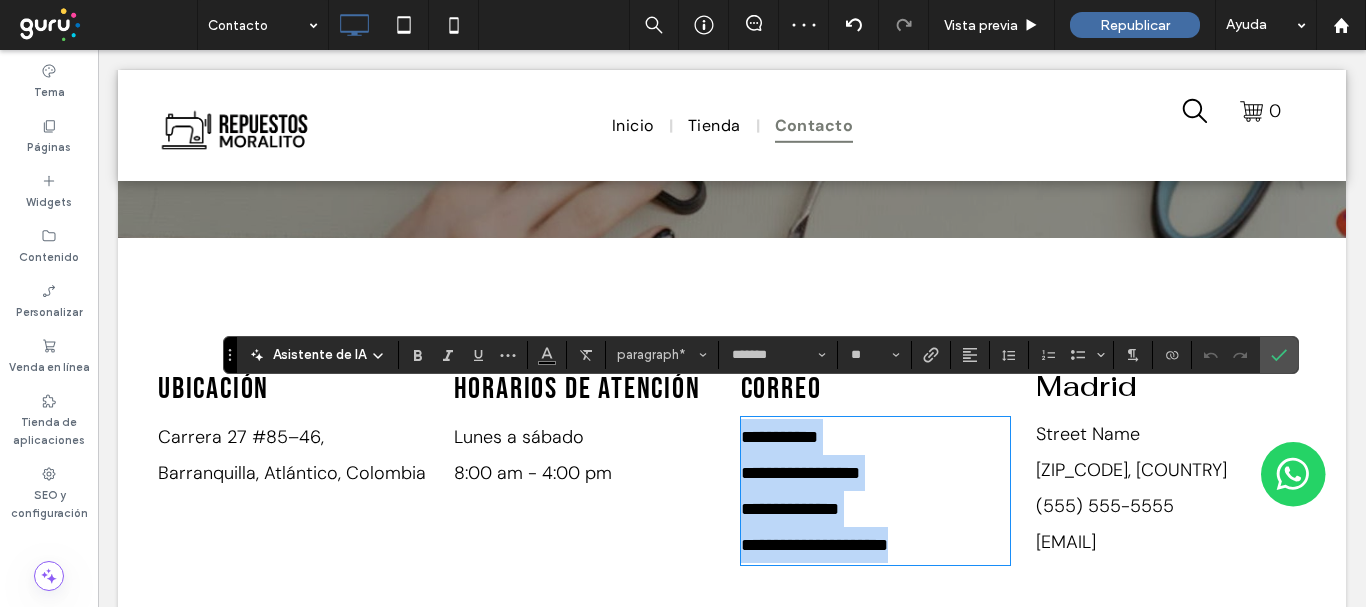 type 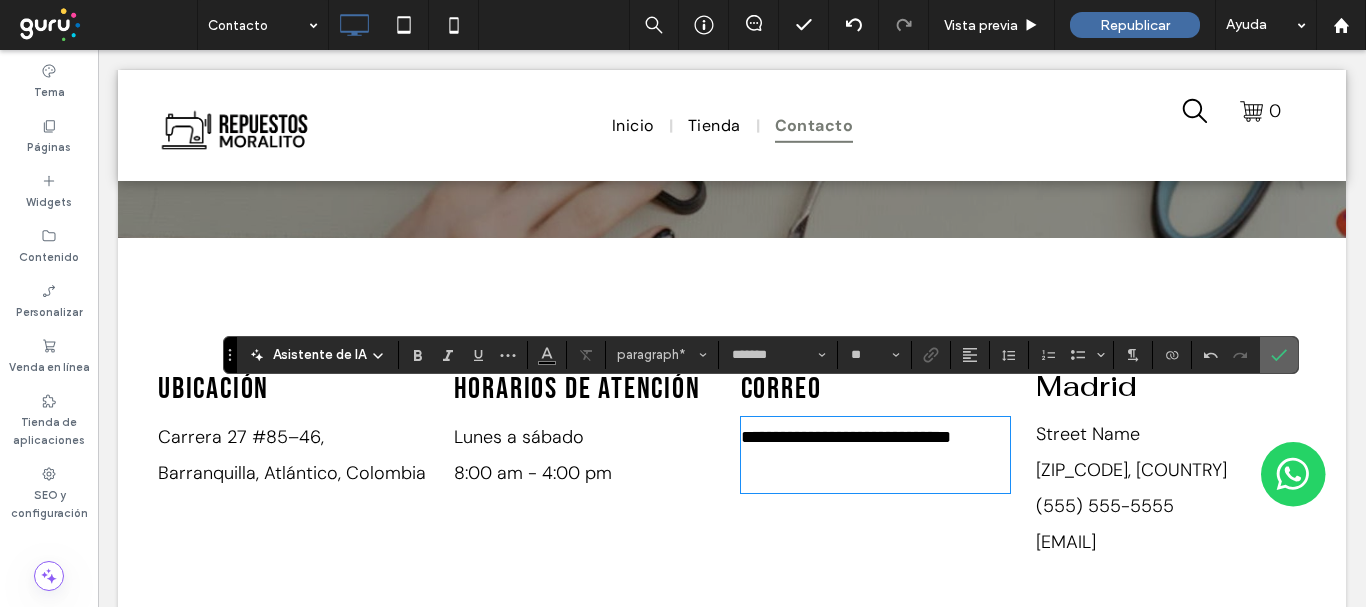 drag, startPoint x: 1270, startPoint y: 355, endPoint x: 882, endPoint y: 252, distance: 401.43866 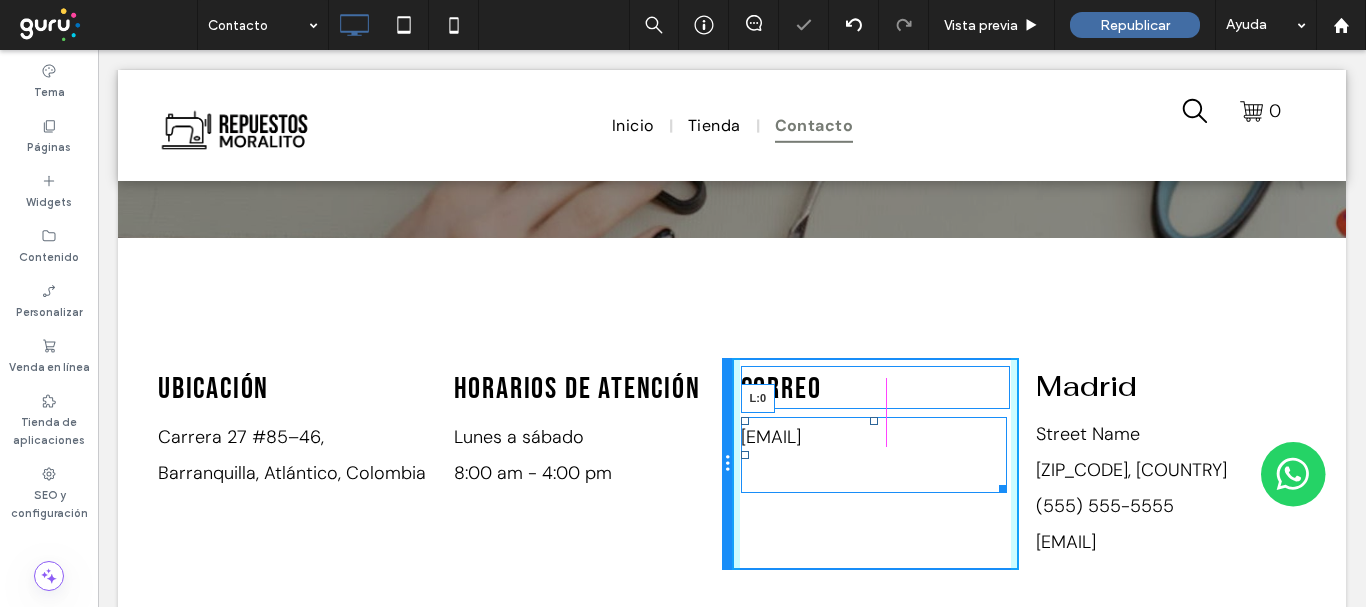 drag, startPoint x: 736, startPoint y: 425, endPoint x: 716, endPoint y: 426, distance: 20.024984 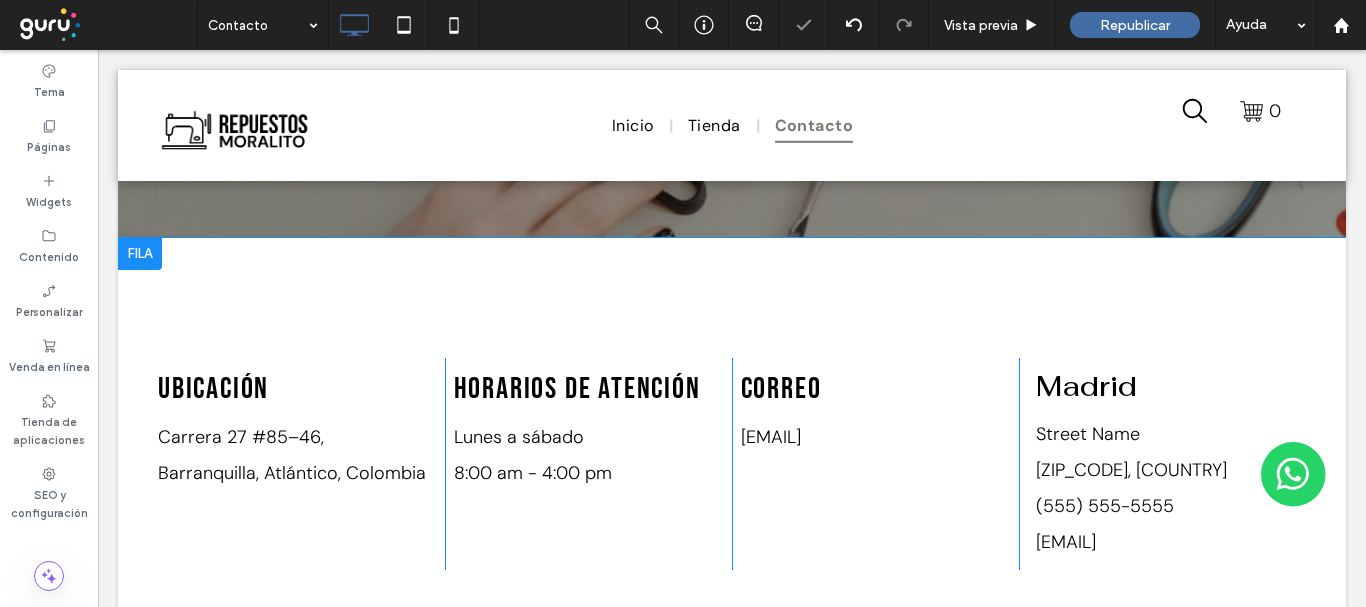 click on "Correo
contacto@repuestosmoralito.com ﻿
Click To Paste" at bounding box center (875, 464) 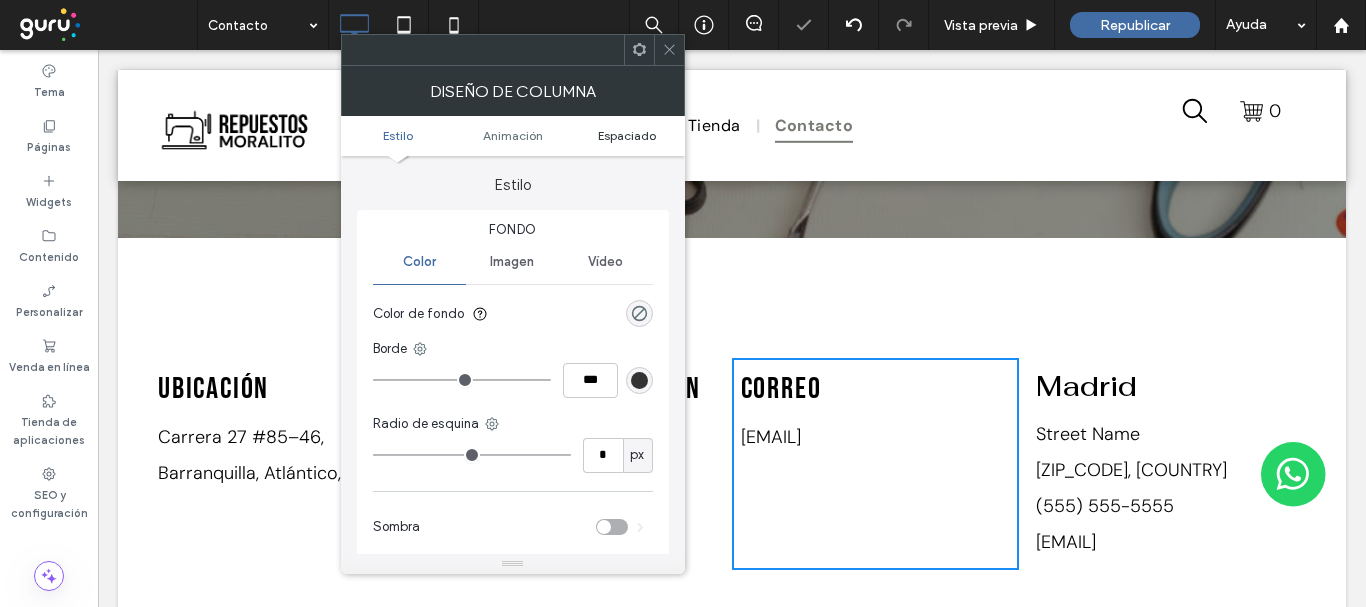 click on "Espaciado" at bounding box center [627, 135] 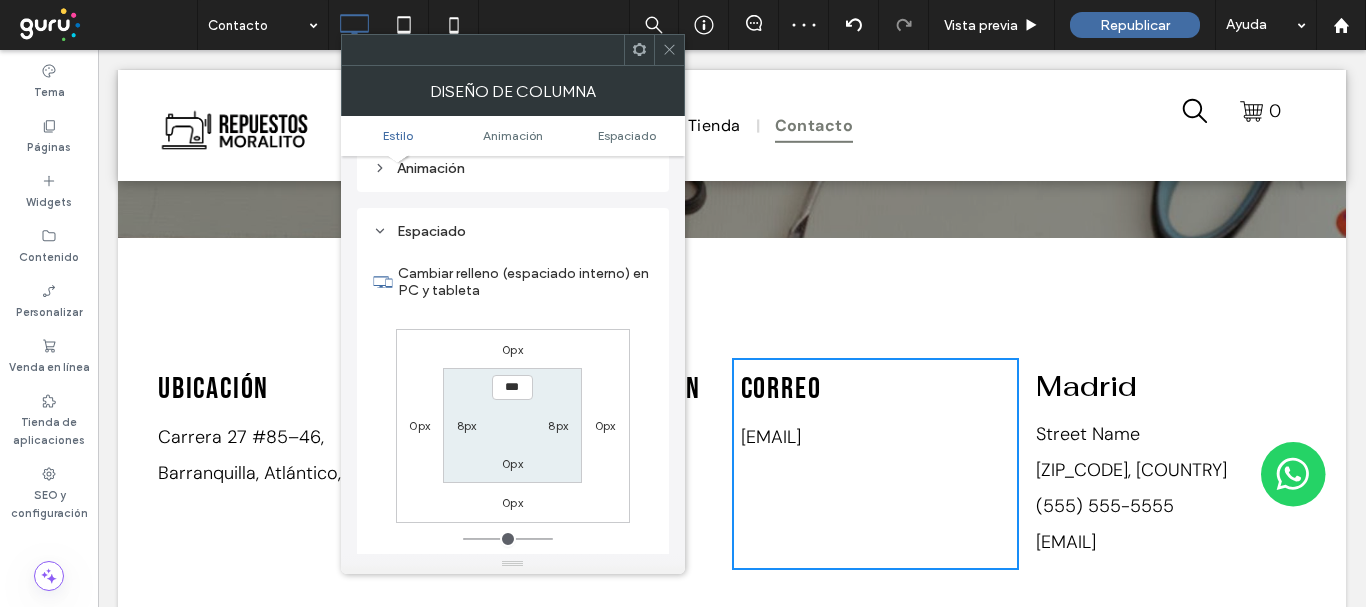 scroll, scrollTop: 469, scrollLeft: 0, axis: vertical 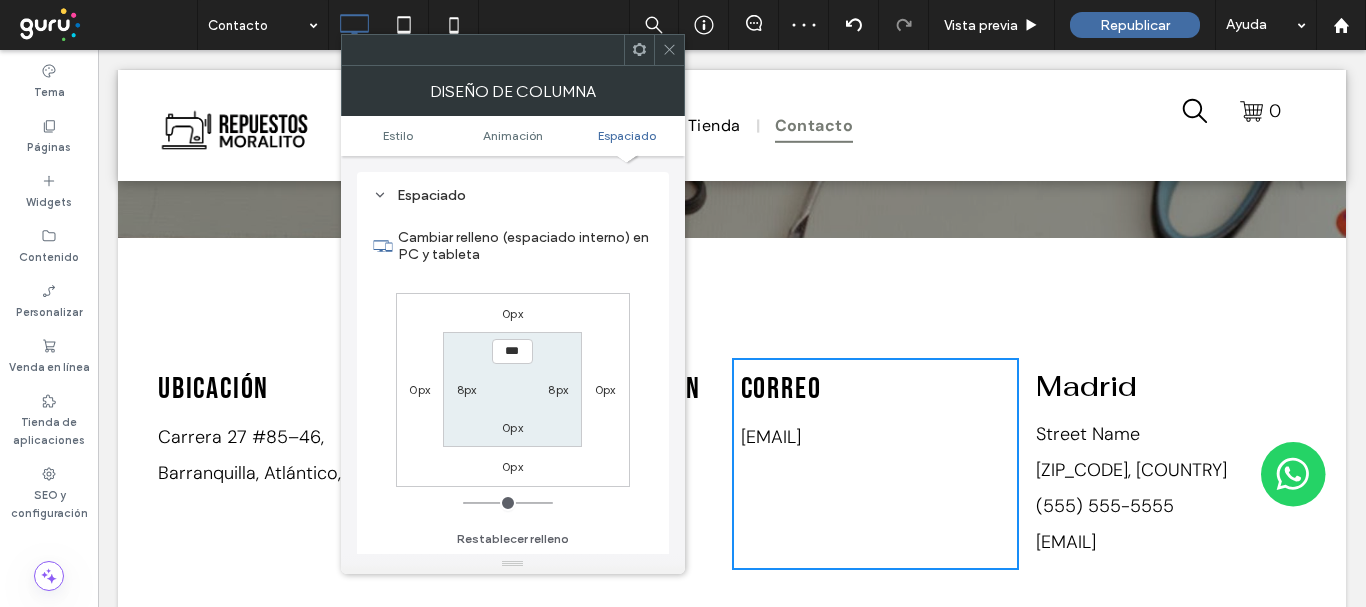click on "8px" at bounding box center (467, 389) 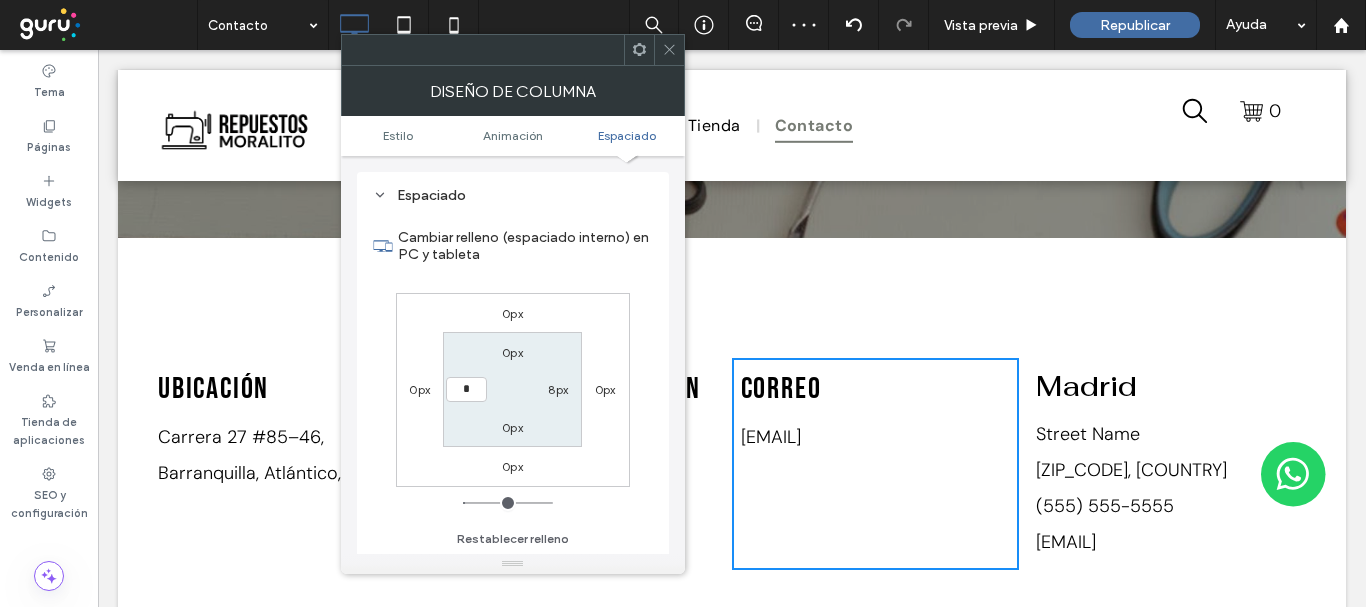 type on "*" 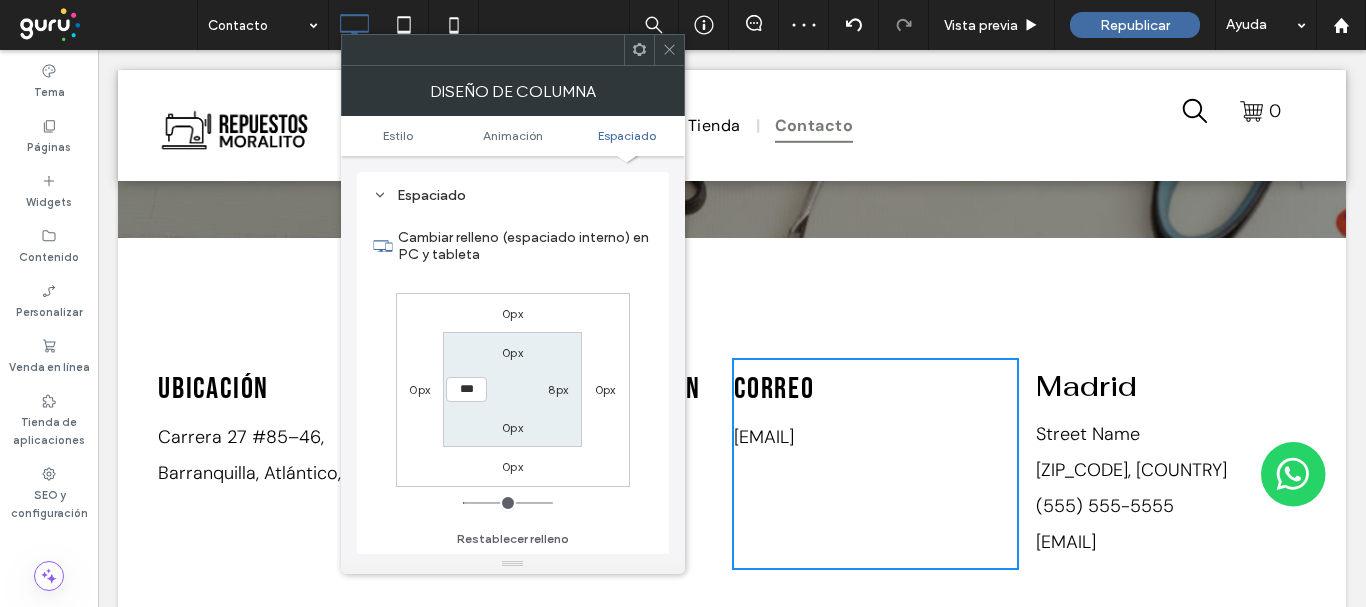 click on "8px" at bounding box center (558, 389) 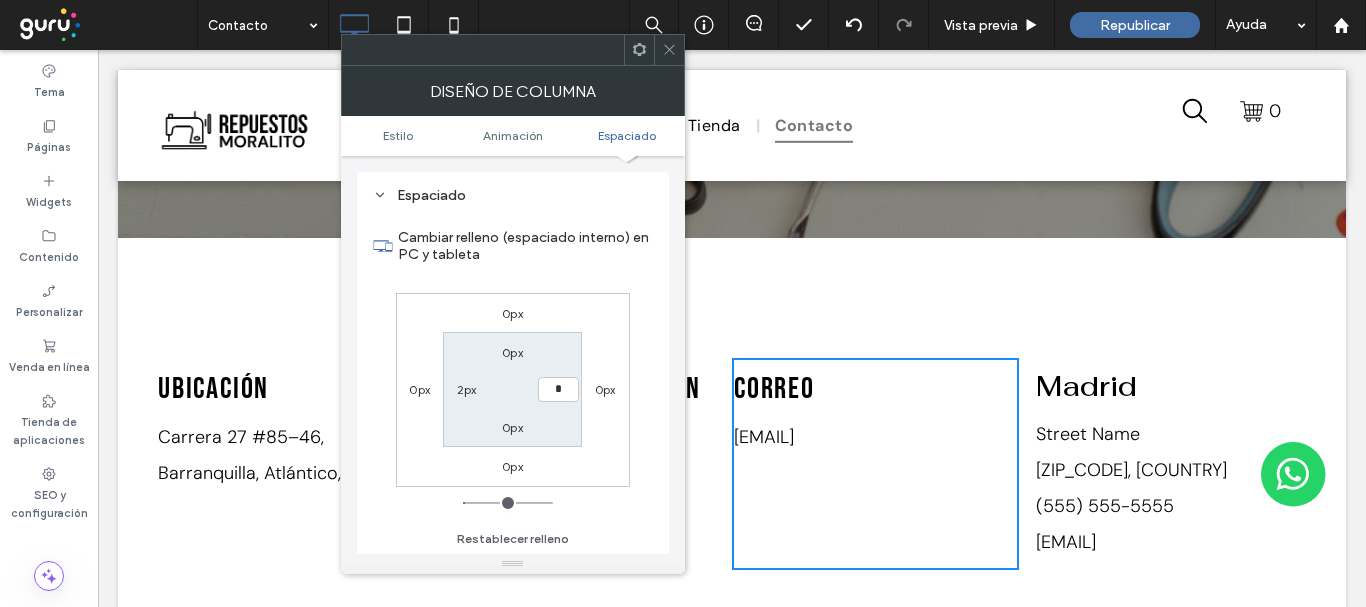 type on "*" 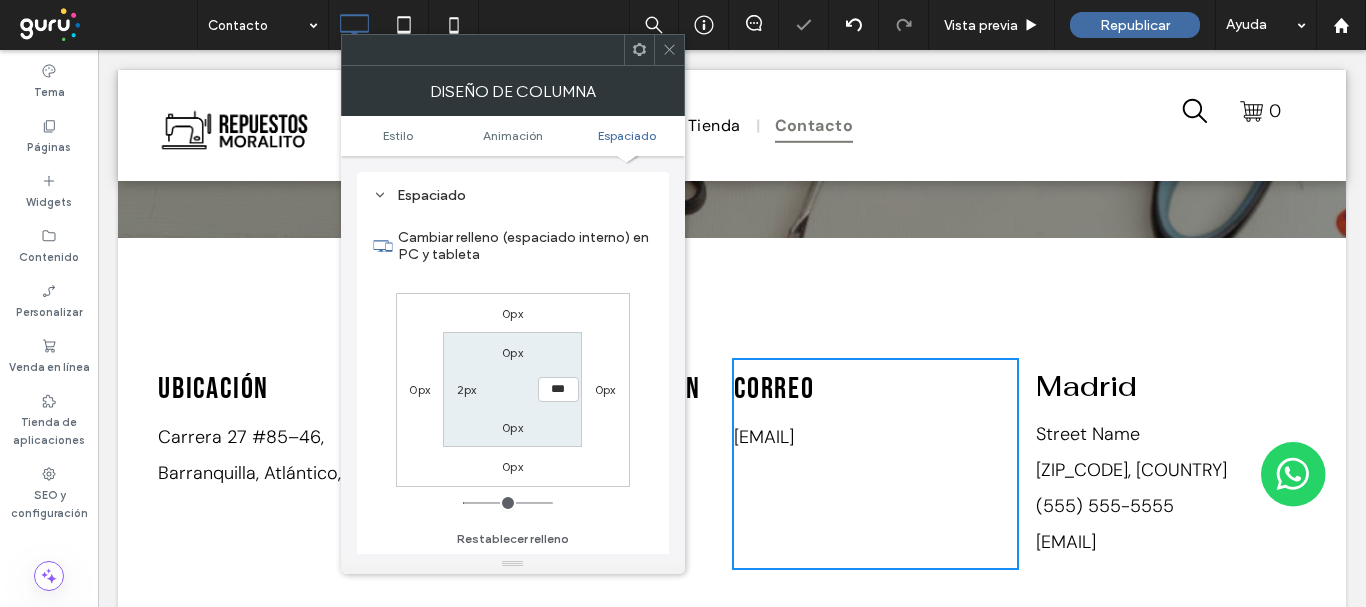 click on "0px 0px 0px 0px 0px *** 0px 2px" at bounding box center [513, 390] 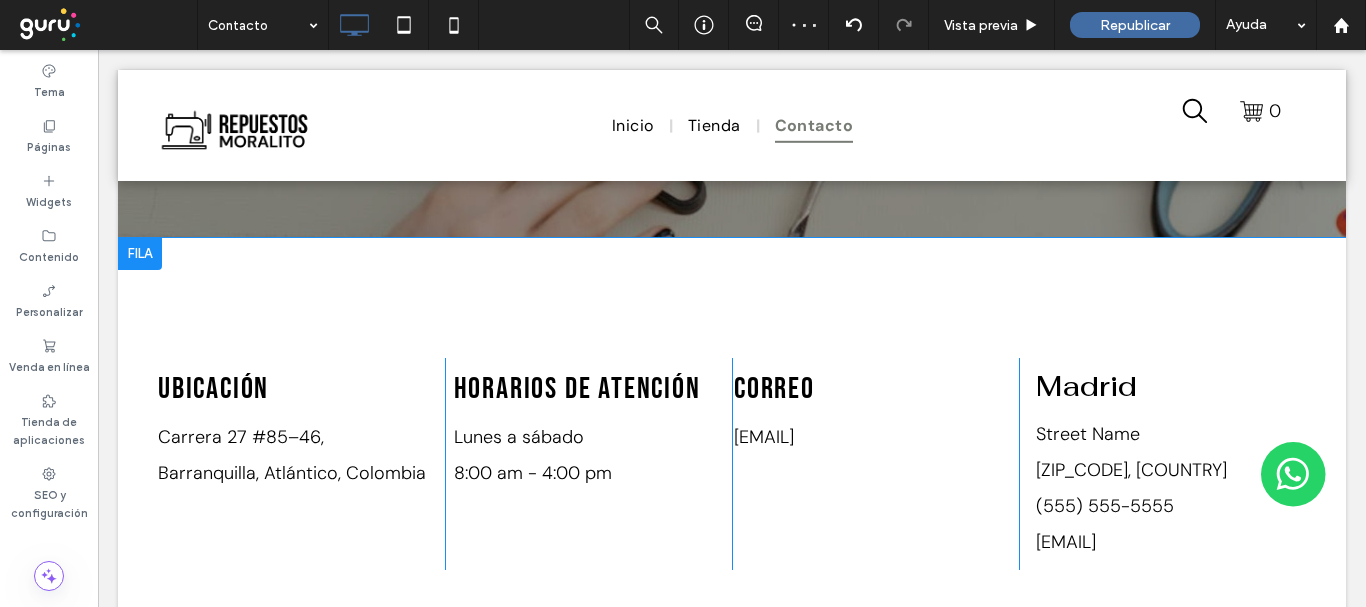 drag, startPoint x: 1002, startPoint y: 461, endPoint x: 990, endPoint y: 458, distance: 12.369317 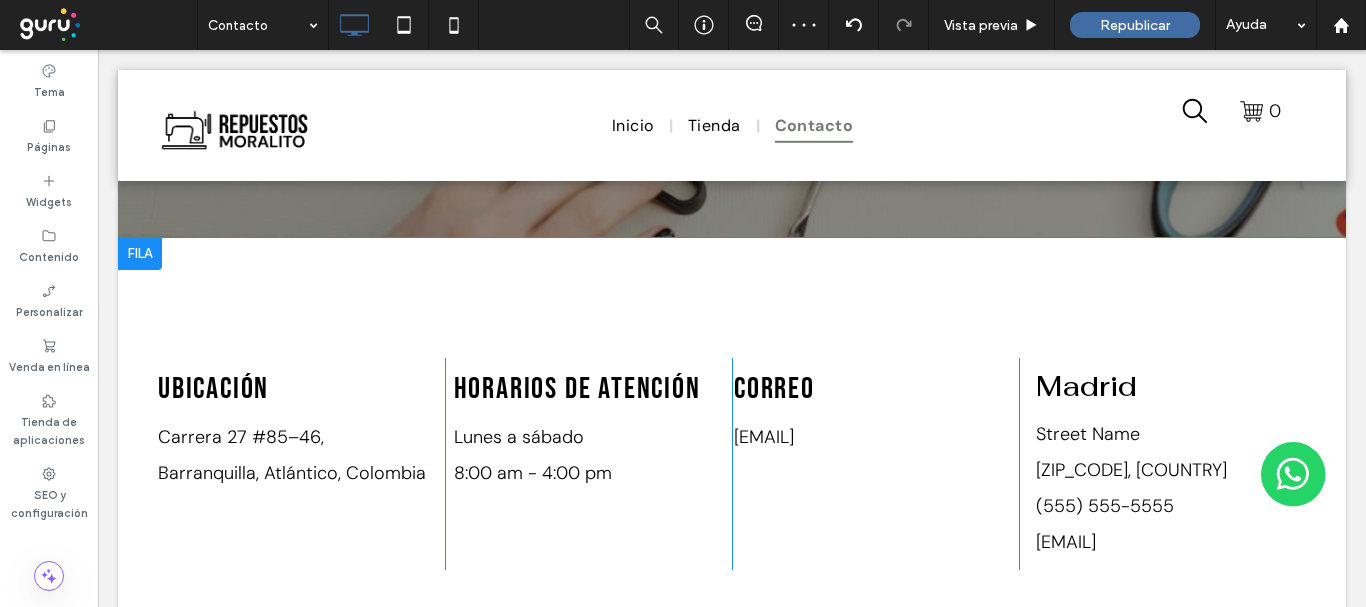 click on "Correo
contacto@repuestosmoralito.com ﻿
Click To Paste" at bounding box center [875, 464] 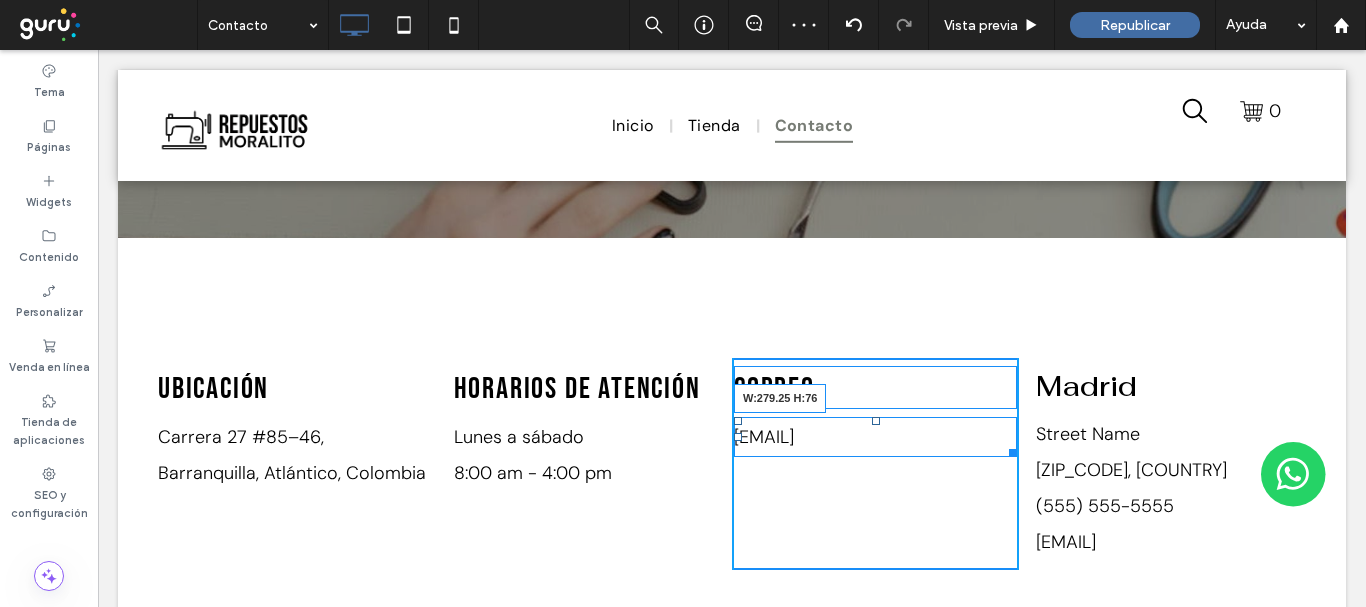 drag, startPoint x: 993, startPoint y: 462, endPoint x: 1031, endPoint y: 455, distance: 38.63936 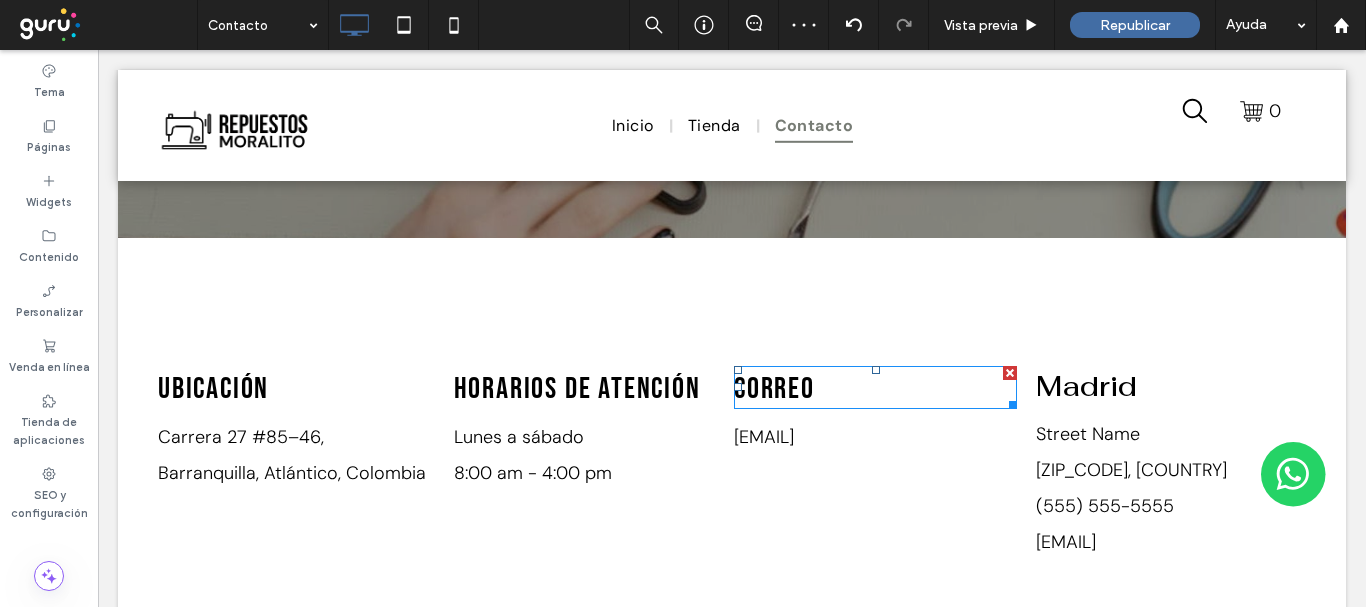 click on "Correo" at bounding box center (774, 389) 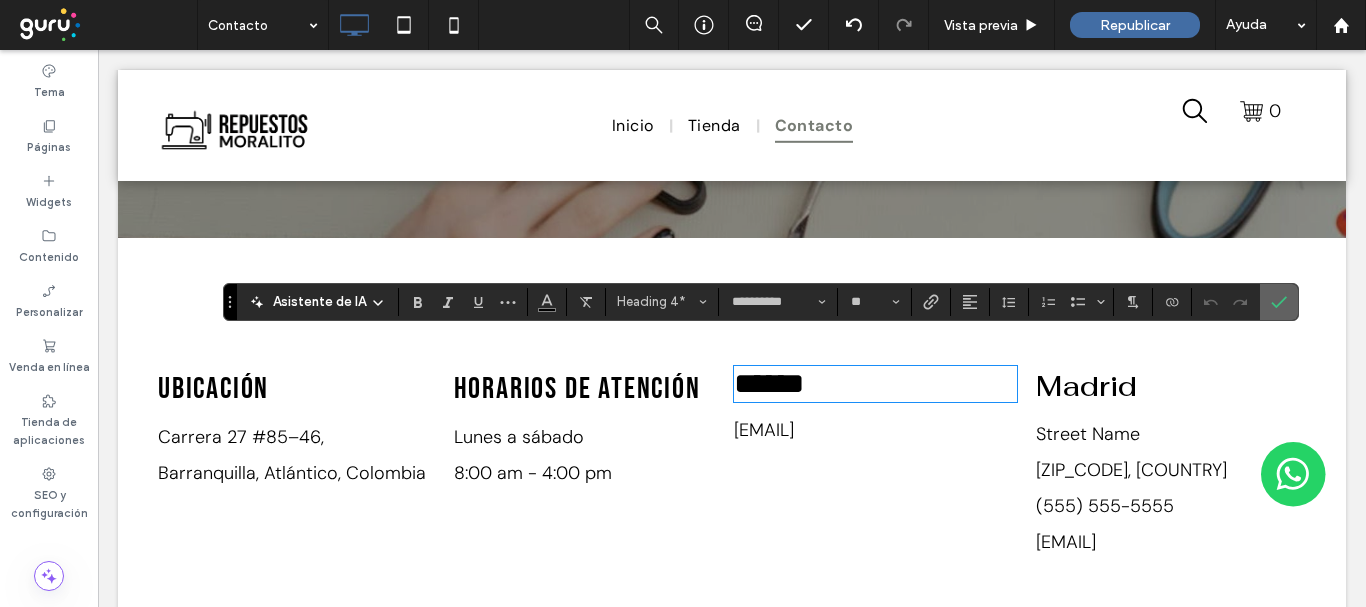 click at bounding box center (1279, 302) 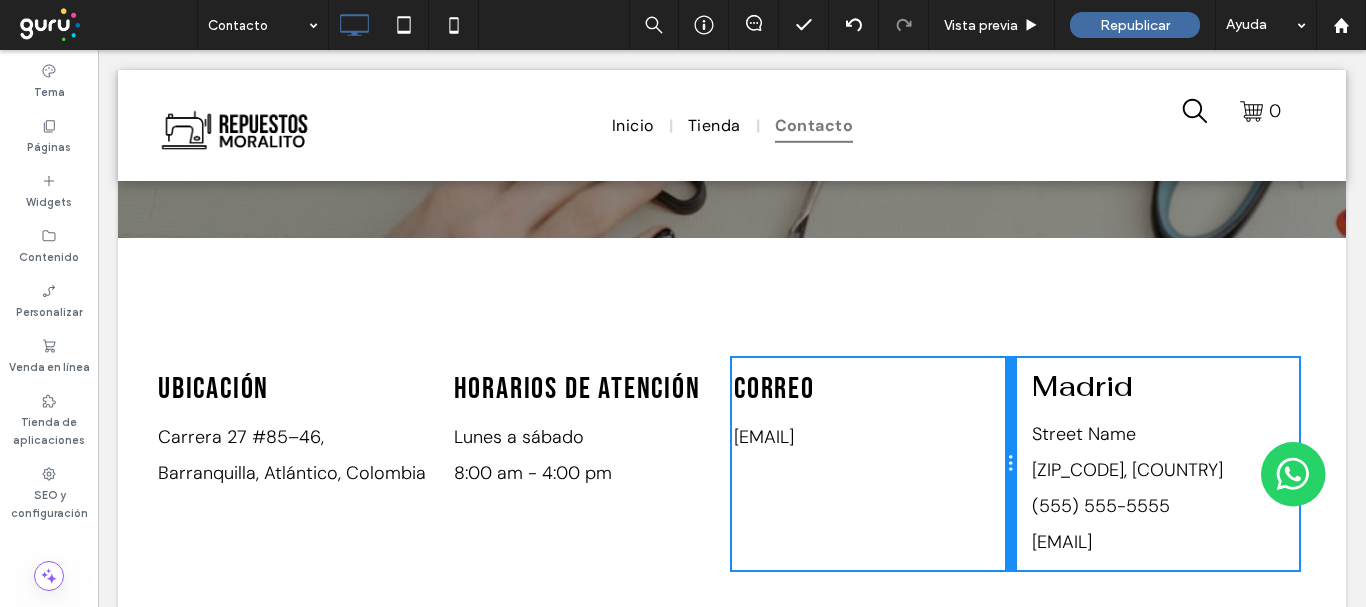 drag, startPoint x: 1002, startPoint y: 459, endPoint x: 1021, endPoint y: 450, distance: 21.023796 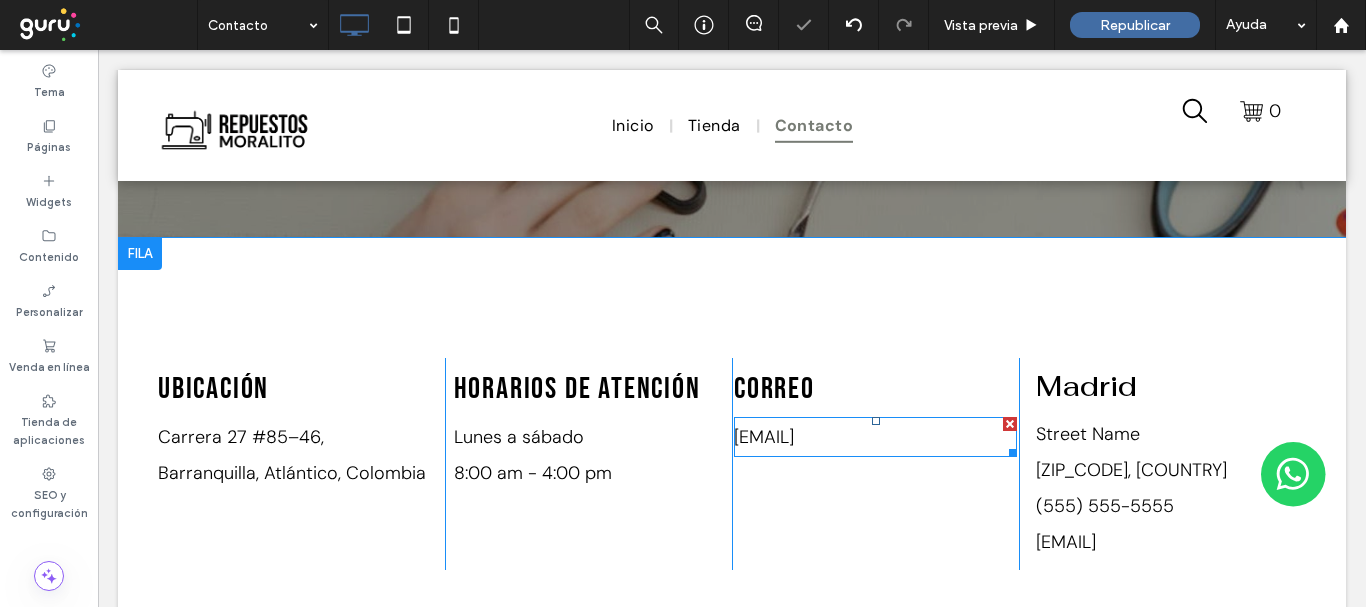 click on "contacto@repuestosmoralito.com ﻿" at bounding box center [875, 437] 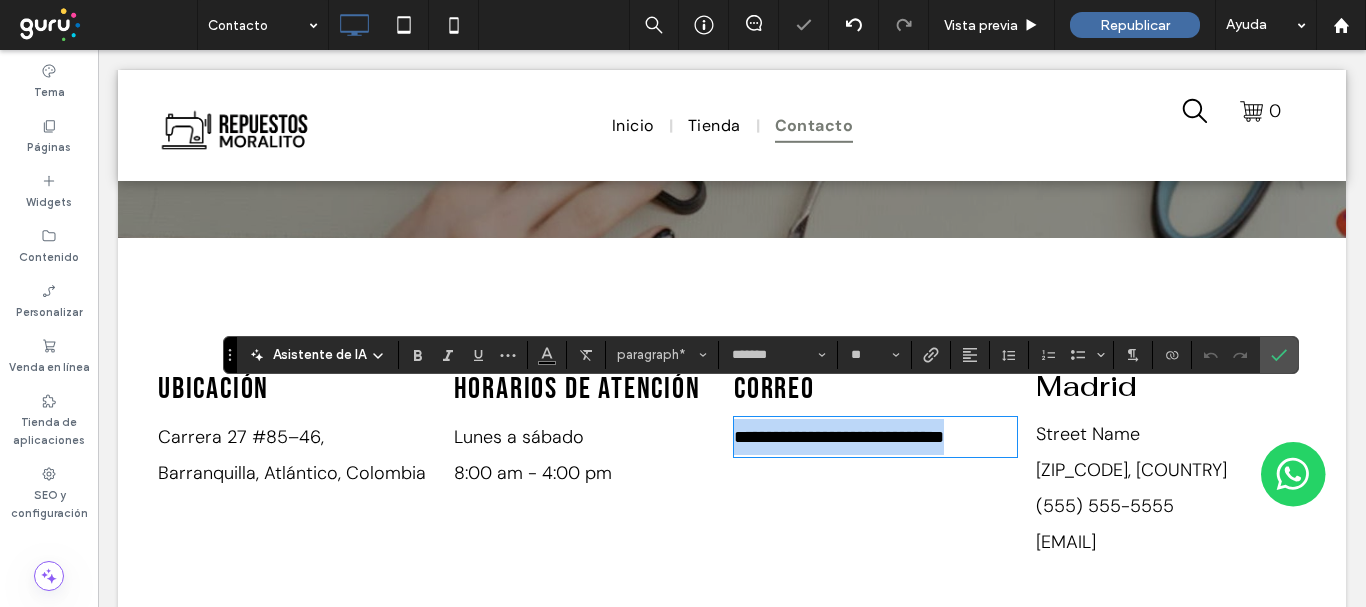 drag, startPoint x: 801, startPoint y: 447, endPoint x: 723, endPoint y: 375, distance: 106.15083 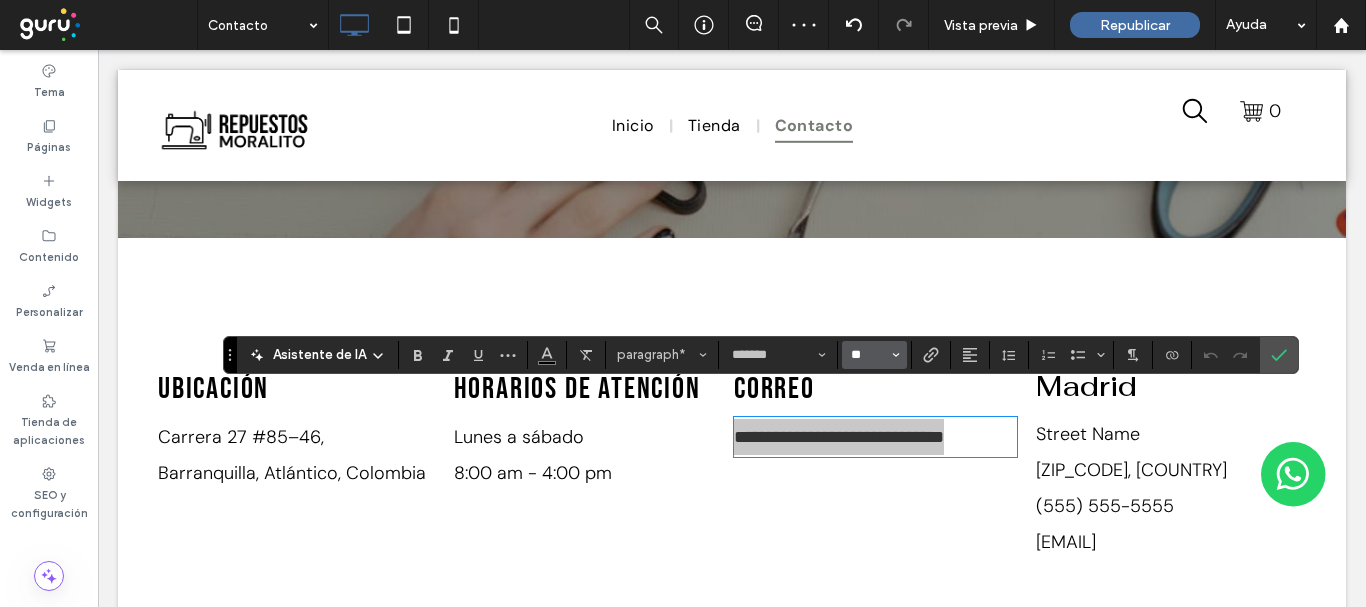 click on "**" at bounding box center [868, 355] 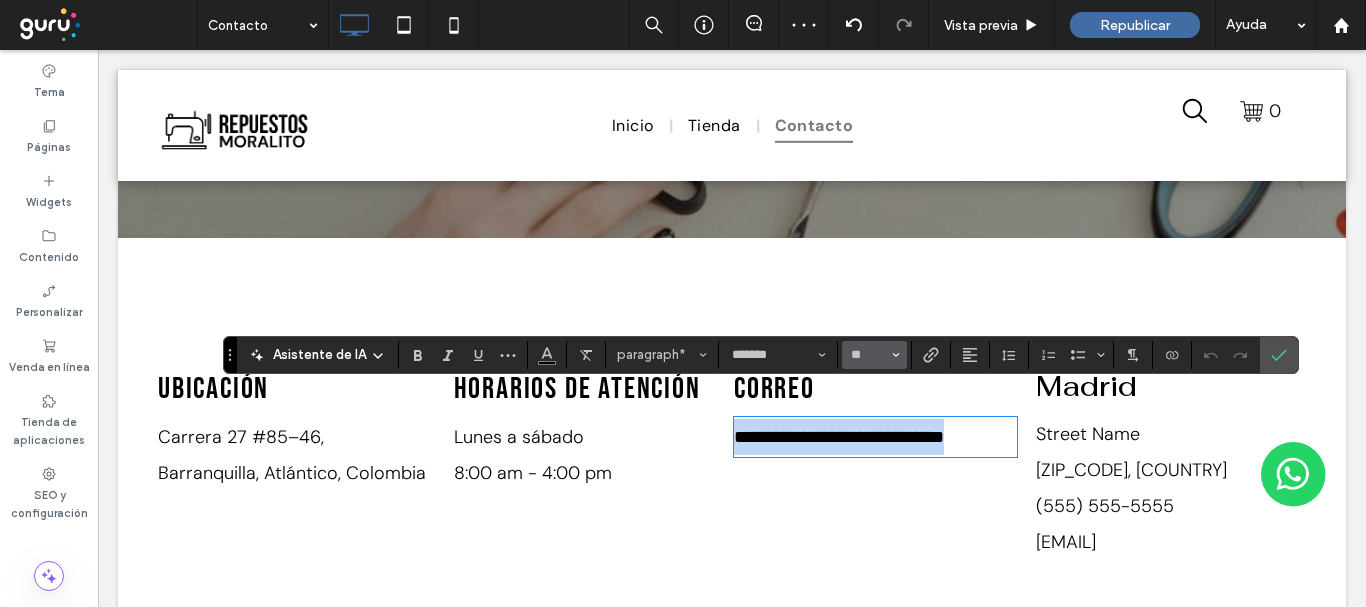 type on "**" 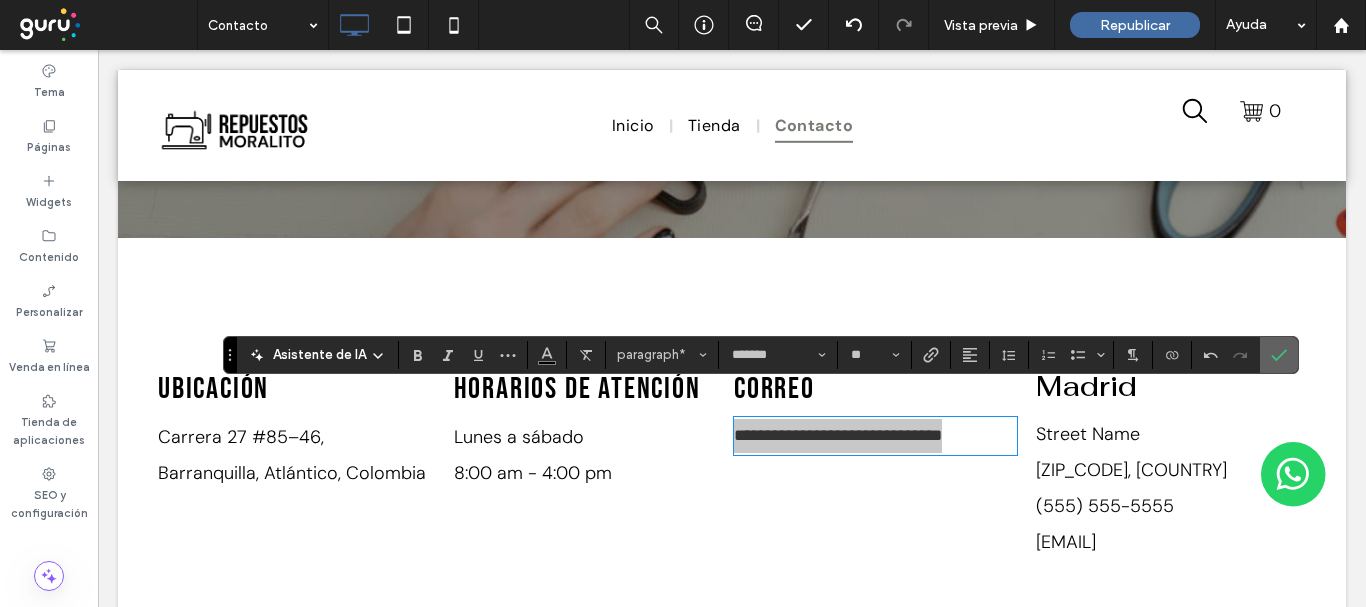 drag, startPoint x: 1282, startPoint y: 349, endPoint x: 1085, endPoint y: 284, distance: 207.44638 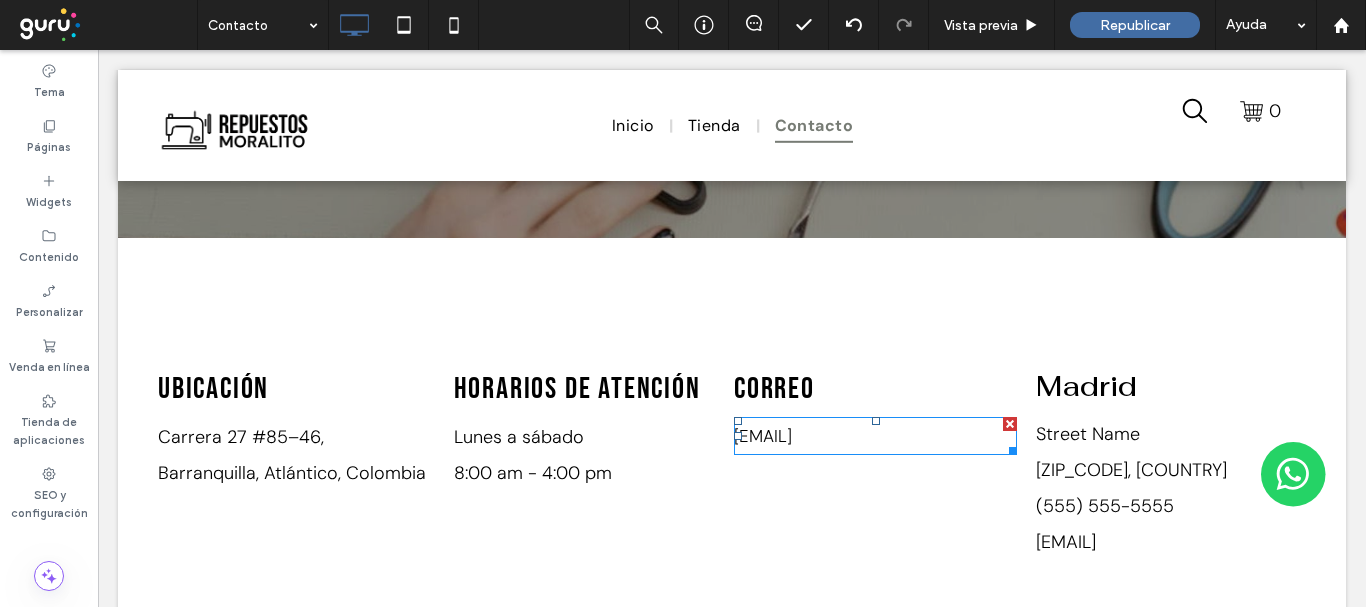 click on "contacto@repuestosmoralito.com" at bounding box center [763, 436] 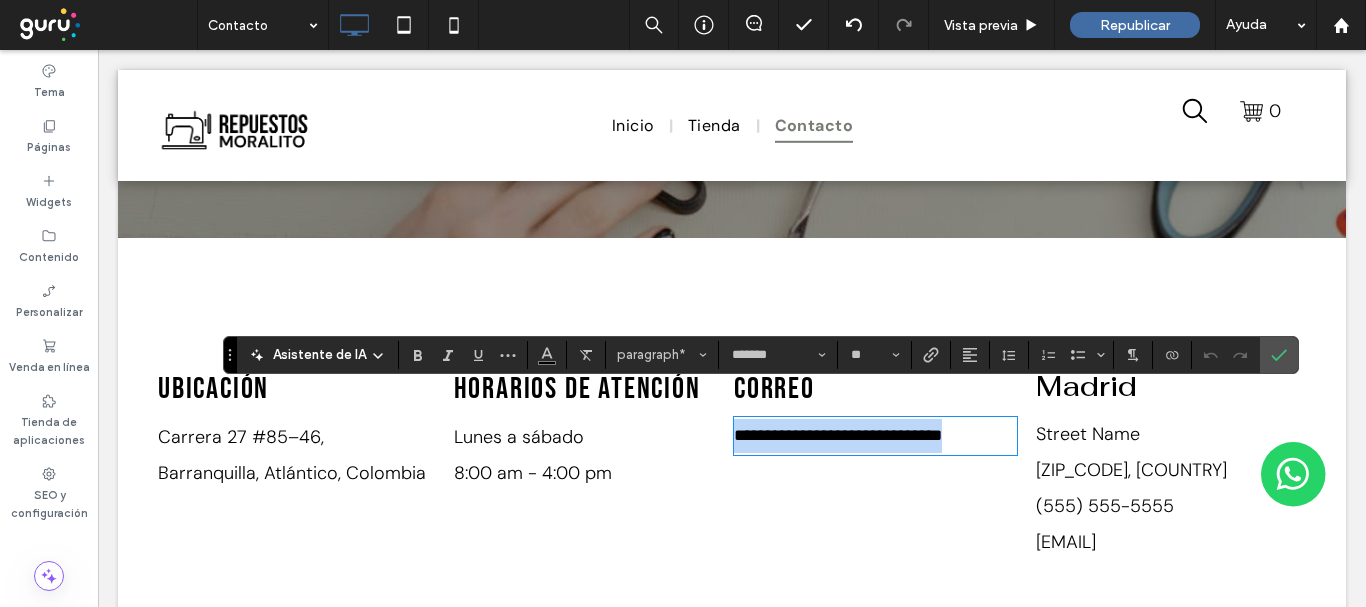 copy on "**********" 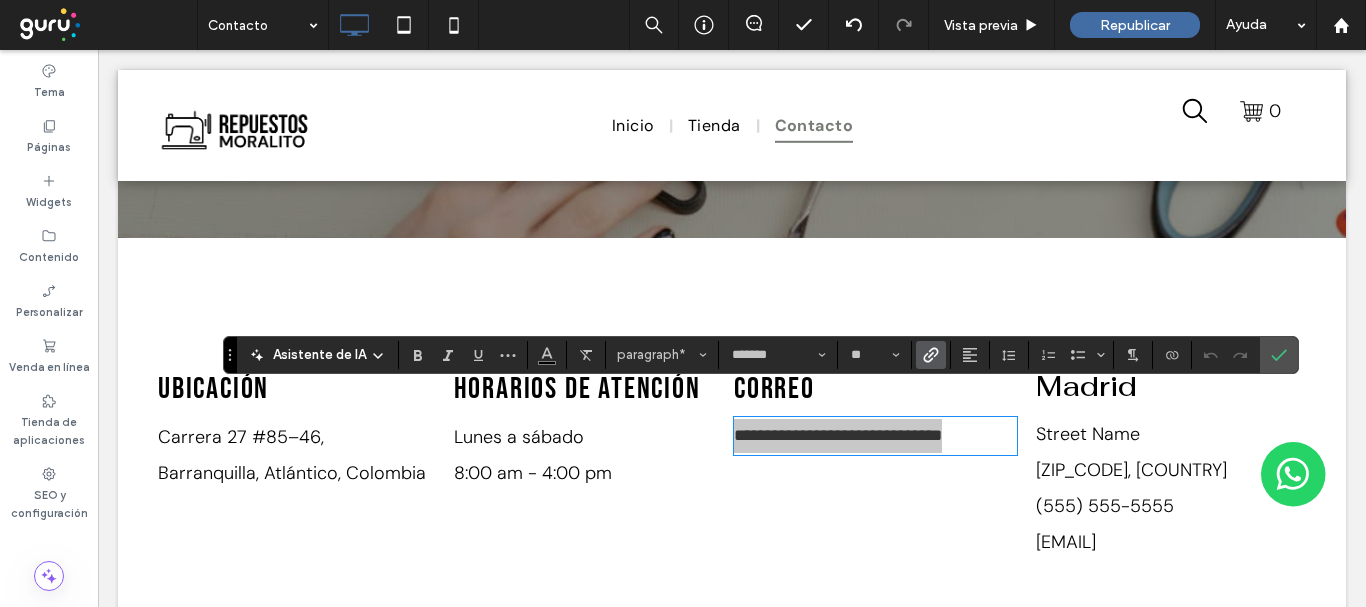 click 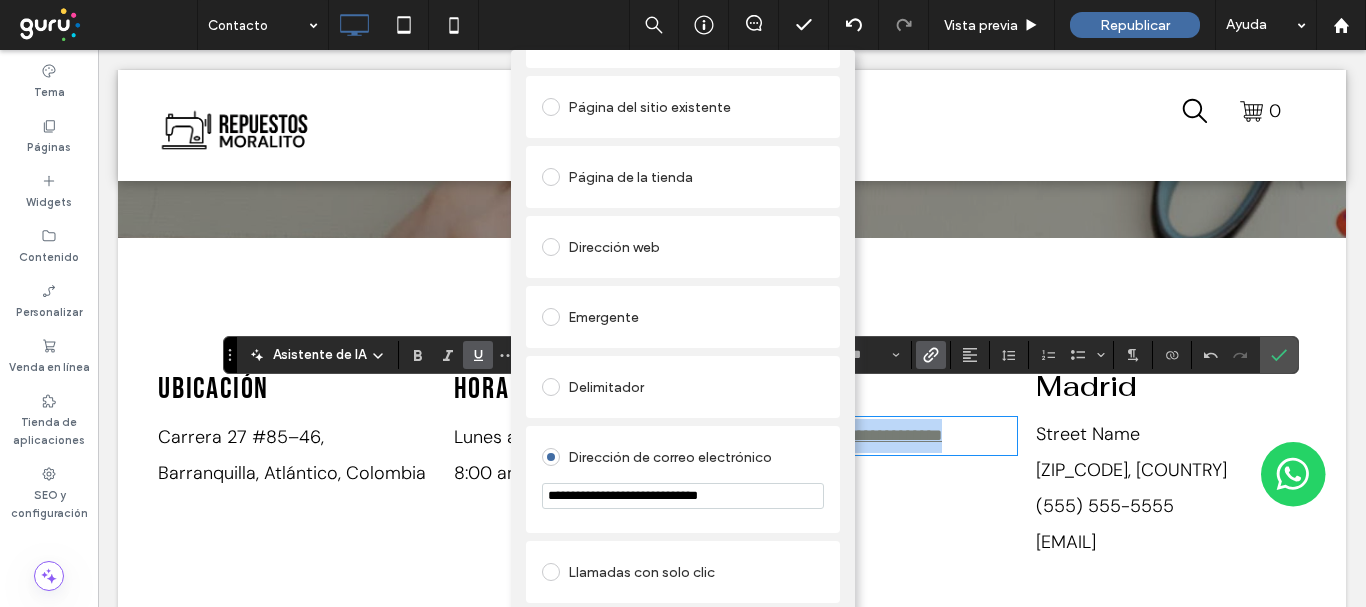 scroll, scrollTop: 0, scrollLeft: 0, axis: both 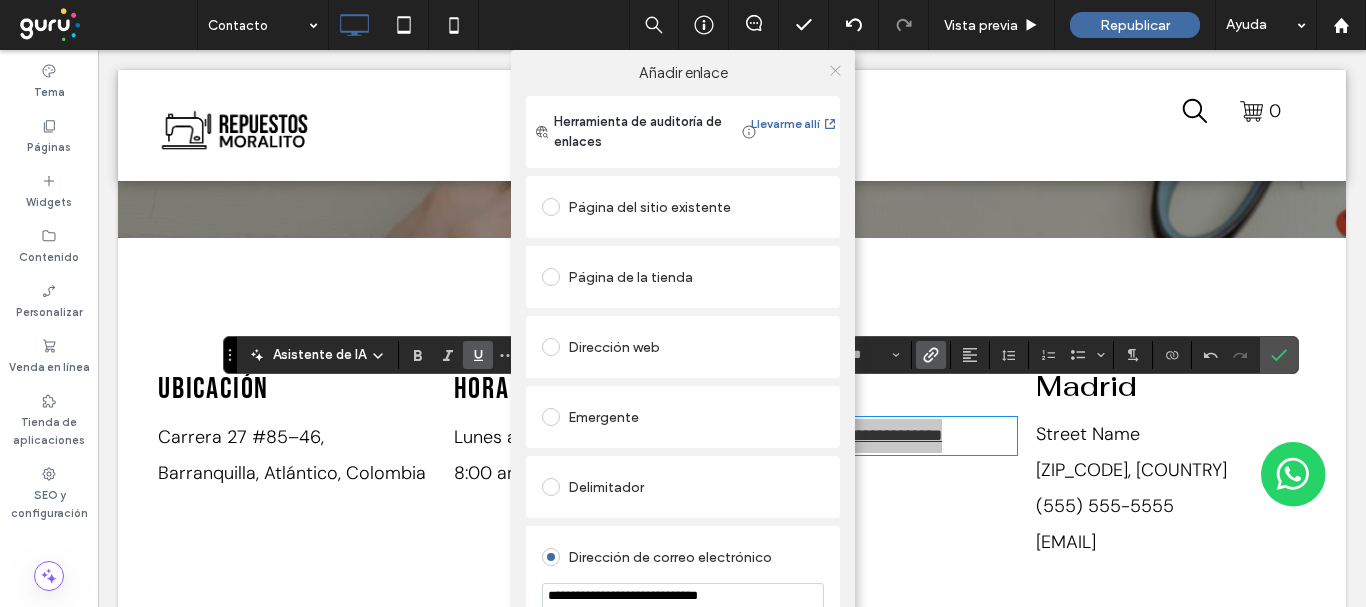 click 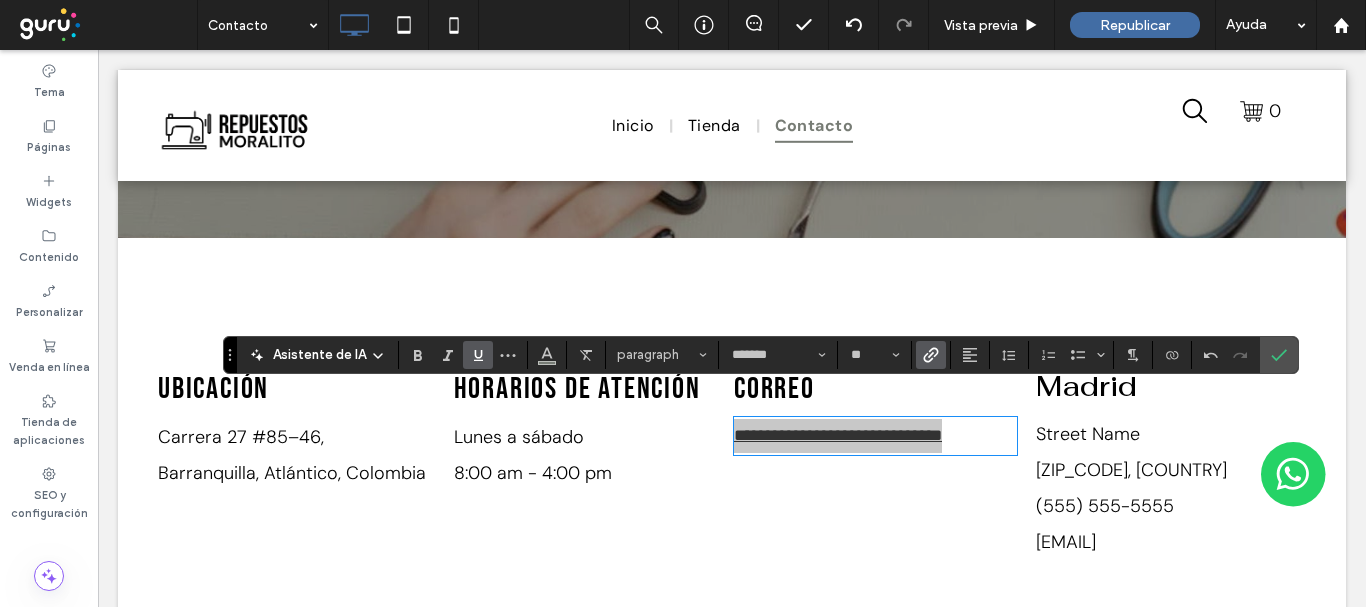 click at bounding box center (478, 355) 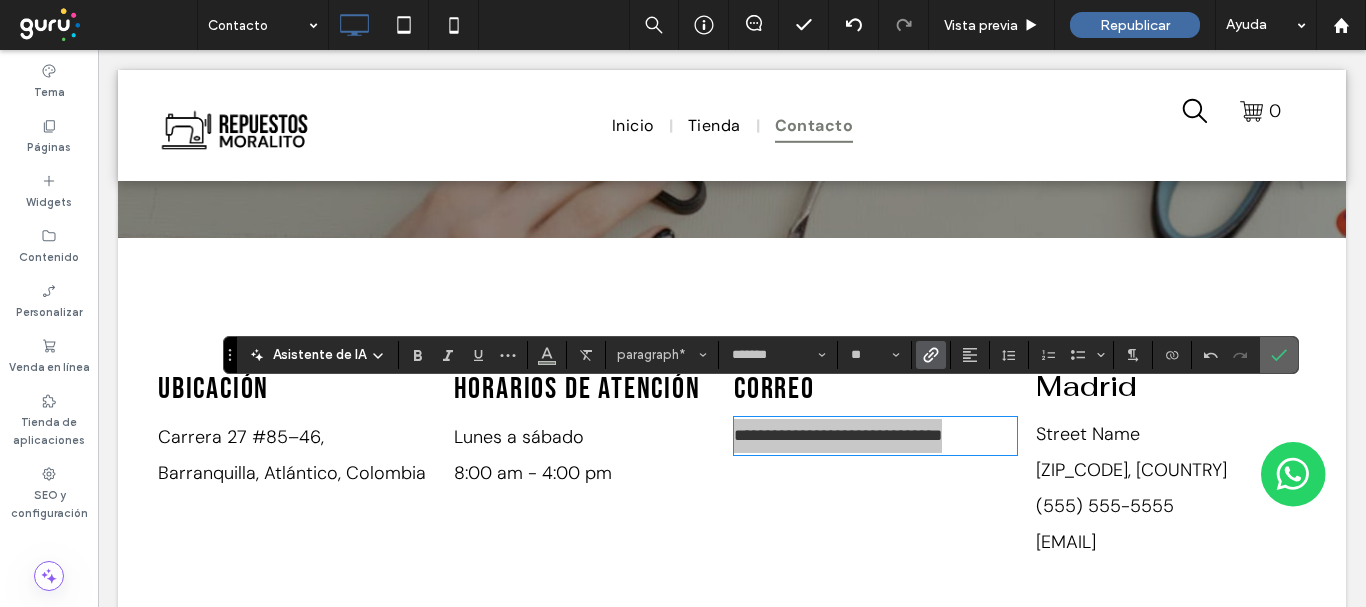 drag, startPoint x: 1291, startPoint y: 354, endPoint x: 1189, endPoint y: 284, distance: 123.709335 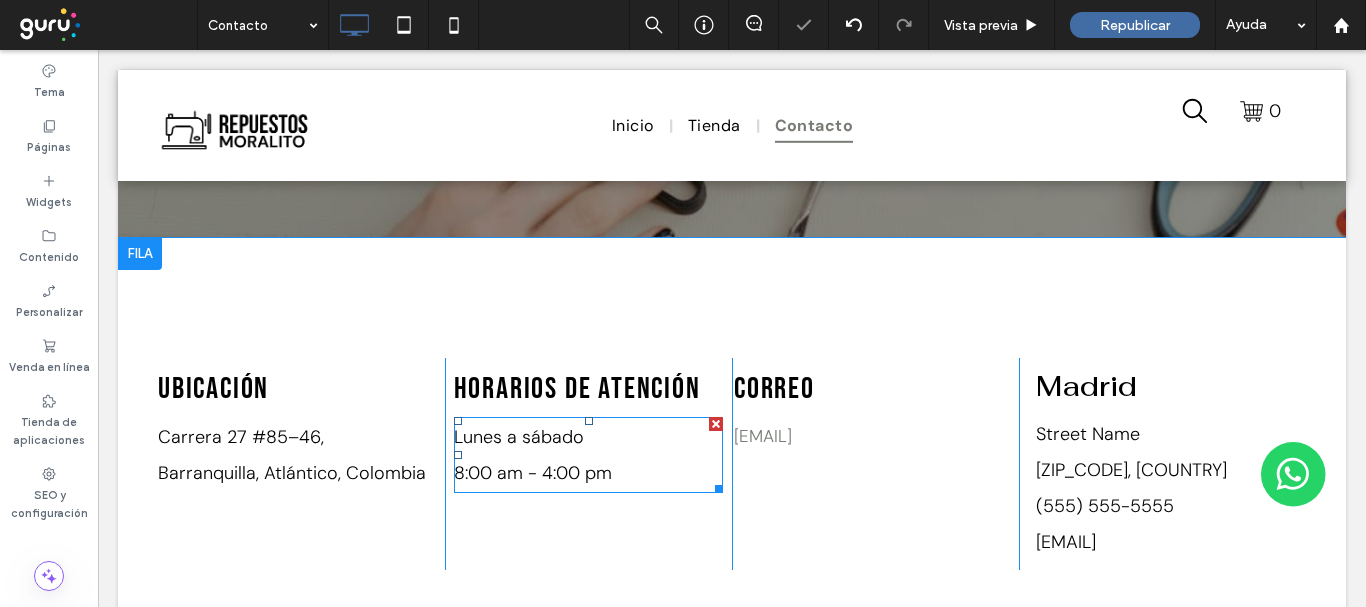 click on "Lunes a sábado" at bounding box center (589, 437) 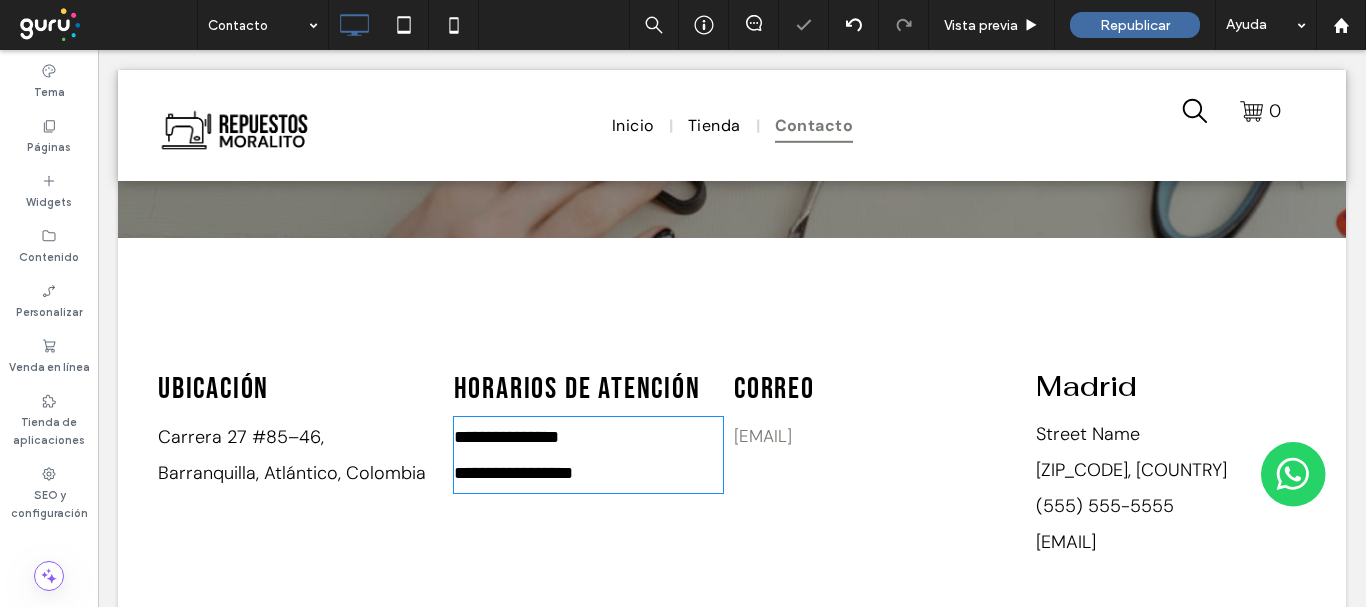 type on "*******" 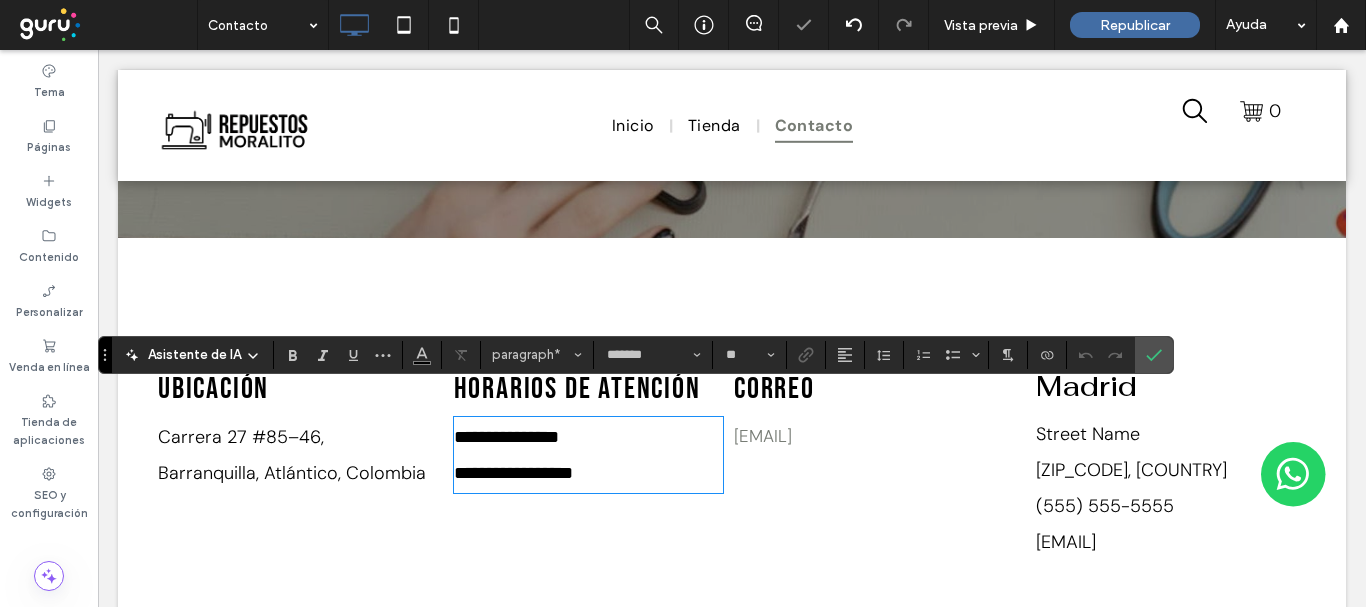 click on "**********" at bounding box center [506, 437] 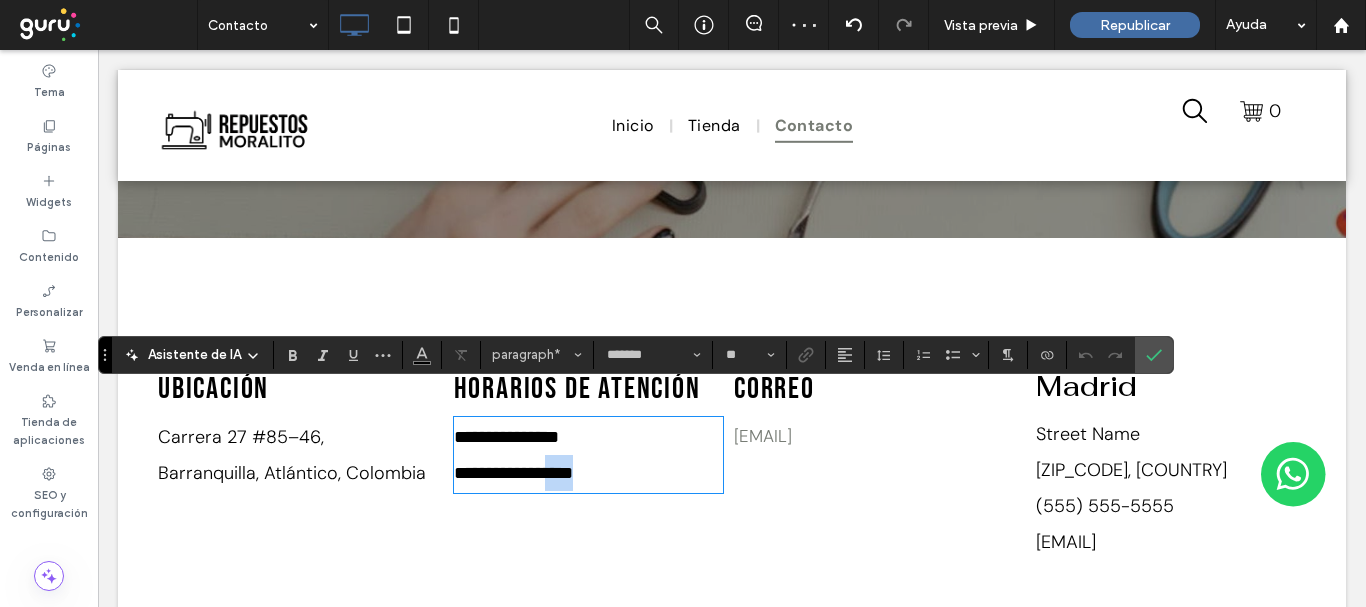 drag, startPoint x: 567, startPoint y: 444, endPoint x: 488, endPoint y: 430, distance: 80.23092 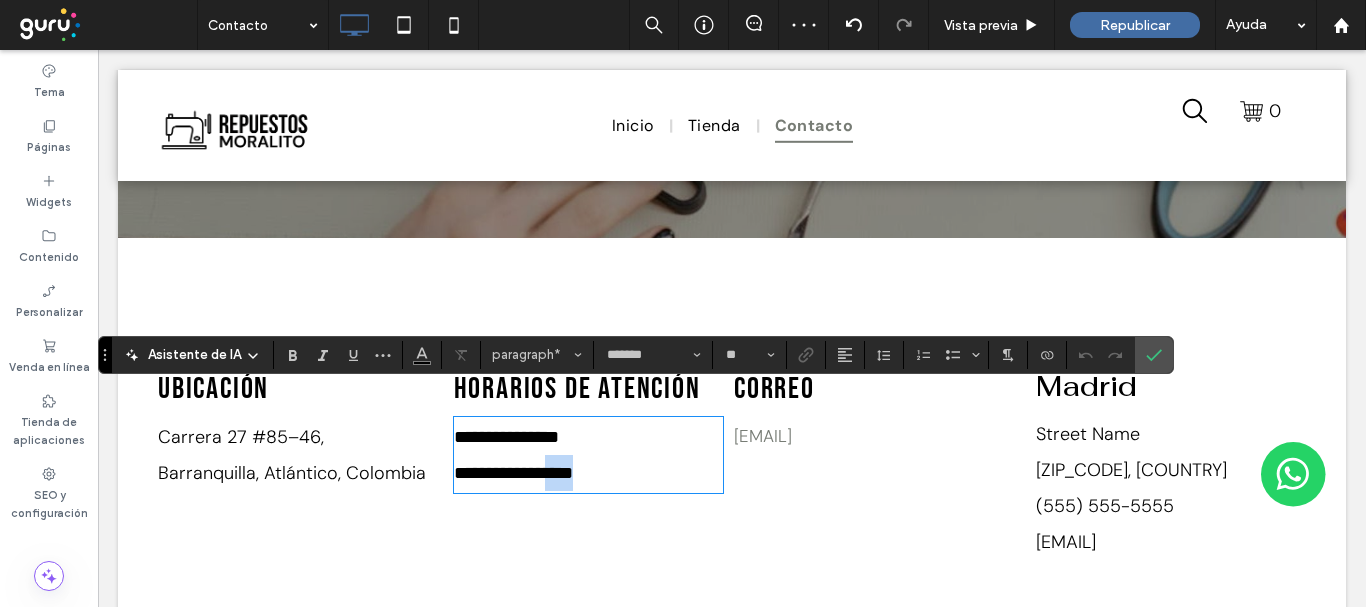 click on "**********" at bounding box center (589, 473) 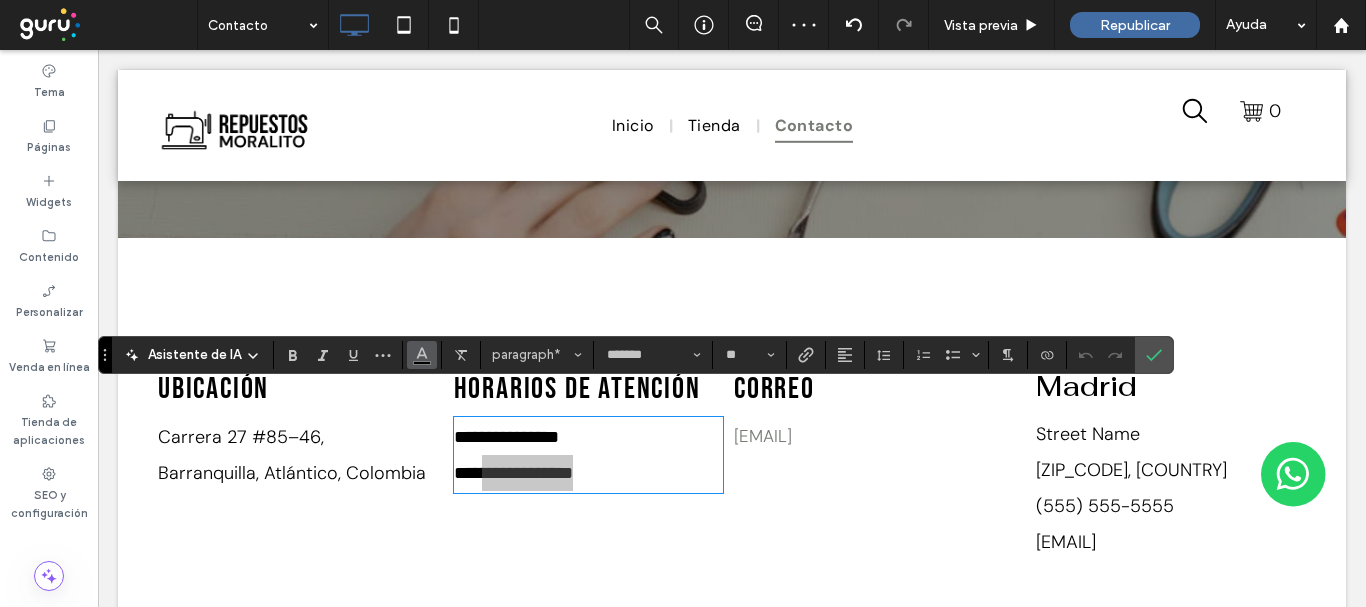click at bounding box center (422, 353) 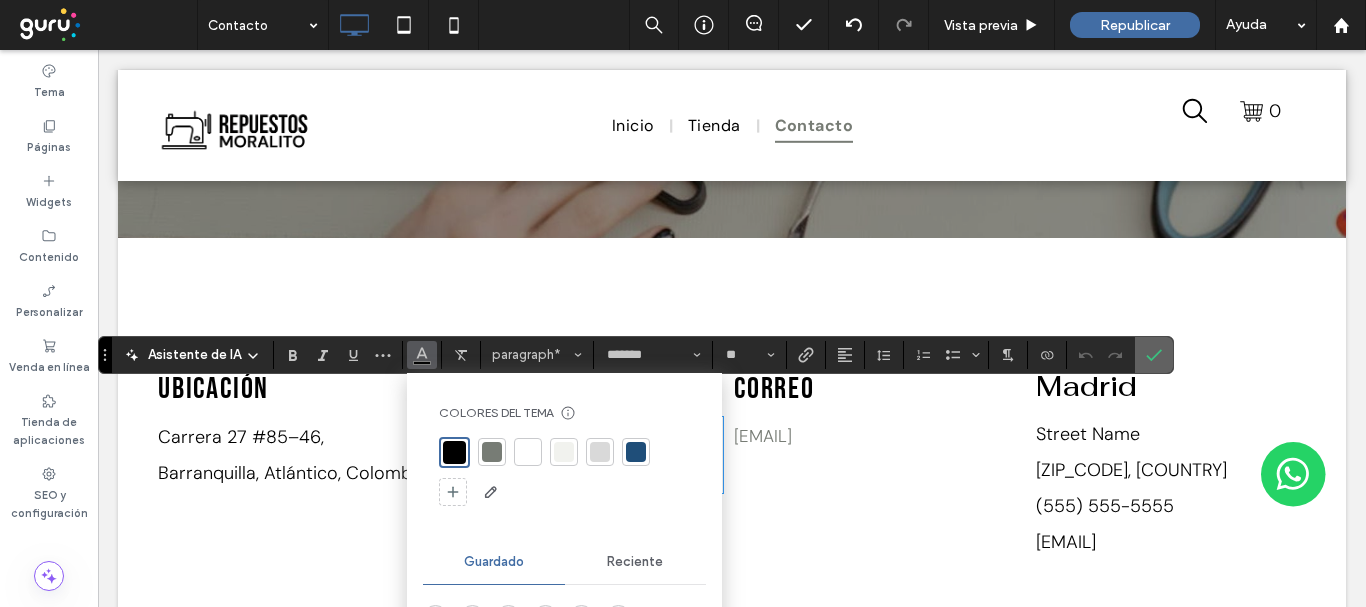 click 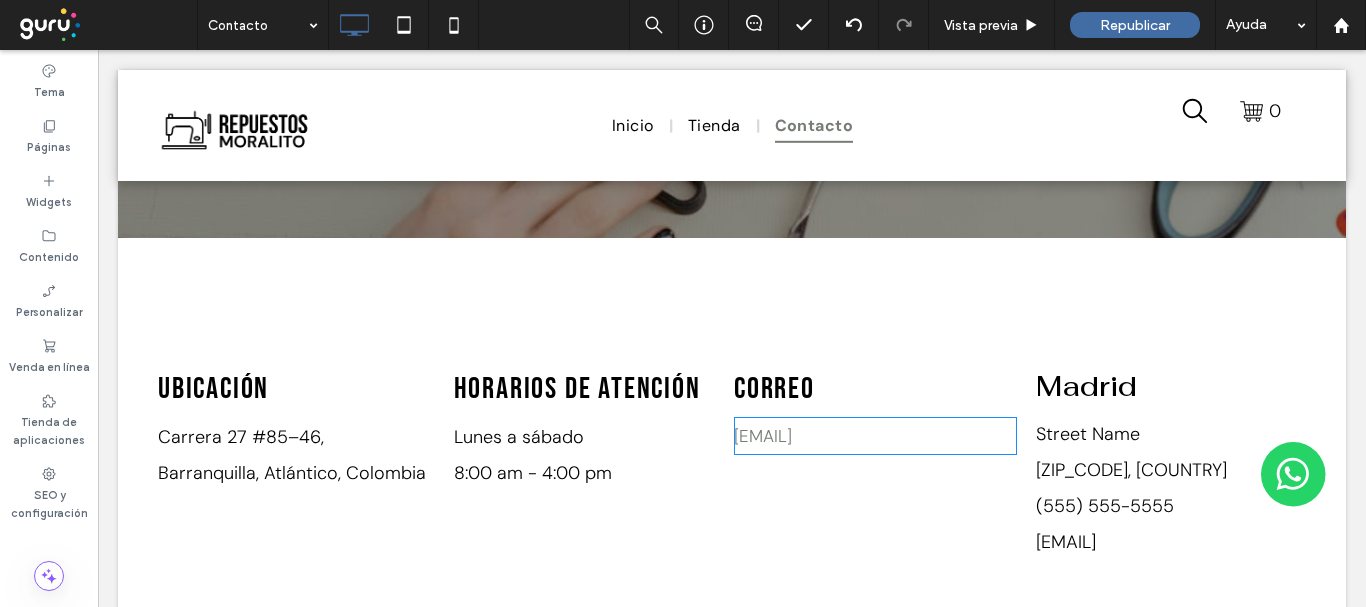 click on "contacto@repuestosmoralito.com" at bounding box center (763, 436) 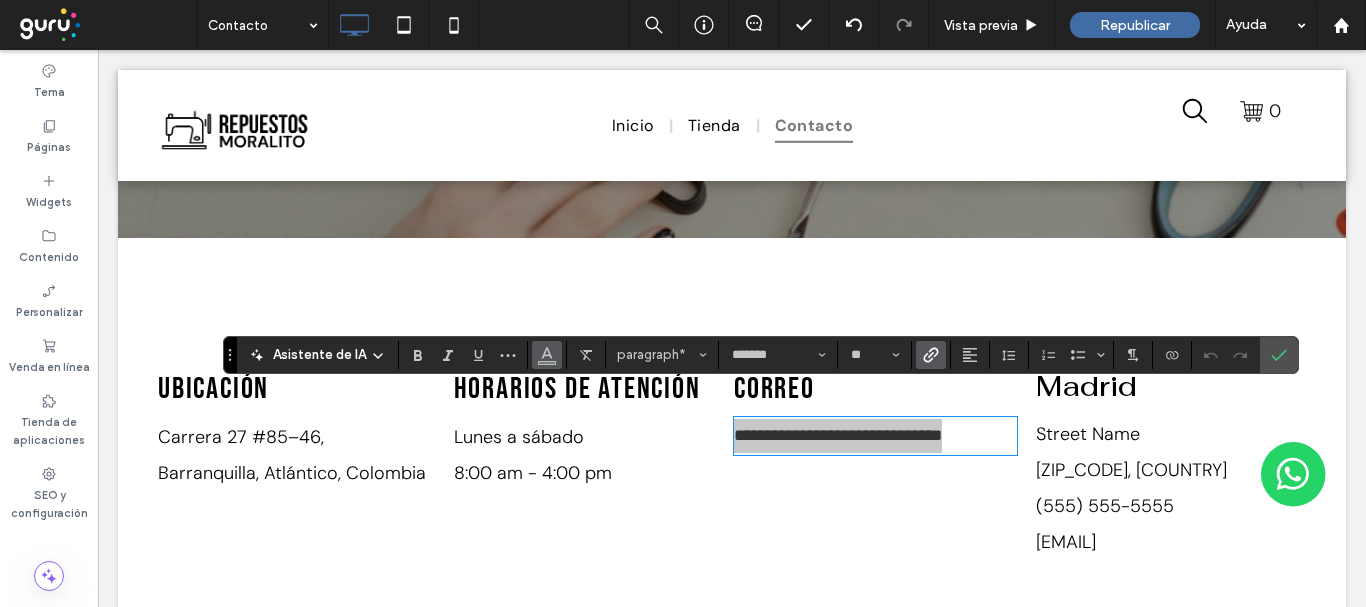 click 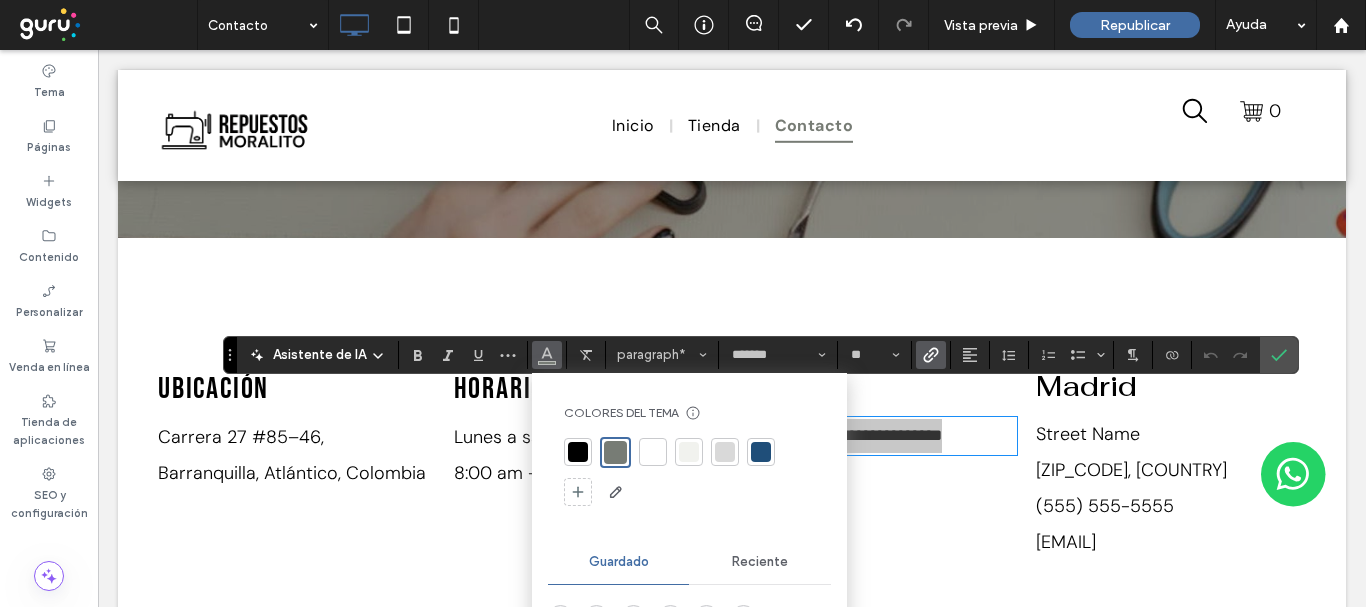 click at bounding box center (578, 452) 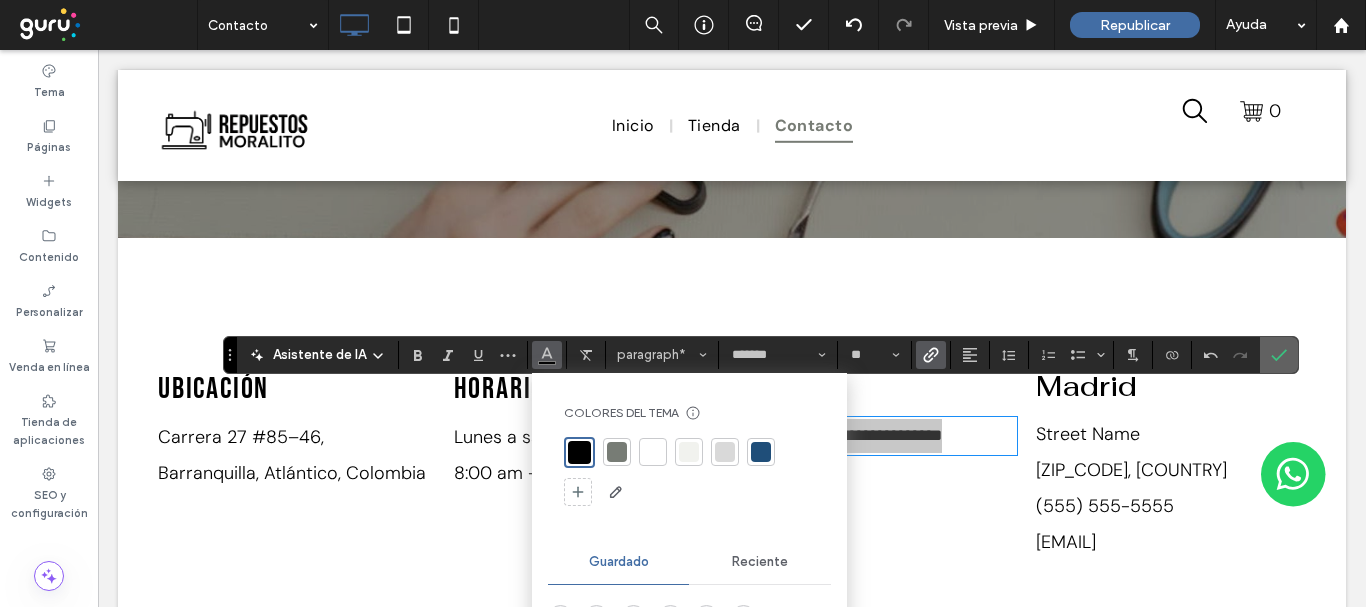 drag, startPoint x: 1180, startPoint y: 306, endPoint x: 1280, endPoint y: 357, distance: 112.25417 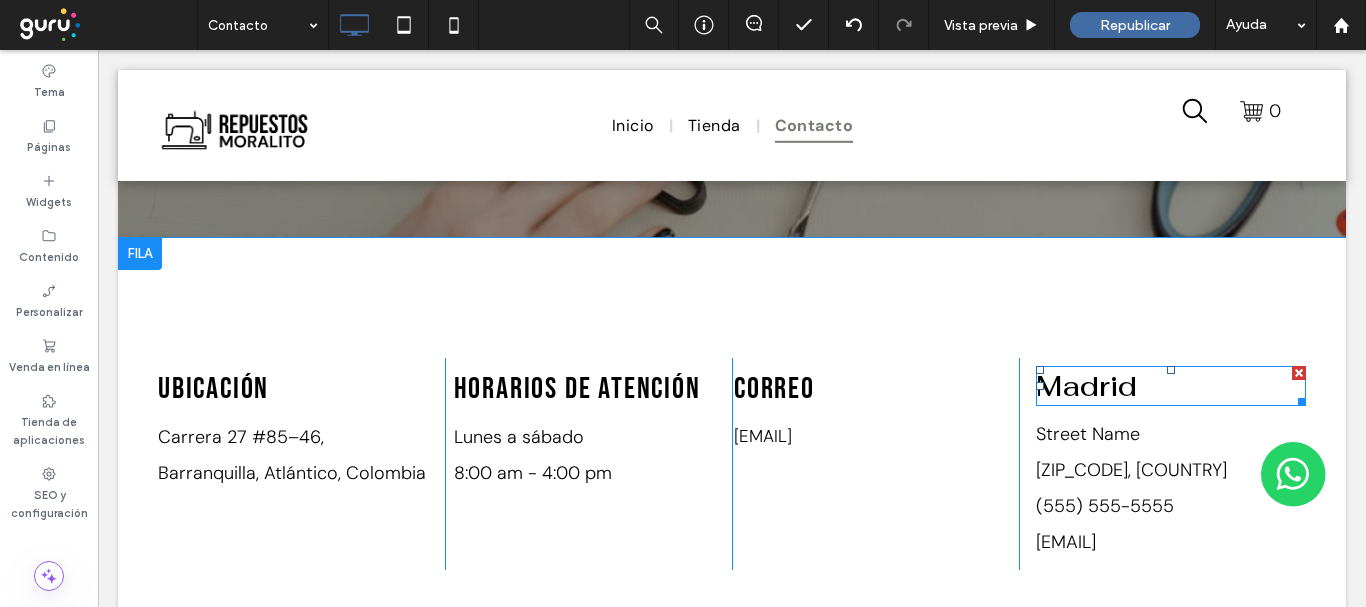 click on "Madrid" at bounding box center (1086, 386) 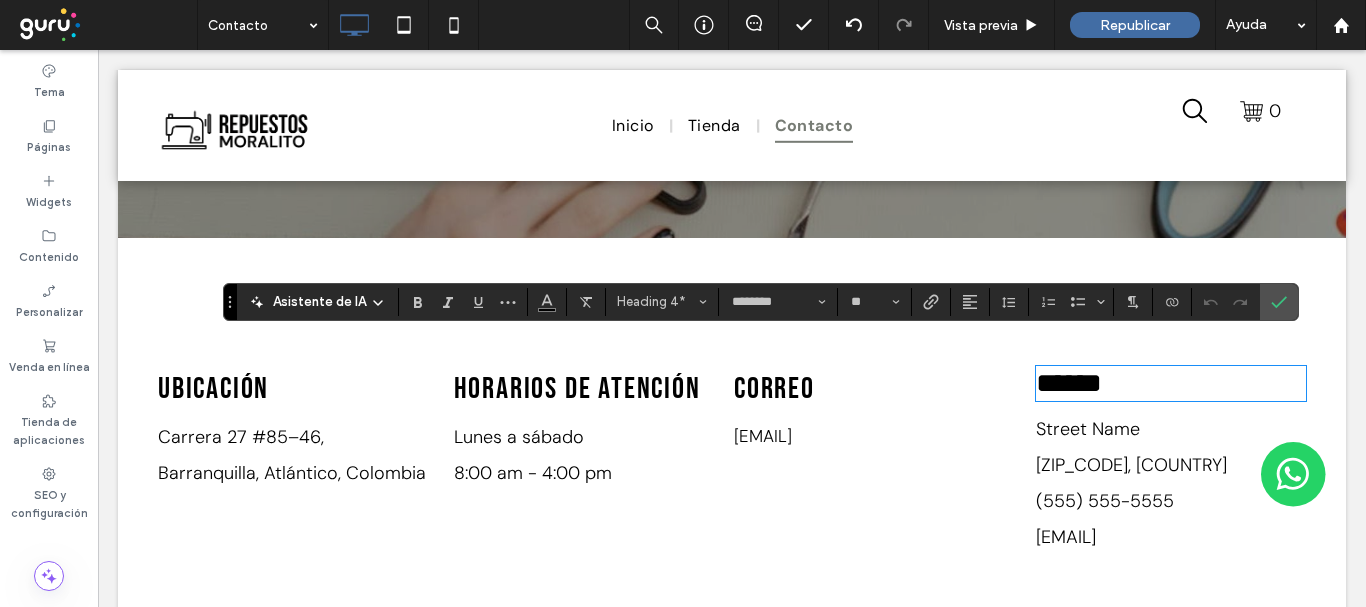 type 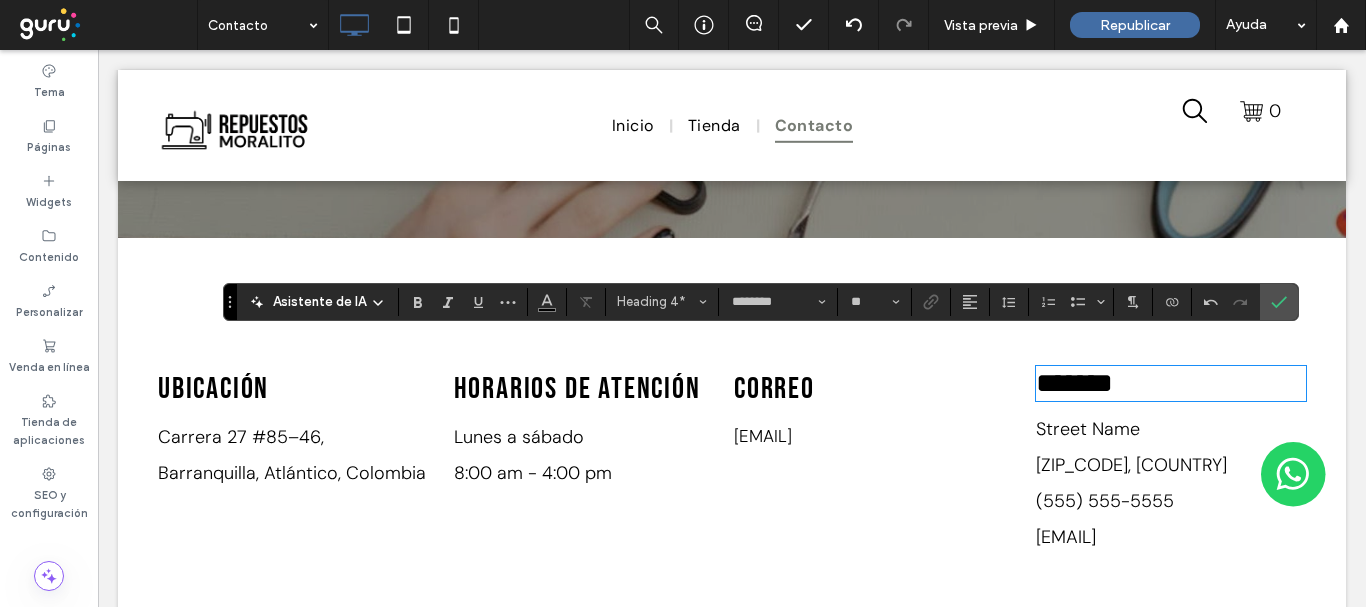 click on "Correo" at bounding box center [774, 389] 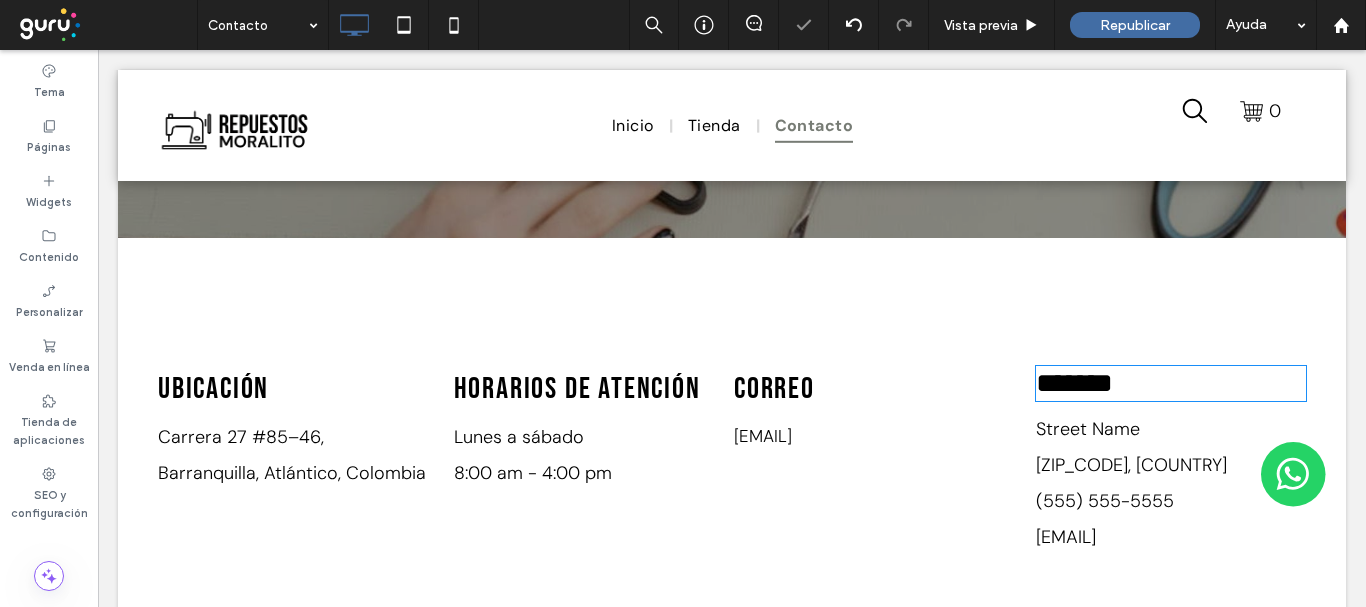 click on "Correo" at bounding box center [774, 389] 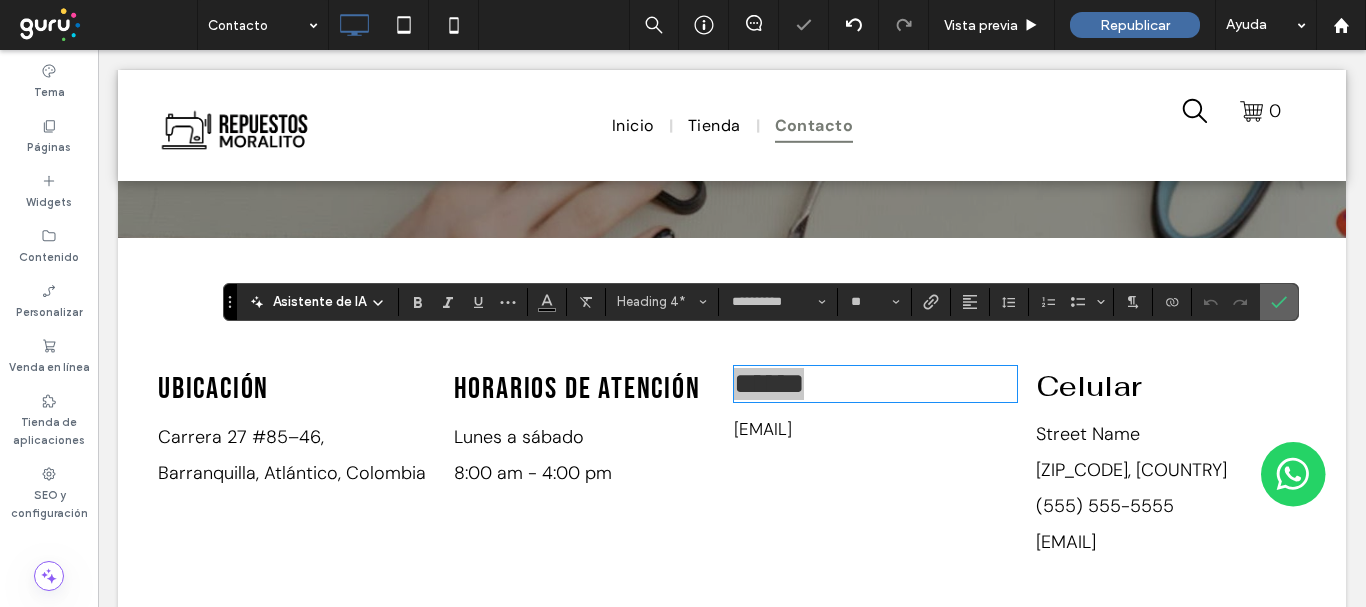 click at bounding box center (1279, 302) 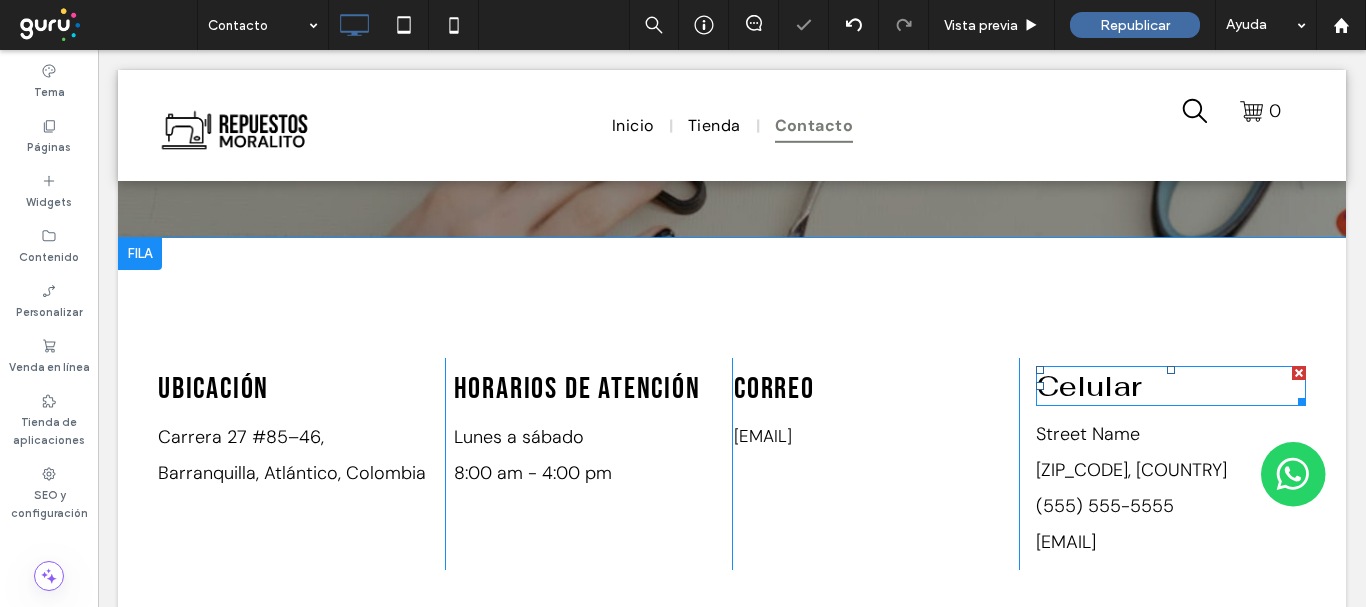 click on "Celular" at bounding box center (1089, 386) 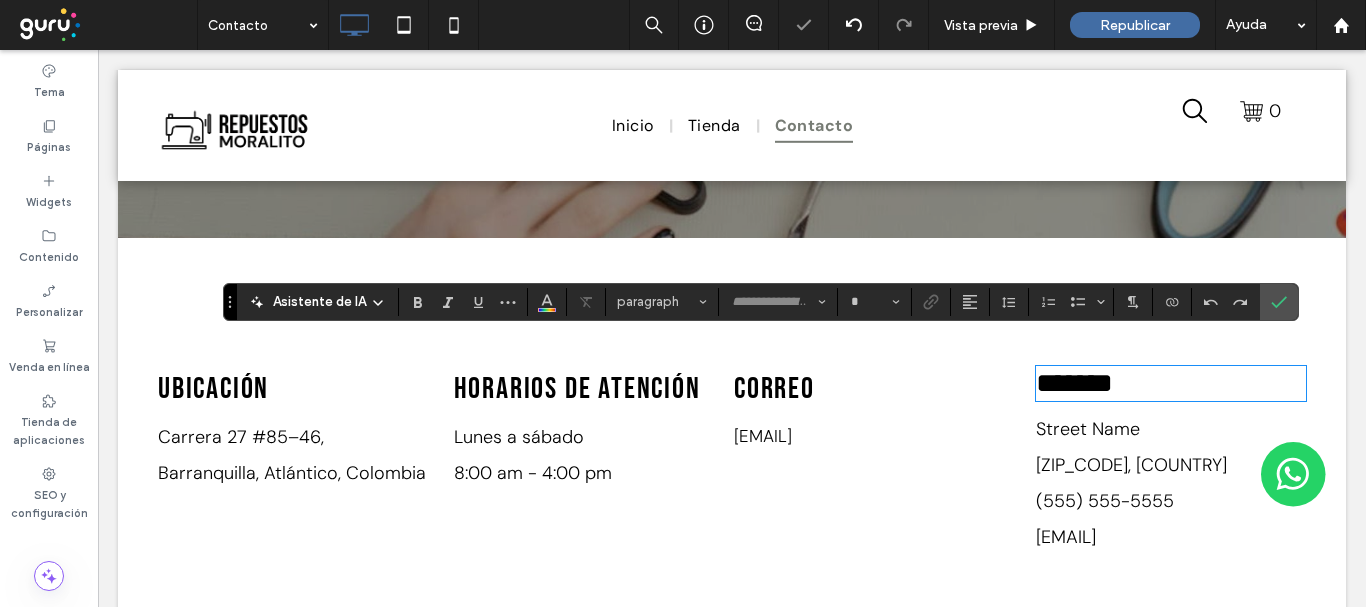 type on "********" 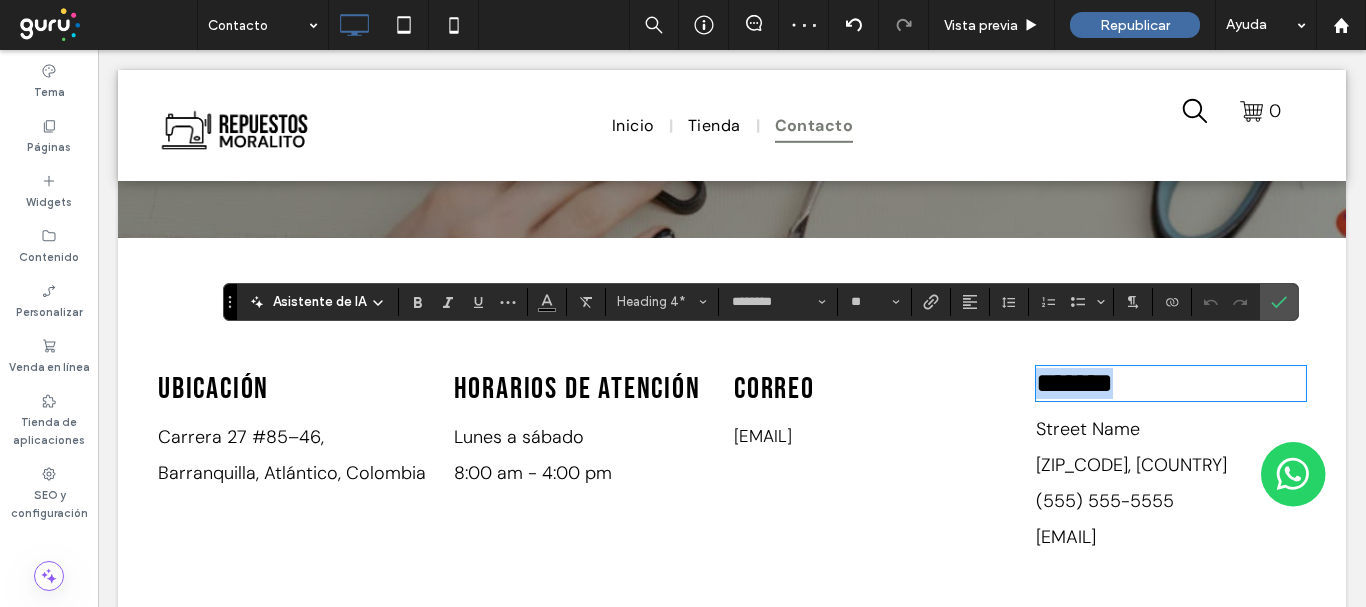 drag, startPoint x: 1141, startPoint y: 353, endPoint x: 876, endPoint y: 330, distance: 265.99625 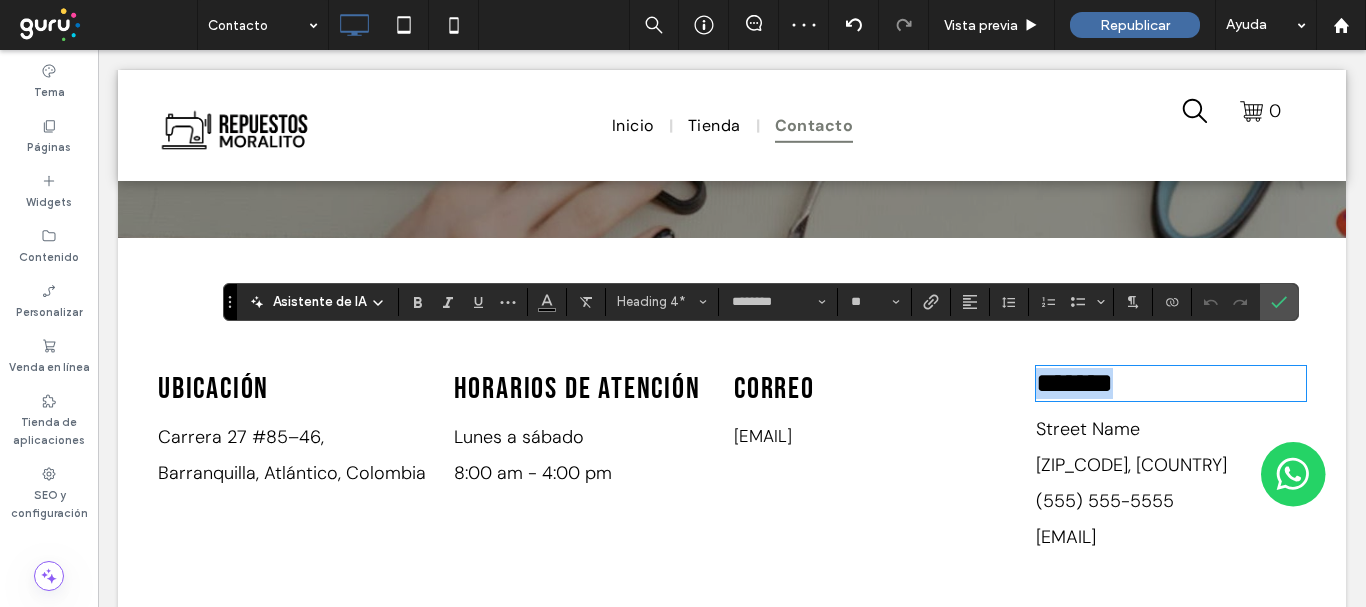 click on "Ubicación
Carrera 27 #85–46, Barranquilla, Atlántico, Colombia
Click To Paste
Horarios de atención
Lunes a sábado  8:00 am - 4:00 pm
Click To Paste
Correo
contacto@repuestosmoralito.com
Click To Paste
*******
Street Name Zip Code, Country (555) 555-5555 email@mailservice.com
Click To Paste" at bounding box center [732, 461] 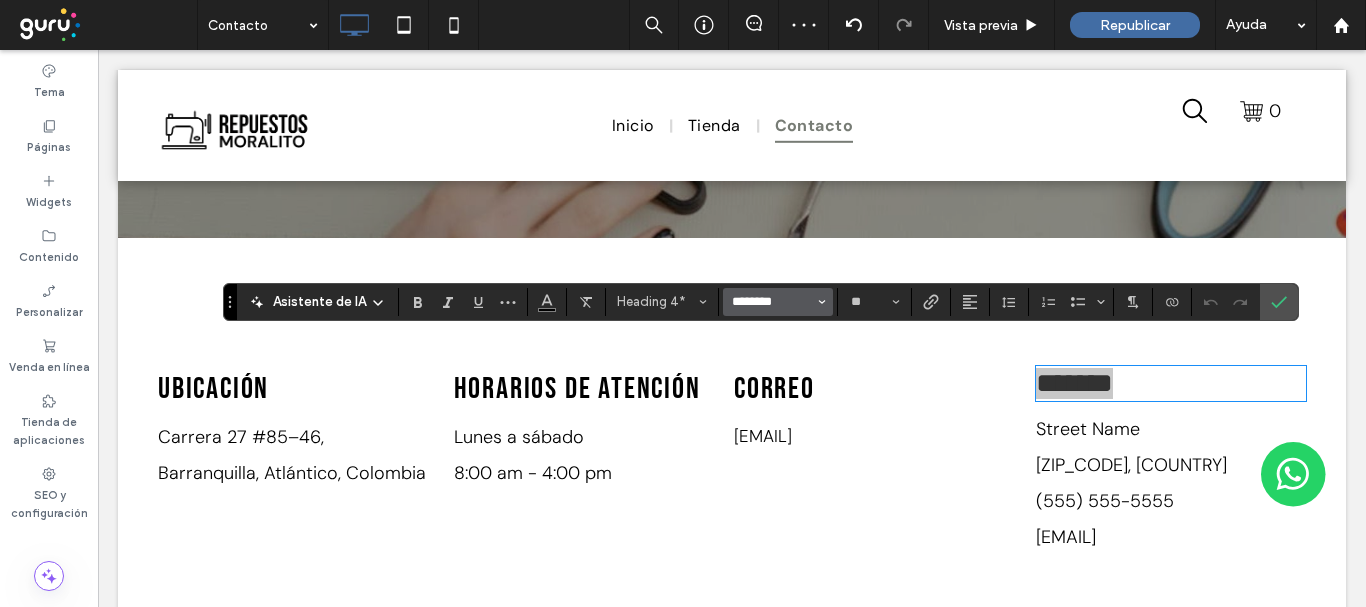 click on "********" at bounding box center [772, 302] 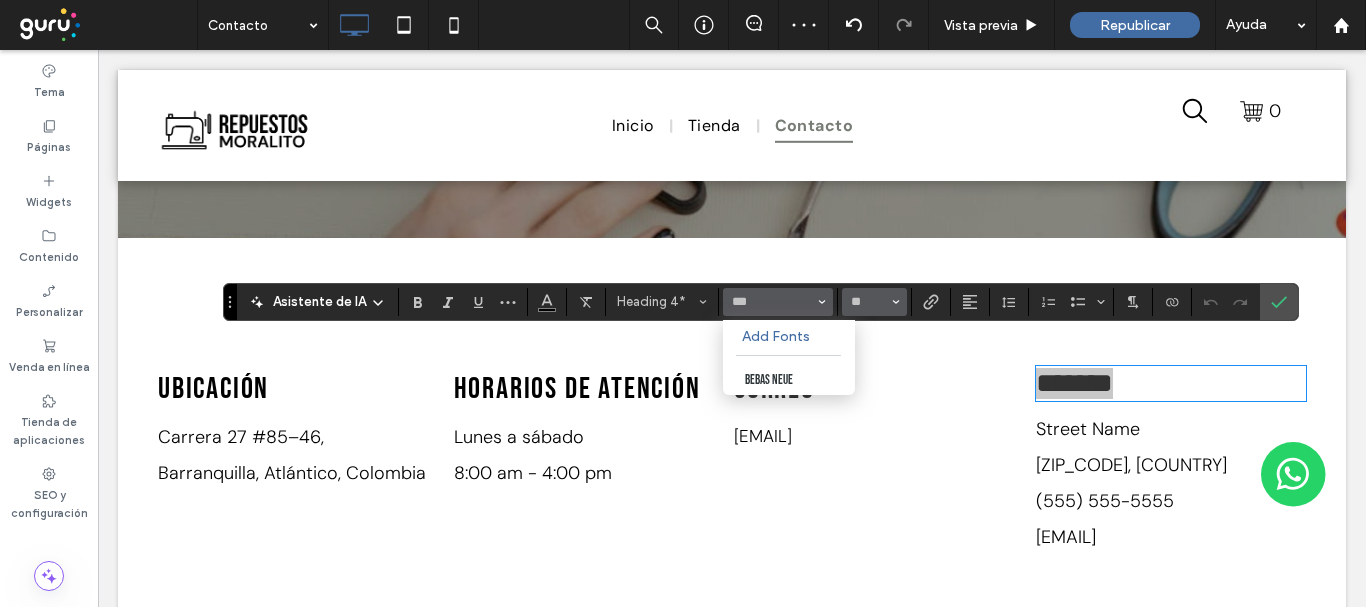 drag, startPoint x: 770, startPoint y: 374, endPoint x: 877, endPoint y: 303, distance: 128.41339 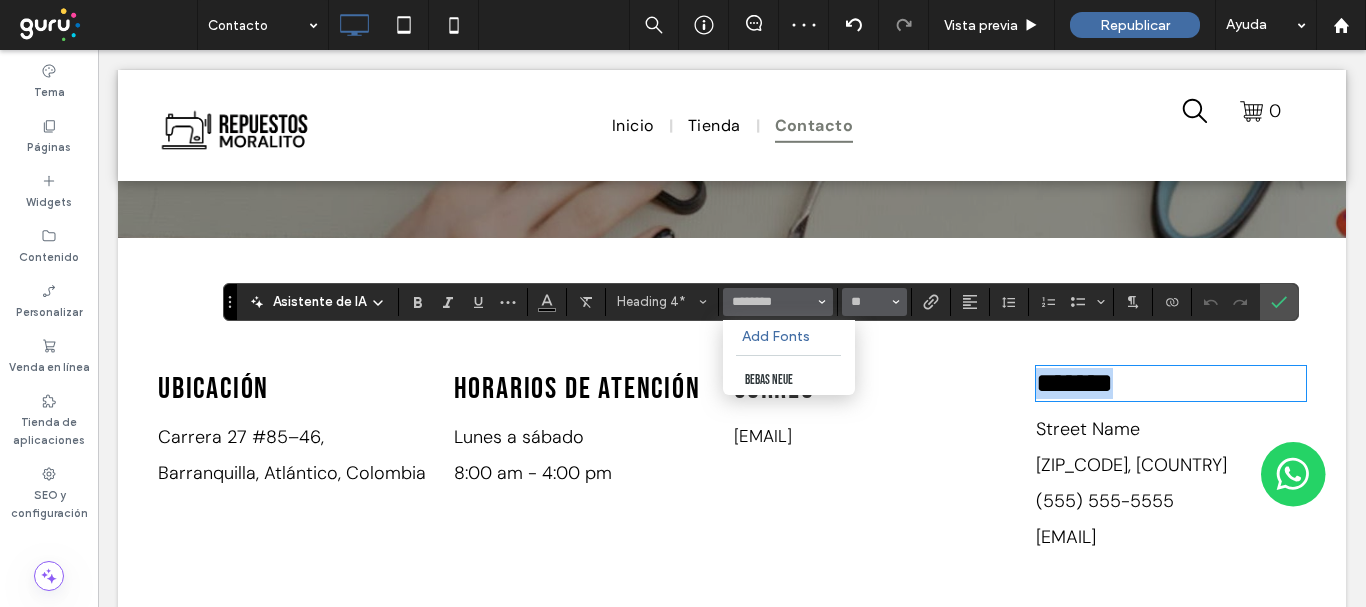 type on "**********" 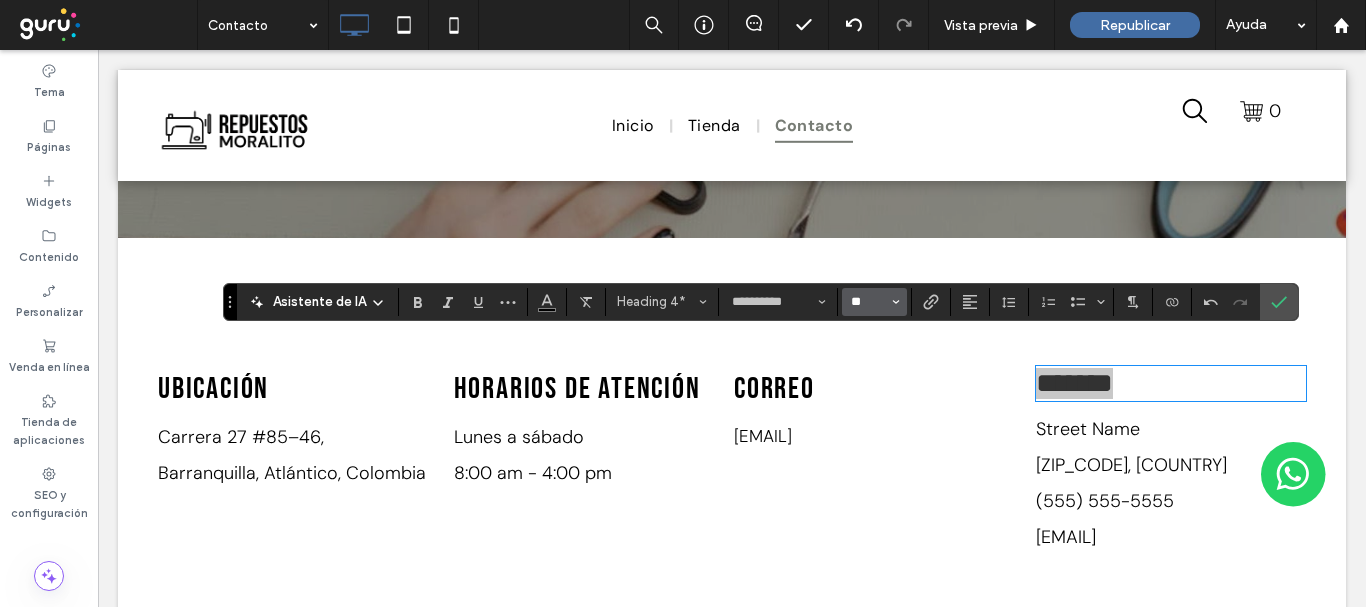 click on "**" at bounding box center (868, 302) 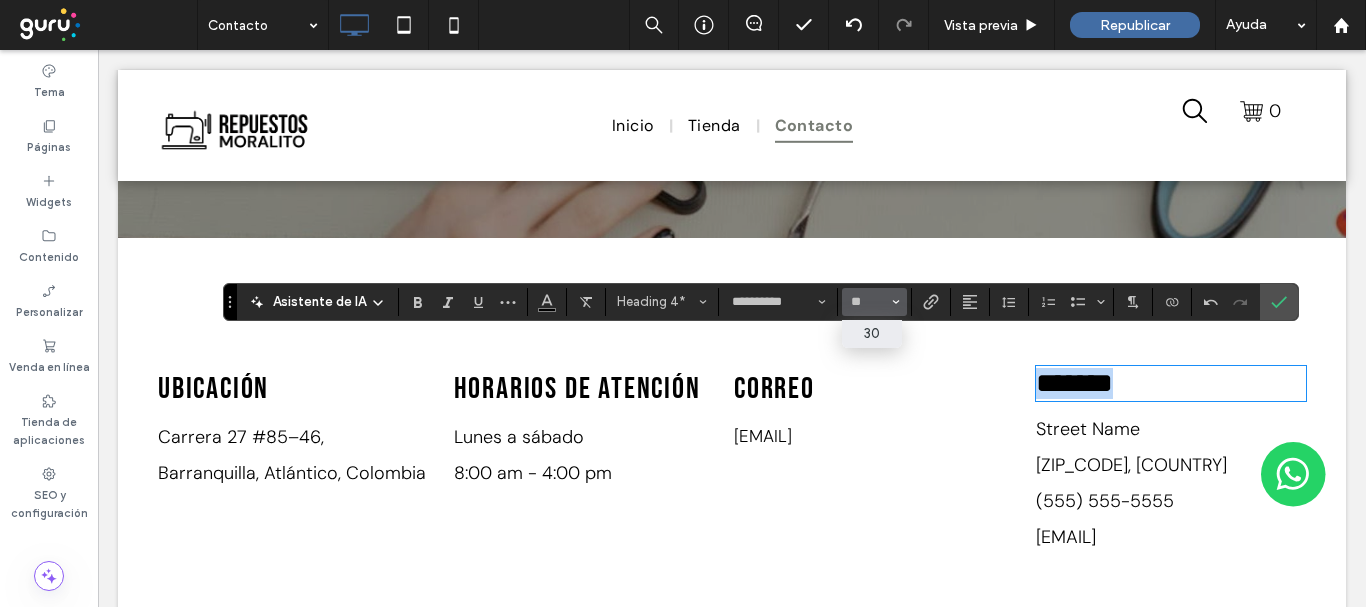 type on "**" 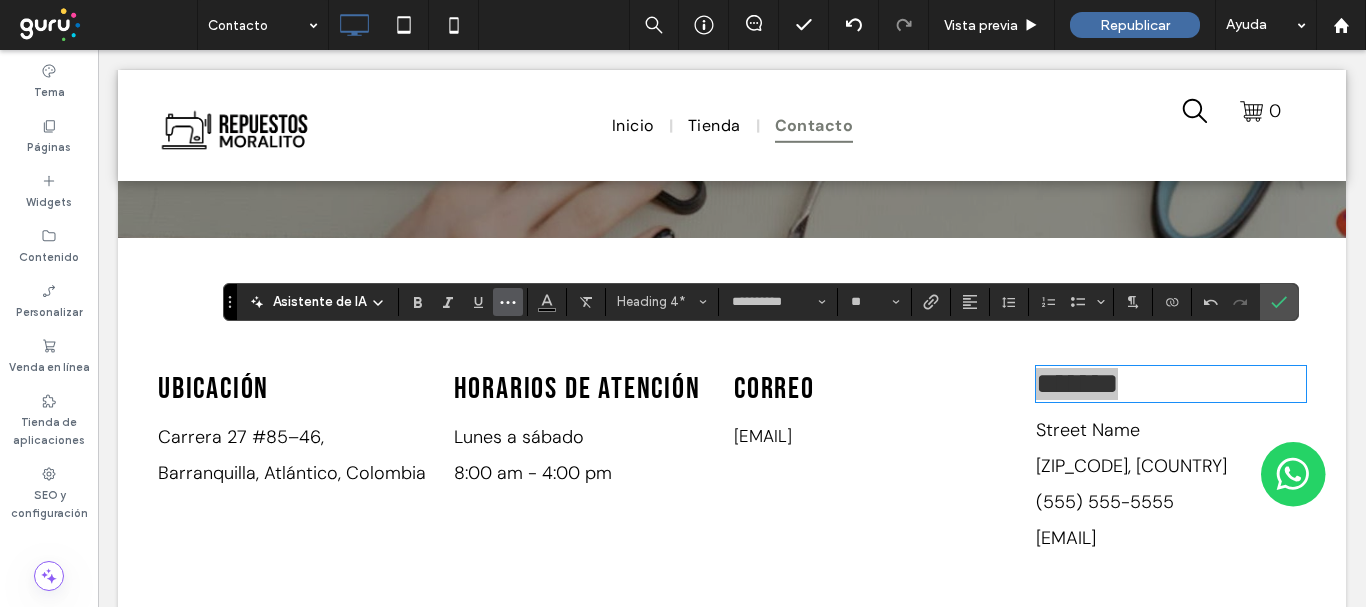 click 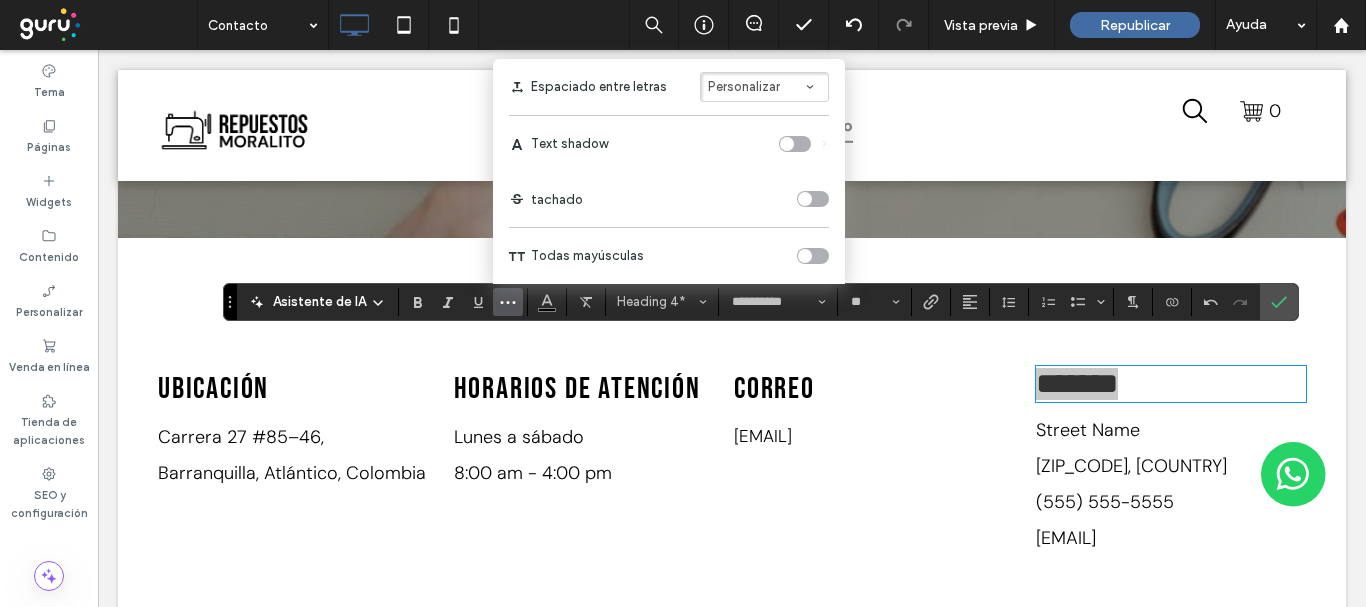 click on "Personalizar" at bounding box center (744, 86) 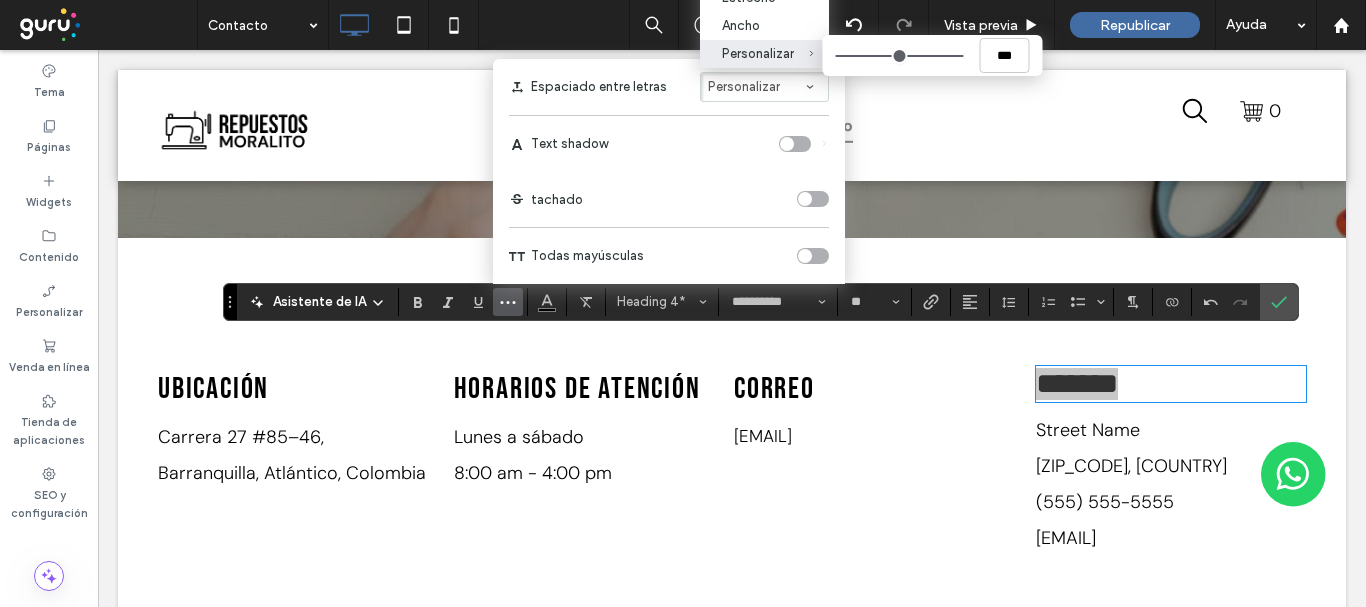 type 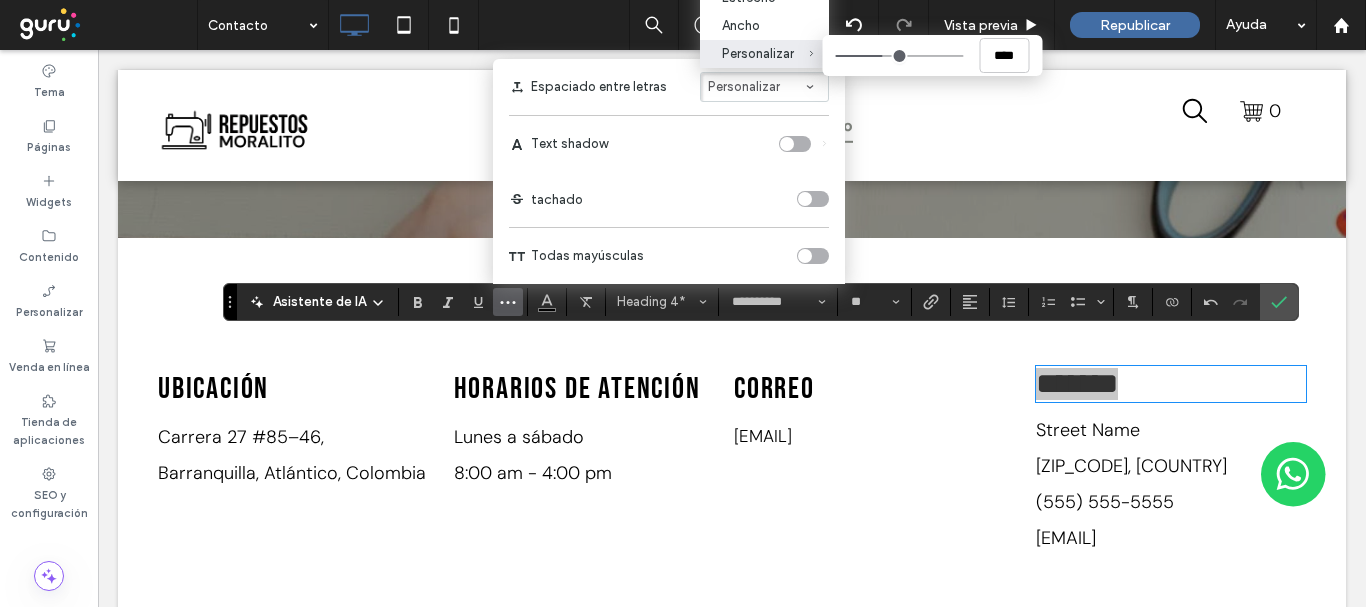 drag, startPoint x: 949, startPoint y: 54, endPoint x: 921, endPoint y: 76, distance: 35.608986 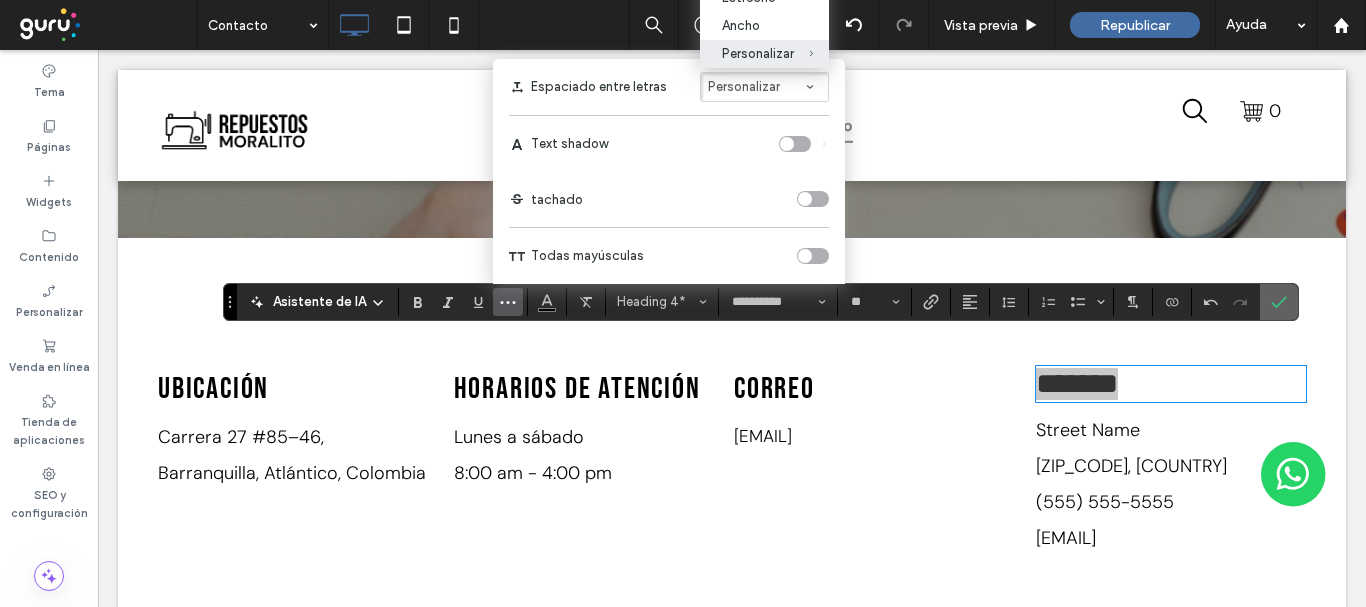 click at bounding box center (1279, 302) 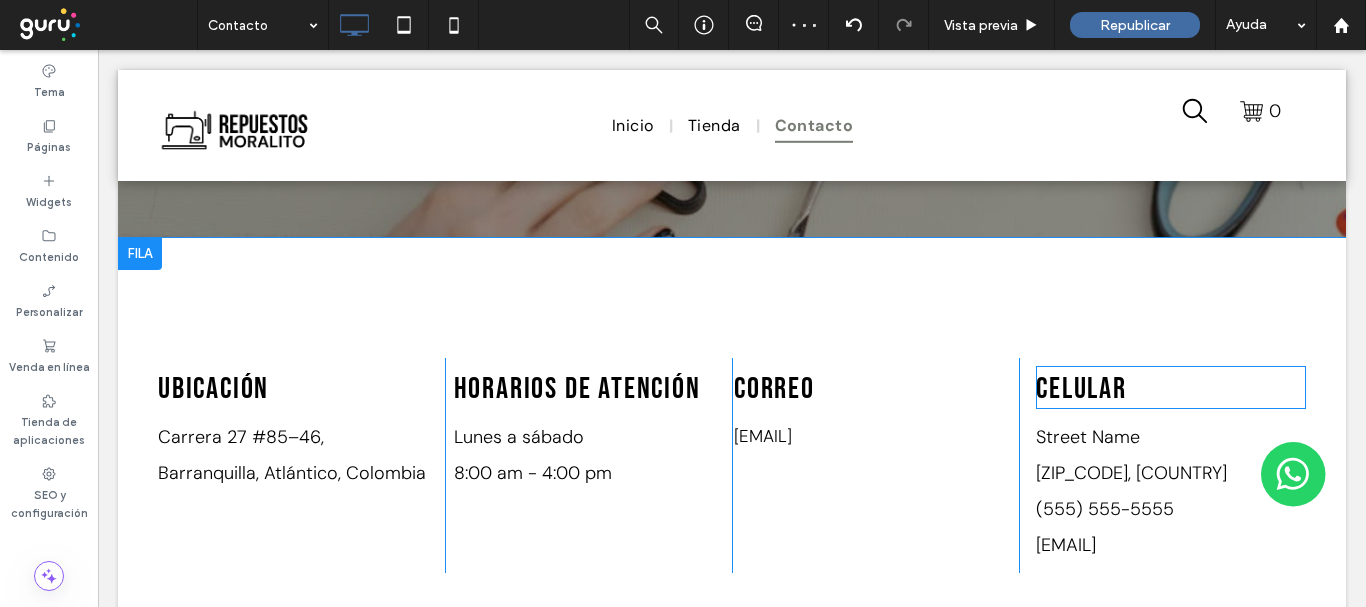 click on "Street Name Zip Code, Country (555) 555-5555 email@mailservice.com" at bounding box center [1171, 491] 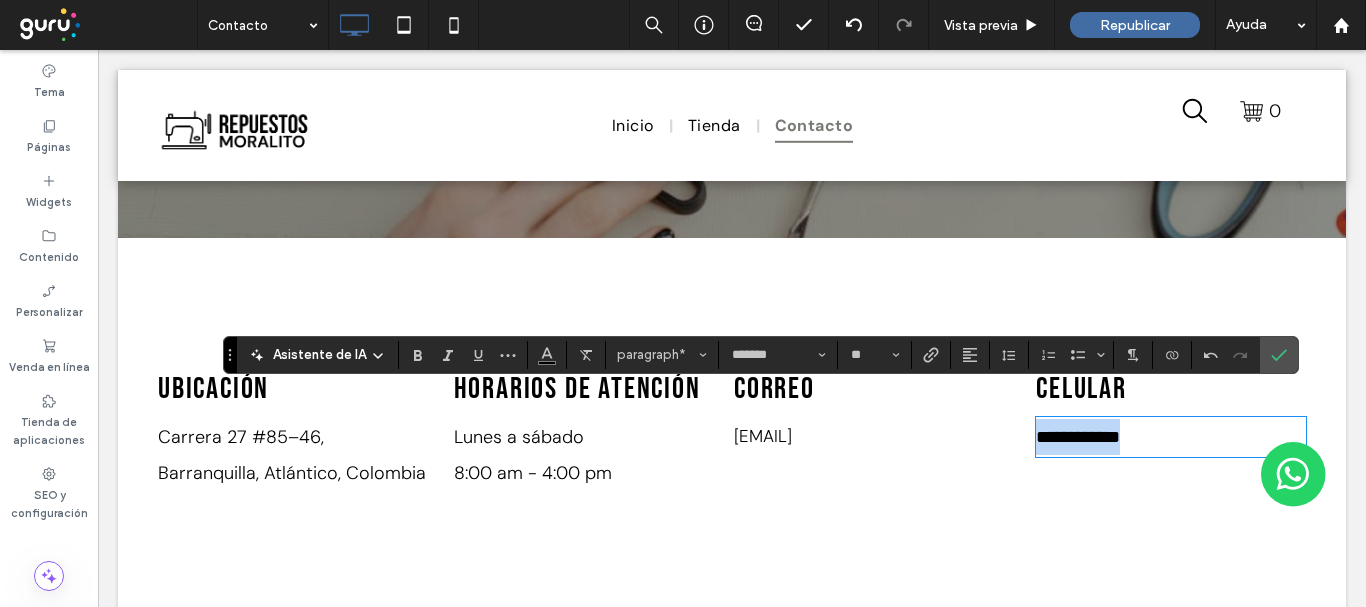 drag, startPoint x: 978, startPoint y: 410, endPoint x: 932, endPoint y: 389, distance: 50.566788 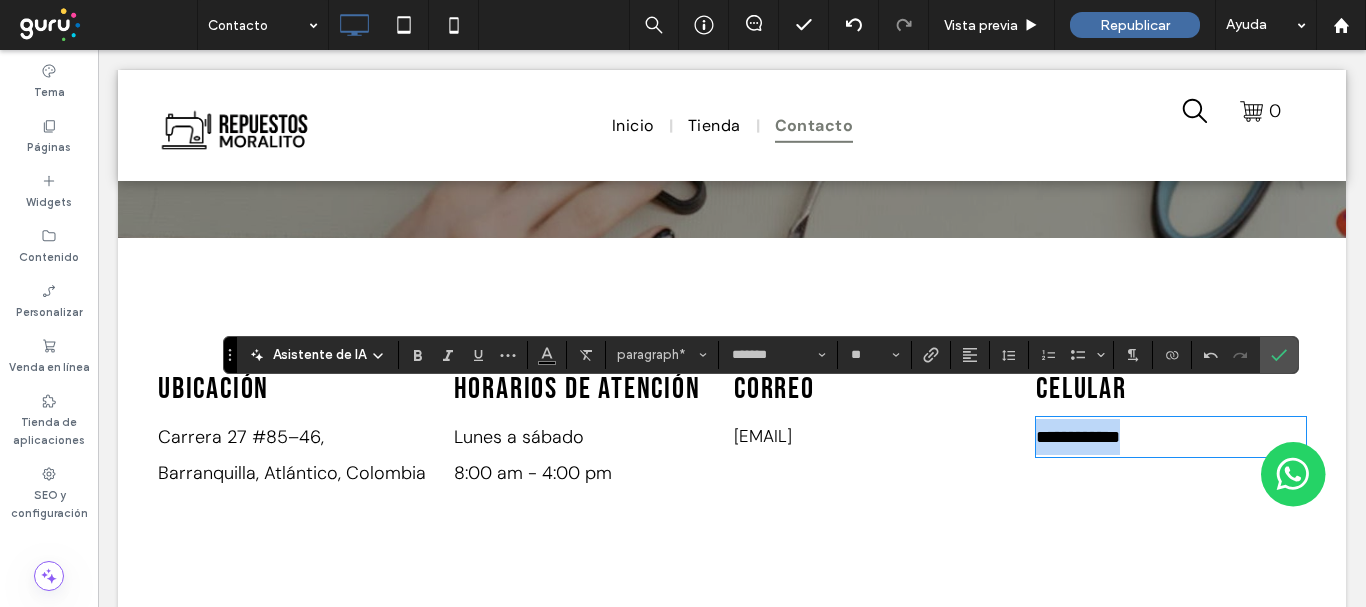 click on "**********" at bounding box center (1078, 437) 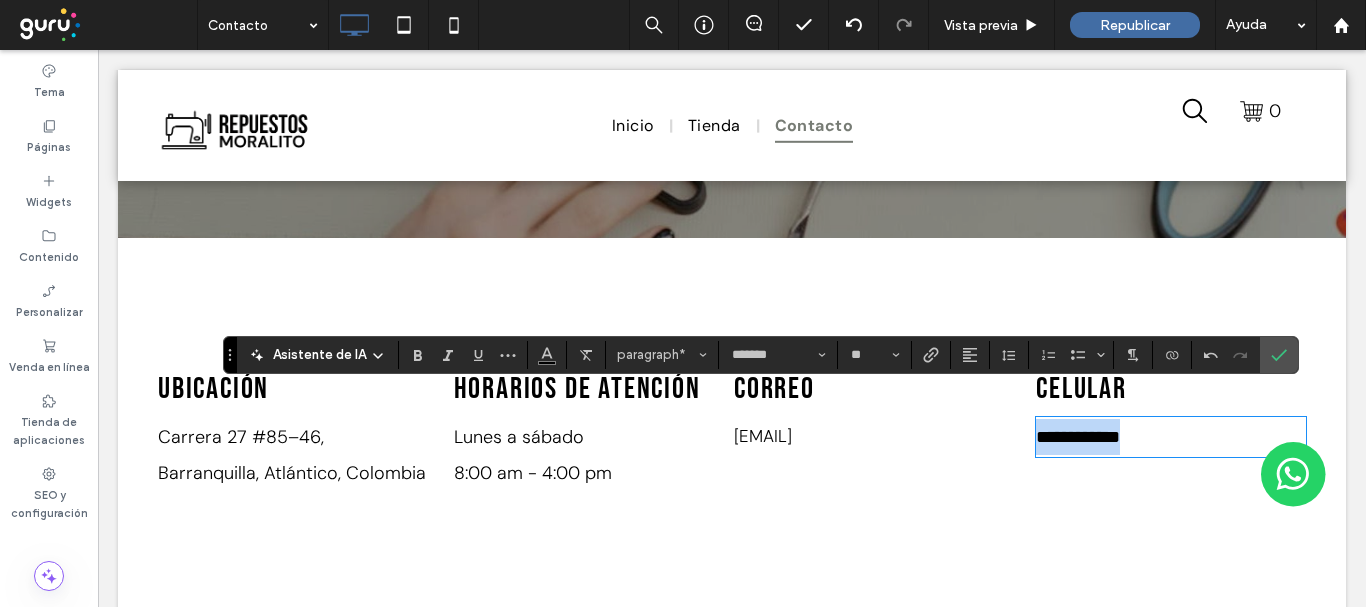 drag, startPoint x: 1023, startPoint y: 400, endPoint x: 1004, endPoint y: 393, distance: 20.248457 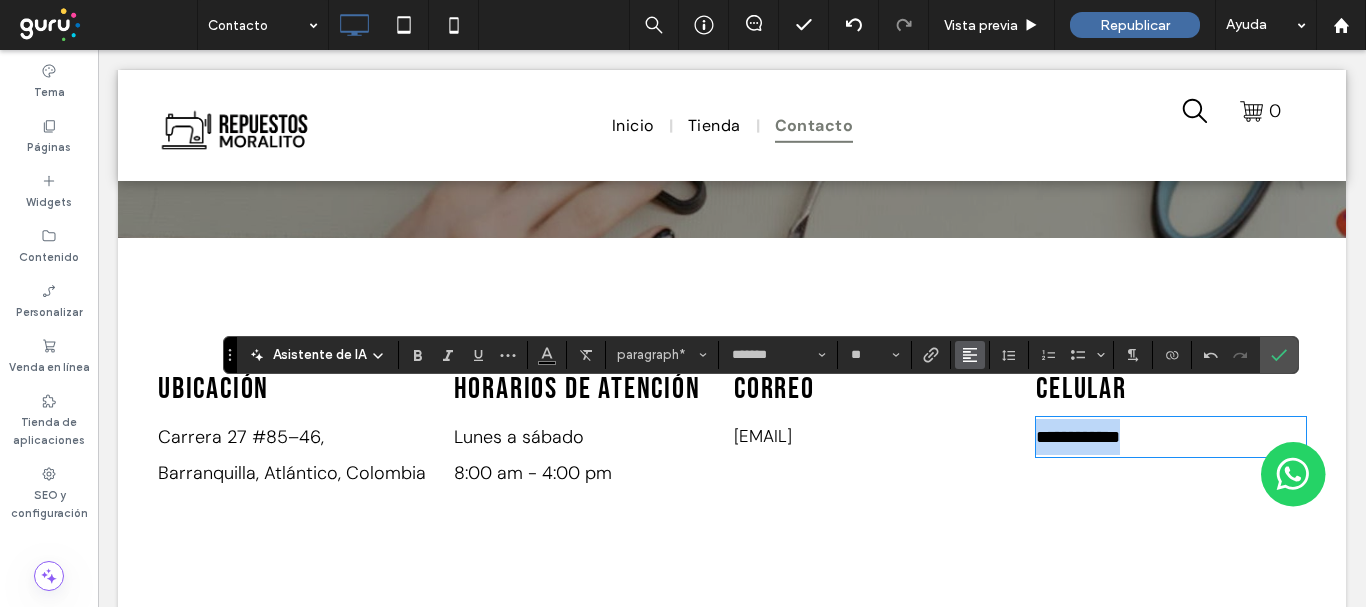 copy on "**********" 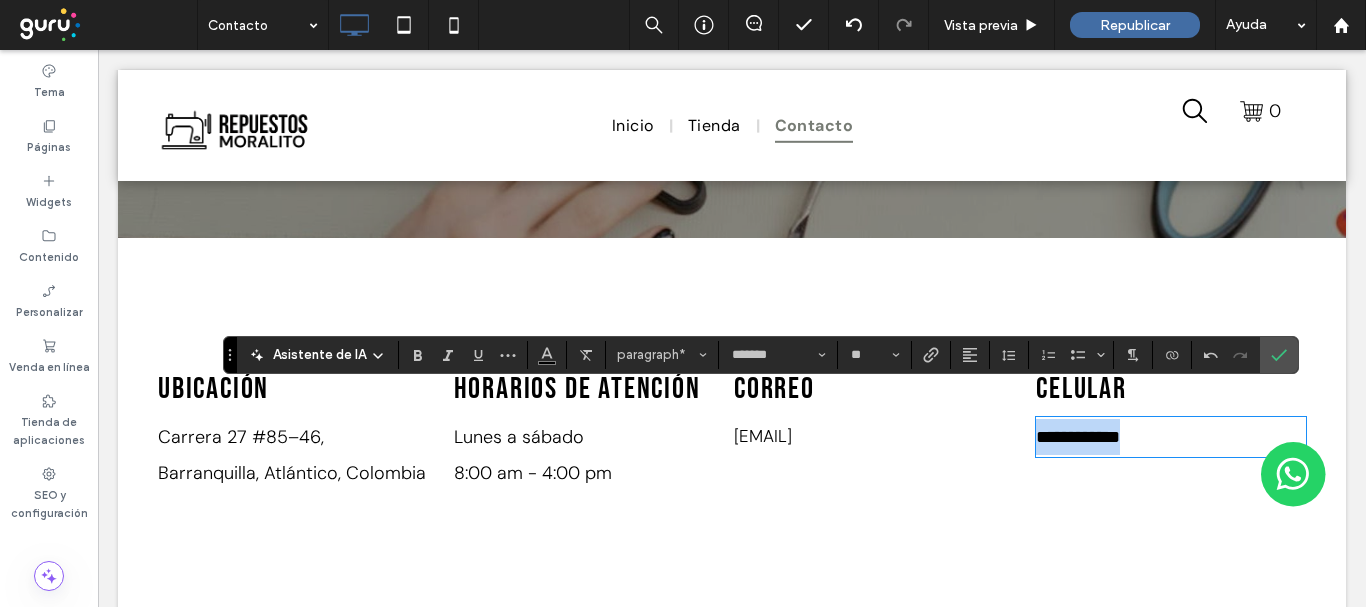 click on "**********" at bounding box center [1078, 437] 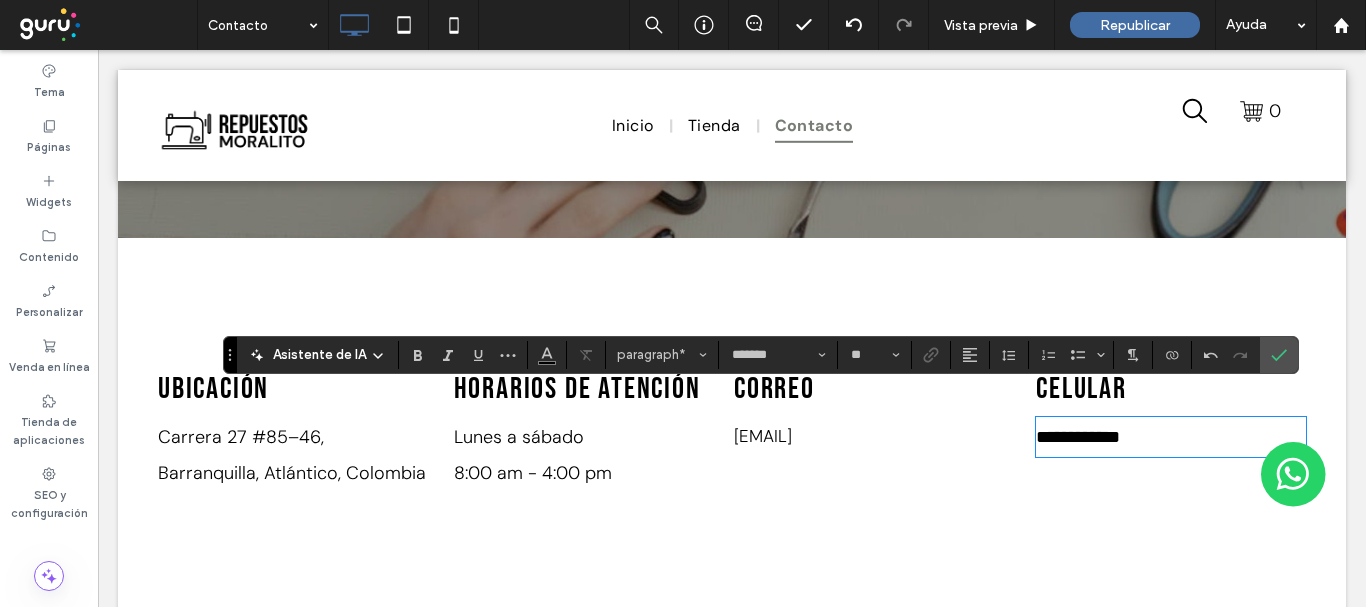 click on "**********" at bounding box center (1078, 437) 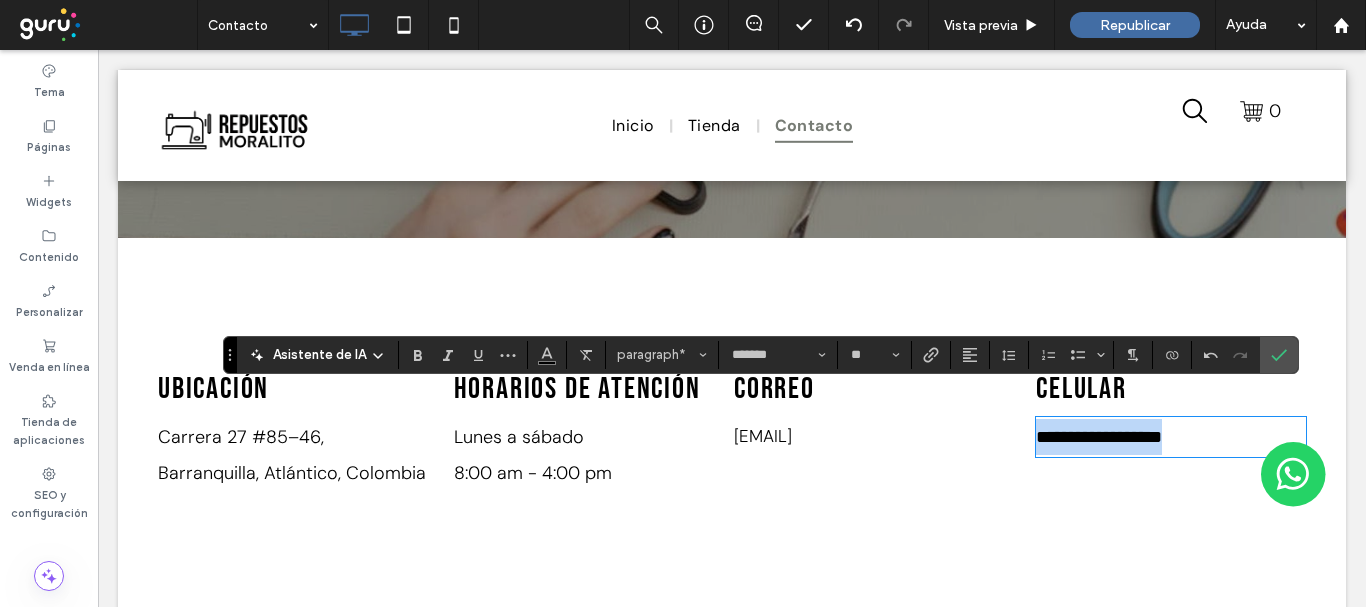 drag, startPoint x: 1021, startPoint y: 422, endPoint x: 1009, endPoint y: 382, distance: 41.761227 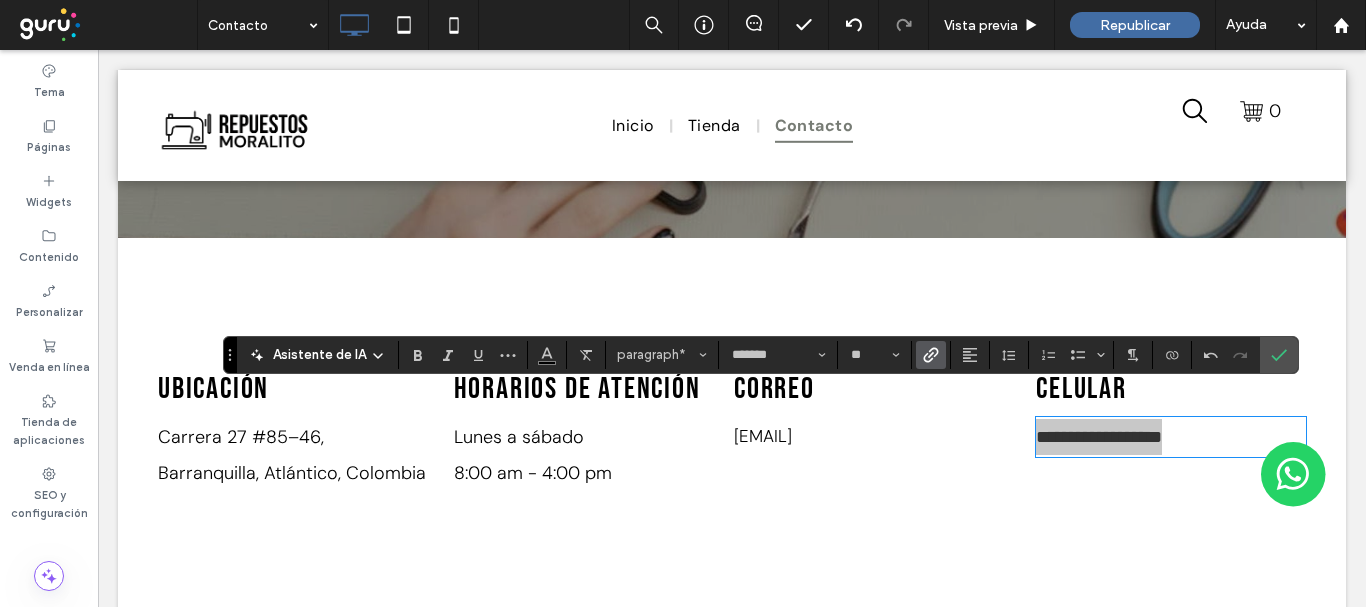 click 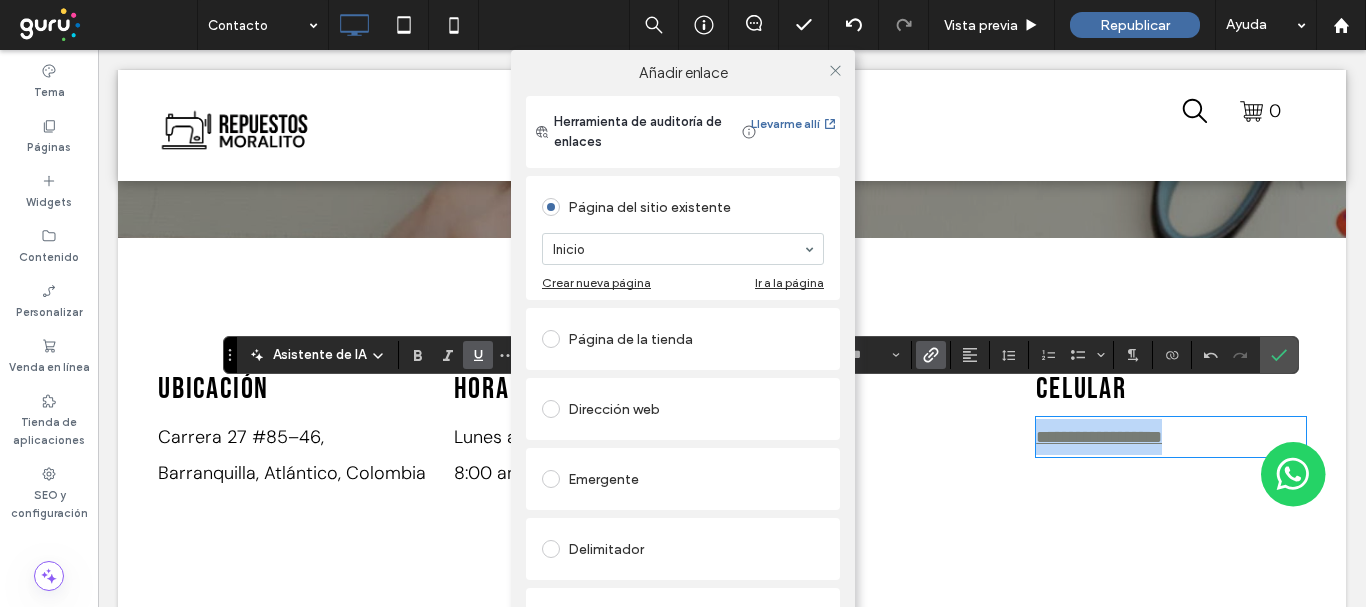 scroll, scrollTop: 100, scrollLeft: 0, axis: vertical 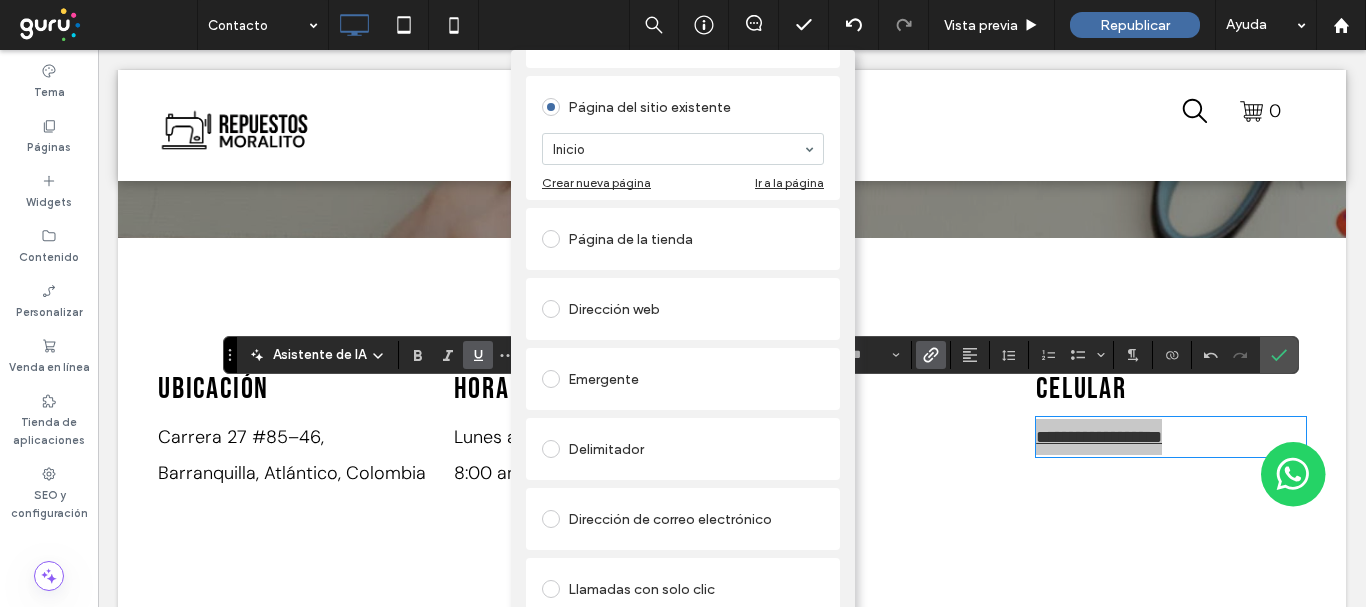 click at bounding box center [551, 589] 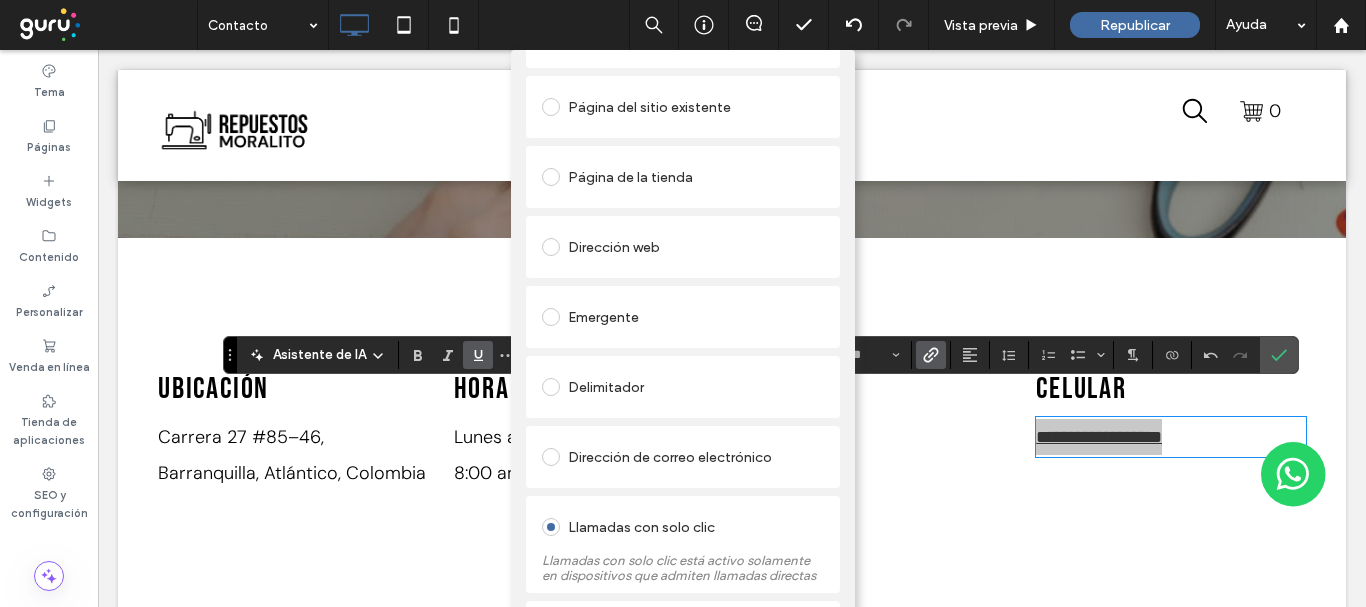 scroll, scrollTop: 214, scrollLeft: 0, axis: vertical 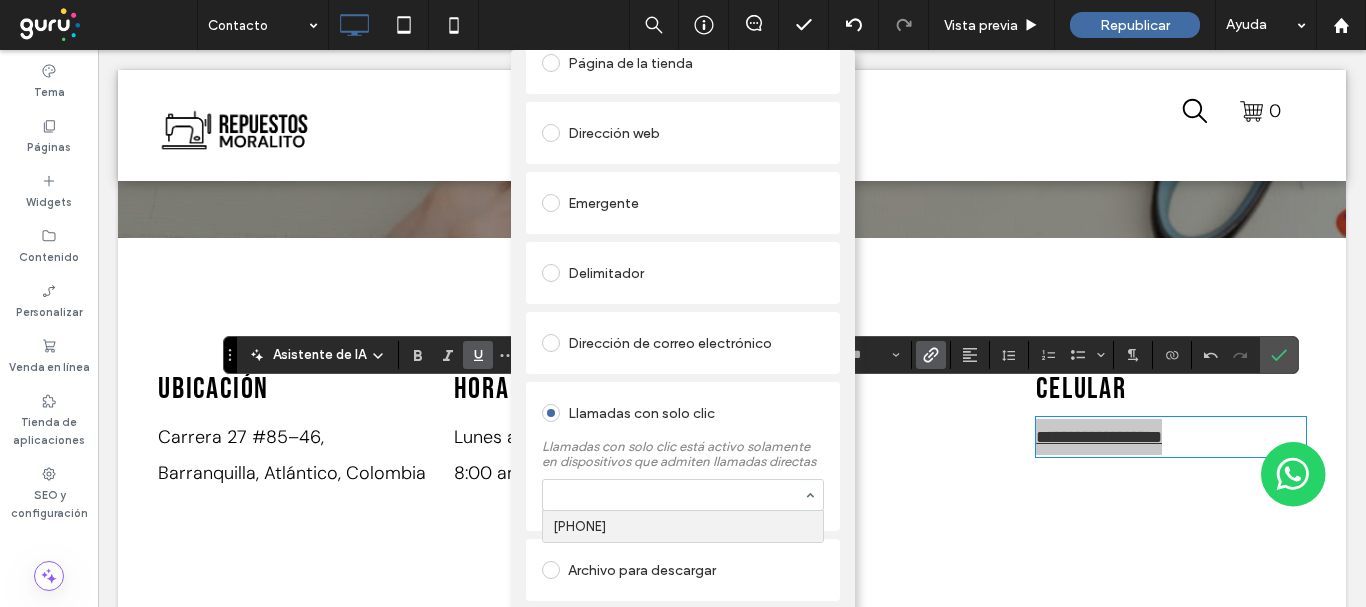 paste on "**********" 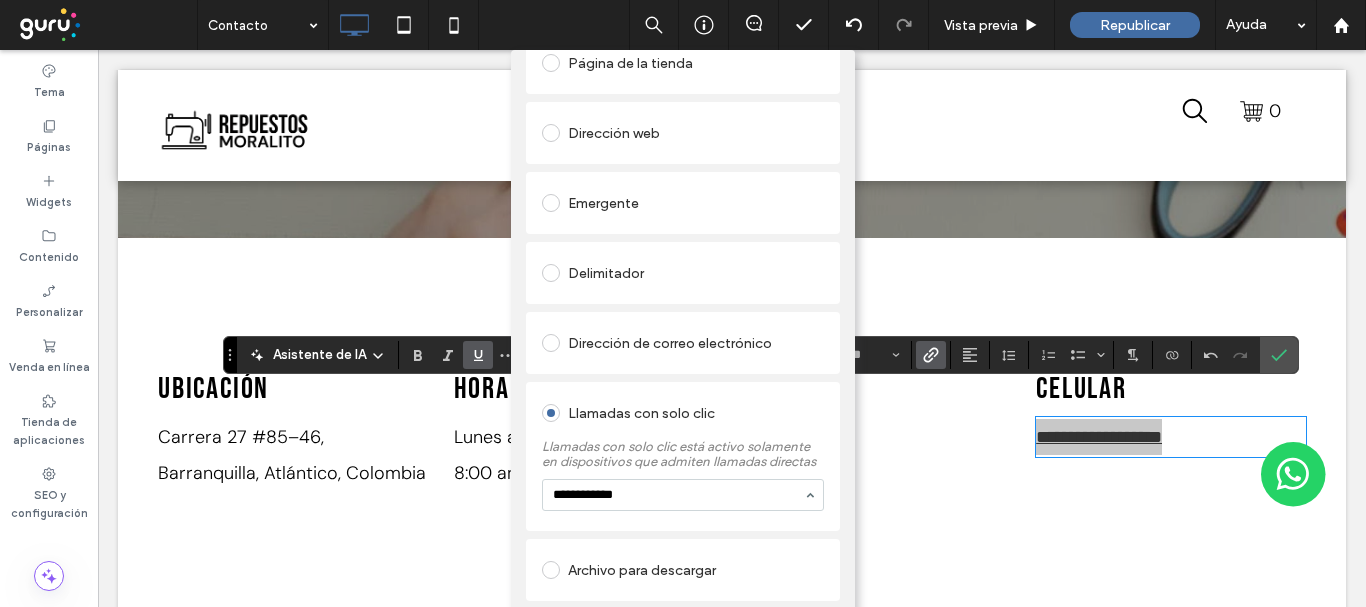 drag, startPoint x: 567, startPoint y: 498, endPoint x: 583, endPoint y: 494, distance: 16.492422 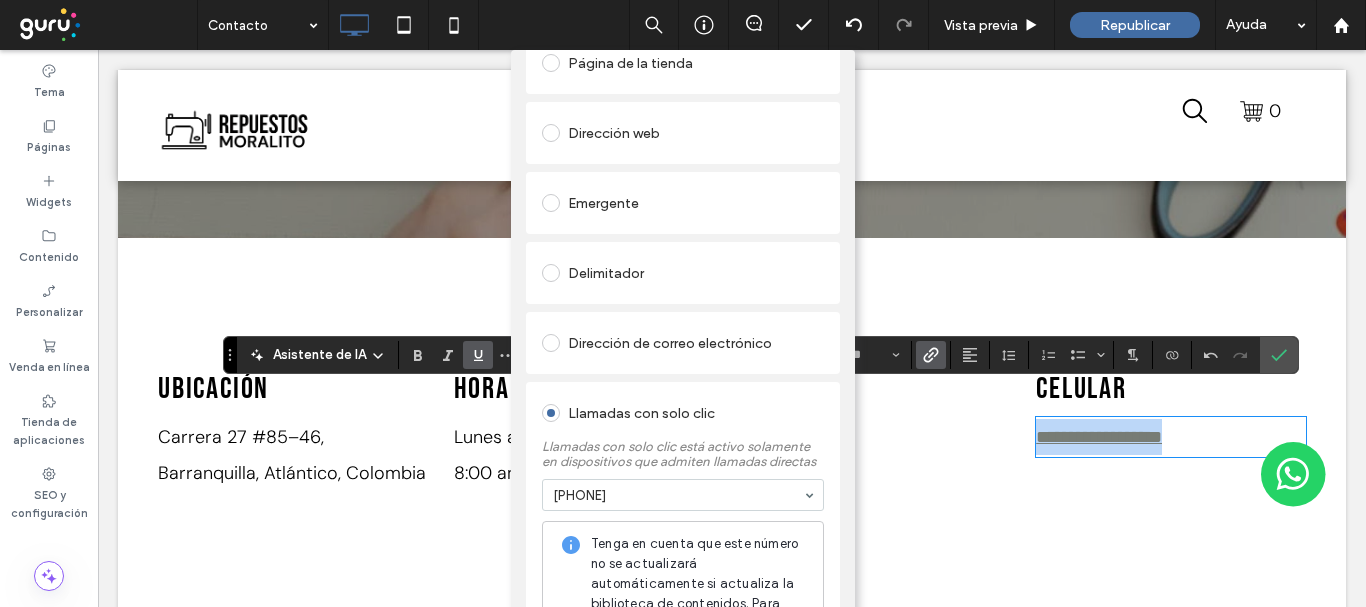 scroll, scrollTop: 0, scrollLeft: 0, axis: both 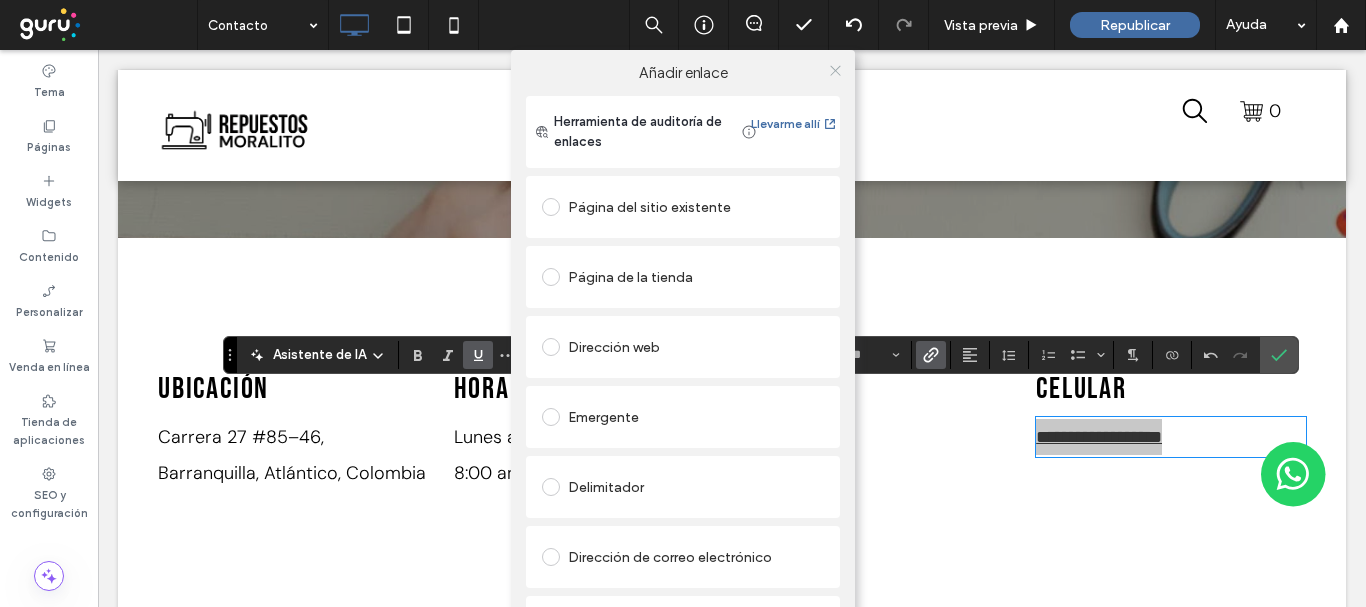 click 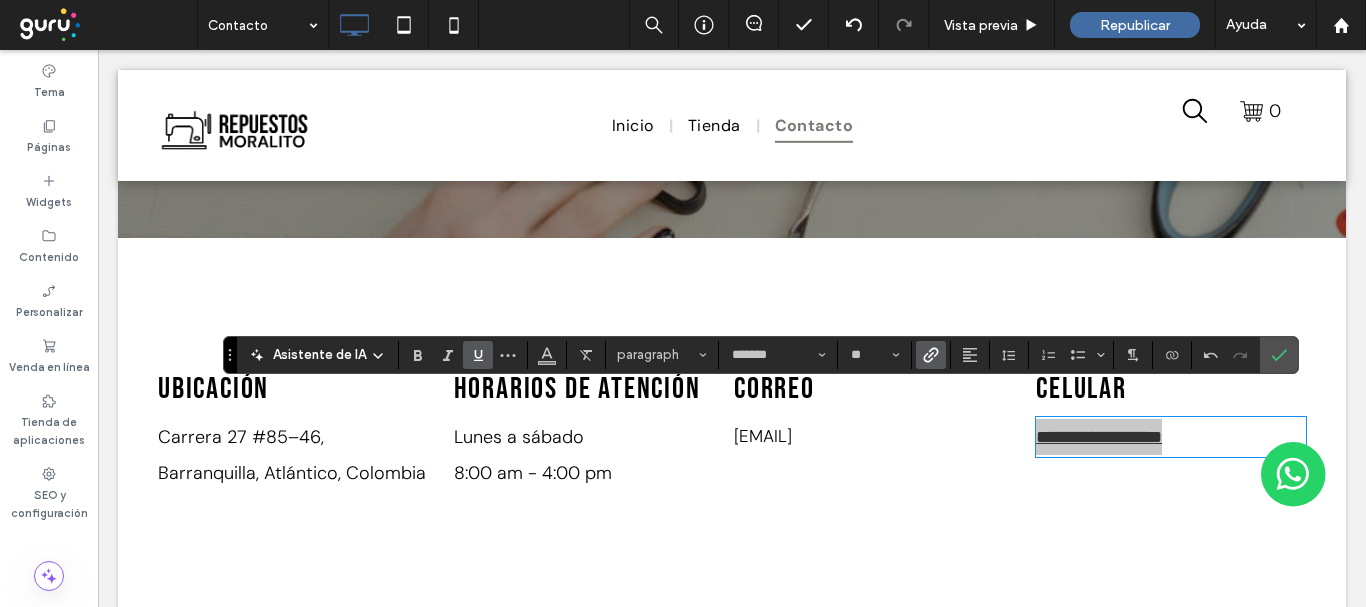 click 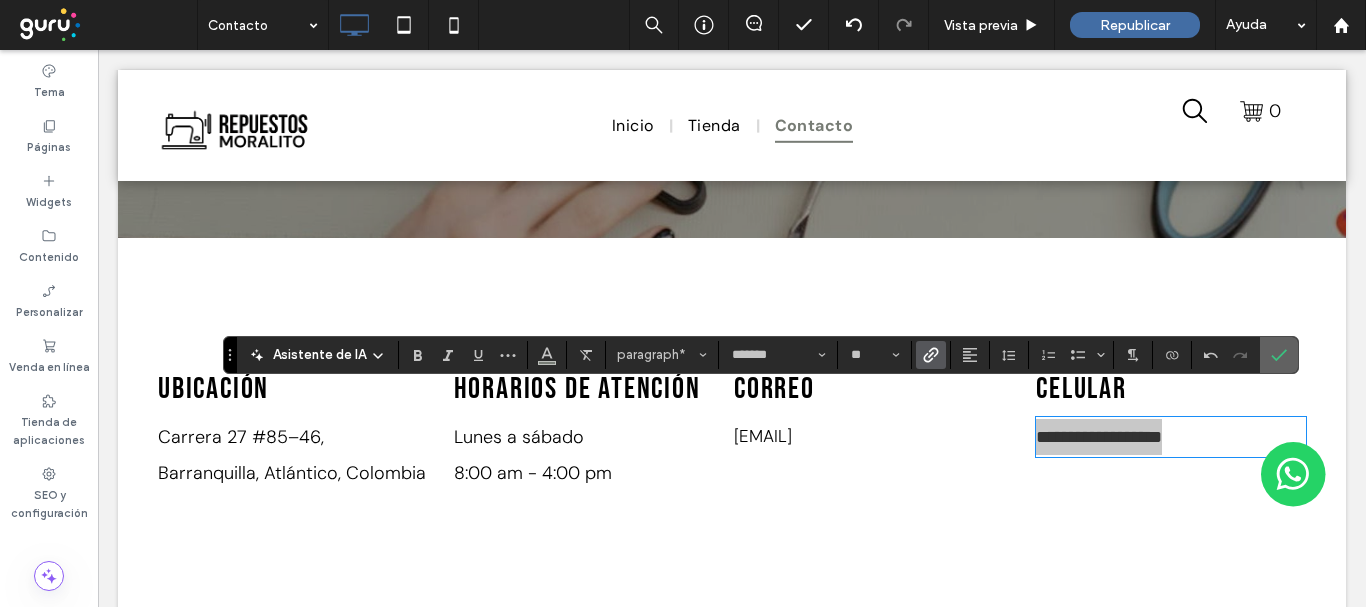 drag, startPoint x: 1275, startPoint y: 353, endPoint x: 1169, endPoint y: 289, distance: 123.82246 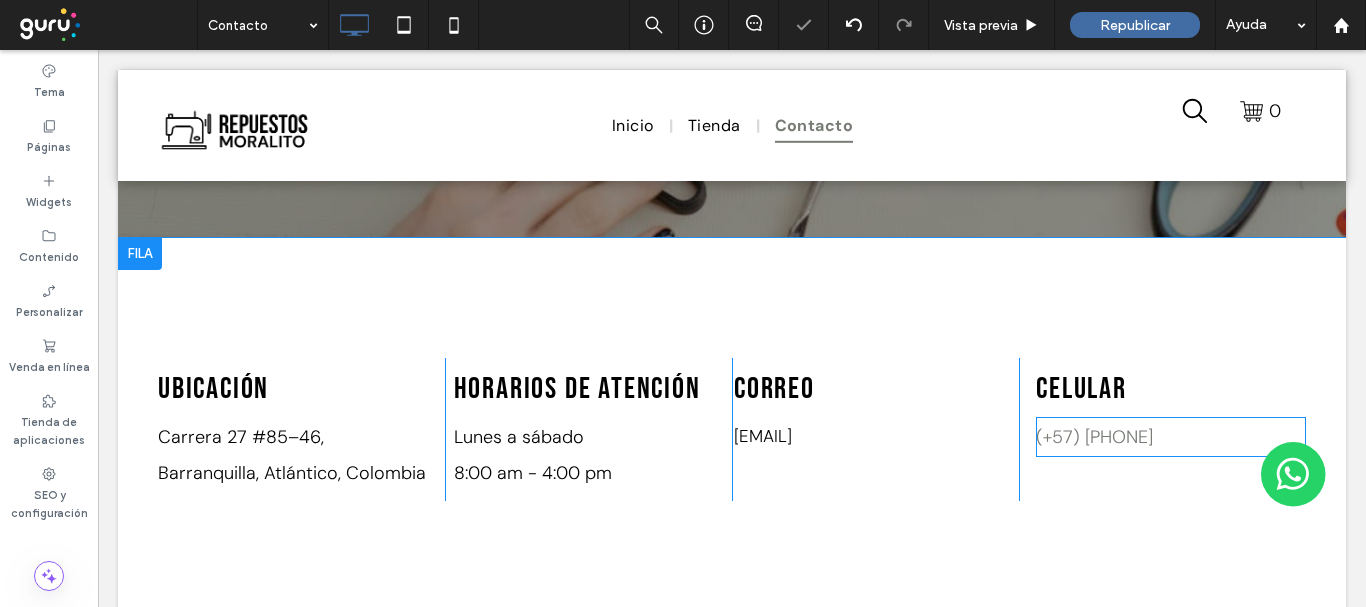 click on "(+57) 321 772 4747" at bounding box center [1094, 437] 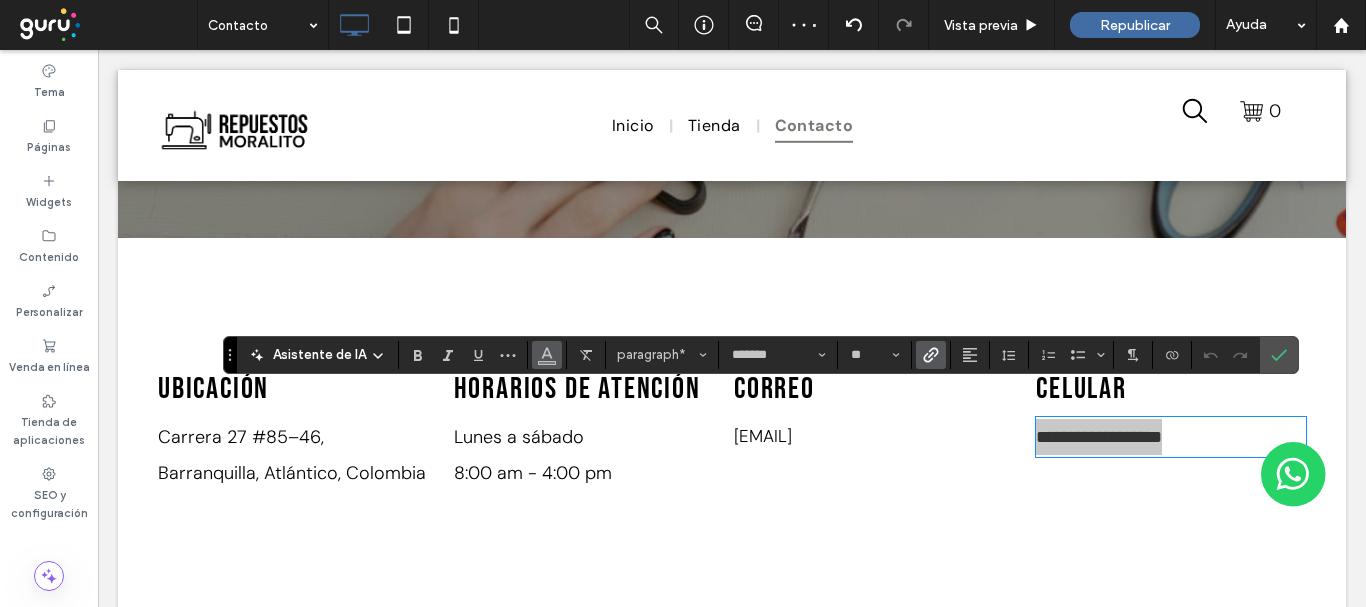 click 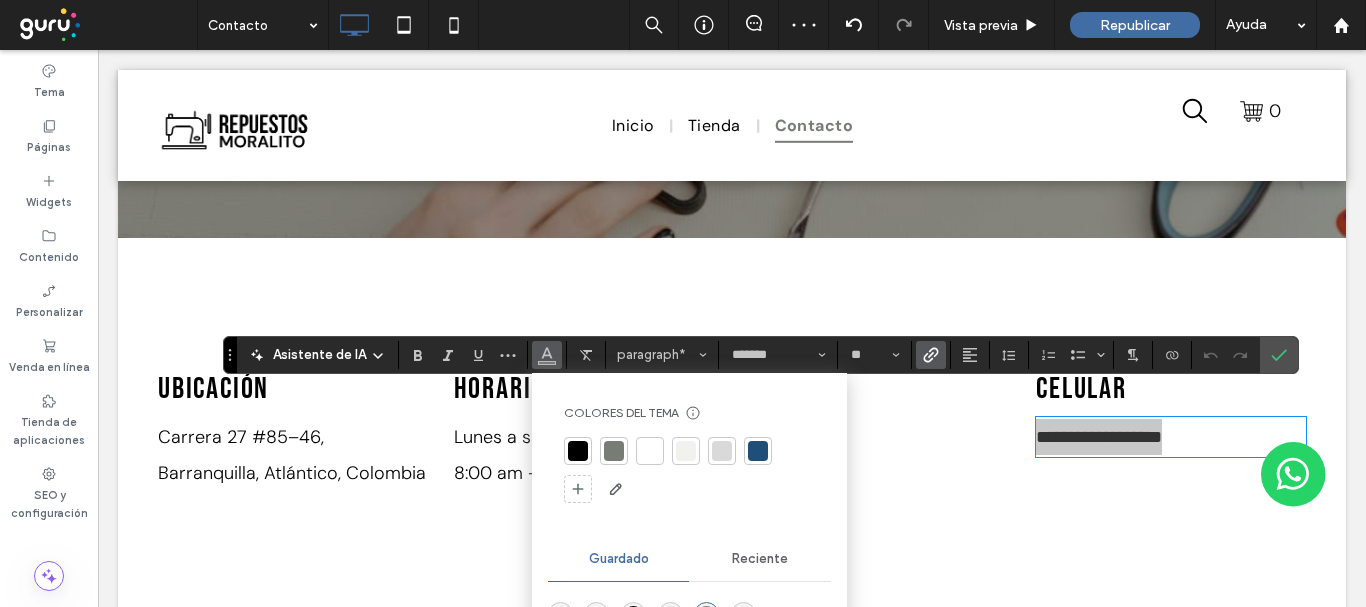 click at bounding box center (578, 451) 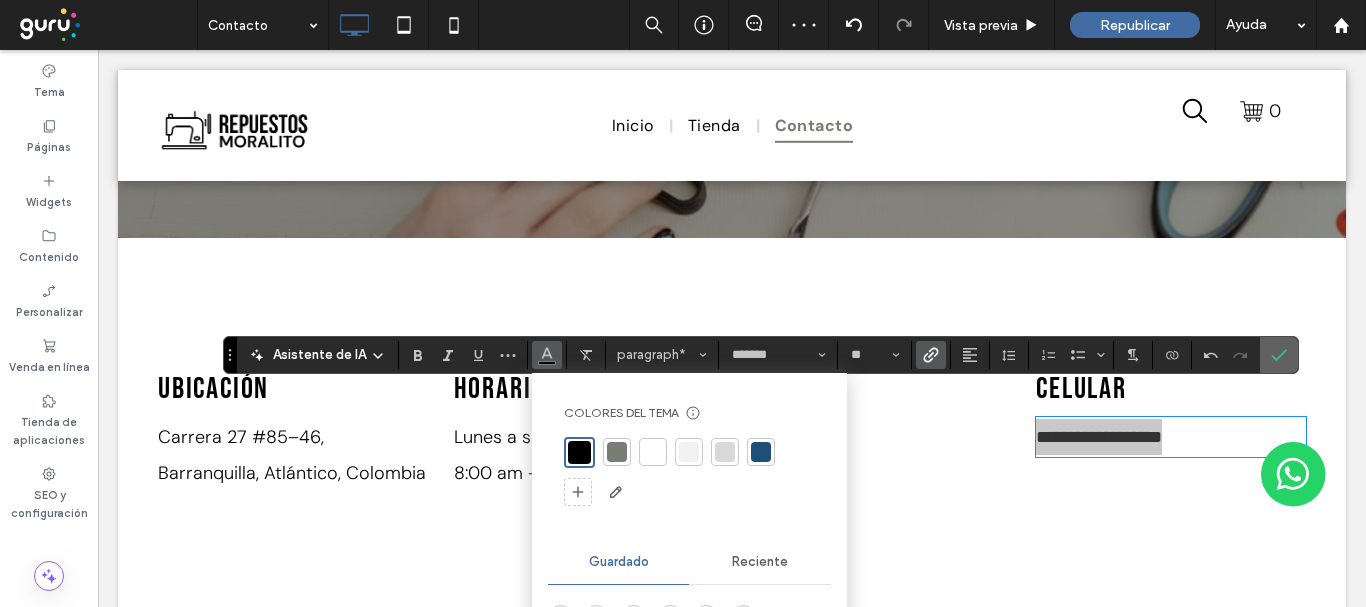 drag, startPoint x: 1279, startPoint y: 360, endPoint x: 1151, endPoint y: 244, distance: 172.74258 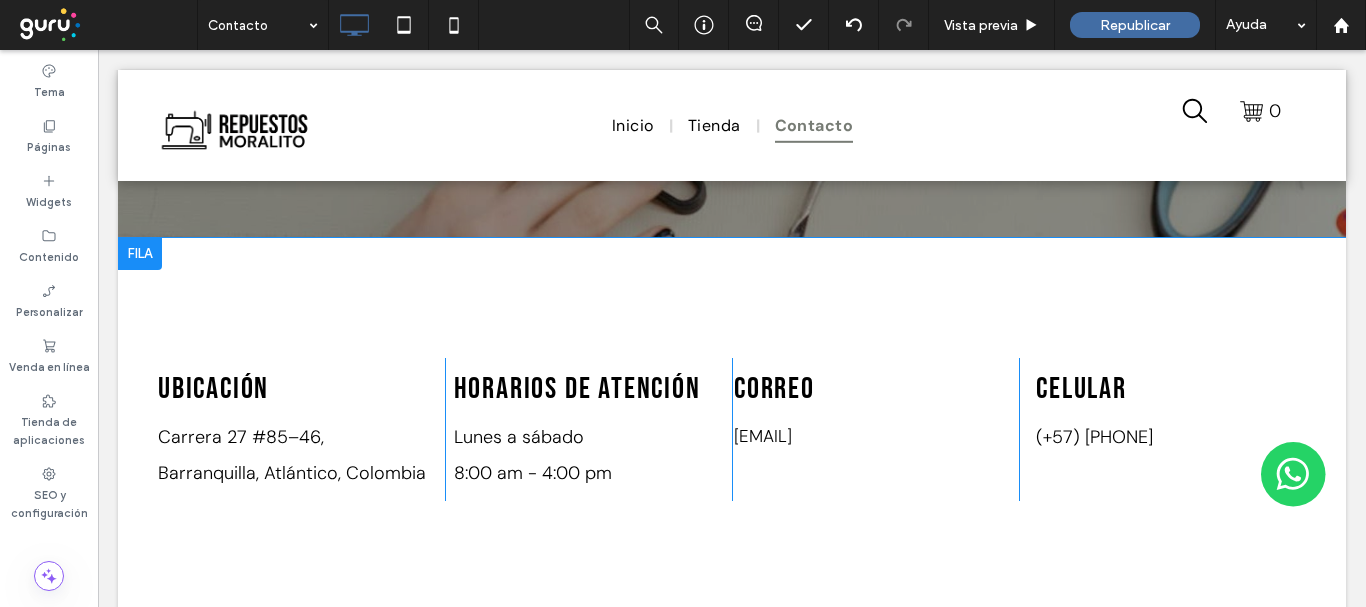 scroll, scrollTop: 600, scrollLeft: 0, axis: vertical 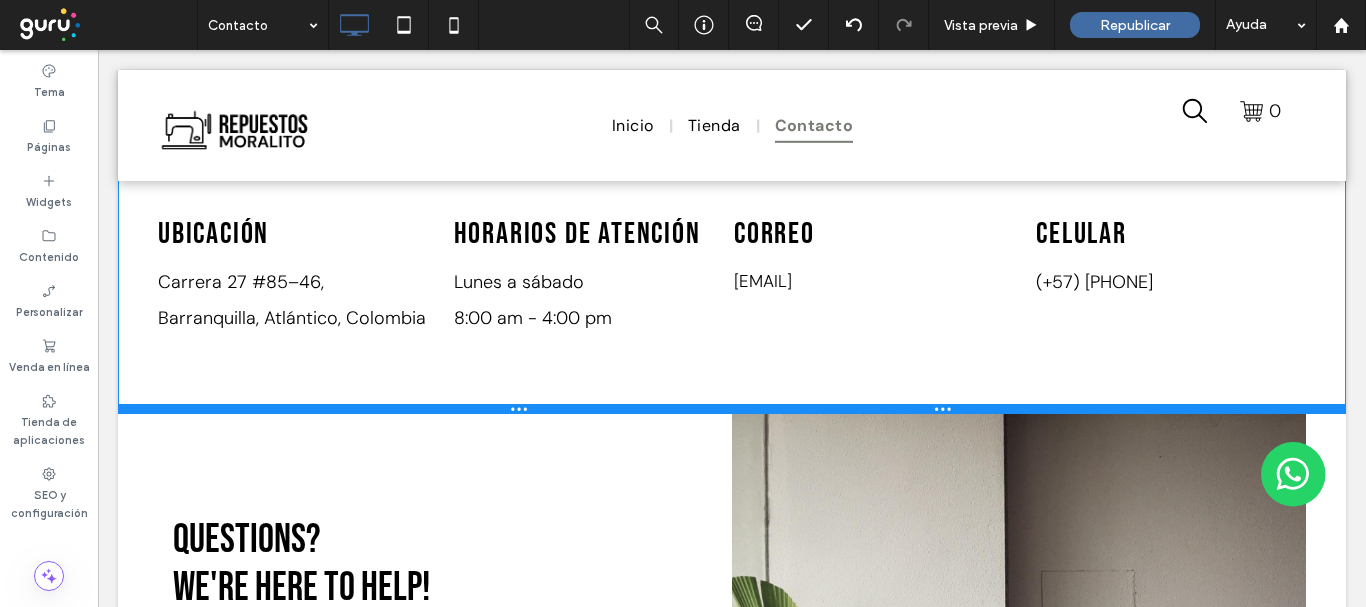 drag, startPoint x: 569, startPoint y: 489, endPoint x: 596, endPoint y: 380, distance: 112.29426 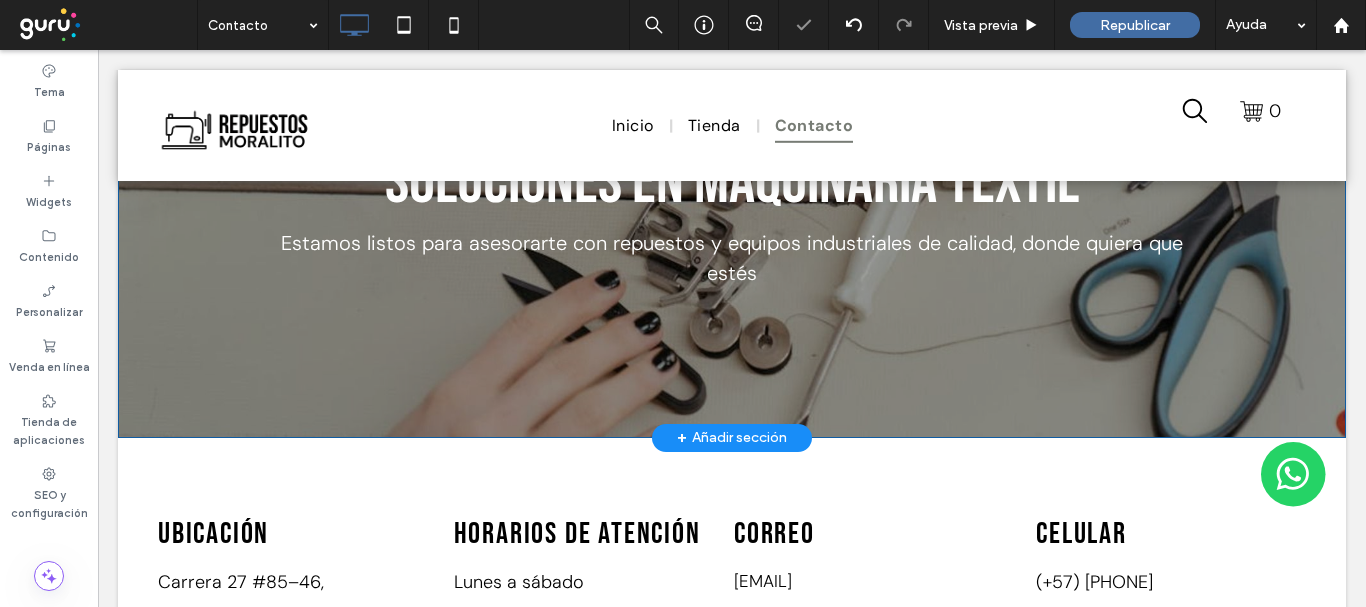 scroll, scrollTop: 500, scrollLeft: 0, axis: vertical 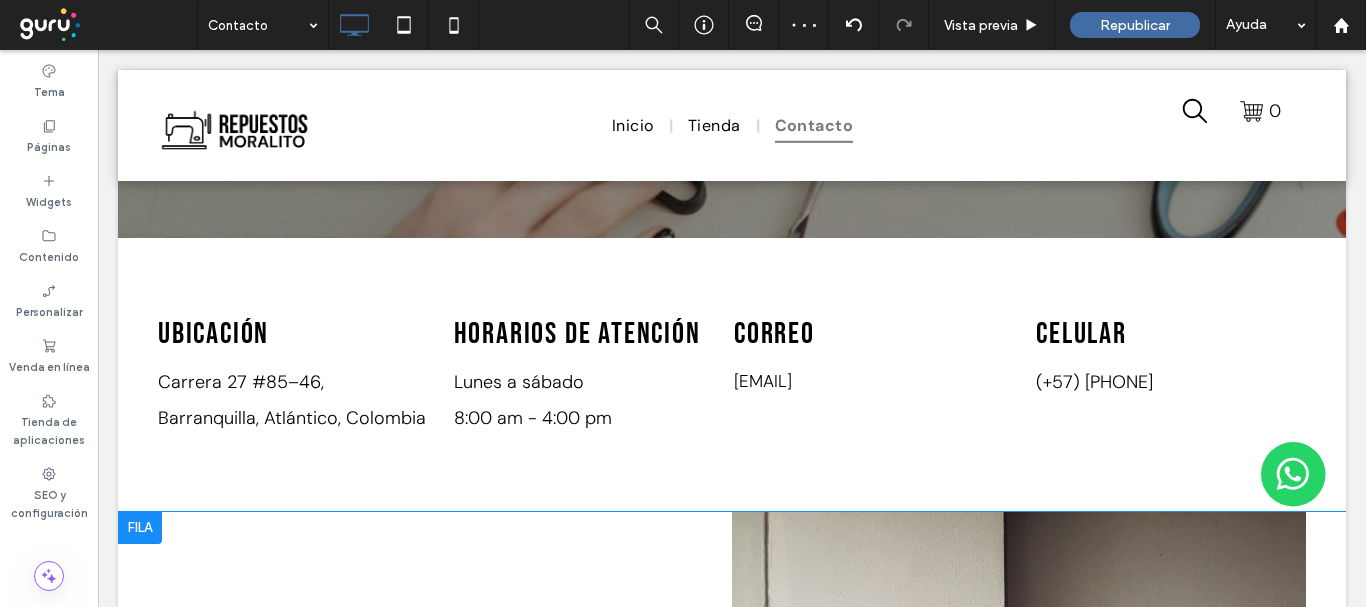 drag, startPoint x: 524, startPoint y: 484, endPoint x: 506, endPoint y: 267, distance: 217.74527 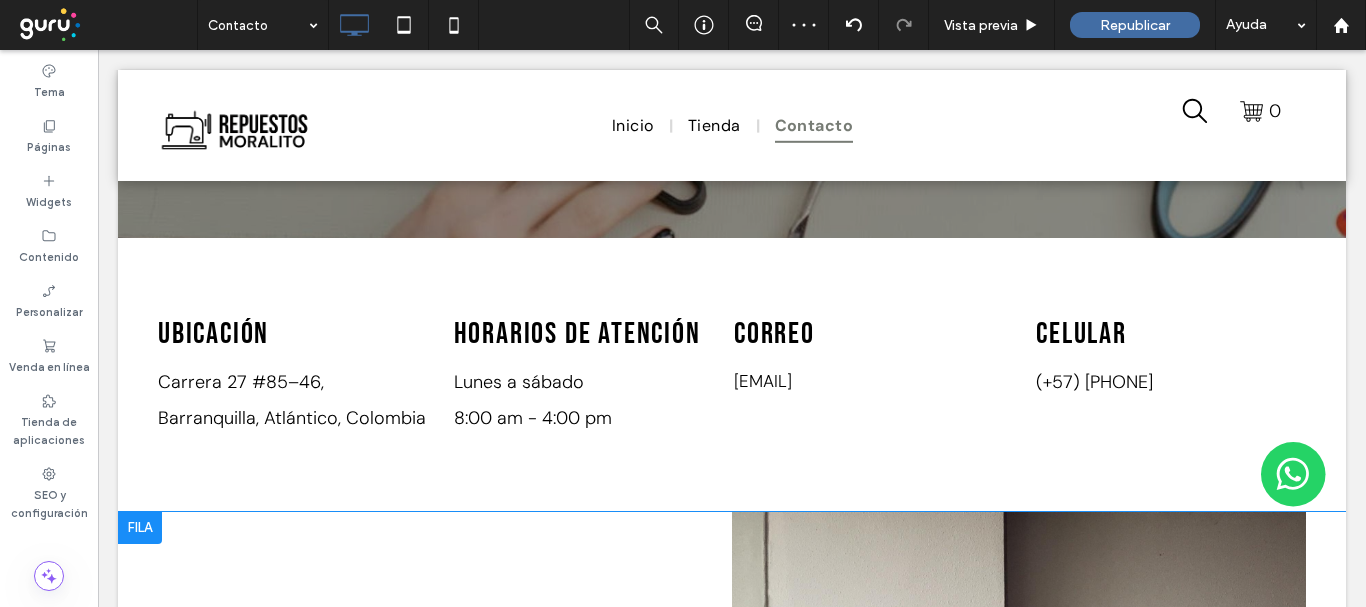click on "**********" at bounding box center [445, 951] 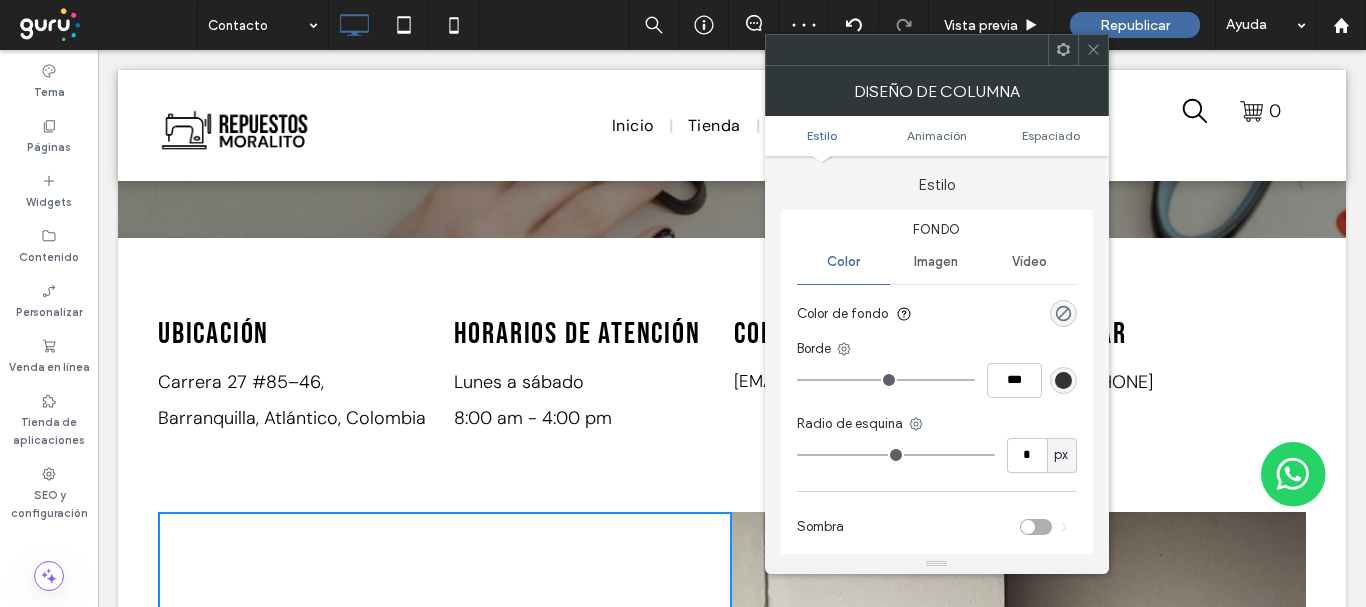 click at bounding box center [1093, 50] 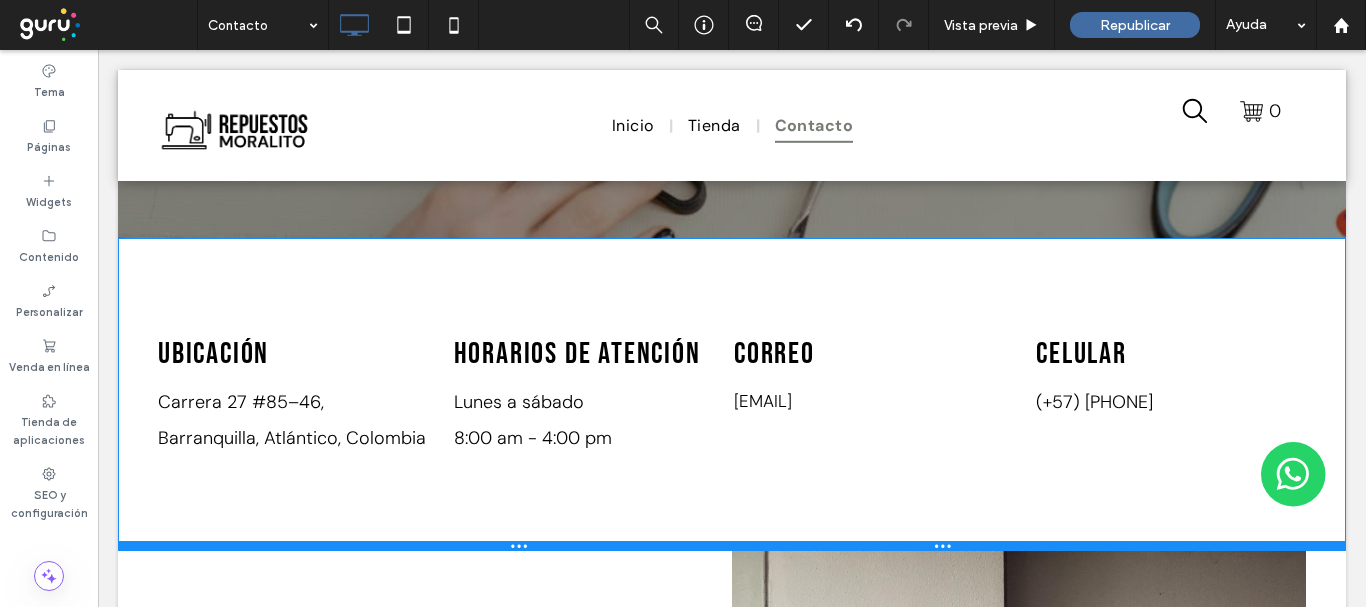 drag, startPoint x: 626, startPoint y: 477, endPoint x: 629, endPoint y: 519, distance: 42.107006 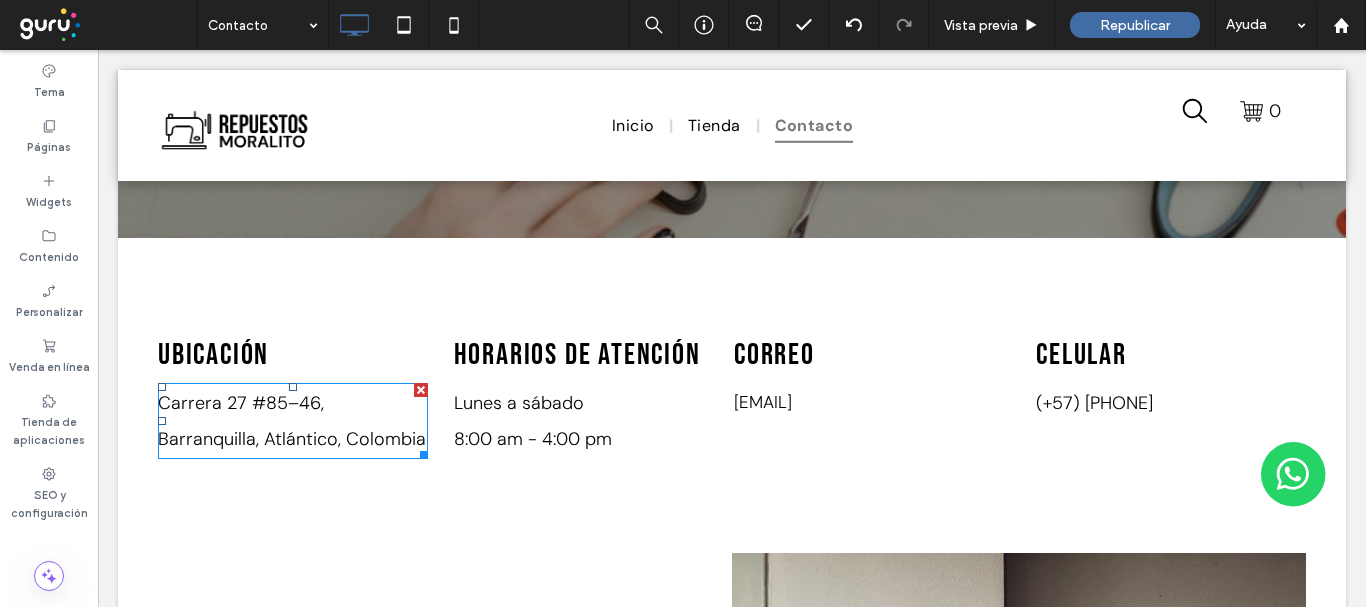 click on "Carrera 27 #85–46, Barranquilla, Atlántico, Colombia" at bounding box center (293, 421) 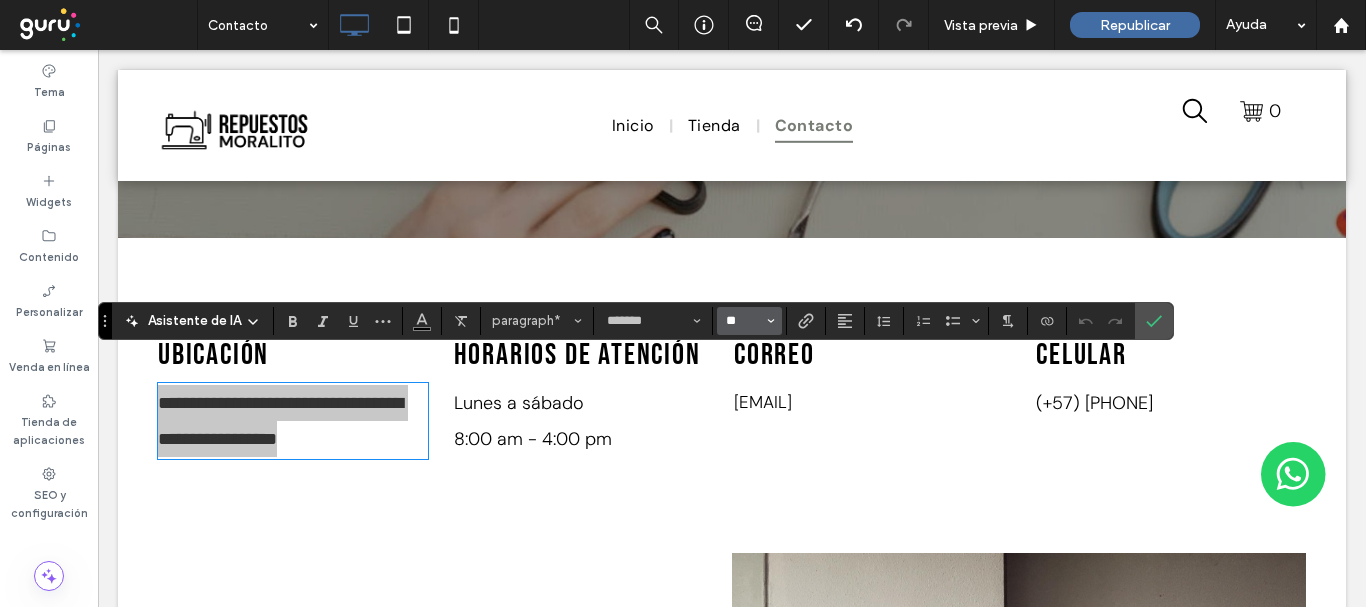 click on "**" at bounding box center (743, 321) 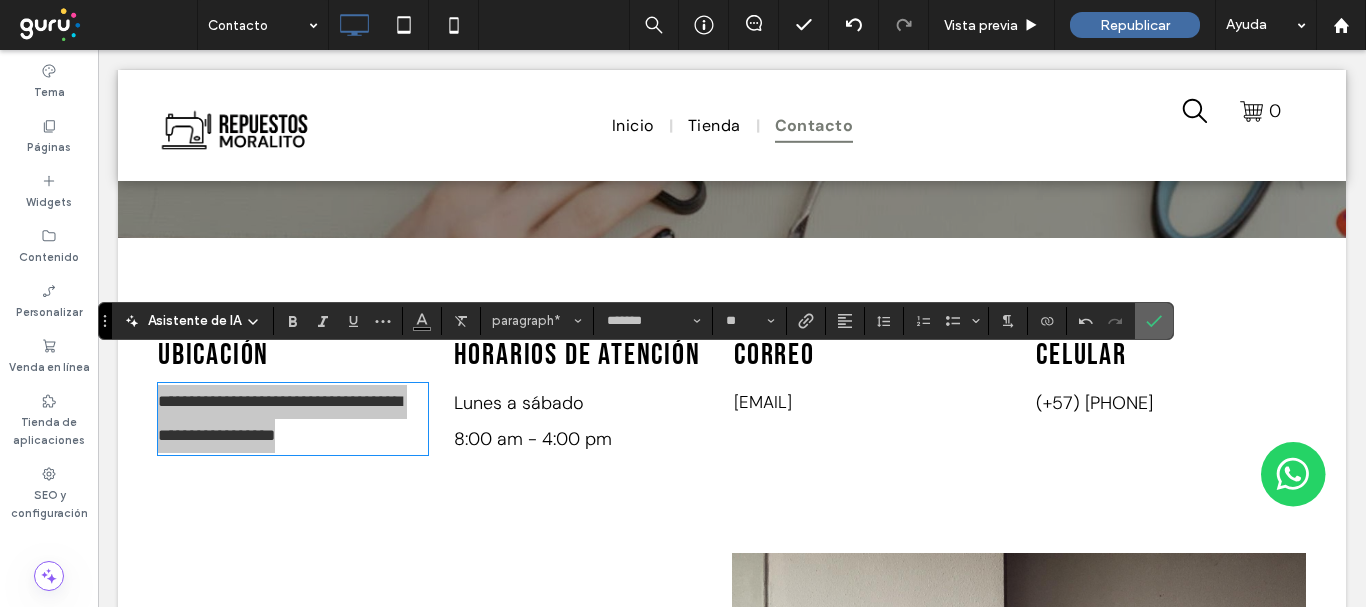 click at bounding box center (1154, 321) 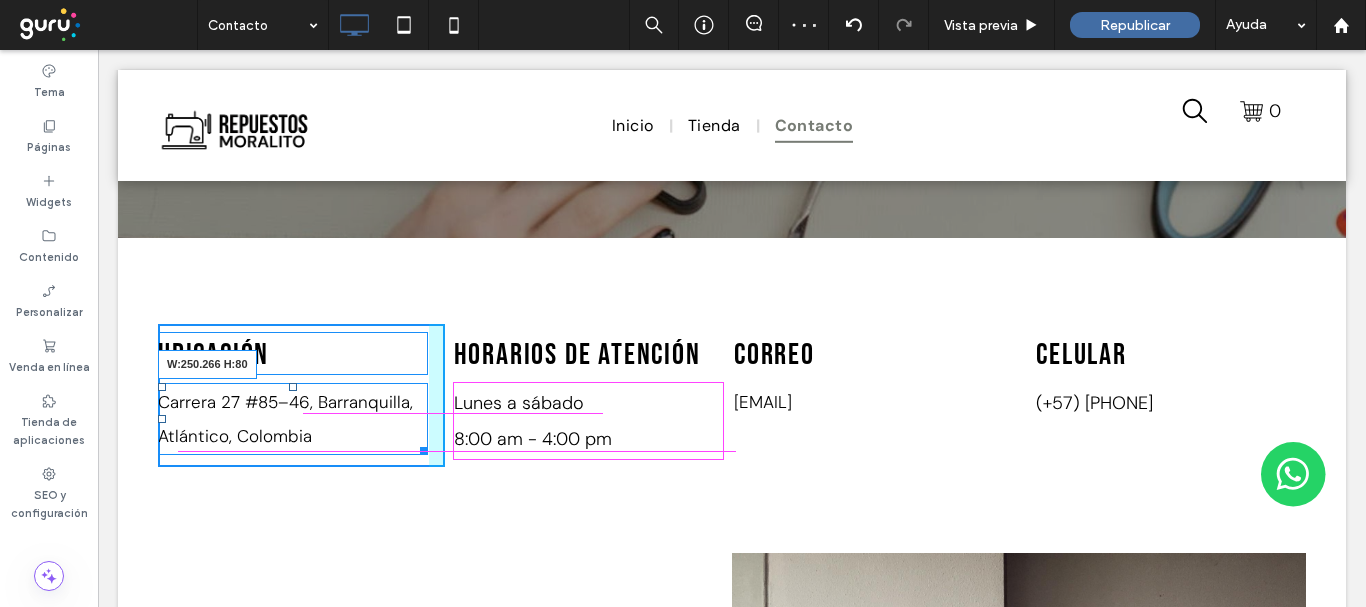drag, startPoint x: 387, startPoint y: 419, endPoint x: 398, endPoint y: 415, distance: 11.7046995 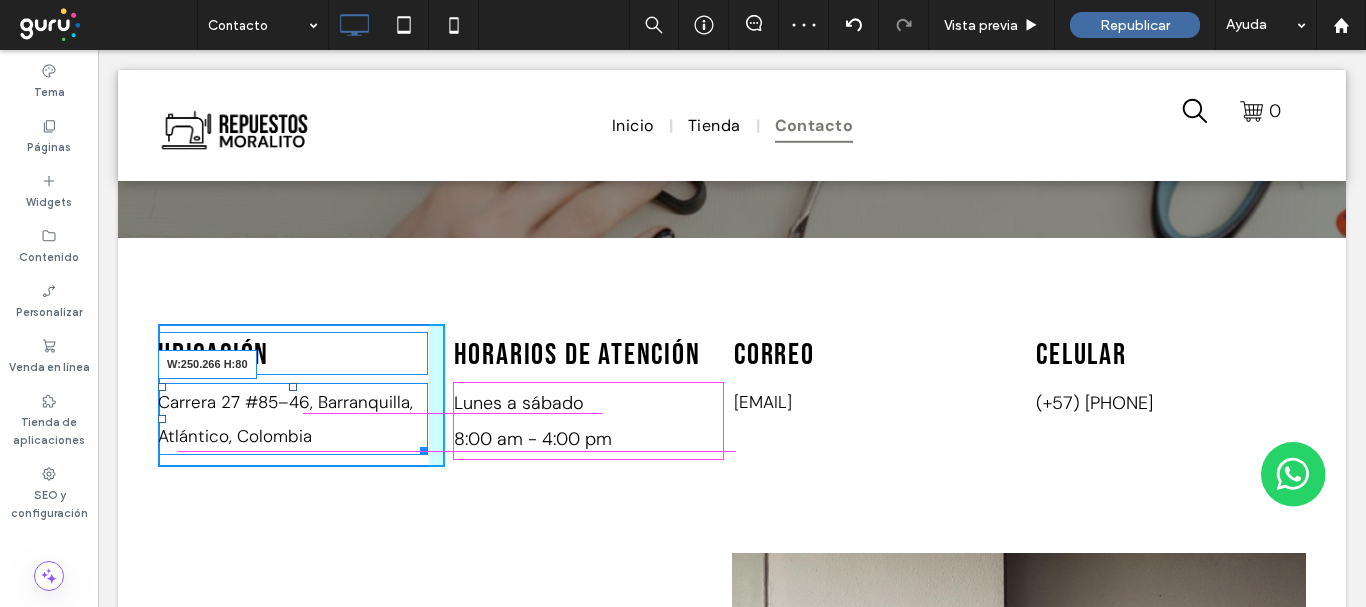 click on "Carrera 27 #85–46, Barranquilla, Atlántico, Colombia W:250.266 H:80" at bounding box center (293, 419) 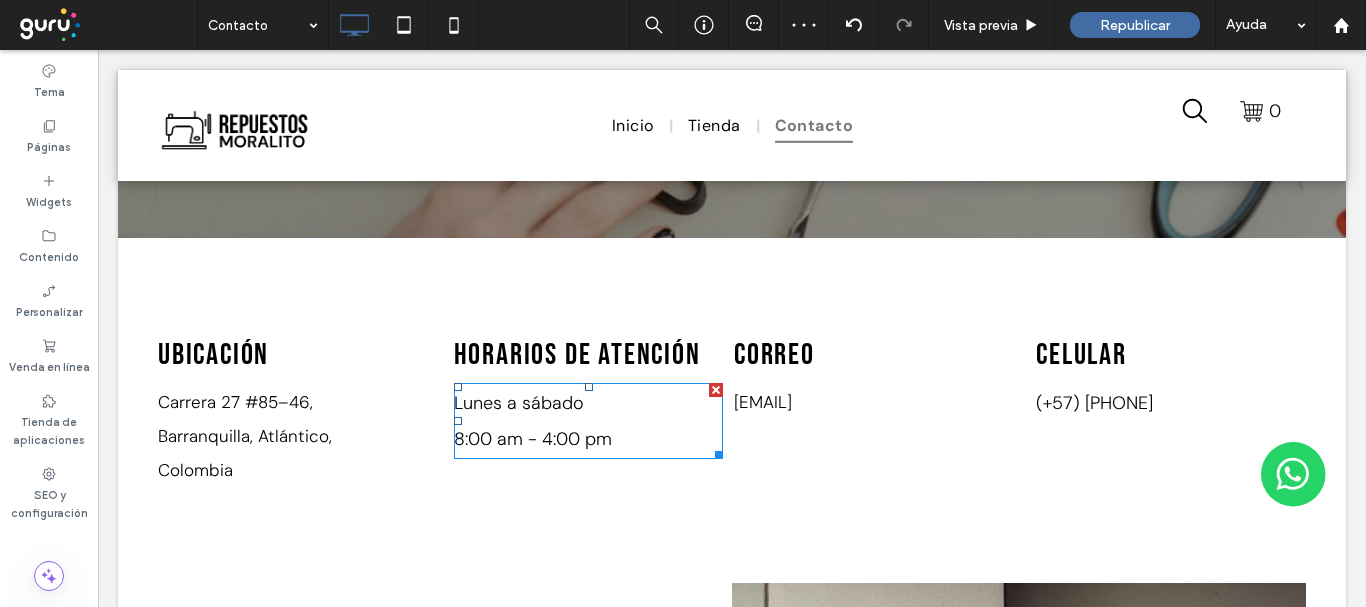 click on "8:00 am - 4:00 pm" at bounding box center [533, 439] 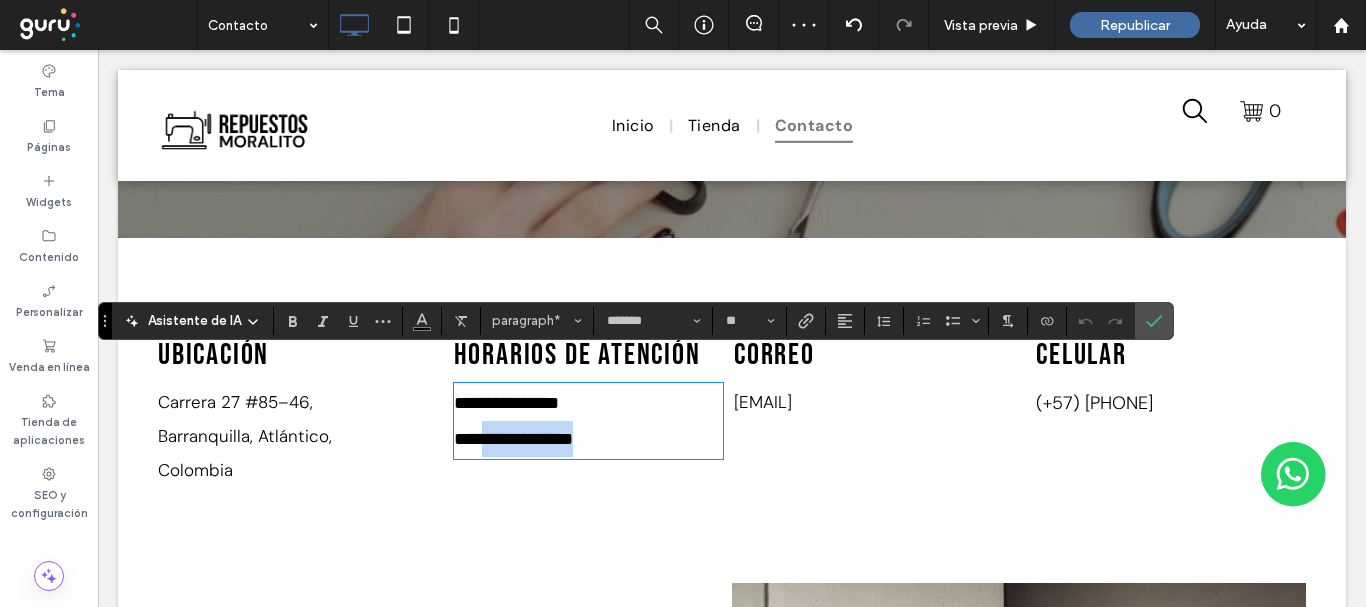 drag, startPoint x: 639, startPoint y: 402, endPoint x: 625, endPoint y: 413, distance: 17.804493 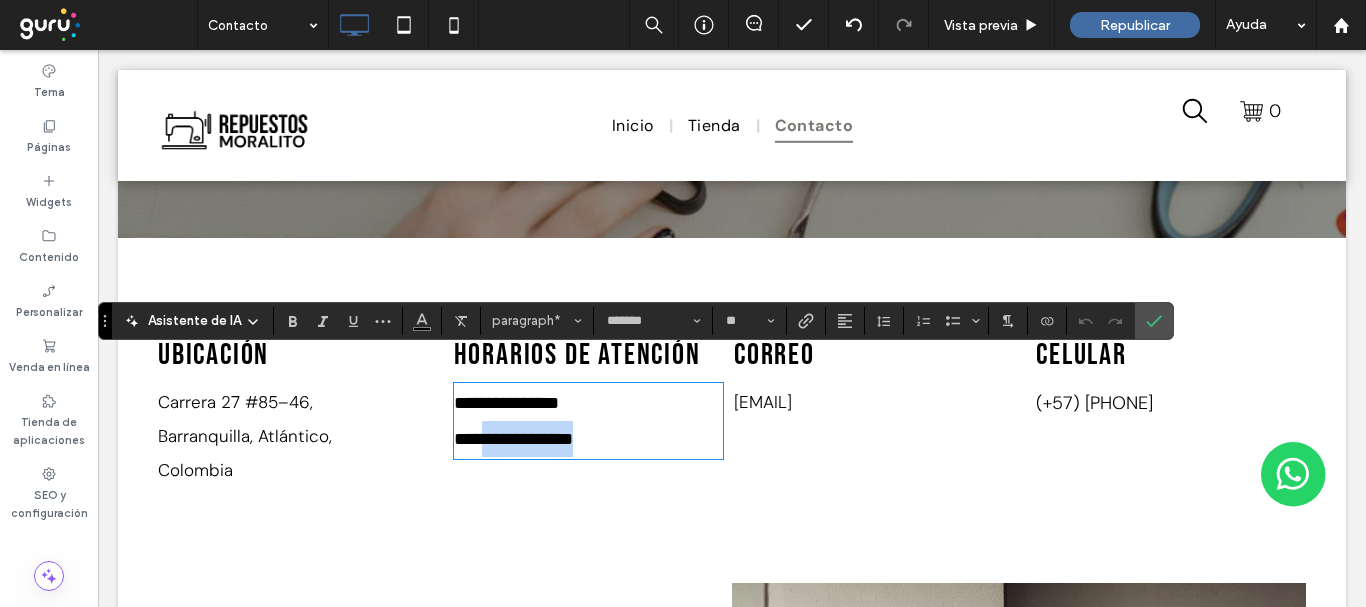 click on "**********" at bounding box center [589, 439] 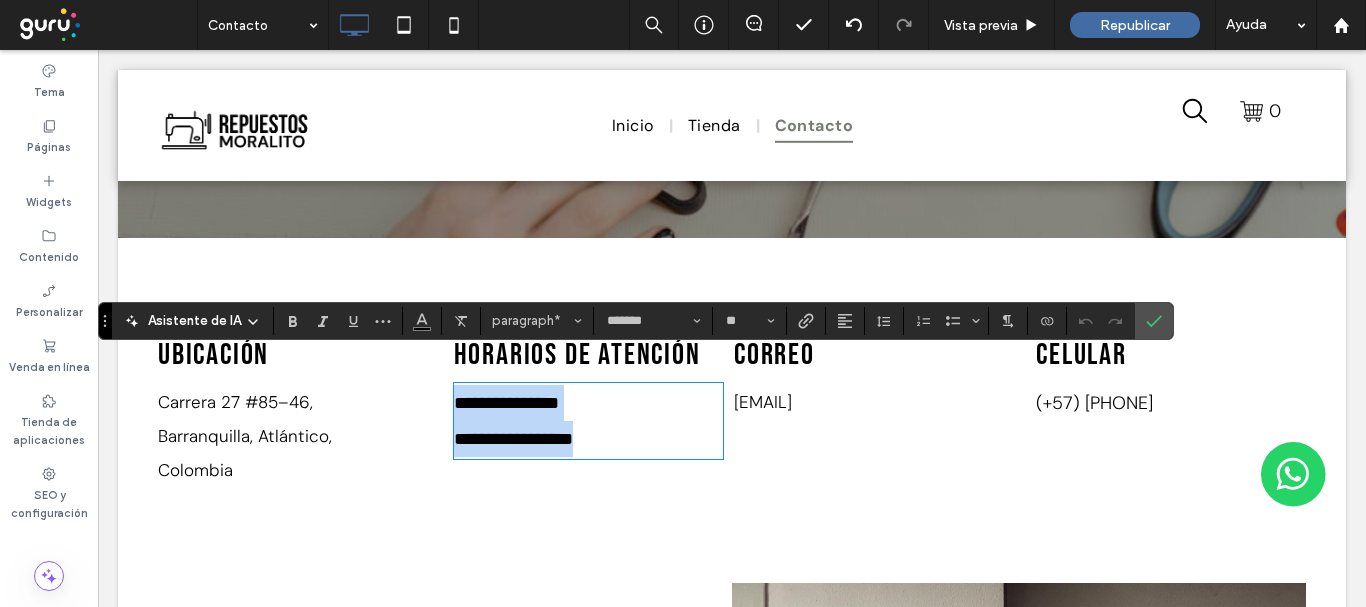 drag, startPoint x: 609, startPoint y: 406, endPoint x: 344, endPoint y: 323, distance: 277.69406 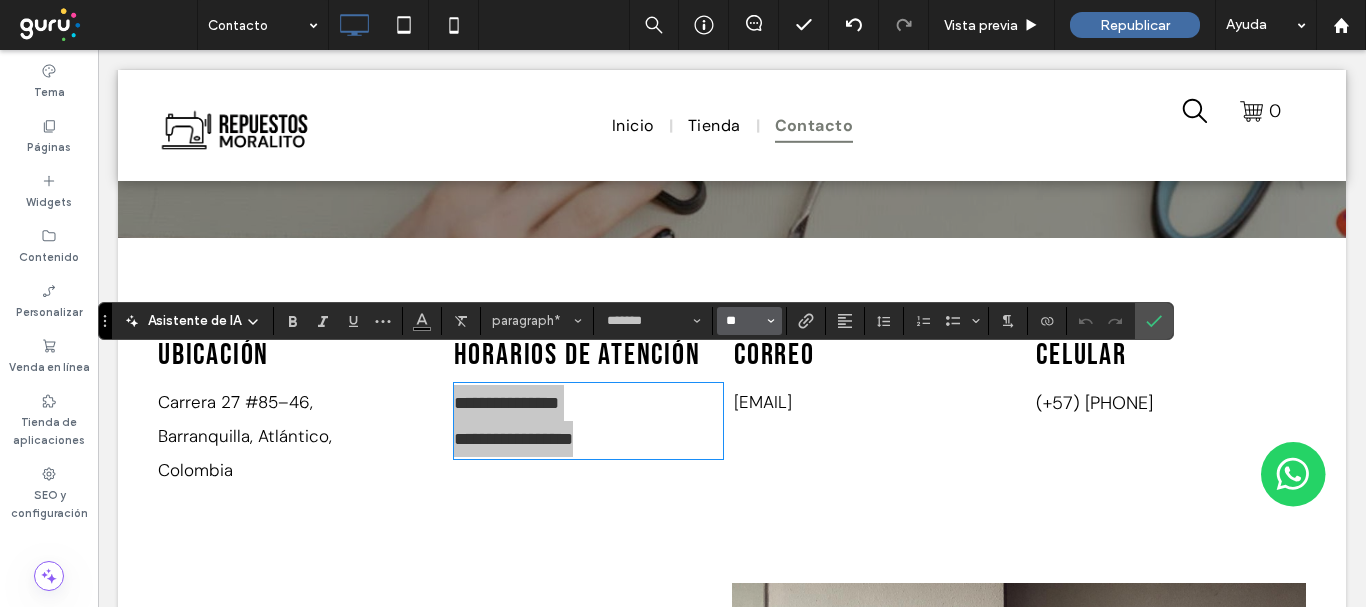 drag, startPoint x: 736, startPoint y: 318, endPoint x: 750, endPoint y: 314, distance: 14.56022 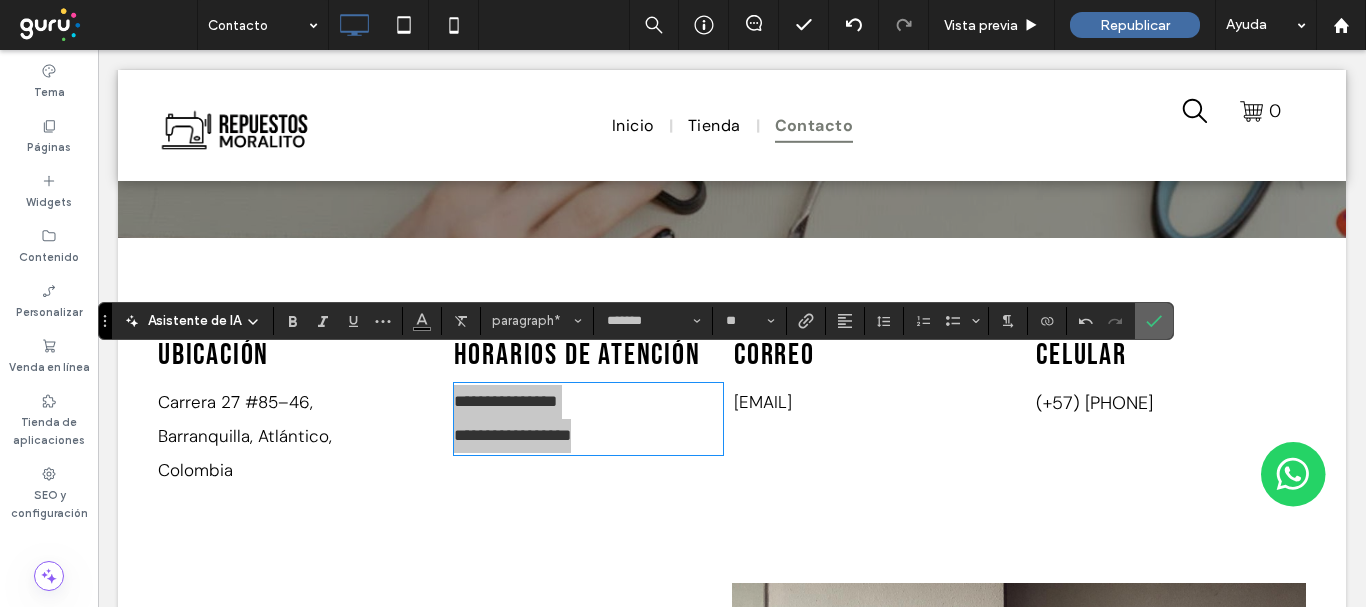 drag, startPoint x: 1146, startPoint y: 330, endPoint x: 1062, endPoint y: 274, distance: 100.95544 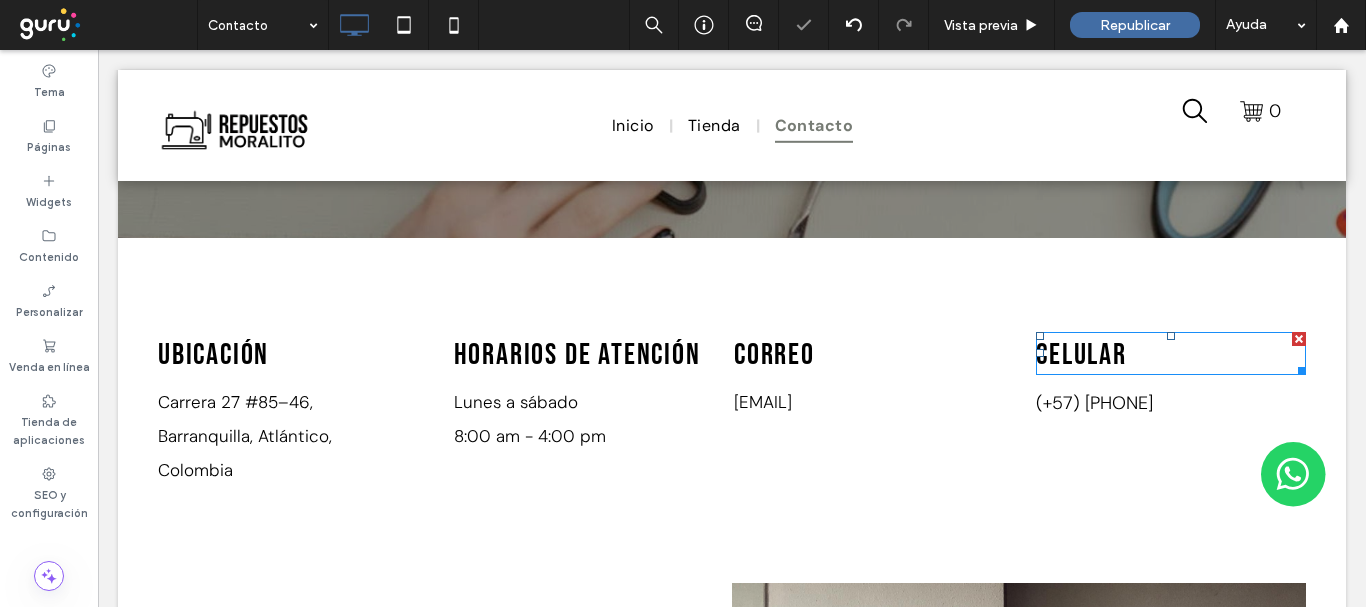 click on "(+57) 321 772 4747" at bounding box center [1171, 403] 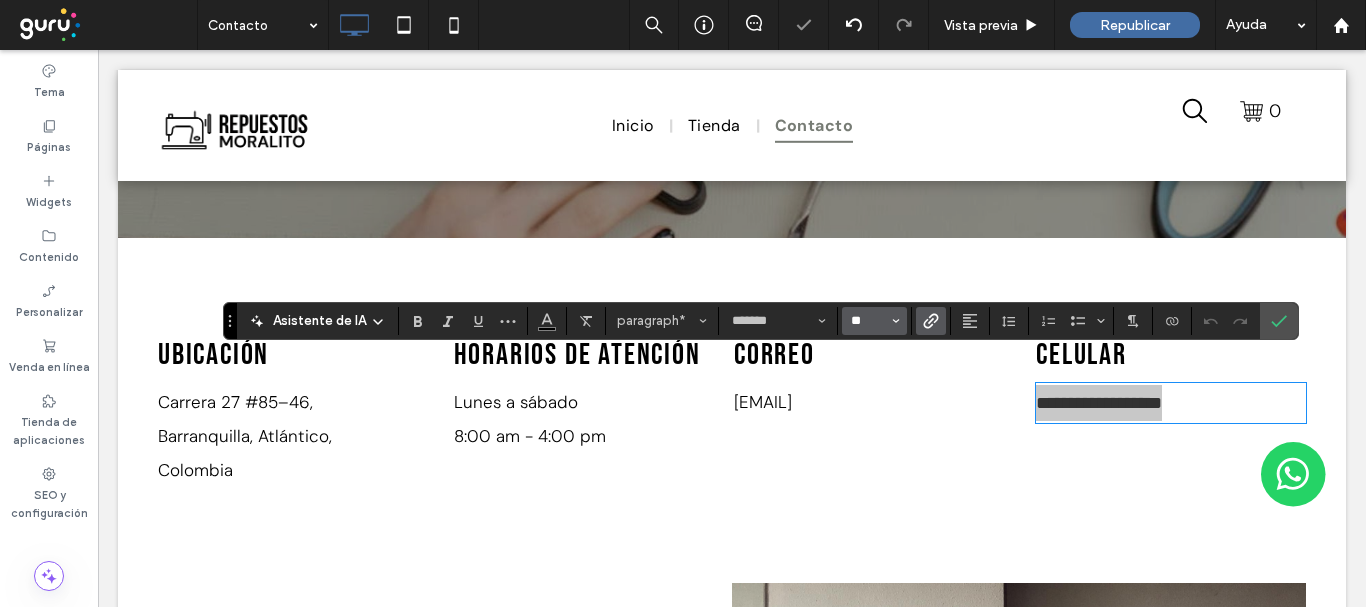 click on "**" at bounding box center [868, 321] 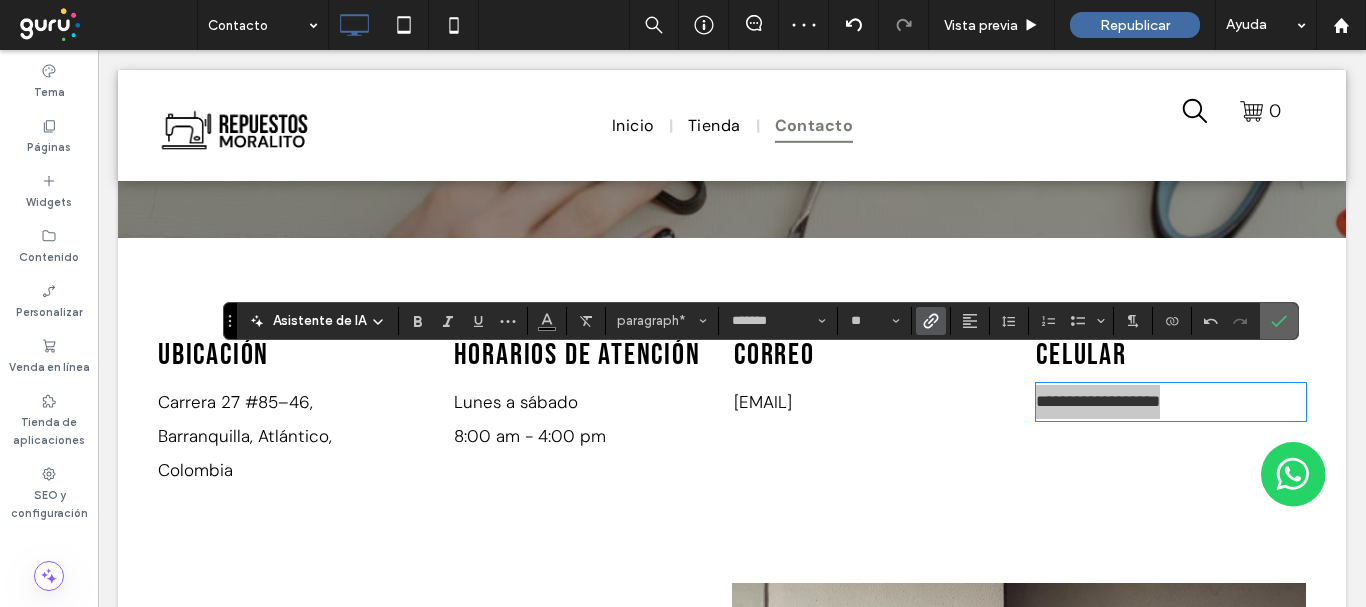 click 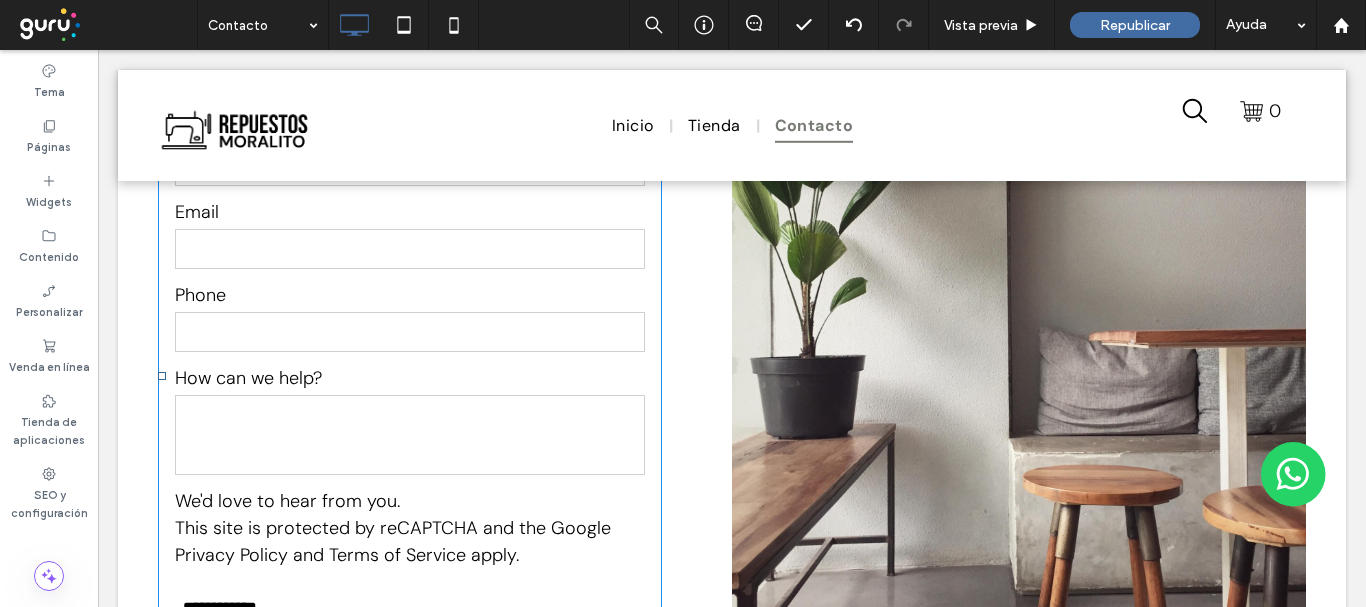 scroll, scrollTop: 900, scrollLeft: 0, axis: vertical 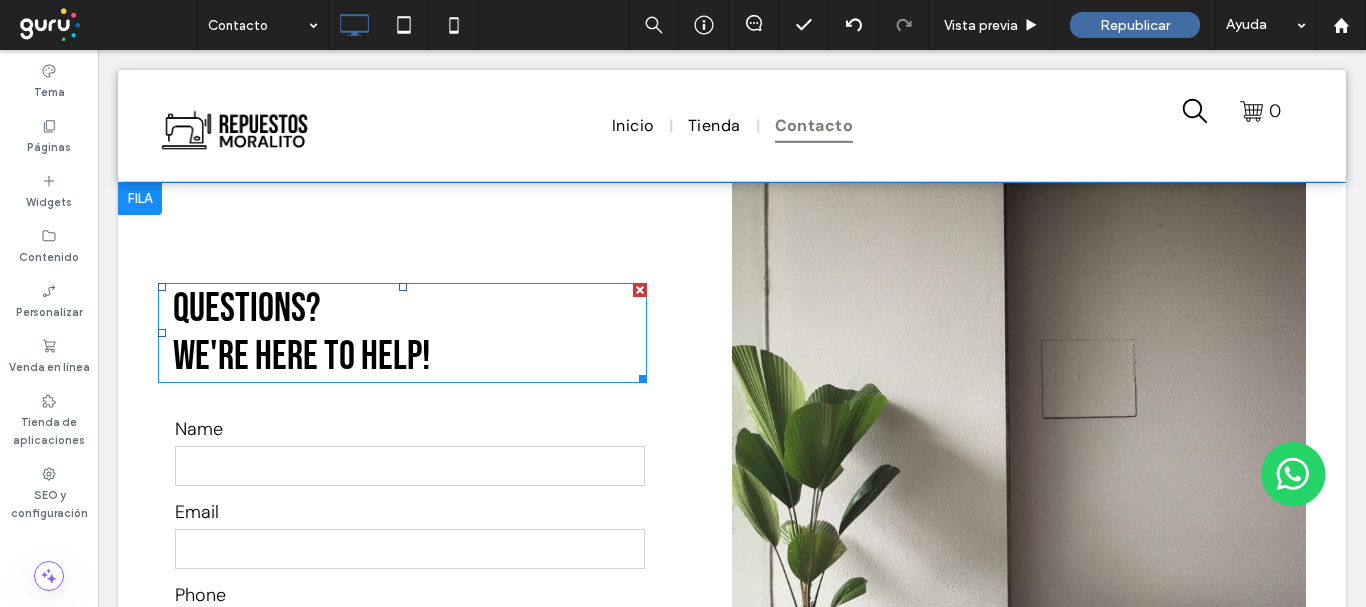 click on "﻿ We're here to help!" at bounding box center [301, 357] 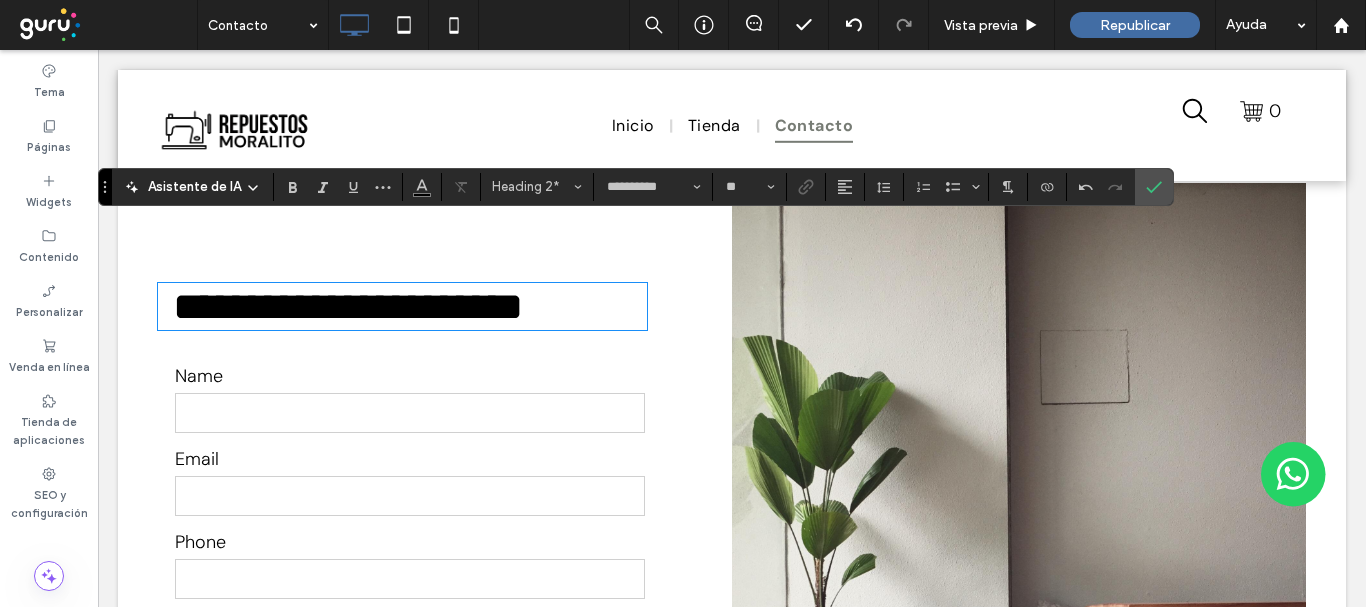 drag, startPoint x: 482, startPoint y: 229, endPoint x: 466, endPoint y: 240, distance: 19.416489 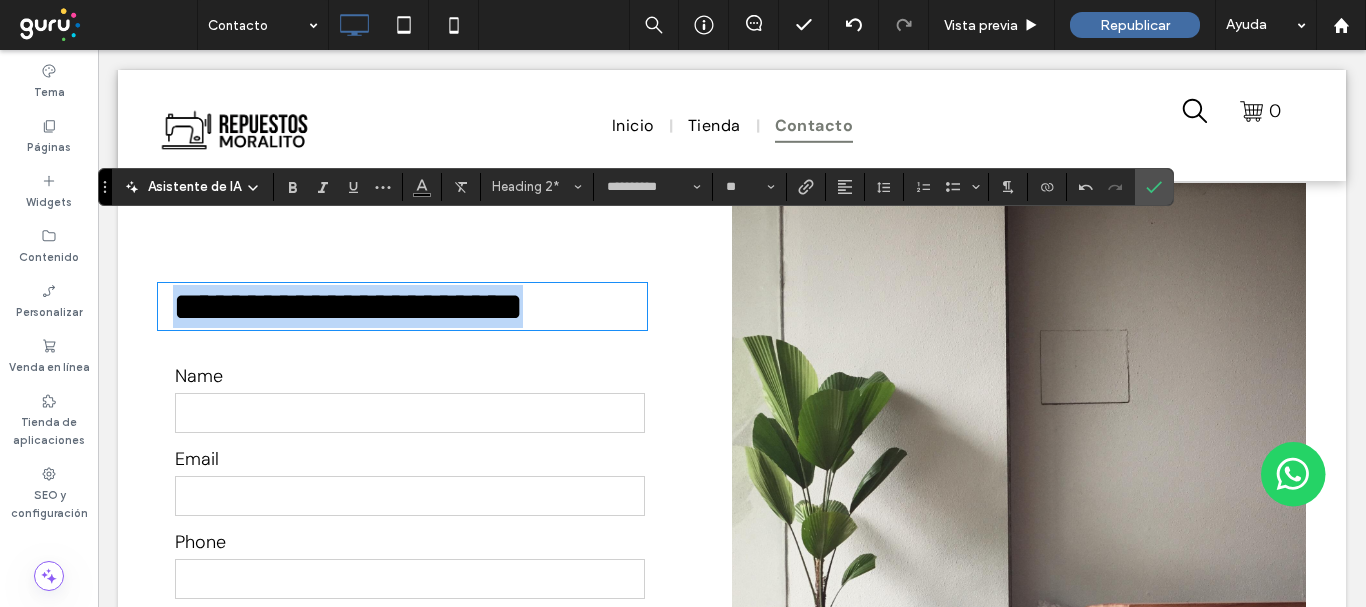 drag, startPoint x: 174, startPoint y: 255, endPoint x: 540, endPoint y: 258, distance: 366.0123 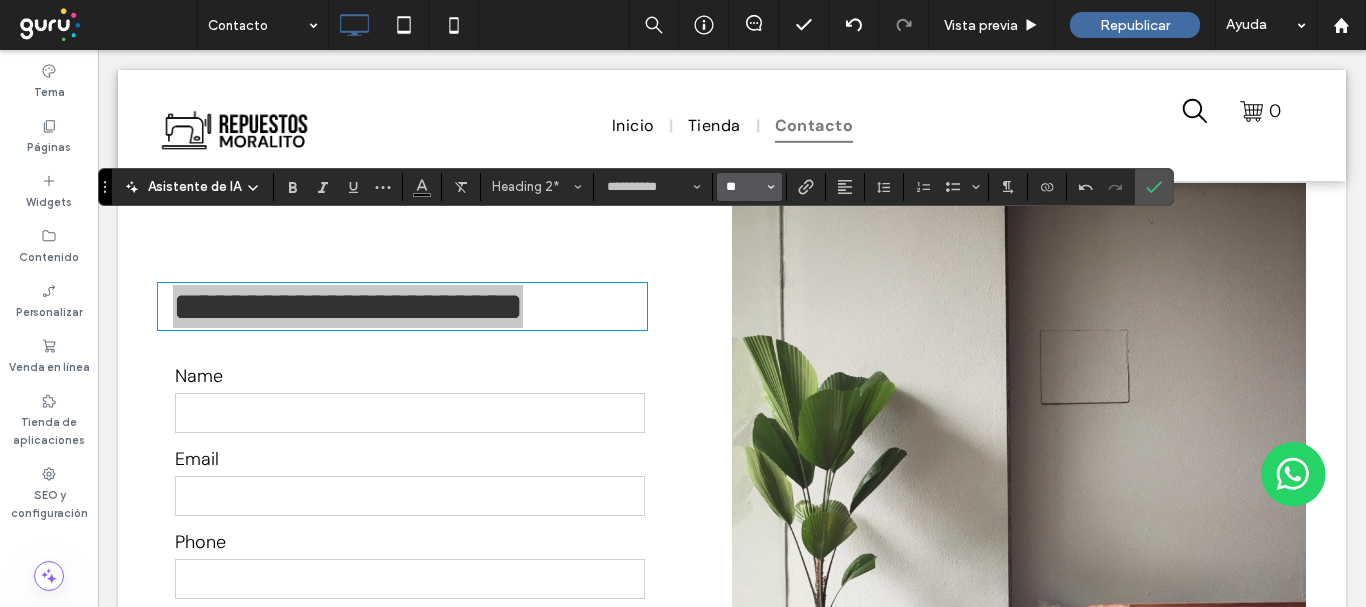 click on "**" at bounding box center (743, 187) 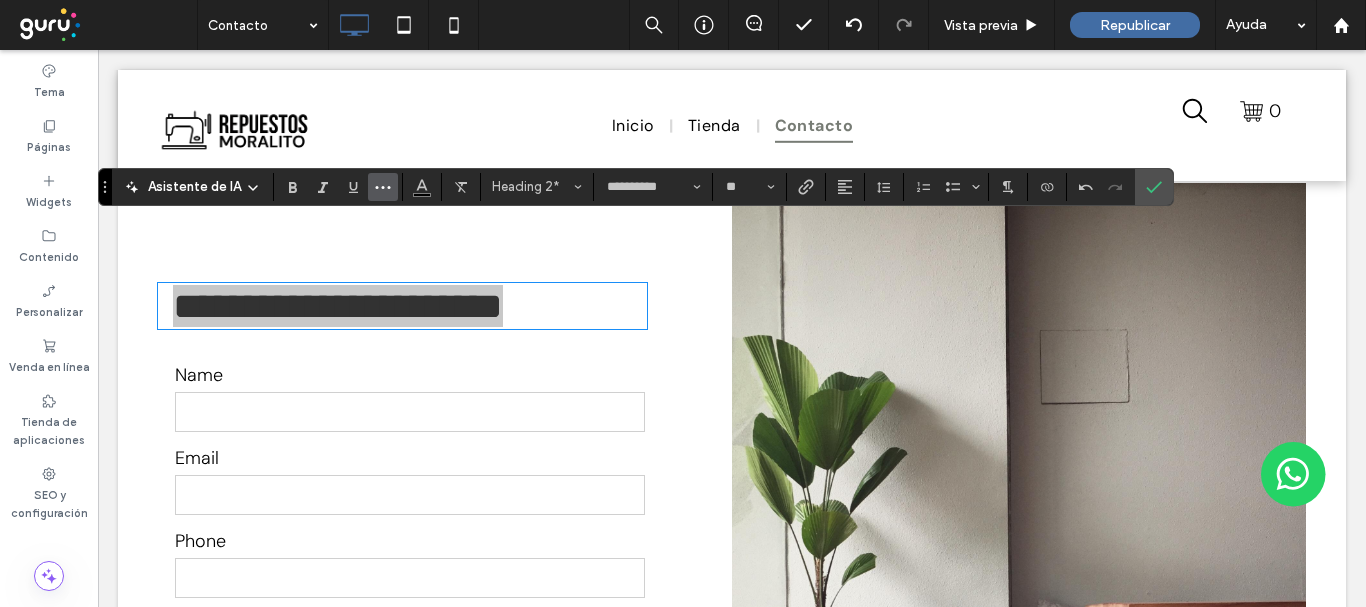 click 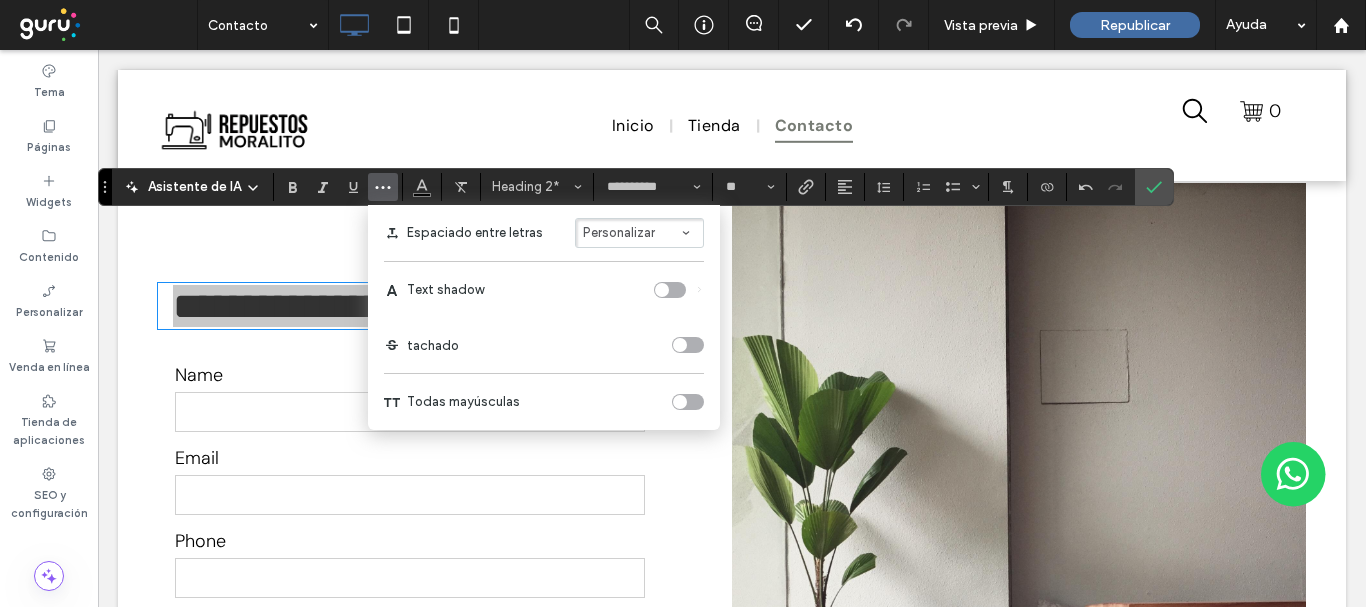 click on "Personalizar" at bounding box center [639, 233] 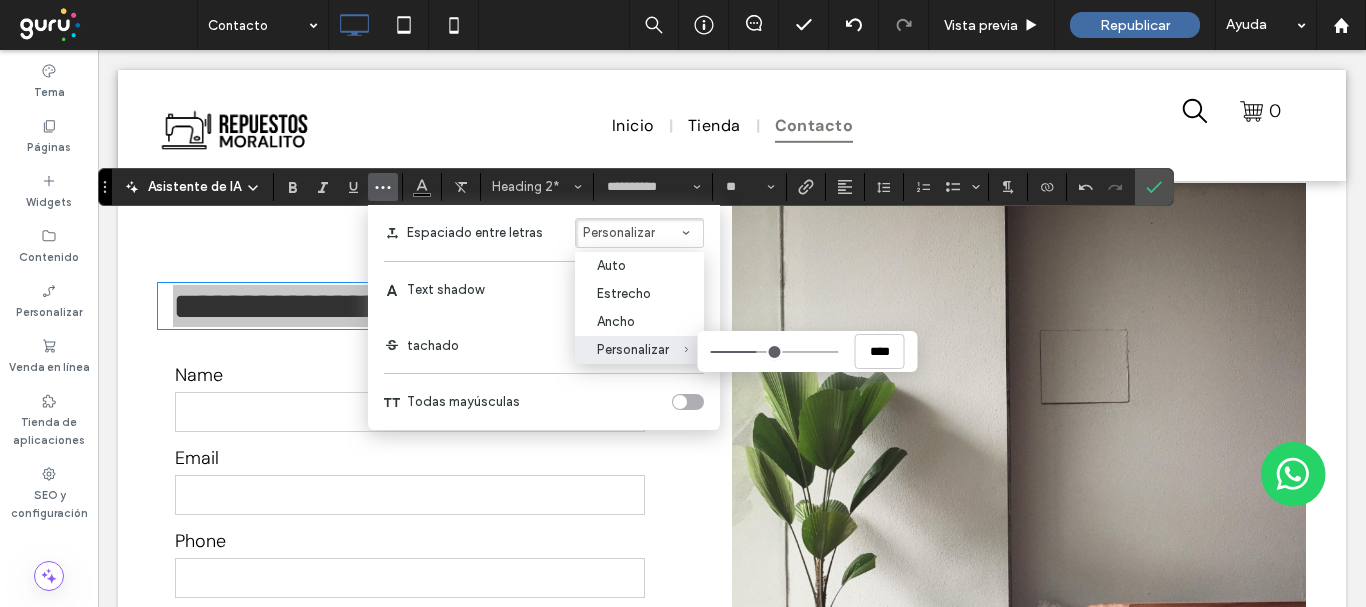 drag, startPoint x: 794, startPoint y: 350, endPoint x: 757, endPoint y: 354, distance: 37.215588 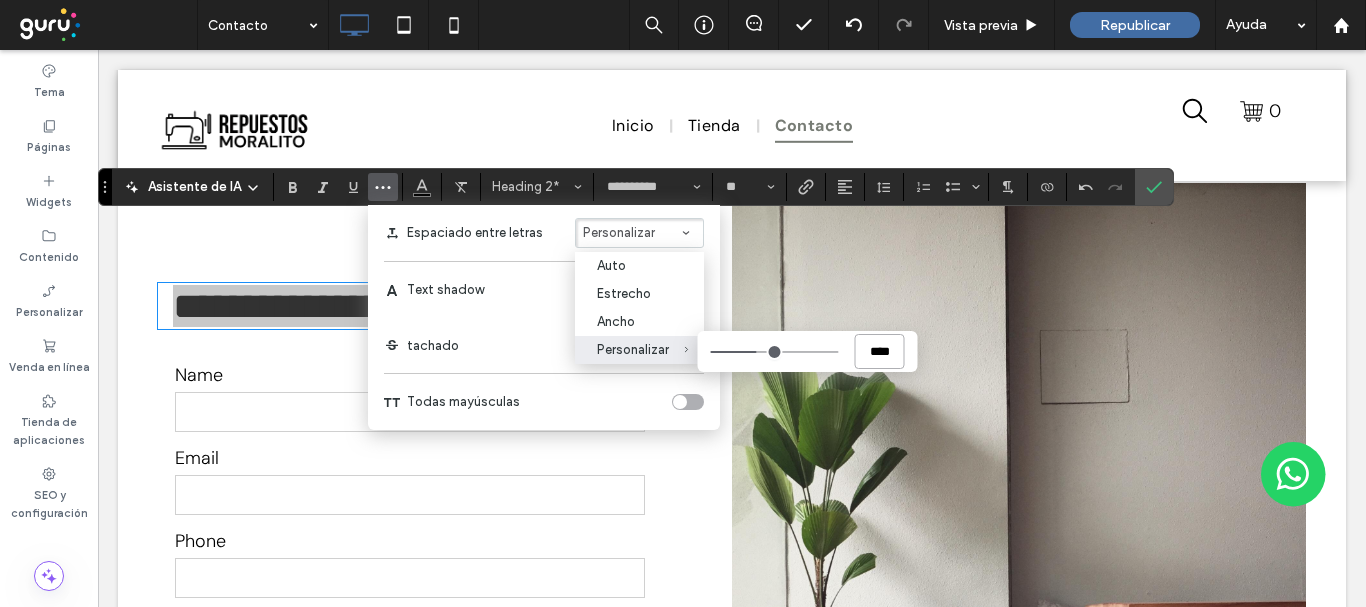 click on "****" at bounding box center (880, 351) 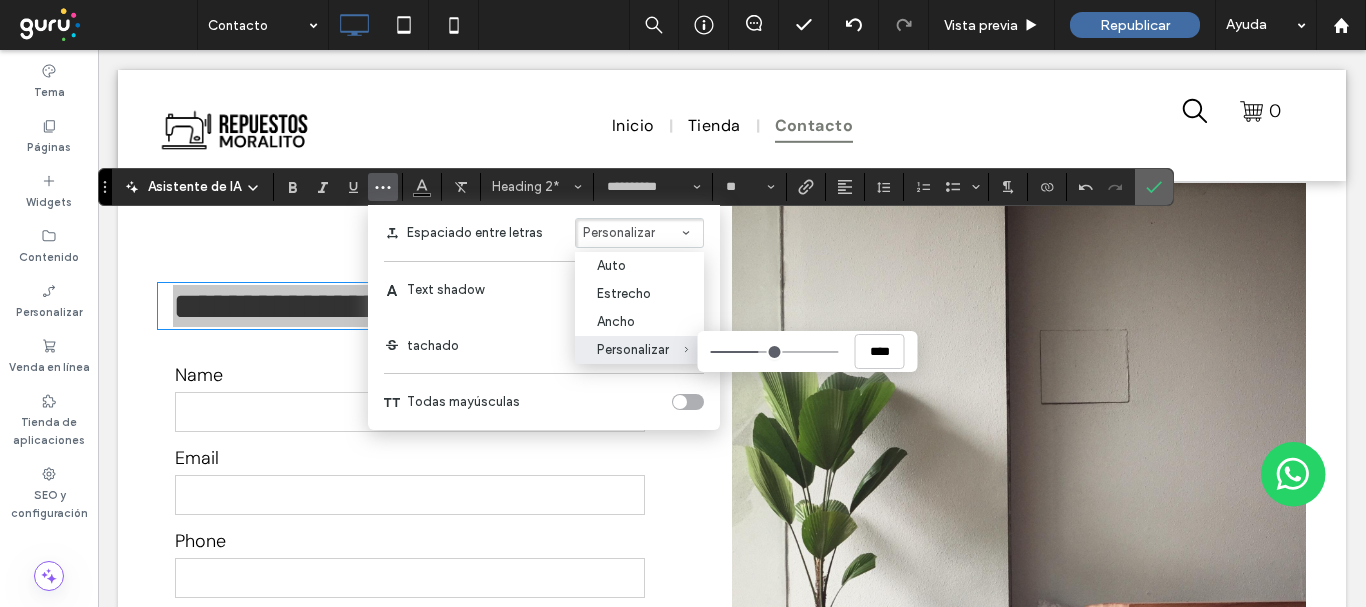 drag, startPoint x: 241, startPoint y: 132, endPoint x: 1157, endPoint y: 188, distance: 917.7102 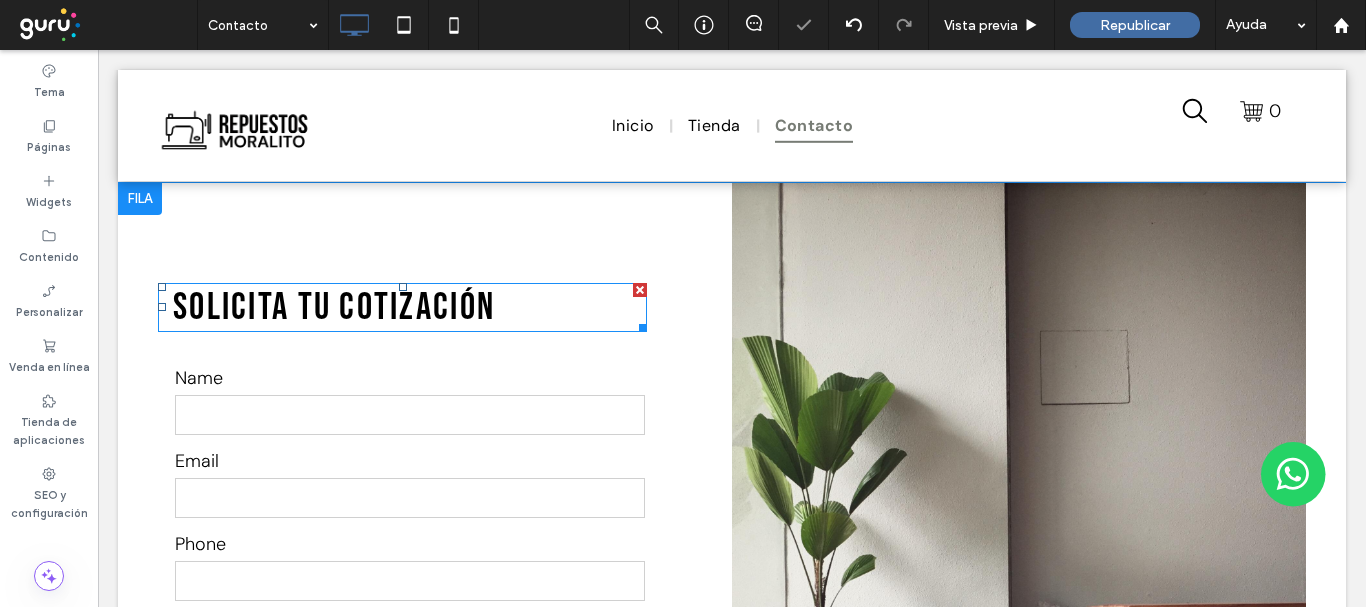 click on "Solicita tu cotización" at bounding box center (402, 307) 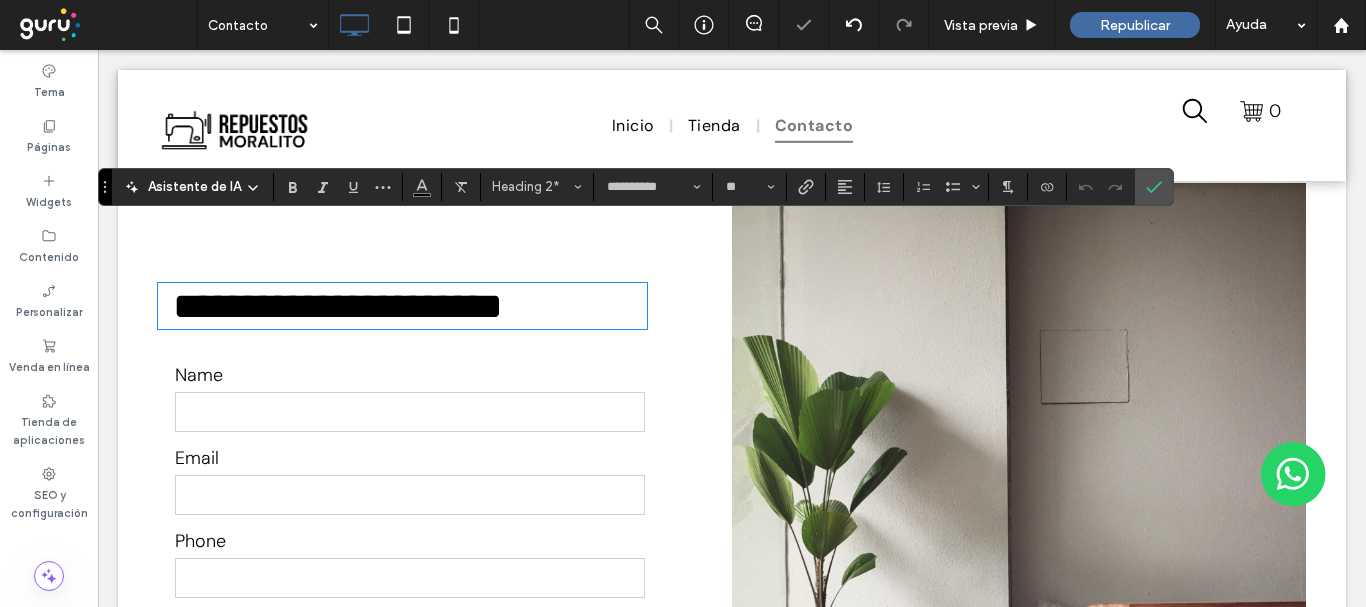 click on "**********" at bounding box center [402, 306] 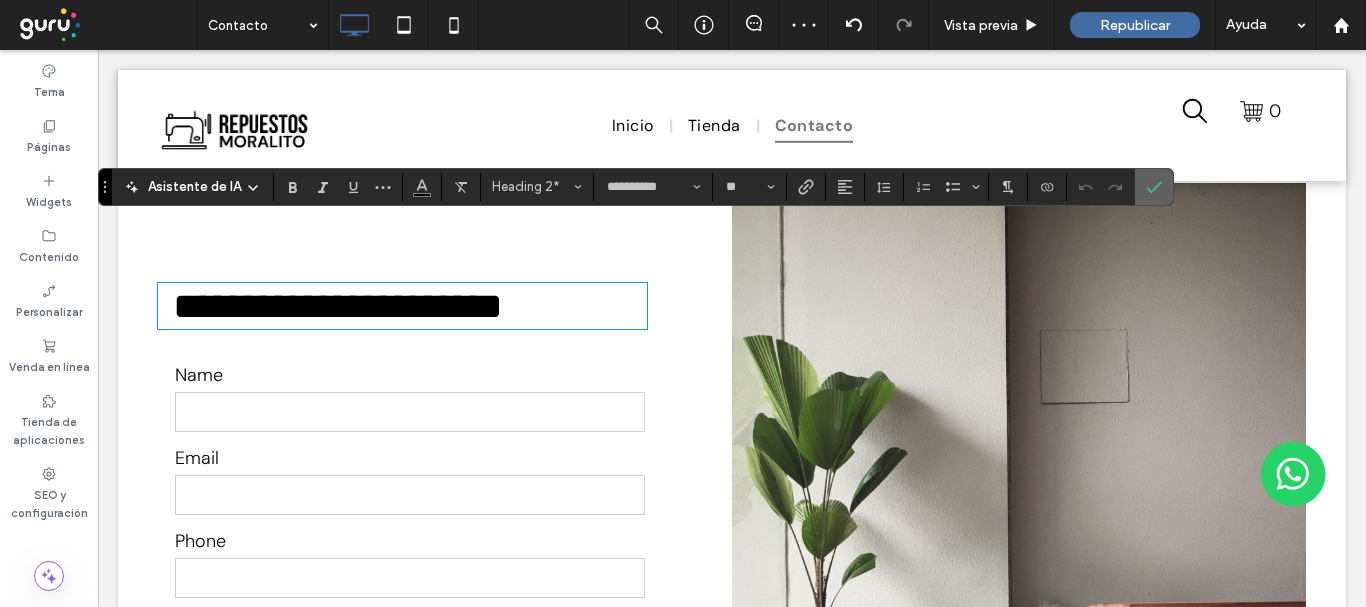 click at bounding box center [1154, 187] 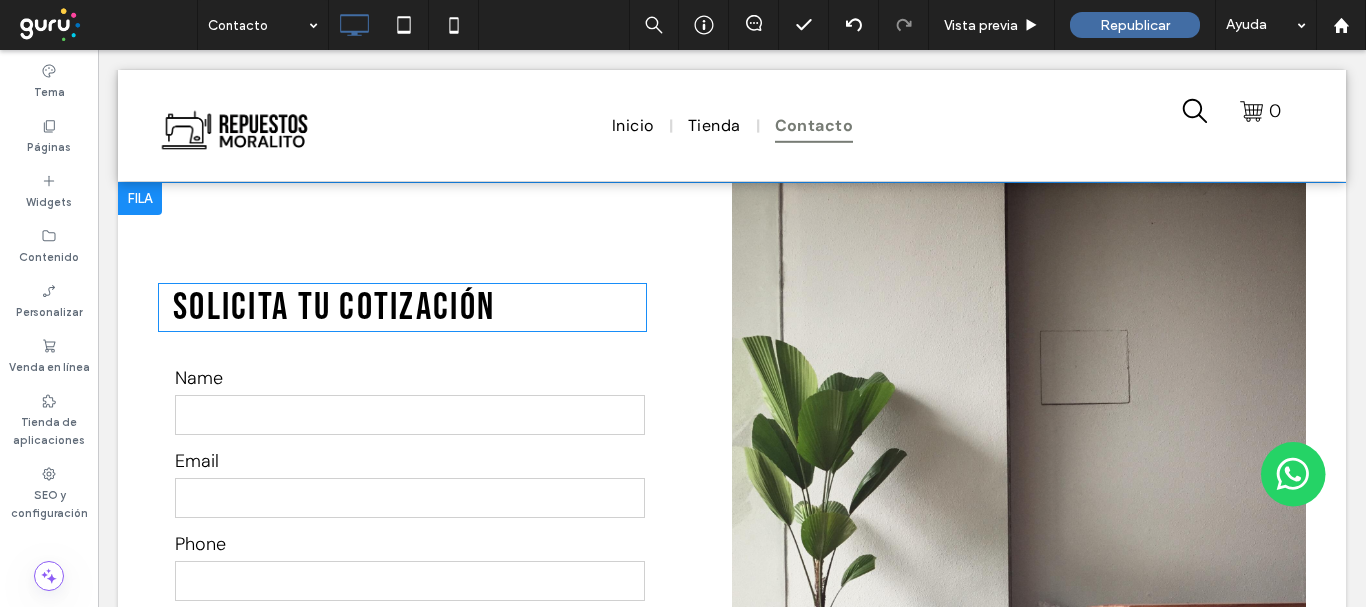 scroll, scrollTop: 1100, scrollLeft: 0, axis: vertical 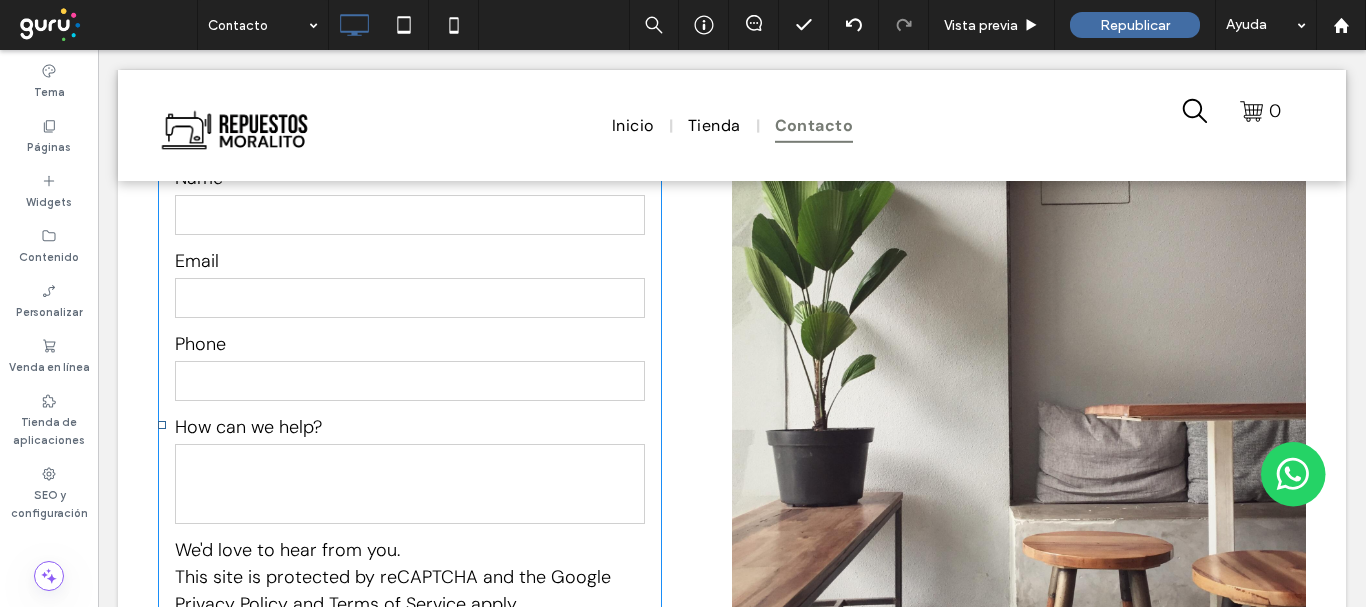 click at bounding box center (410, 381) 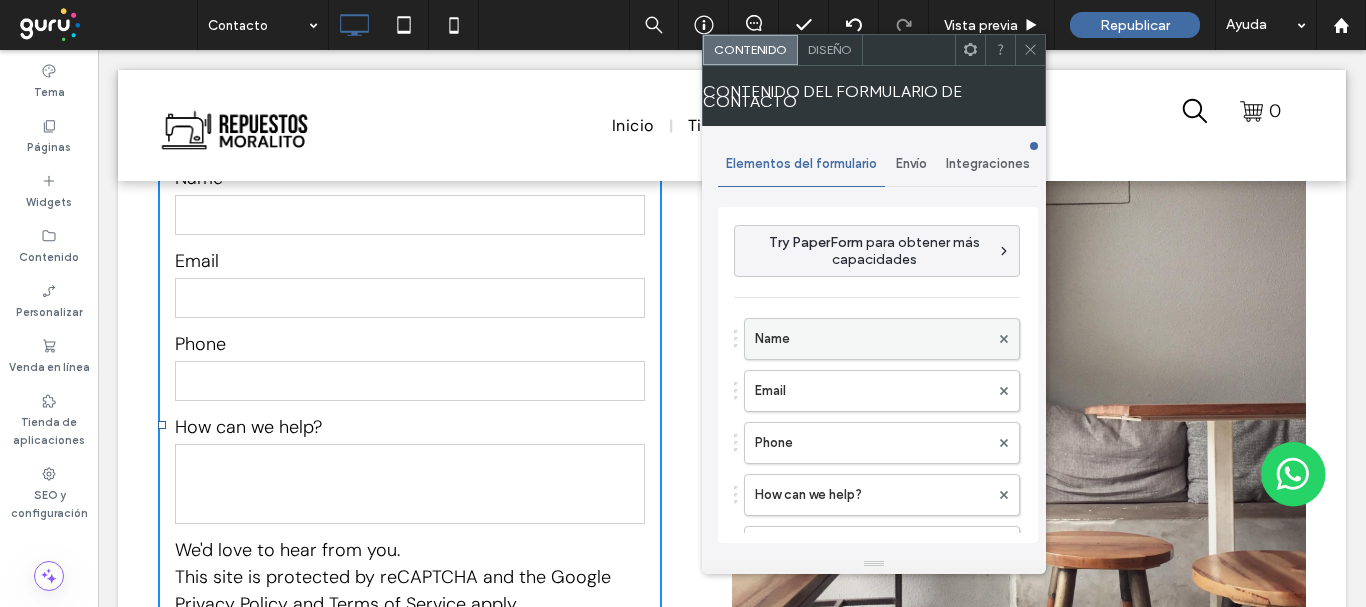 click on "Name" at bounding box center [872, 339] 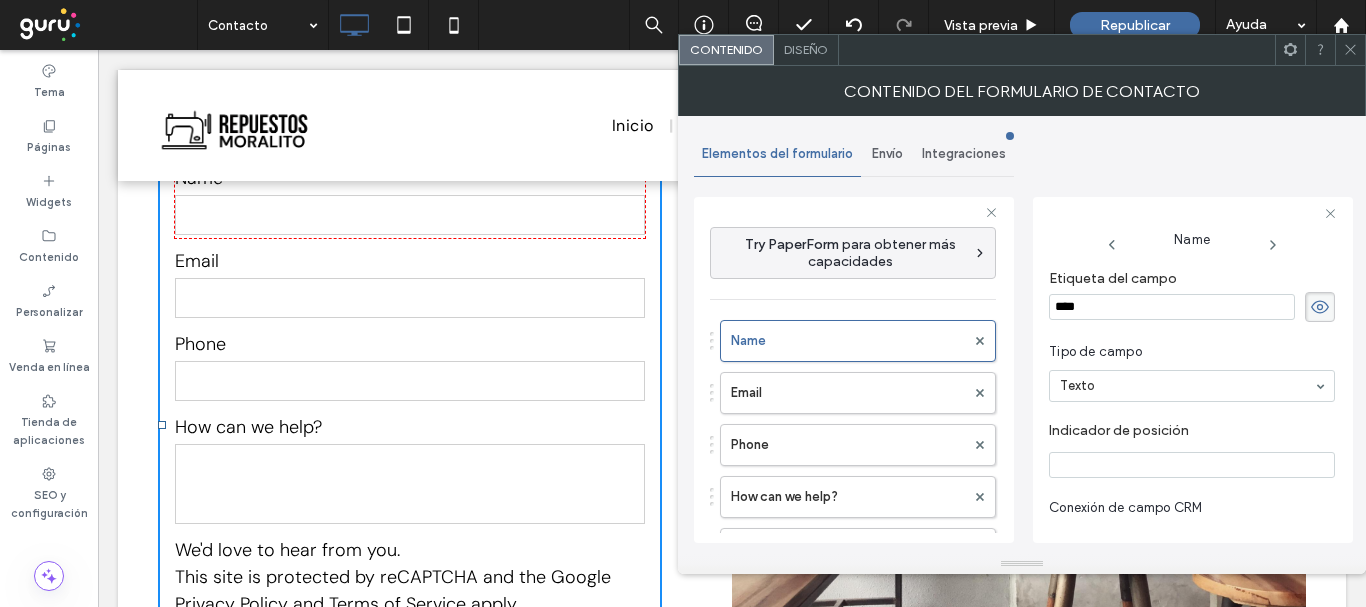 drag, startPoint x: 1123, startPoint y: 313, endPoint x: 1042, endPoint y: 306, distance: 81.3019 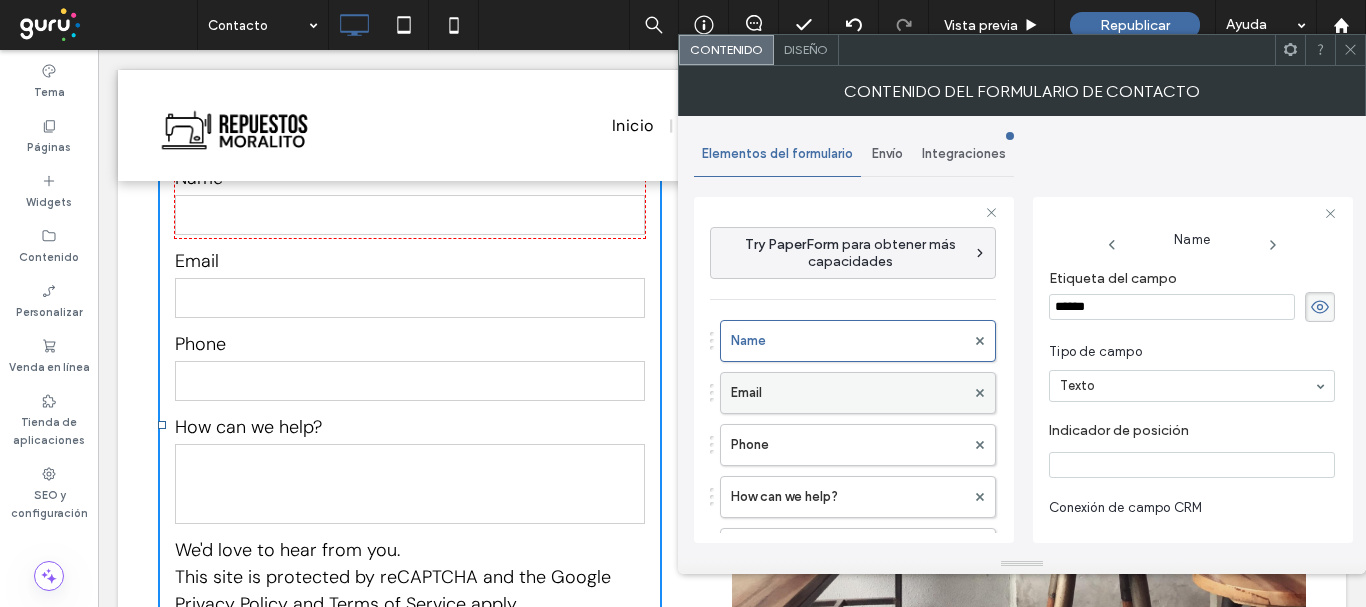 click on "Email" at bounding box center (848, 393) 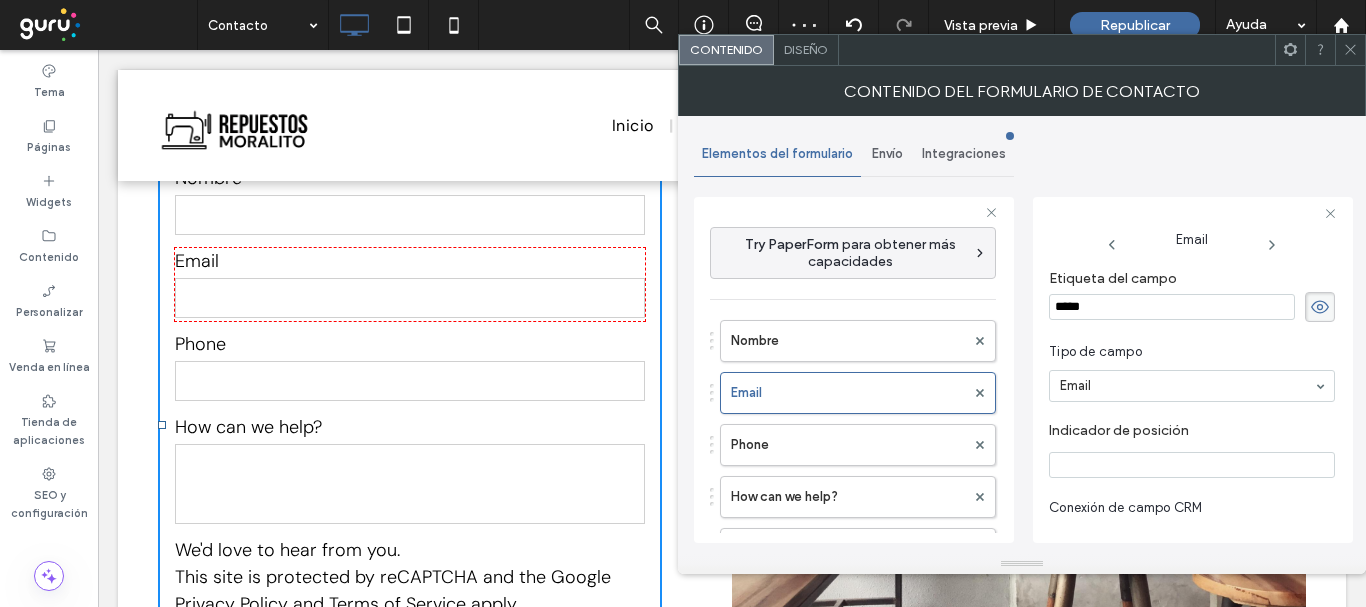 scroll, scrollTop: 100, scrollLeft: 0, axis: vertical 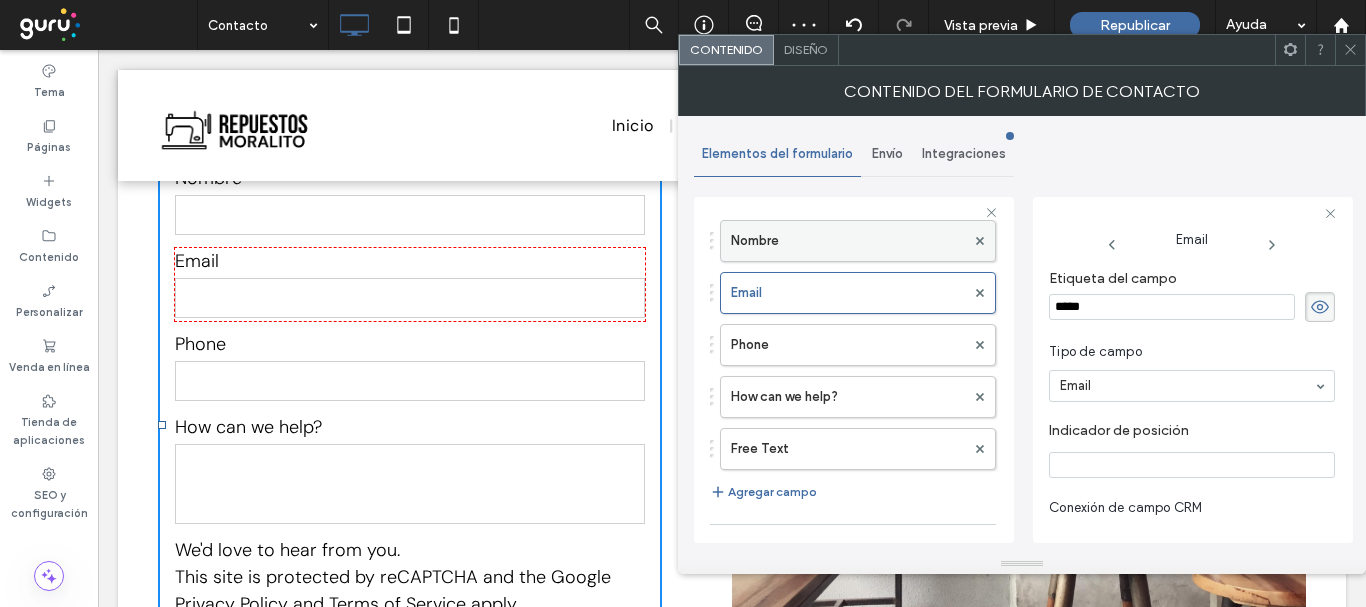 click on "Nombre" at bounding box center (848, 241) 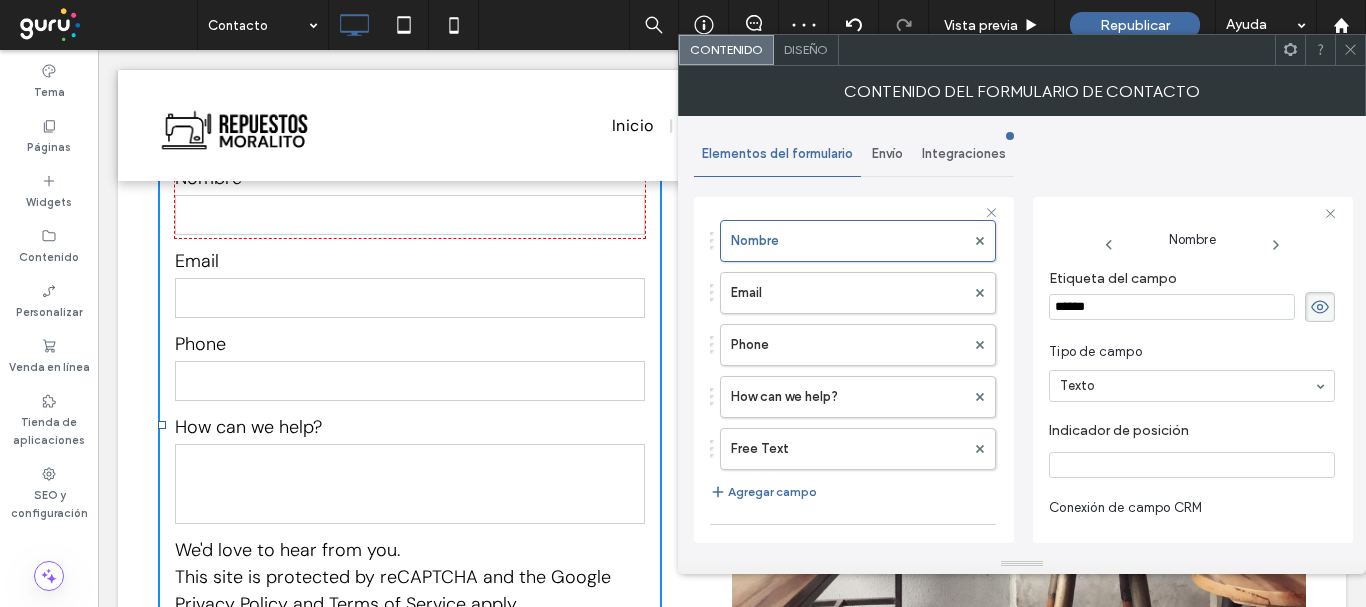 scroll, scrollTop: 220, scrollLeft: 0, axis: vertical 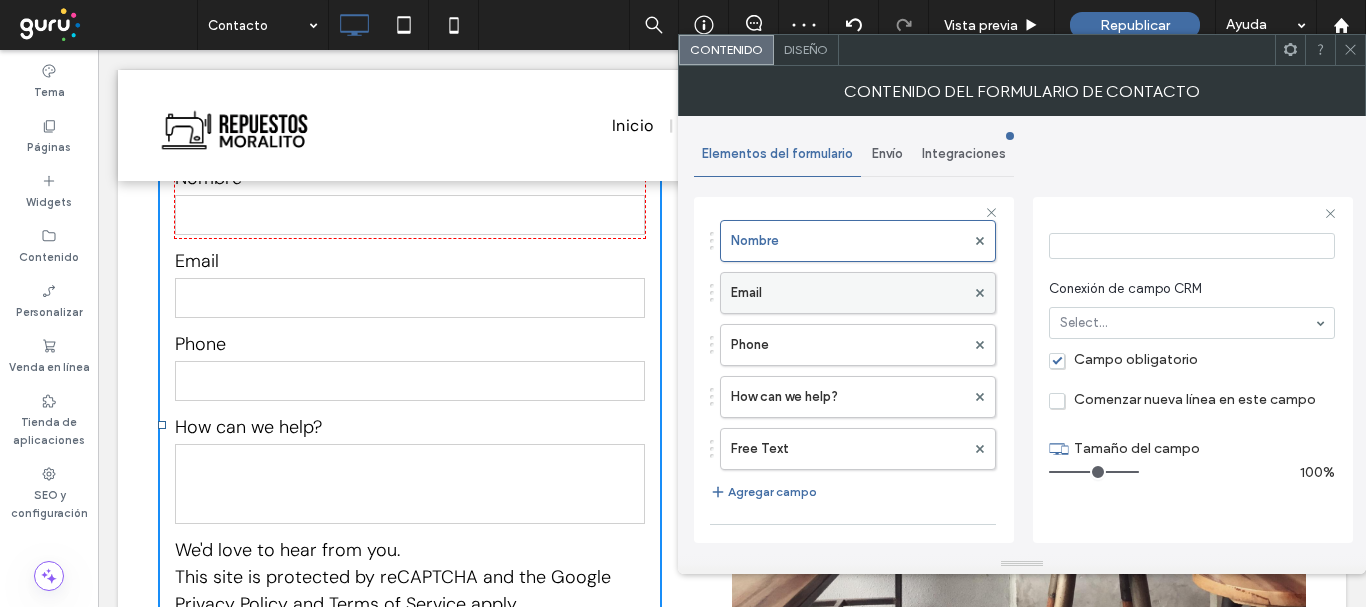 click on "Email" at bounding box center (848, 293) 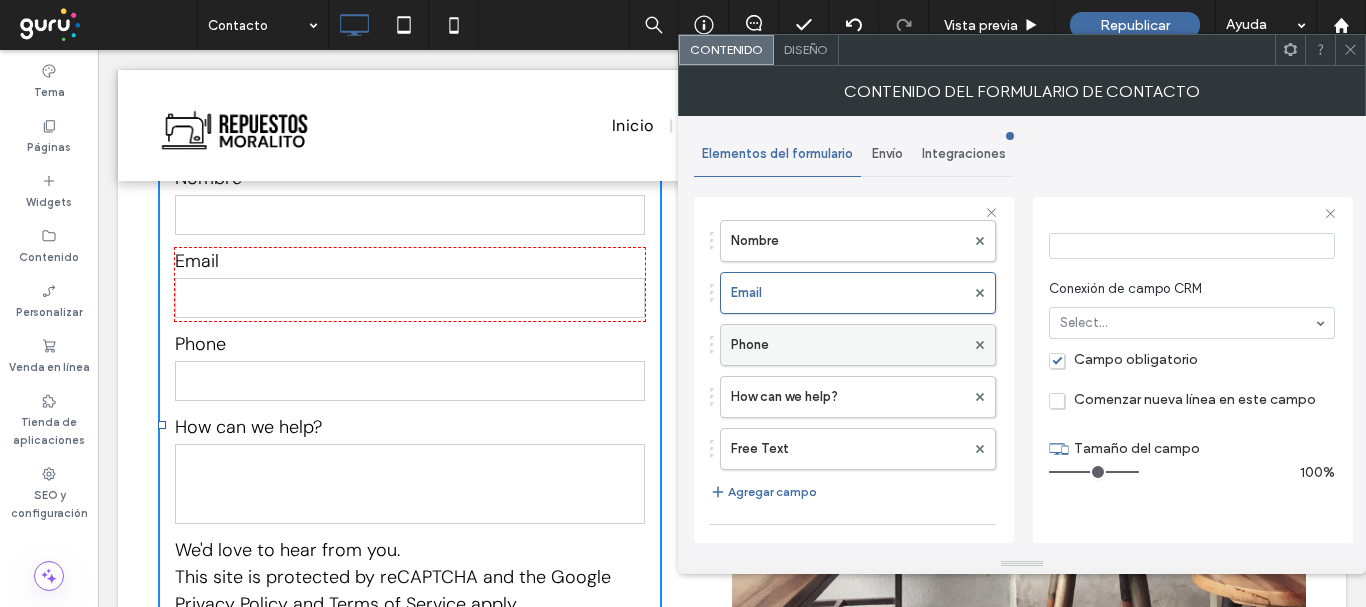 click on "Phone" at bounding box center (848, 345) 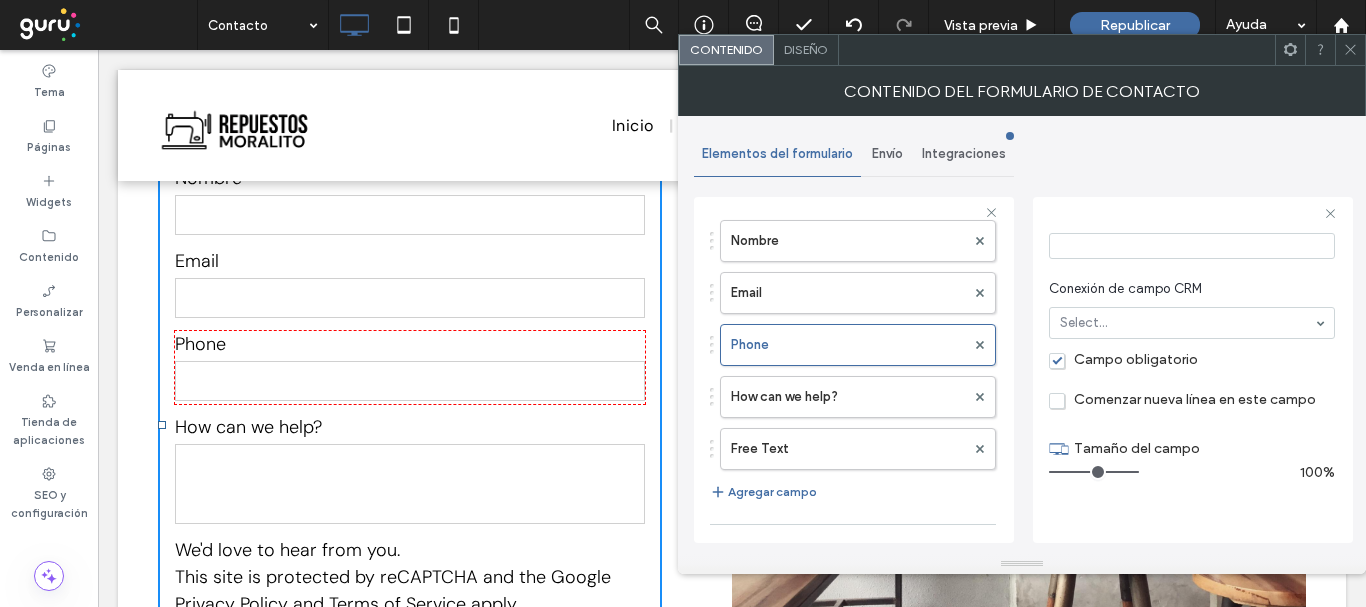 scroll, scrollTop: 0, scrollLeft: 0, axis: both 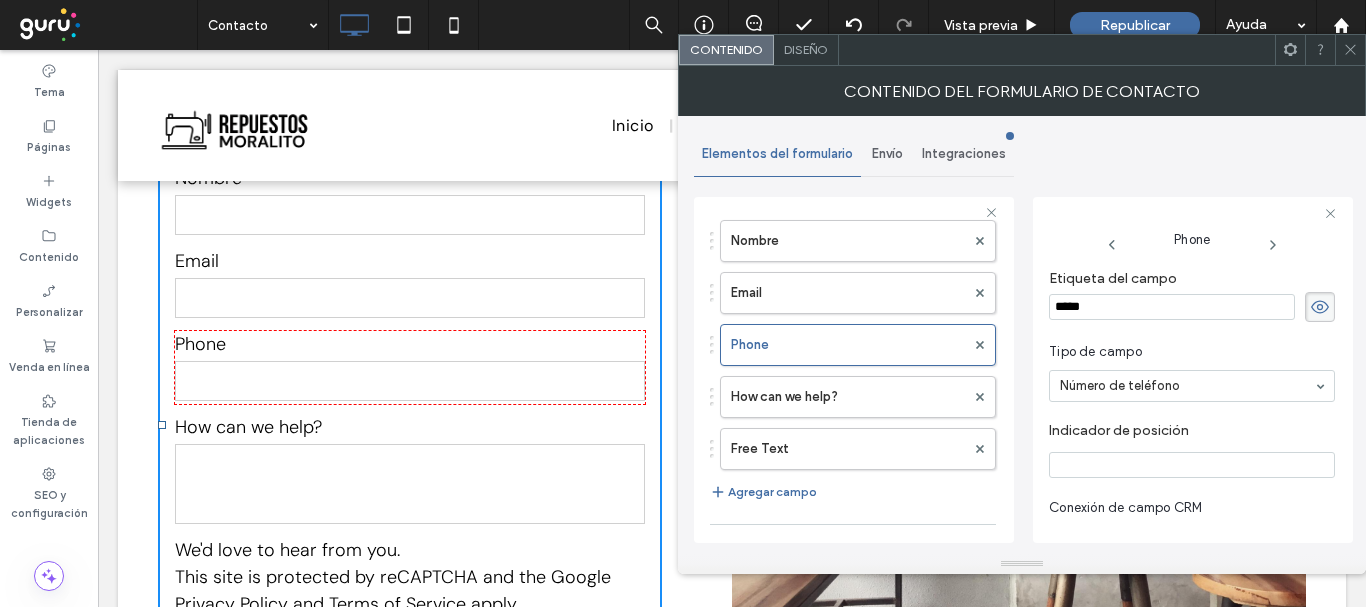 drag, startPoint x: 1111, startPoint y: 302, endPoint x: 1007, endPoint y: 300, distance: 104.019226 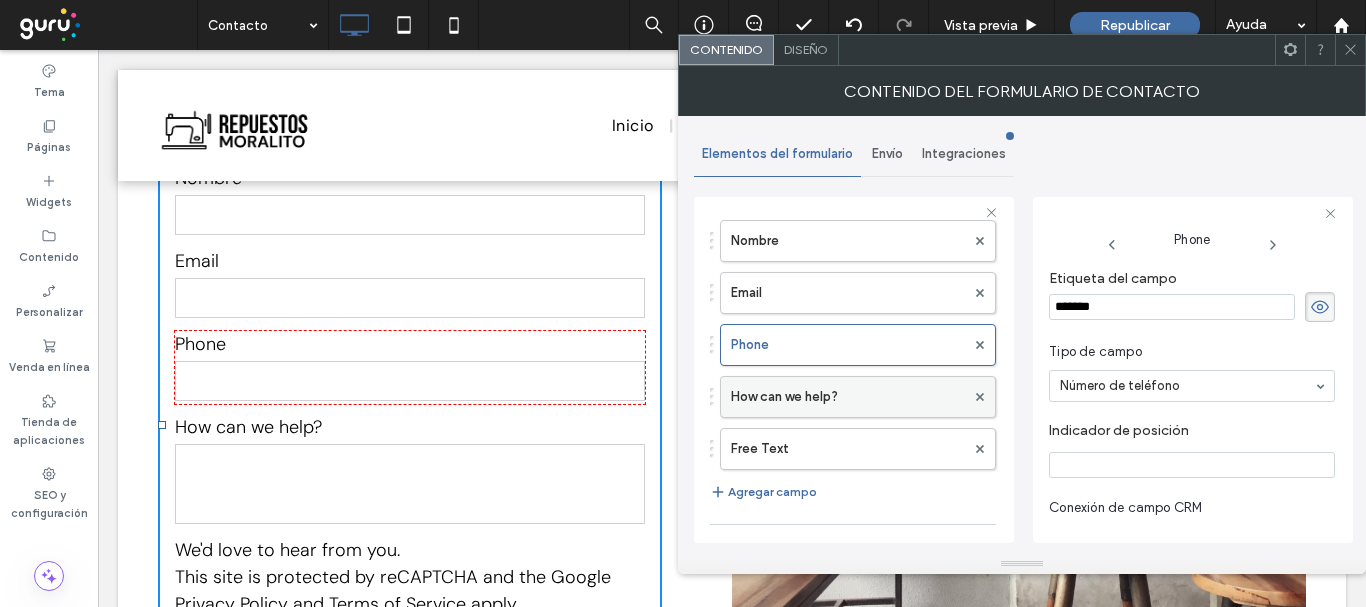 click on "How can we help?" at bounding box center (848, 397) 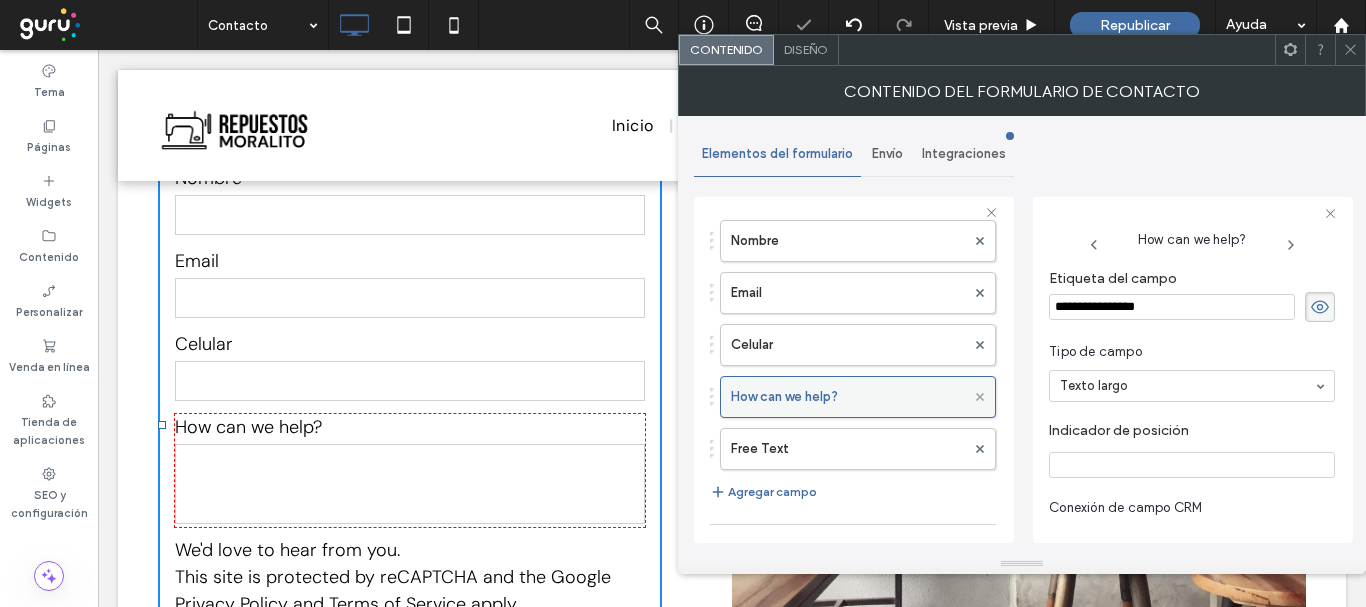click 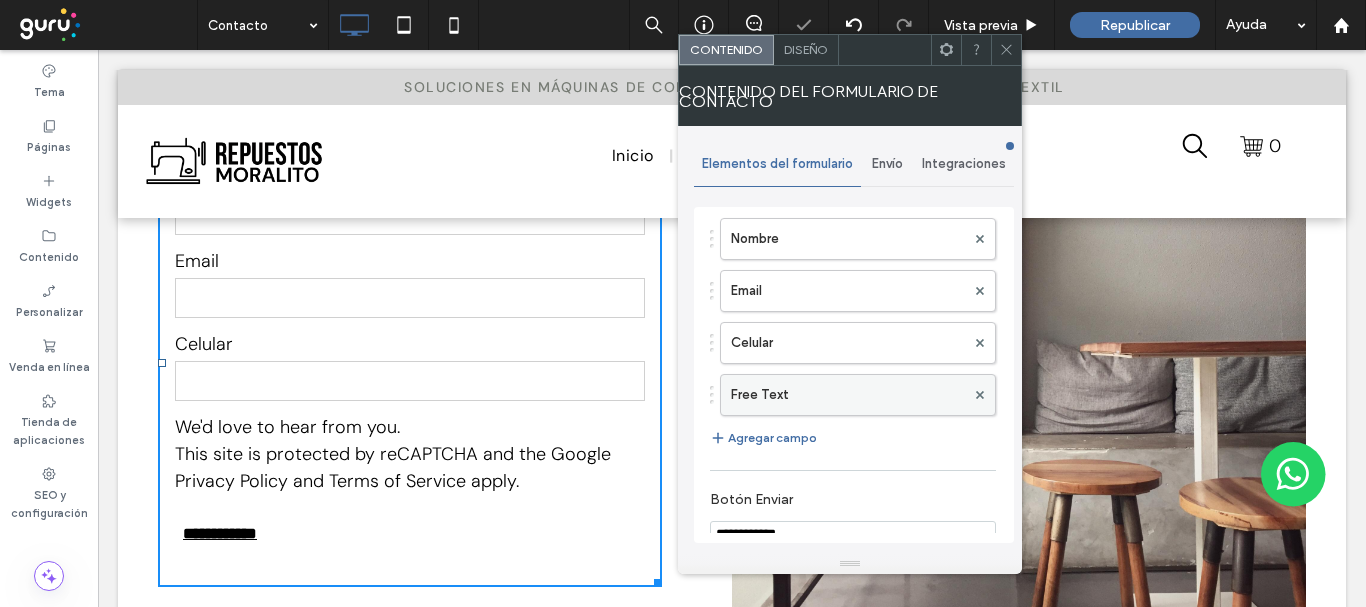 click on "Free Text" at bounding box center (848, 395) 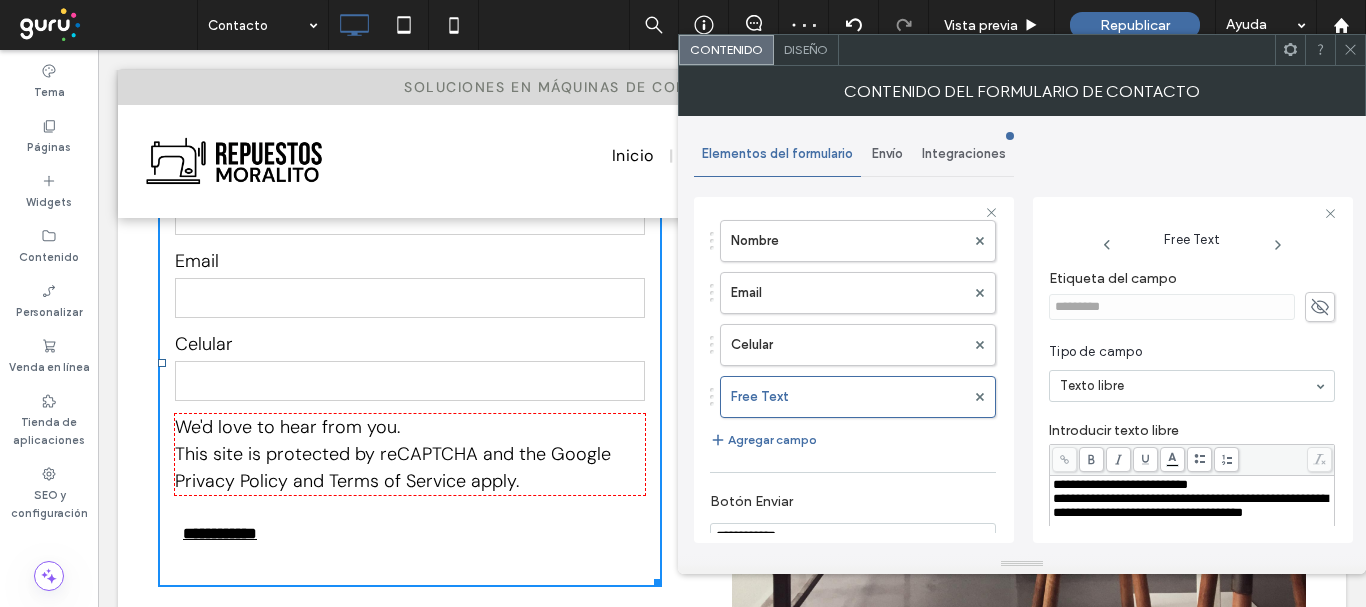 click 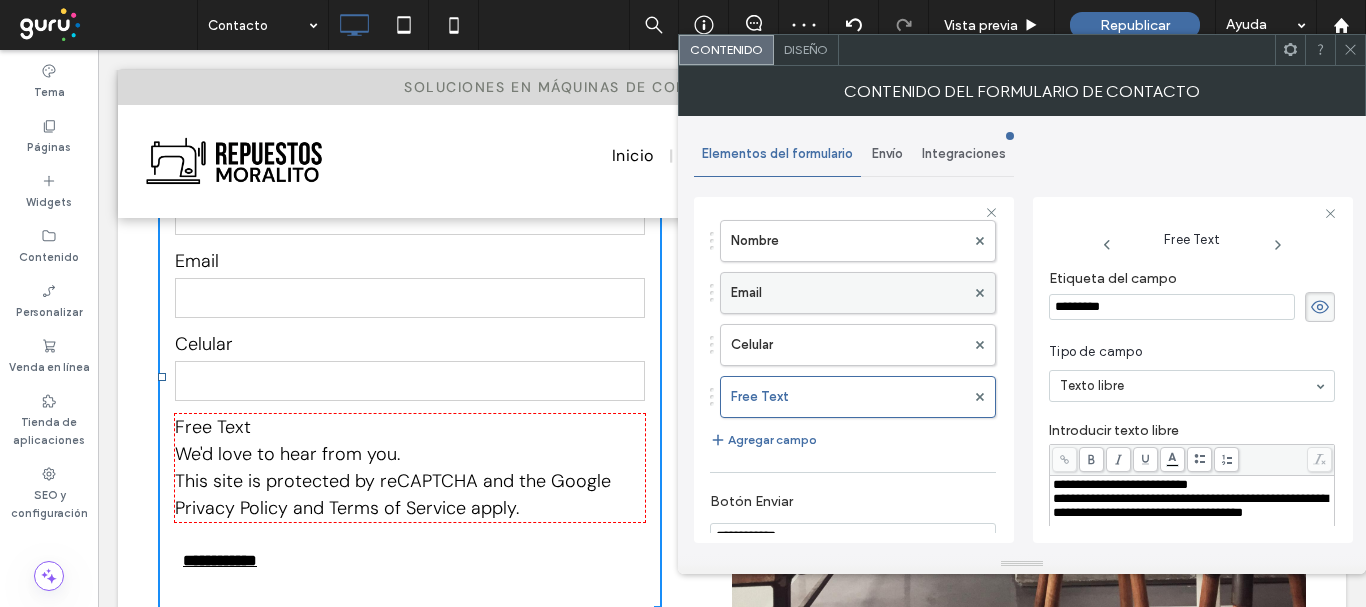 drag, startPoint x: 1128, startPoint y: 302, endPoint x: 943, endPoint y: 302, distance: 185 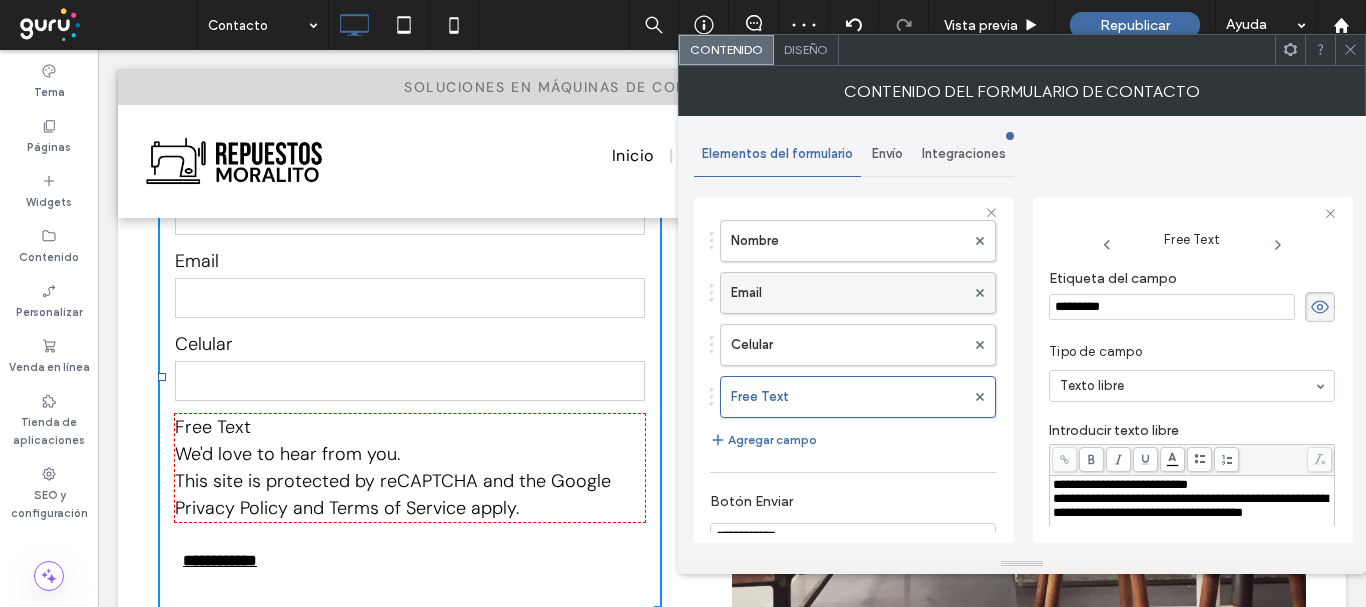 click on "**********" at bounding box center (854, 367) 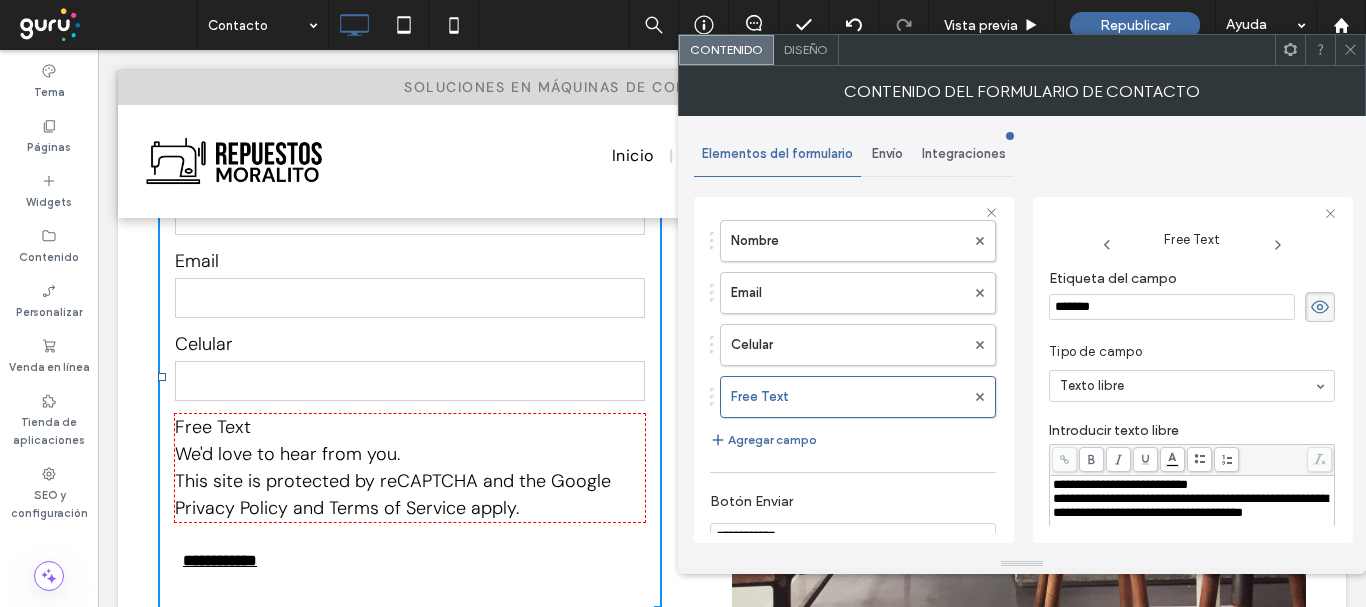 click on "Tipo de campo Texto libre" at bounding box center [1192, 372] 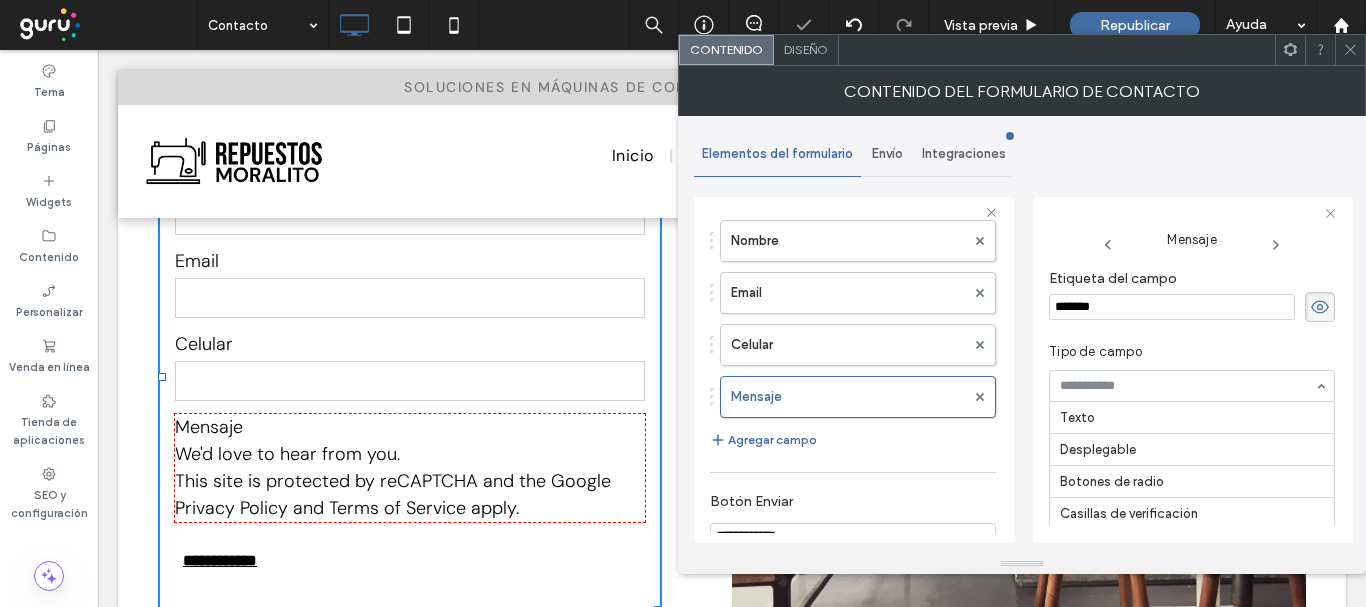 scroll, scrollTop: 217, scrollLeft: 0, axis: vertical 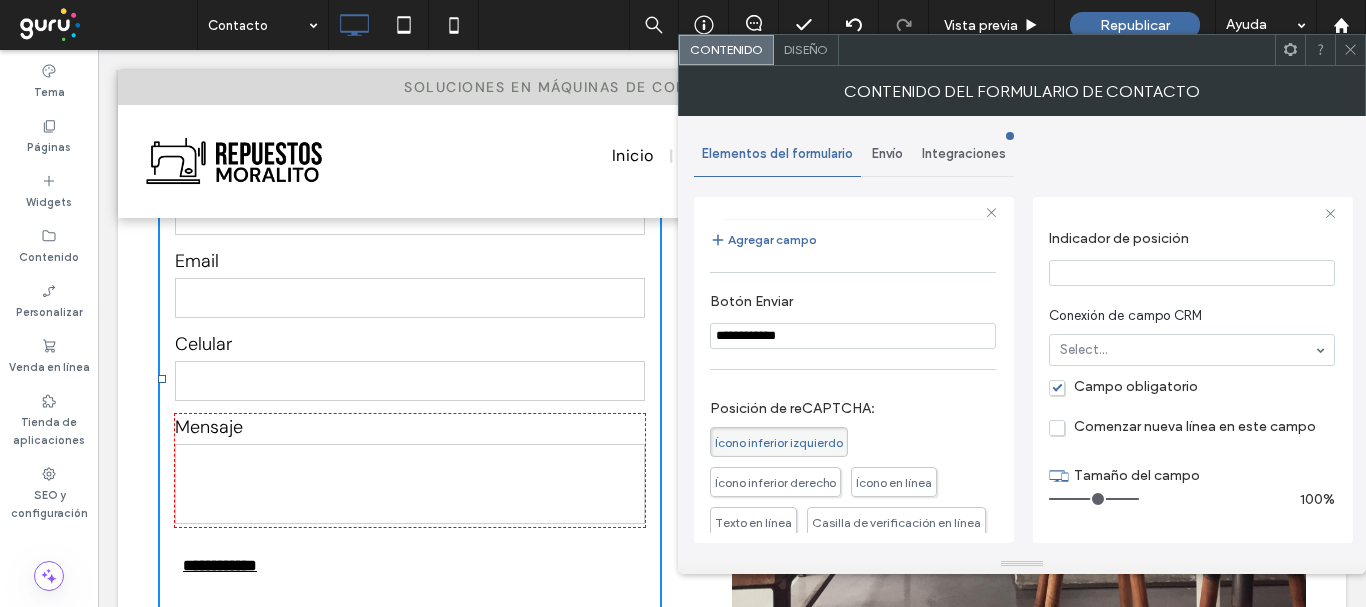 drag, startPoint x: 782, startPoint y: 381, endPoint x: 647, endPoint y: 331, distance: 143.9618 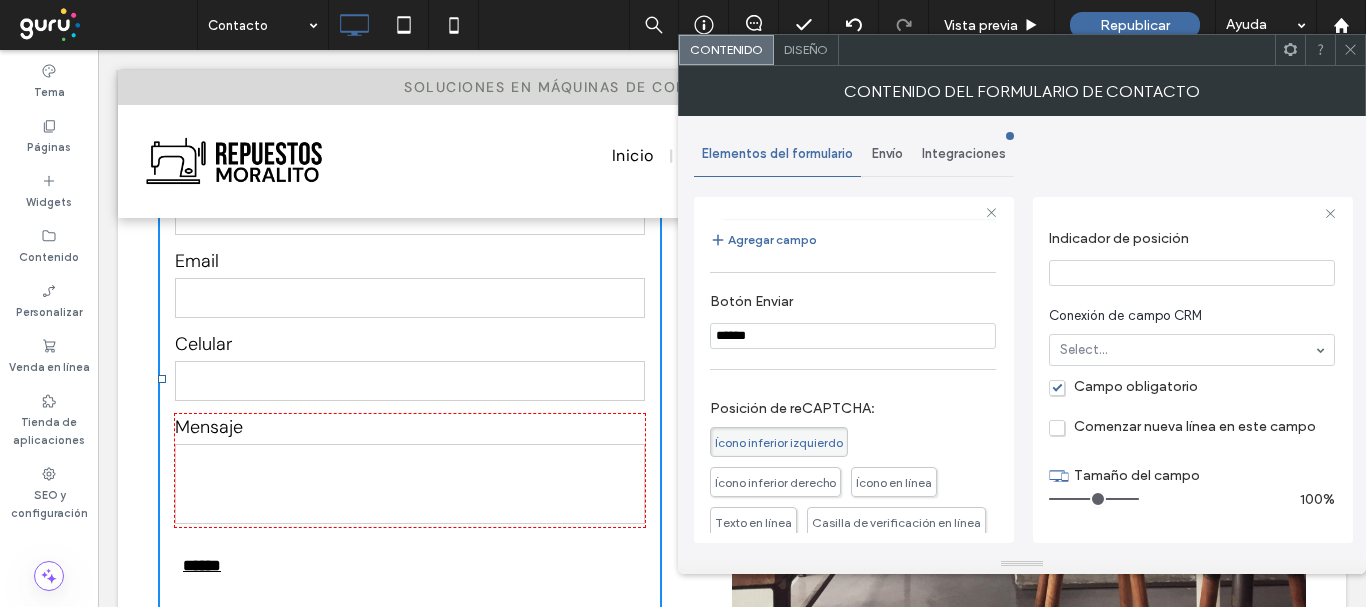 scroll, scrollTop: 0, scrollLeft: 0, axis: both 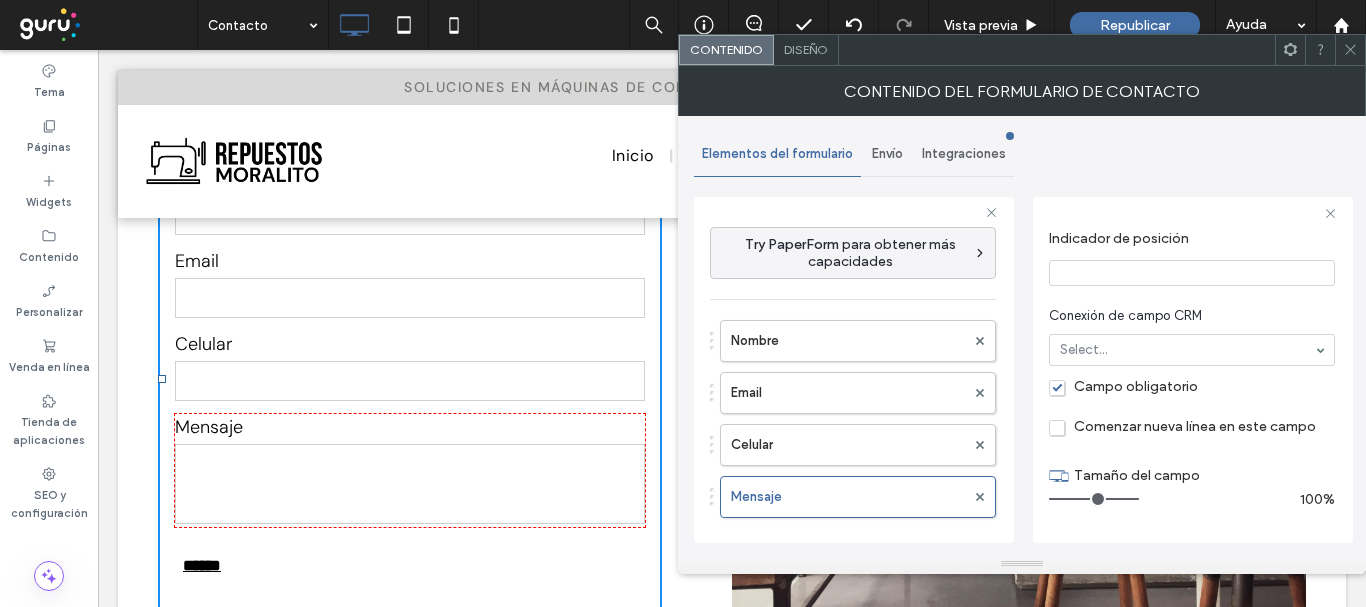 click on "Envío" at bounding box center [887, 154] 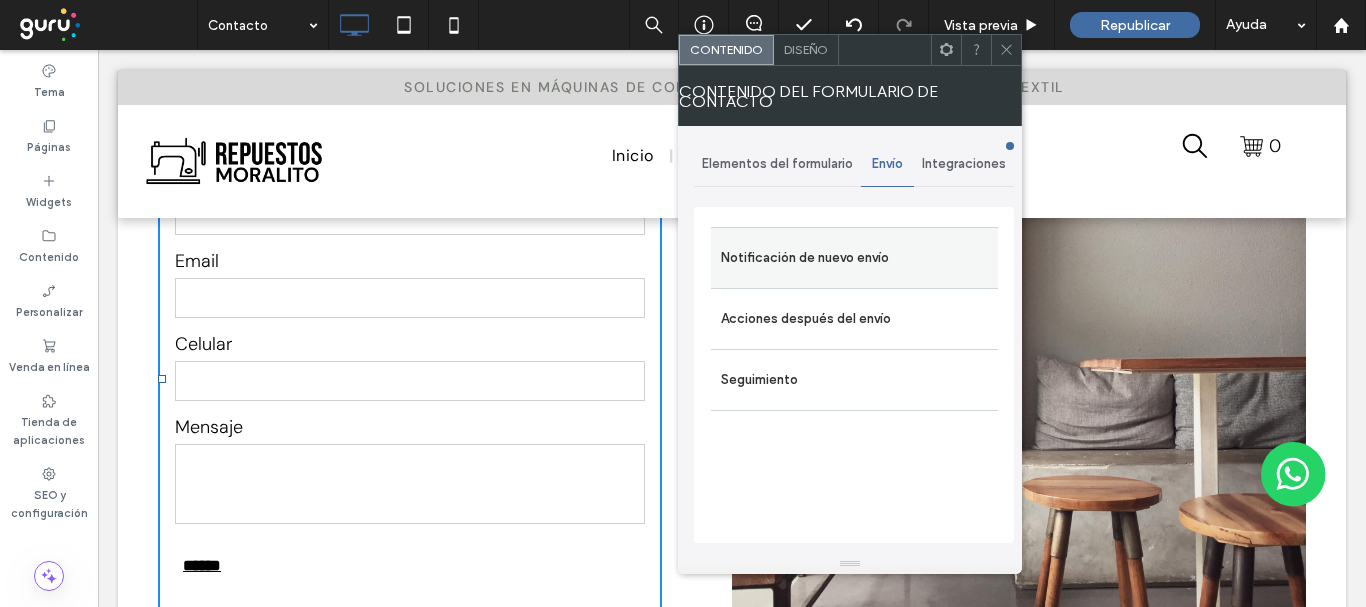 click on "Notificación de nuevo envío" at bounding box center [854, 258] 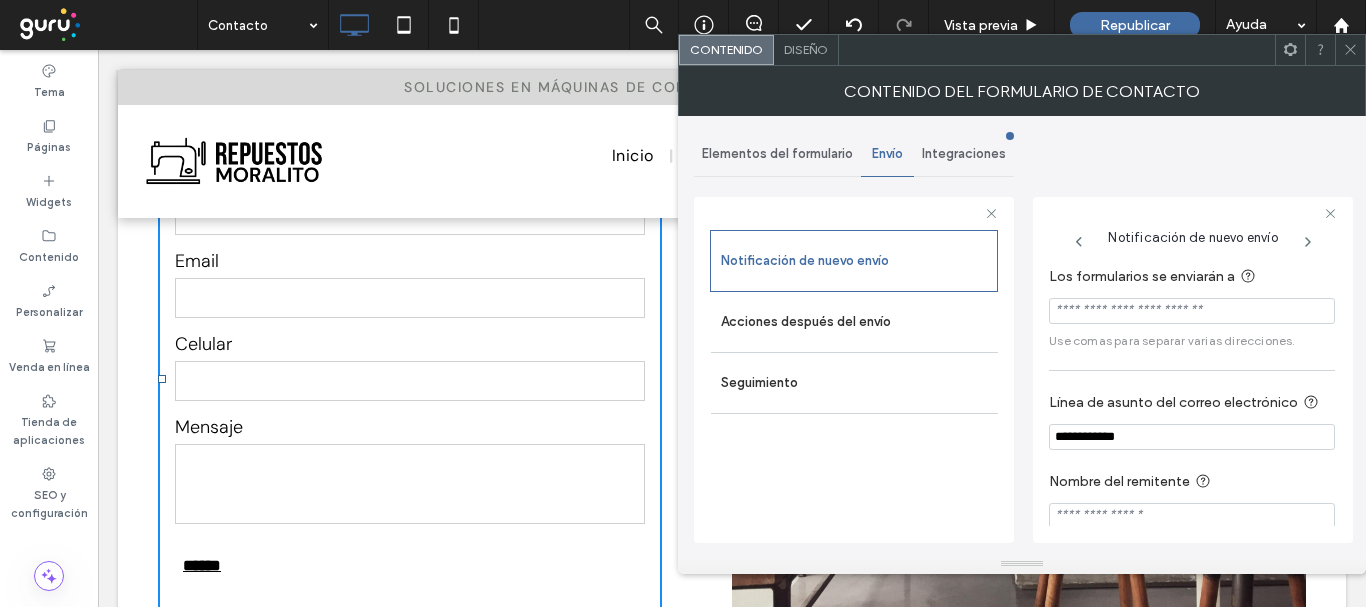 click at bounding box center (1192, 311) 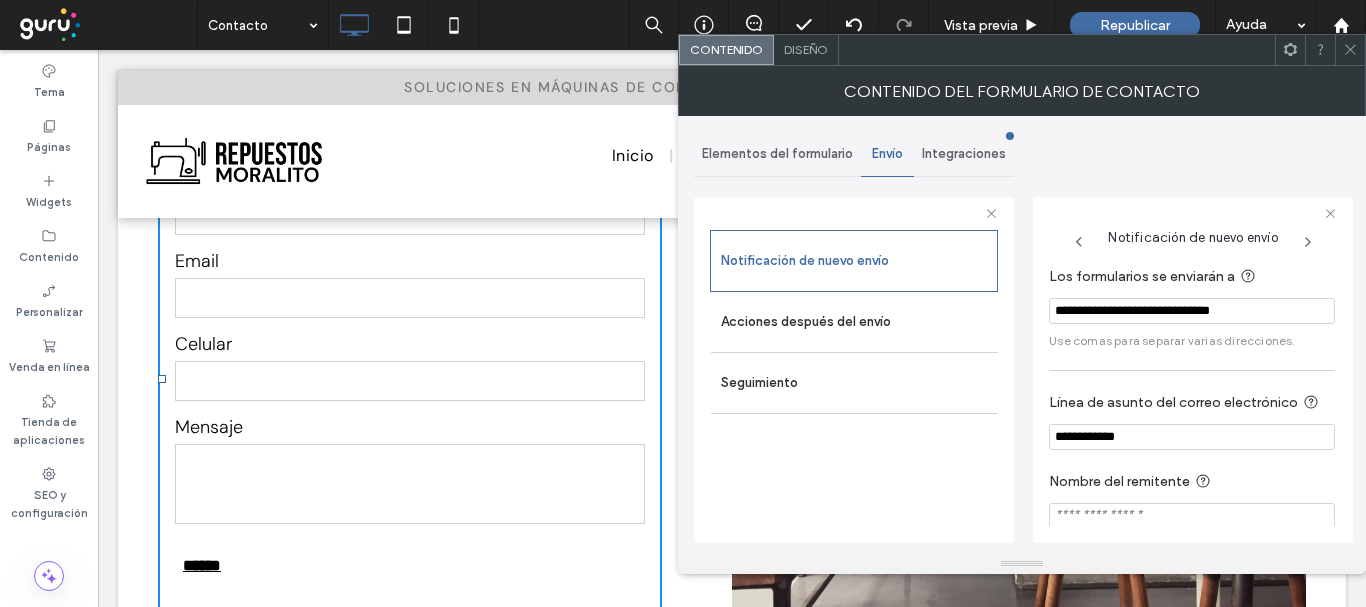 click on "**********" at bounding box center (1022, 335) 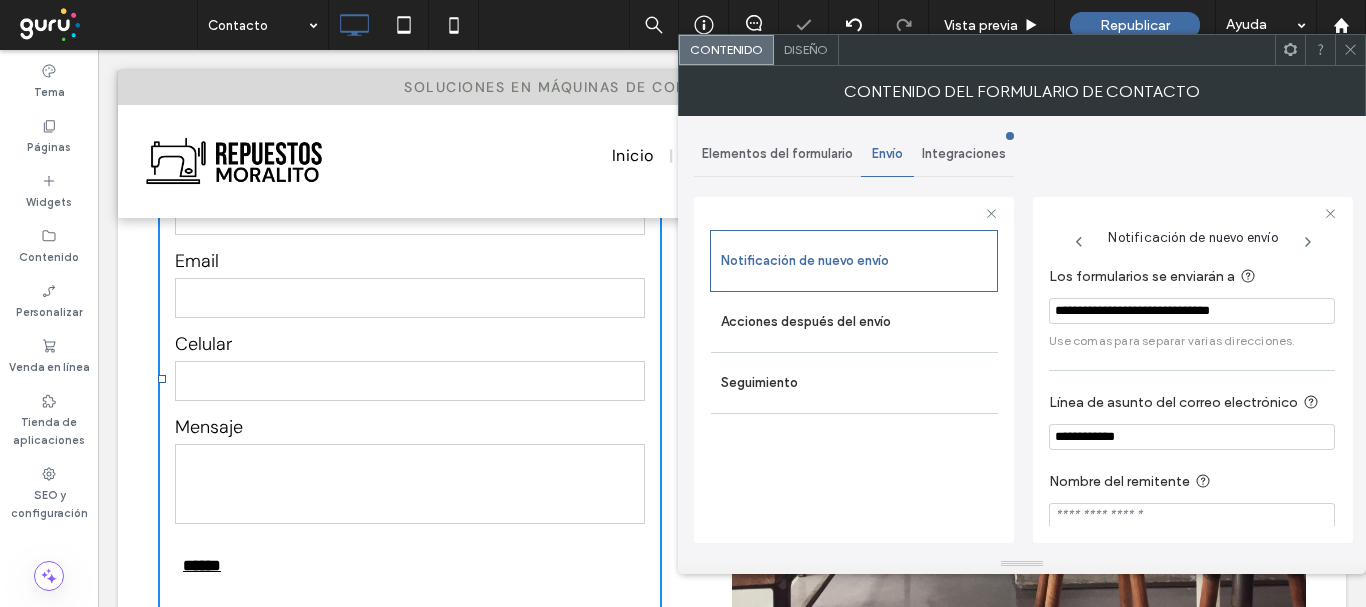 click on "Diseño" at bounding box center (806, 49) 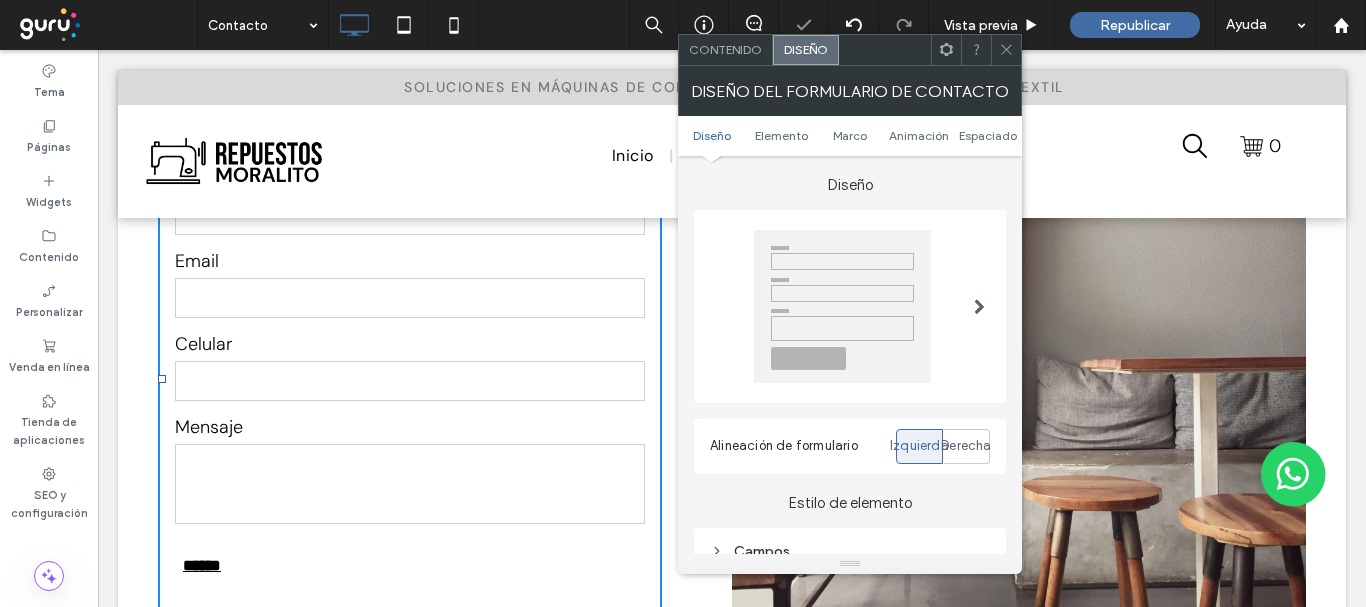 scroll, scrollTop: 200, scrollLeft: 0, axis: vertical 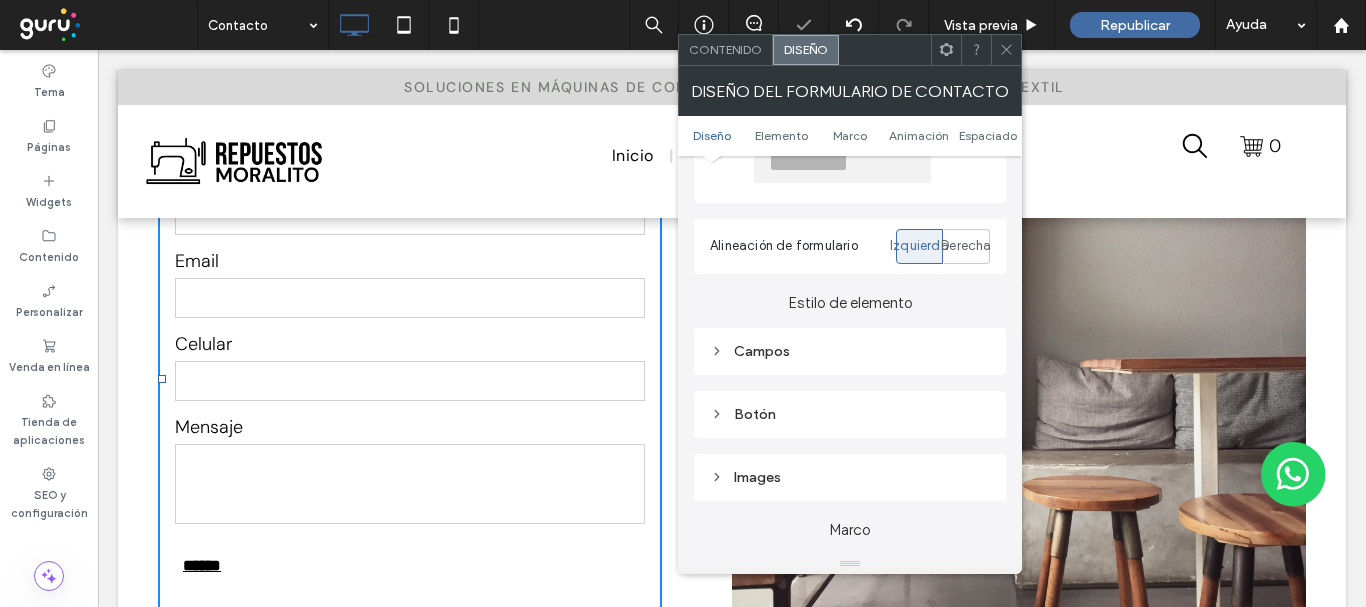 click on "Campos" at bounding box center [850, 351] 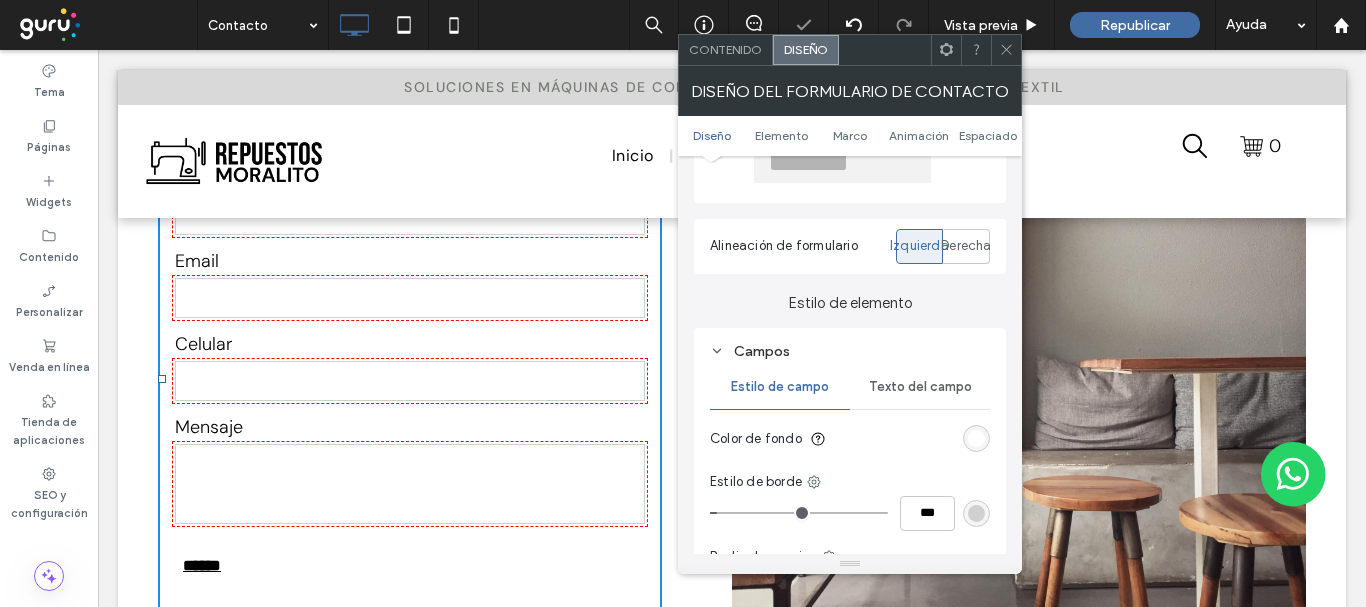 click on "Texto del campo" at bounding box center (920, 387) 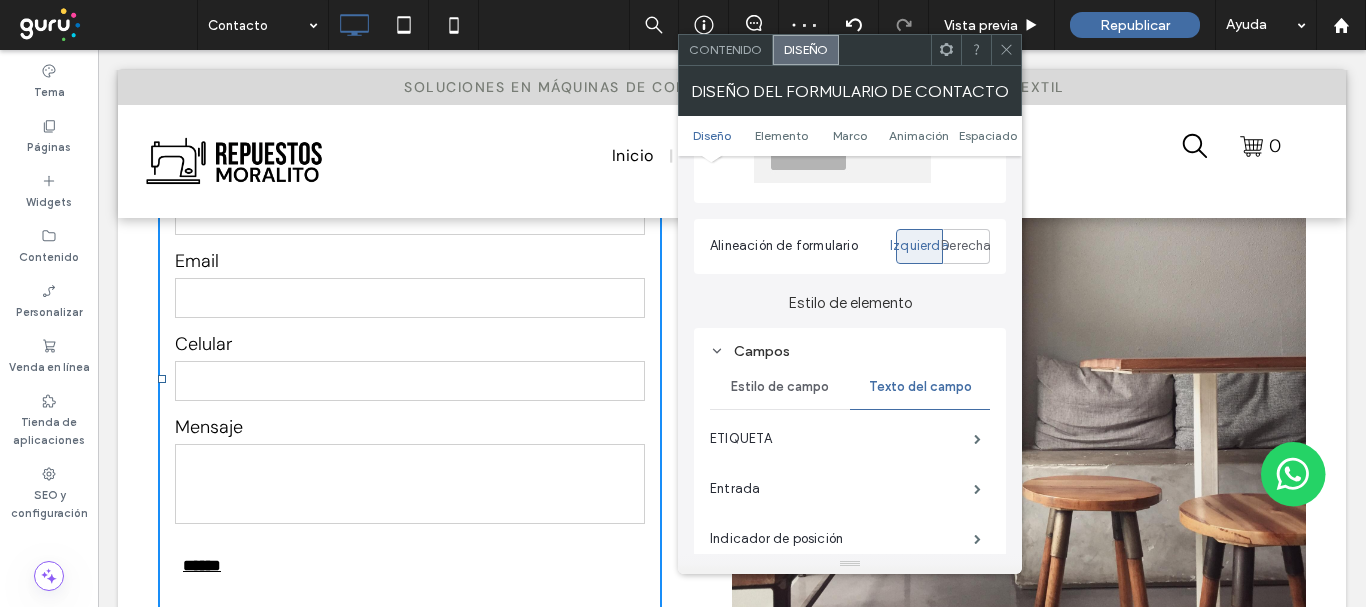 scroll, scrollTop: 400, scrollLeft: 0, axis: vertical 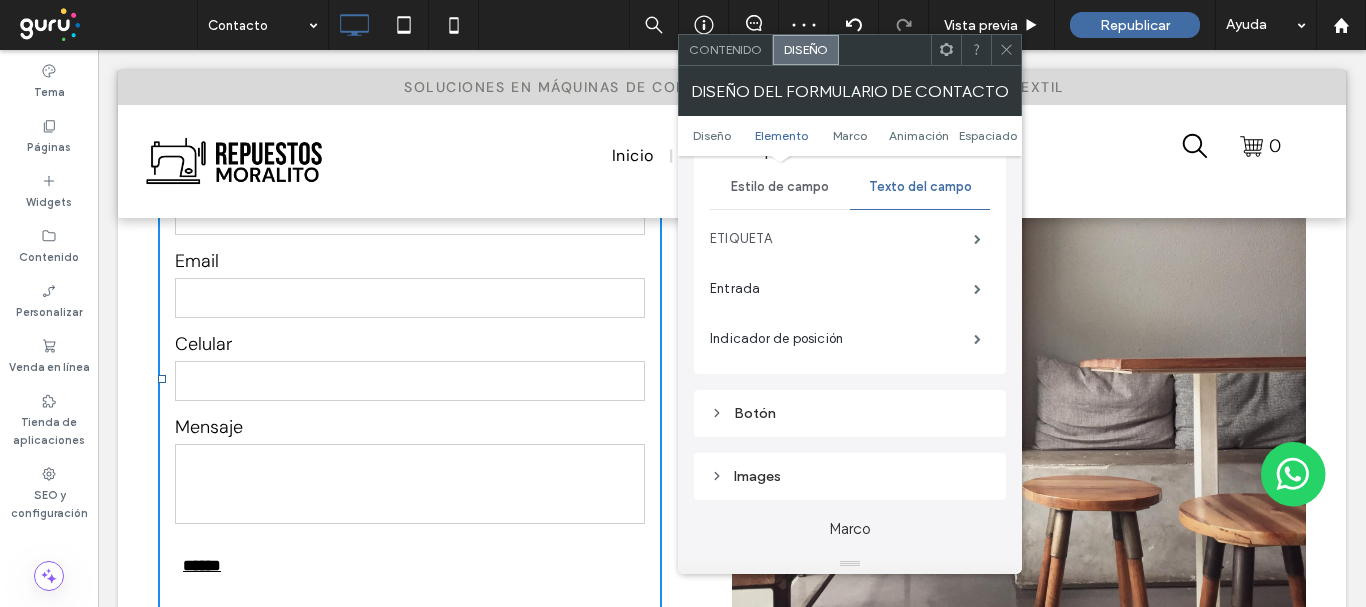 click on "ETIQUETA" at bounding box center (842, 239) 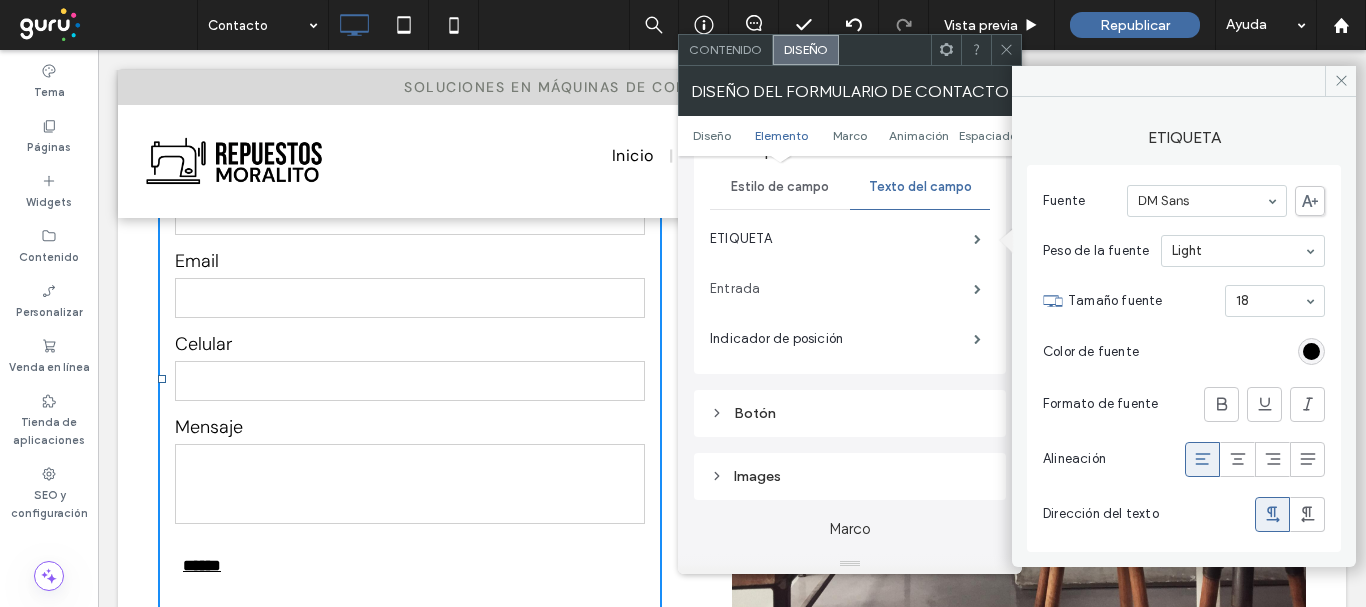 click on "Entrada" at bounding box center (842, 289) 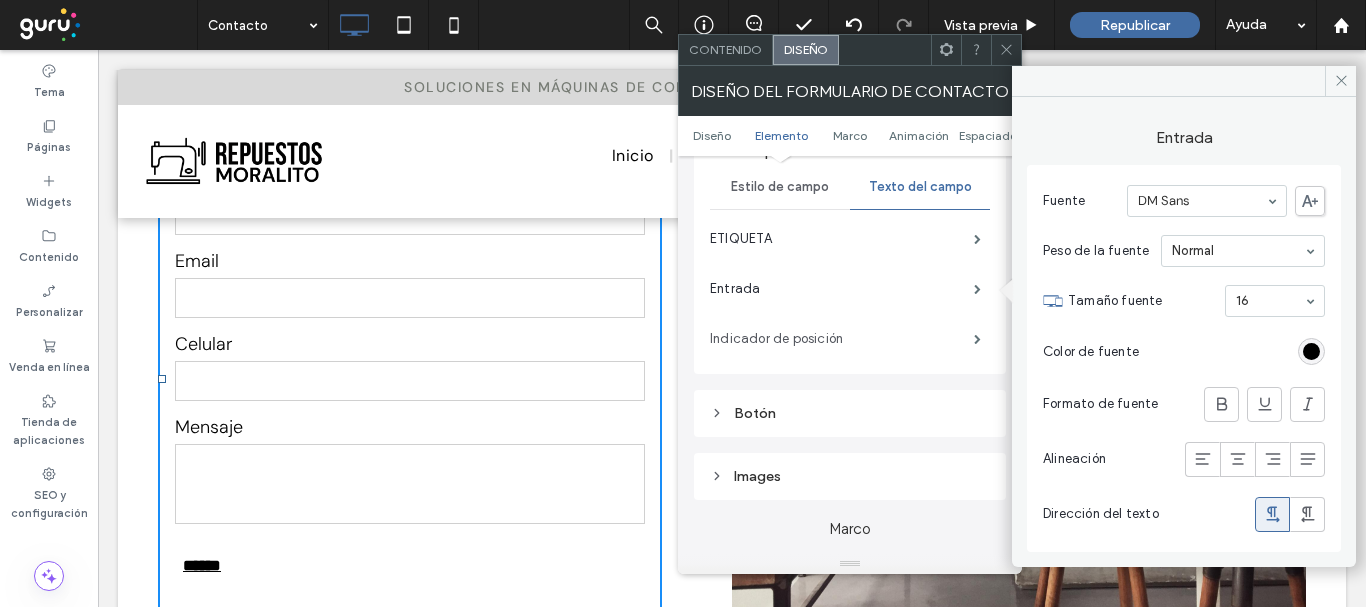 click on "Indicador de posición" at bounding box center (842, 339) 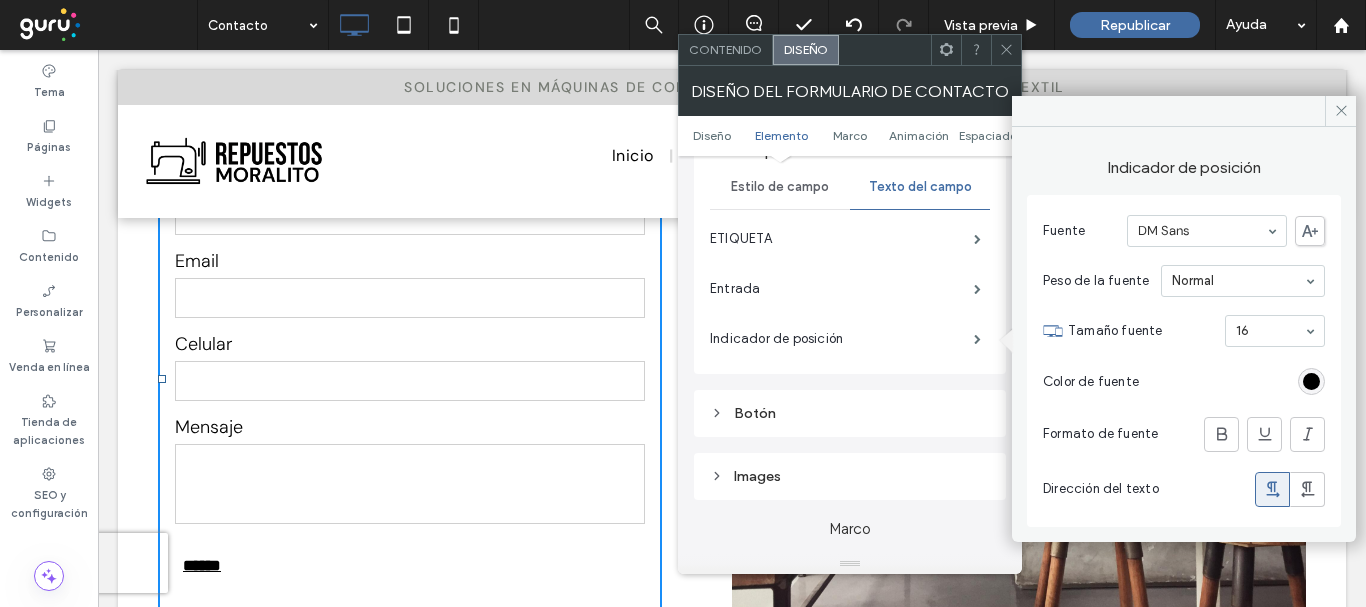 click at bounding box center [410, 381] 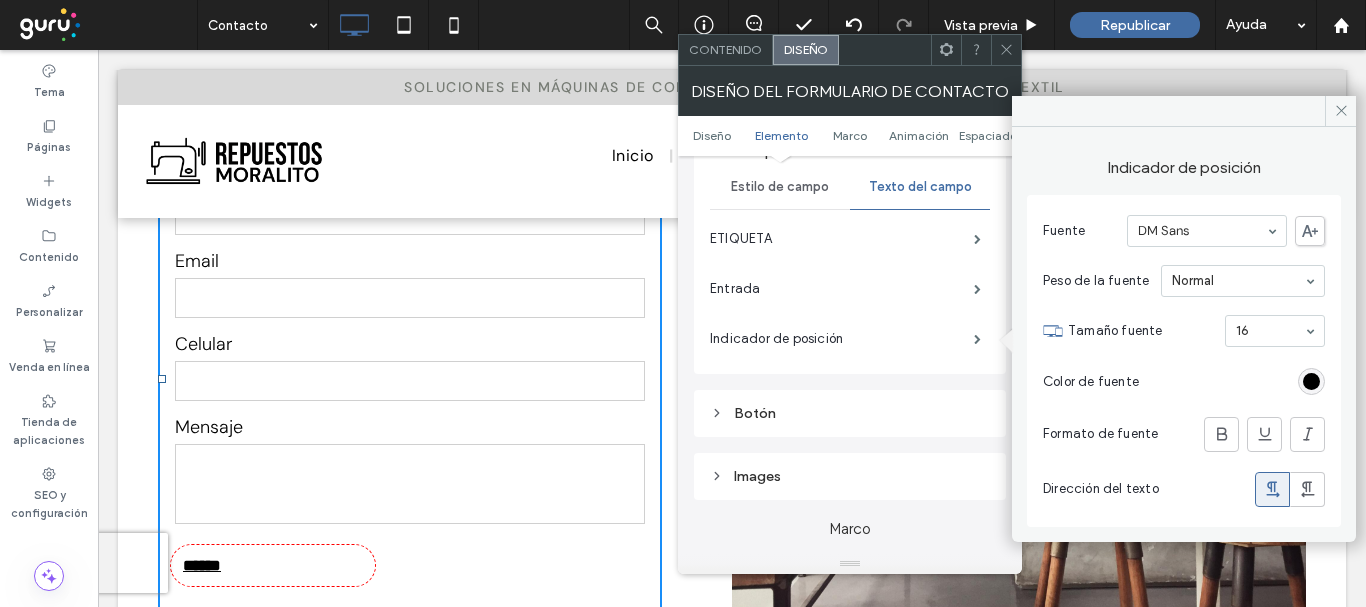drag, startPoint x: 854, startPoint y: 418, endPoint x: 806, endPoint y: 314, distance: 114.54257 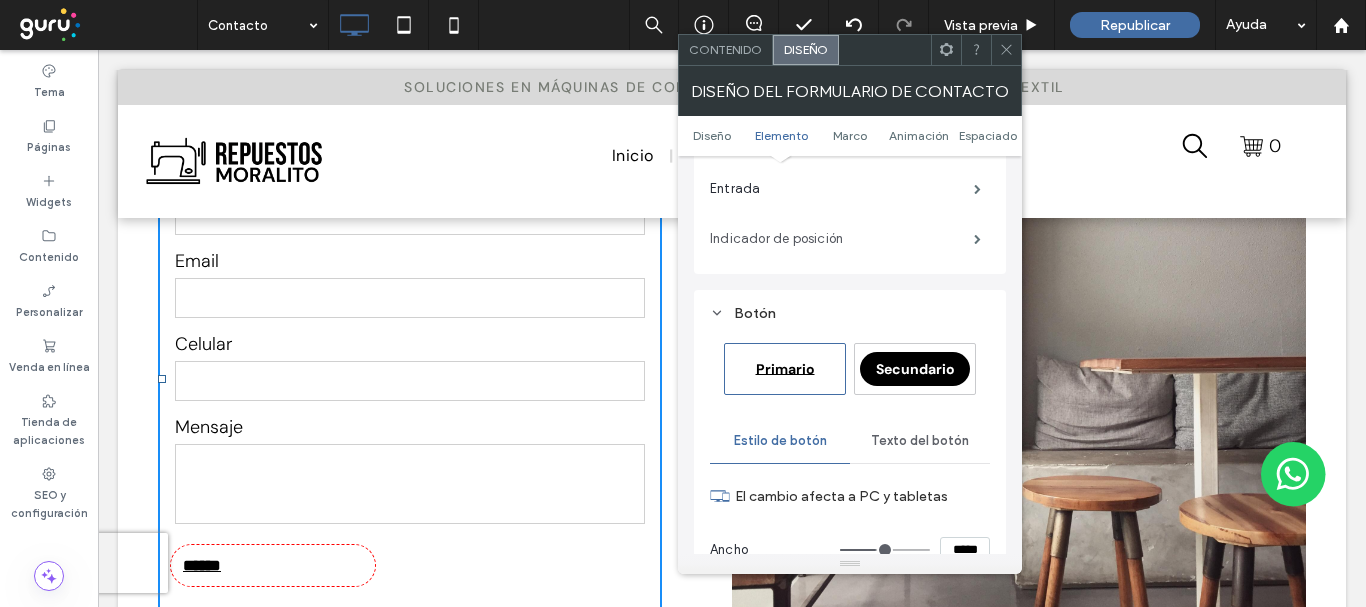 scroll, scrollTop: 400, scrollLeft: 0, axis: vertical 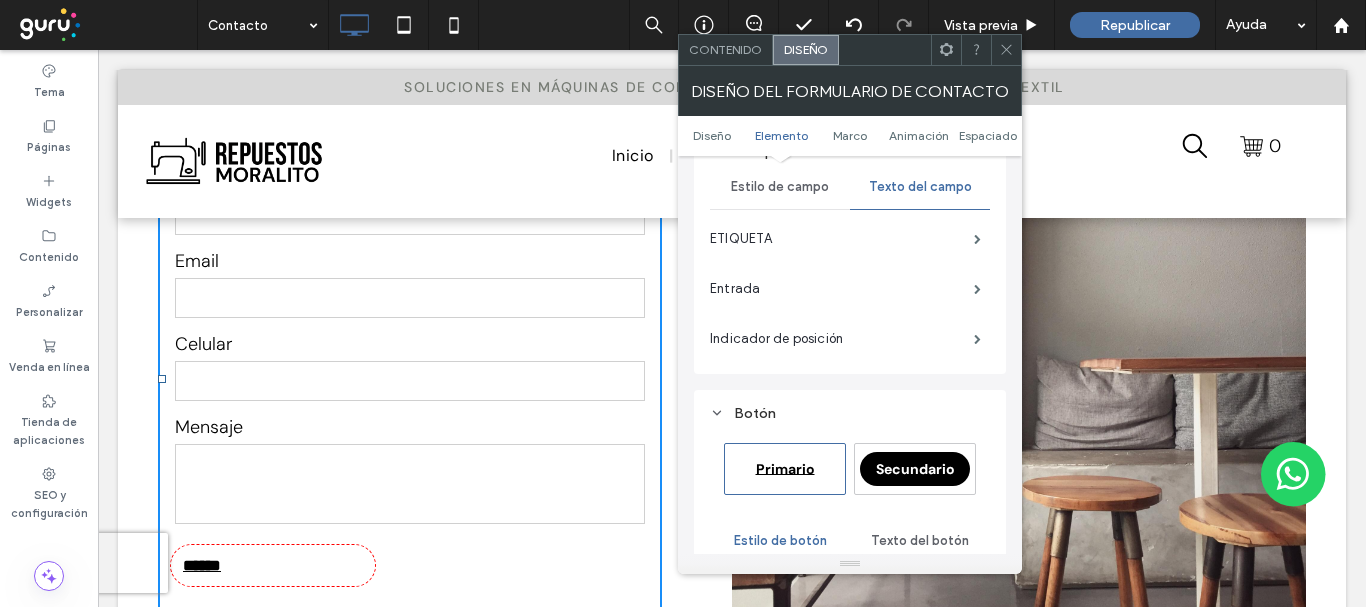 click on "Texto del botón" at bounding box center (920, 541) 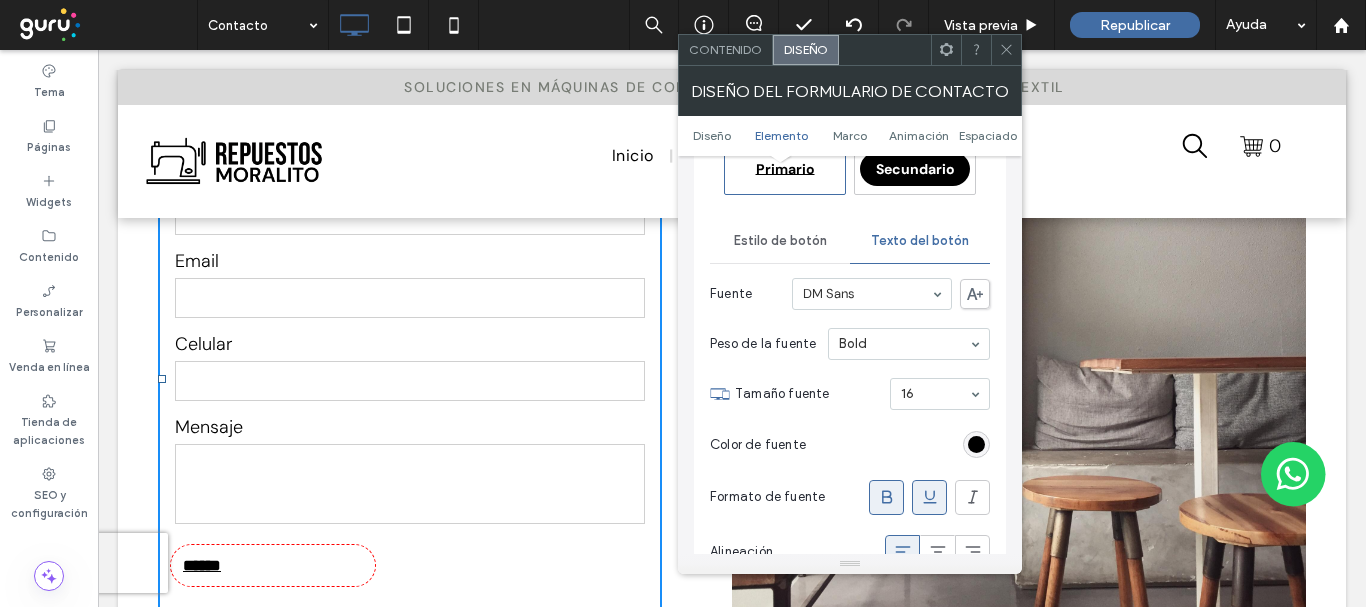 scroll, scrollTop: 800, scrollLeft: 0, axis: vertical 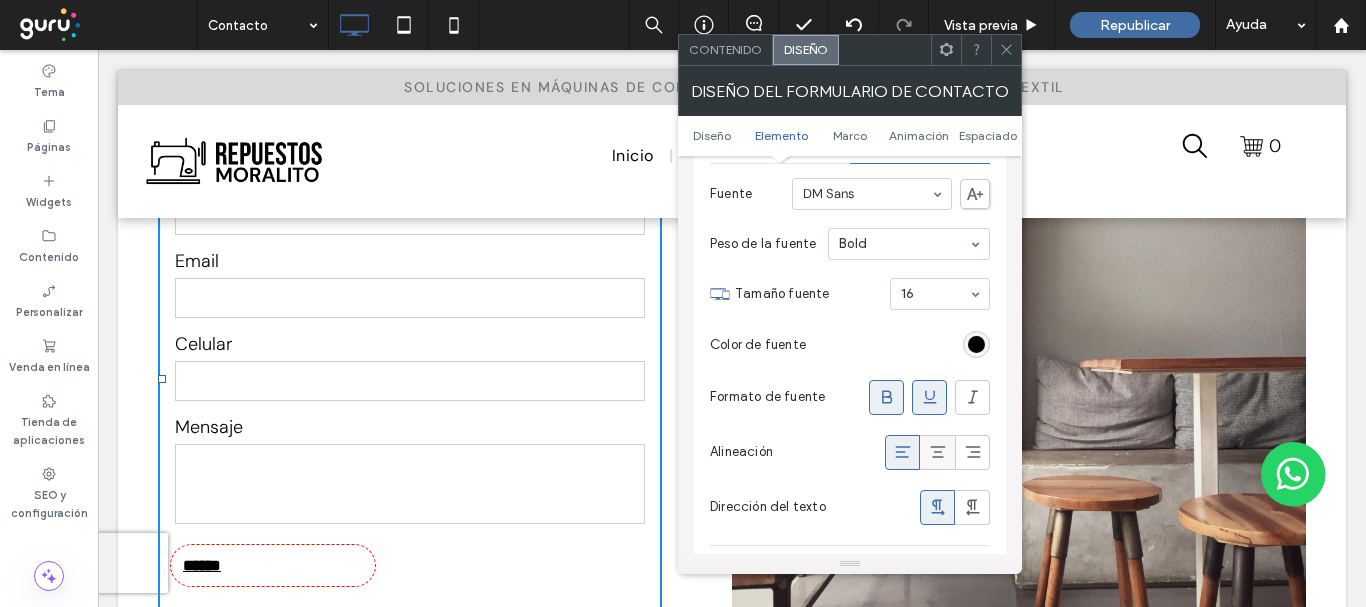 click 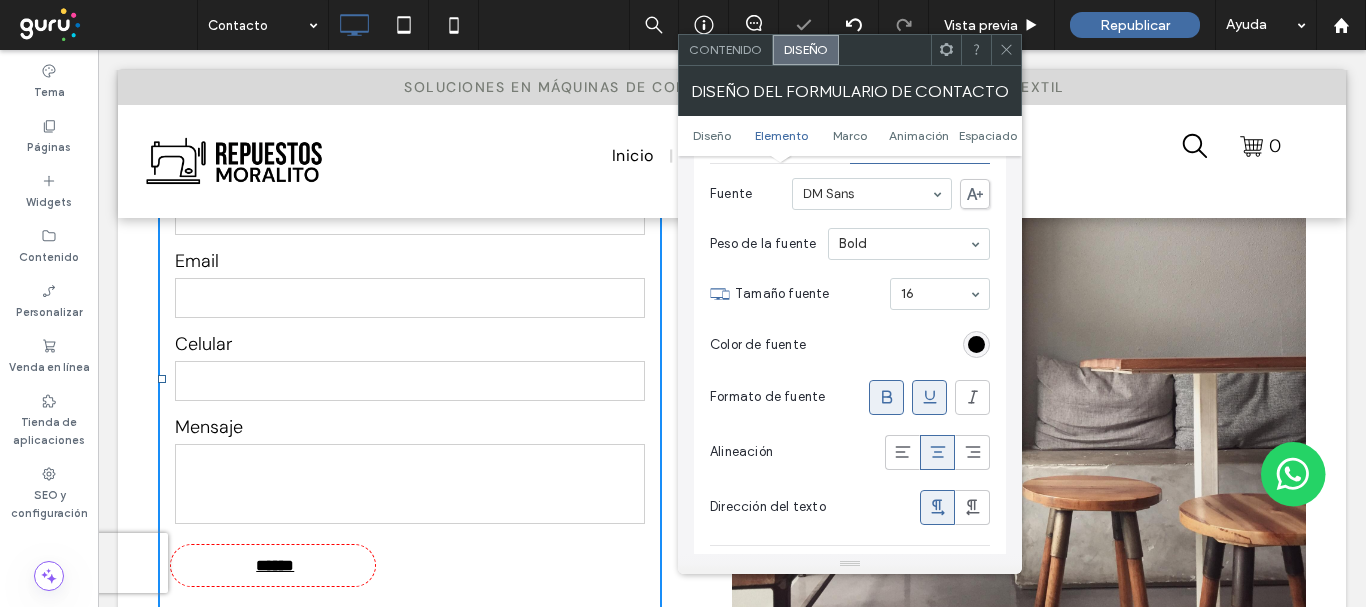 scroll, scrollTop: 600, scrollLeft: 0, axis: vertical 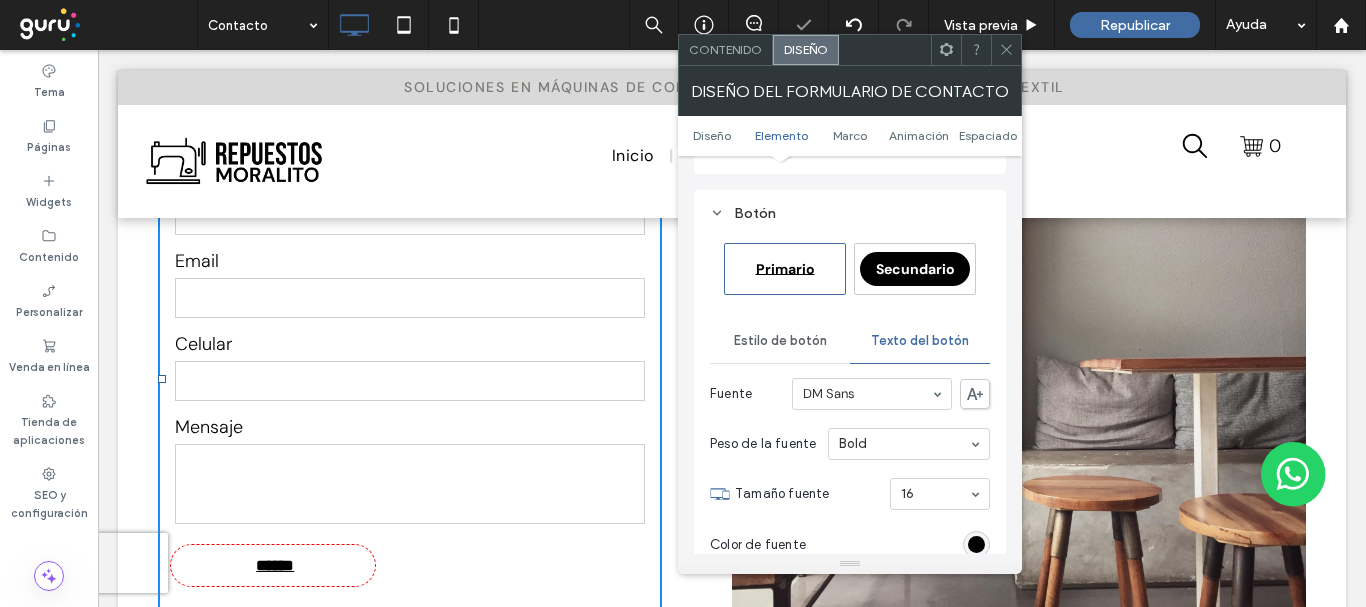 click on "Estilo de botón" at bounding box center (780, 341) 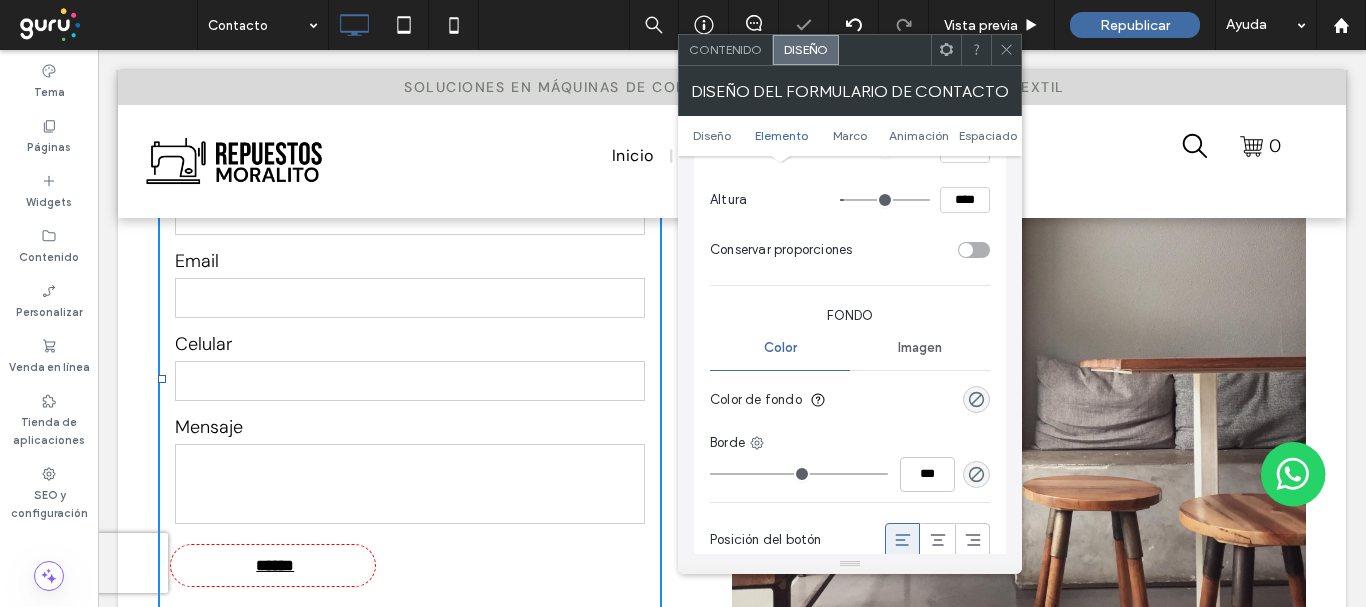 scroll, scrollTop: 1000, scrollLeft: 0, axis: vertical 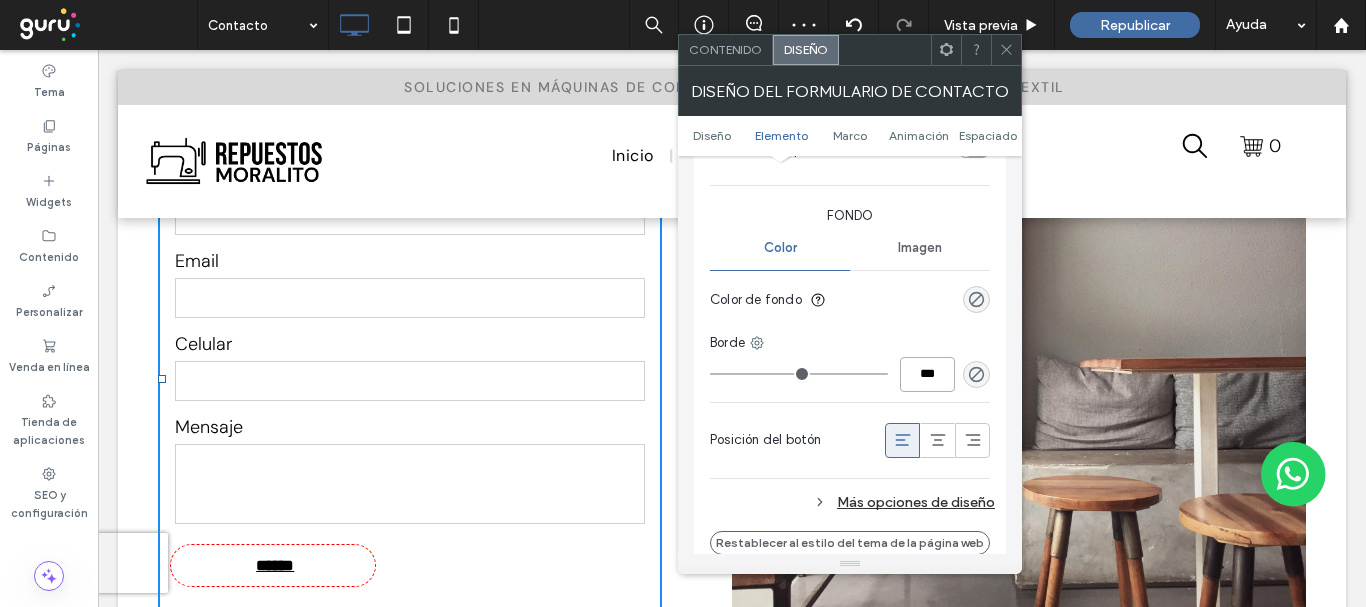 click on "***" at bounding box center (927, 374) 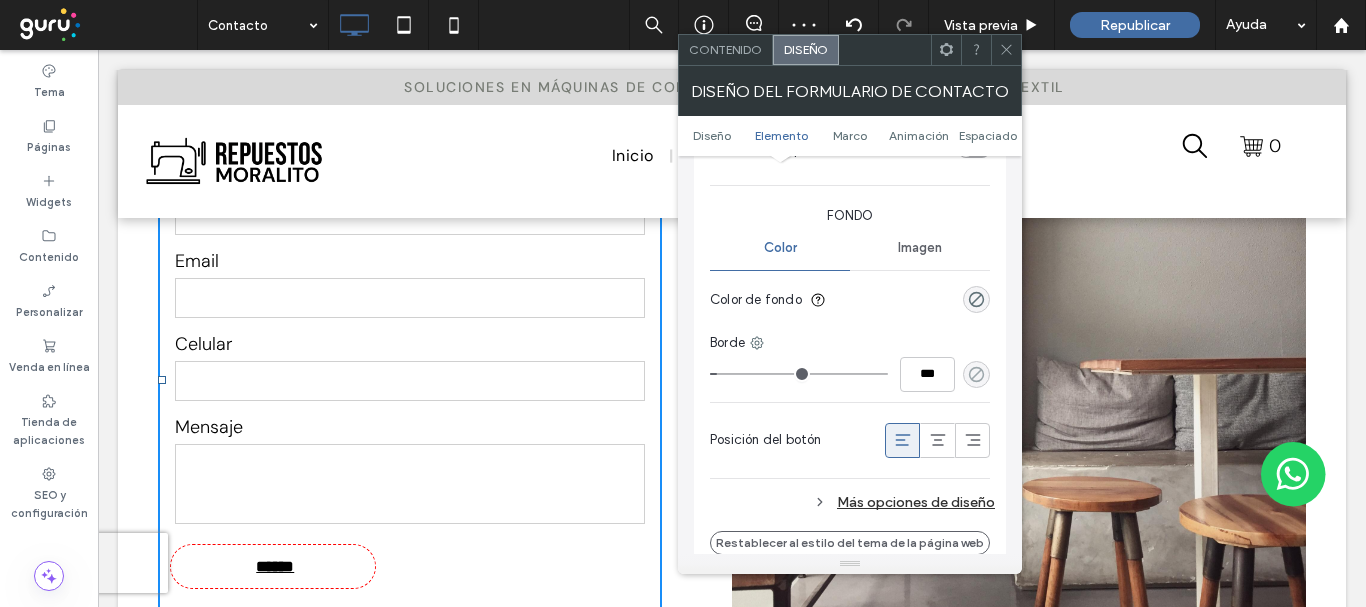 click 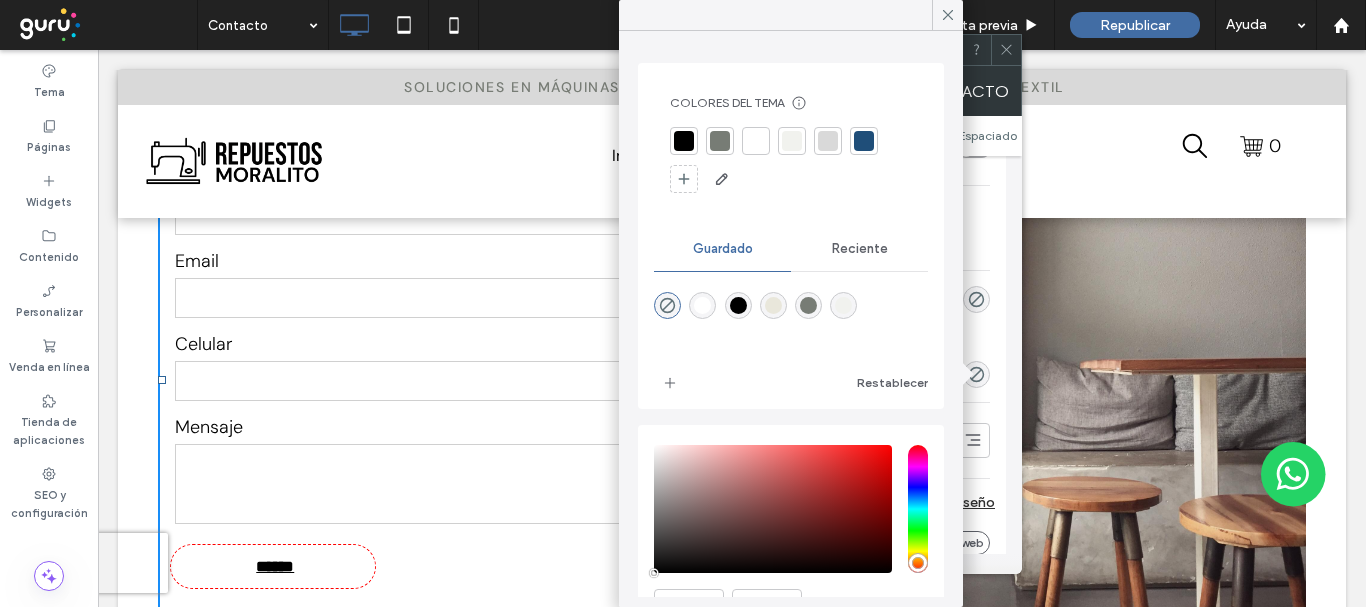 click at bounding box center [684, 141] 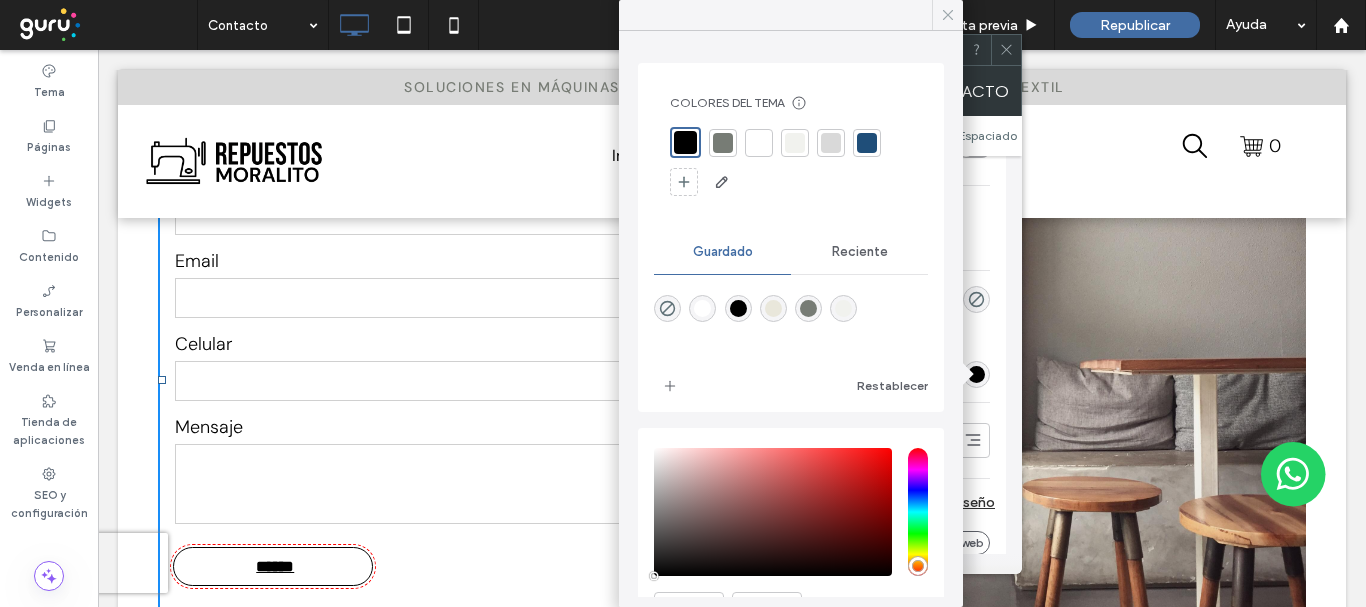click 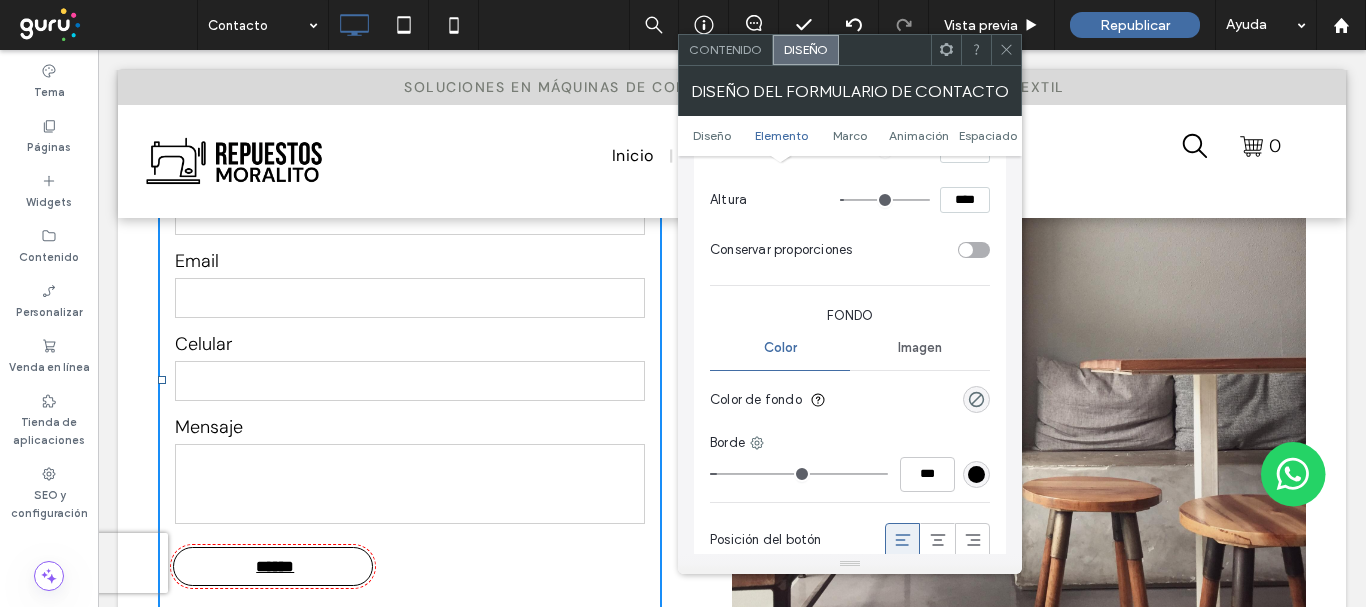 scroll, scrollTop: 1000, scrollLeft: 0, axis: vertical 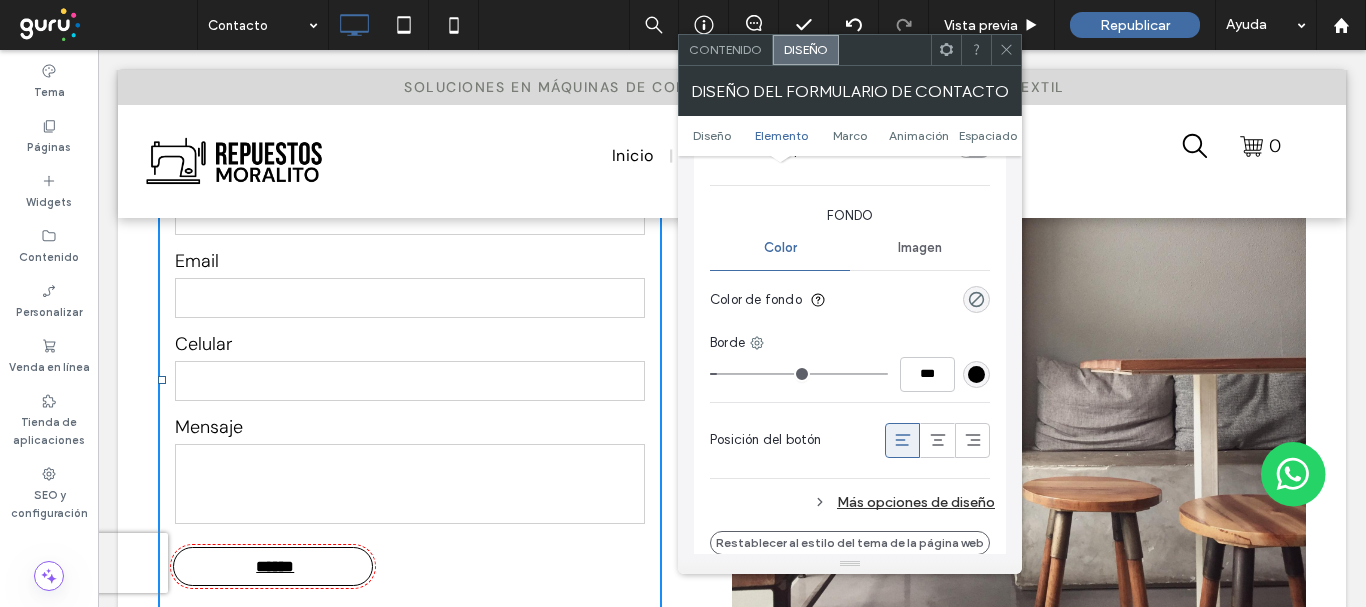 click on "Más opciones de diseño" at bounding box center (852, 502) 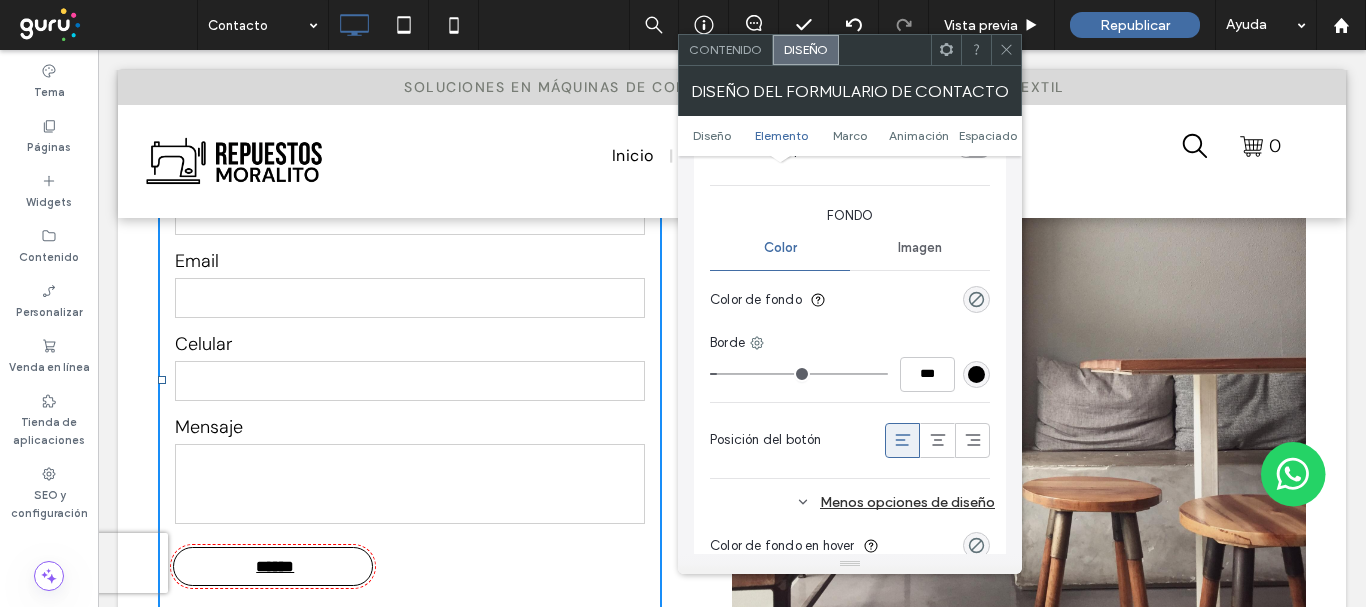 scroll, scrollTop: 1100, scrollLeft: 0, axis: vertical 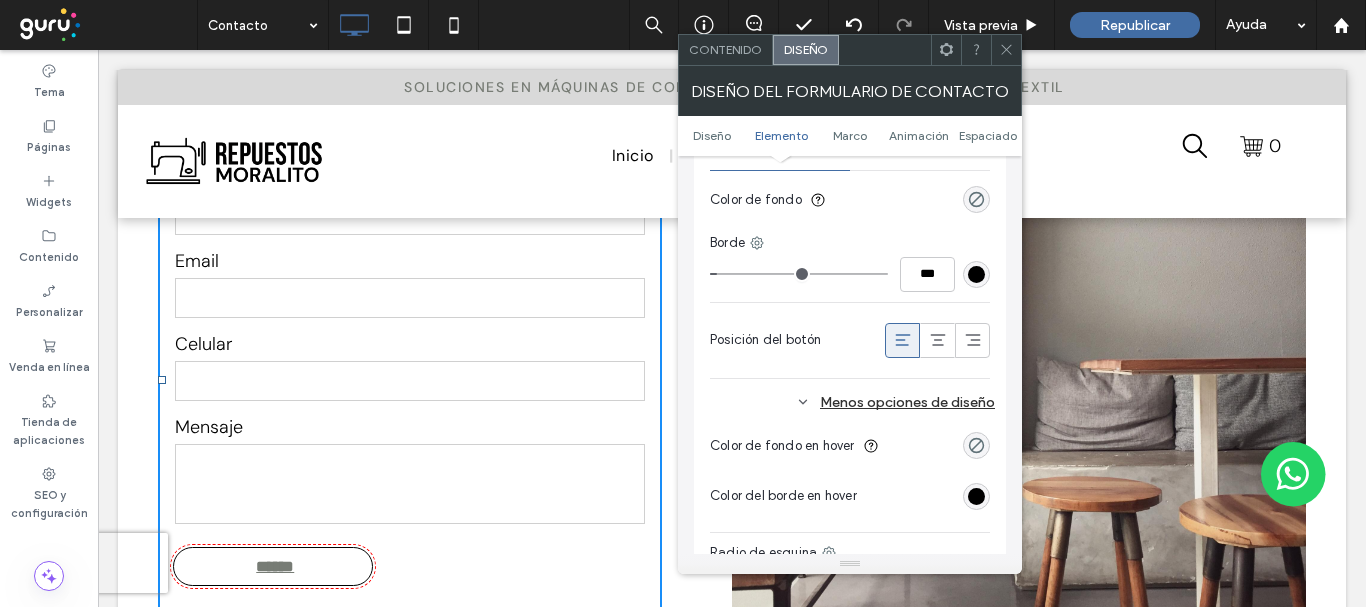 click at bounding box center (976, 496) 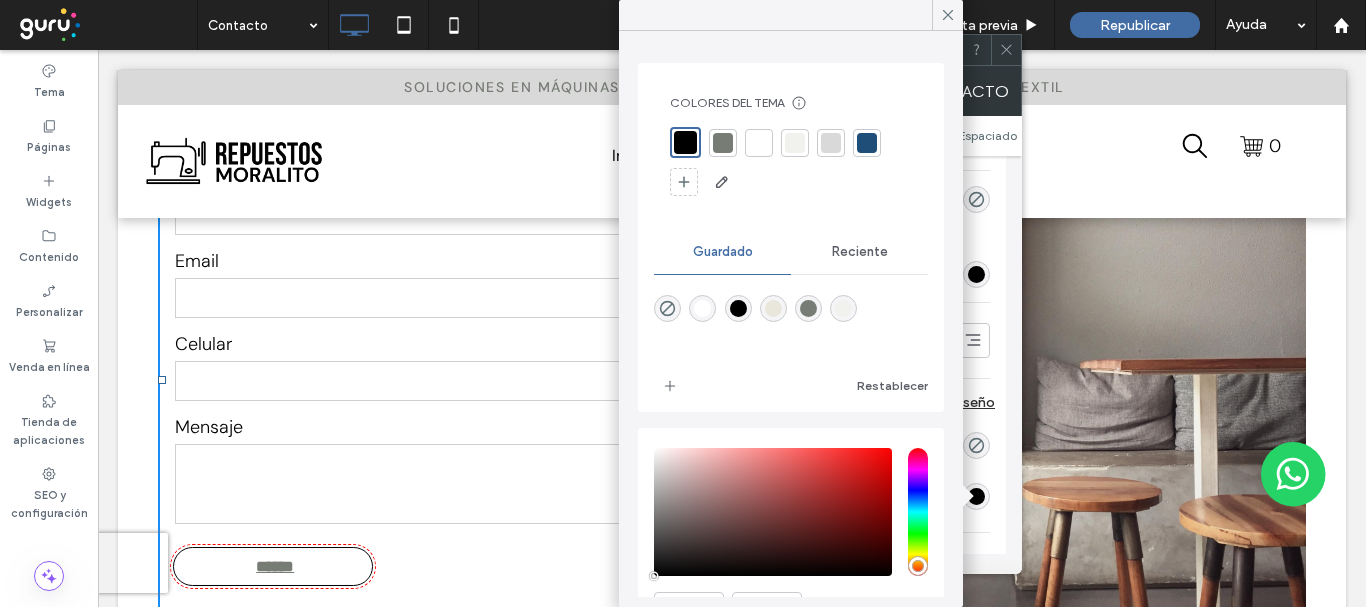 click at bounding box center (723, 143) 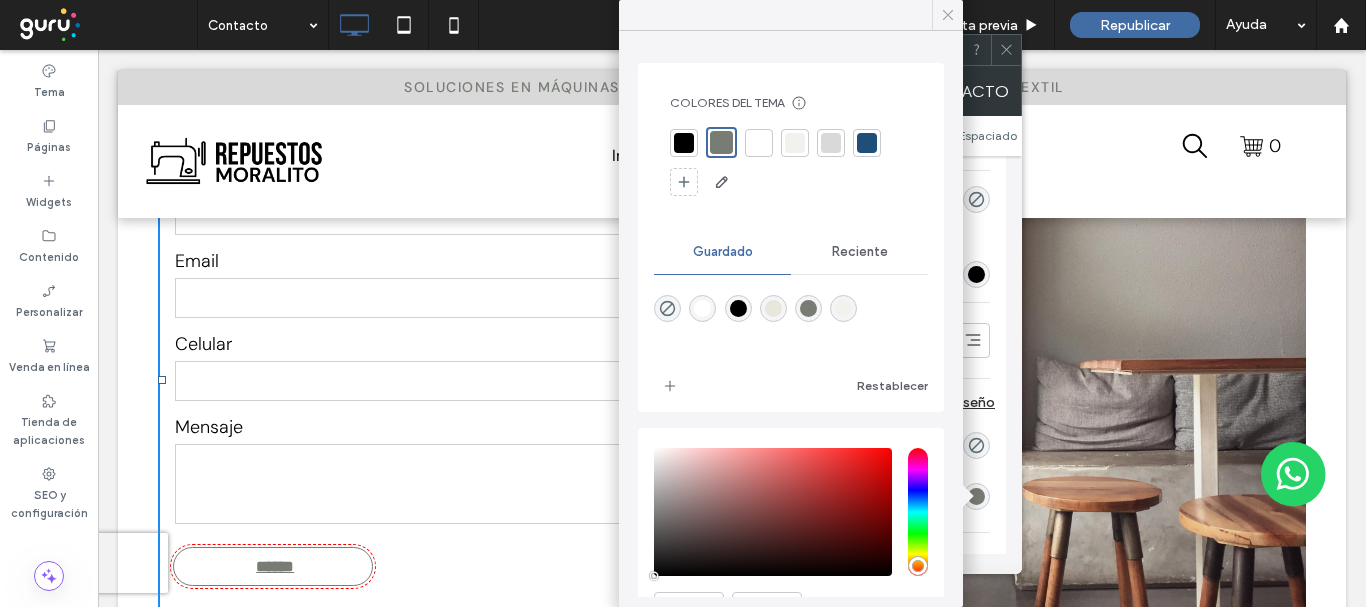 click 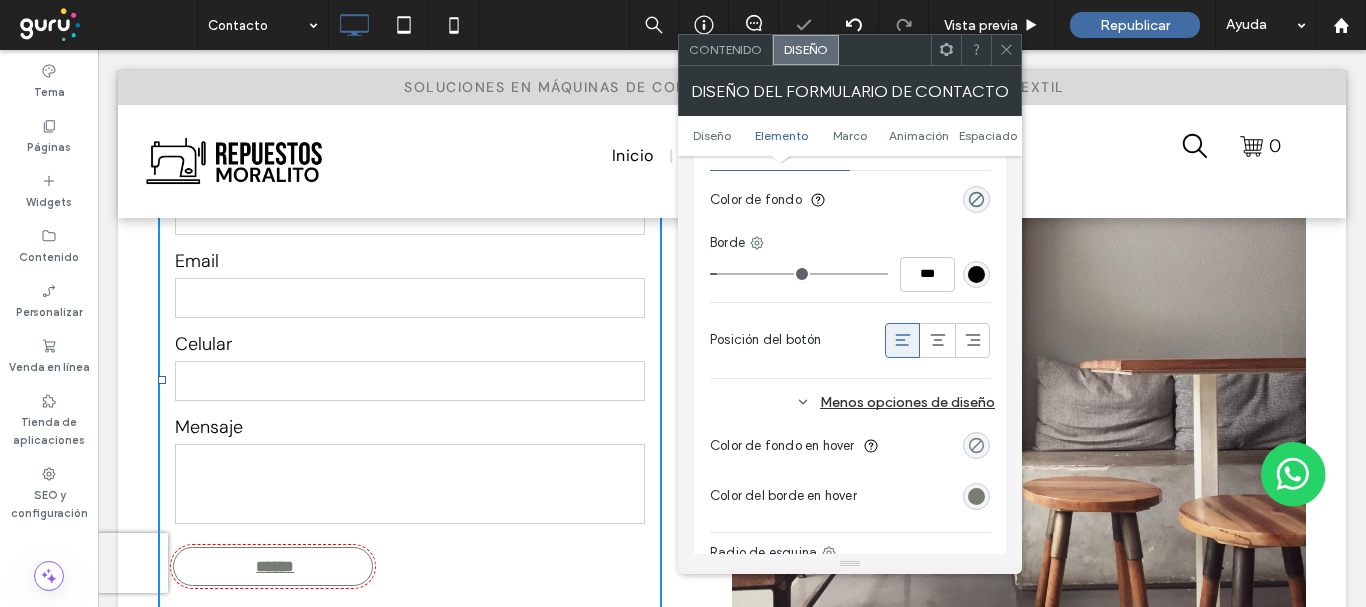click at bounding box center [976, 445] 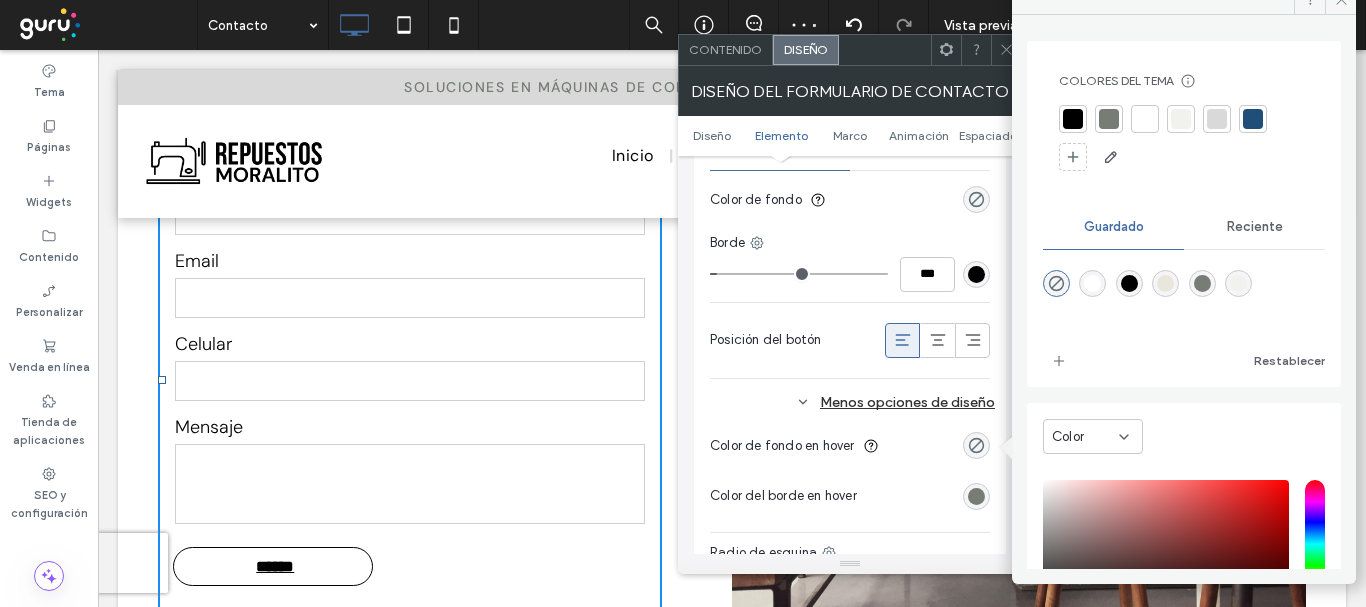 click at bounding box center [1109, 119] 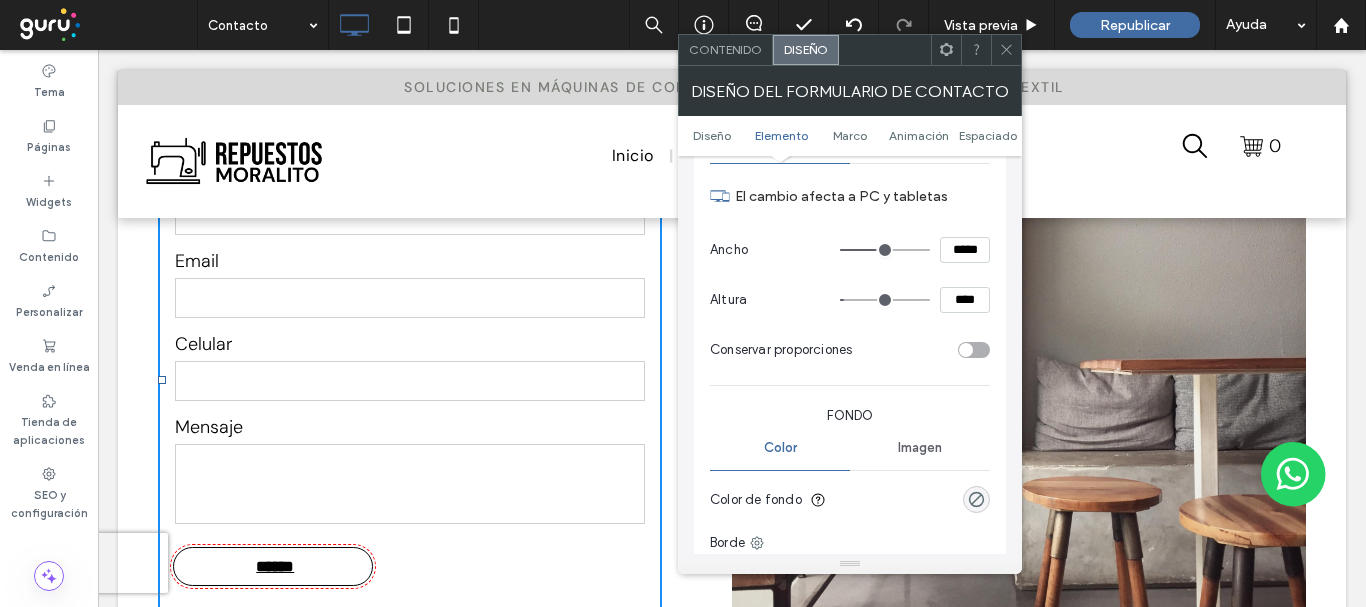 scroll, scrollTop: 700, scrollLeft: 0, axis: vertical 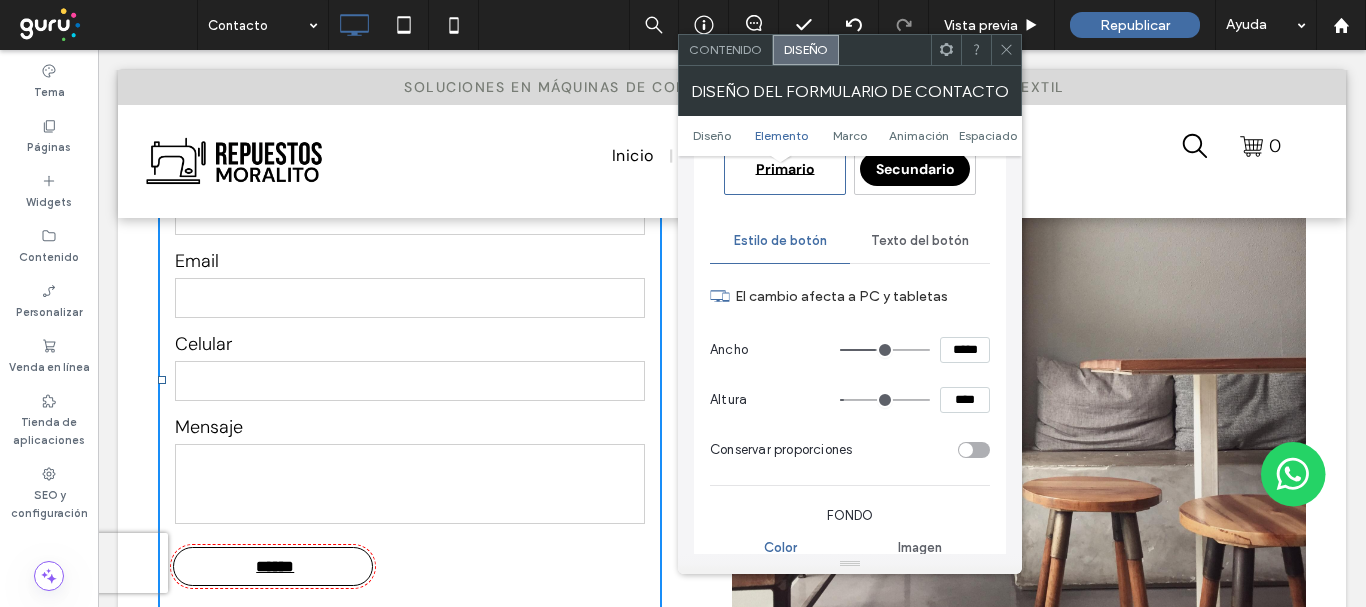 click on "Texto del botón" at bounding box center [920, 241] 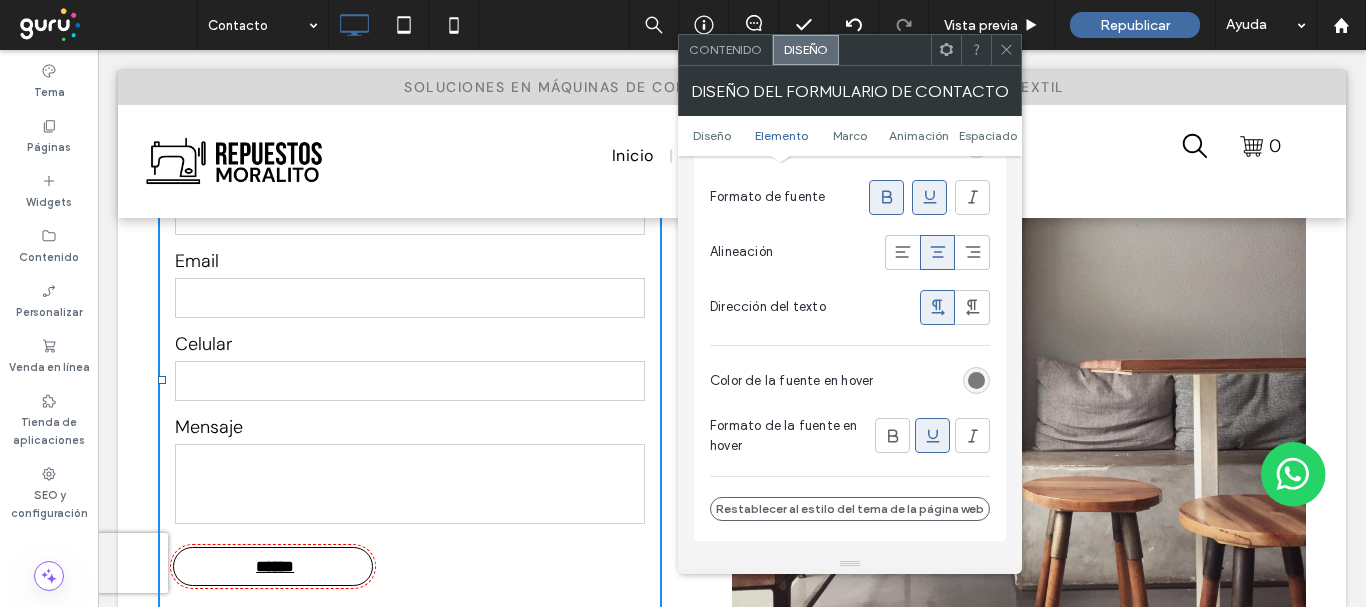 scroll, scrollTop: 1100, scrollLeft: 0, axis: vertical 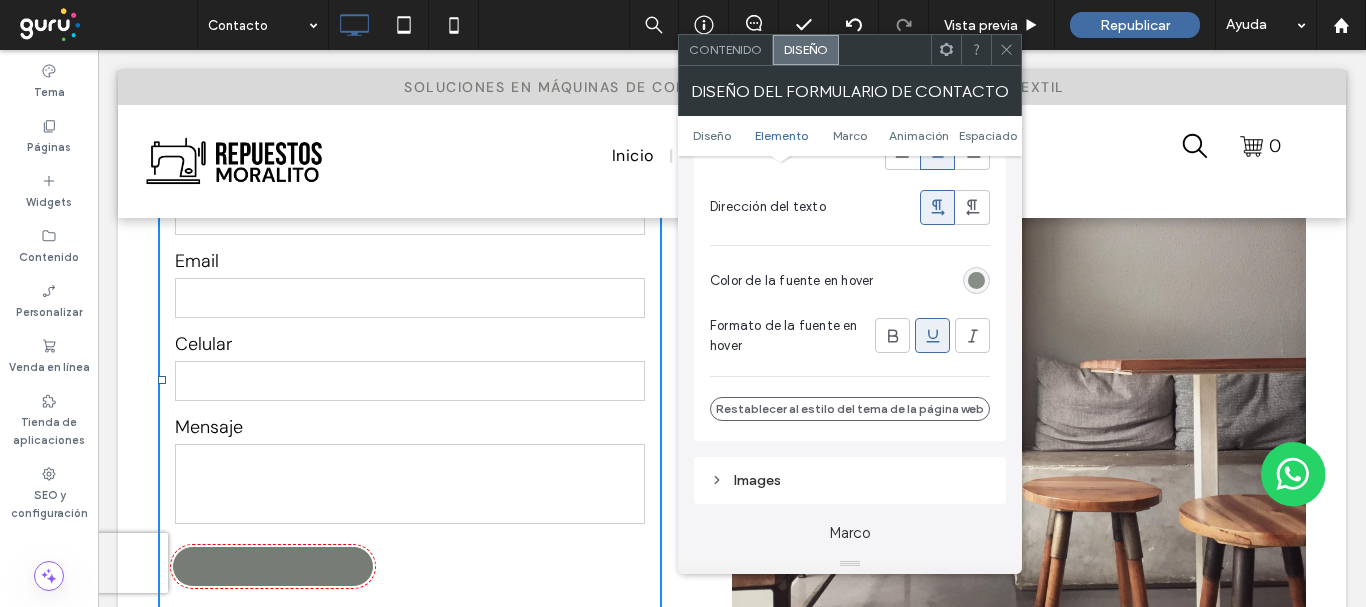click at bounding box center (976, 280) 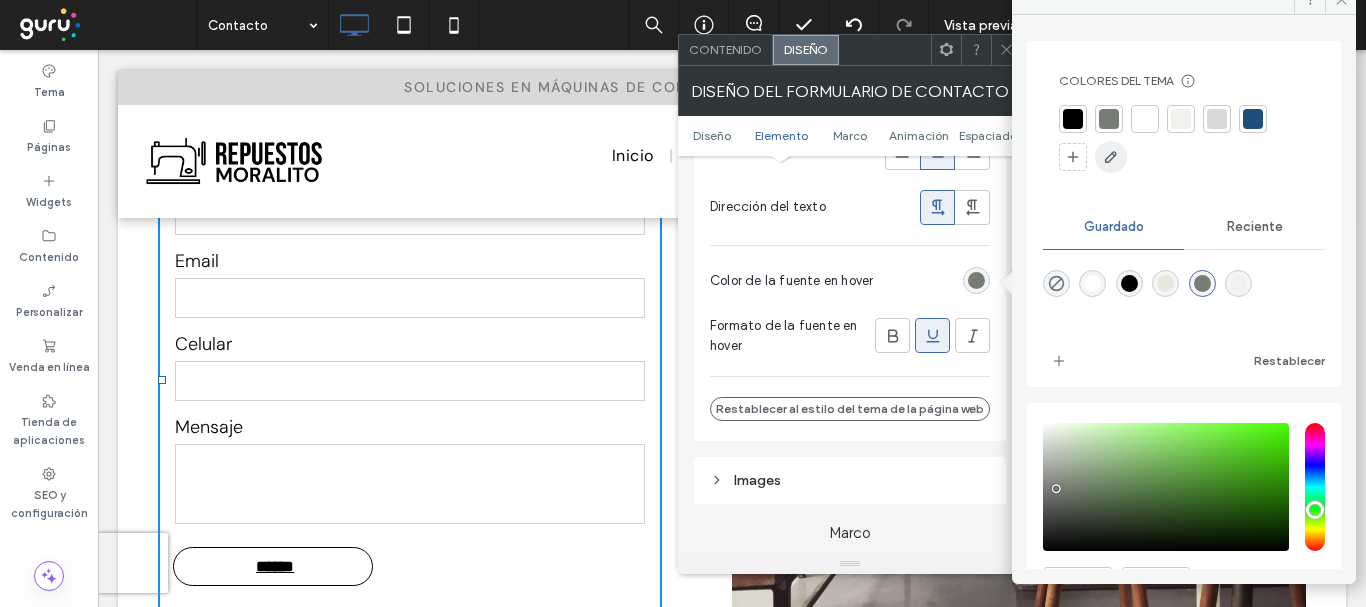 click at bounding box center (1145, 119) 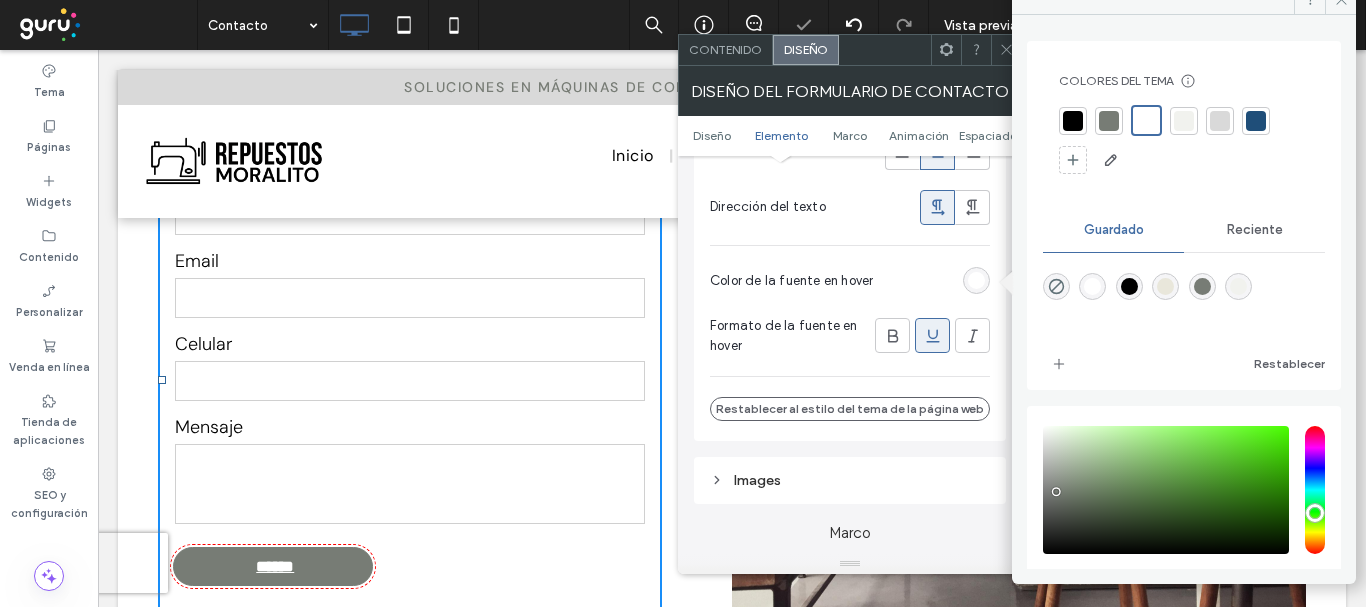 drag, startPoint x: 902, startPoint y: 338, endPoint x: 890, endPoint y: 262, distance: 76.941536 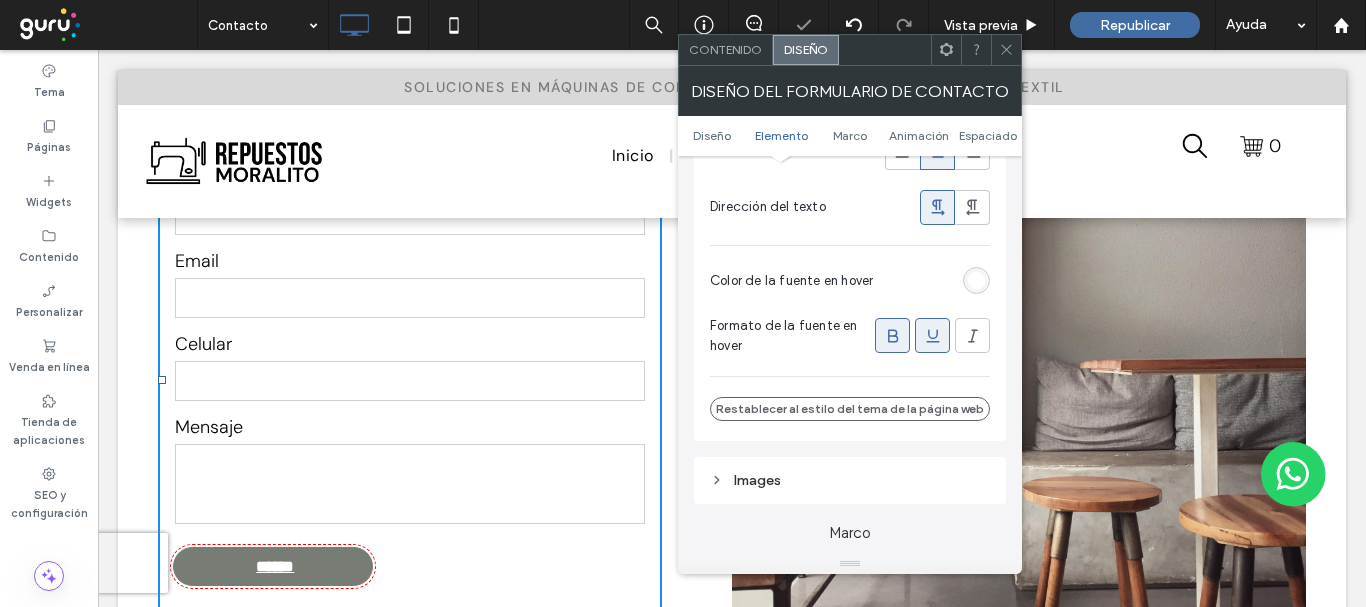 click at bounding box center [933, 335] 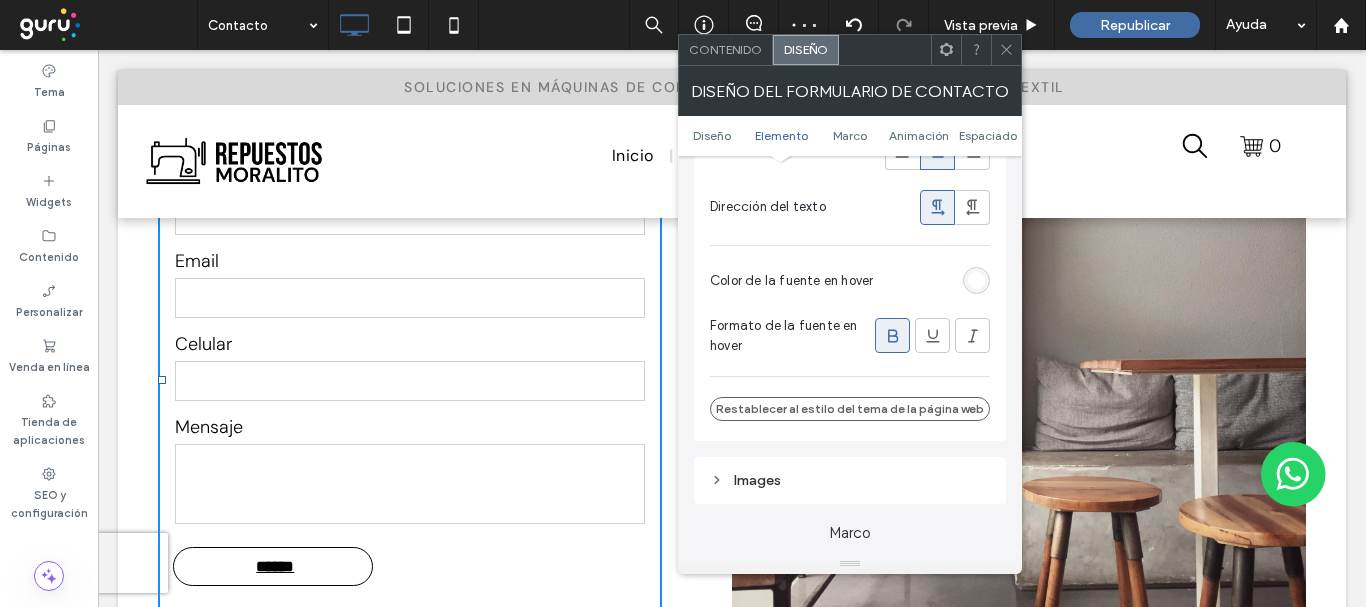 click at bounding box center [1006, 50] 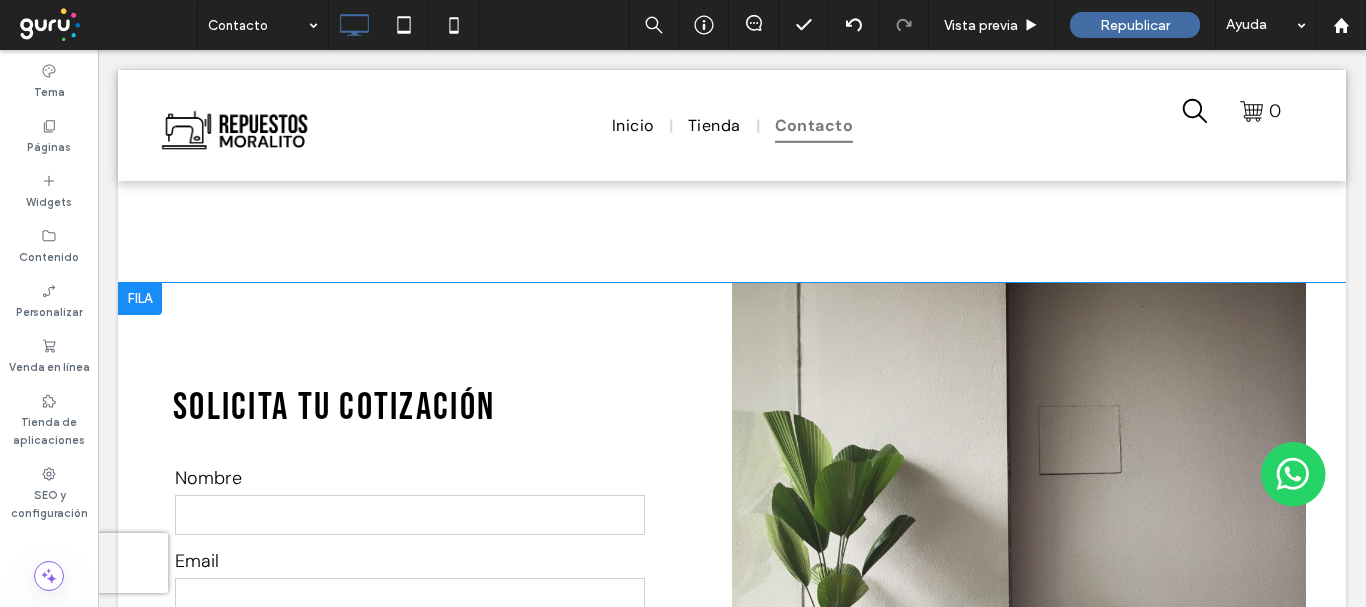 scroll, scrollTop: 900, scrollLeft: 0, axis: vertical 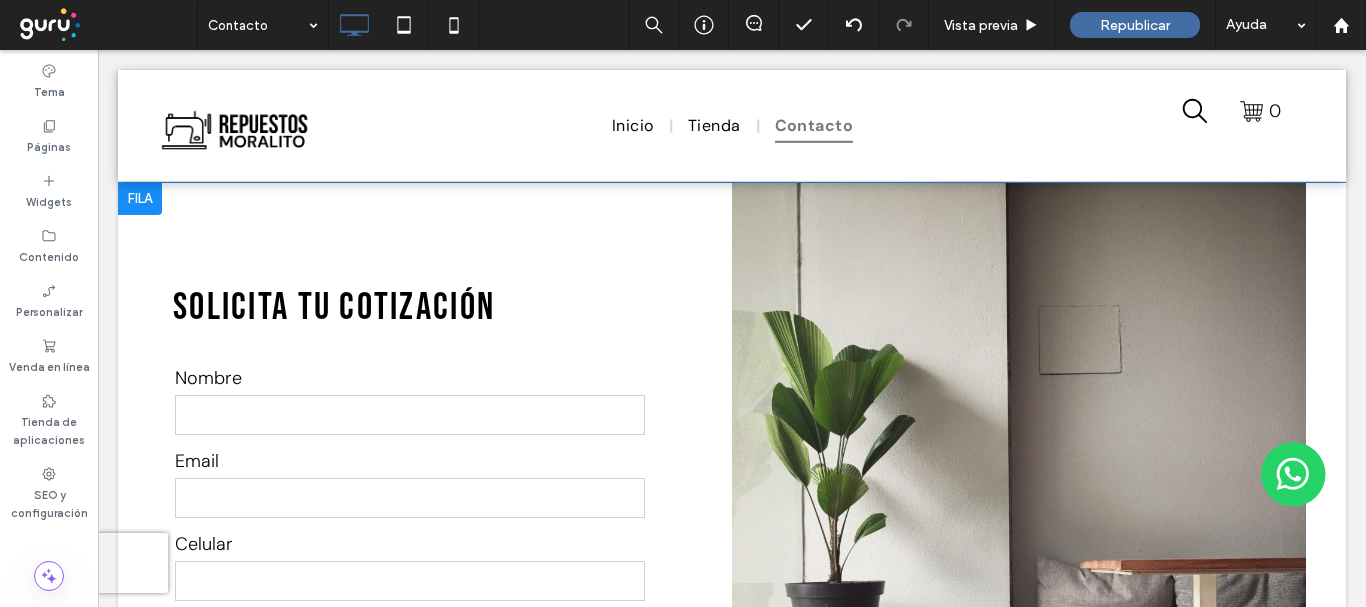 click on "Click To Paste" at bounding box center (1019, 552) 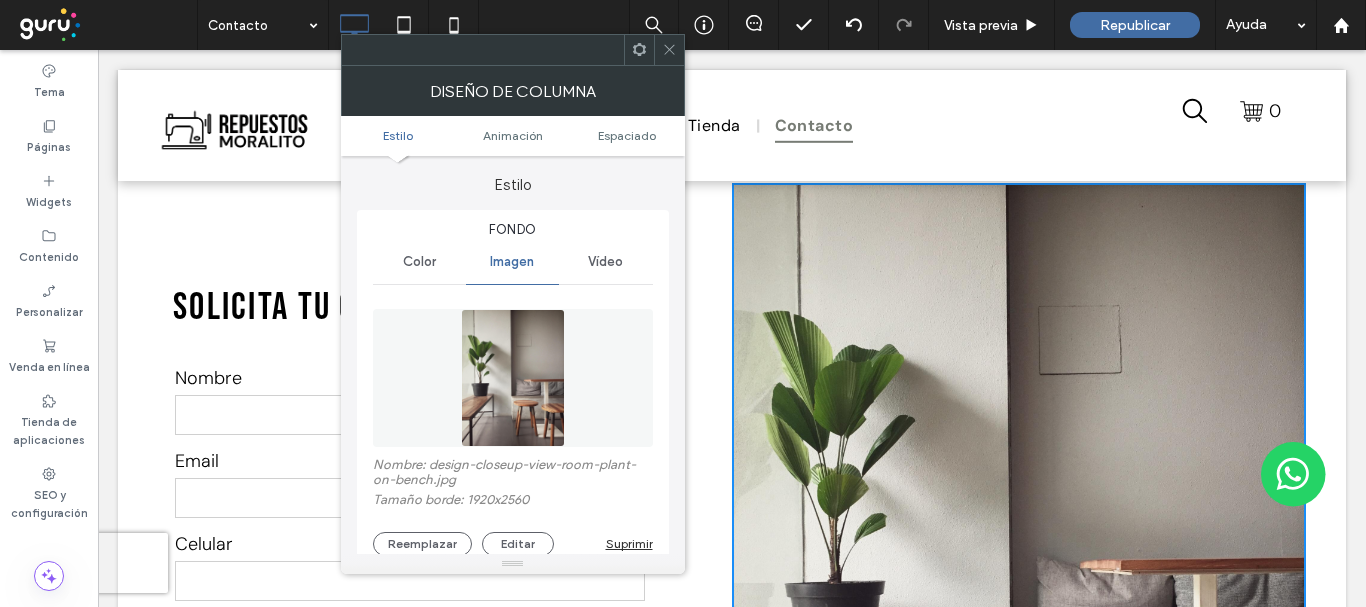 scroll, scrollTop: 300, scrollLeft: 0, axis: vertical 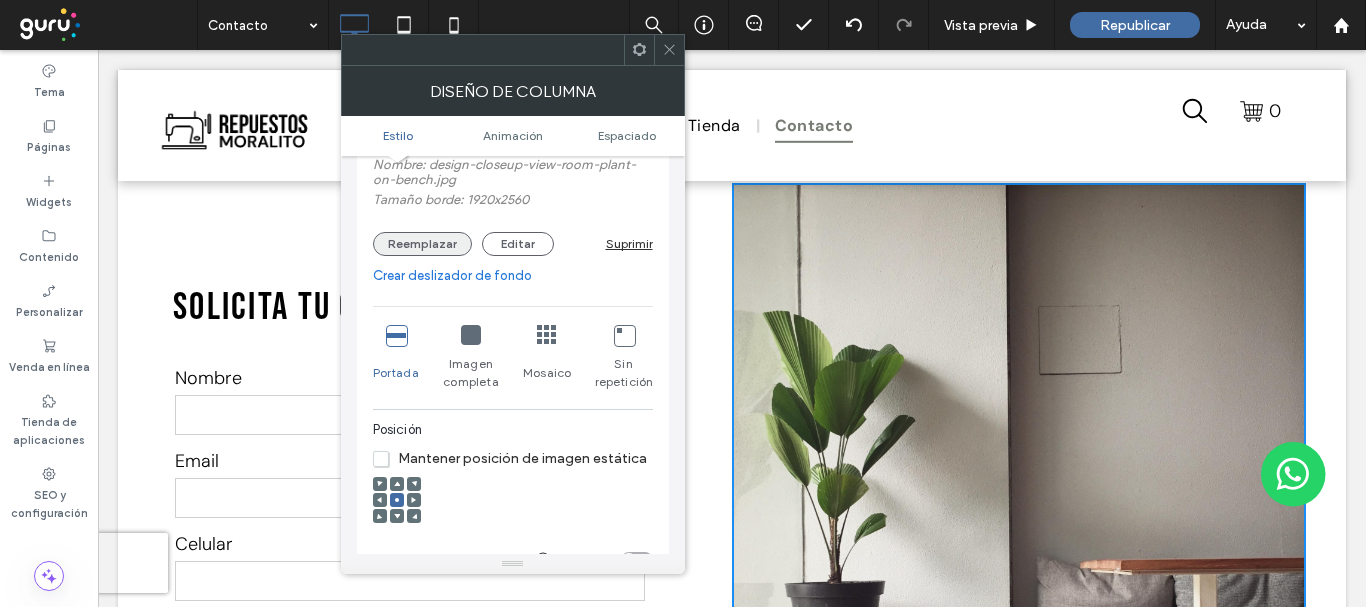 click on "Reemplazar" at bounding box center [422, 244] 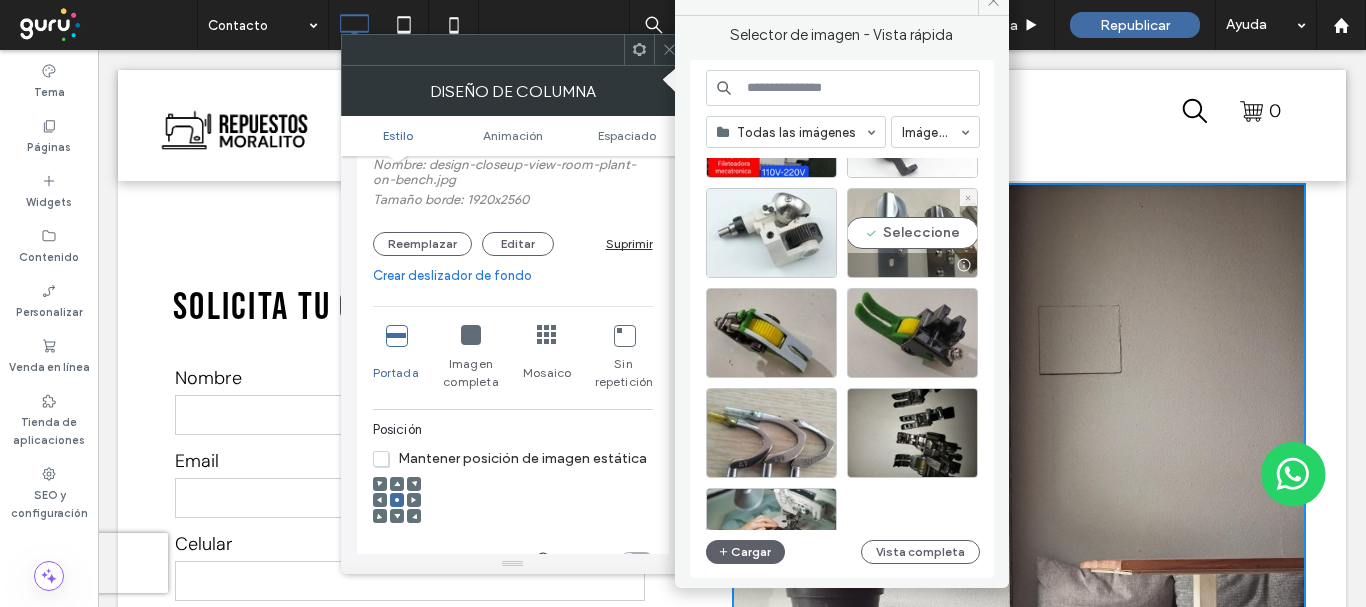 scroll, scrollTop: 700, scrollLeft: 0, axis: vertical 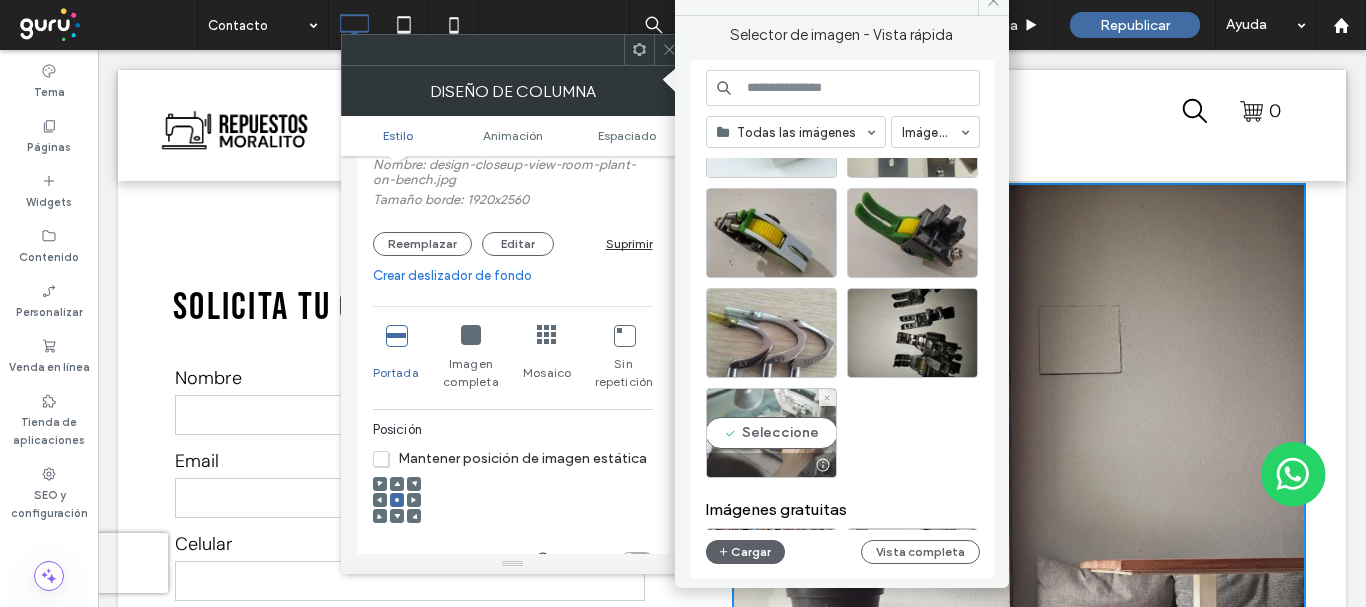 click on "Seleccione" at bounding box center [771, 433] 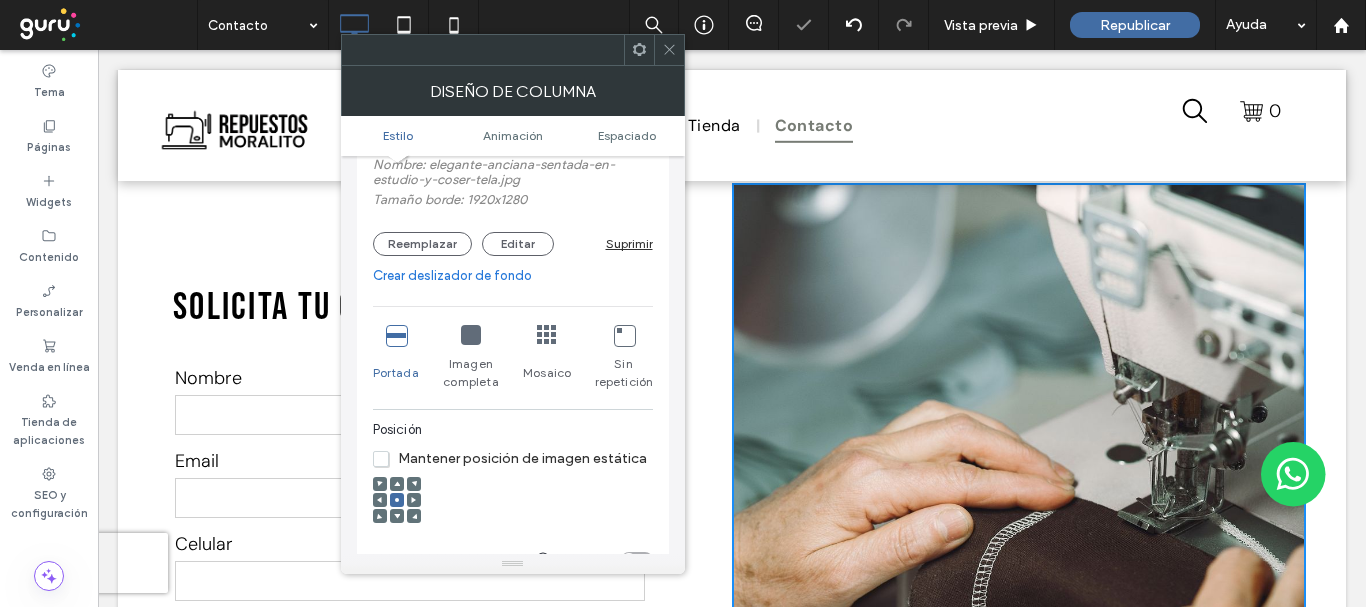 scroll, scrollTop: 1200, scrollLeft: 0, axis: vertical 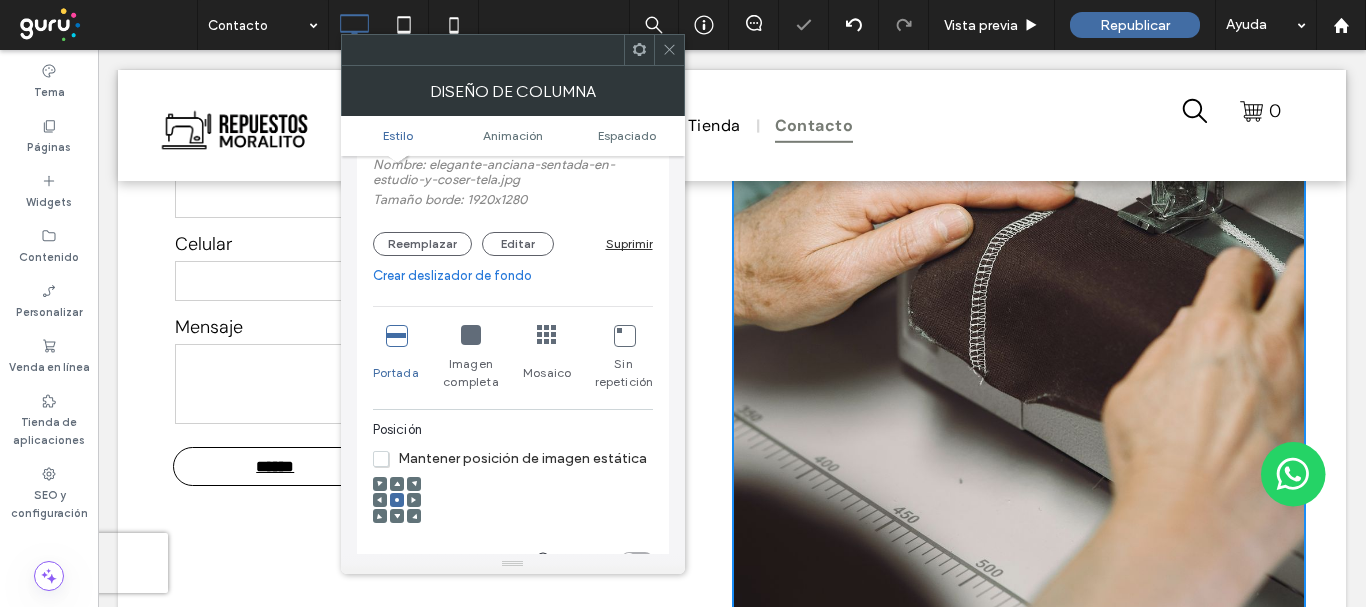 click 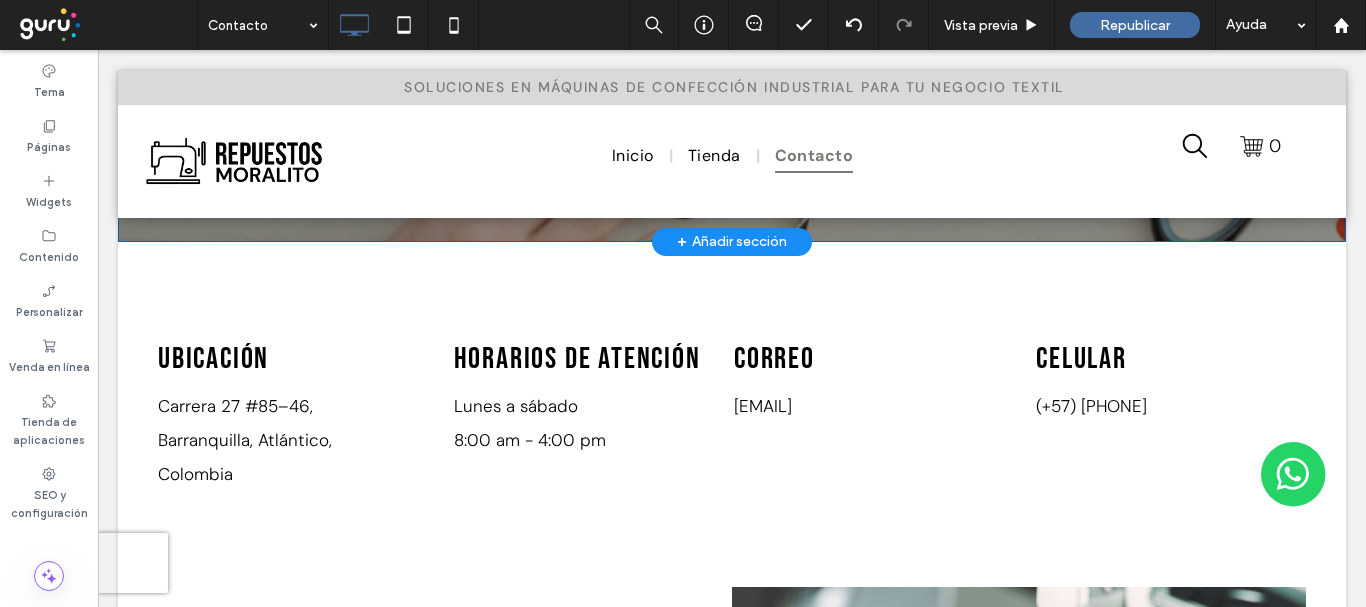 scroll, scrollTop: 0, scrollLeft: 0, axis: both 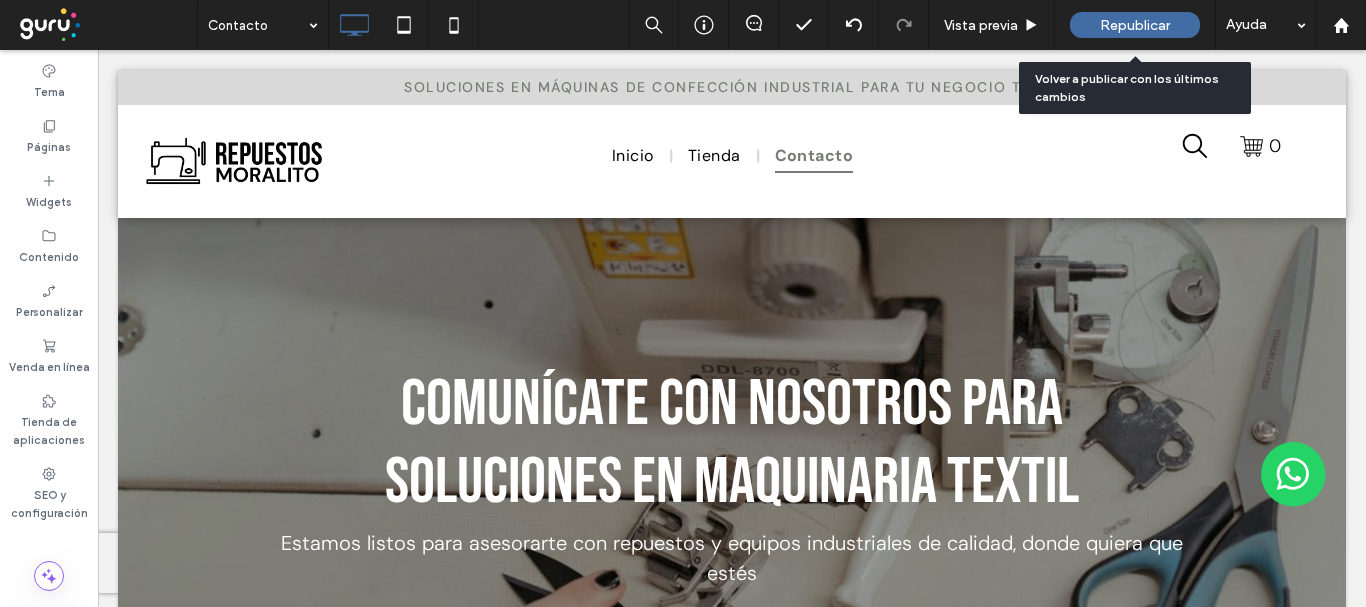 click on "Republicar" at bounding box center [1135, 25] 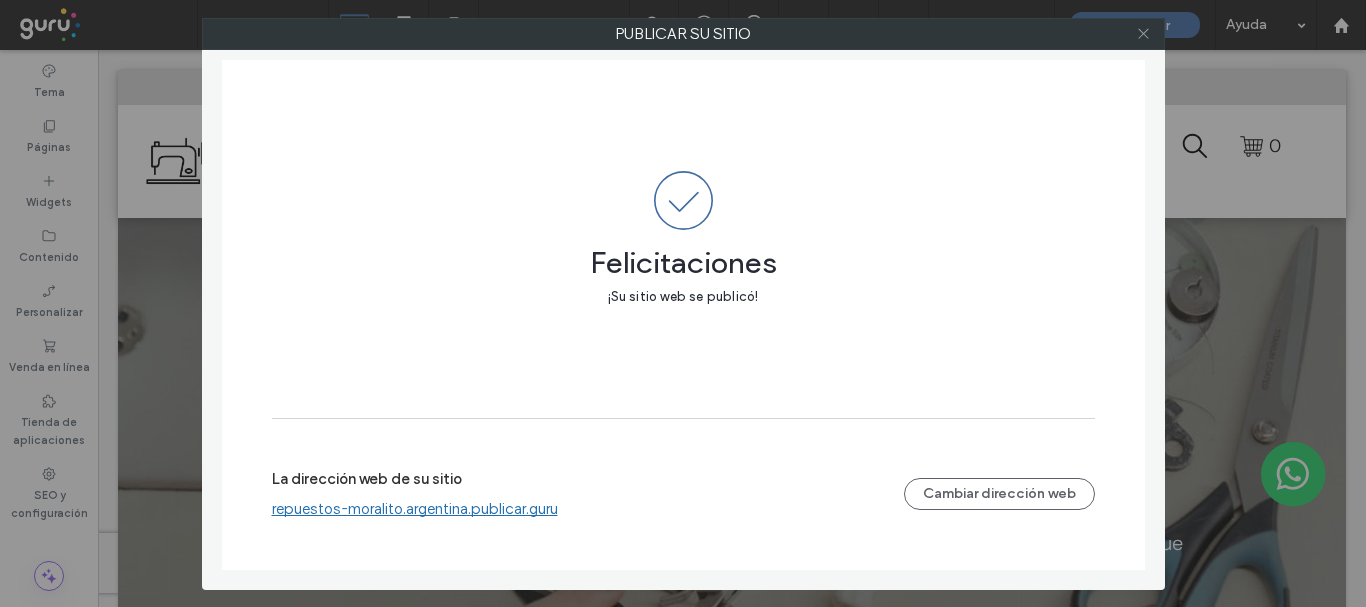click 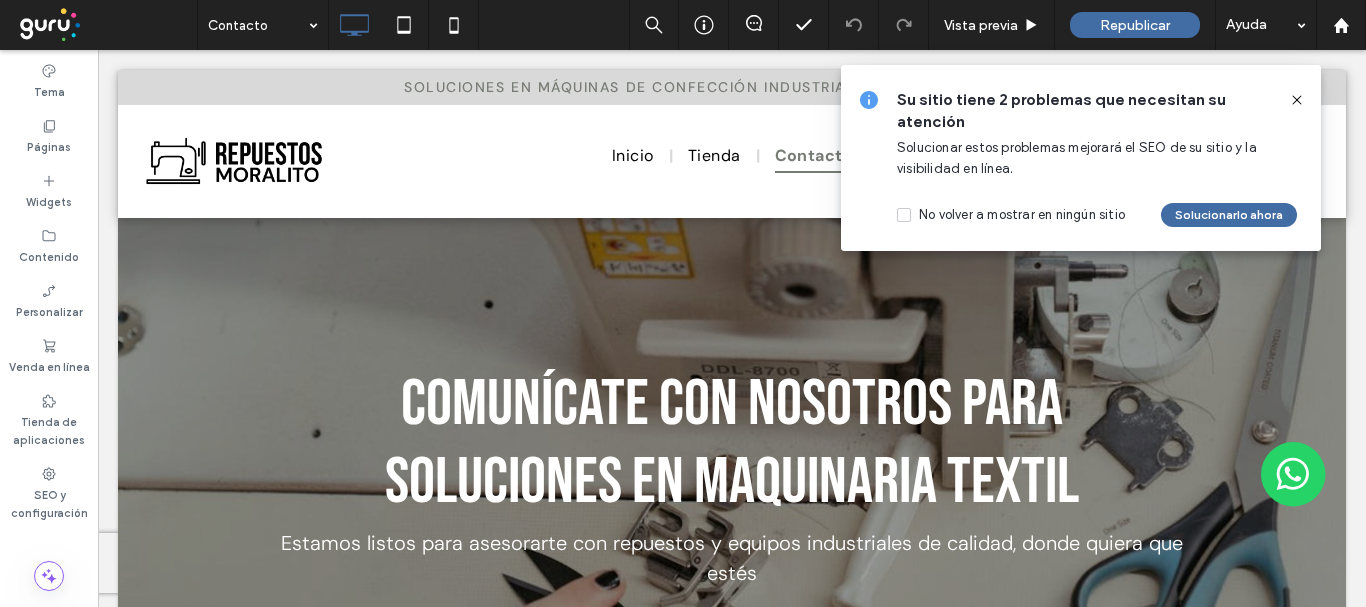 click 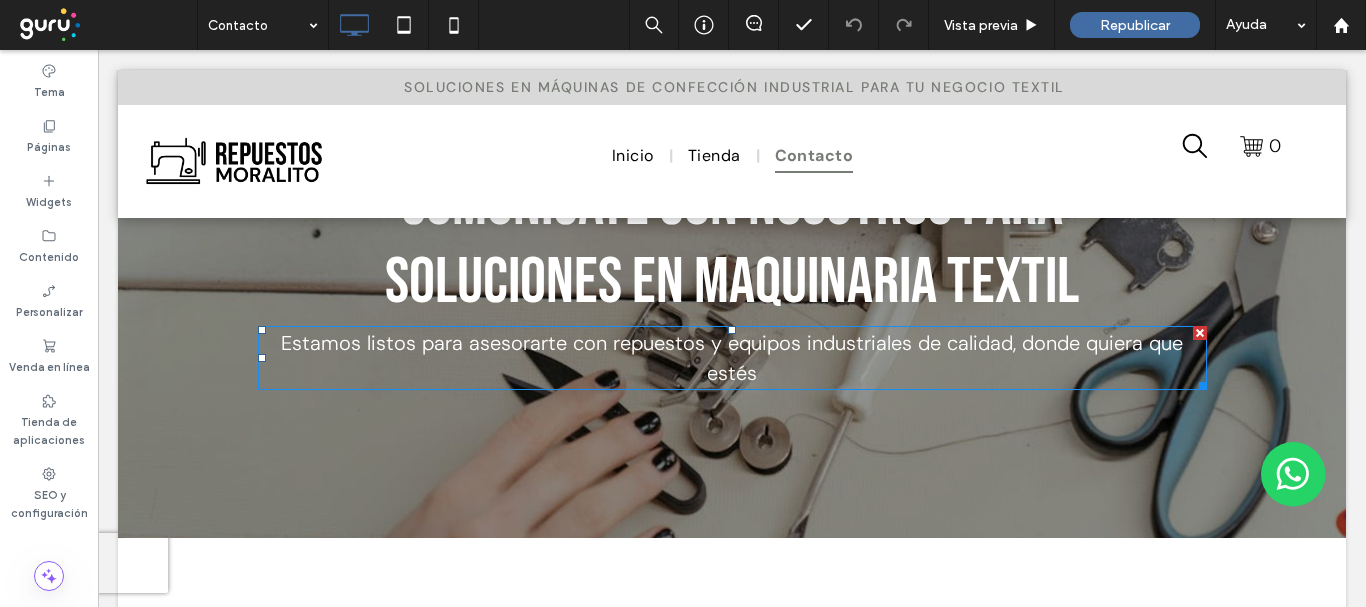 scroll, scrollTop: 400, scrollLeft: 0, axis: vertical 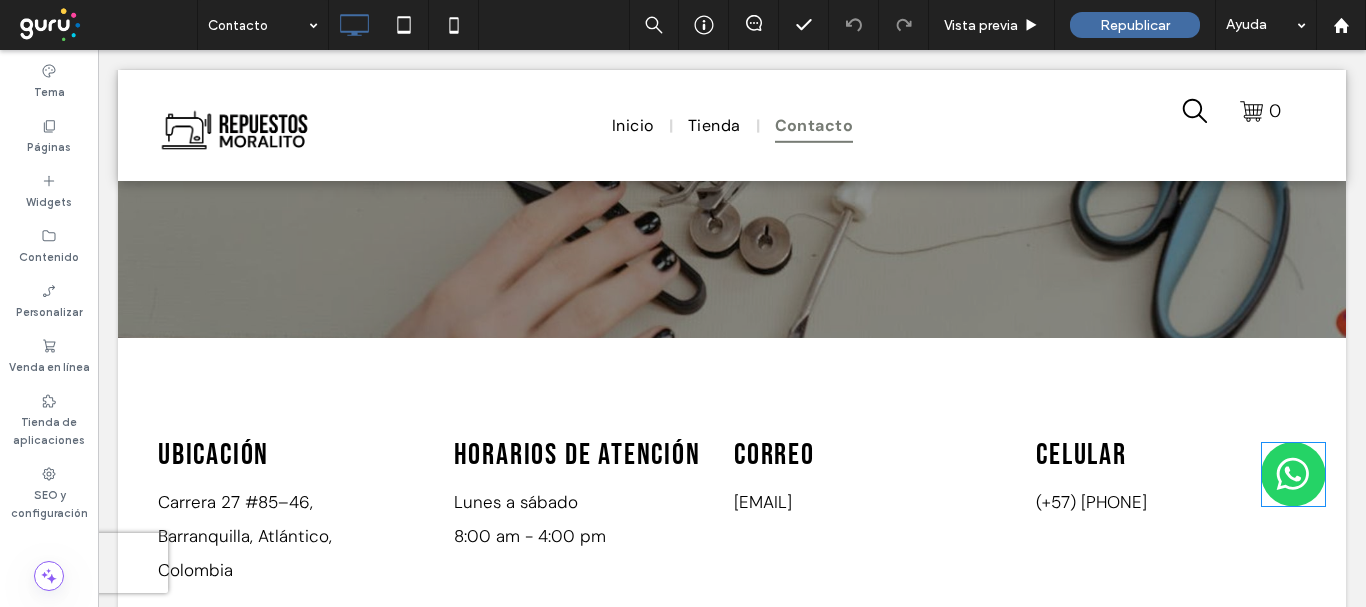 click at bounding box center (1293, 474) 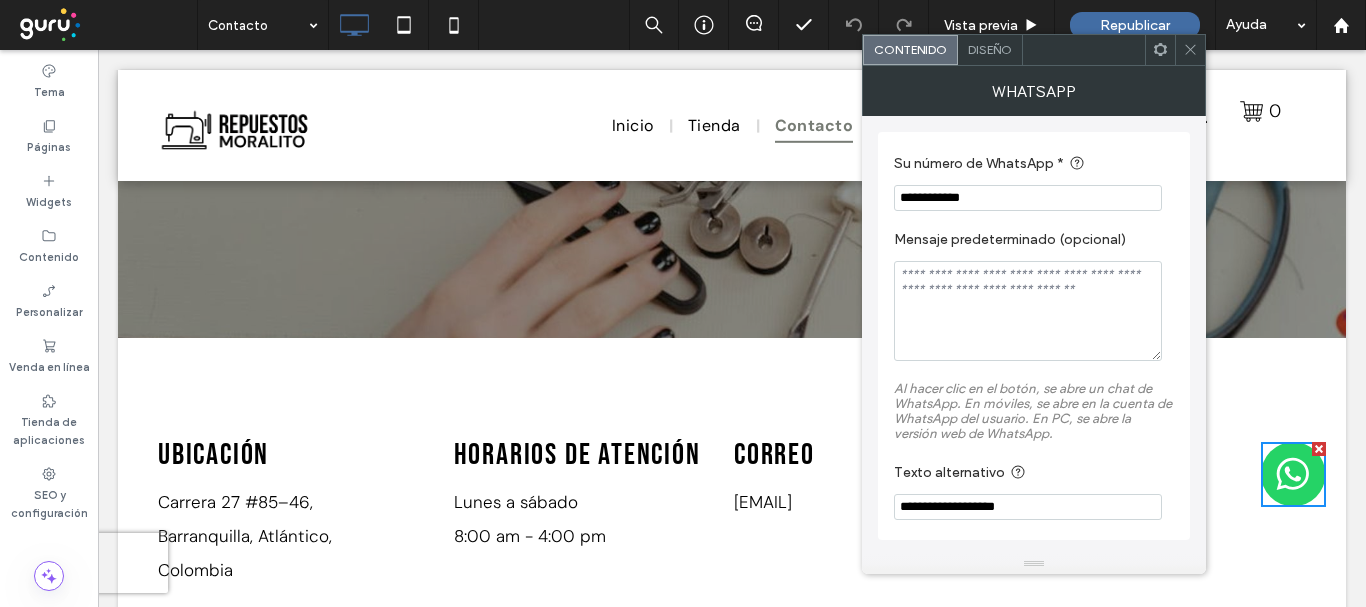 click 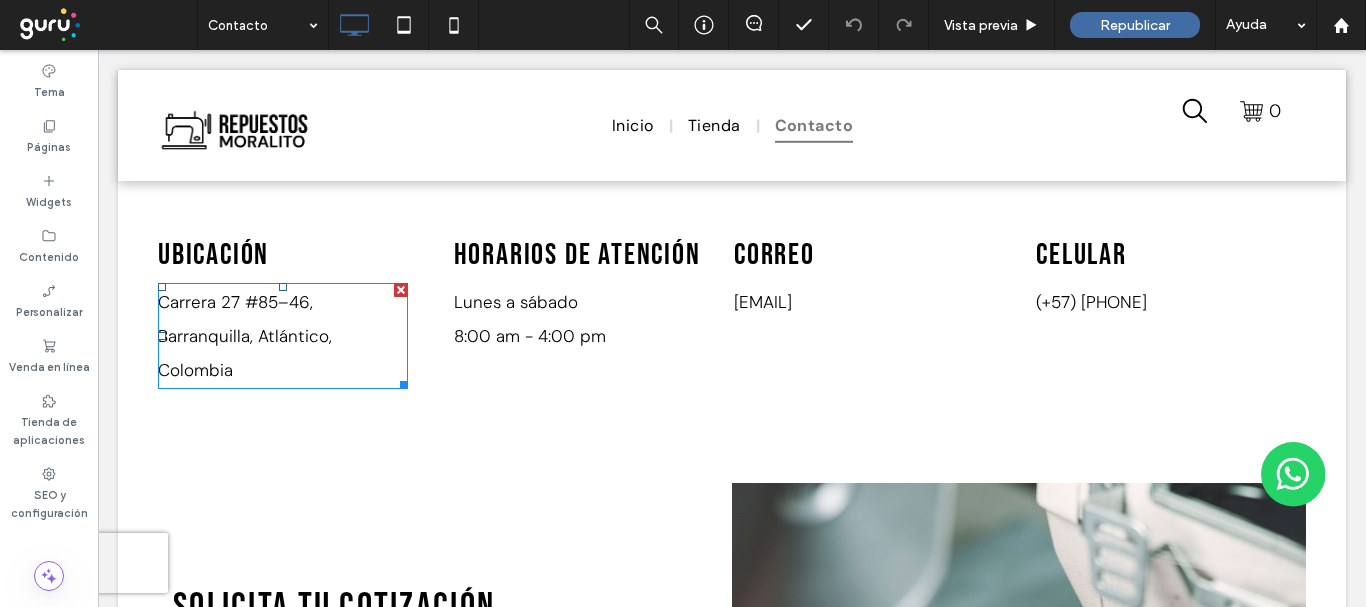 scroll, scrollTop: 800, scrollLeft: 0, axis: vertical 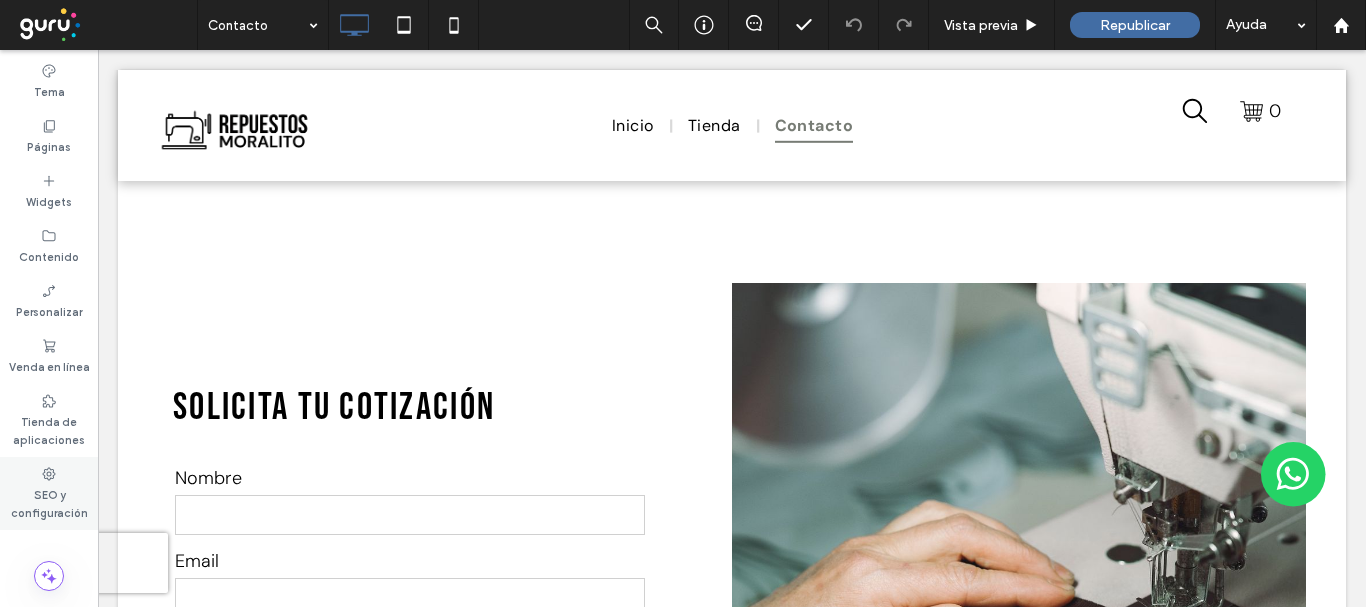 click on "SEO y configuración" at bounding box center (49, 502) 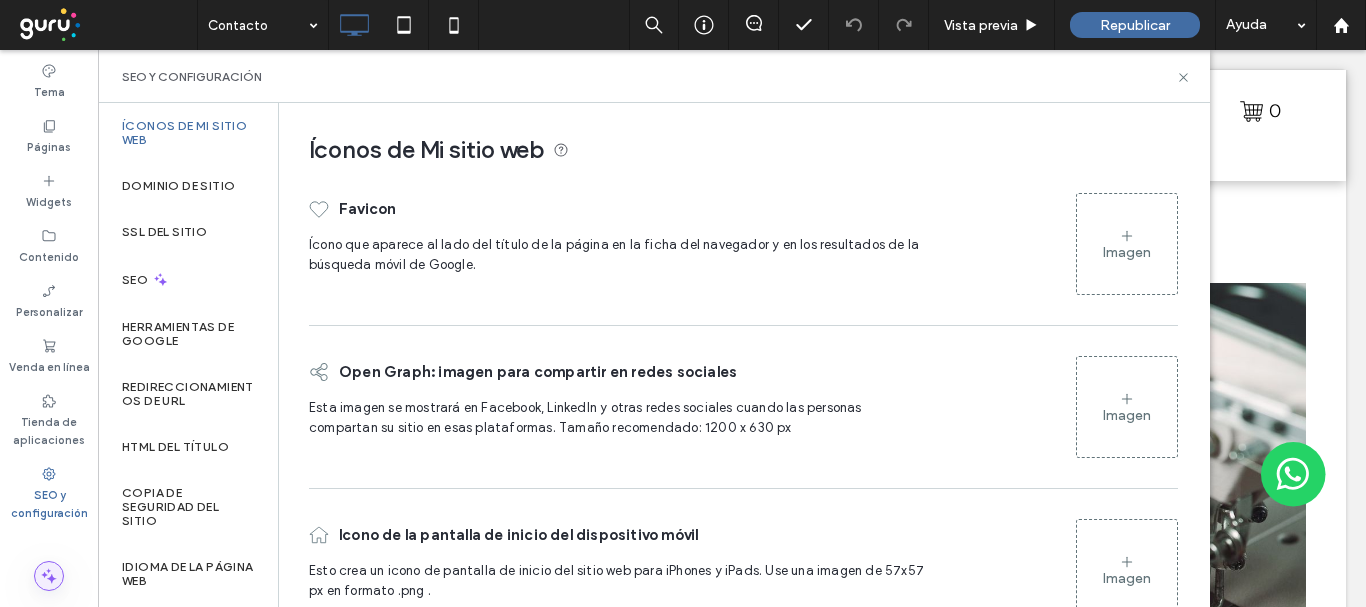 click 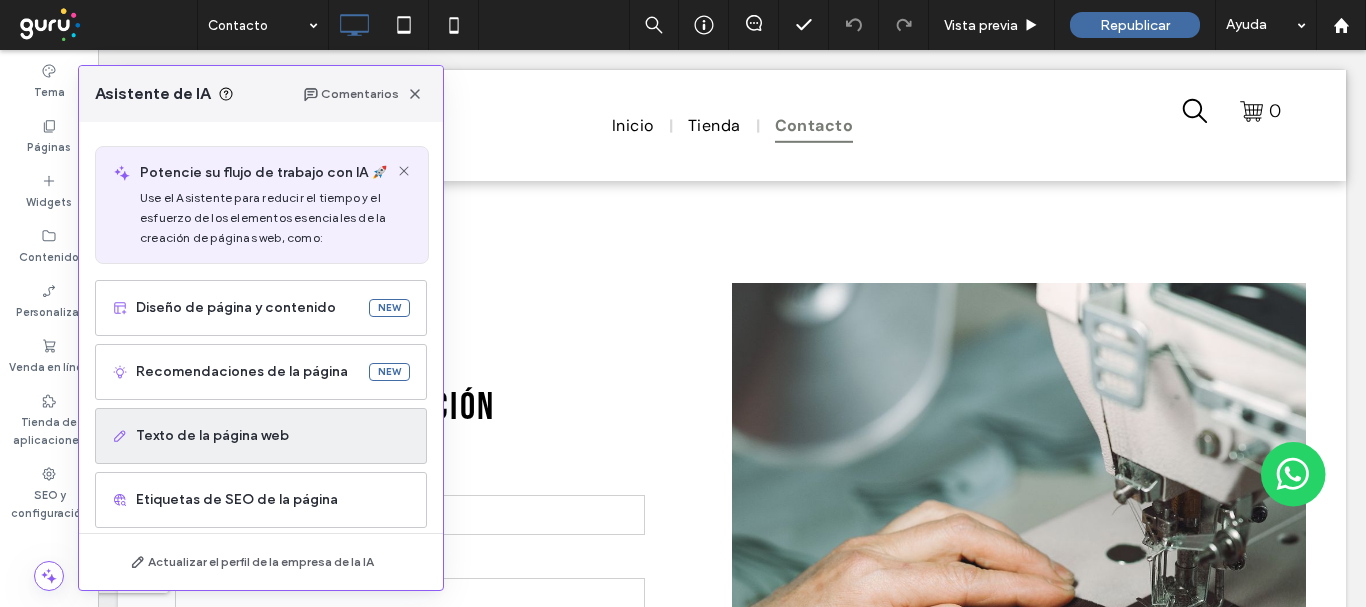 scroll, scrollTop: 147, scrollLeft: 0, axis: vertical 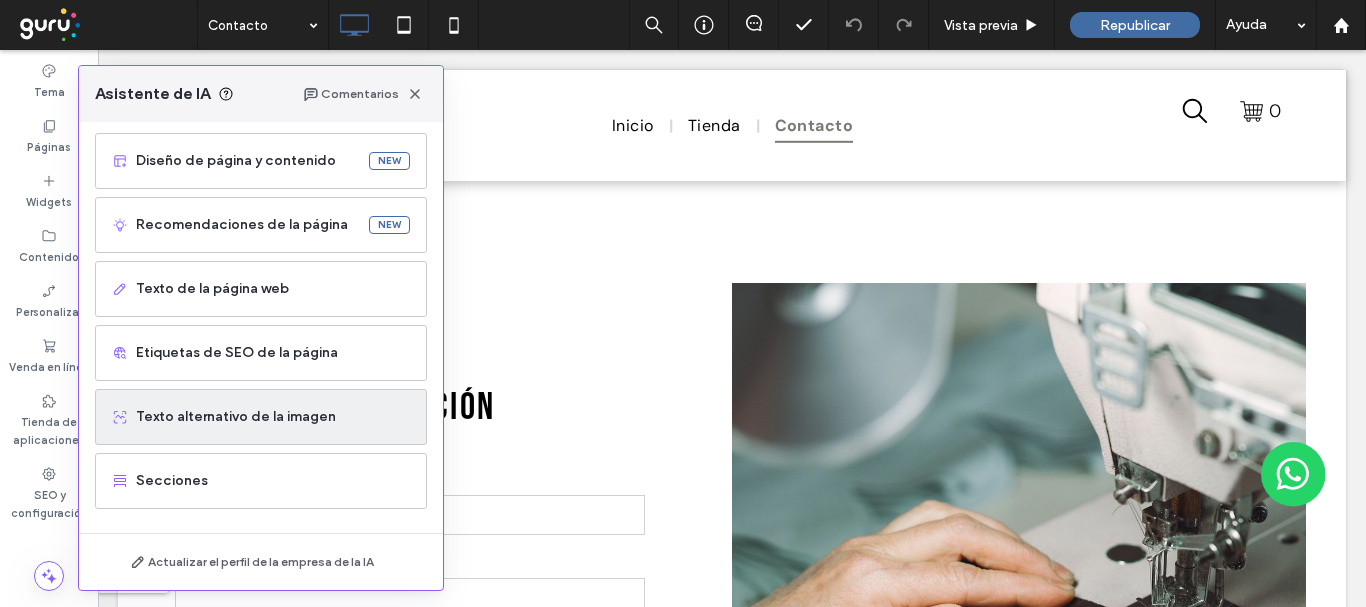 click on "Texto alternativo de la imagen" at bounding box center (261, 417) 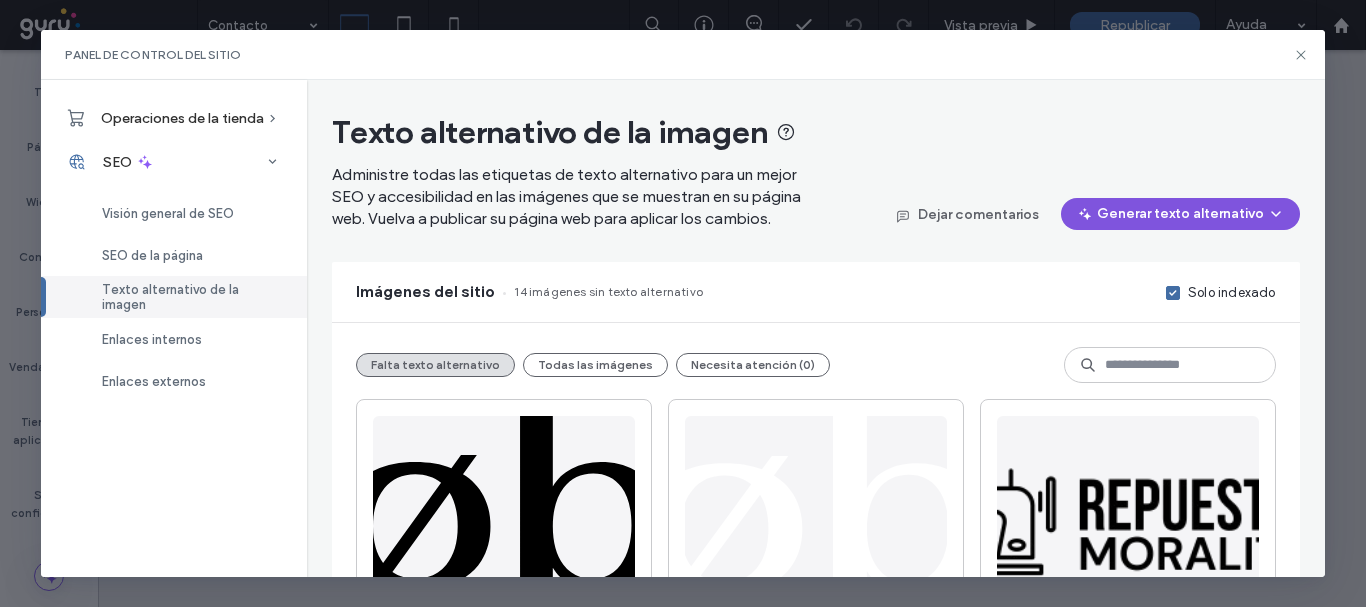 click on "Generar texto alternativo" at bounding box center (1180, 214) 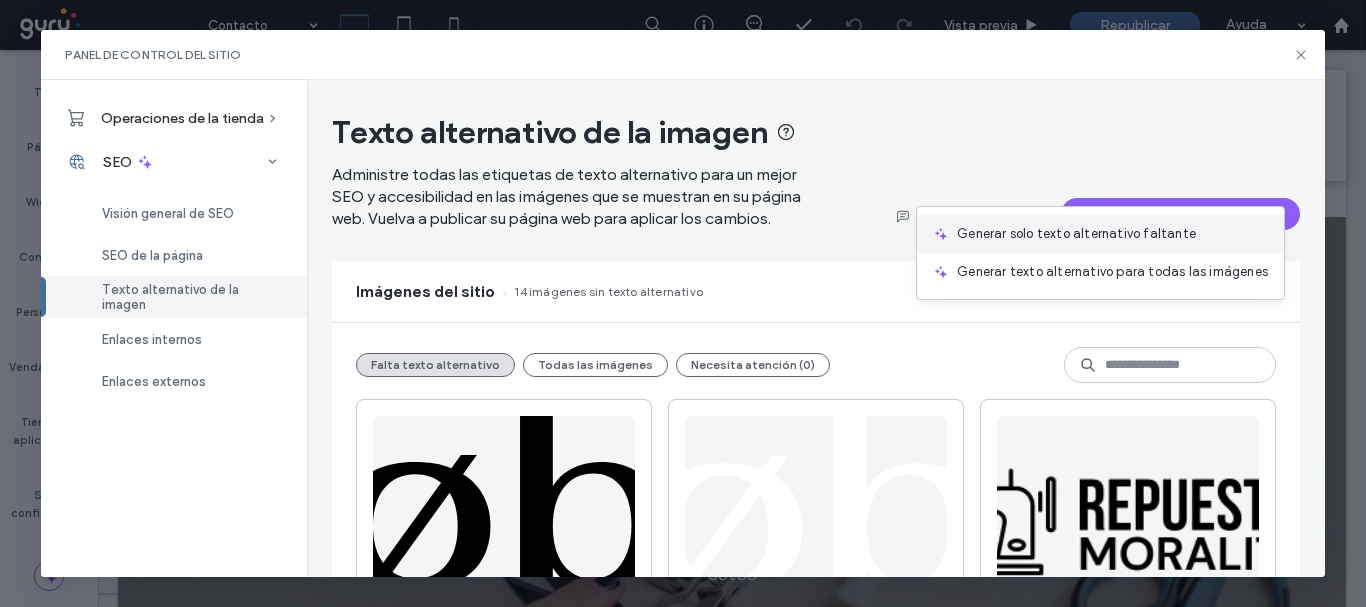 scroll, scrollTop: 800, scrollLeft: 0, axis: vertical 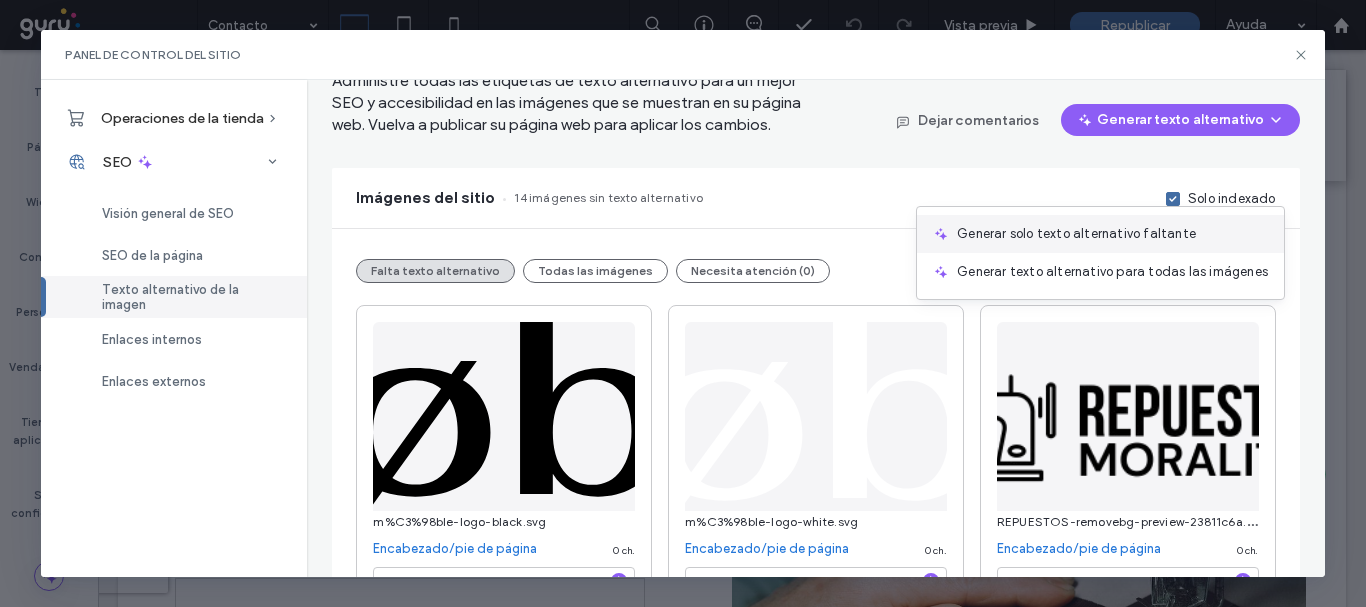 click on "Generar solo texto alternativo faltante" at bounding box center [1076, 234] 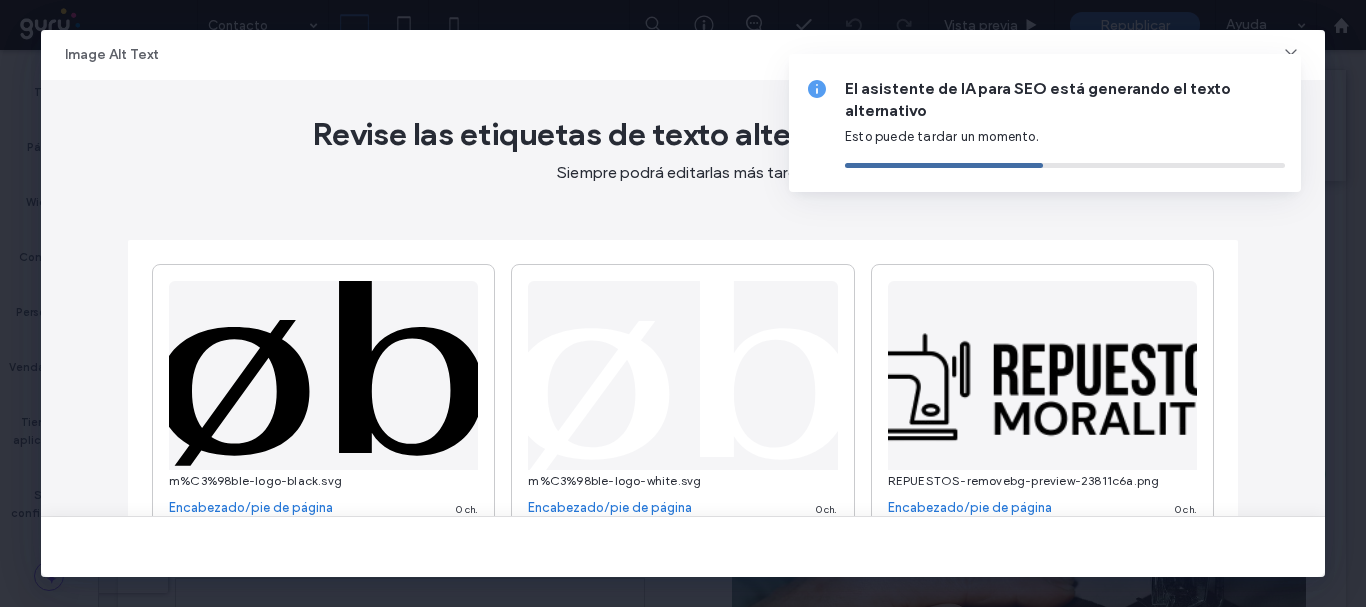 type on "**********" 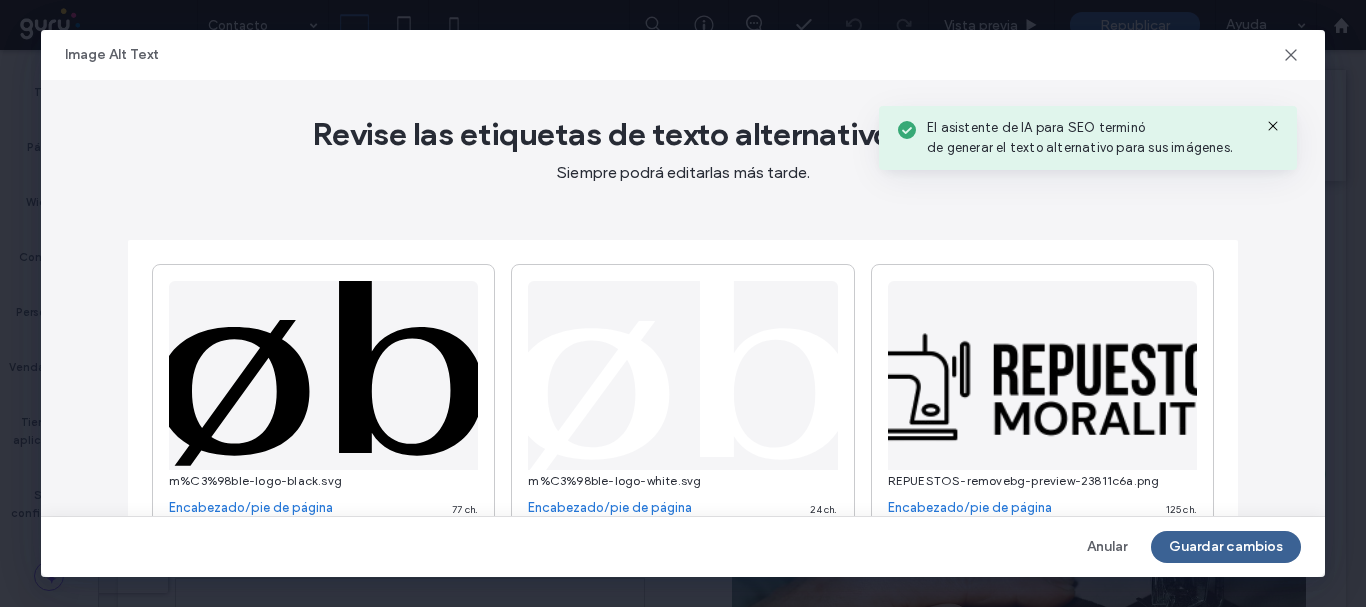 click on "Guardar cambios" at bounding box center (1226, 547) 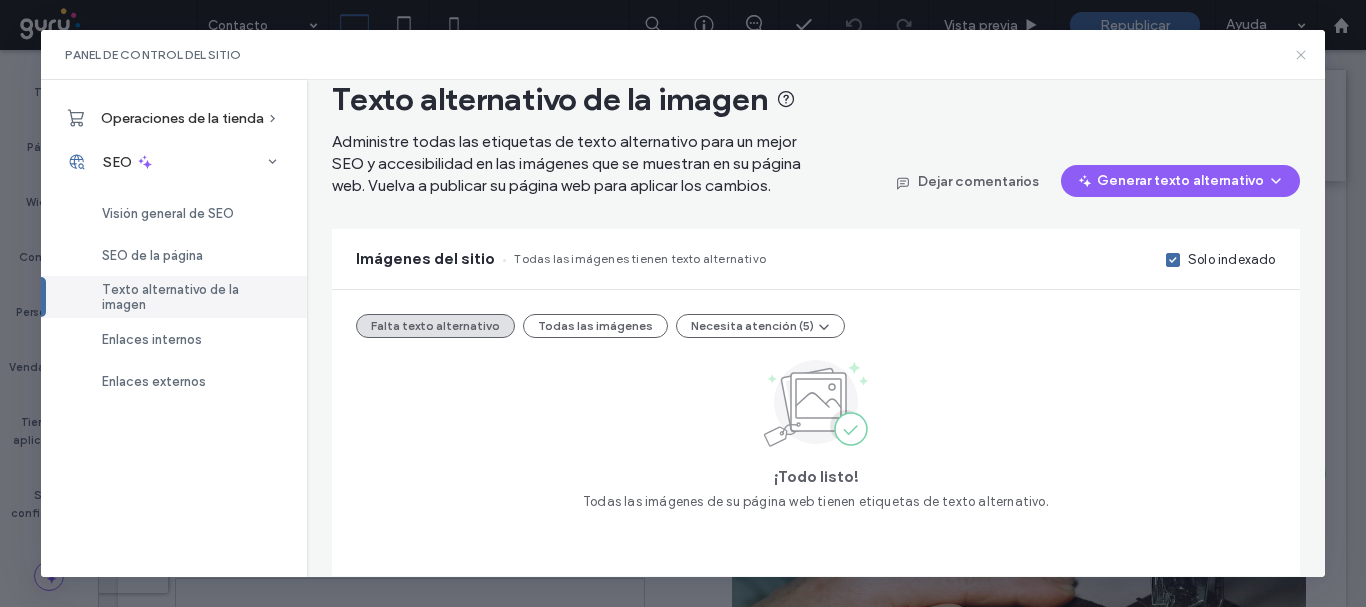 click 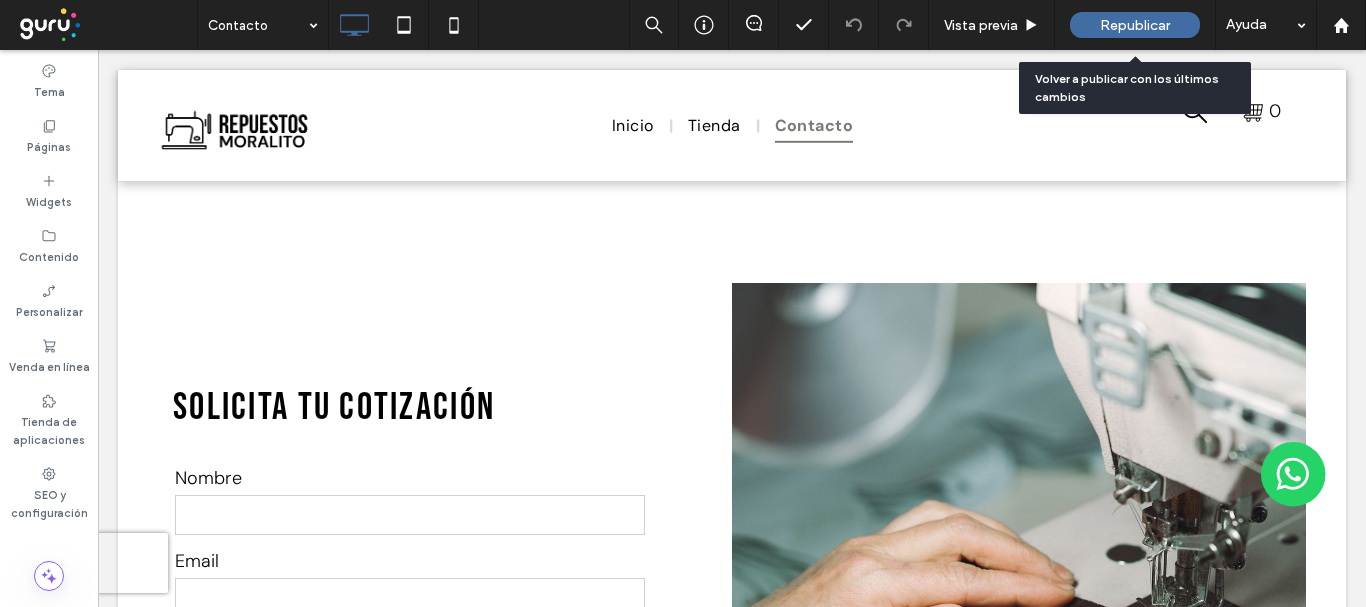 click on "Republicar" at bounding box center (1135, 25) 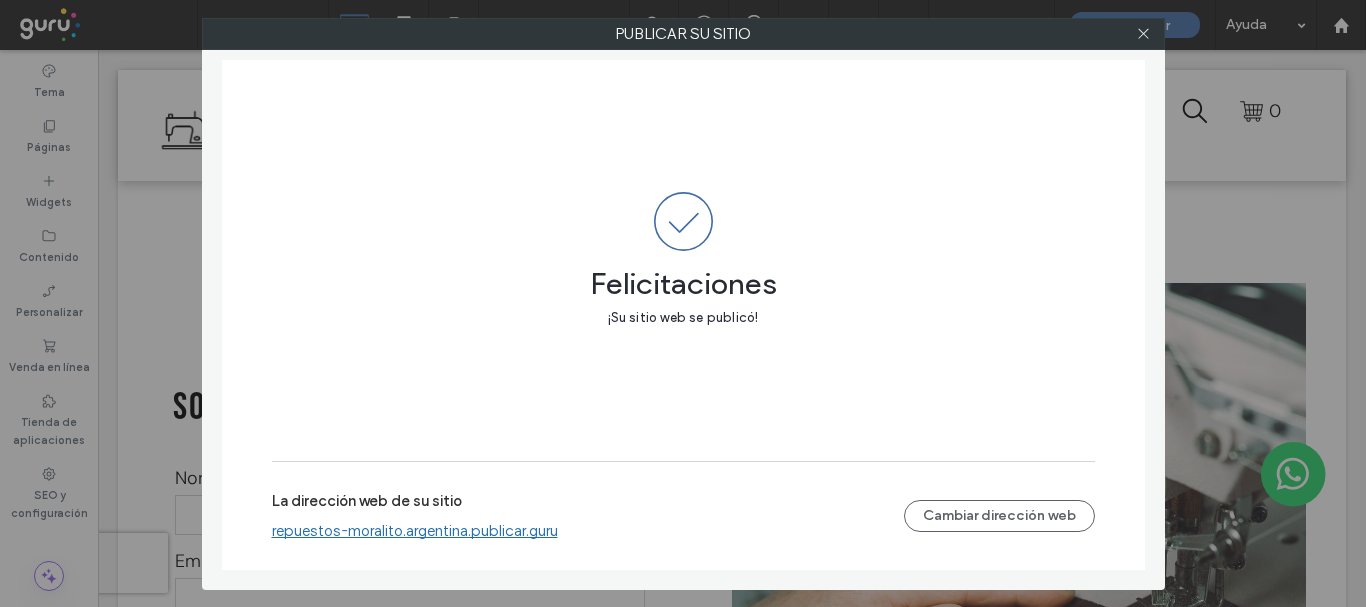 click on "repuestos-moralito.argentina.publicar.guru" at bounding box center (415, 531) 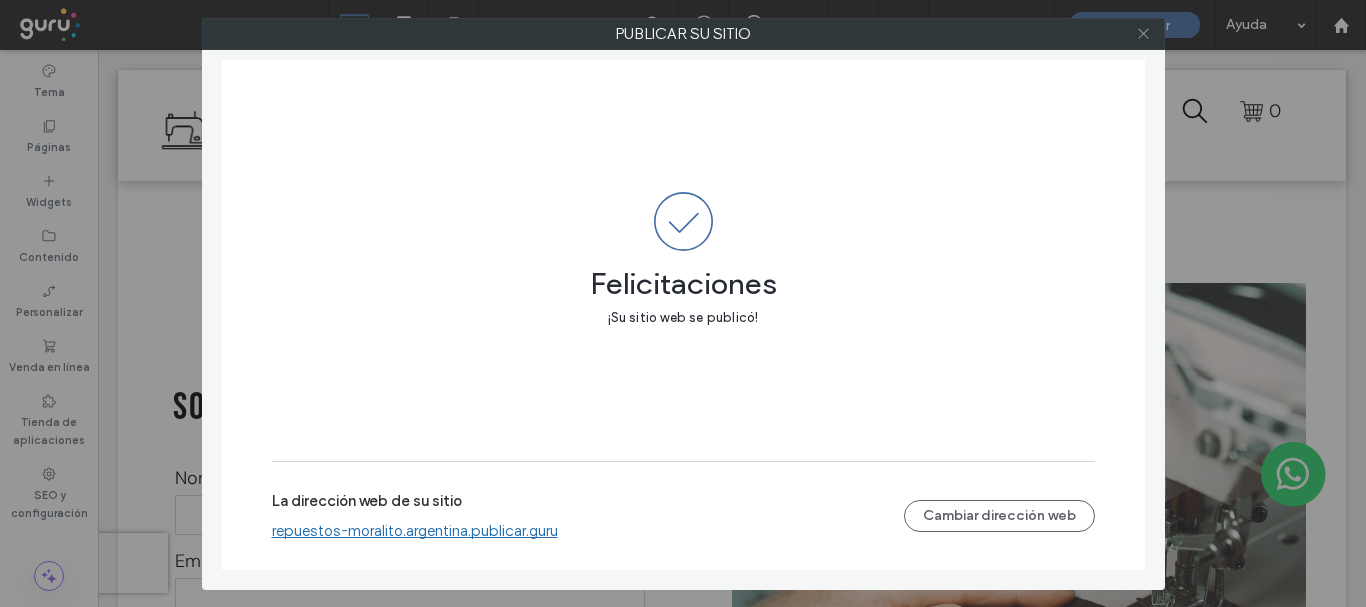 click 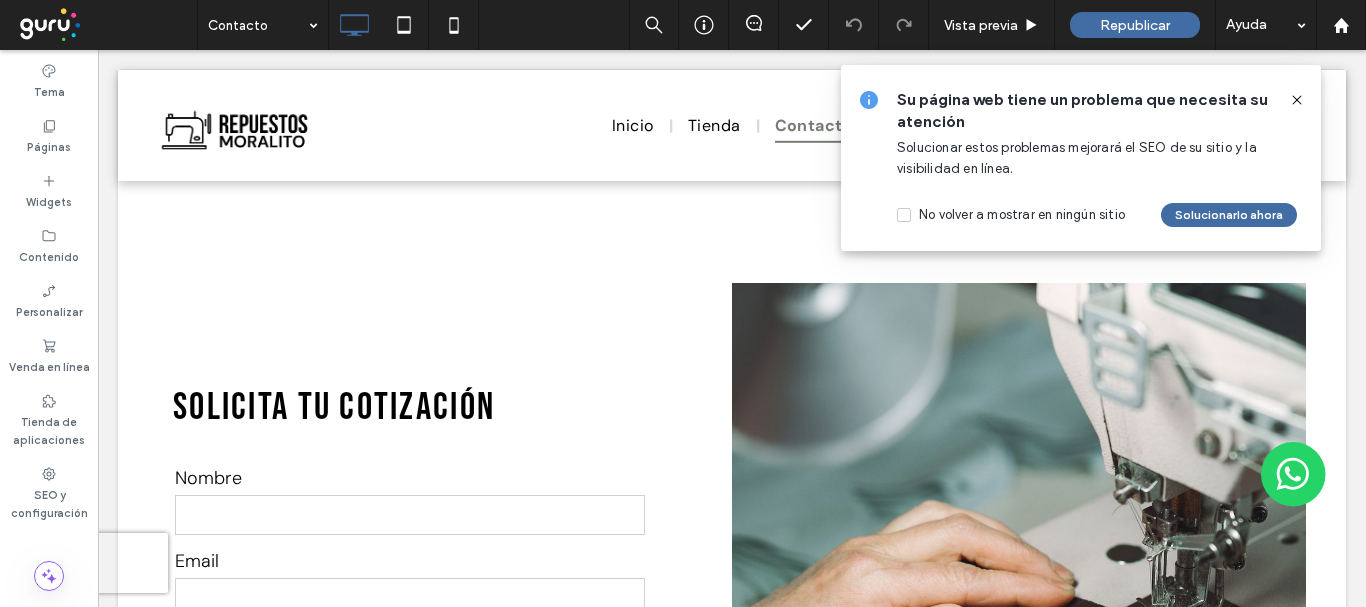 click 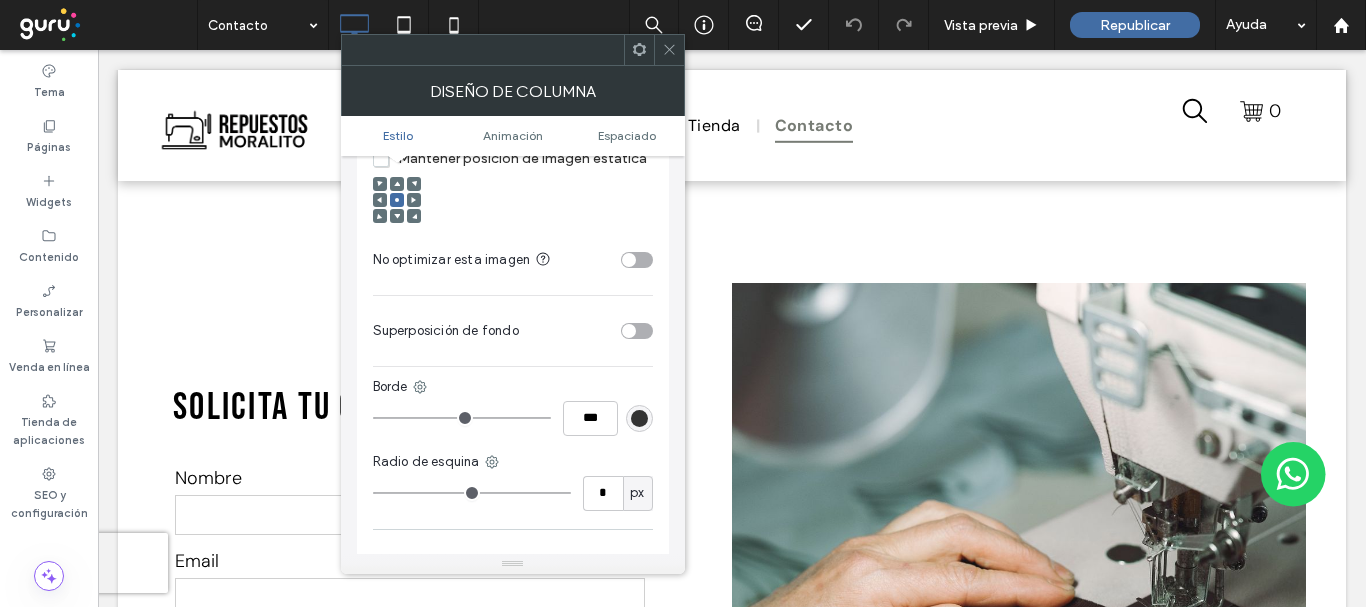 scroll, scrollTop: 900, scrollLeft: 0, axis: vertical 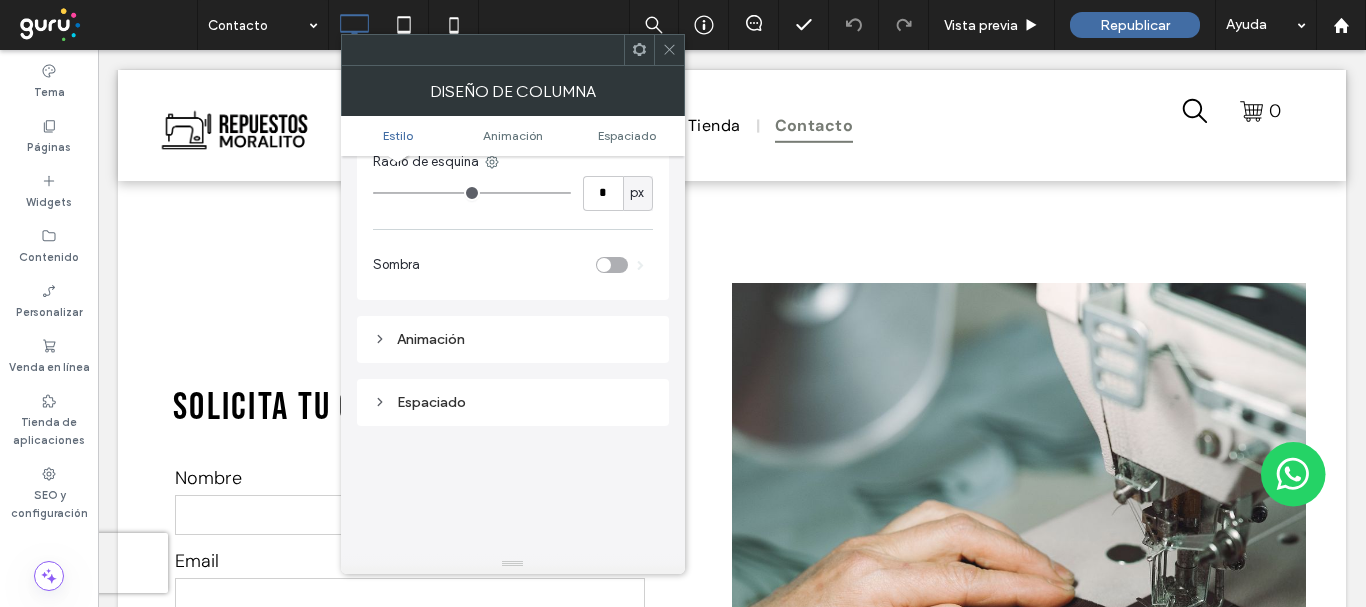 click 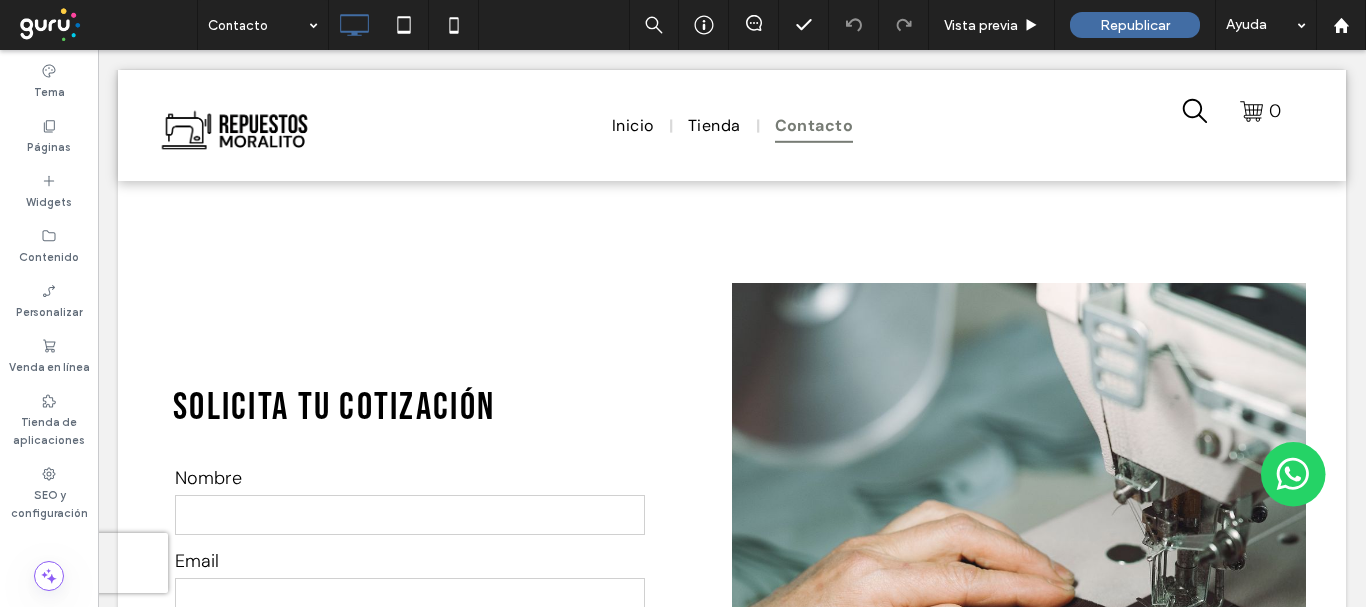 scroll, scrollTop: 1107, scrollLeft: 0, axis: vertical 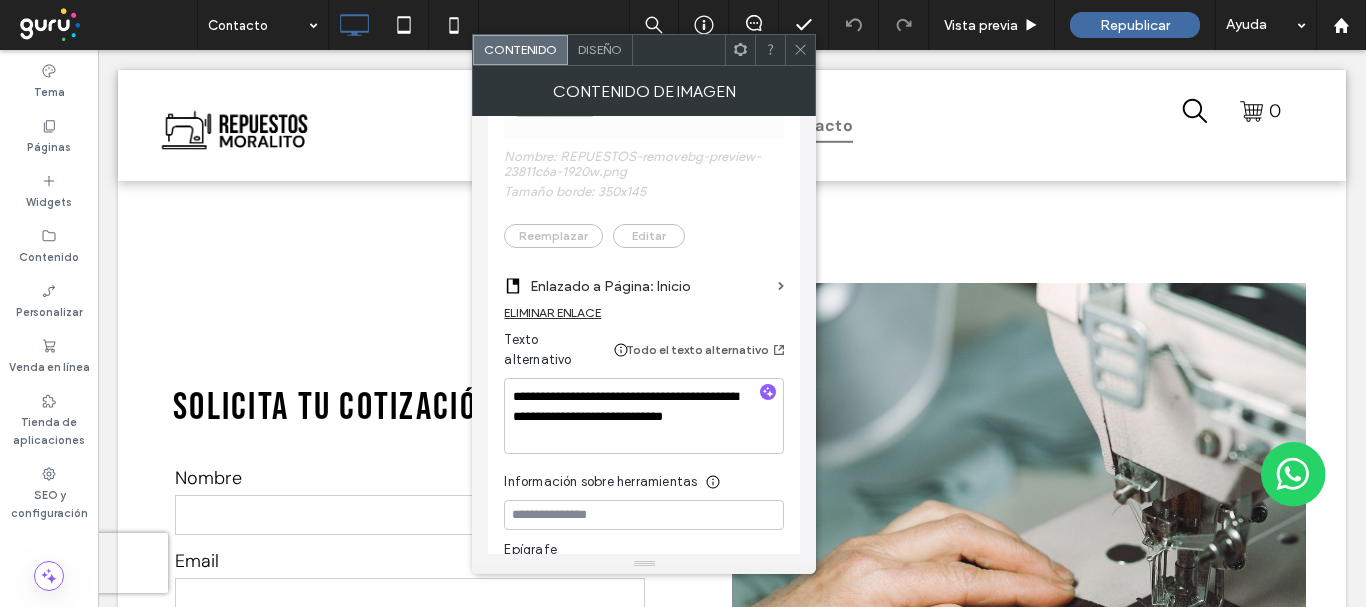 click at bounding box center [800, 50] 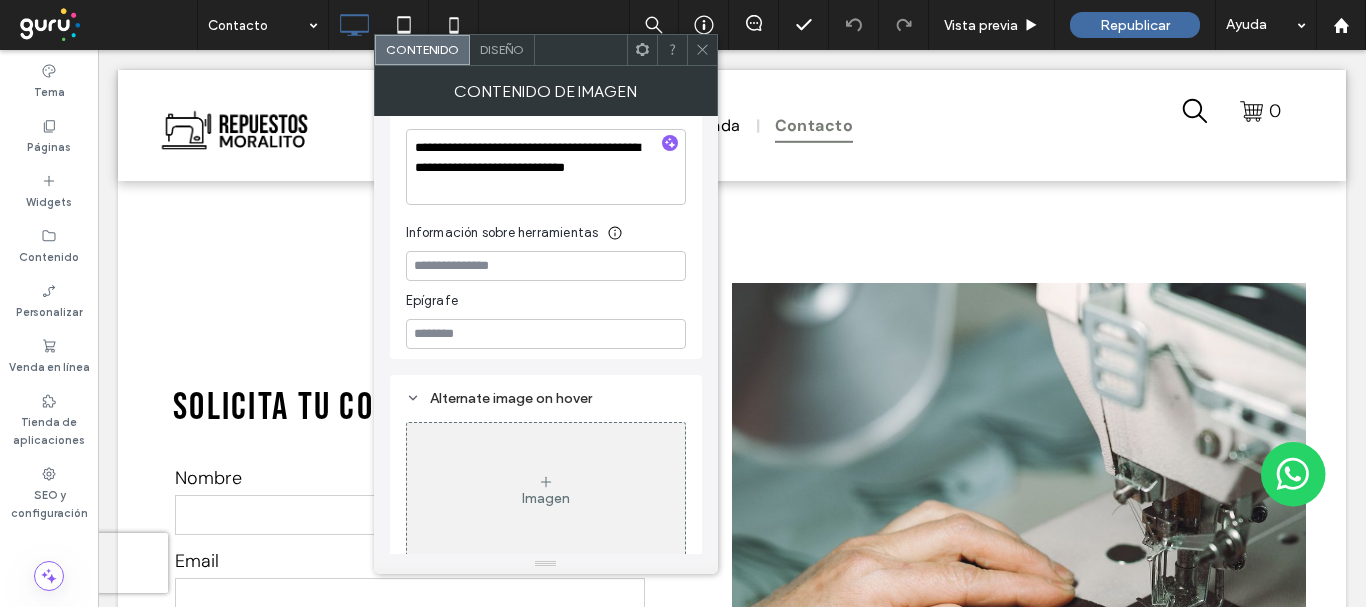 scroll, scrollTop: 349, scrollLeft: 0, axis: vertical 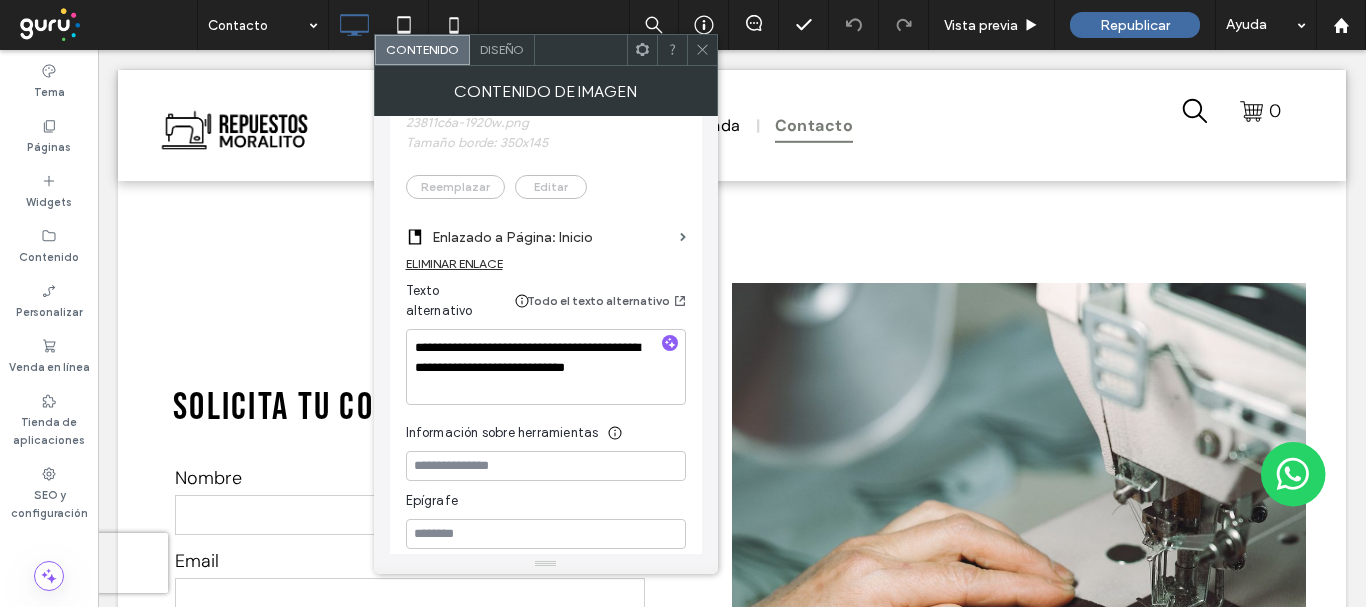 click 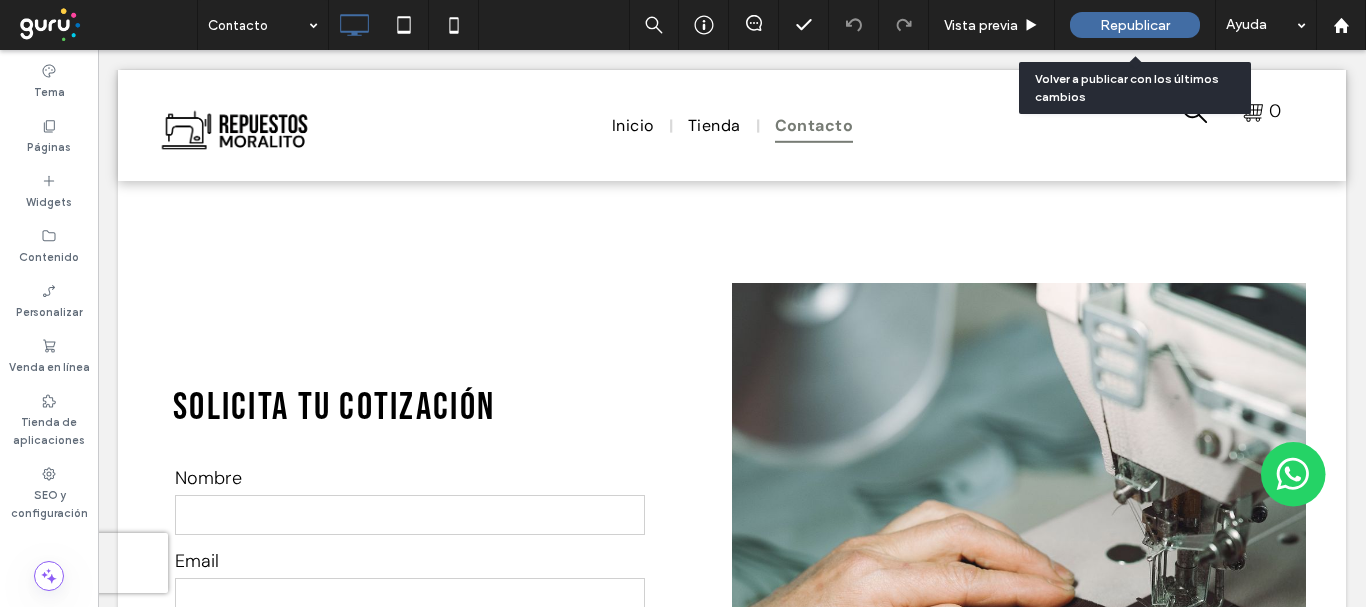 click on "Republicar" at bounding box center (1135, 25) 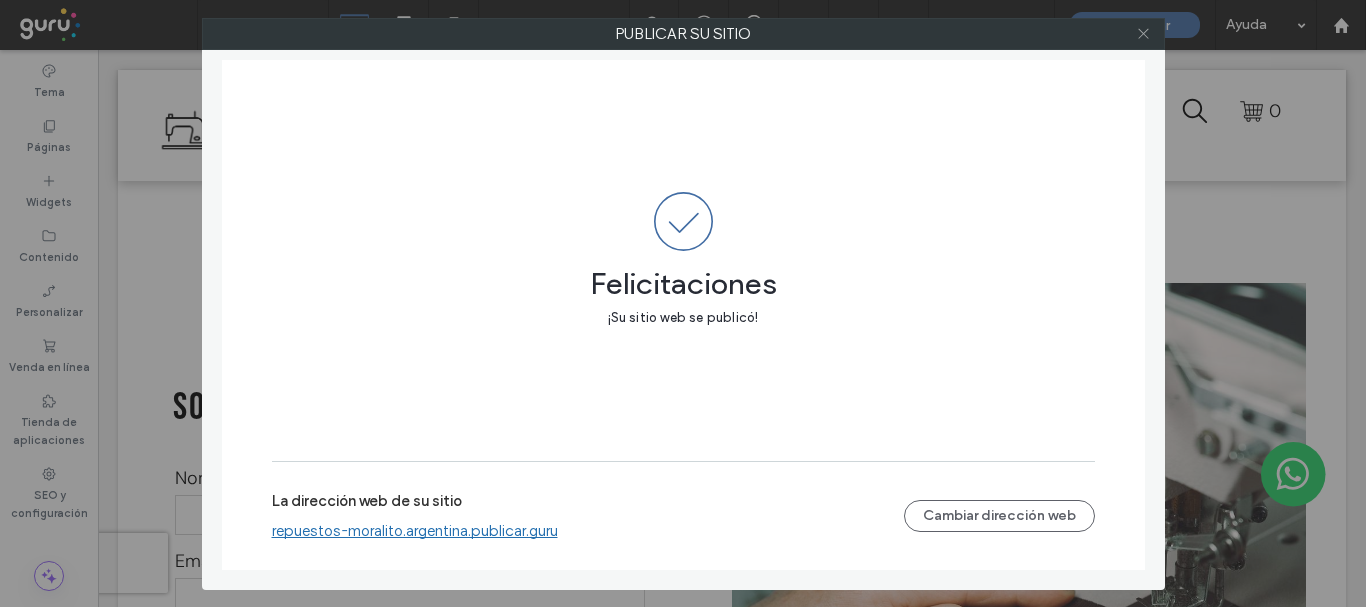 click 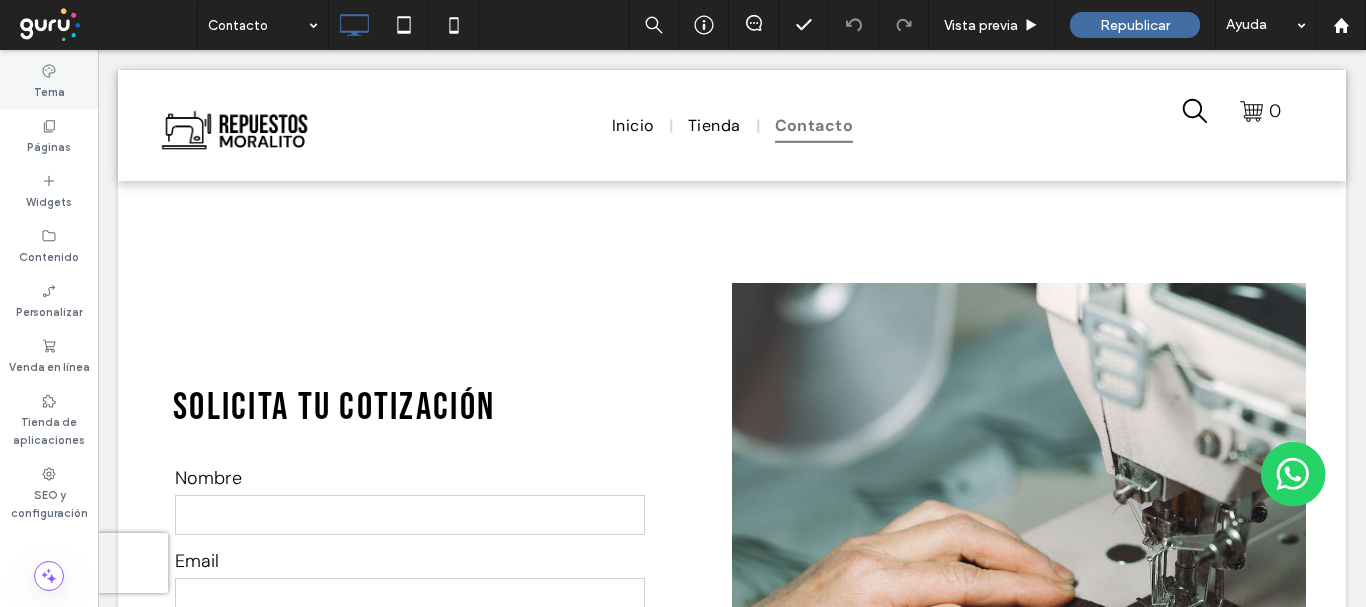 click 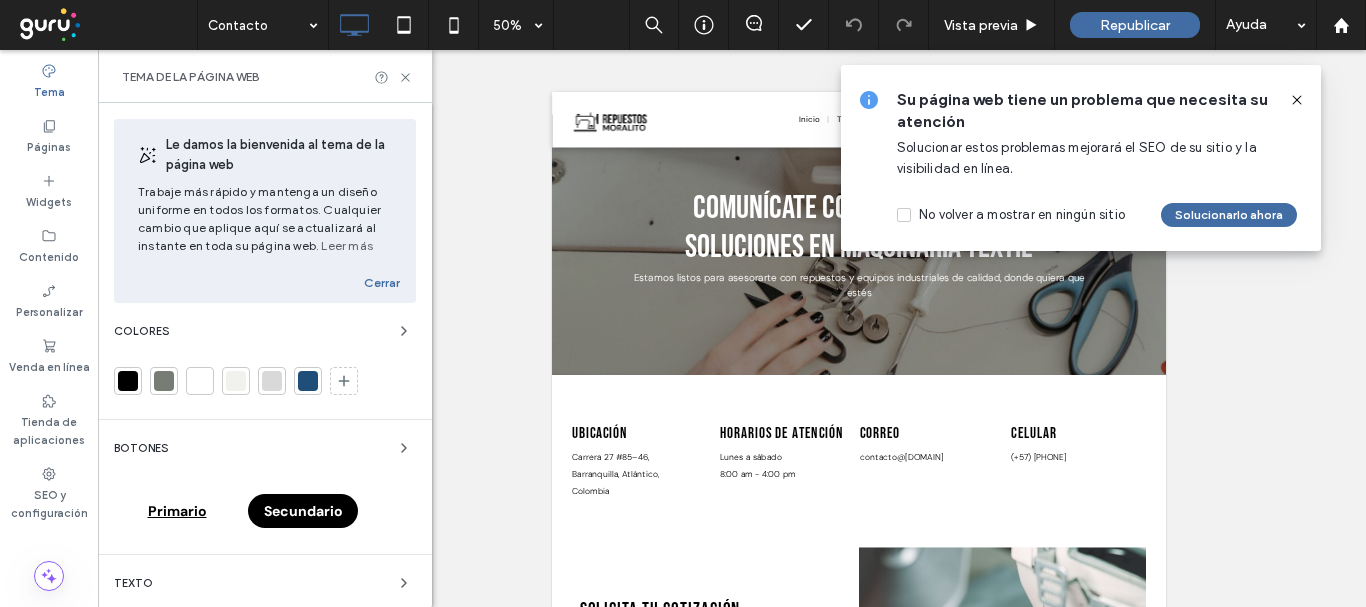 click 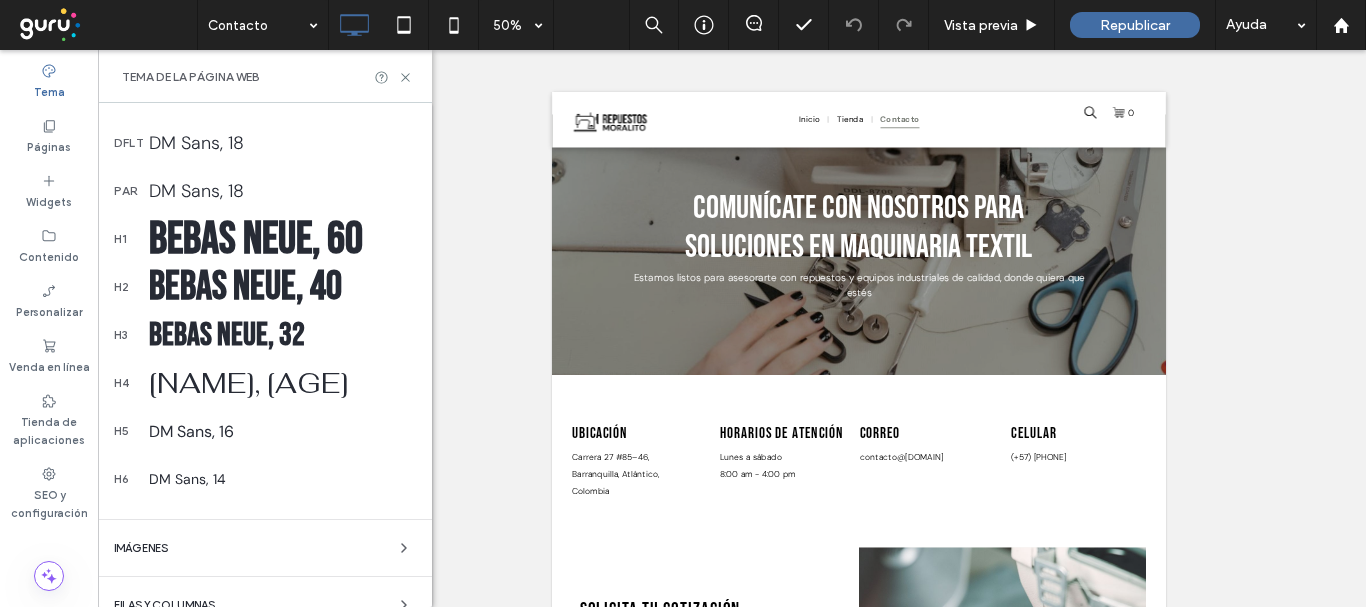 scroll, scrollTop: 641, scrollLeft: 0, axis: vertical 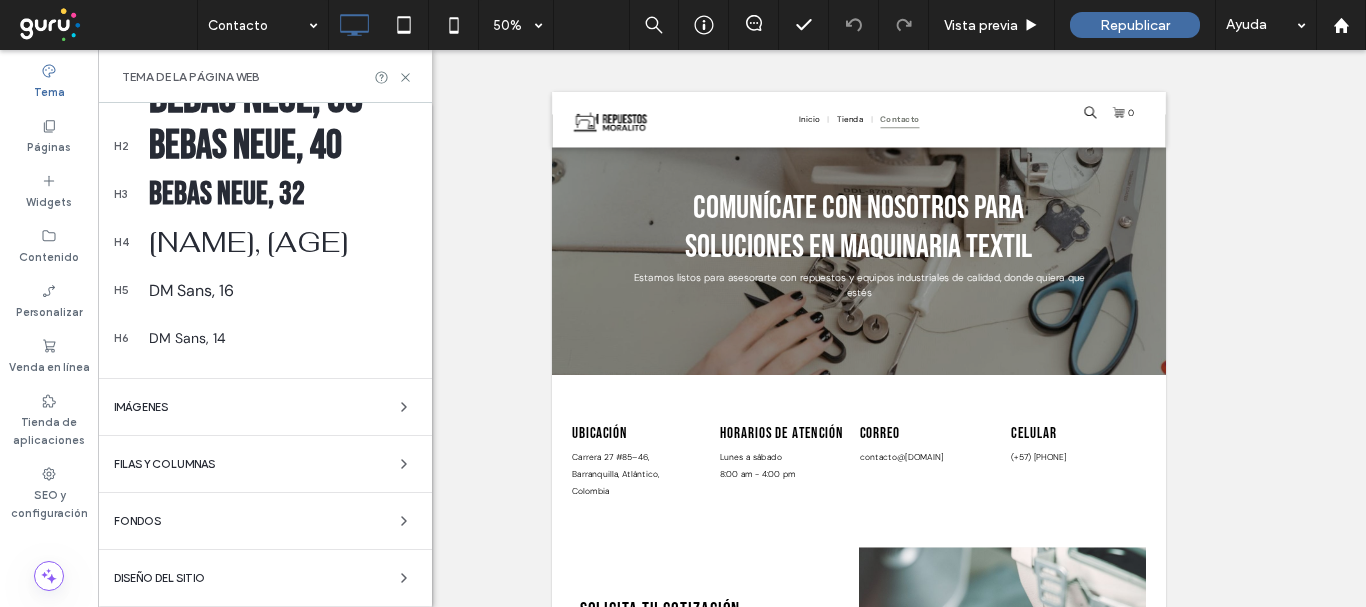 click on "Diseño del sitio" at bounding box center [265, 578] 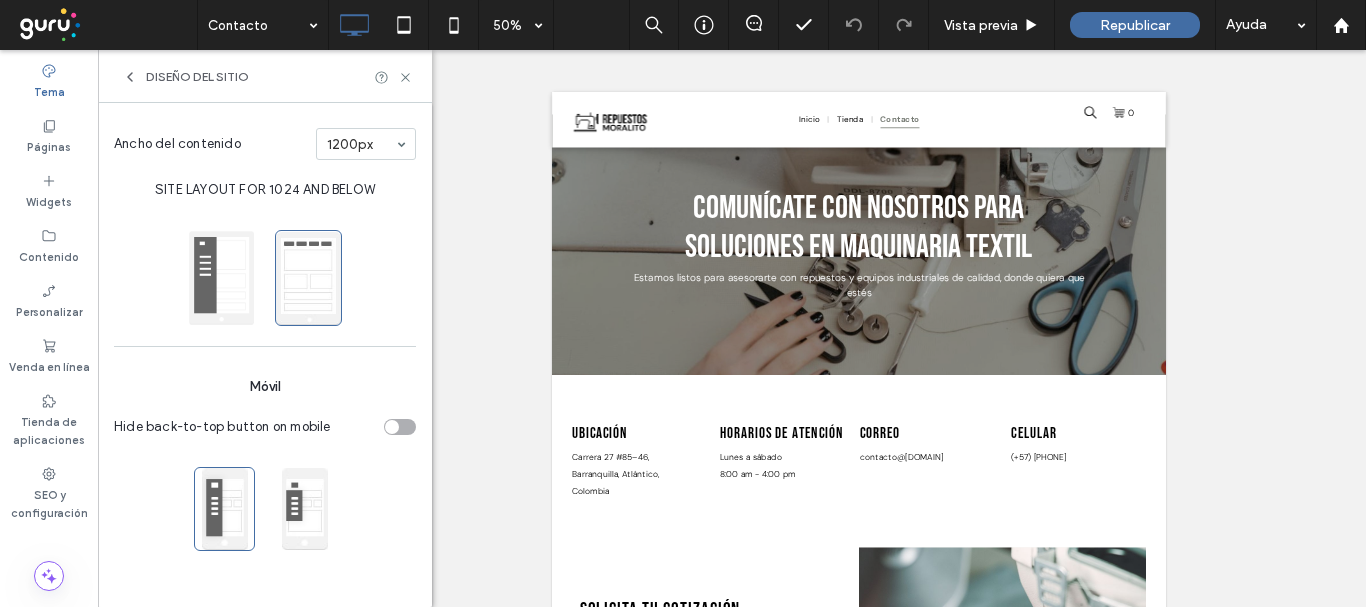 scroll, scrollTop: 385, scrollLeft: 0, axis: vertical 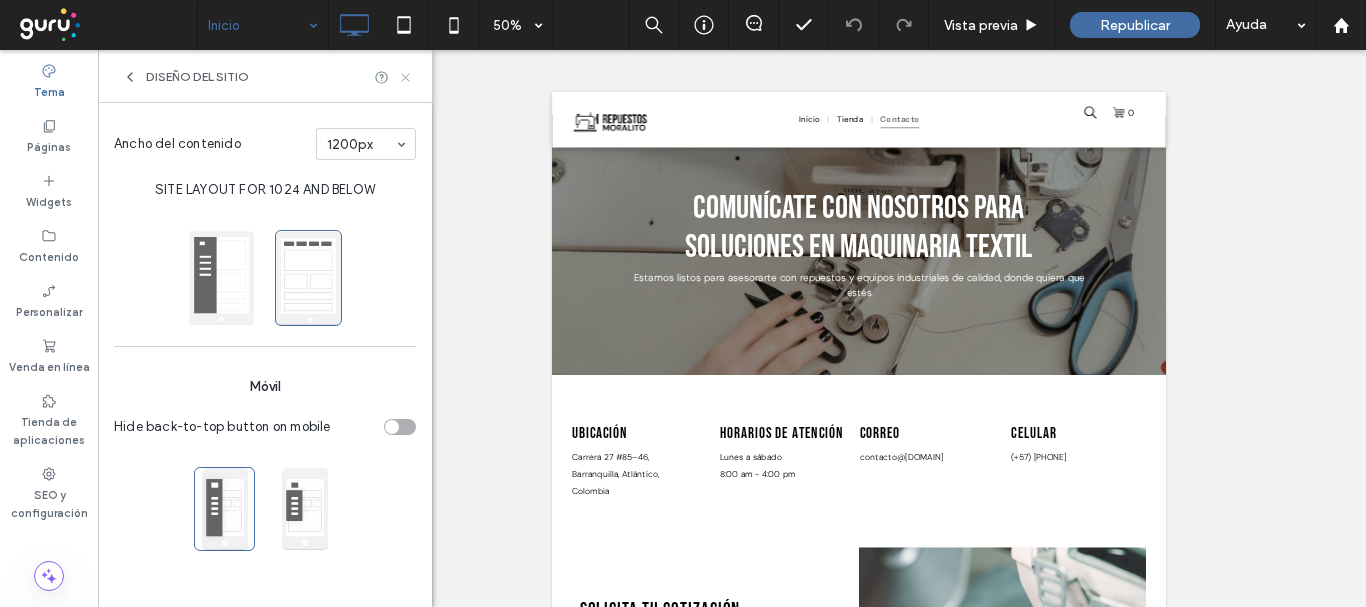click 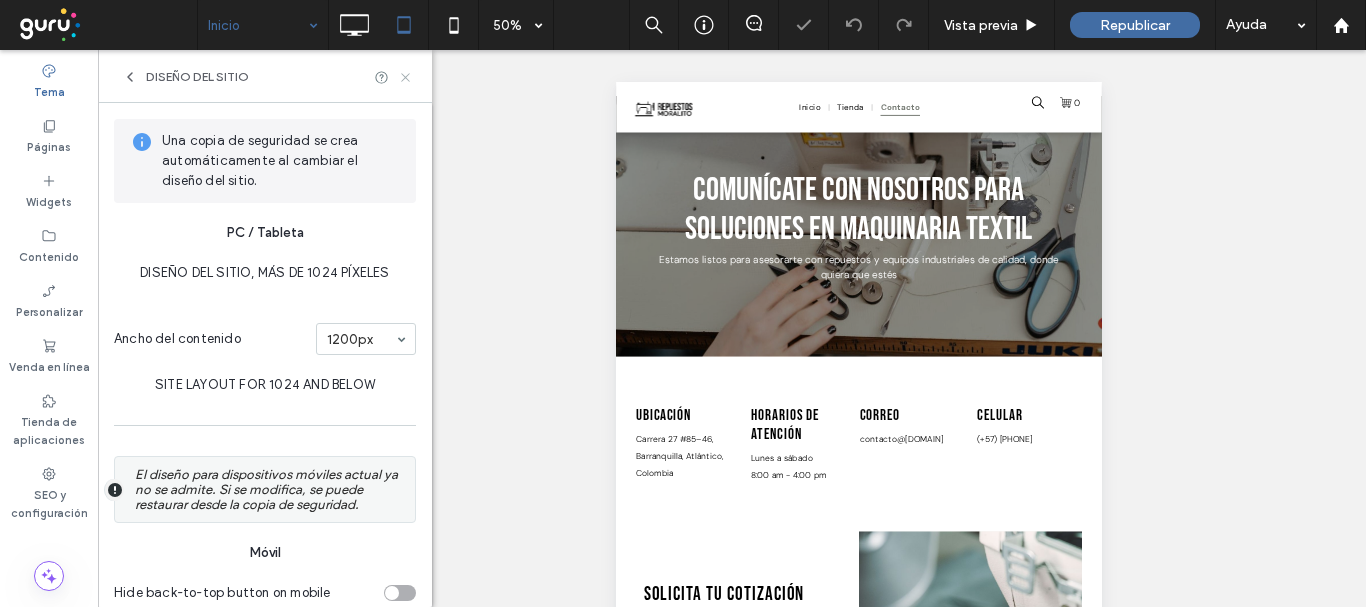 click 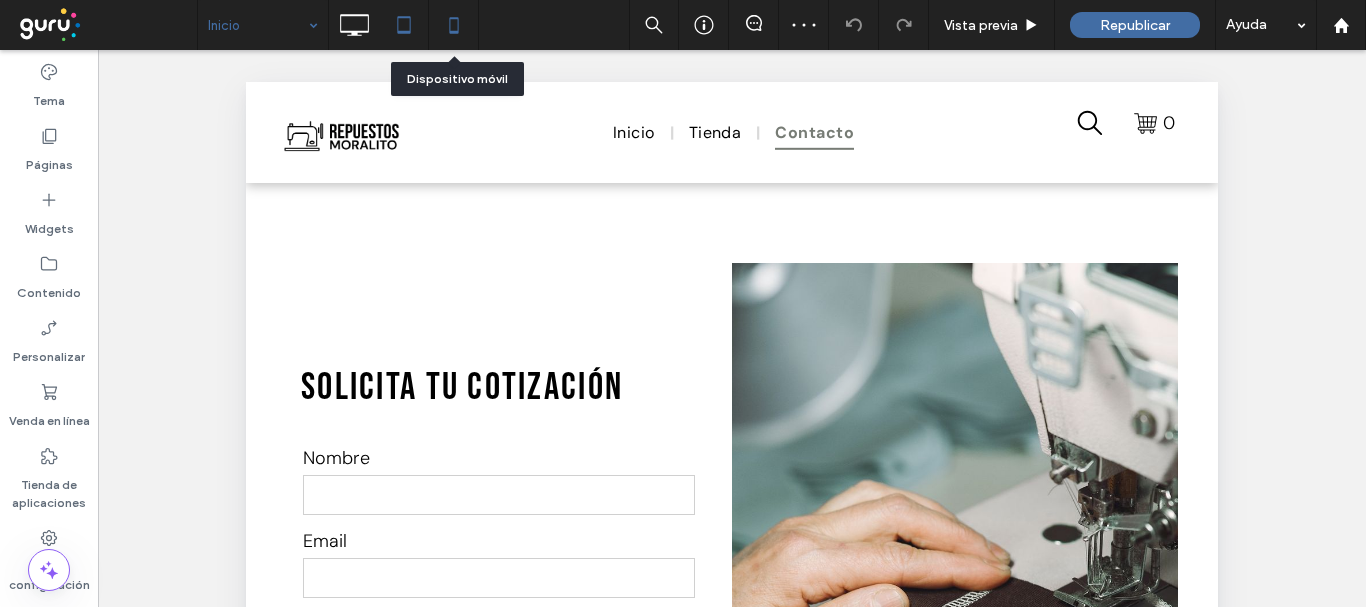 click 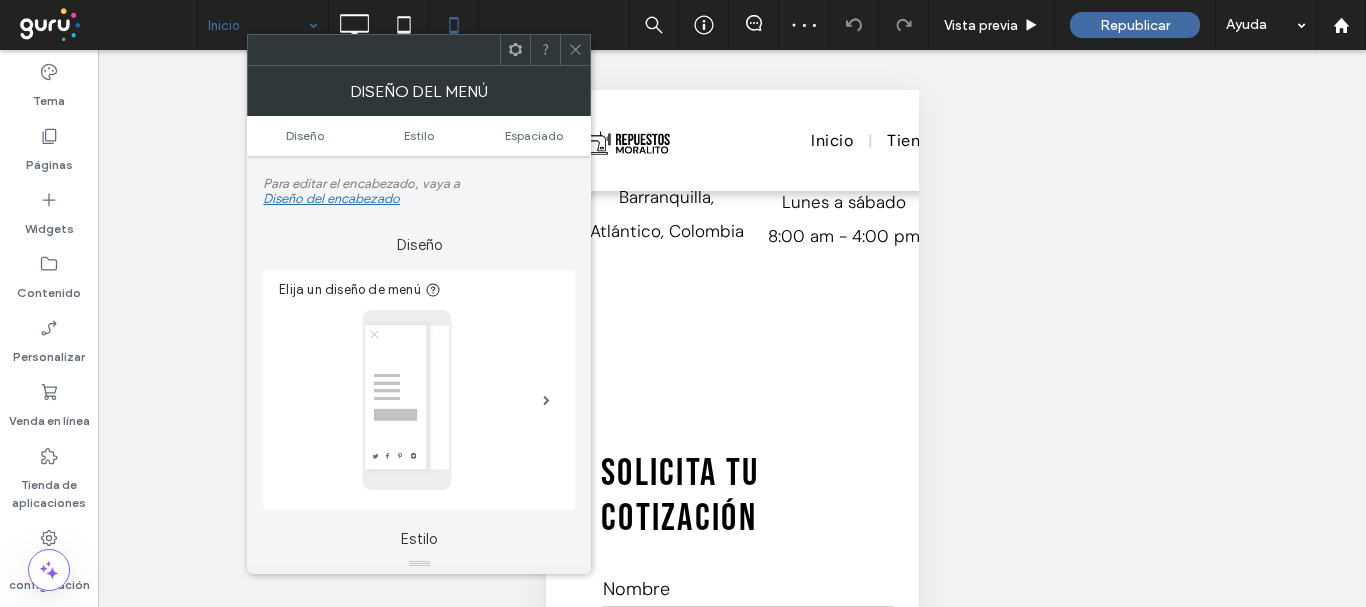 scroll, scrollTop: 100, scrollLeft: 0, axis: vertical 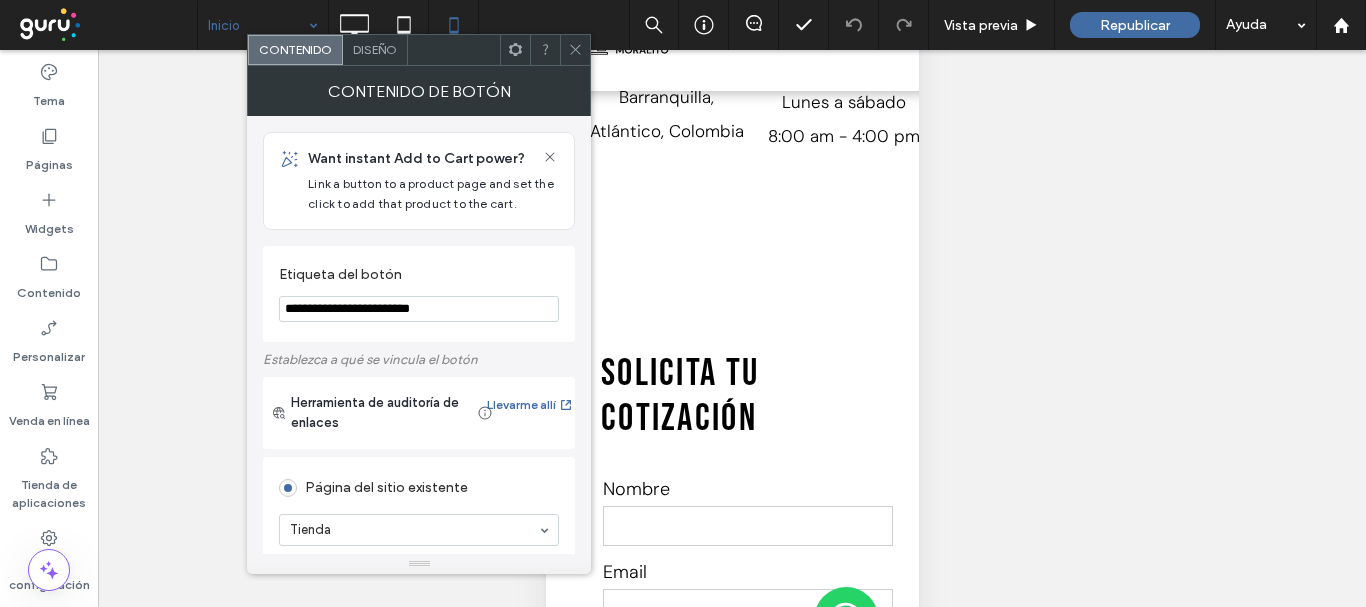 click on "Diseño" at bounding box center (375, 50) 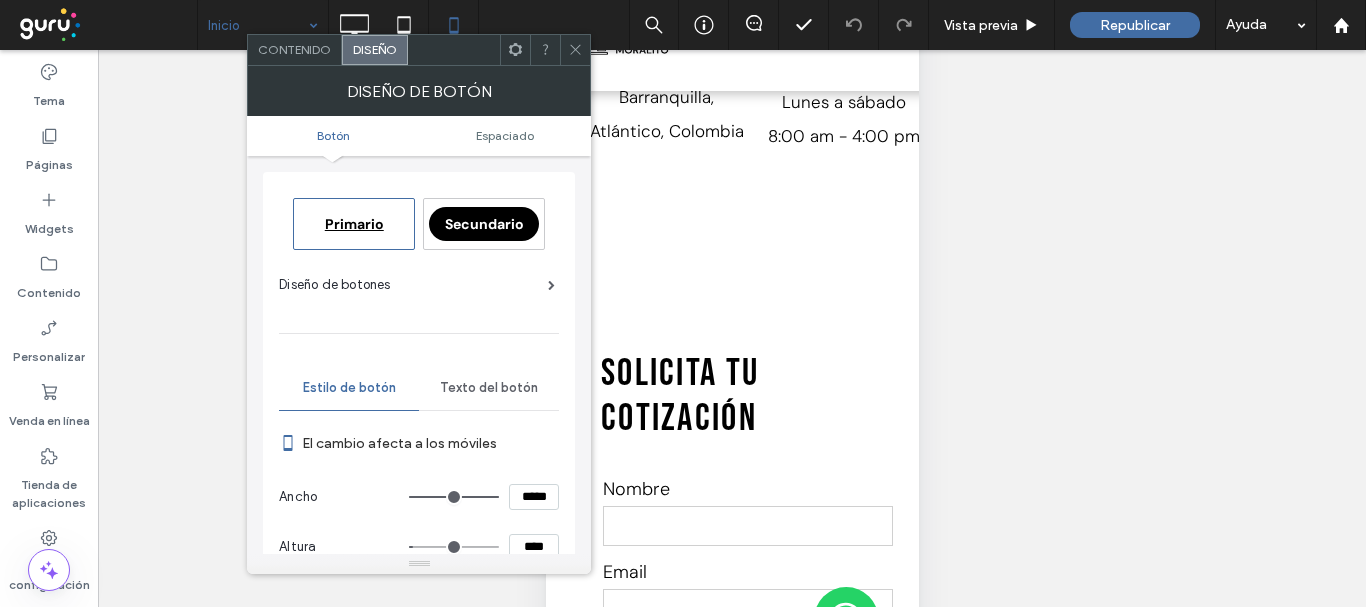 click on "Diseño" at bounding box center [375, 49] 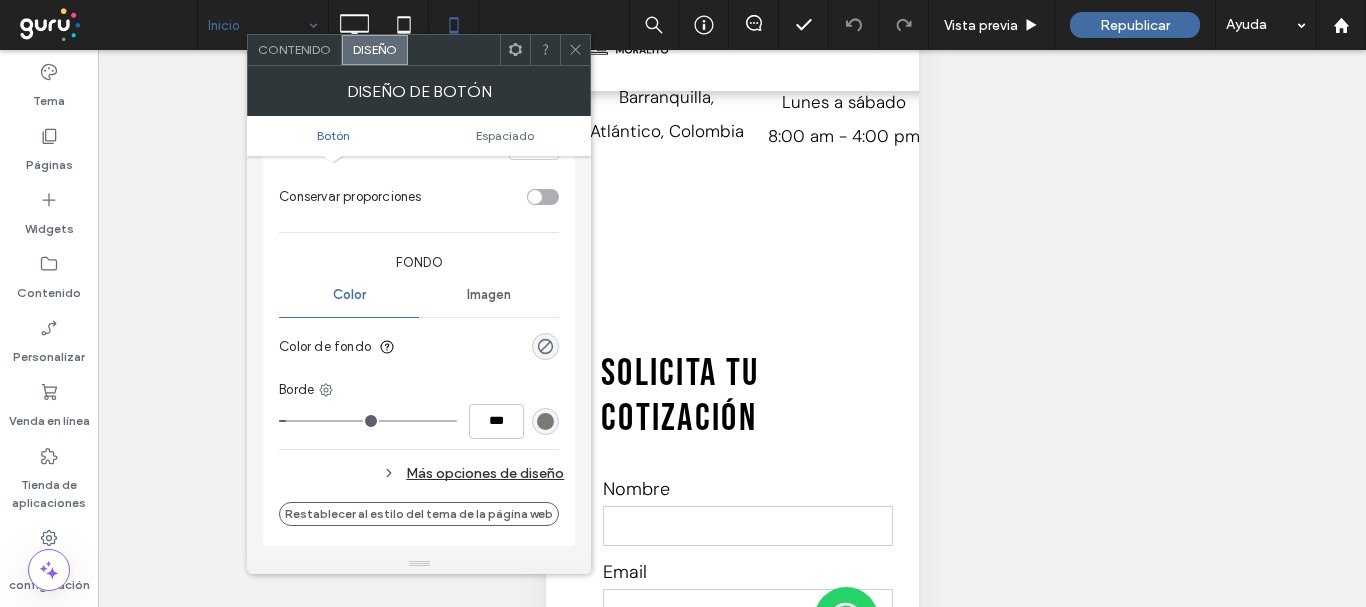 scroll, scrollTop: 600, scrollLeft: 0, axis: vertical 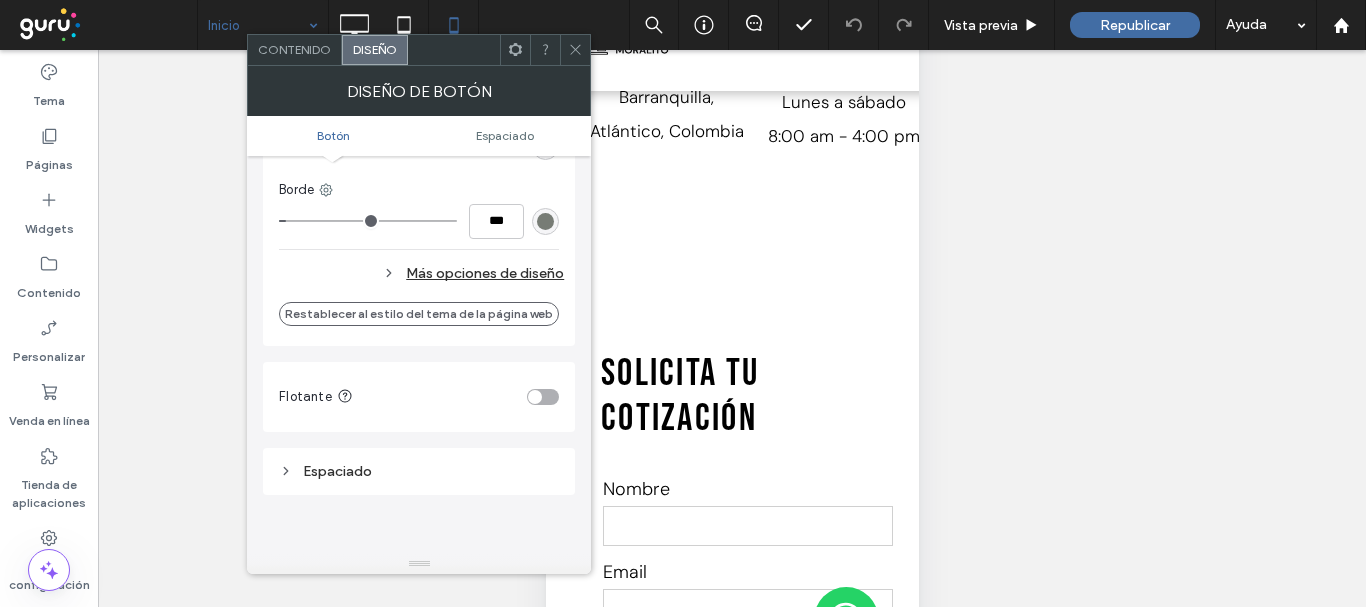 click on "Más opciones de diseño" at bounding box center [421, 273] 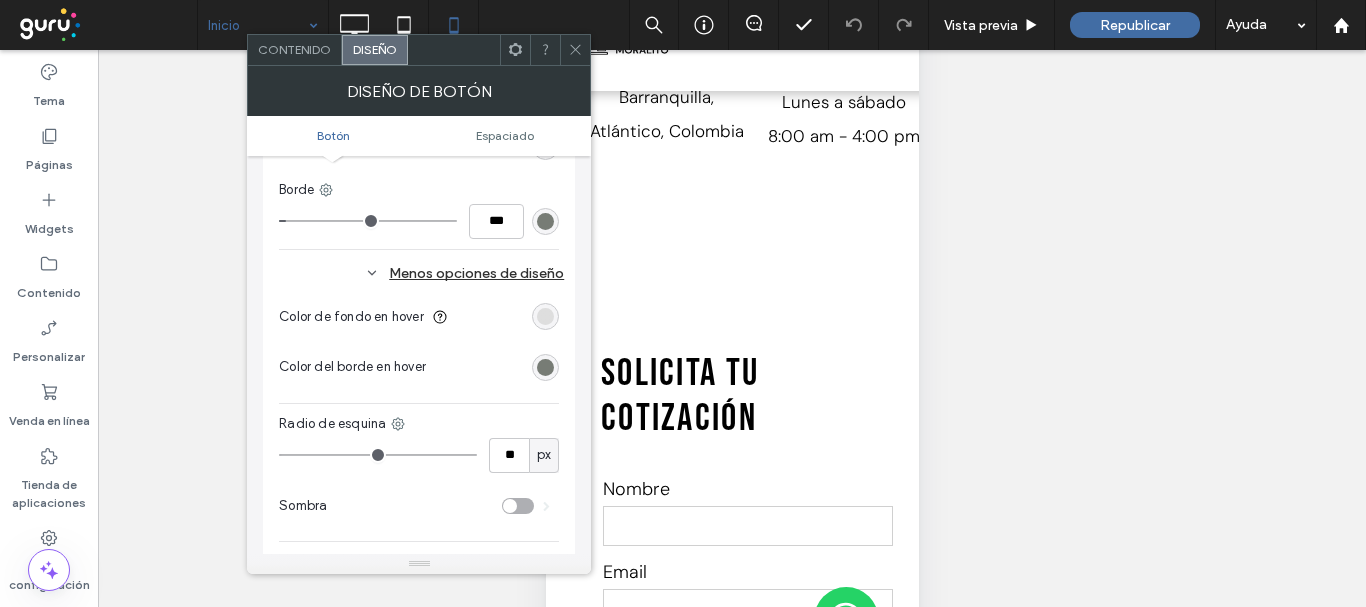 click at bounding box center [545, 316] 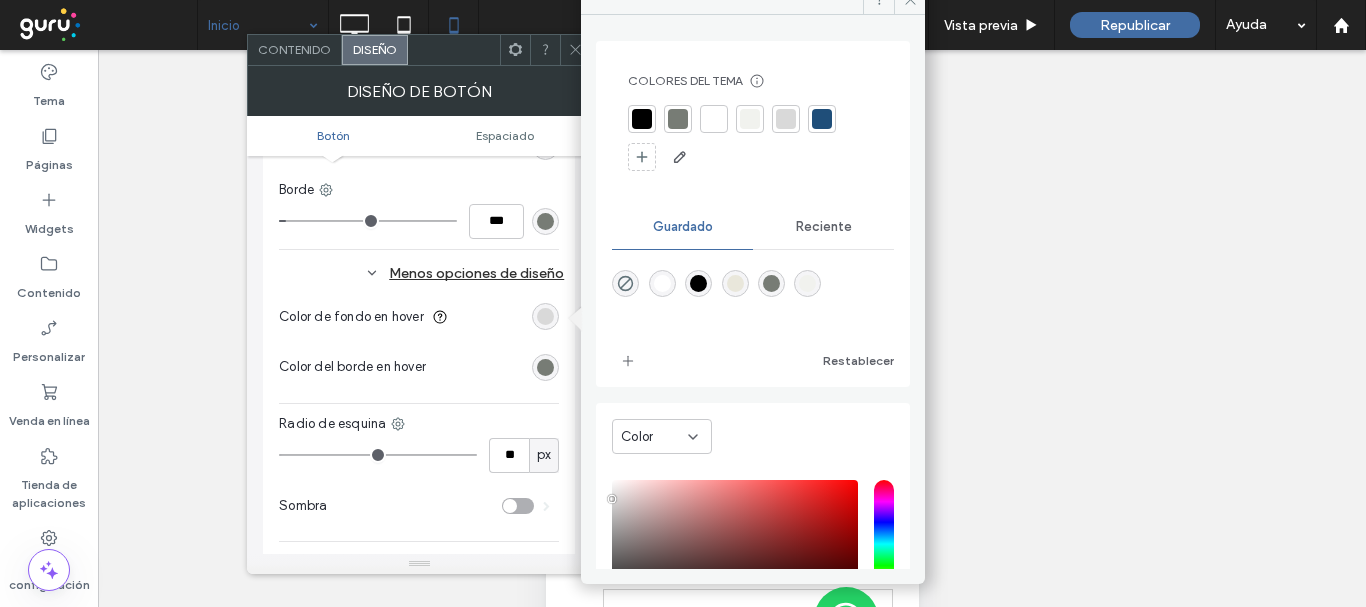 click at bounding box center (678, 119) 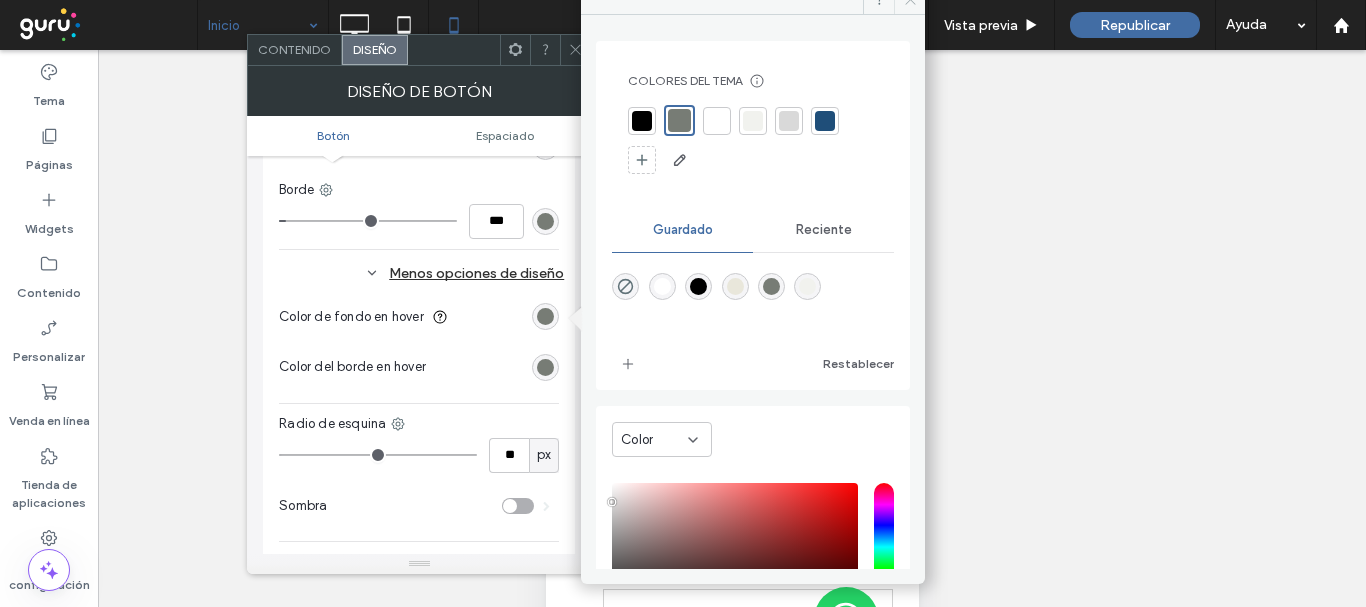 click at bounding box center (909, -1) 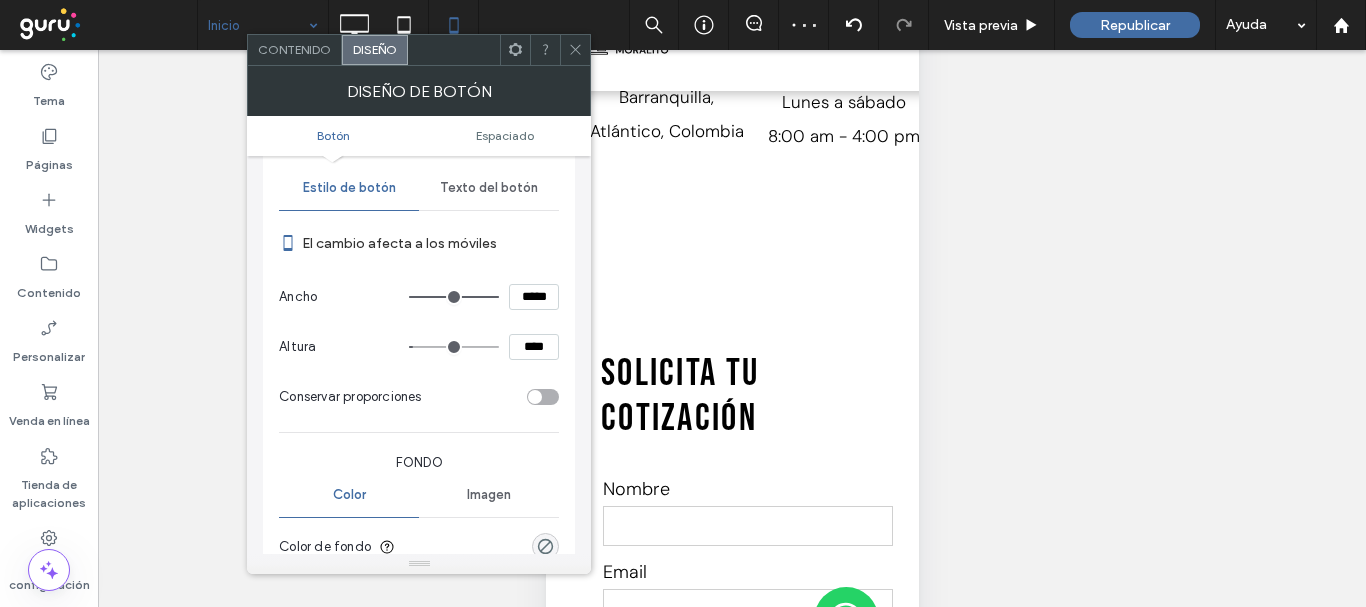 scroll, scrollTop: 100, scrollLeft: 0, axis: vertical 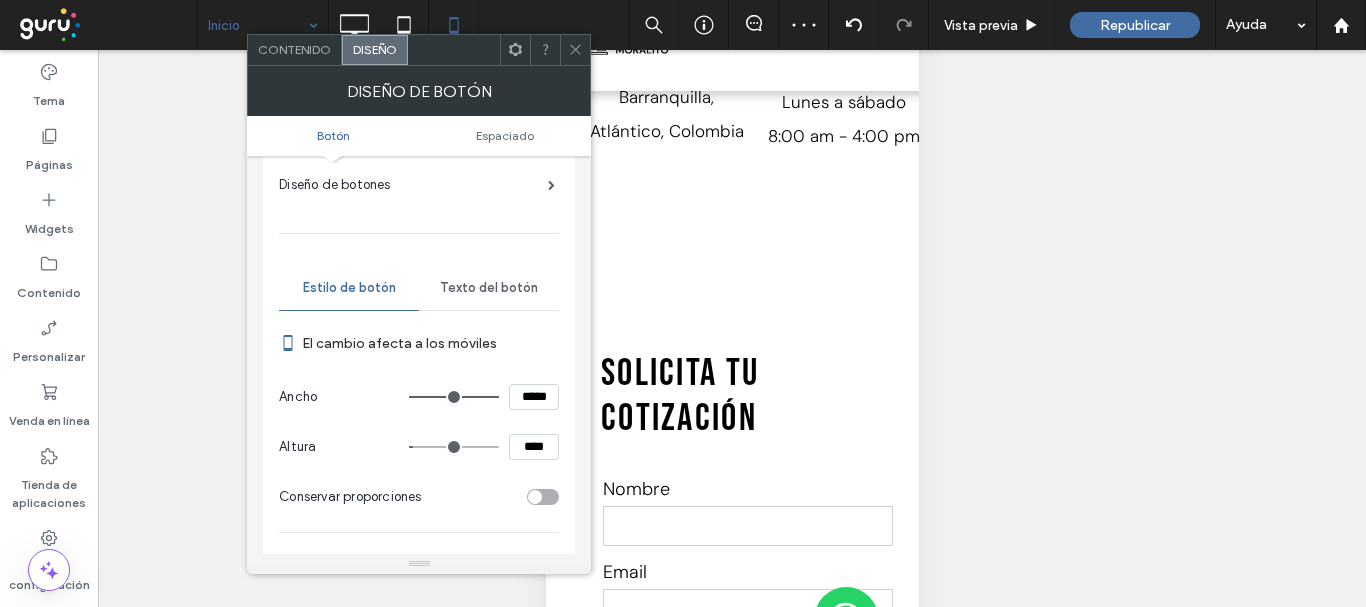 click on "Texto del botón" at bounding box center (489, 288) 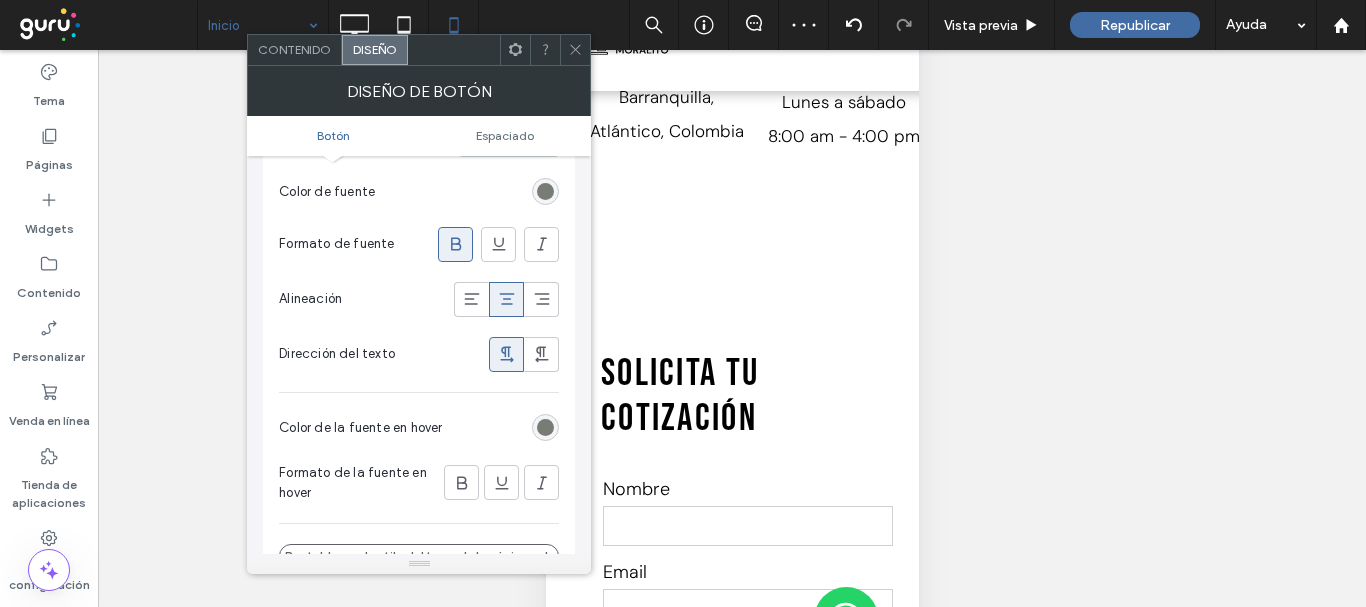 scroll, scrollTop: 500, scrollLeft: 0, axis: vertical 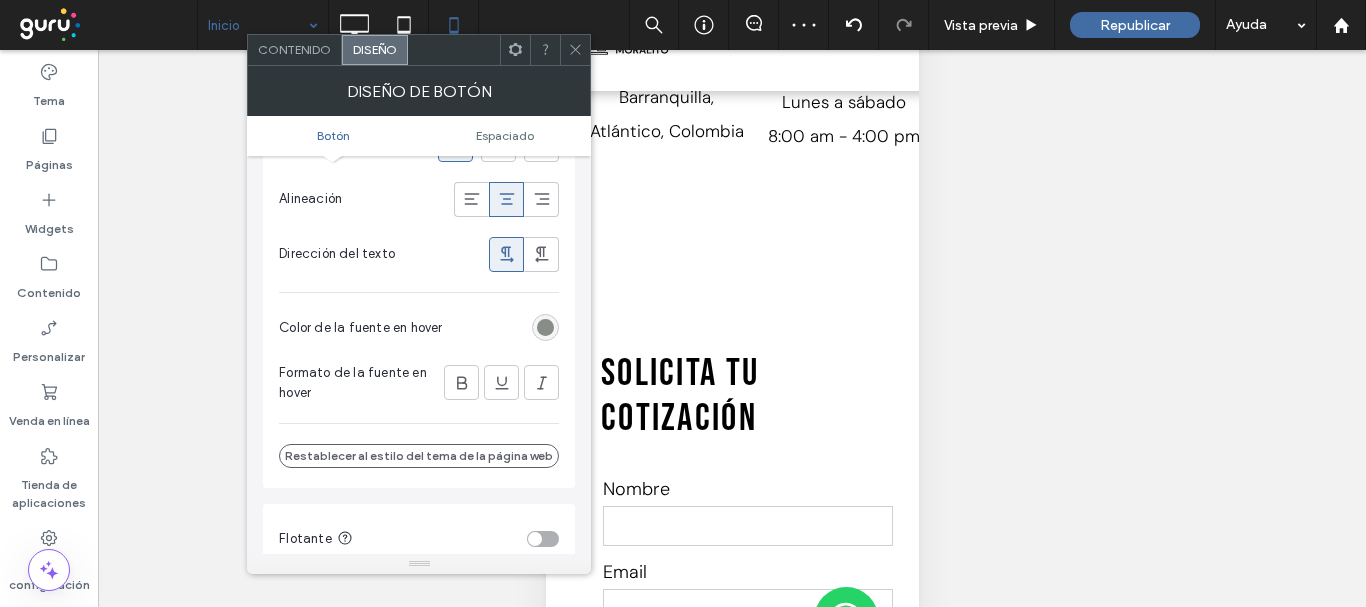 click at bounding box center [545, 327] 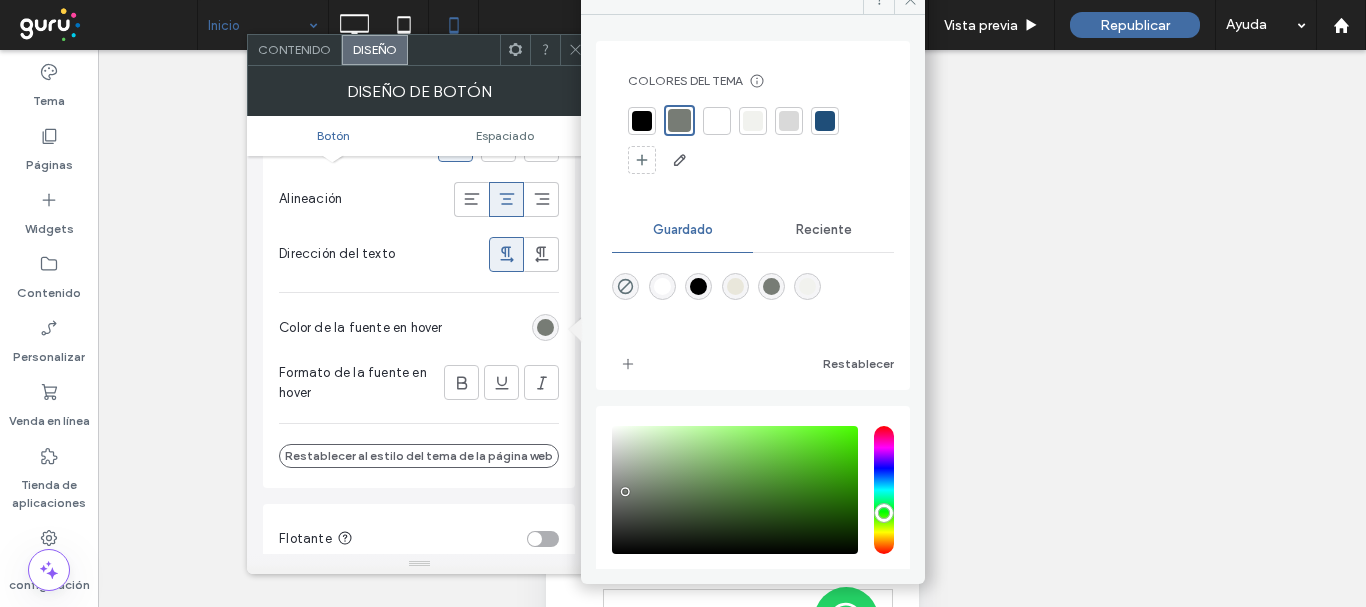 click at bounding box center (717, 121) 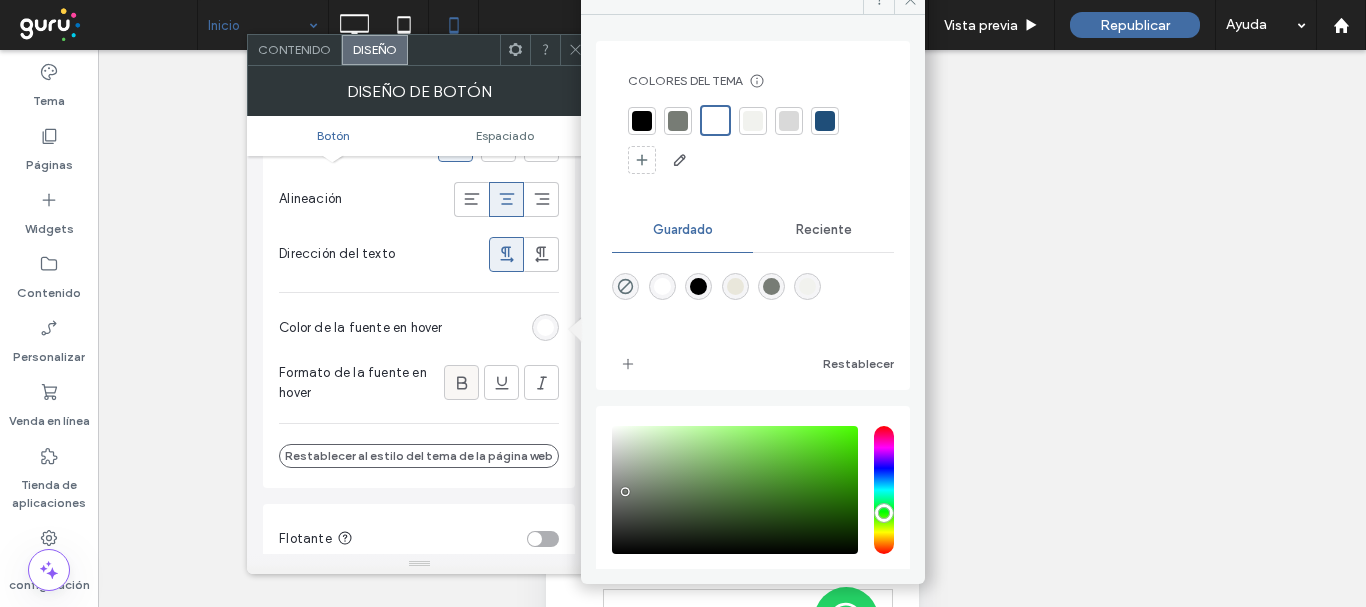 click 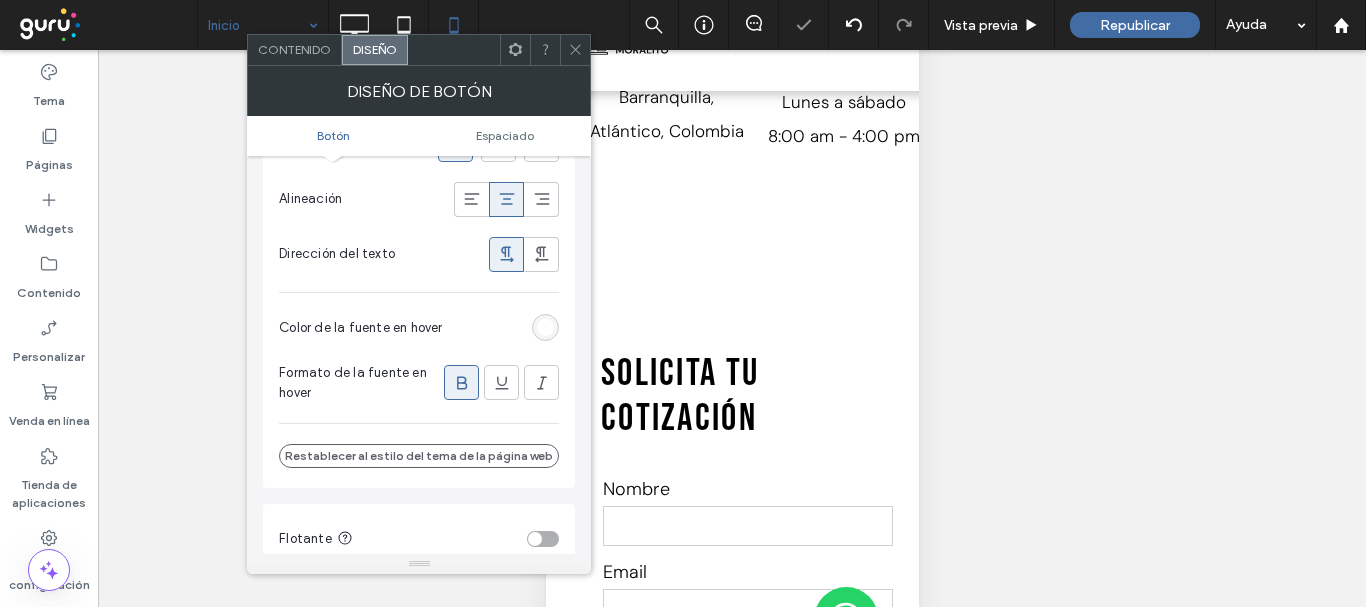 click at bounding box center (575, 50) 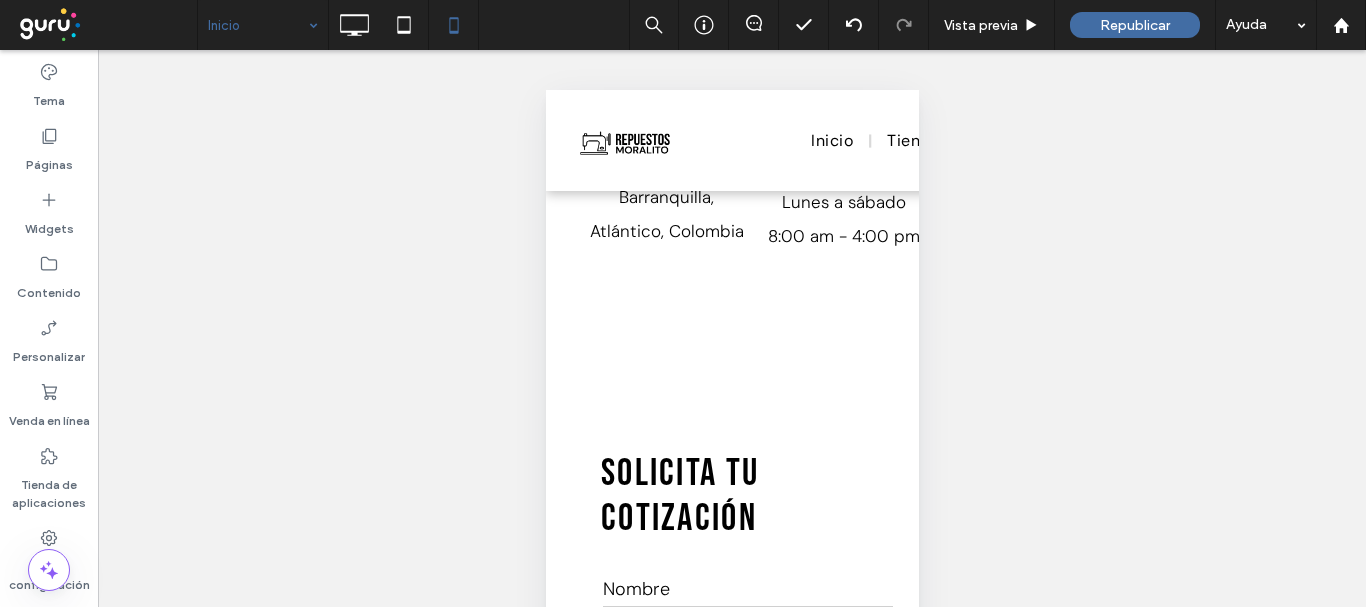 scroll, scrollTop: 220, scrollLeft: 0, axis: vertical 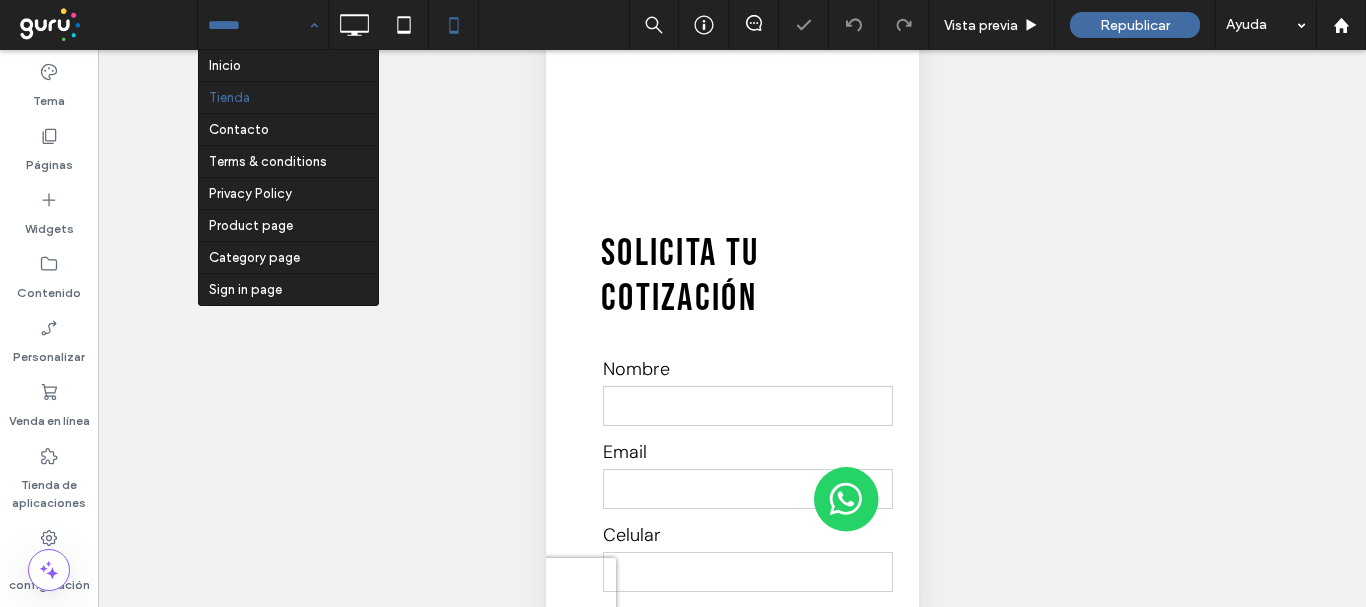 click on "Hacer visible?
Sí" at bounding box center [732, 353] 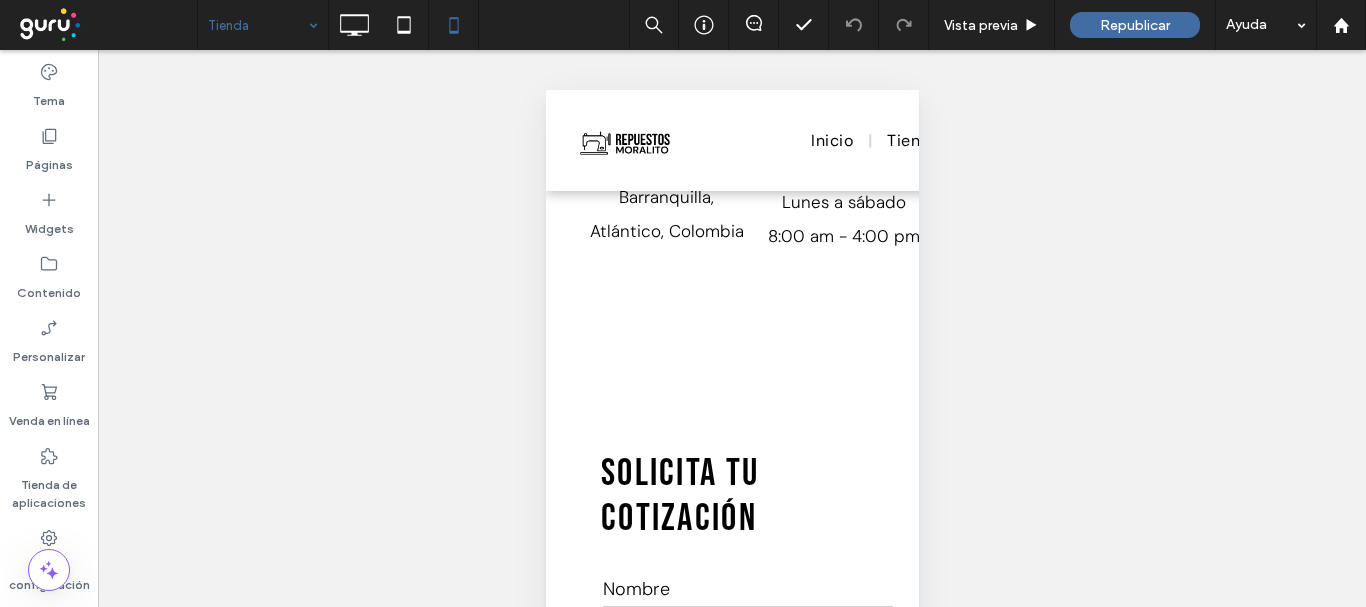 scroll, scrollTop: 220, scrollLeft: 0, axis: vertical 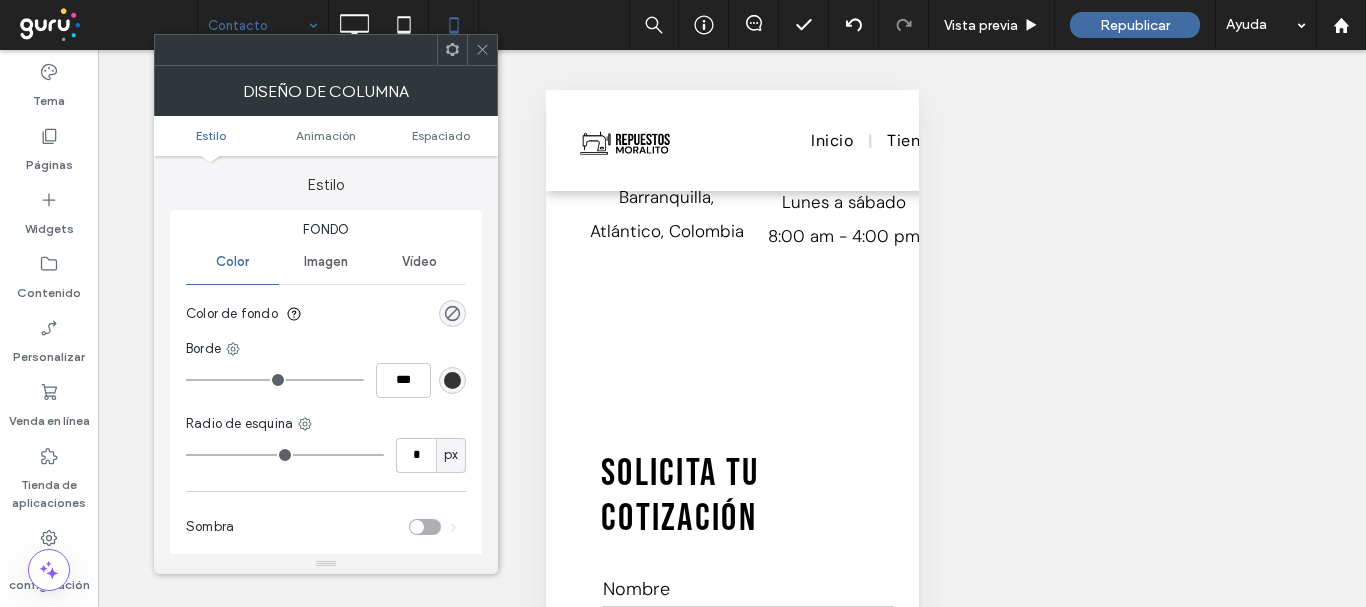 click at bounding box center [482, 50] 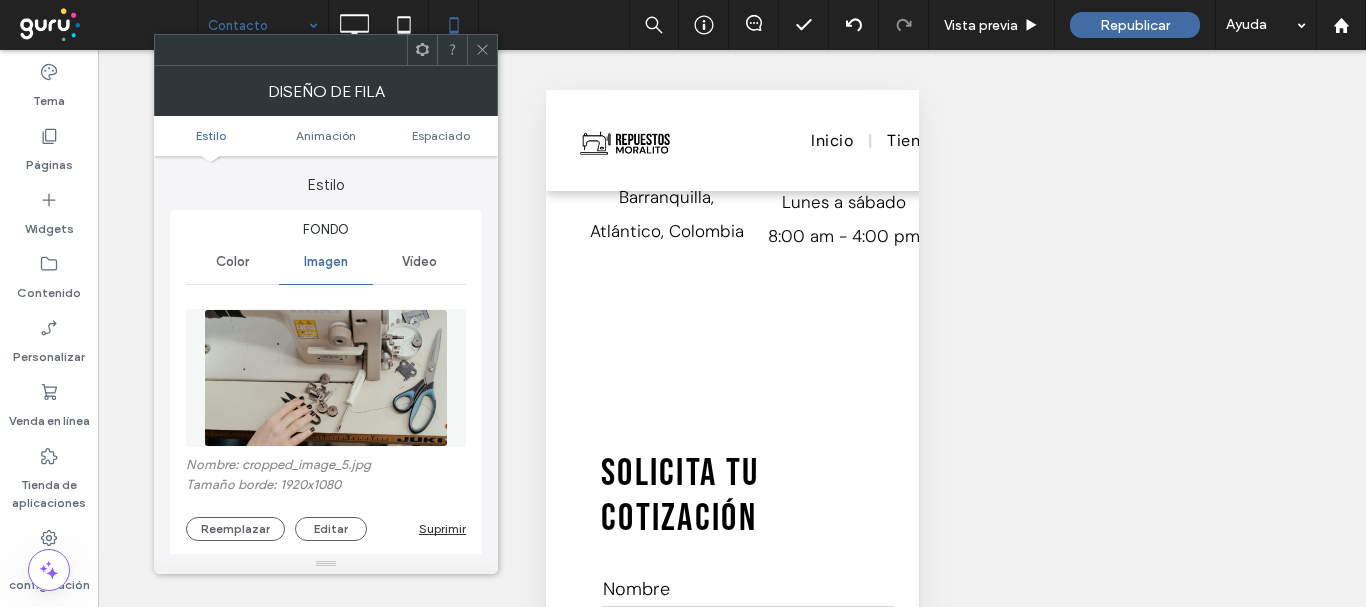 scroll, scrollTop: 400, scrollLeft: 0, axis: vertical 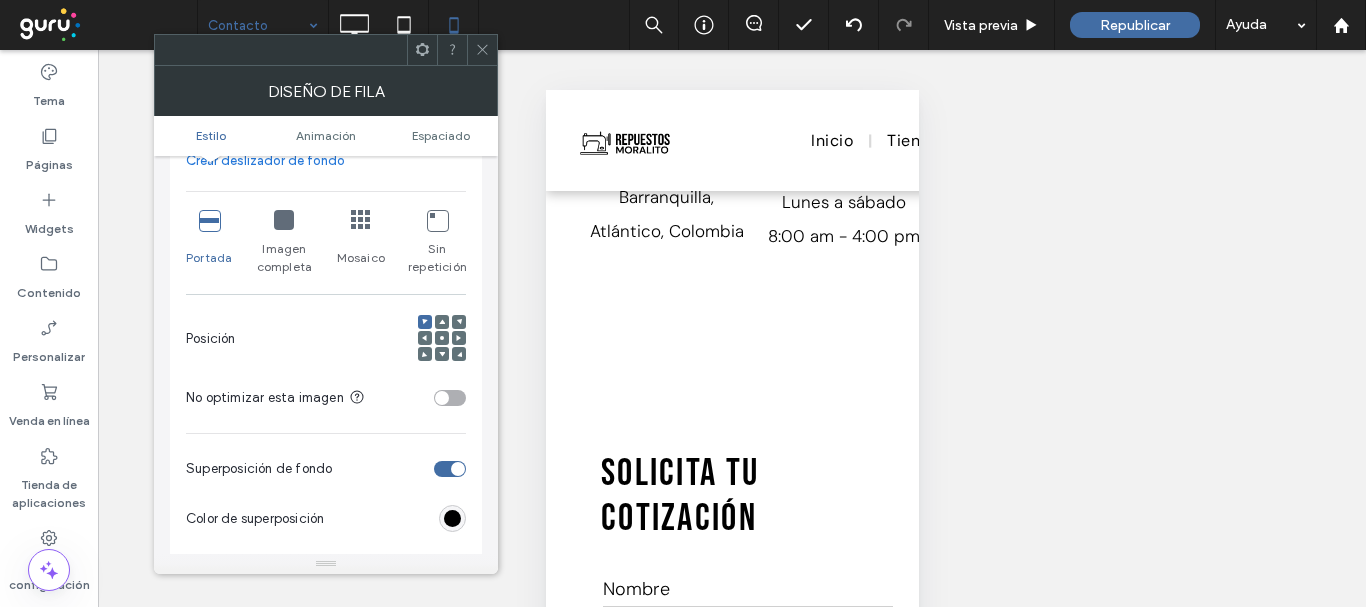 click 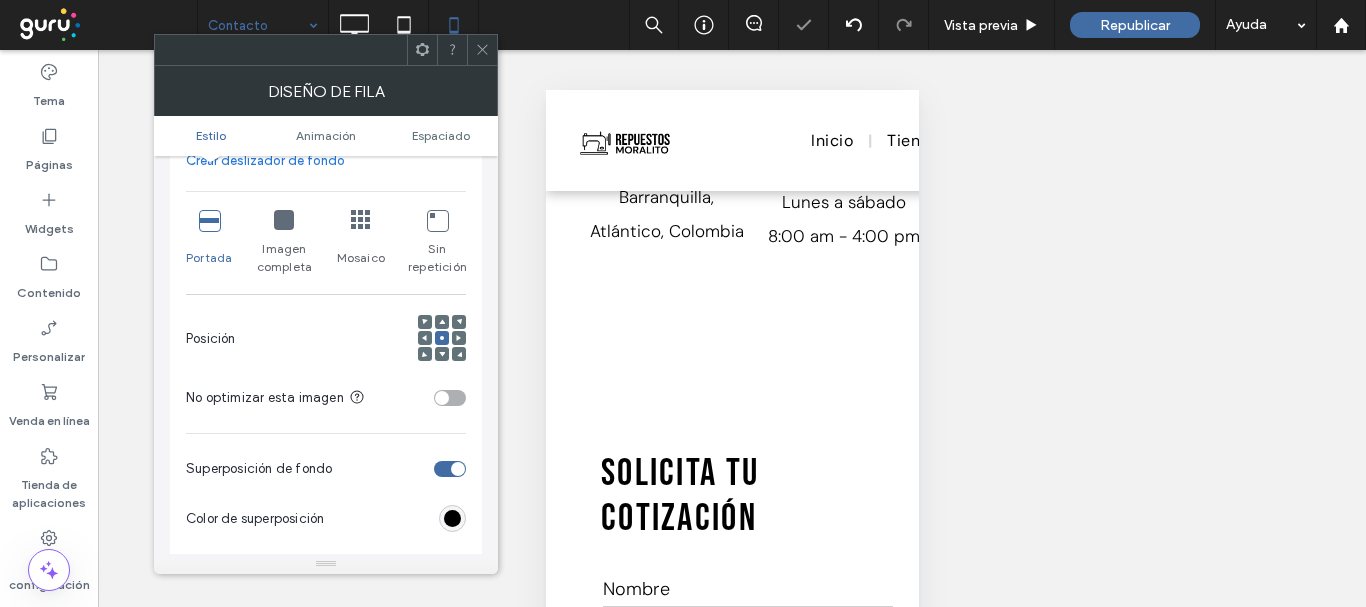 click 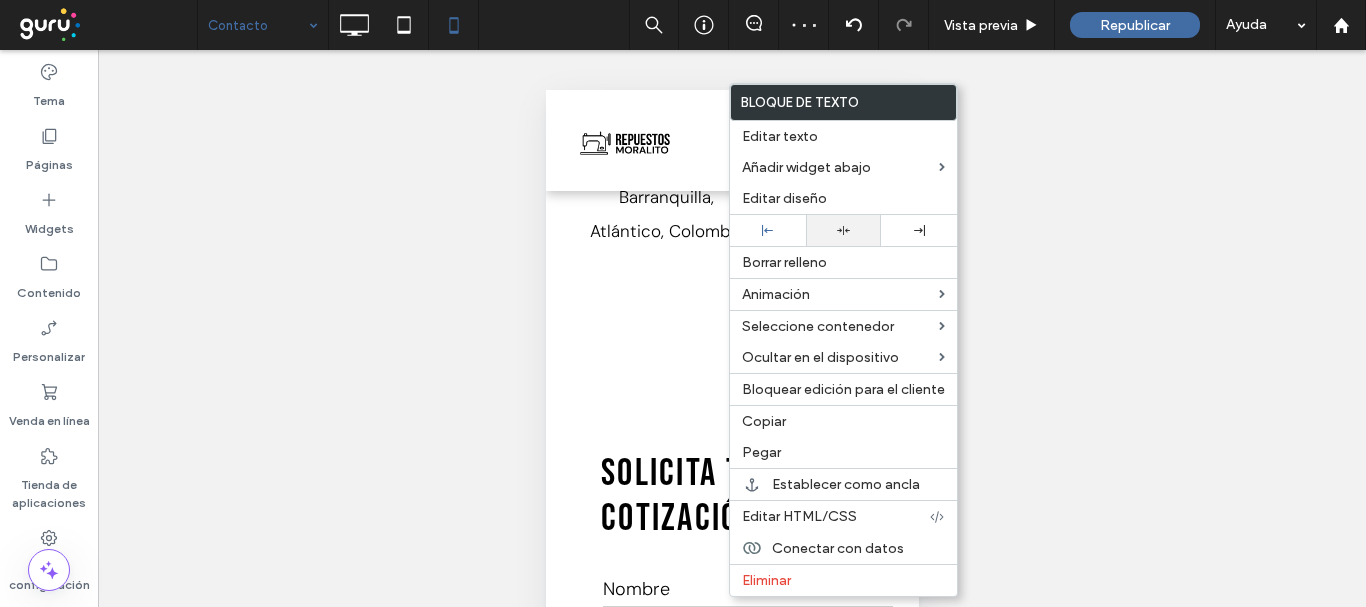 click at bounding box center (844, 230) 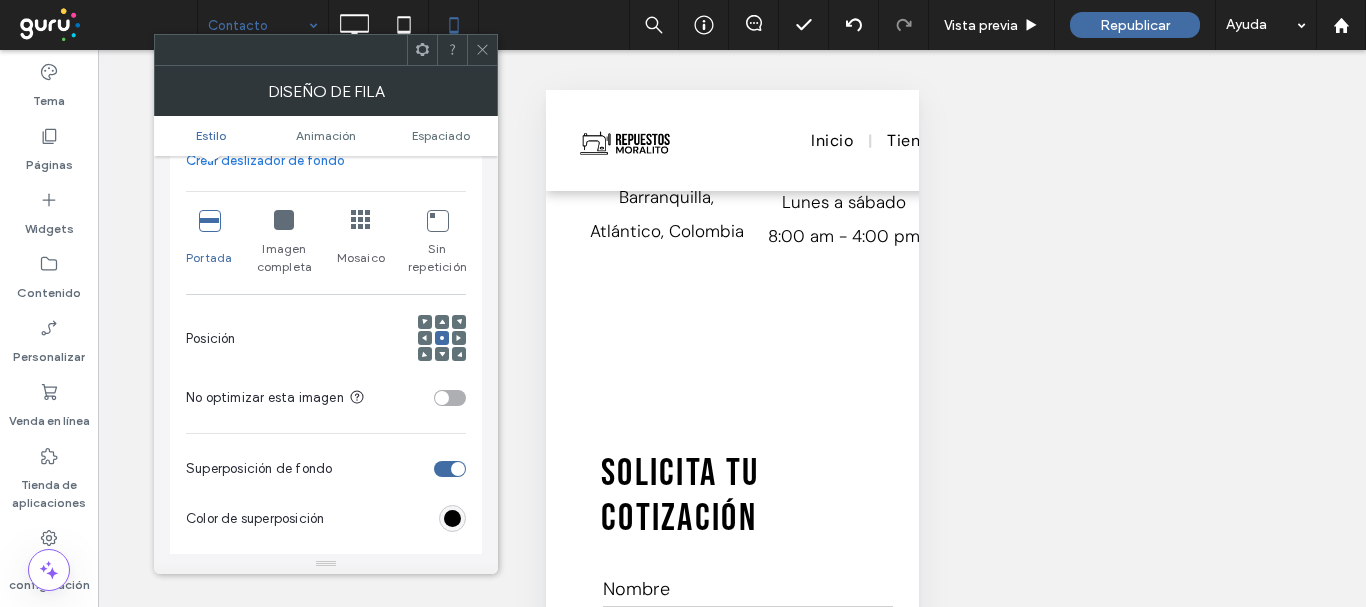 scroll, scrollTop: 500, scrollLeft: 0, axis: vertical 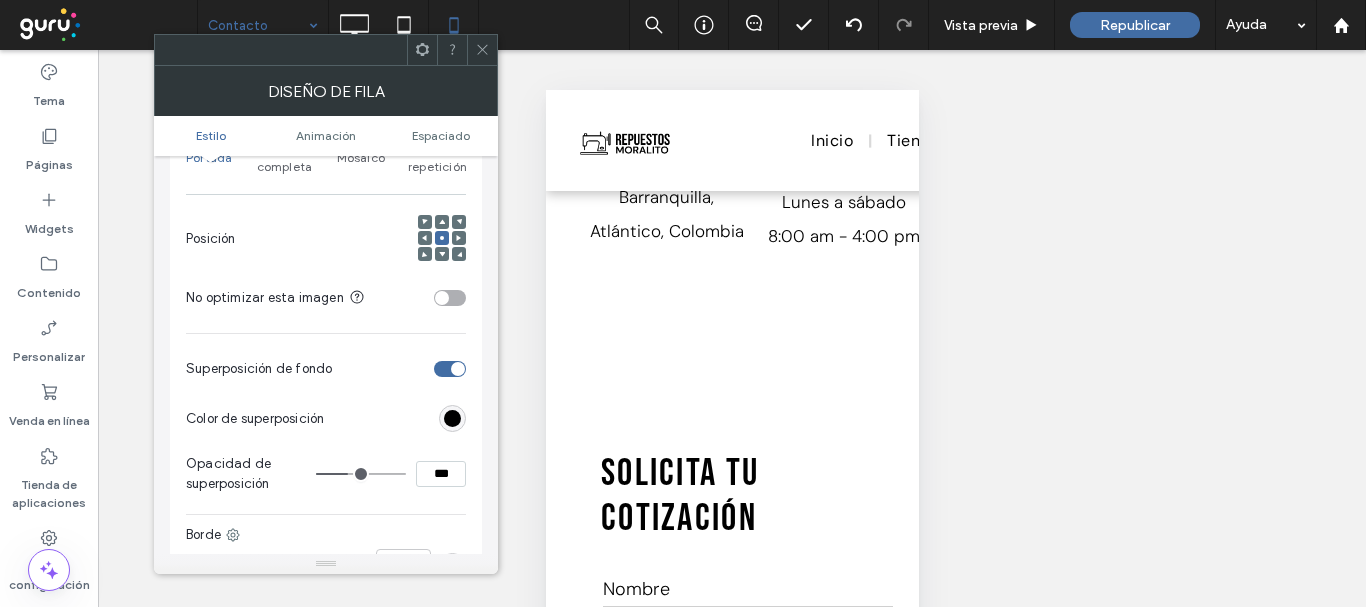 click on "***" at bounding box center [441, 474] 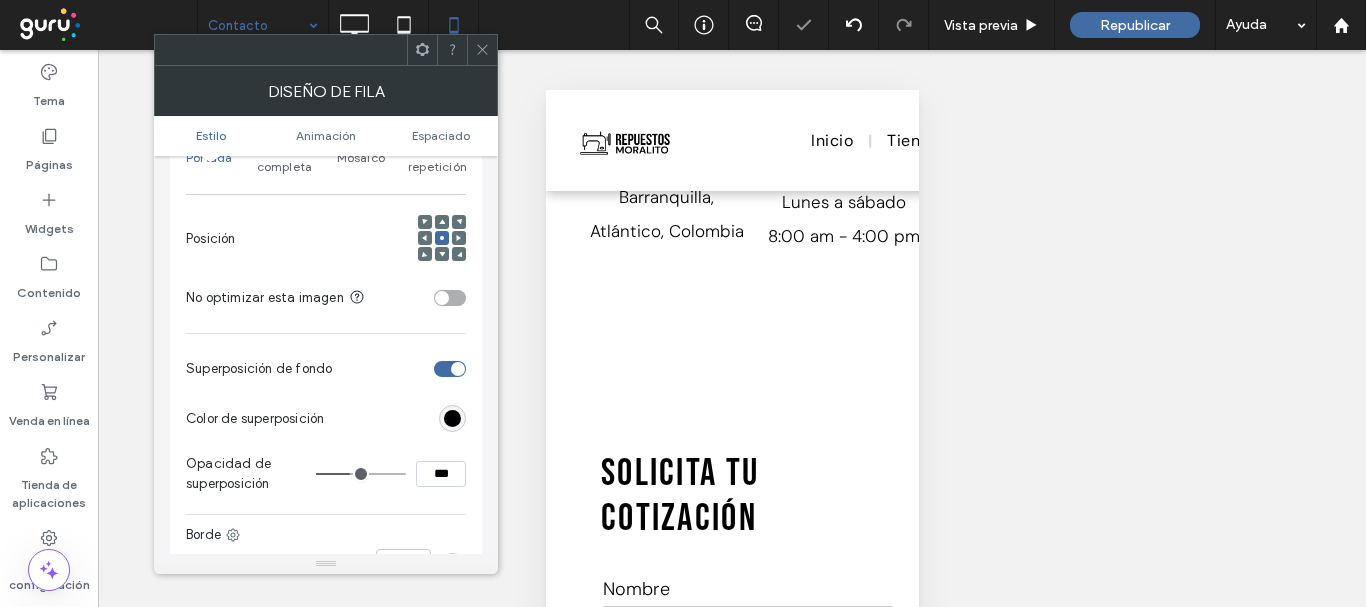 click 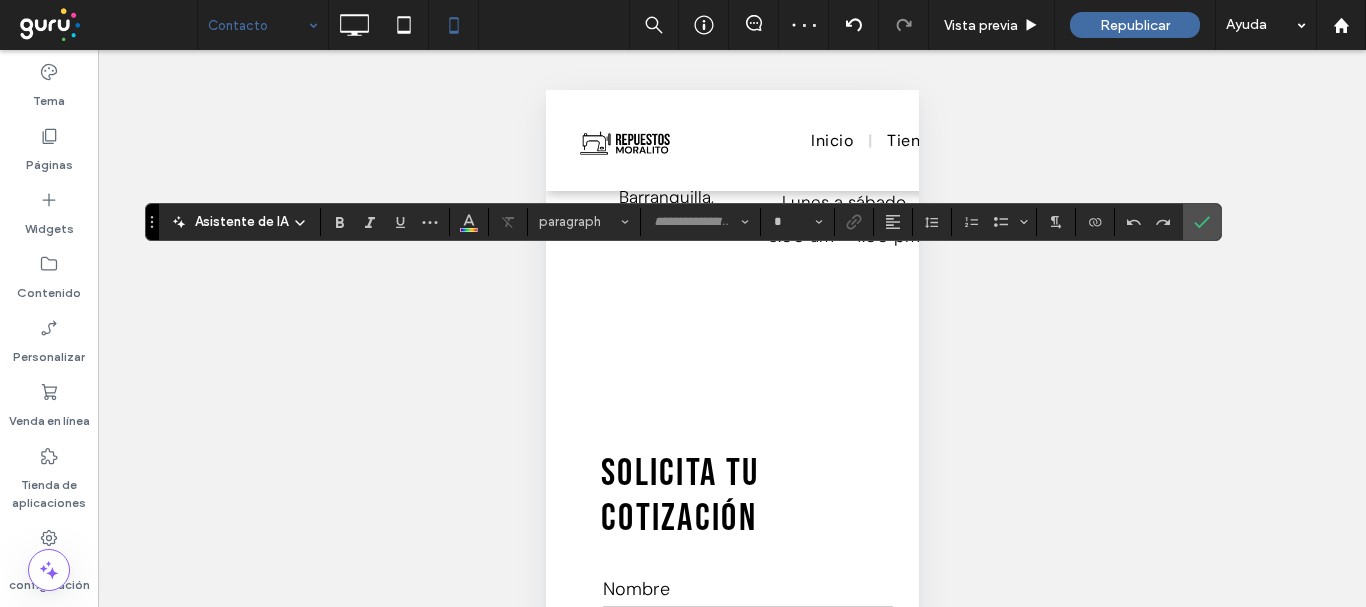 type on "**********" 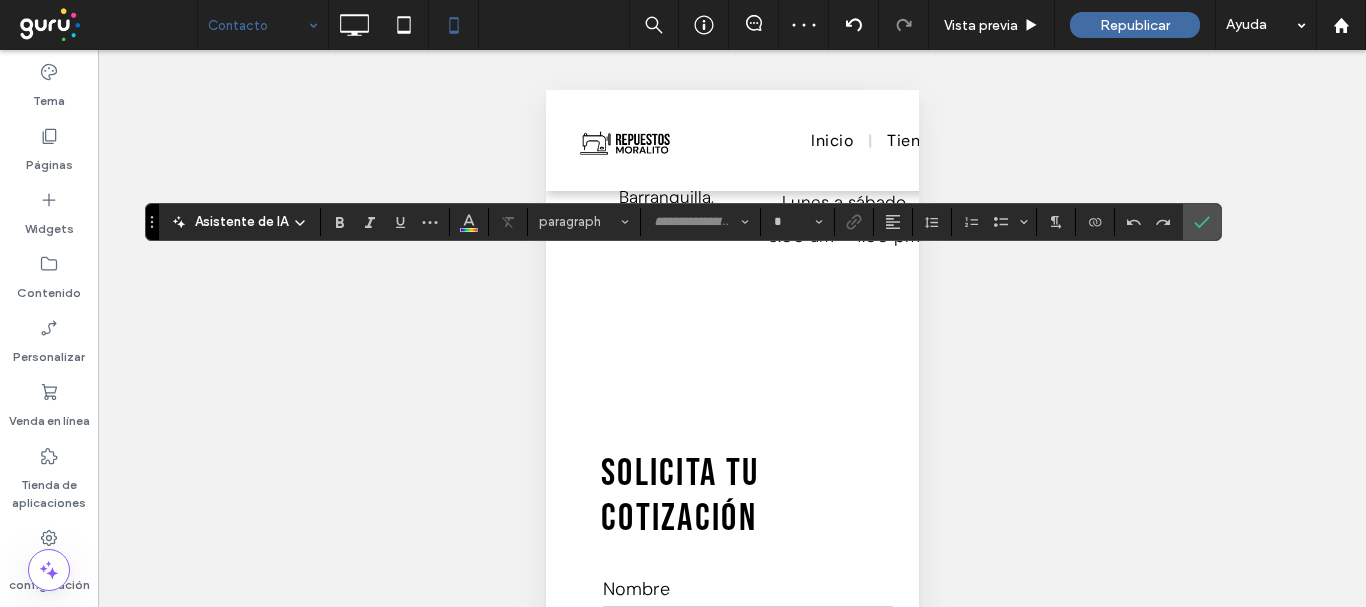 type on "**" 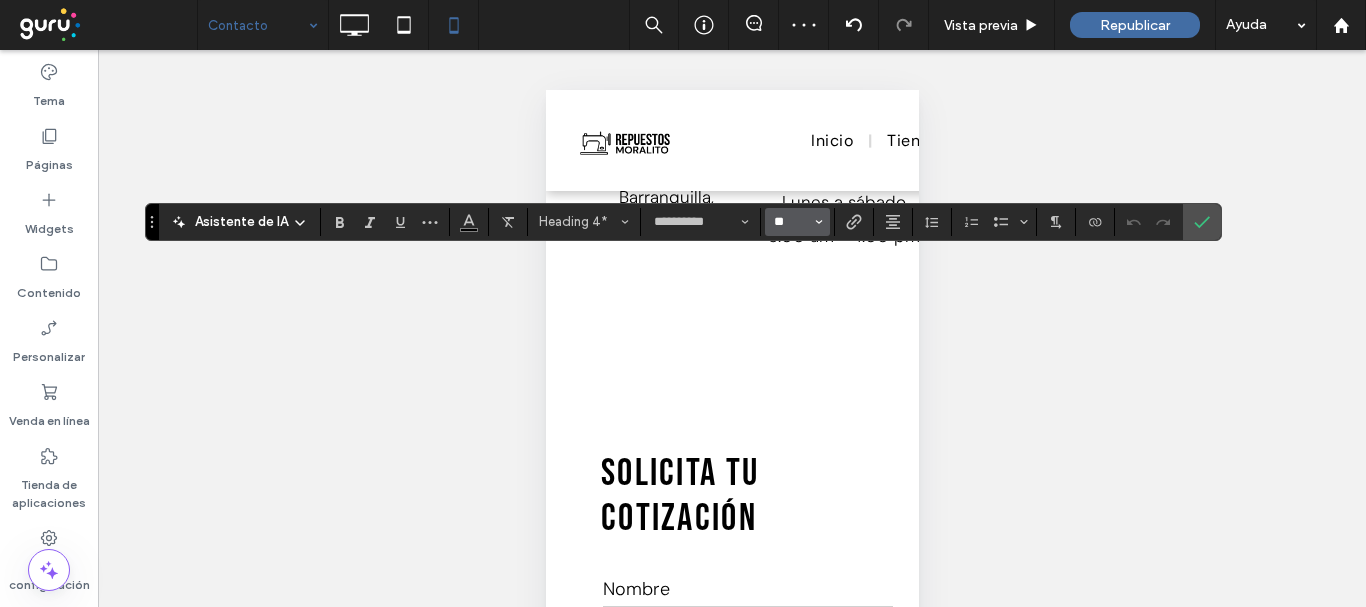 click on "**" at bounding box center (791, 222) 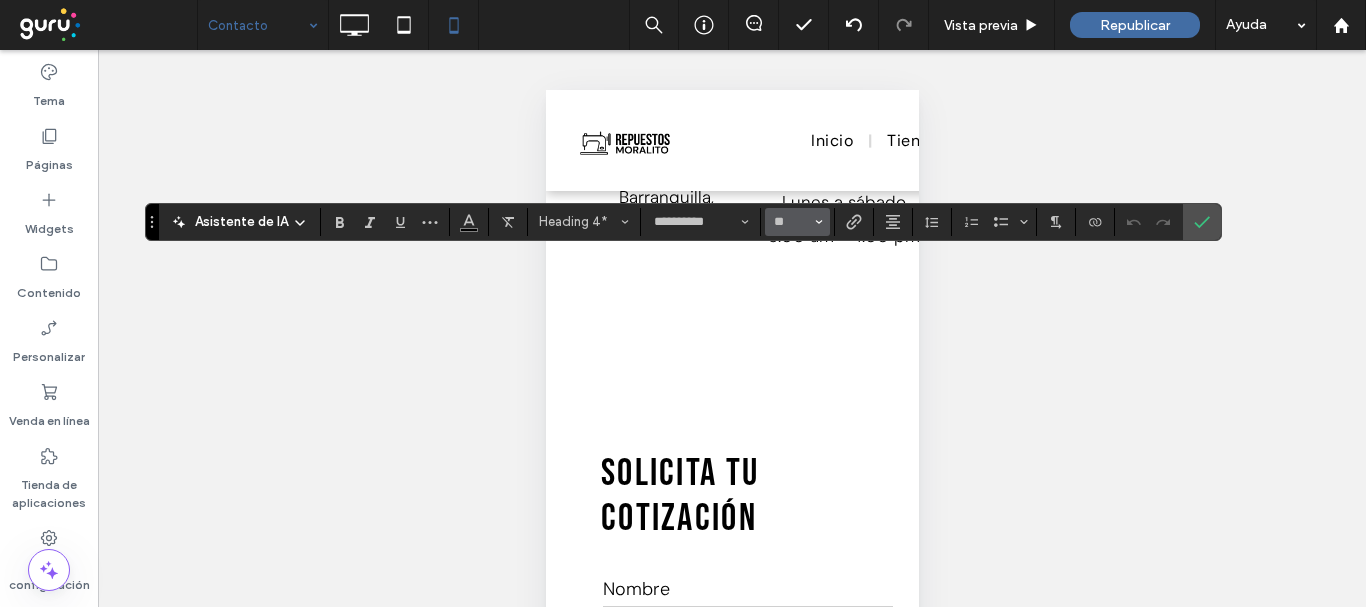 type on "**" 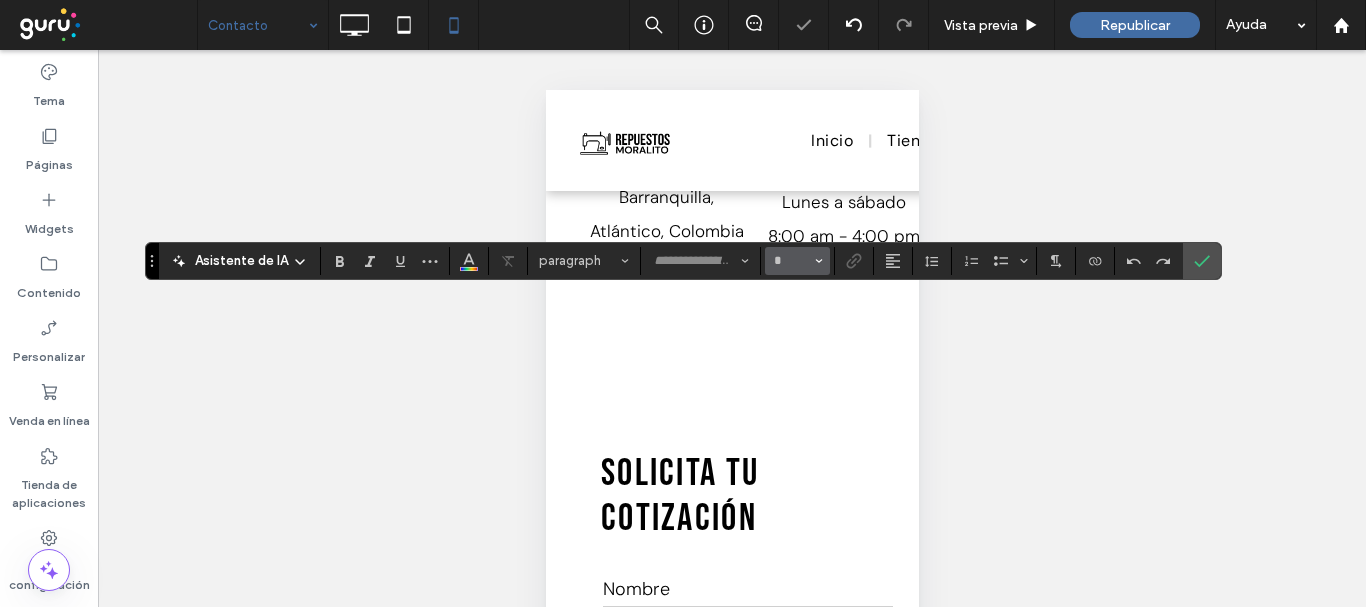 type on "*******" 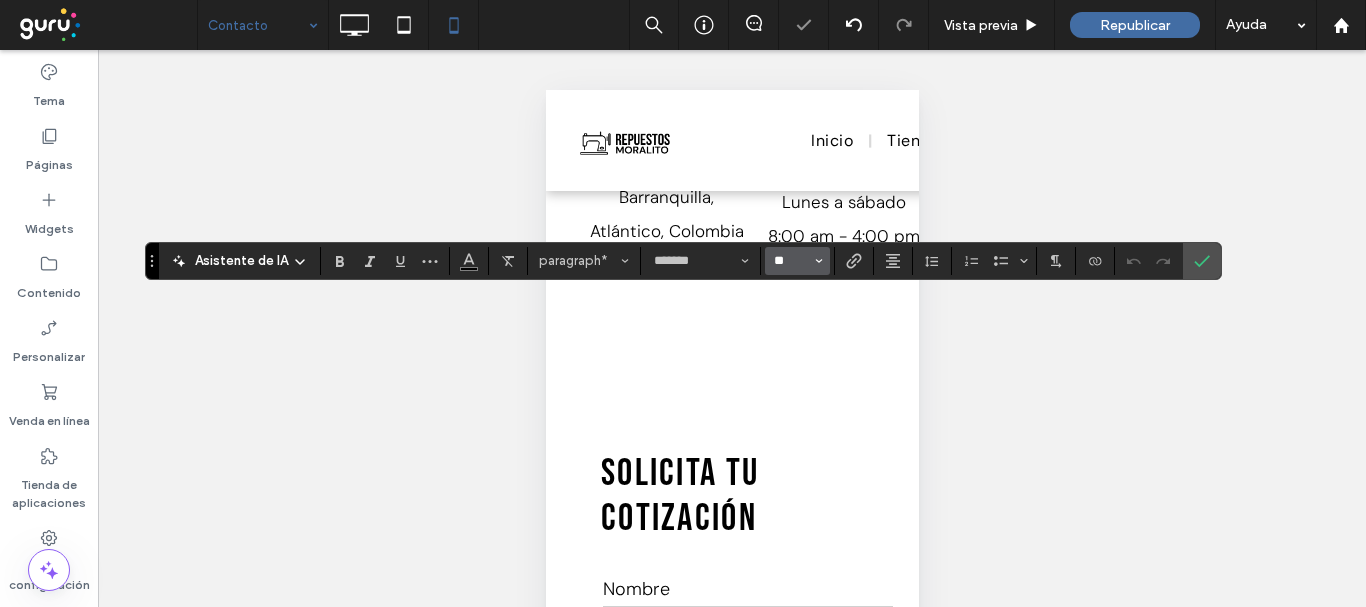 click on "**" at bounding box center [791, 261] 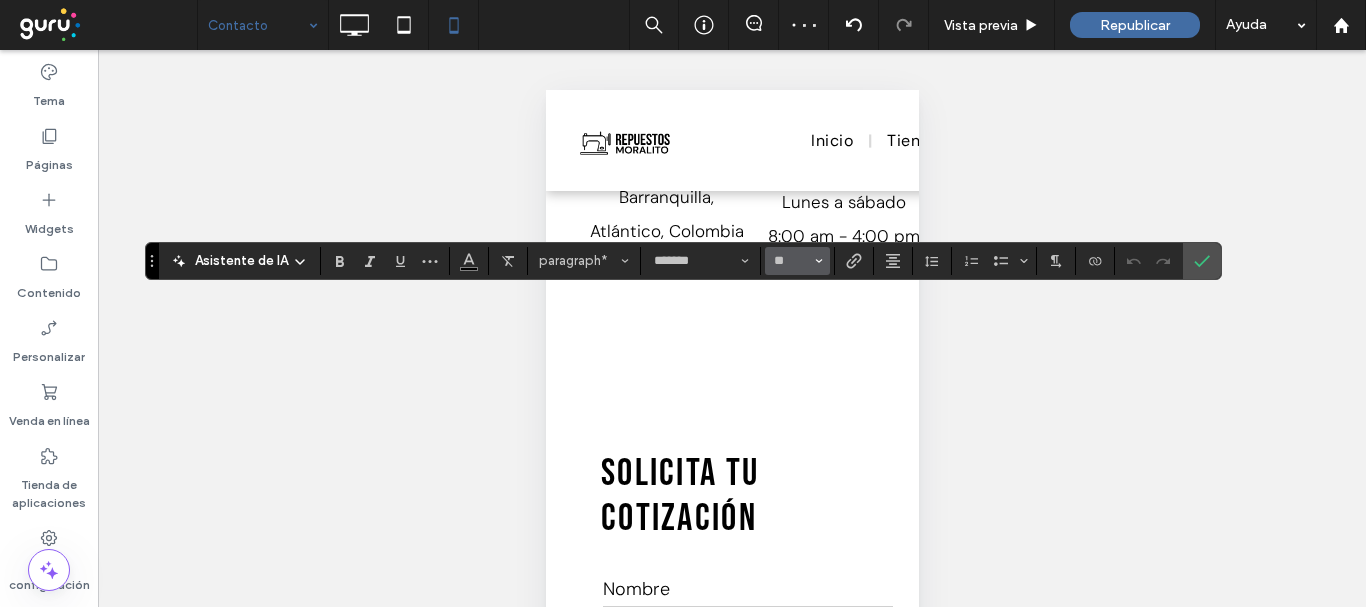 type on "**" 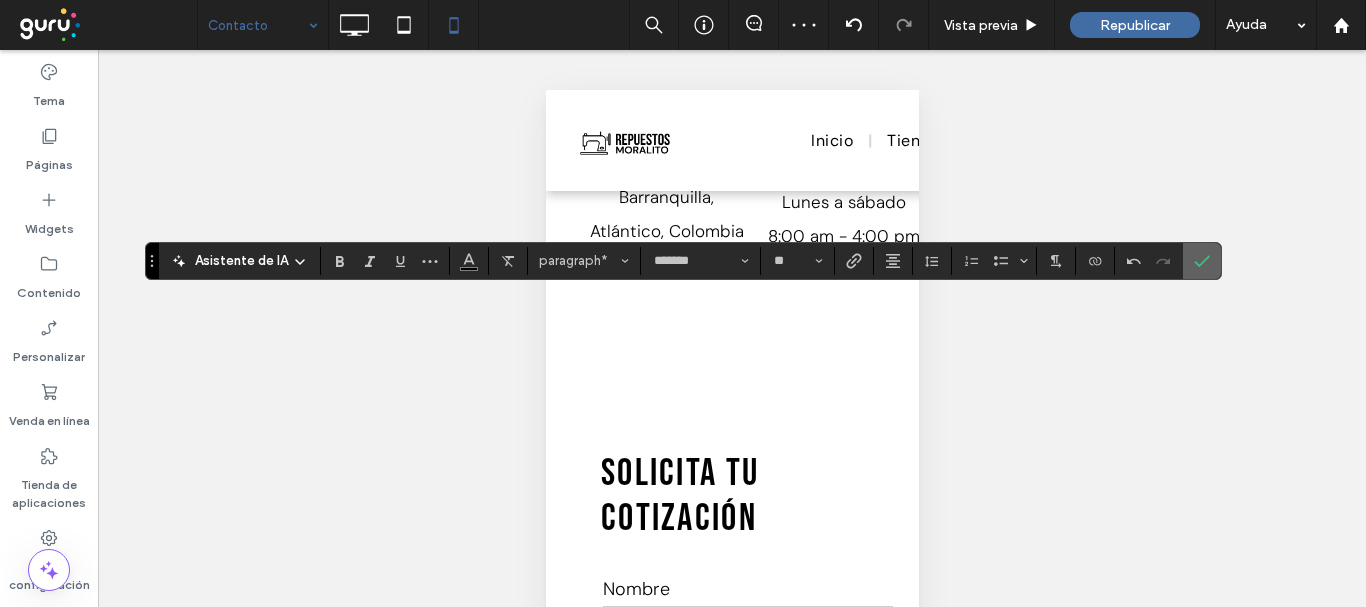 click 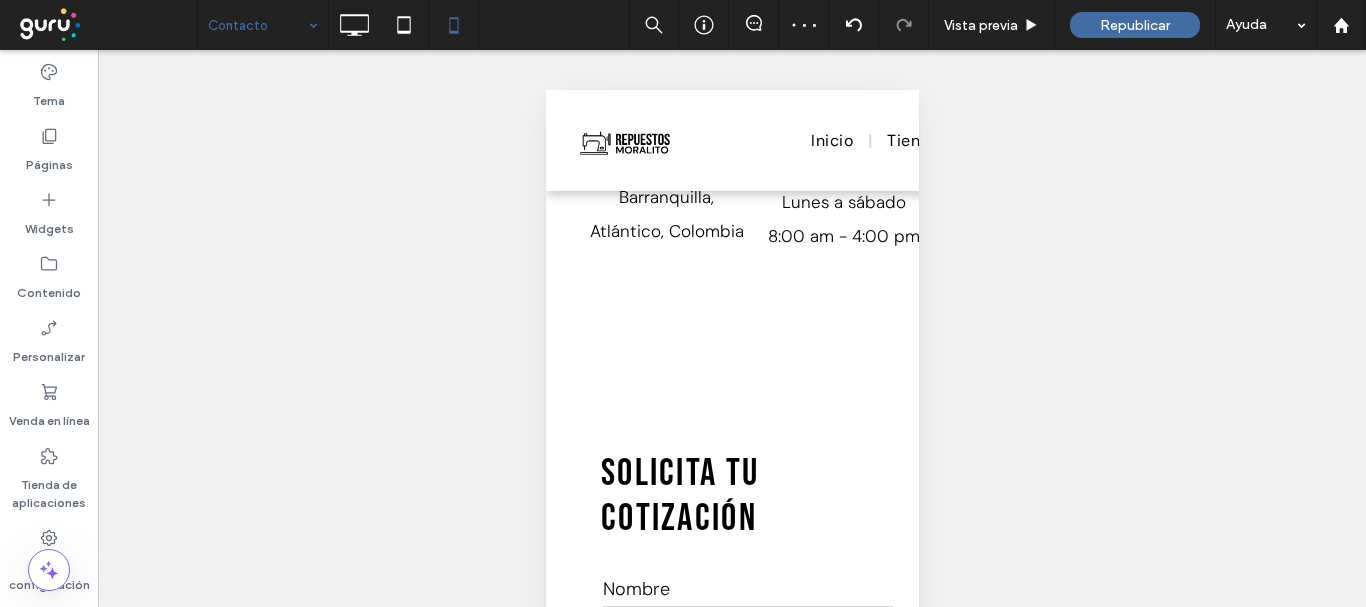 type on "*******" 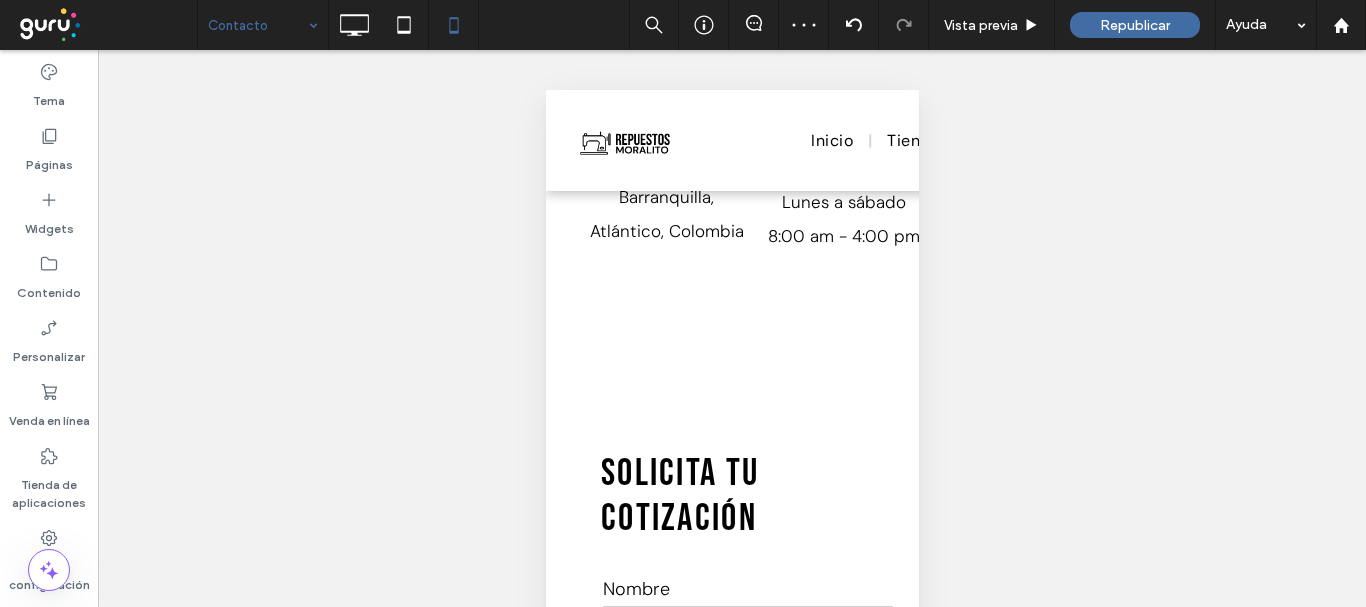 type on "**" 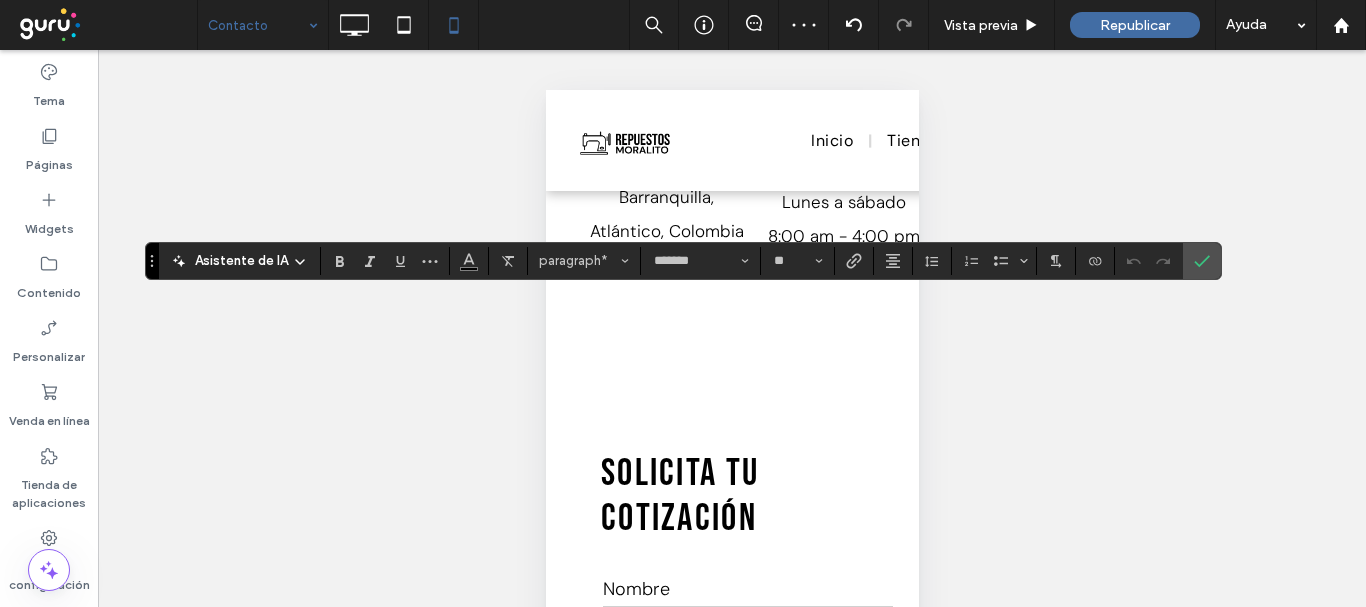 click at bounding box center [1202, 261] 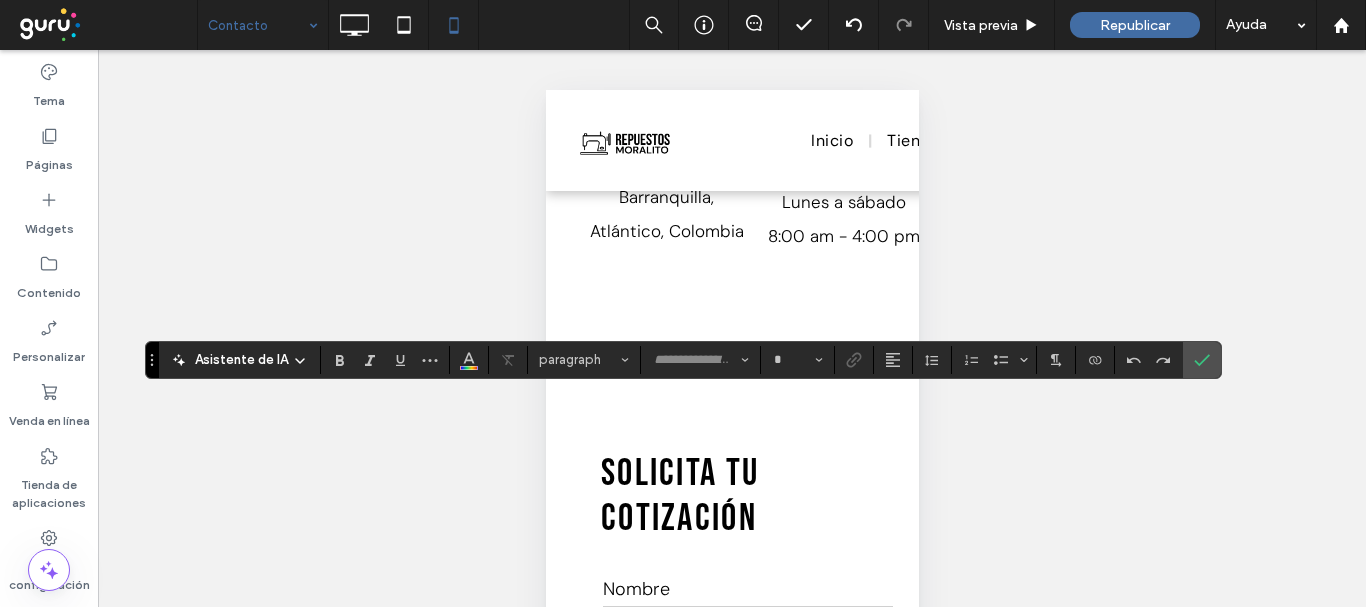 type on "**********" 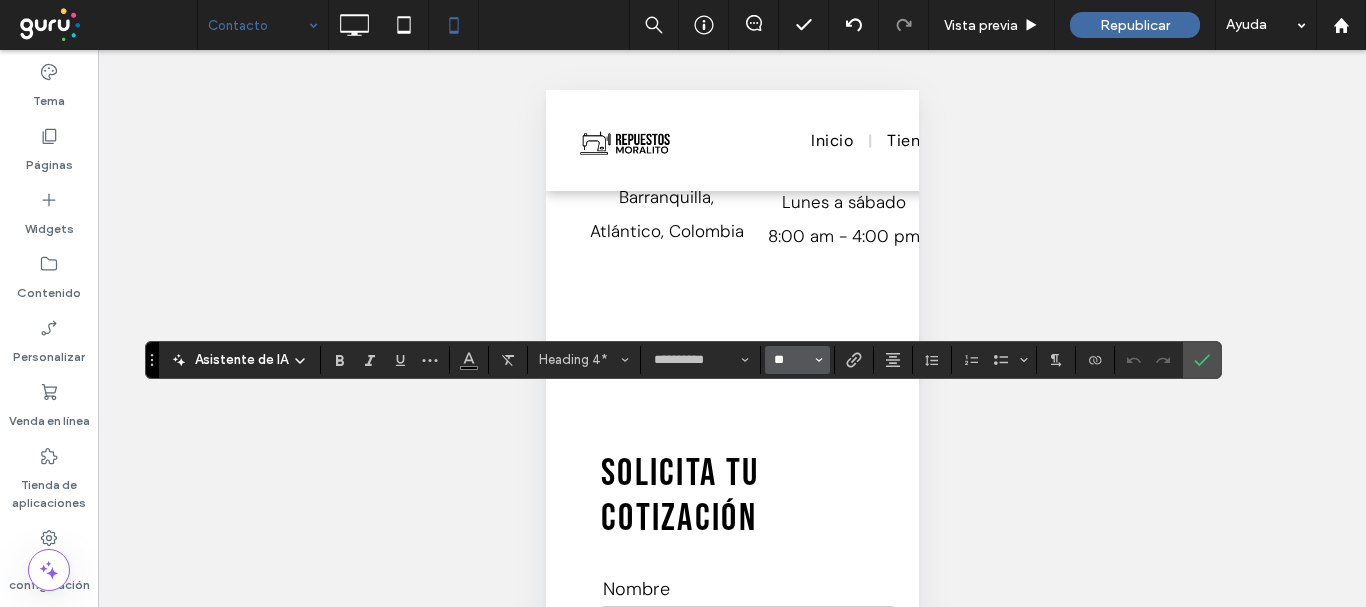 click on "**" at bounding box center (791, 360) 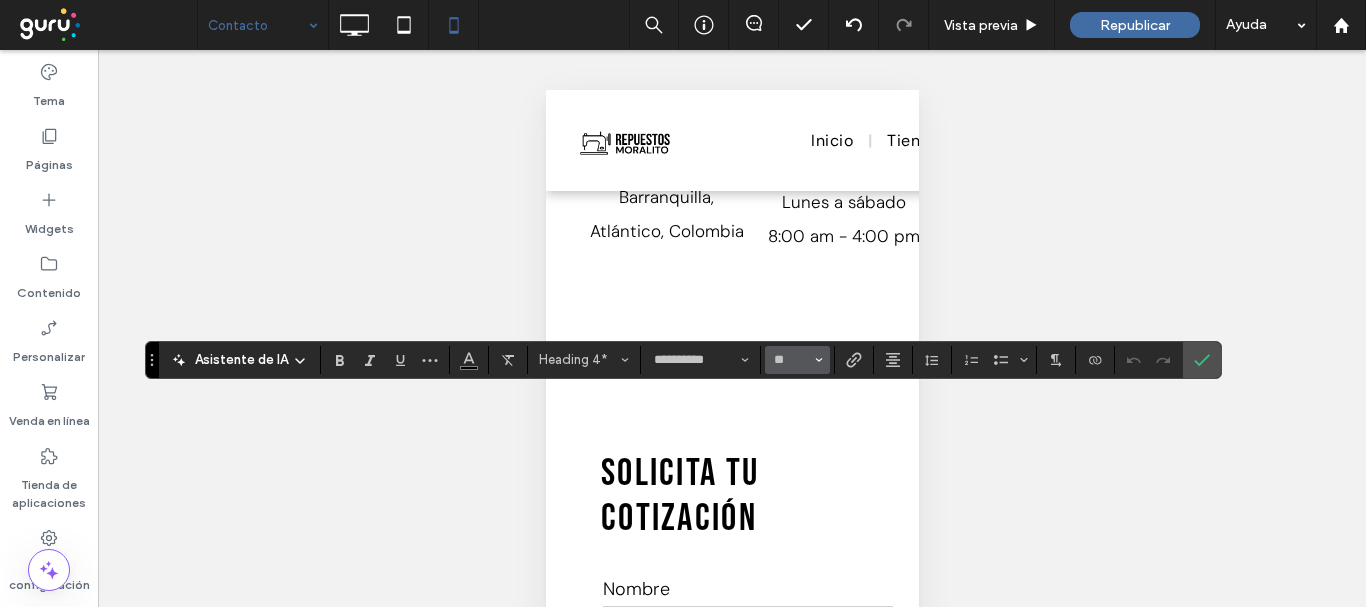 type on "**" 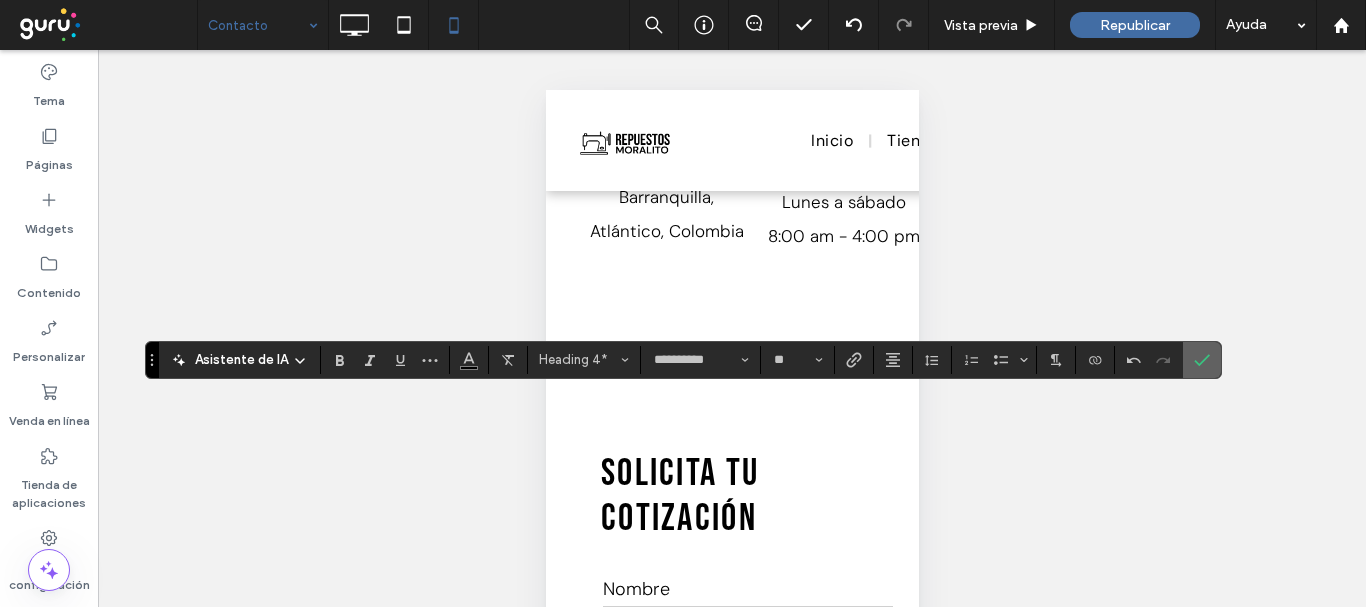 click 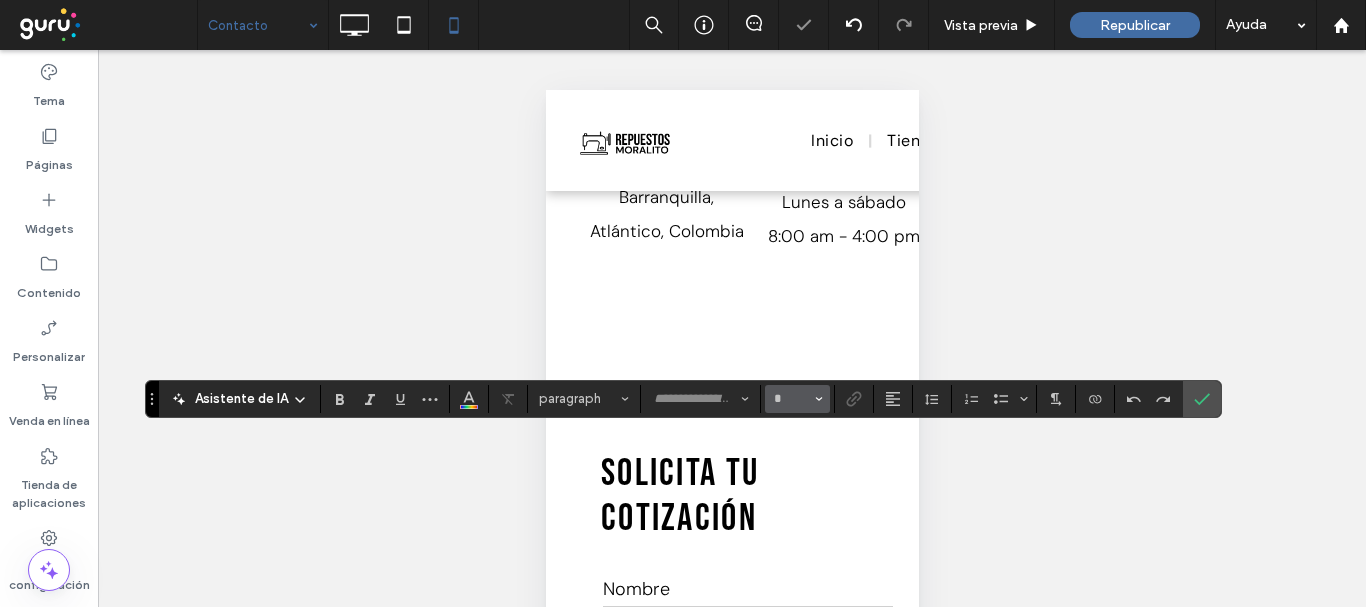 type on "*******" 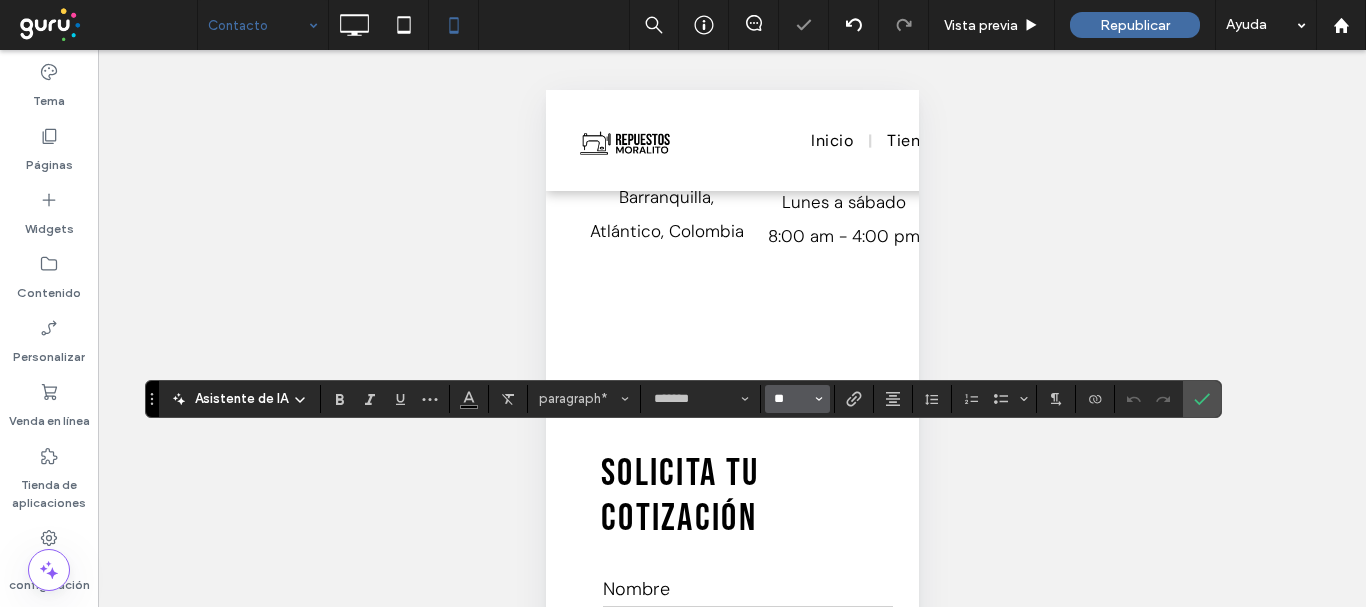 click on "**" at bounding box center [791, 399] 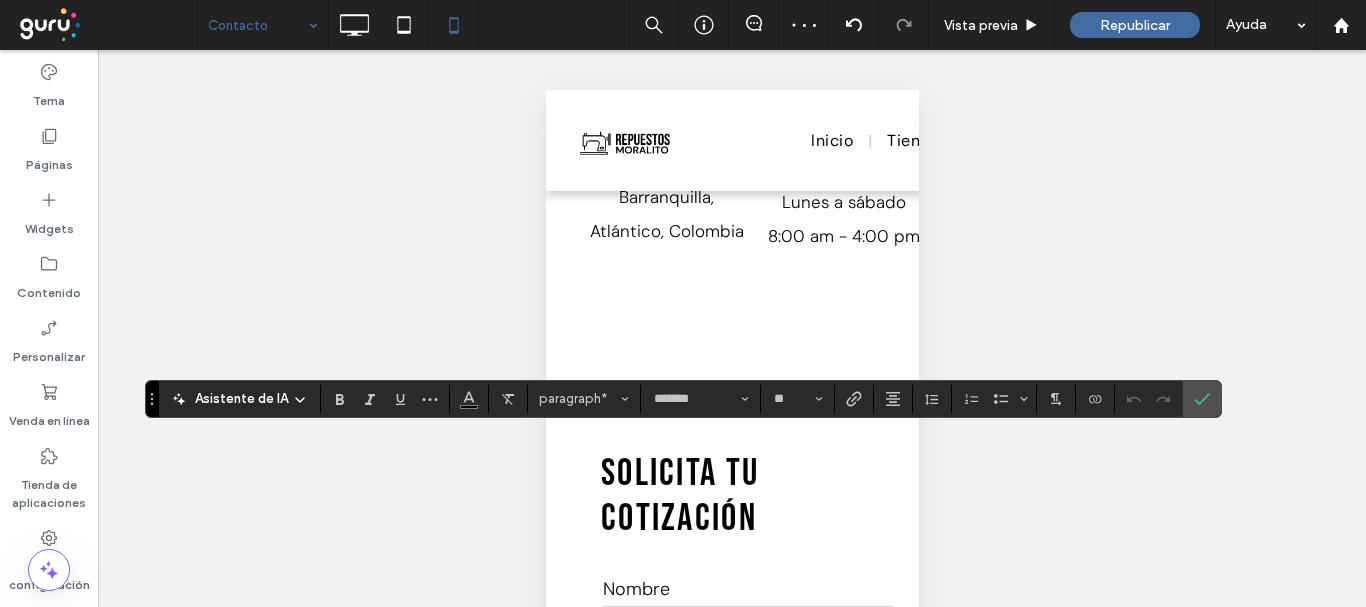 type on "**" 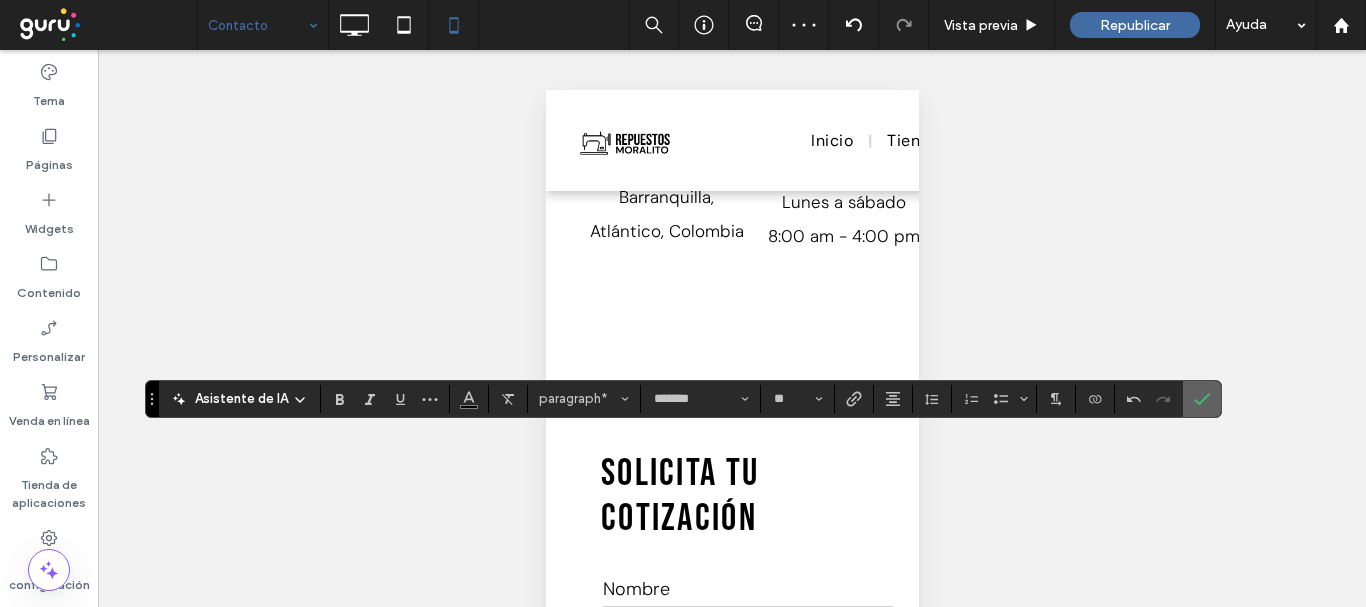 click at bounding box center (1202, 399) 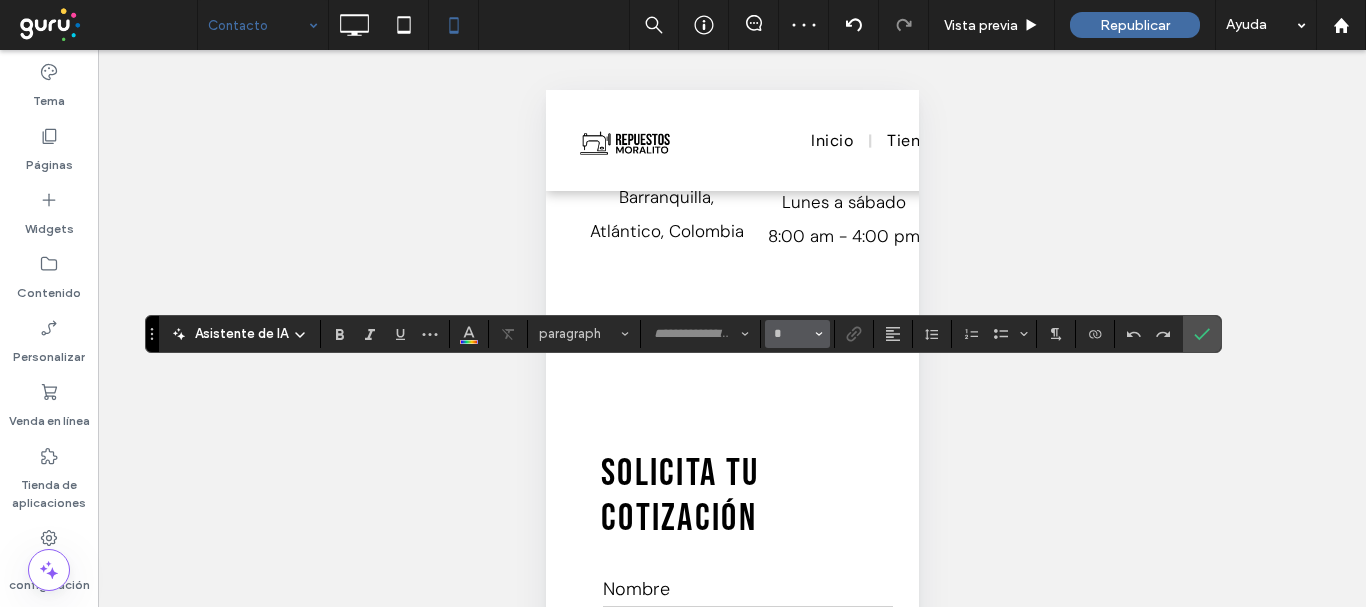 type on "*******" 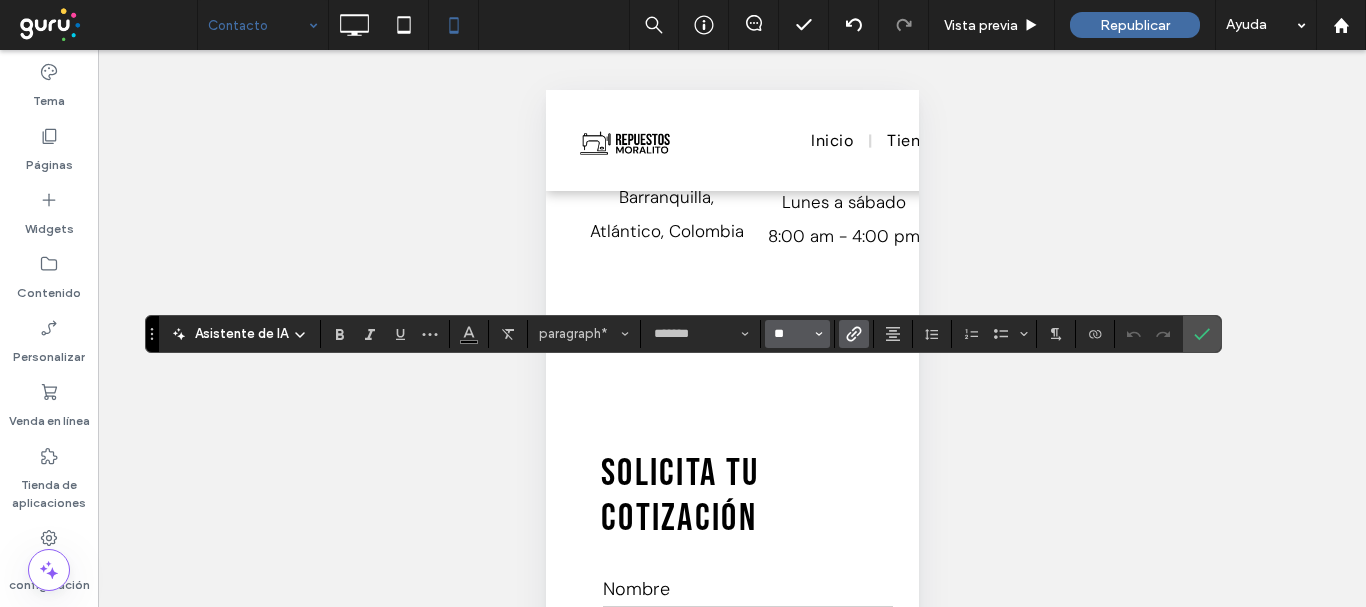 click on "**" at bounding box center [791, 334] 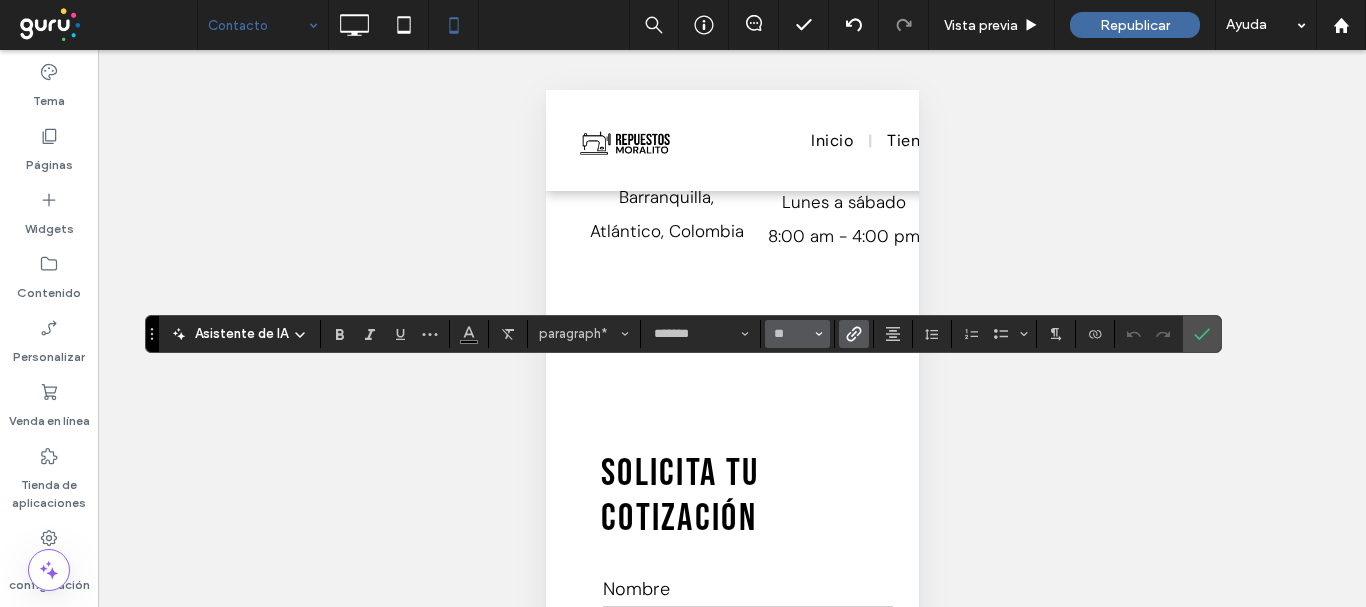 type on "**" 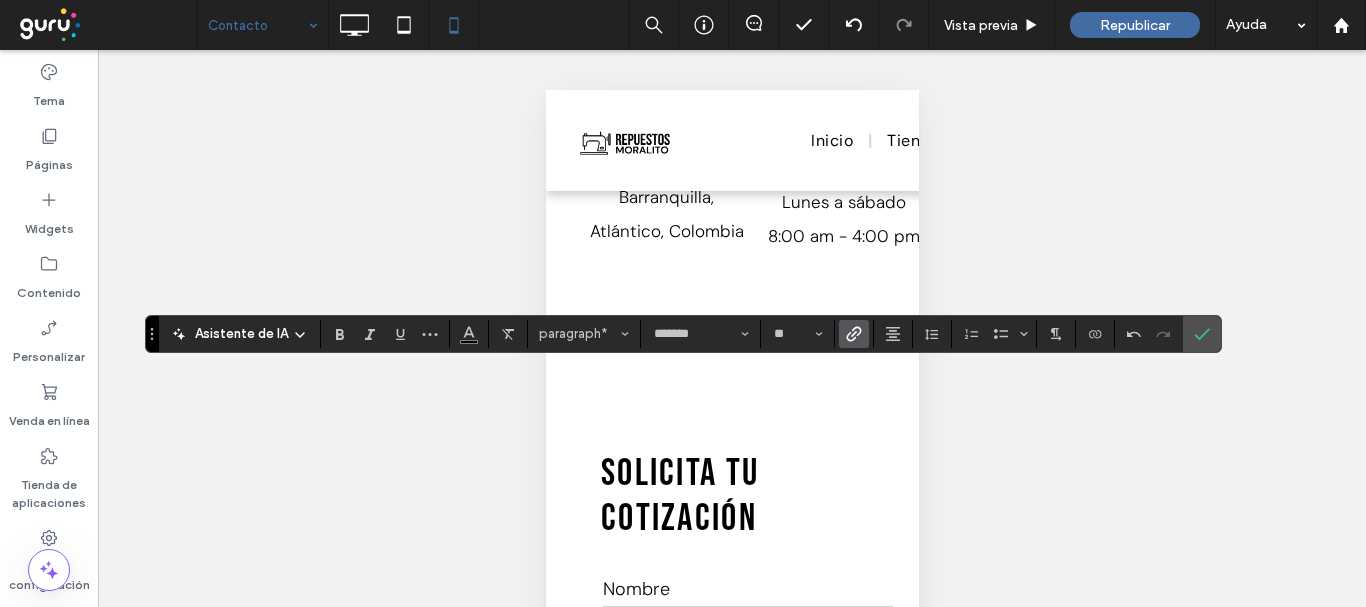 drag, startPoint x: 1197, startPoint y: 336, endPoint x: 942, endPoint y: 339, distance: 255.01764 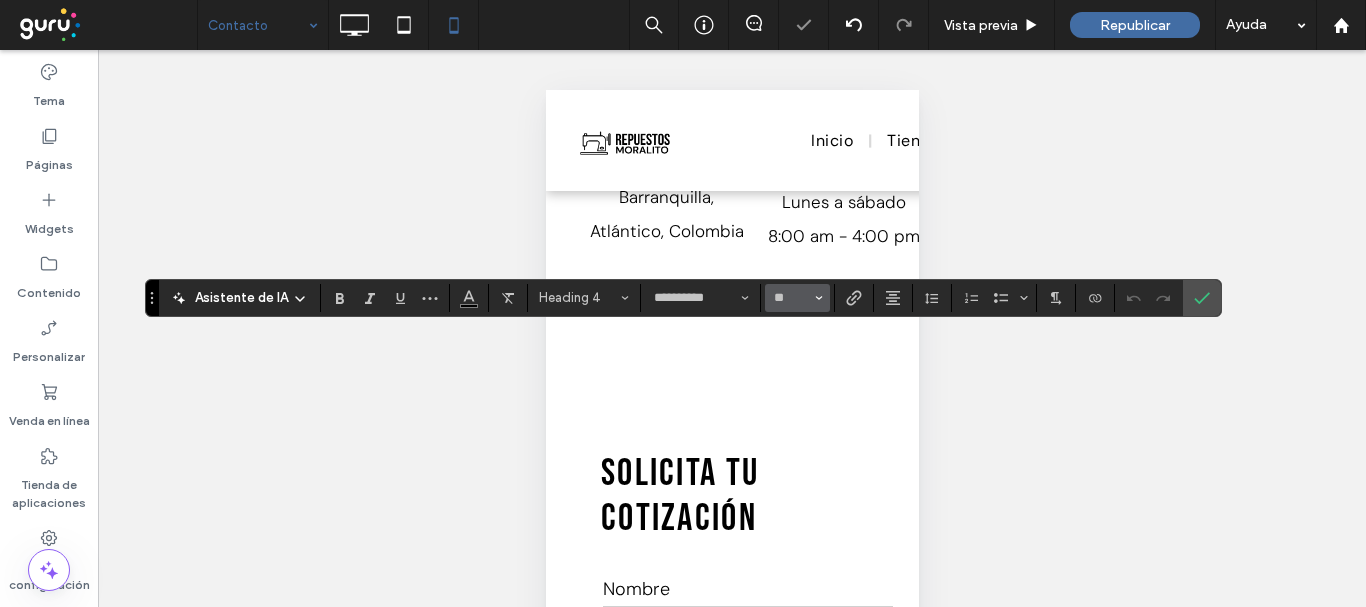 type on "**********" 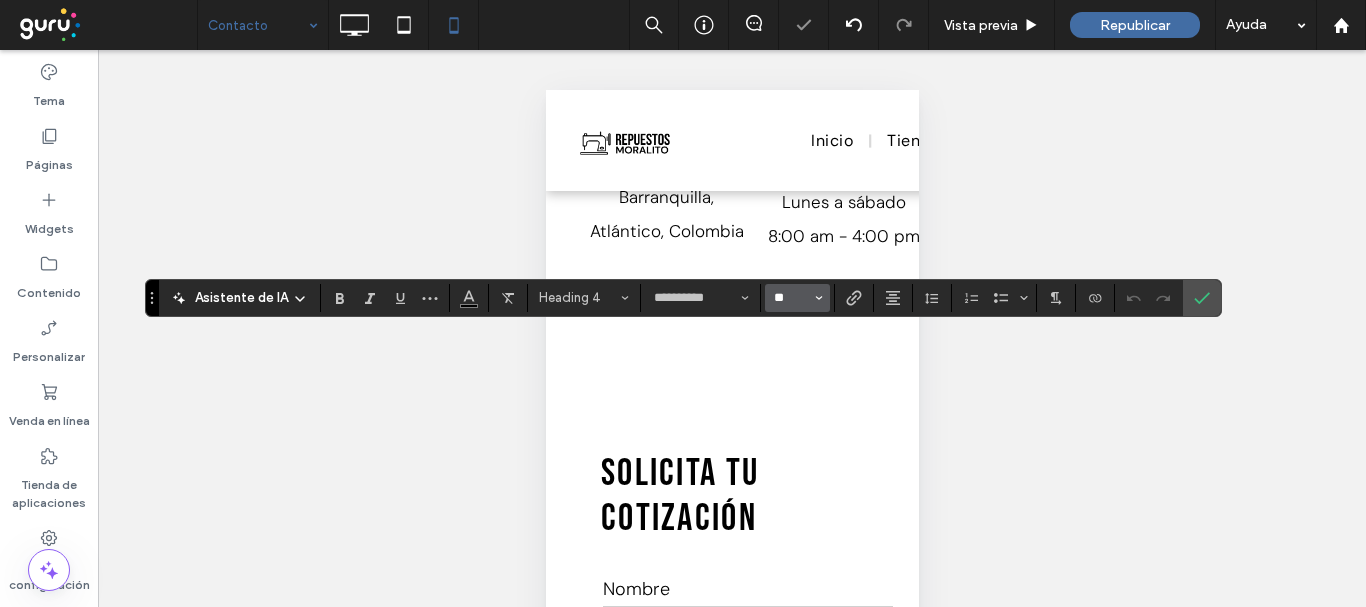 click on "**" at bounding box center (791, 298) 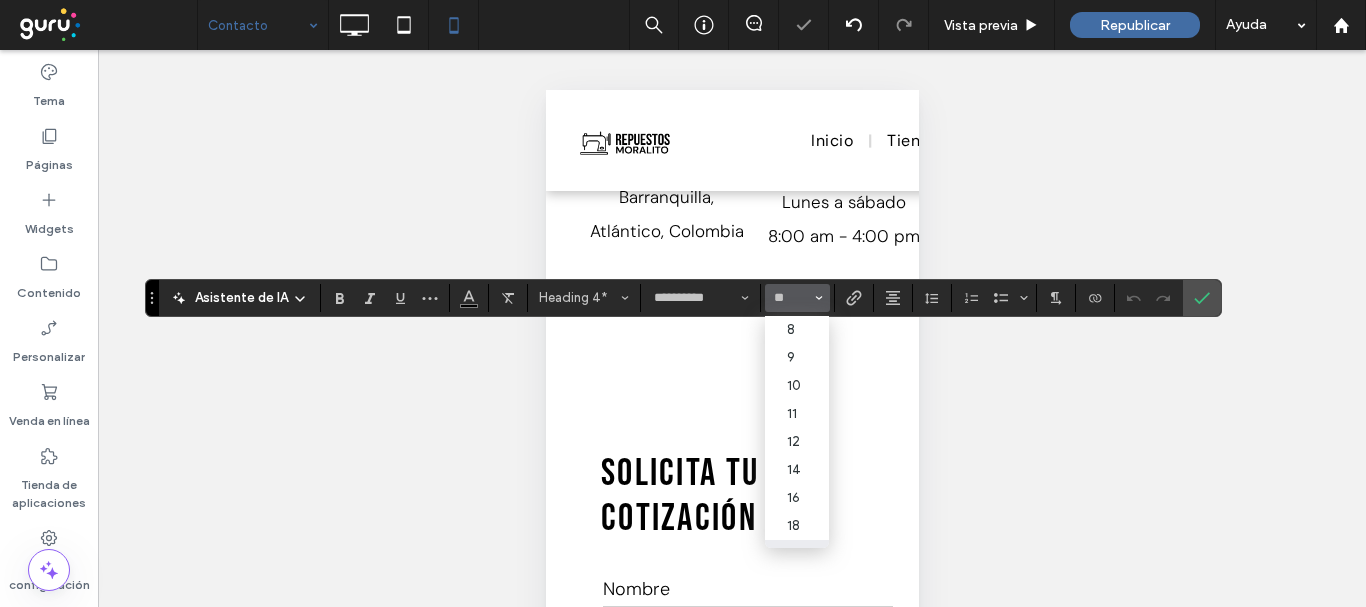 type on "**" 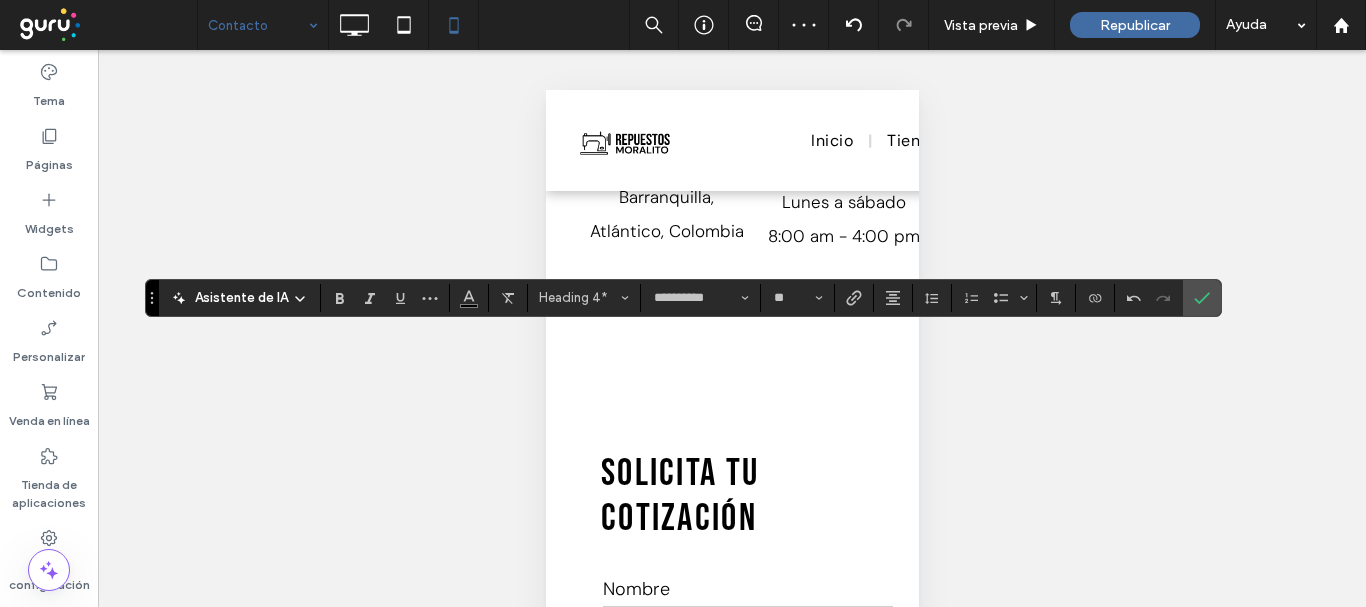 drag, startPoint x: 1190, startPoint y: 303, endPoint x: 946, endPoint y: 320, distance: 244.59149 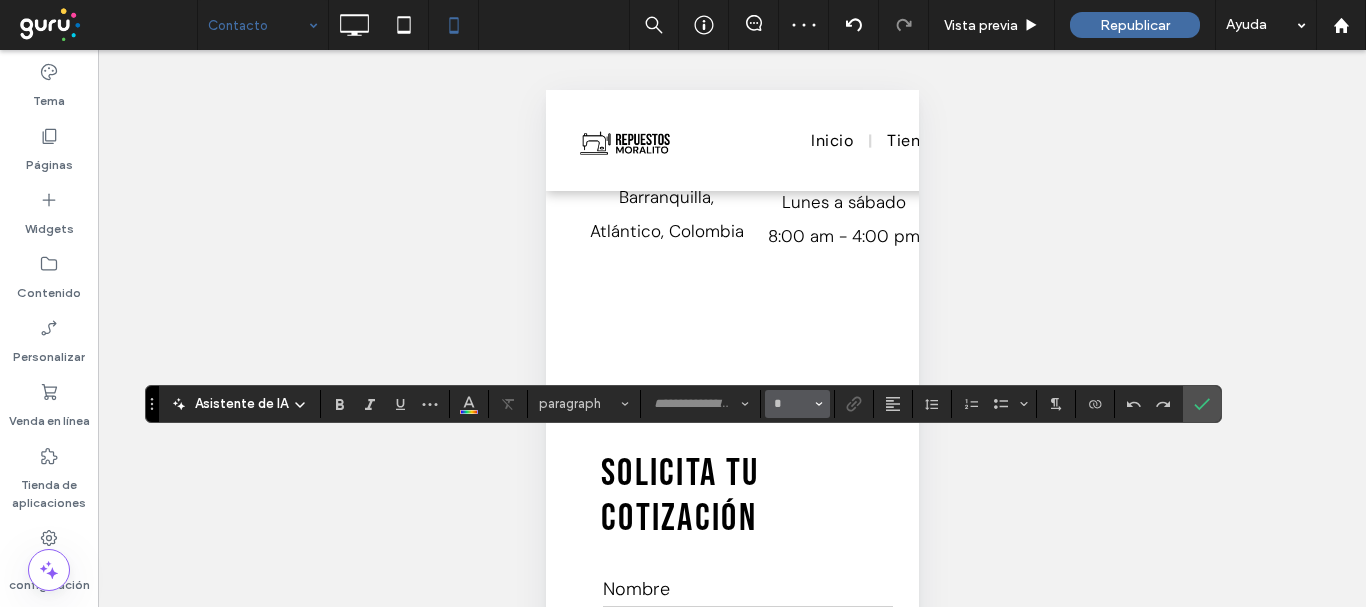 type on "**********" 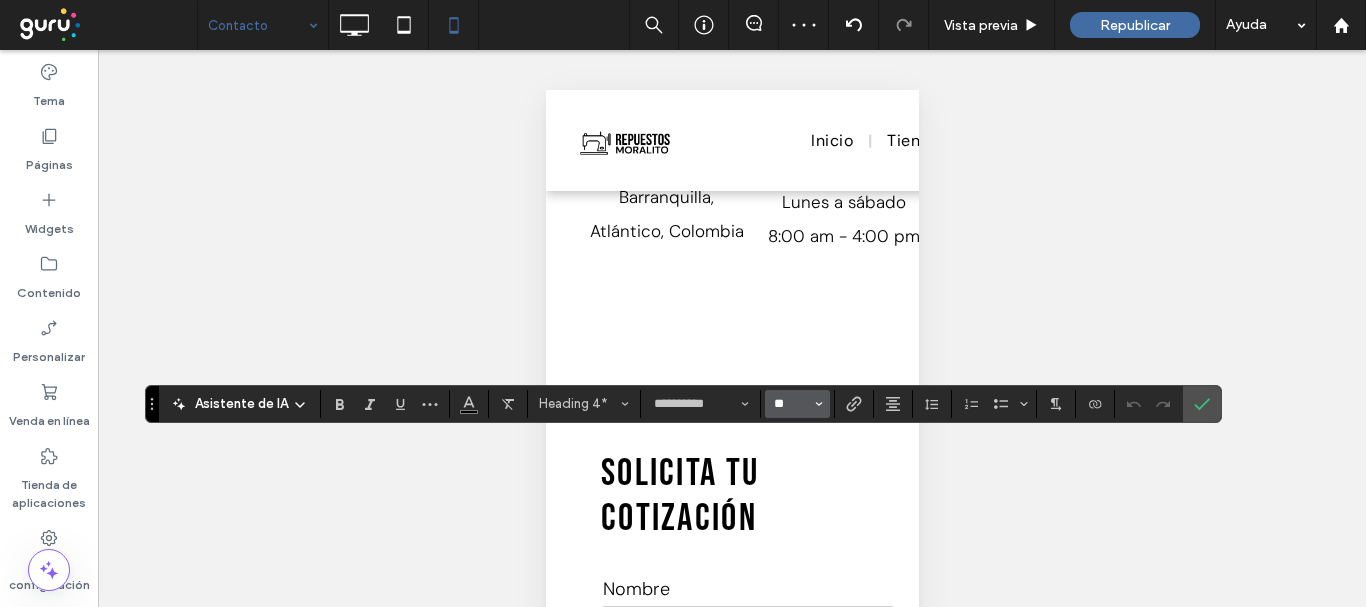click on "**" at bounding box center (791, 404) 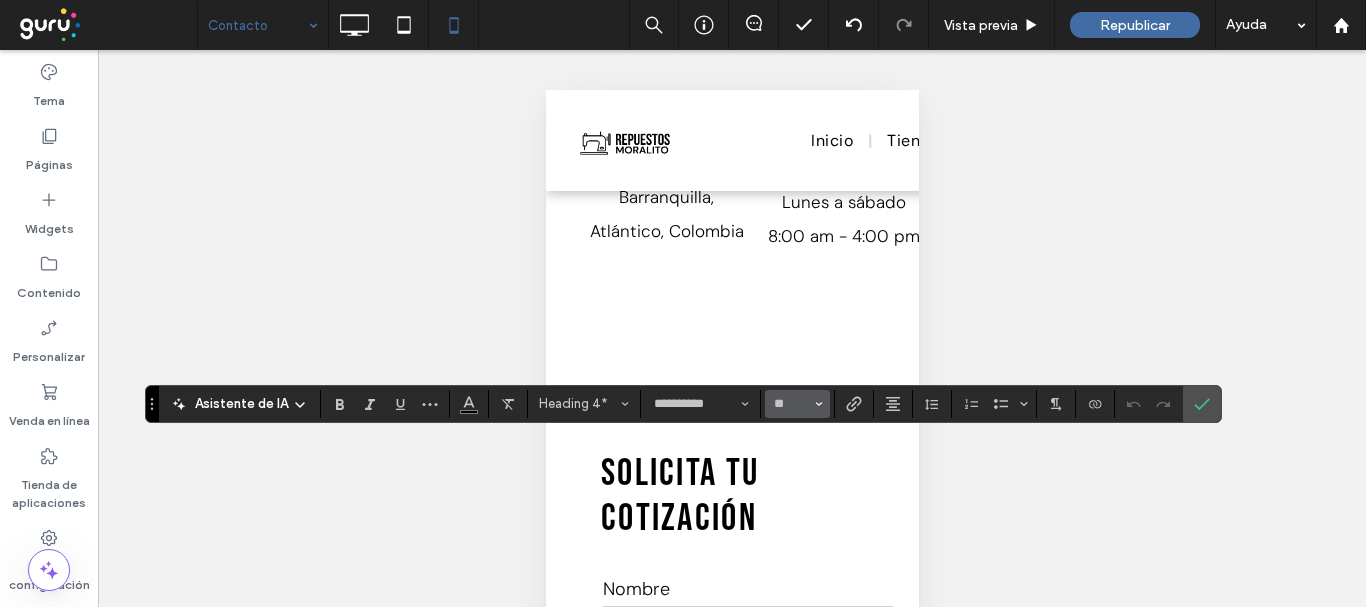 type on "**" 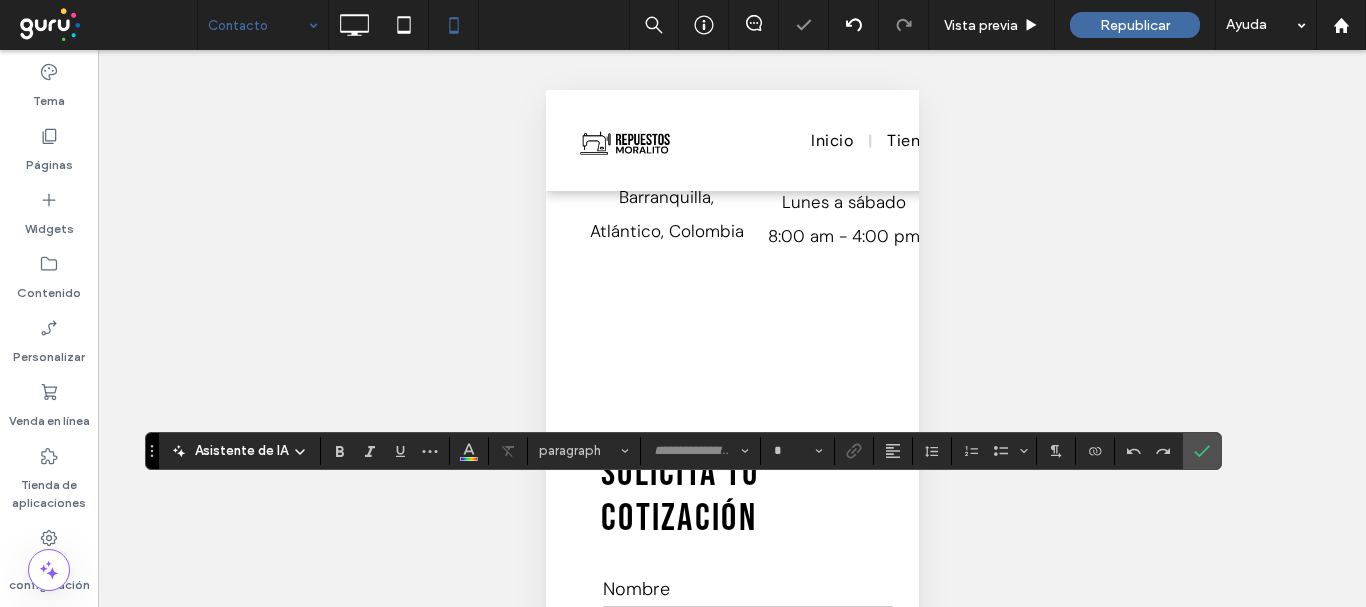 type on "*******" 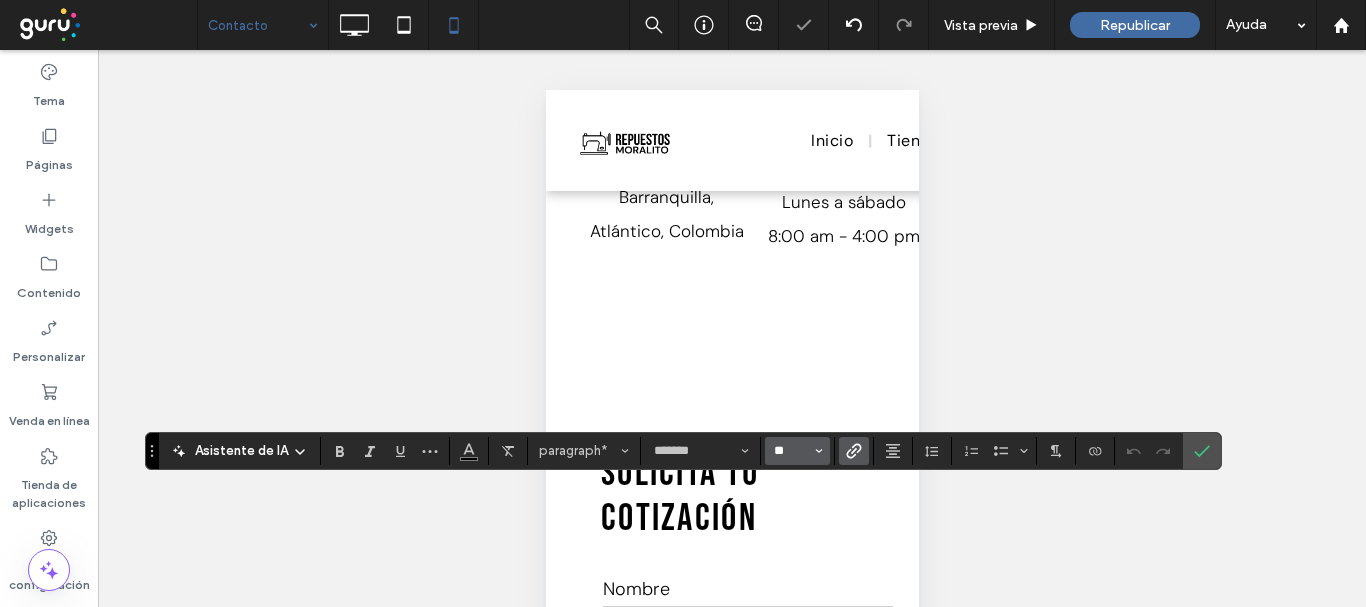 click on "**" at bounding box center (791, 451) 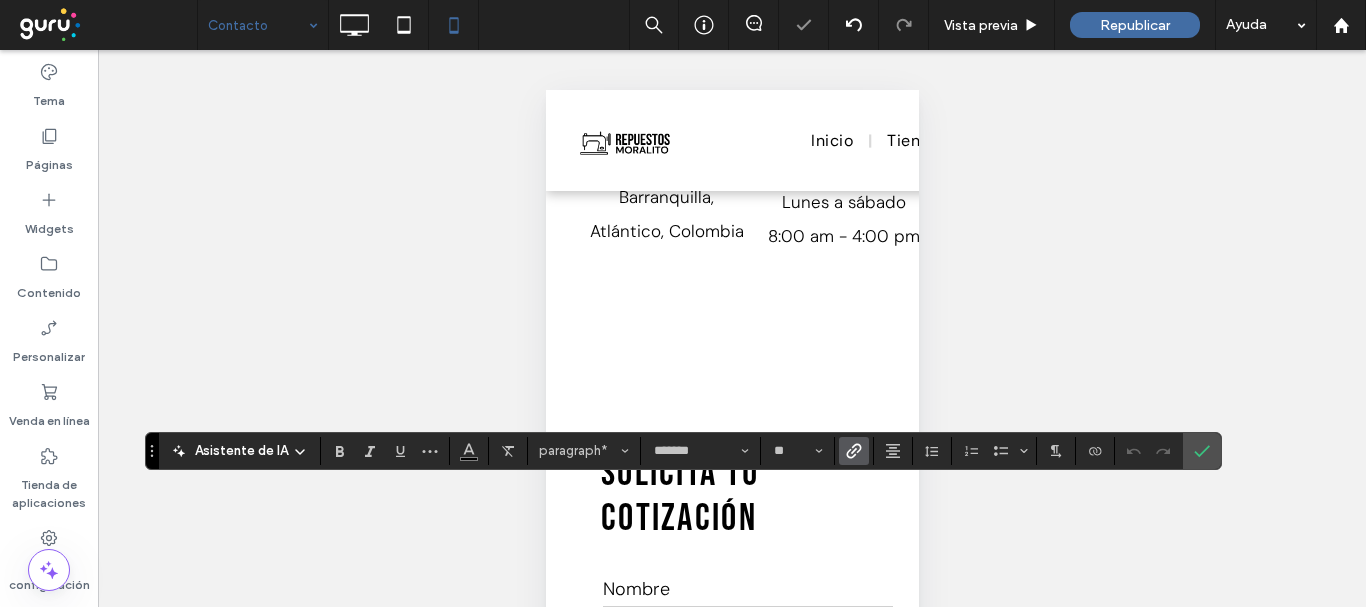 type on "**" 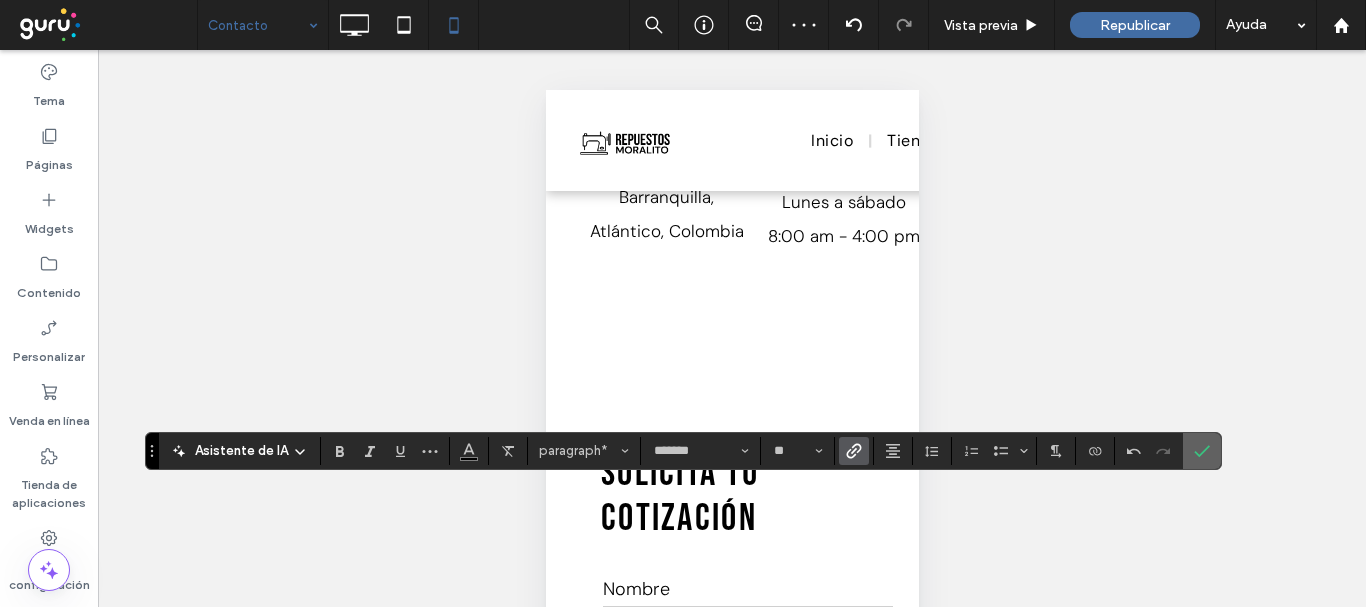 click at bounding box center [1202, 451] 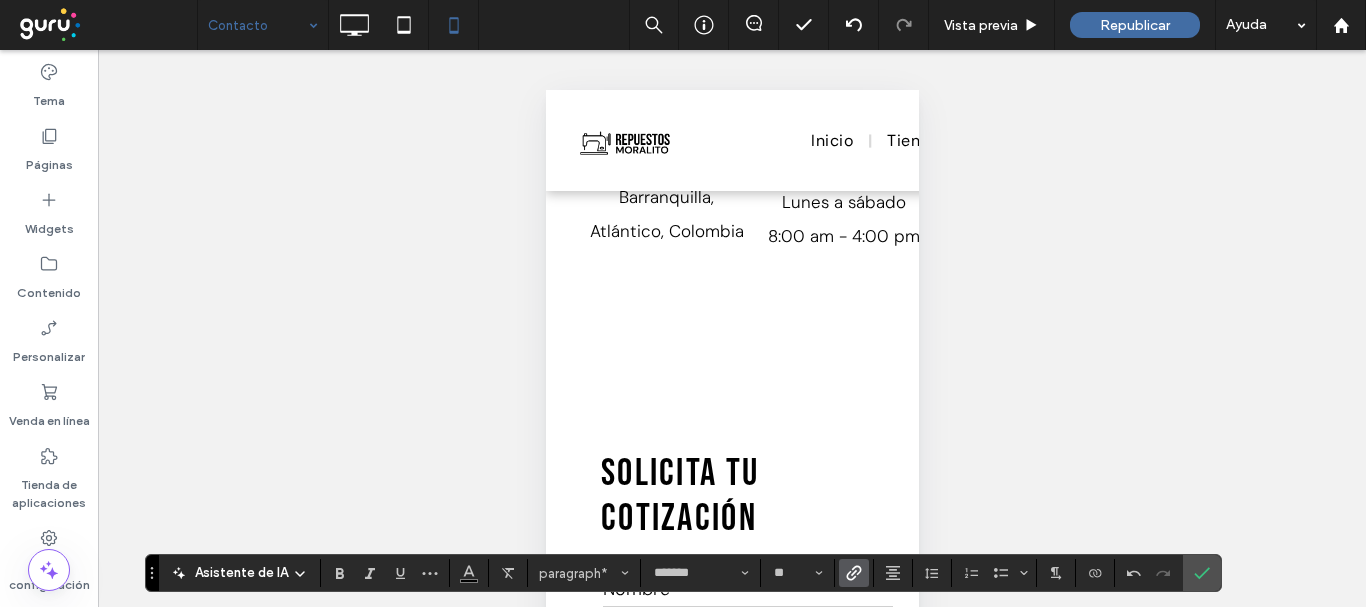 drag, startPoint x: 1206, startPoint y: 578, endPoint x: 1096, endPoint y: 529, distance: 120.4201 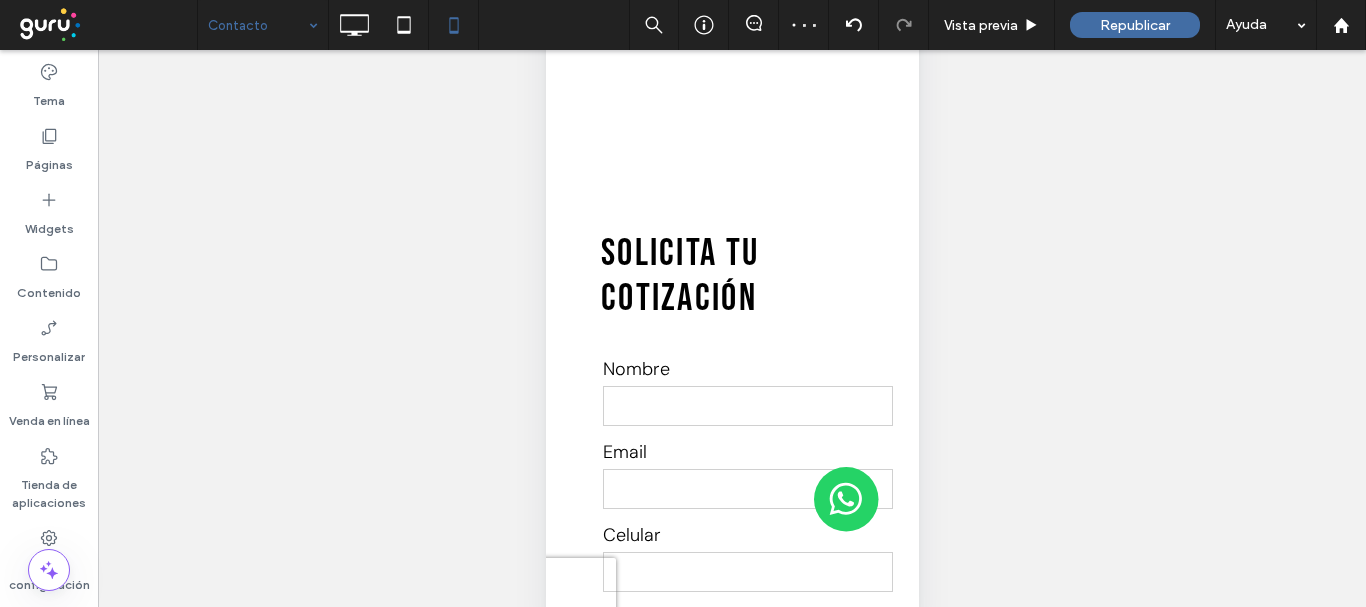 scroll, scrollTop: 0, scrollLeft: 0, axis: both 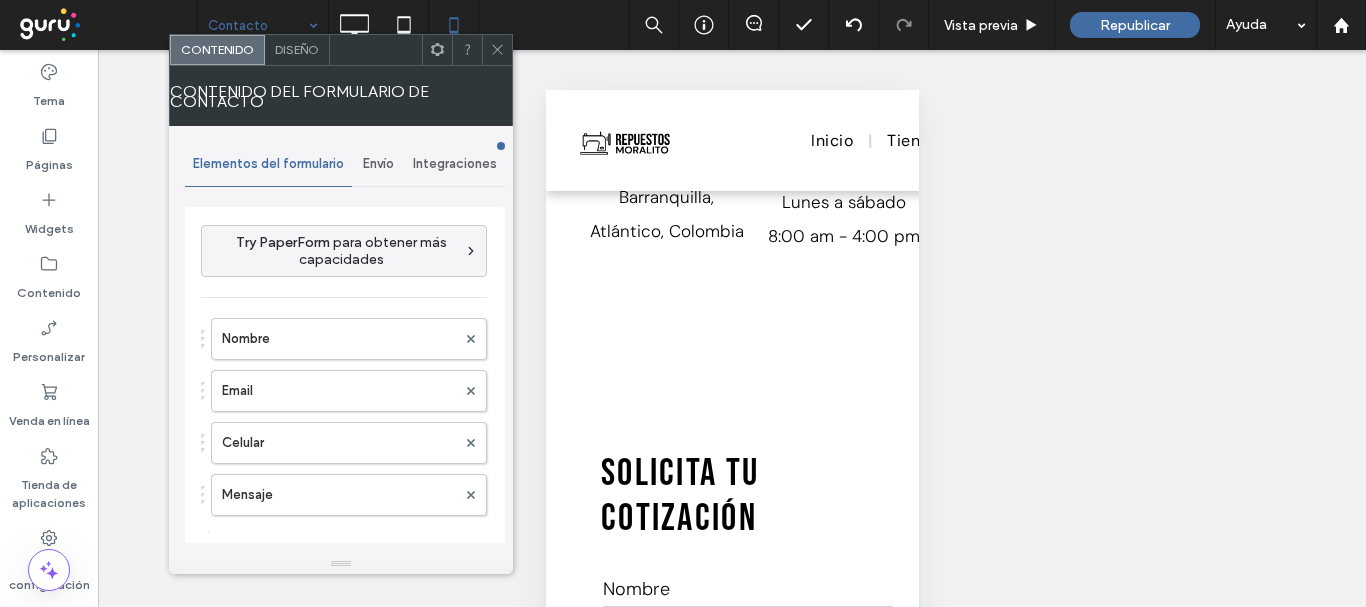 click on "Contenido del formulario de contacto" at bounding box center (341, 96) 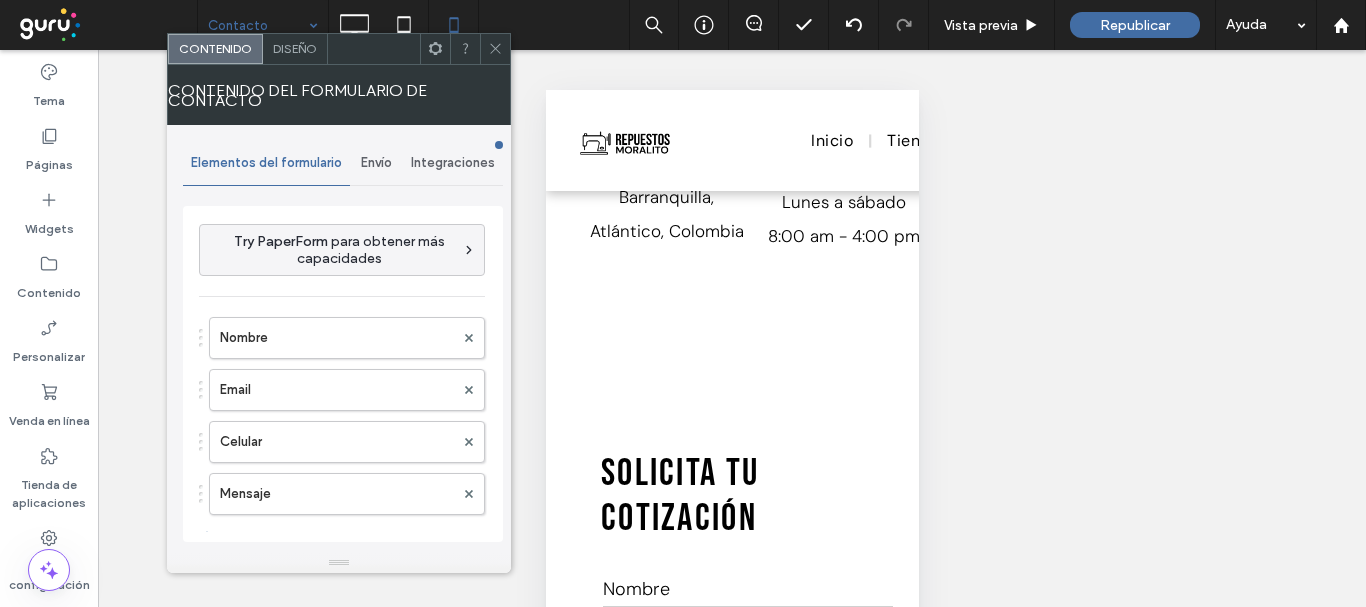 click 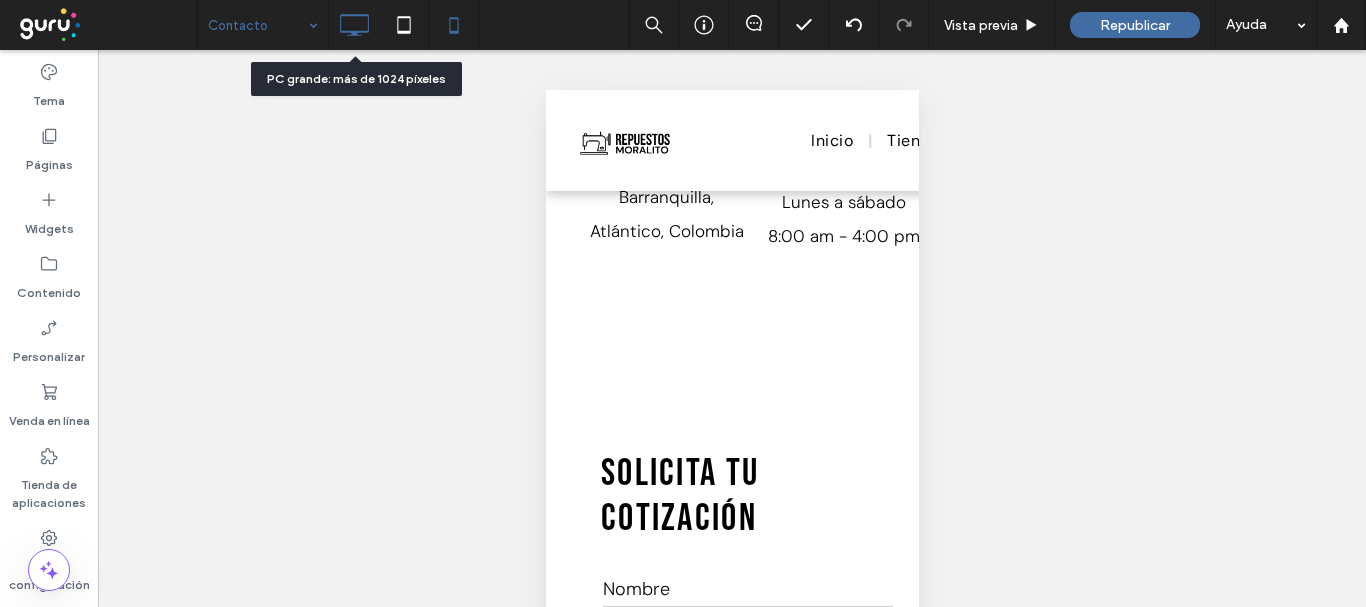 click 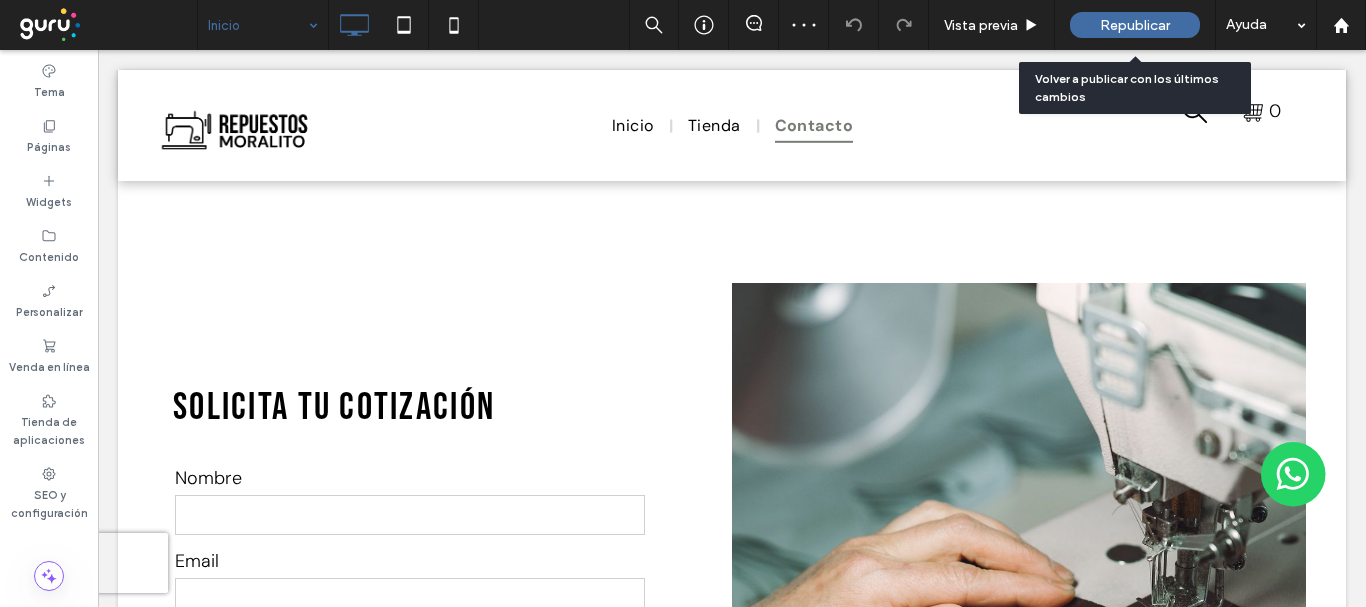 click on "Republicar" at bounding box center (1135, 25) 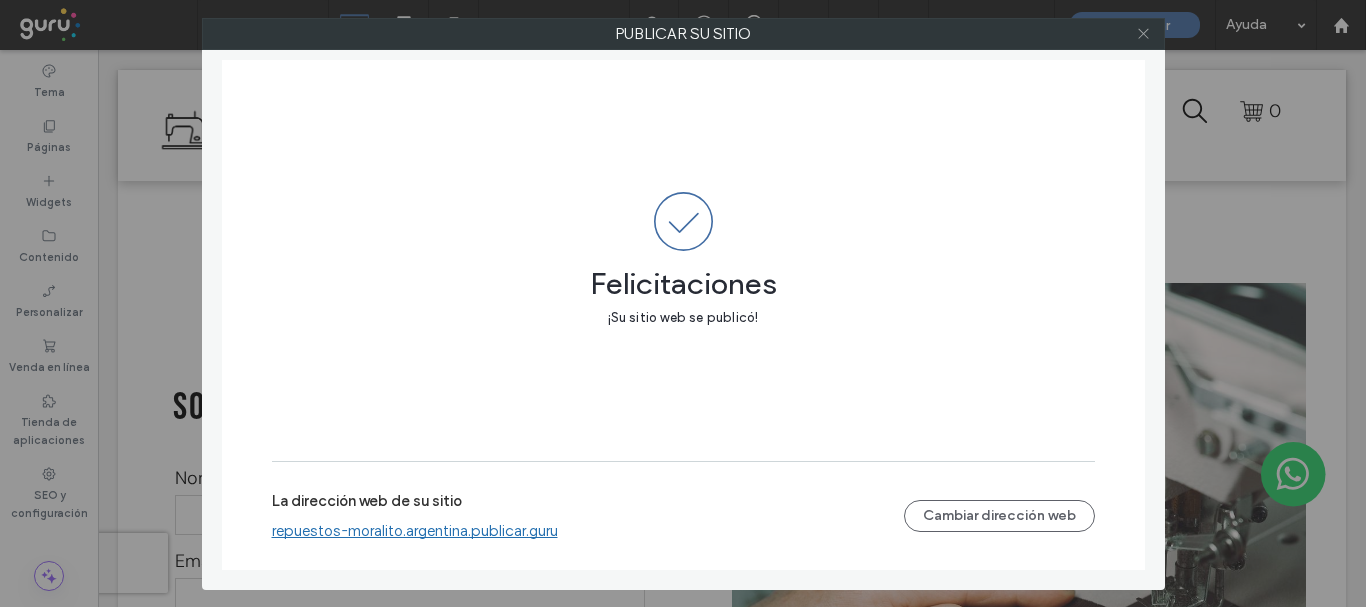 click 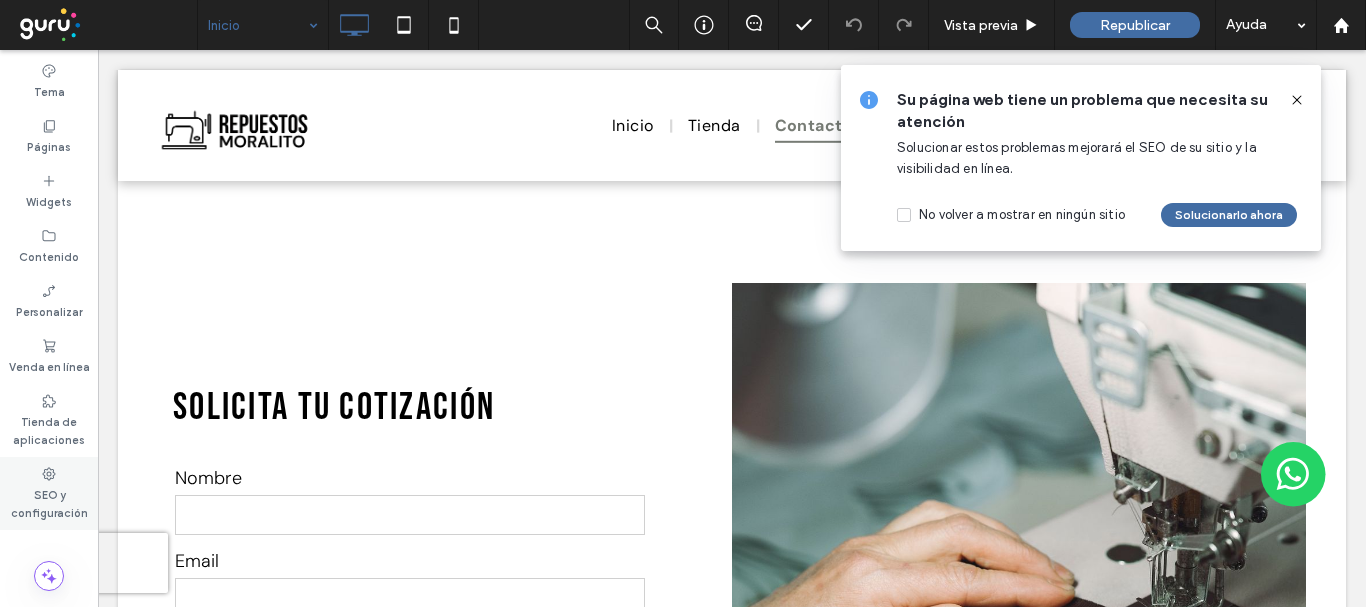click on "SEO y configuración" at bounding box center (49, 502) 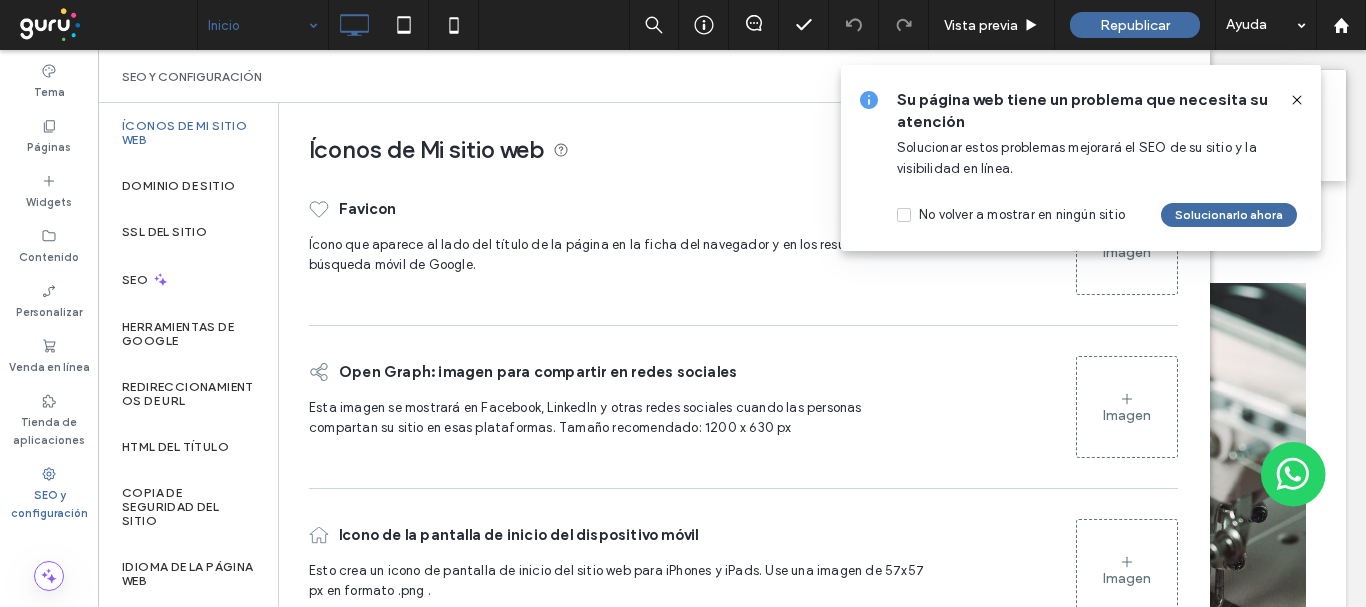 click 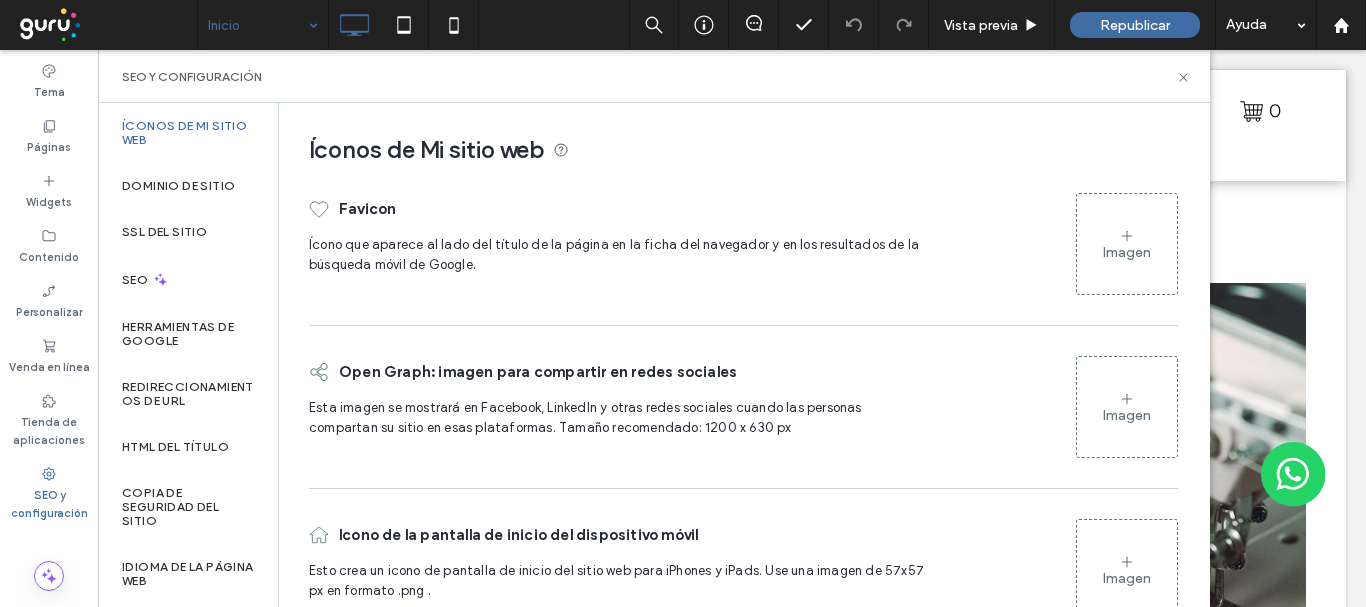 click on "Imagen" at bounding box center [1127, 244] 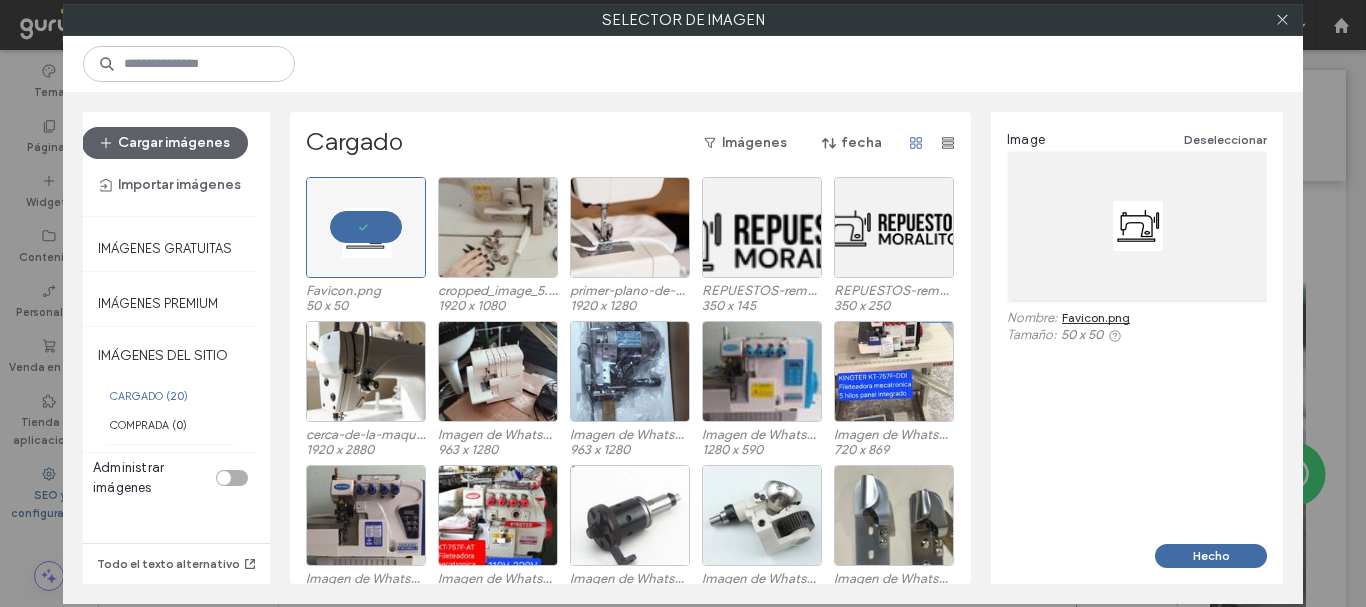 drag, startPoint x: 1233, startPoint y: 550, endPoint x: 1220, endPoint y: 540, distance: 16.40122 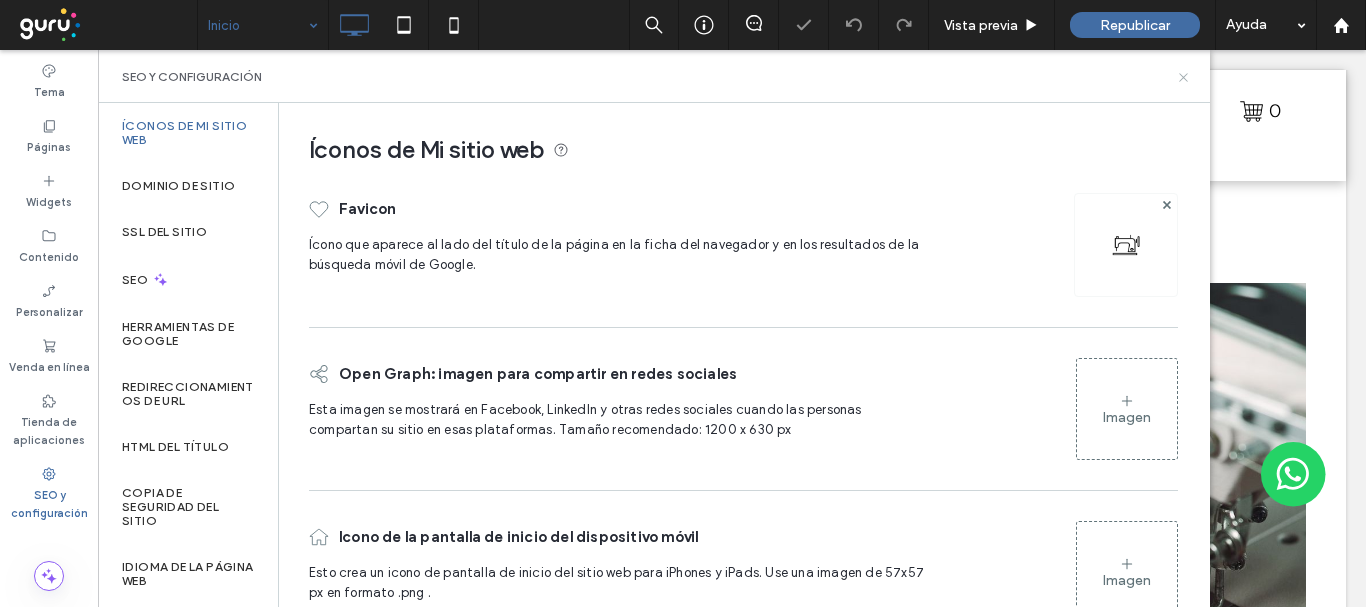 click 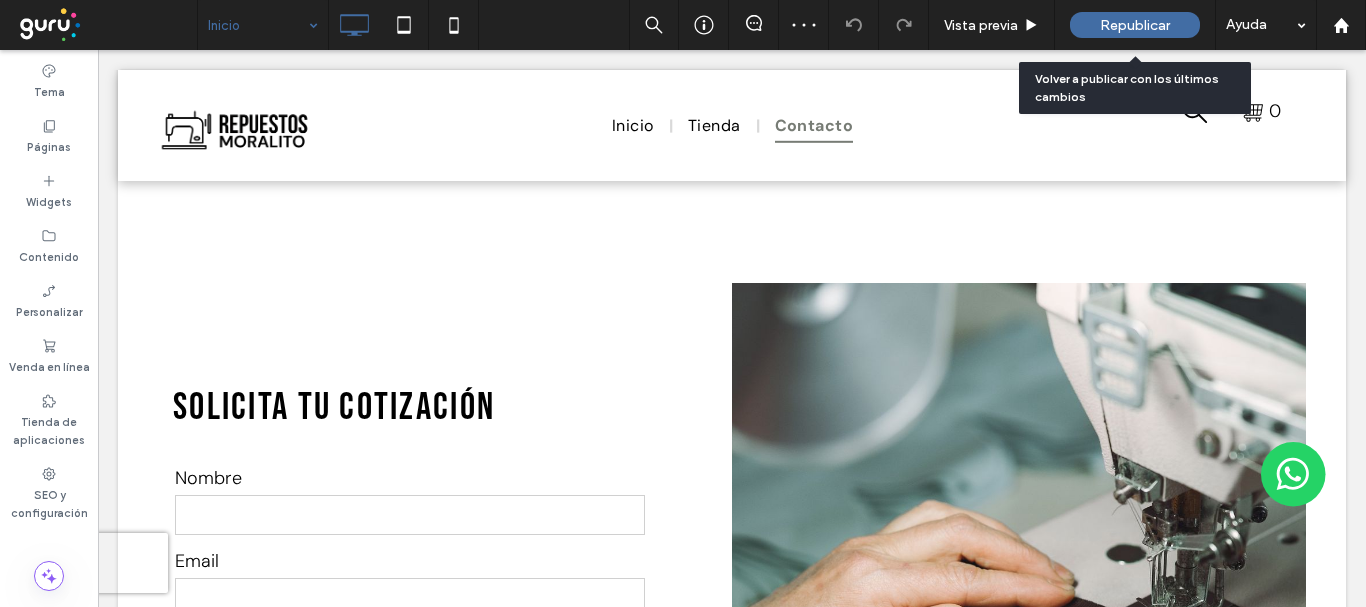 click on "Republicar" at bounding box center [1135, 25] 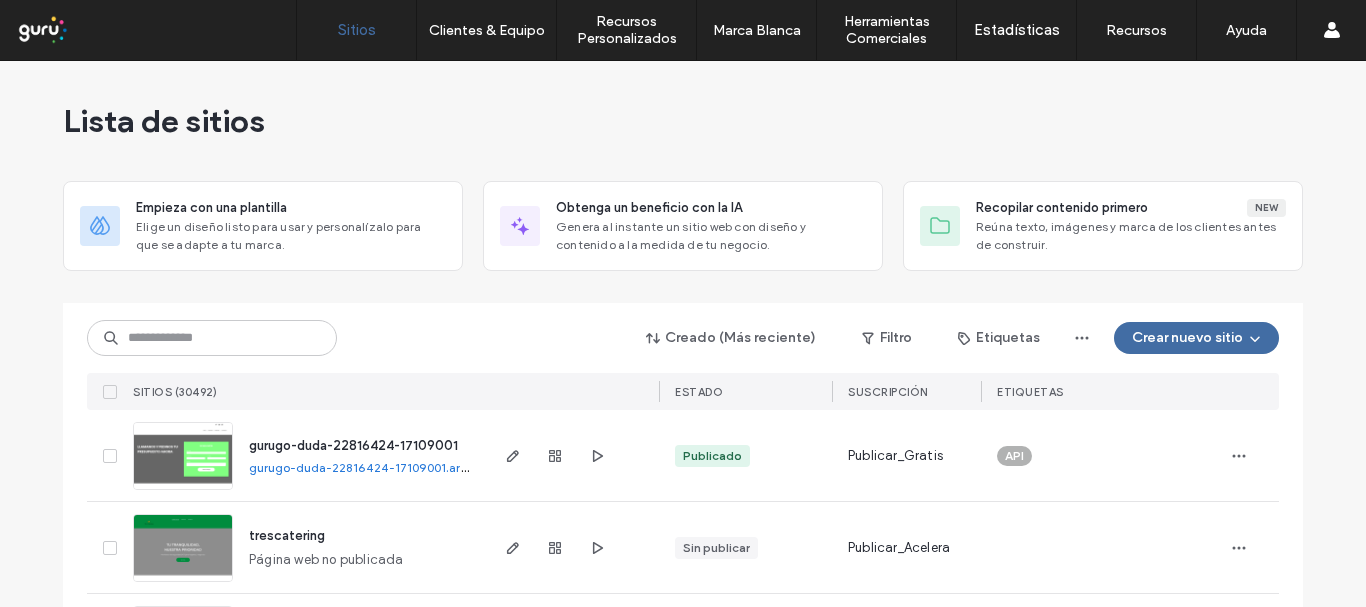 scroll, scrollTop: 0, scrollLeft: 0, axis: both 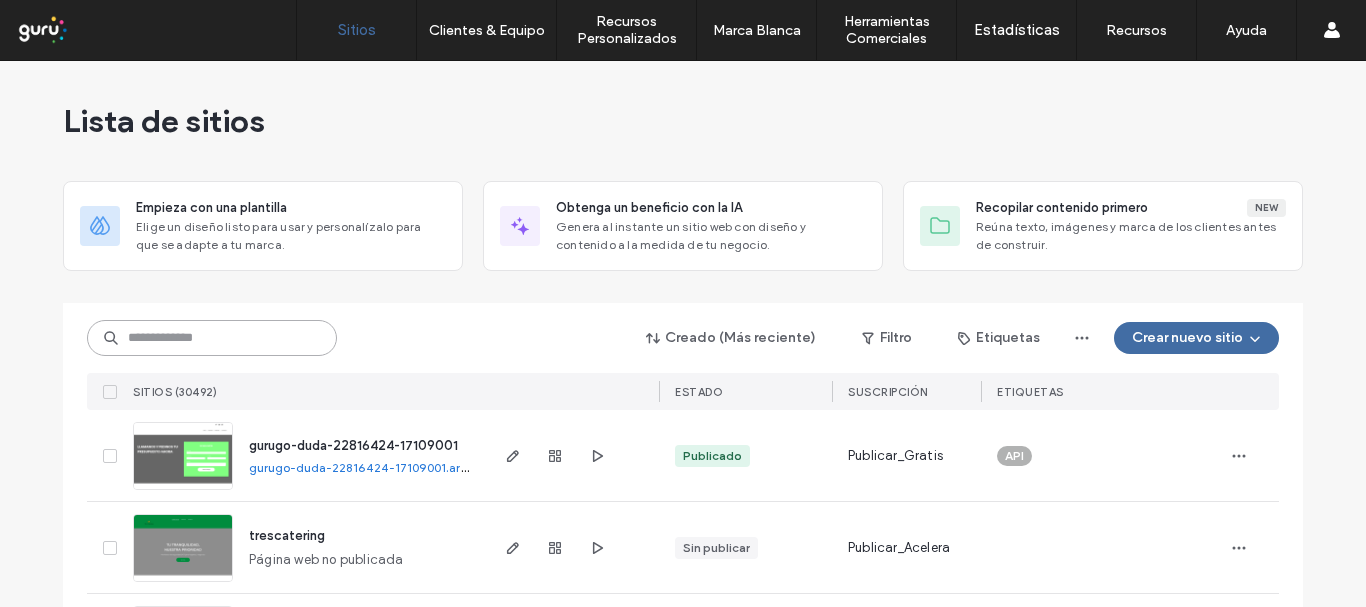 click at bounding box center [212, 338] 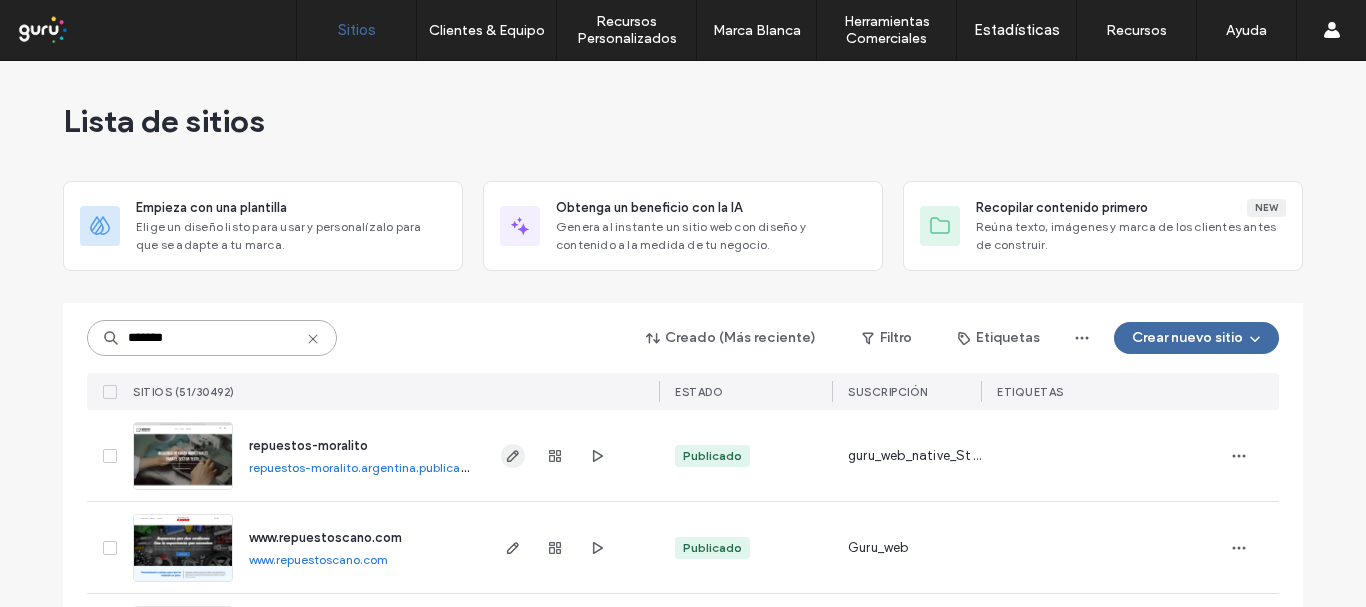 scroll, scrollTop: 100, scrollLeft: 0, axis: vertical 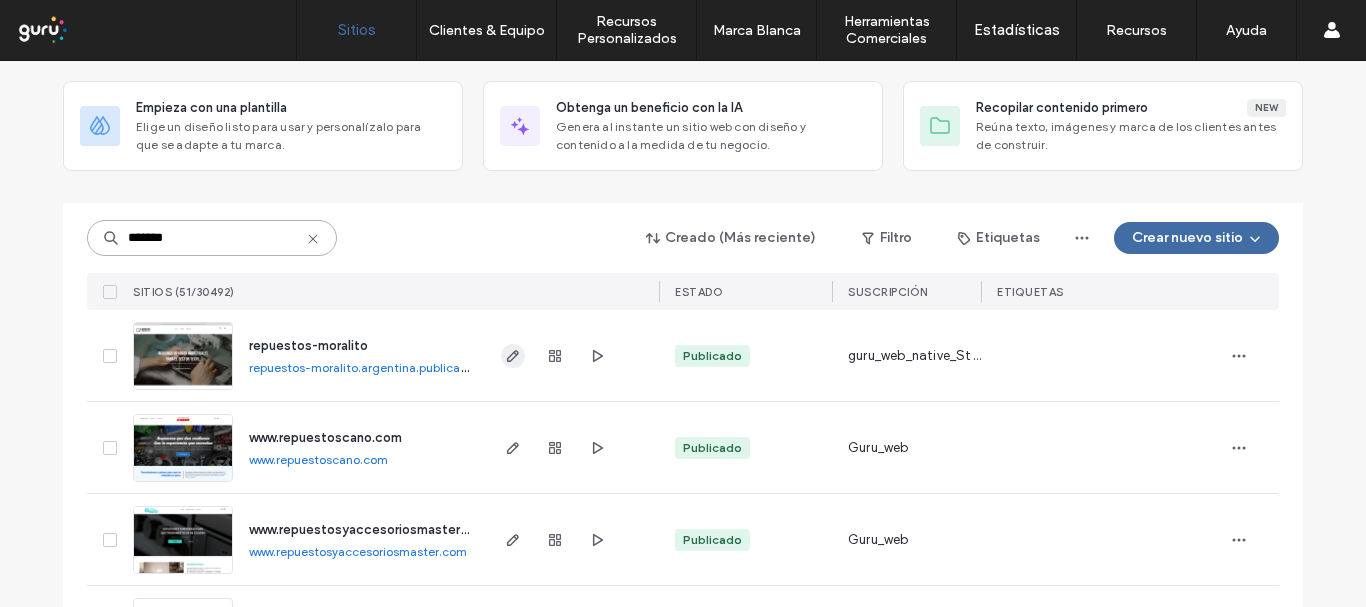 type on "*******" 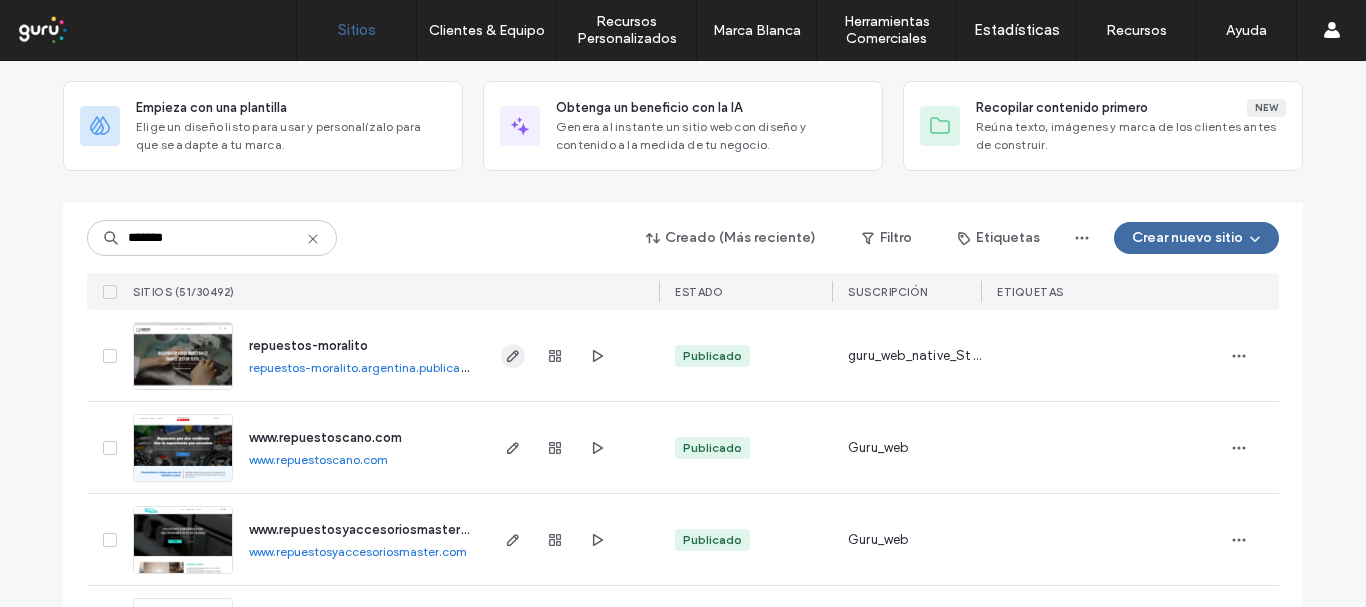 click 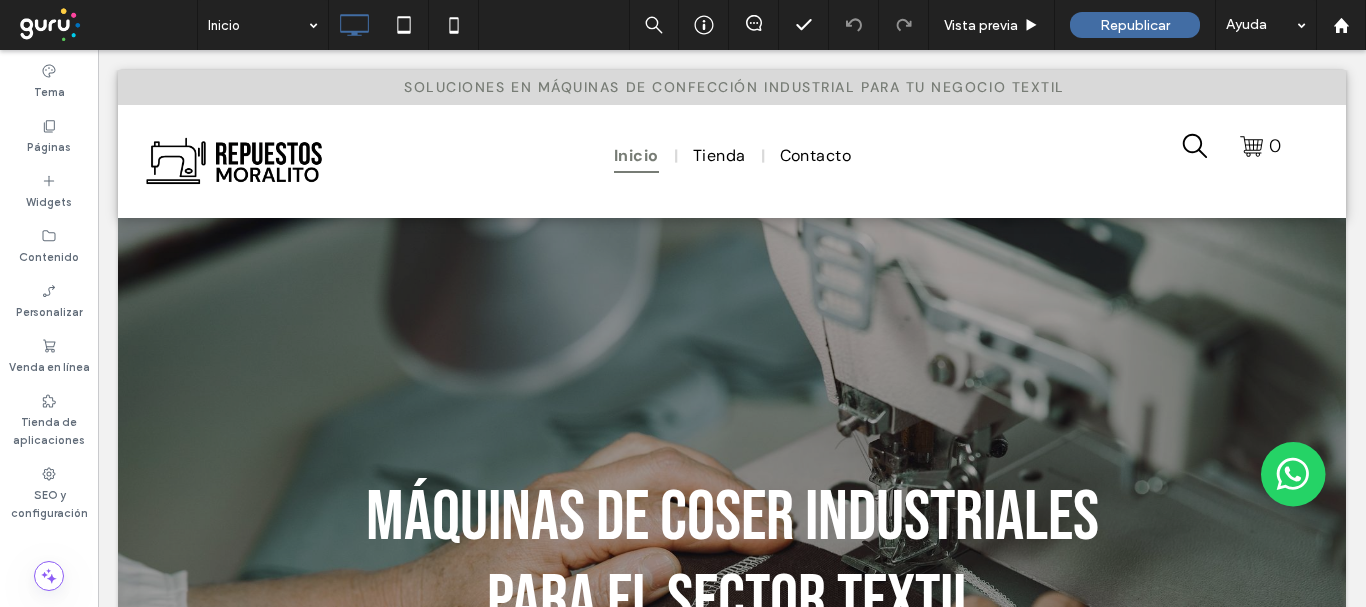 scroll, scrollTop: 0, scrollLeft: 0, axis: both 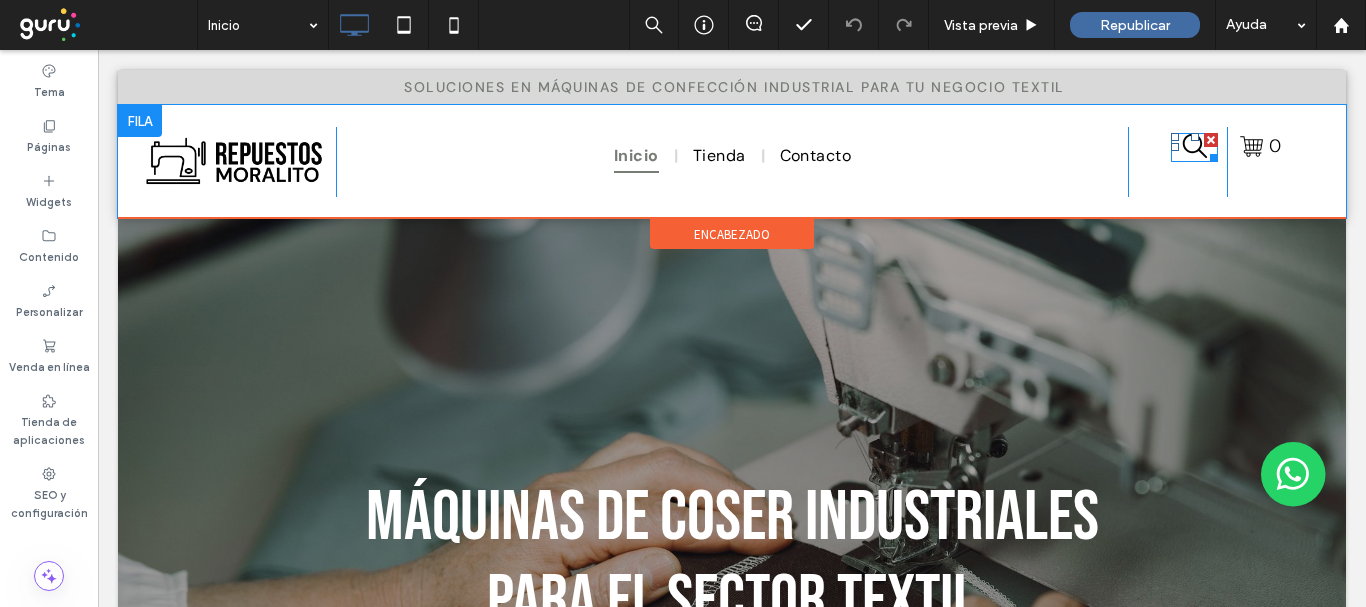 click 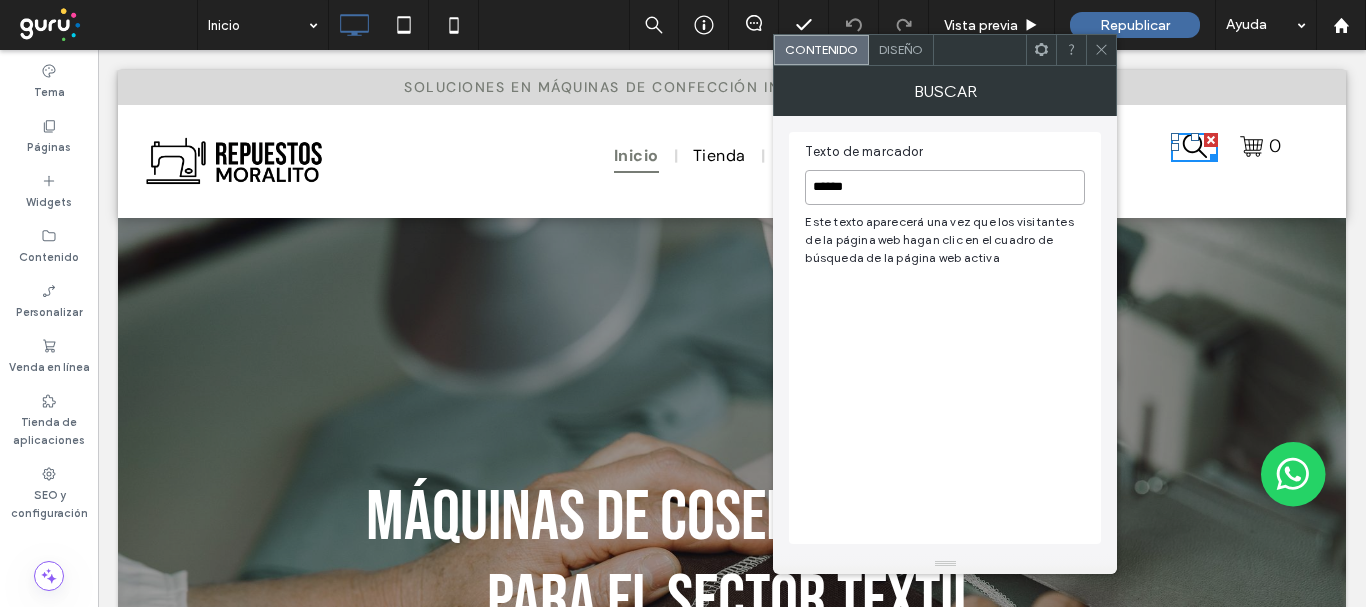 drag, startPoint x: 854, startPoint y: 185, endPoint x: 781, endPoint y: 201, distance: 74.73286 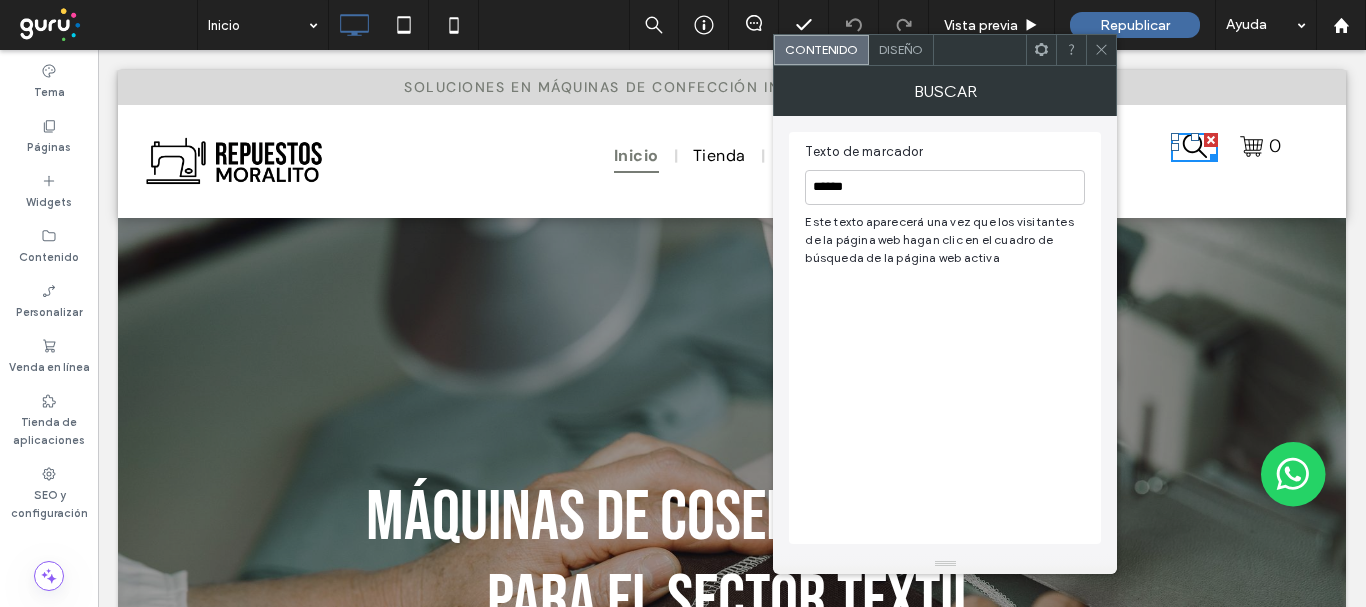 click 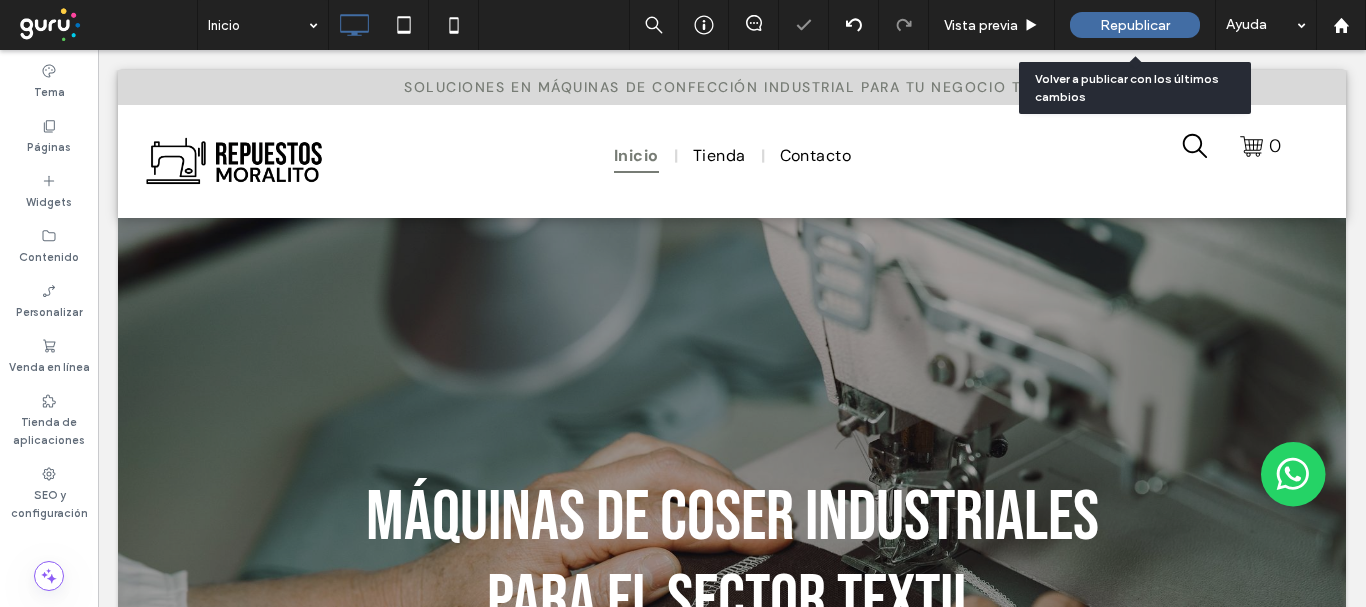 click on "Republicar" at bounding box center [1135, 25] 